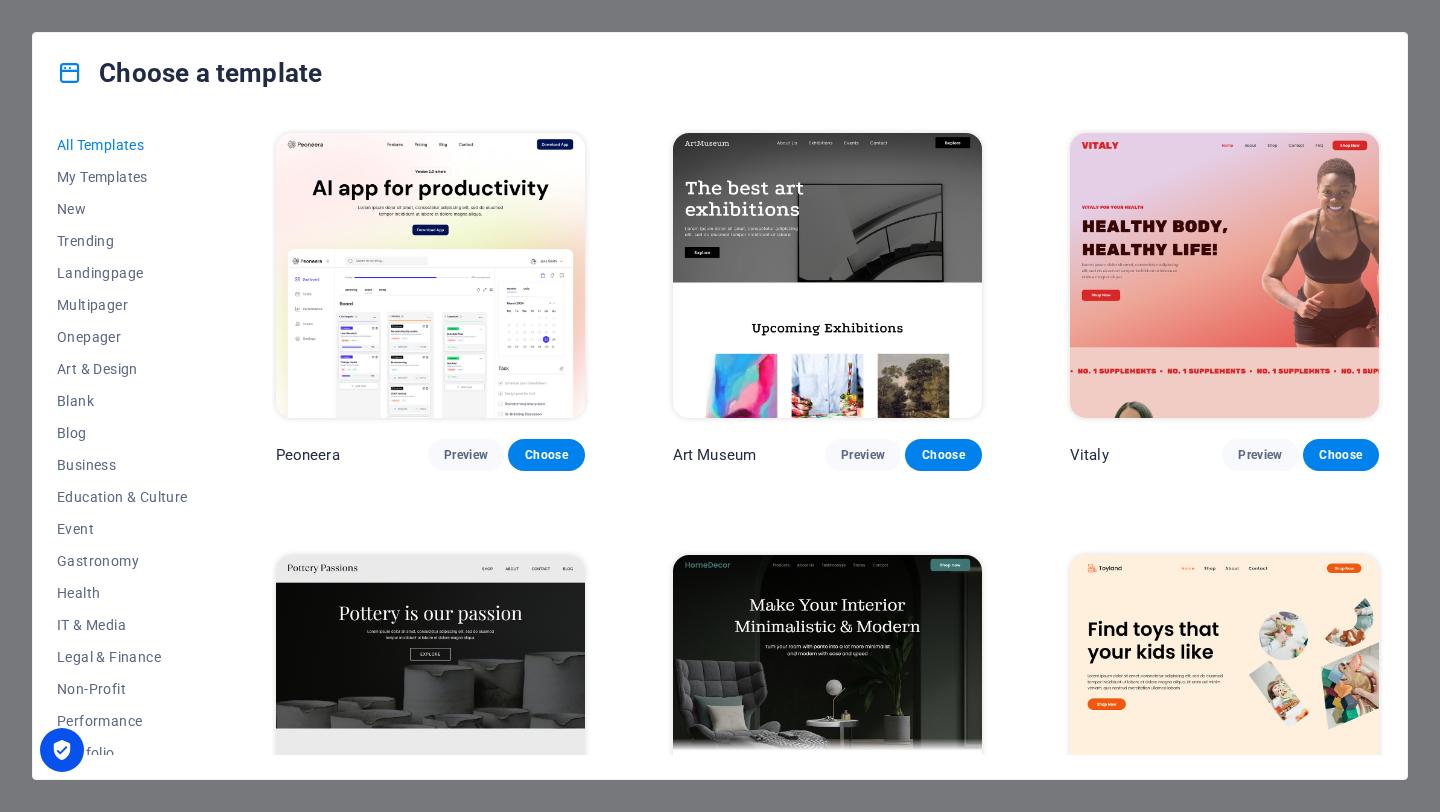 scroll, scrollTop: 0, scrollLeft: 0, axis: both 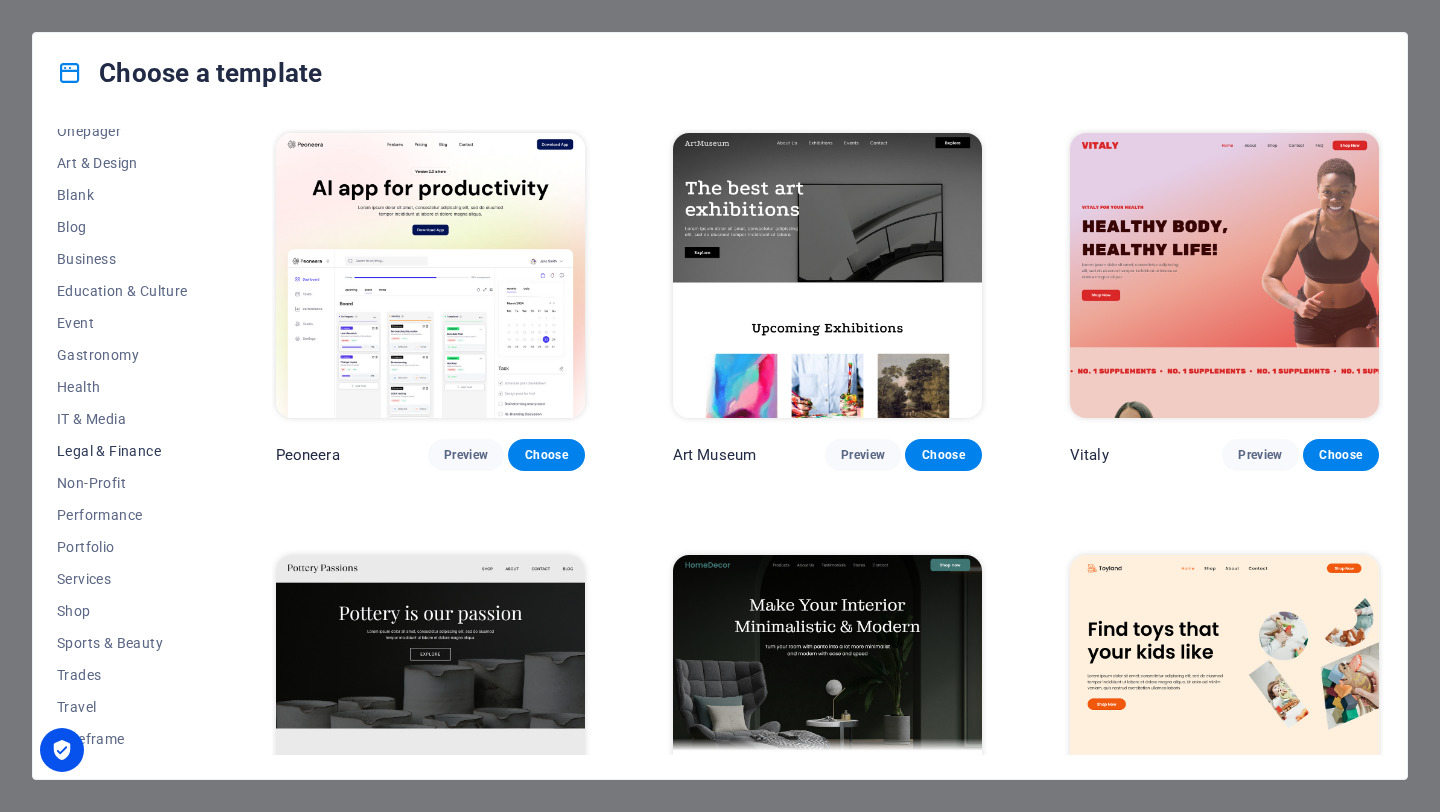 click on "Legal & Finance" at bounding box center (122, 451) 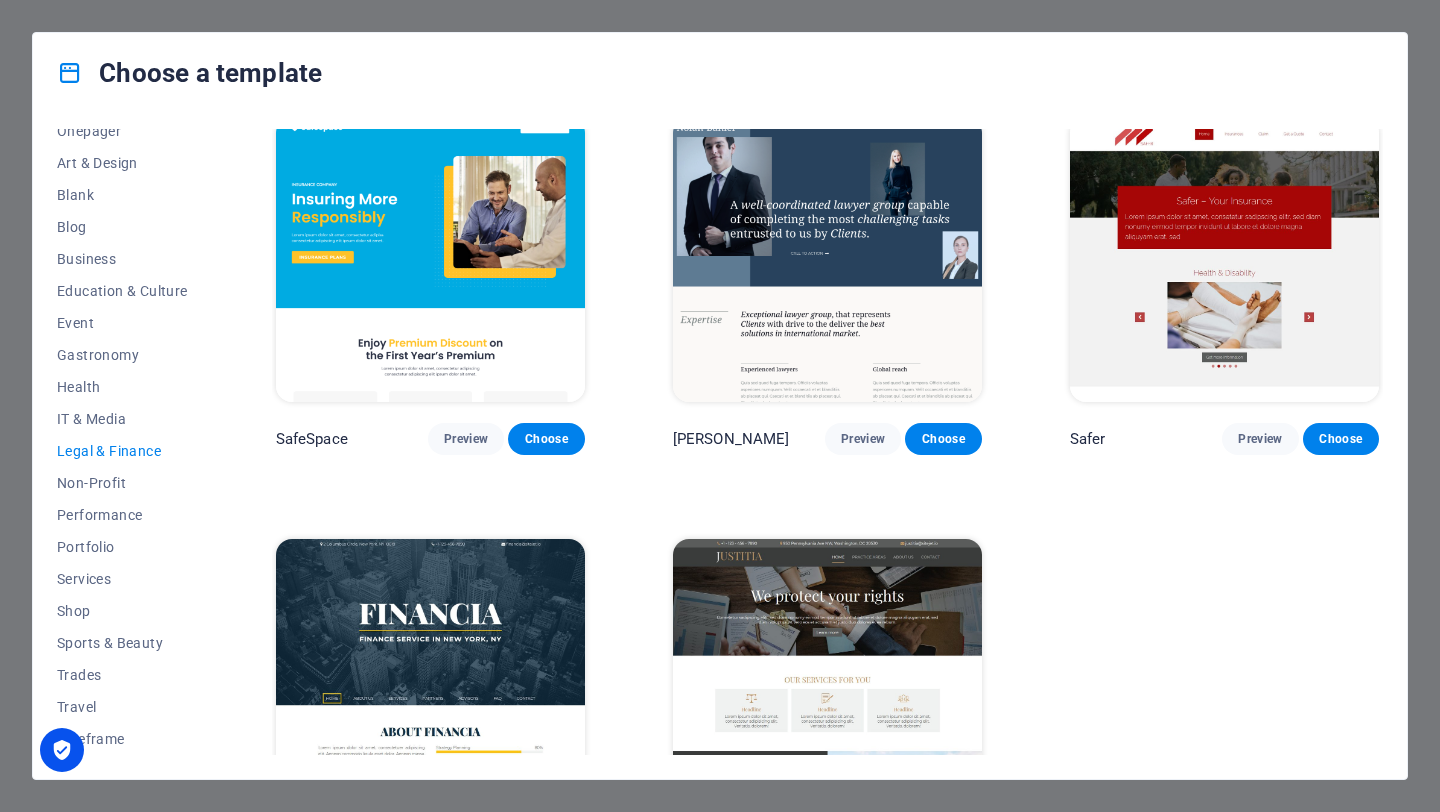 scroll, scrollTop: 115, scrollLeft: 0, axis: vertical 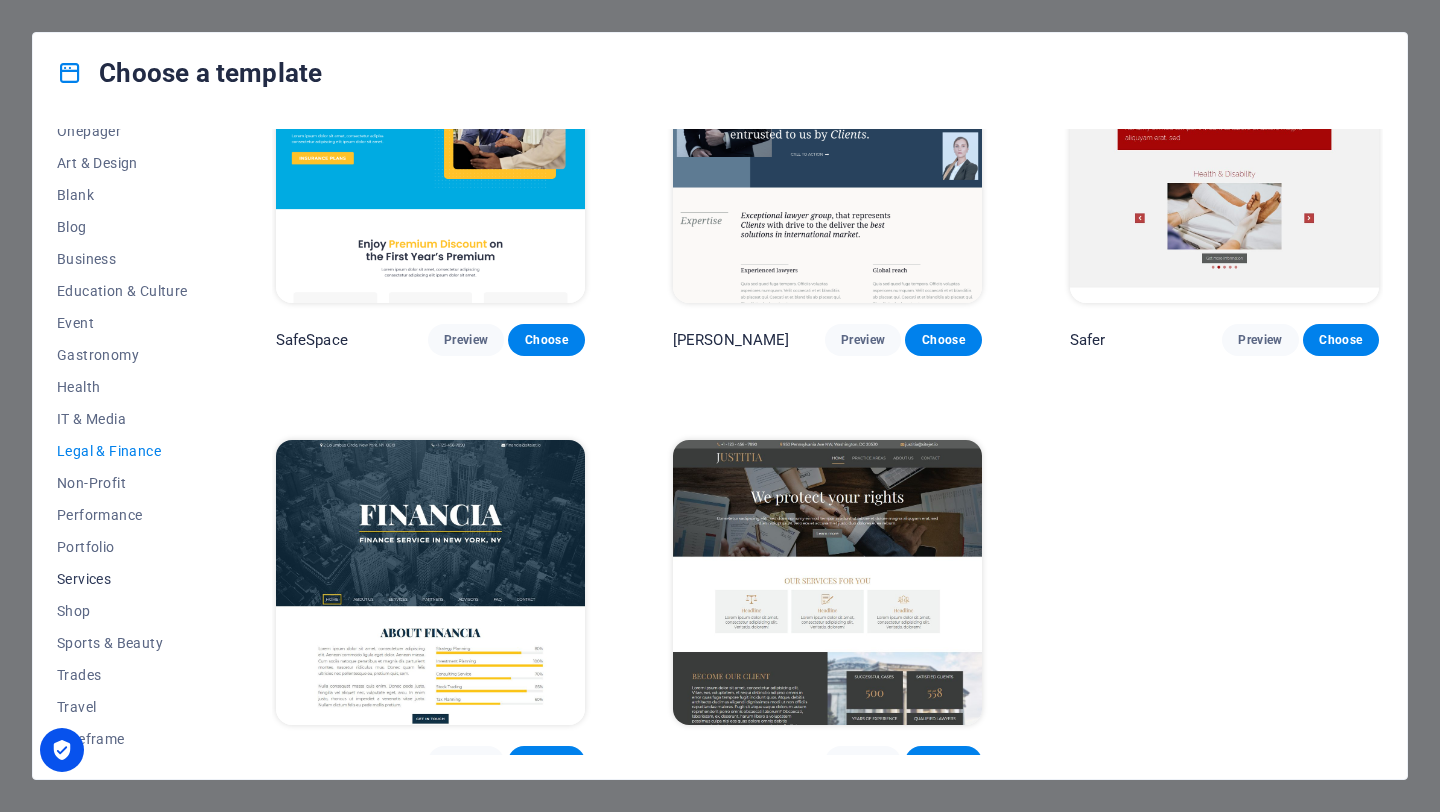 click on "Services" at bounding box center (122, 579) 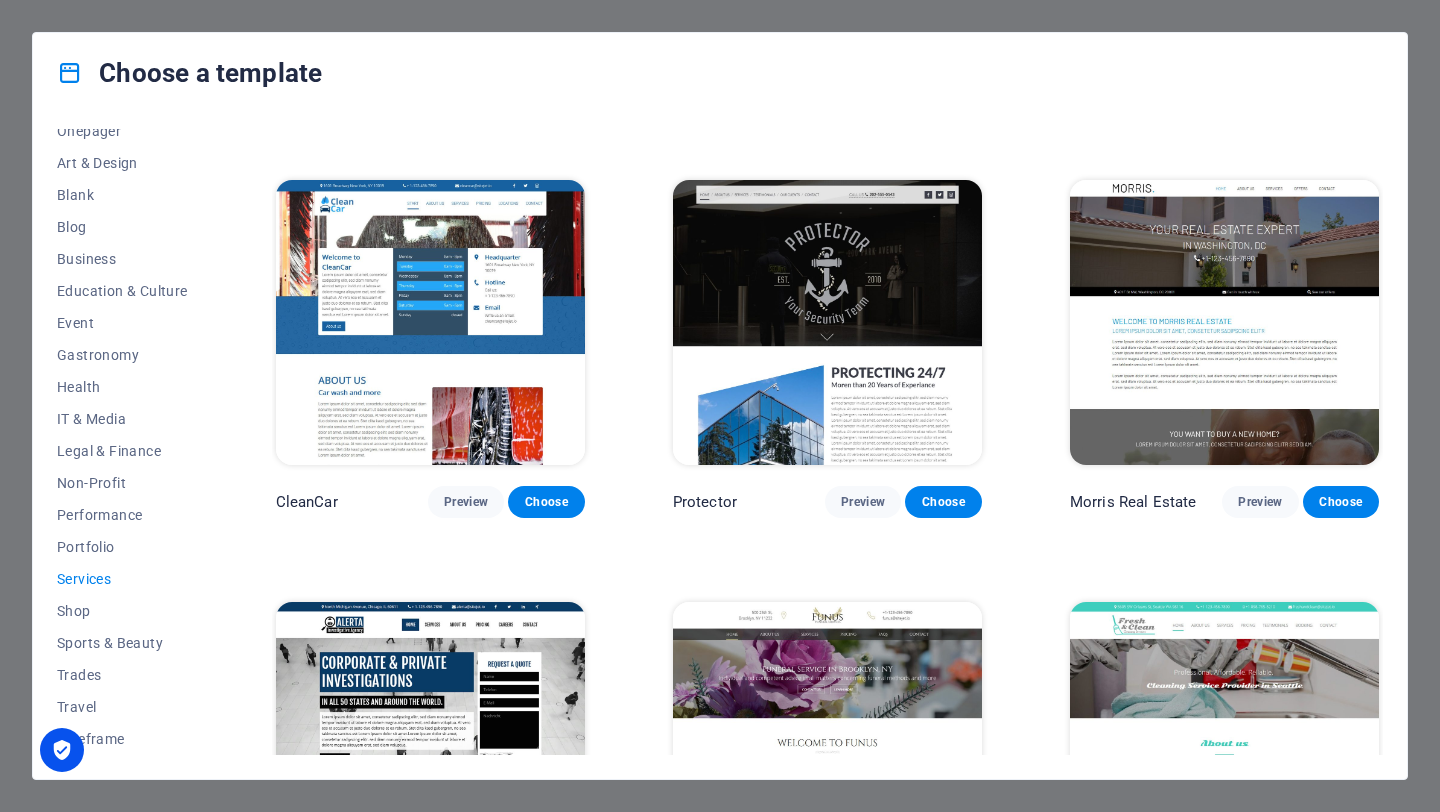 scroll, scrollTop: 1272, scrollLeft: 0, axis: vertical 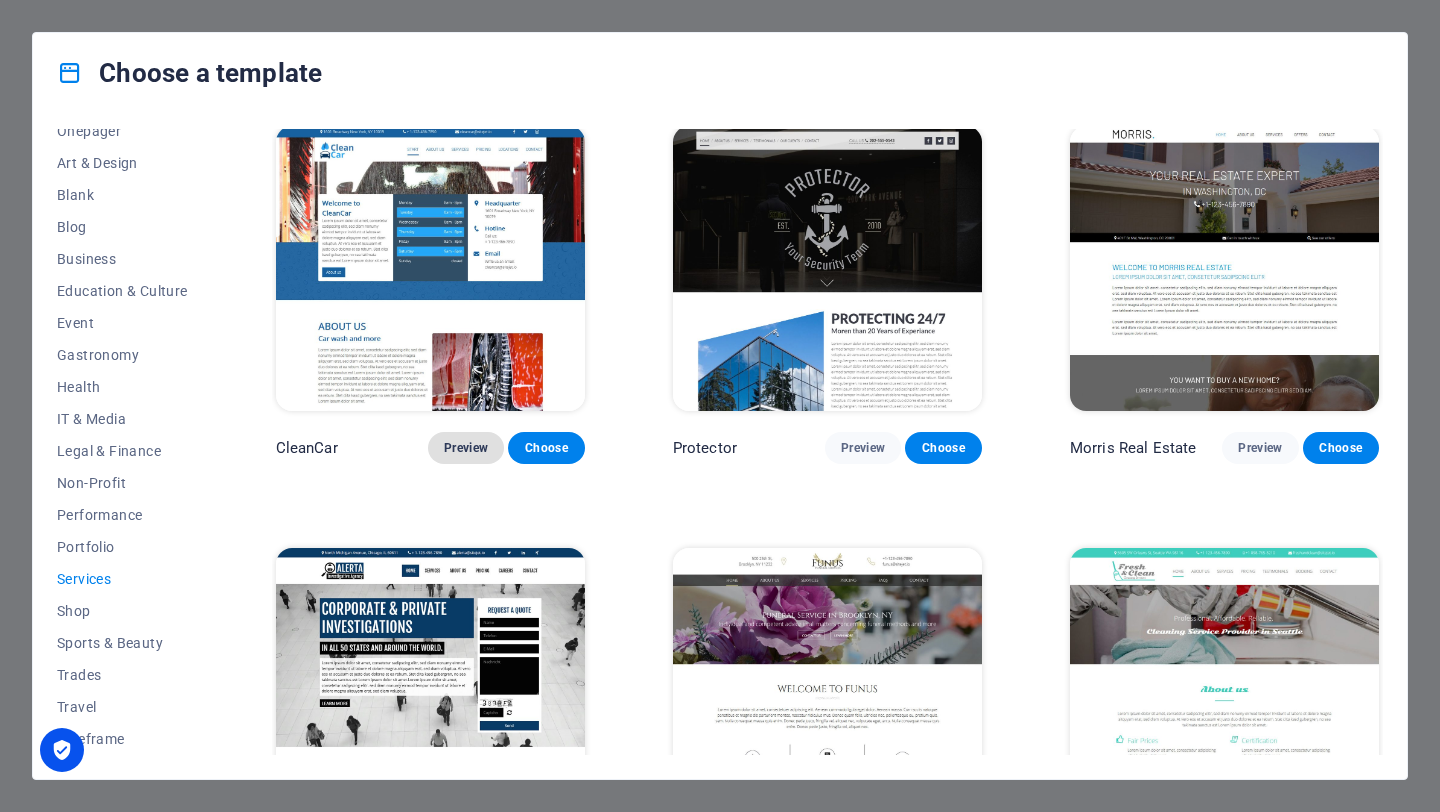 click on "Preview" at bounding box center [466, 448] 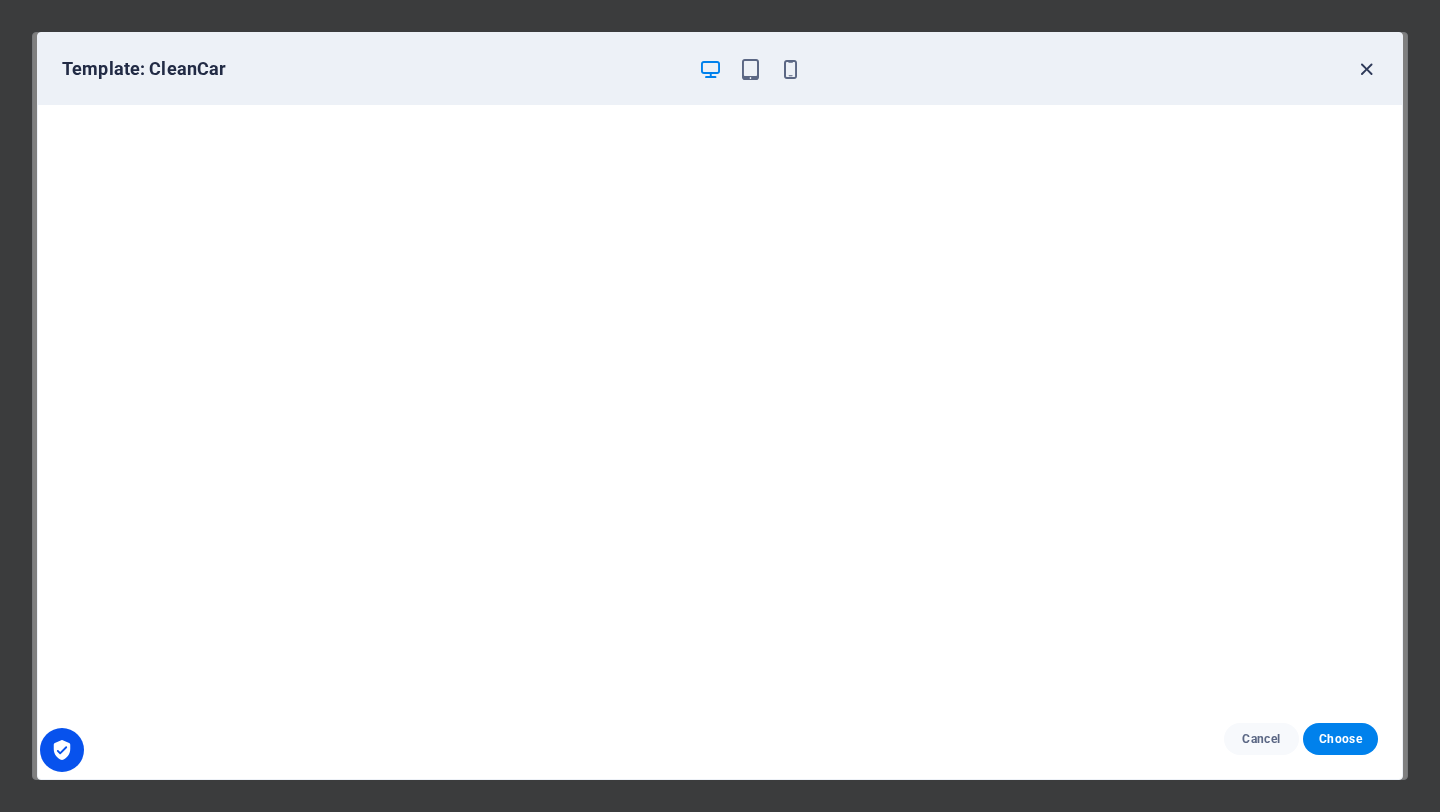 click at bounding box center (1366, 69) 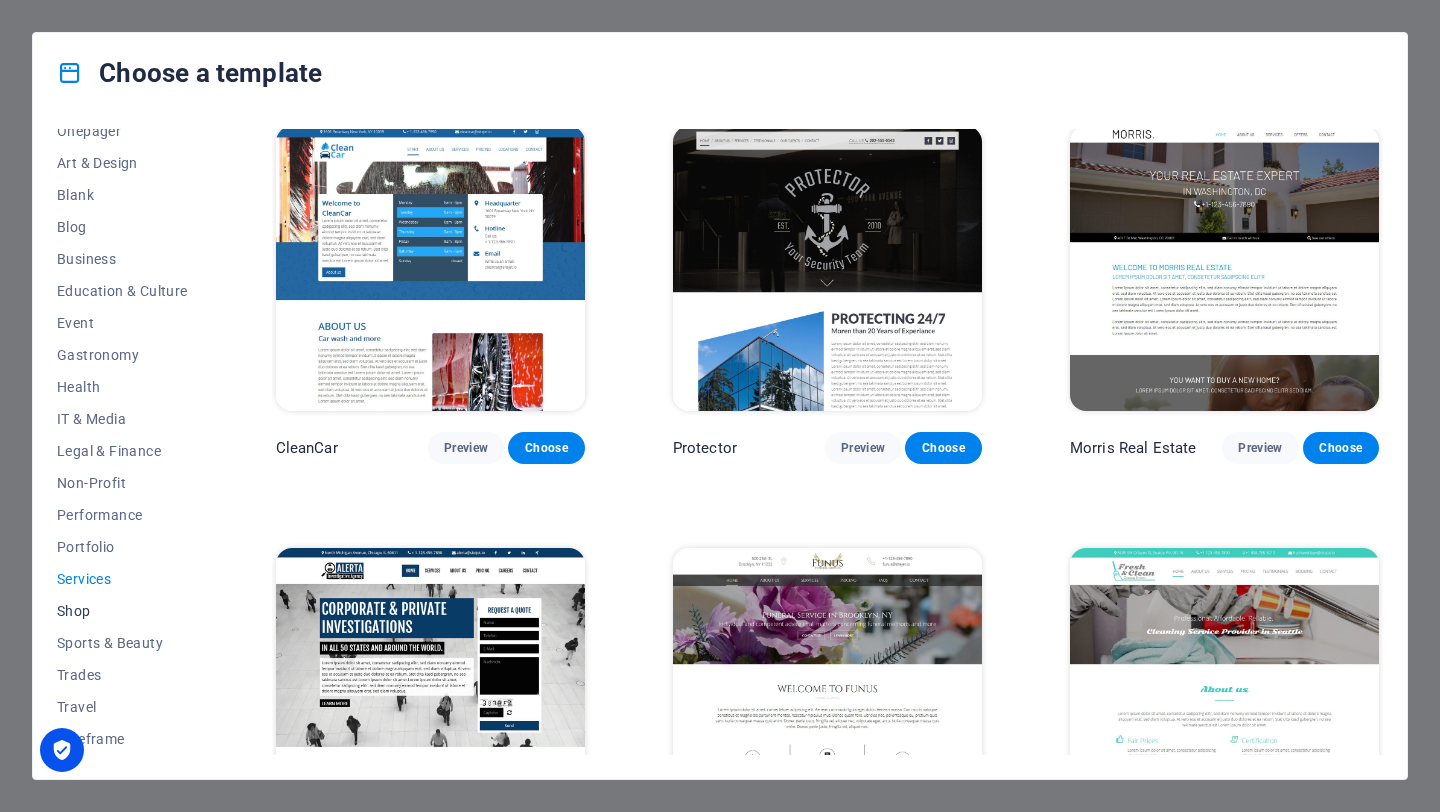 click on "Shop" at bounding box center (122, 611) 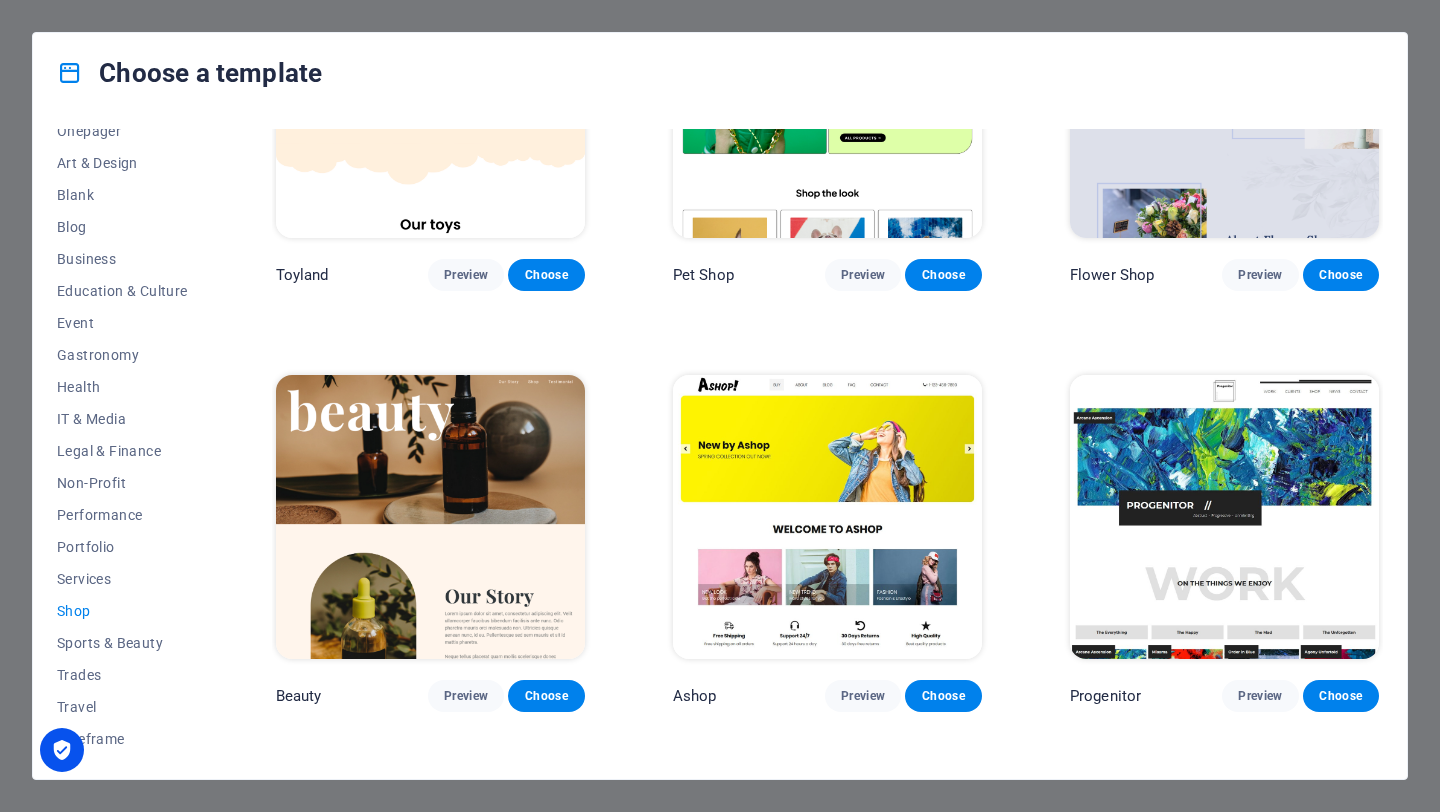 scroll, scrollTop: 603, scrollLeft: 0, axis: vertical 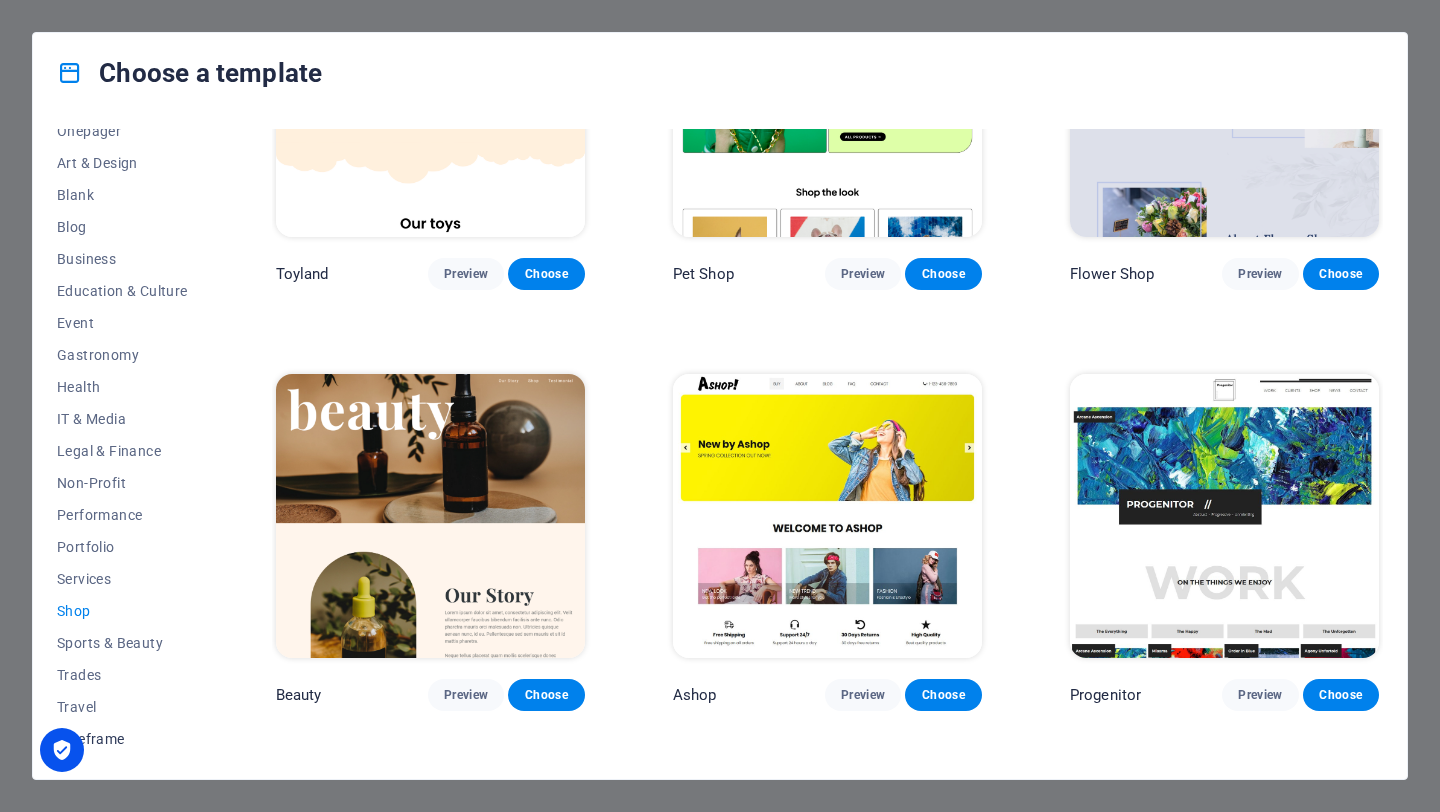 click on "Wireframe" at bounding box center (122, 739) 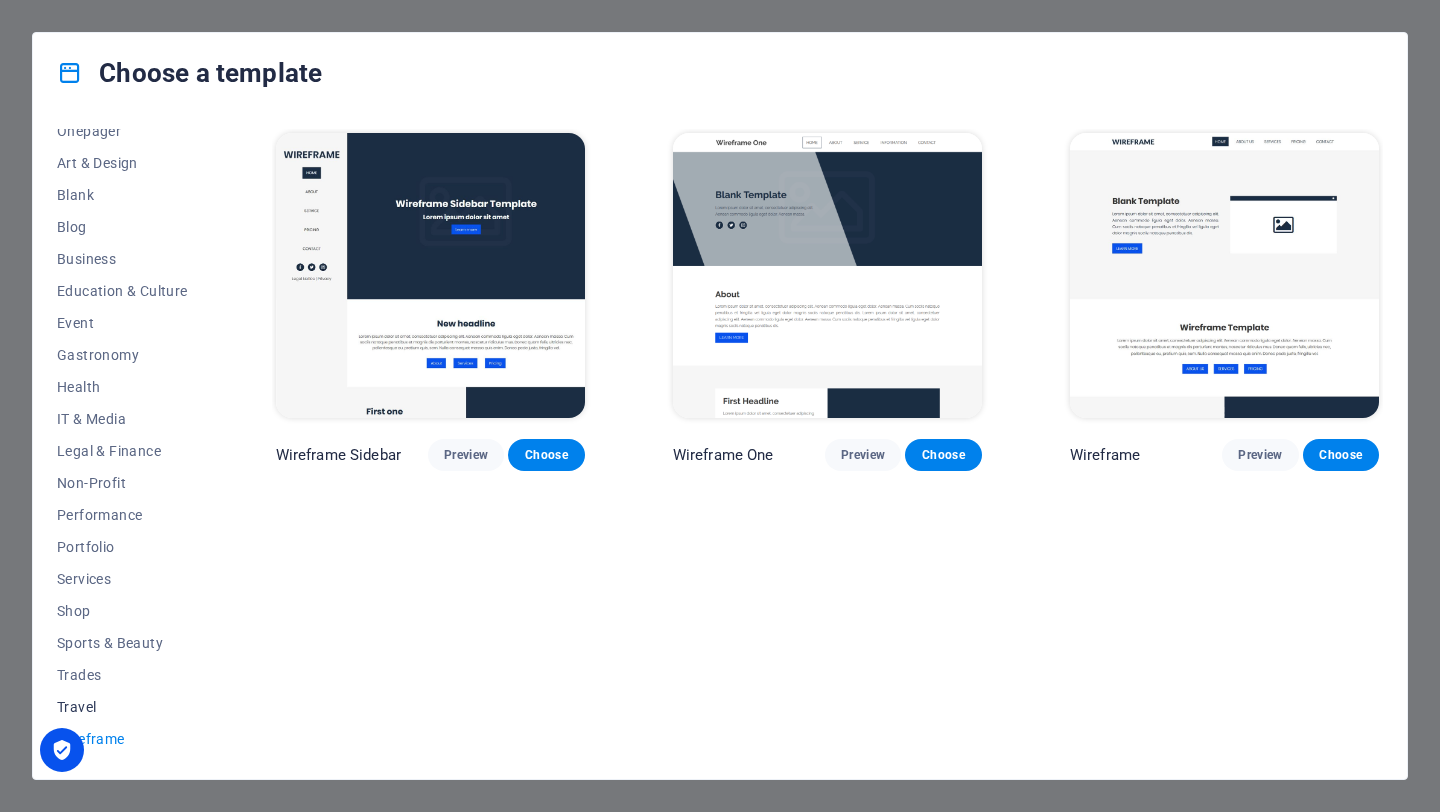 click on "Travel" at bounding box center [122, 707] 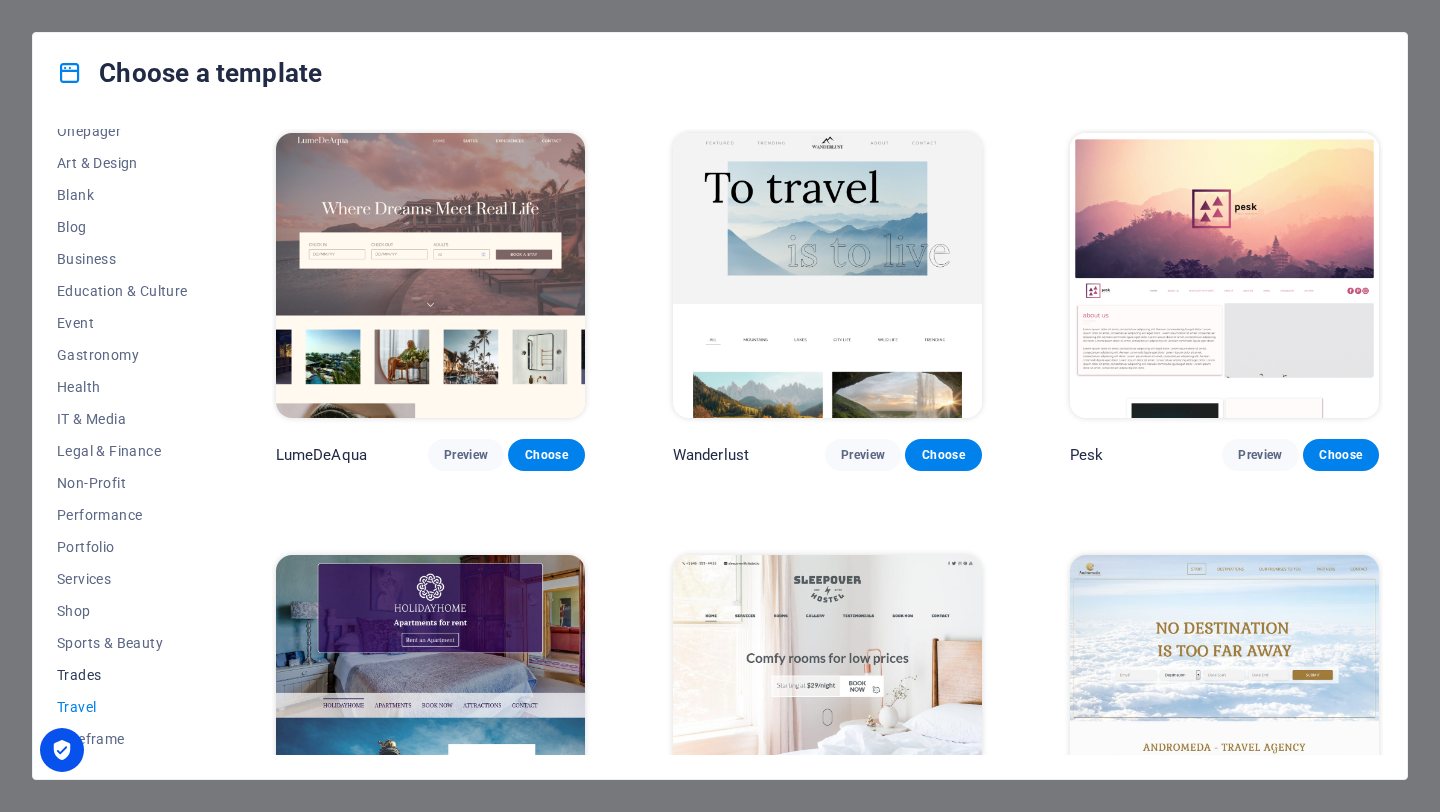 click on "Trades" at bounding box center [122, 675] 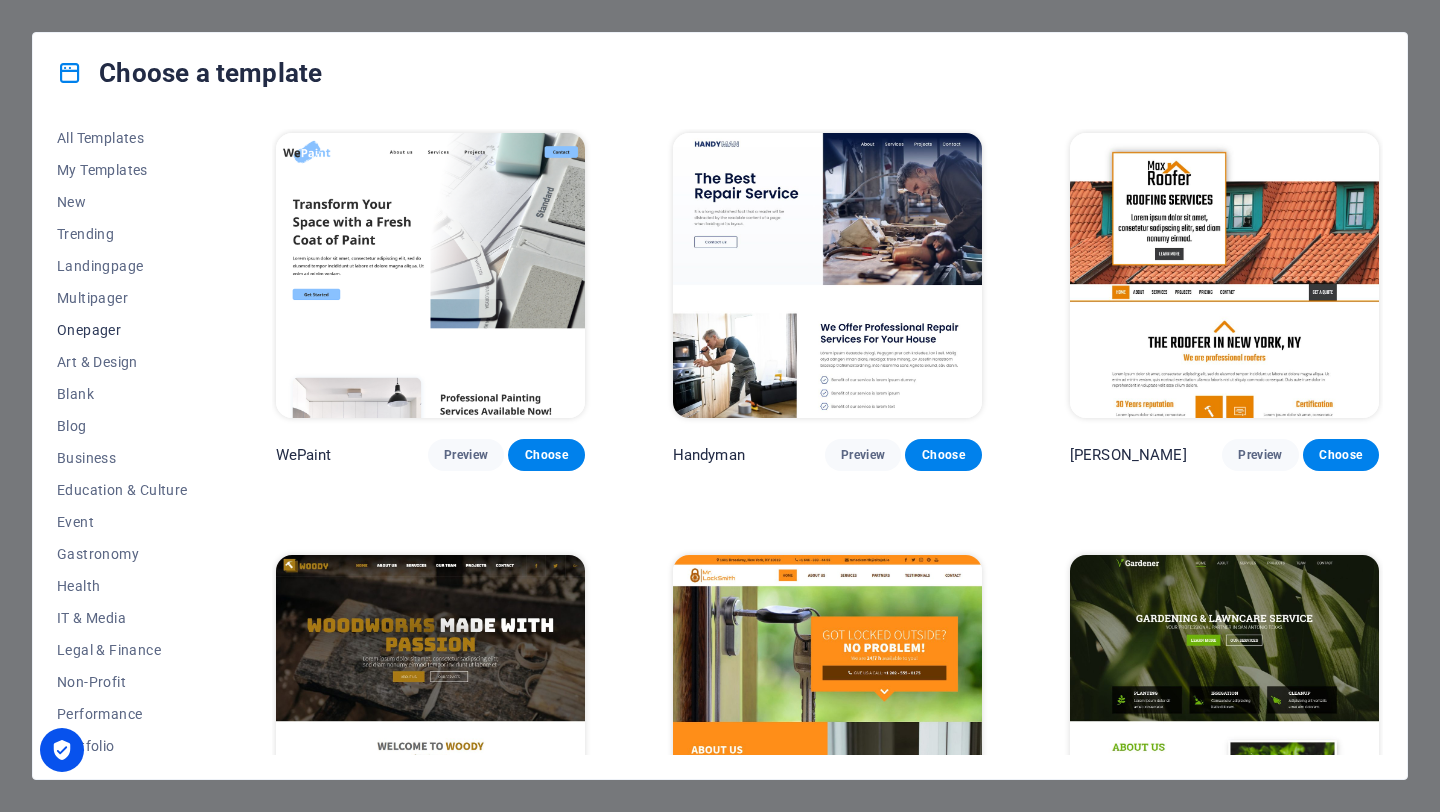 scroll, scrollTop: 0, scrollLeft: 0, axis: both 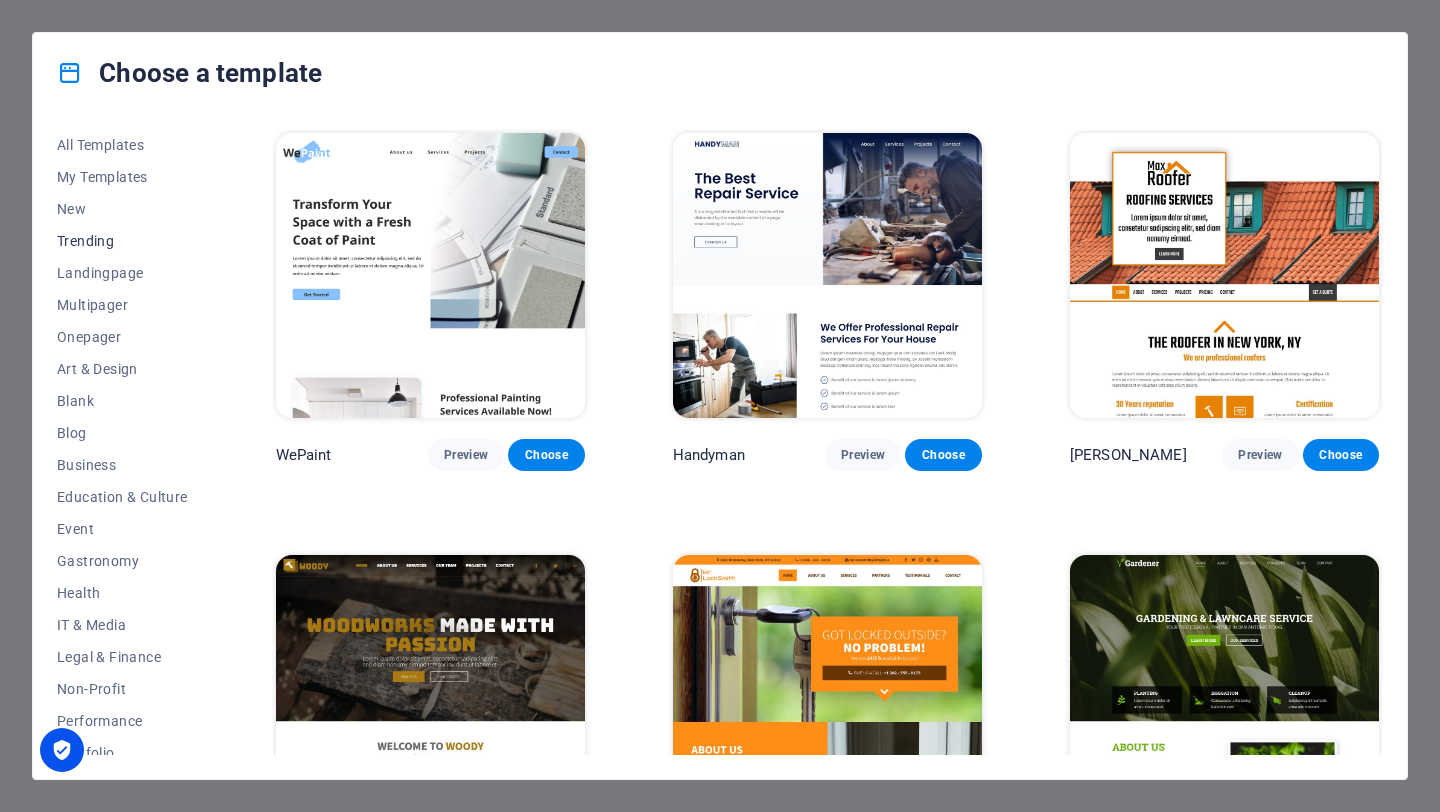 click on "Trending" at bounding box center (122, 241) 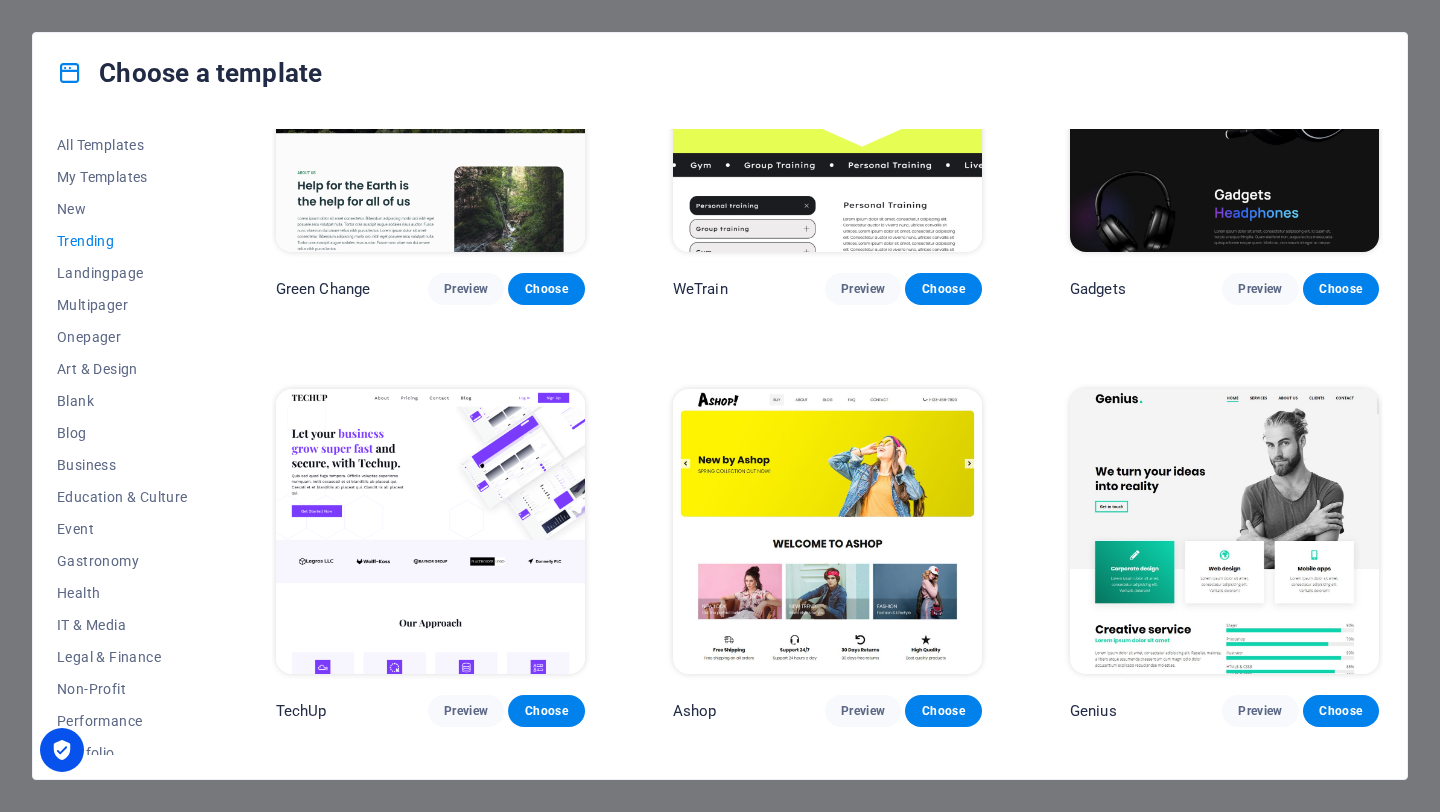 scroll, scrollTop: 1462, scrollLeft: 0, axis: vertical 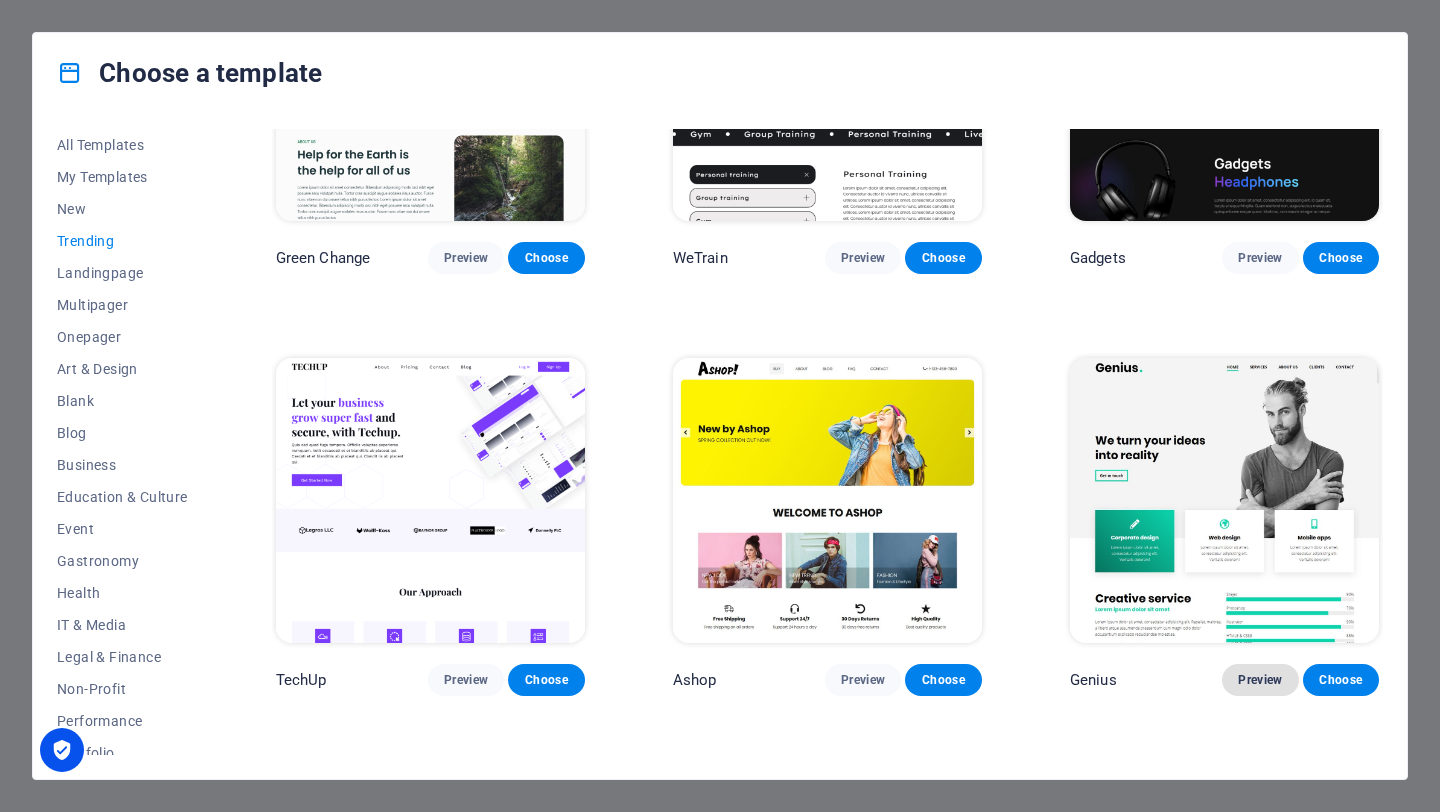 click on "Preview" at bounding box center [1260, 680] 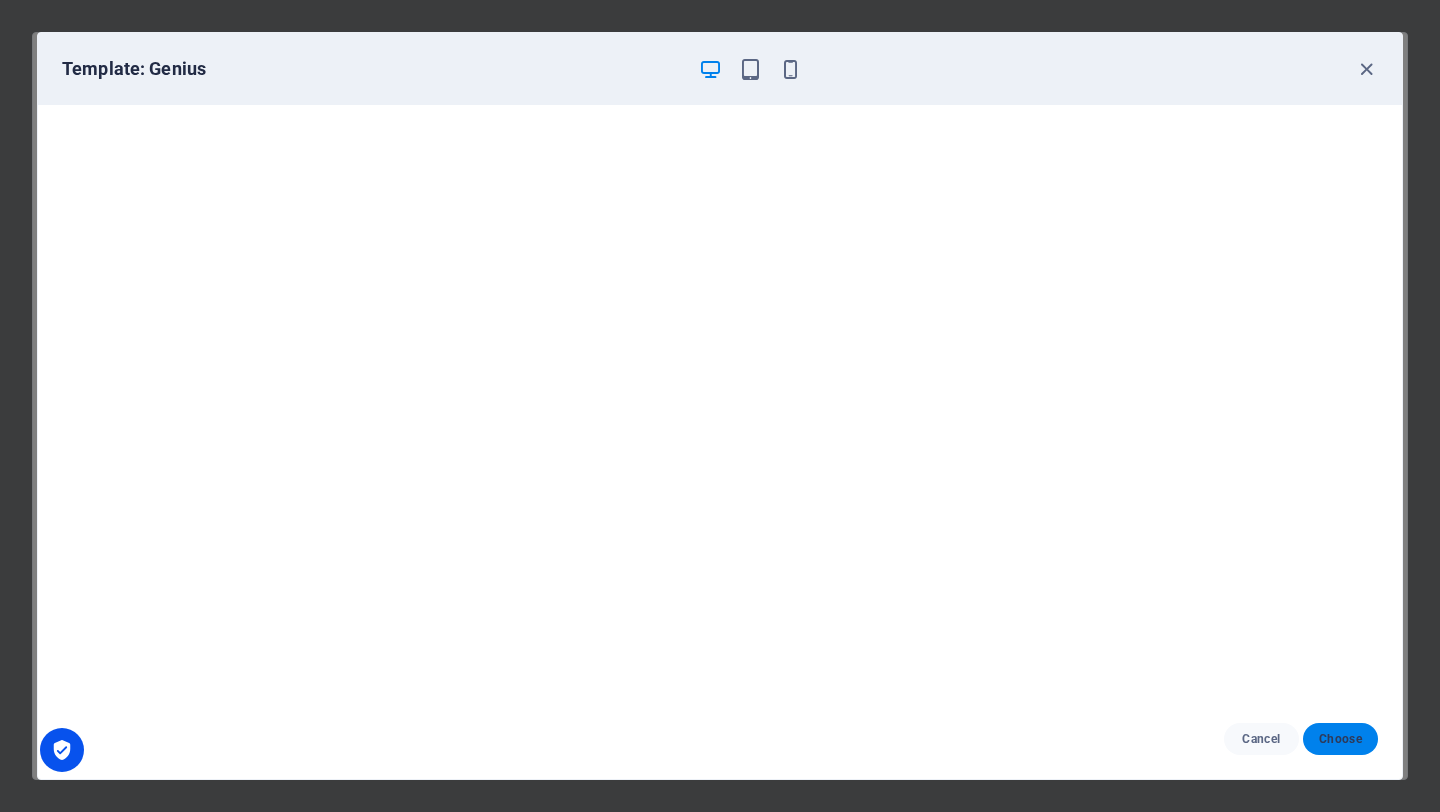 click on "Choose" at bounding box center [1340, 739] 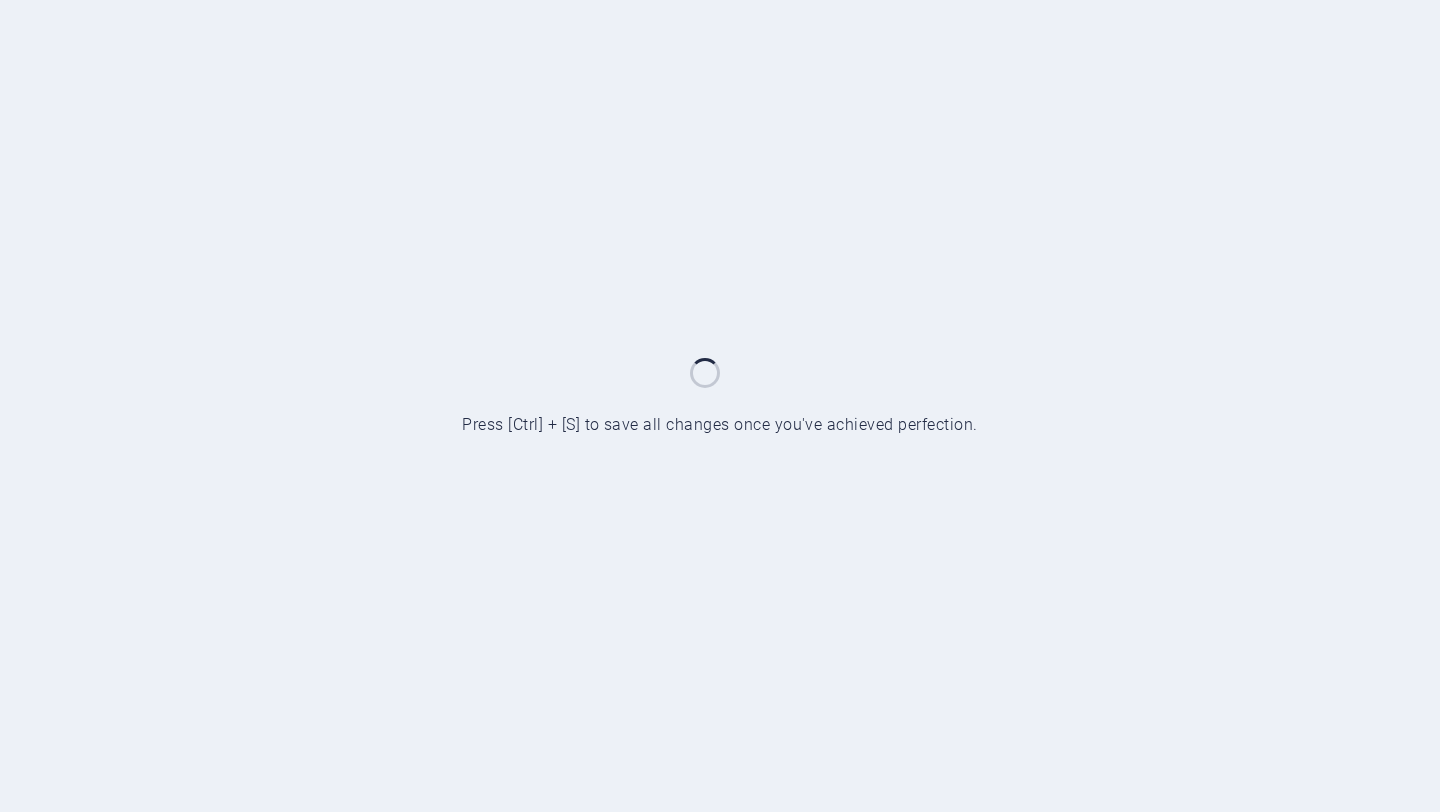 scroll, scrollTop: 0, scrollLeft: 0, axis: both 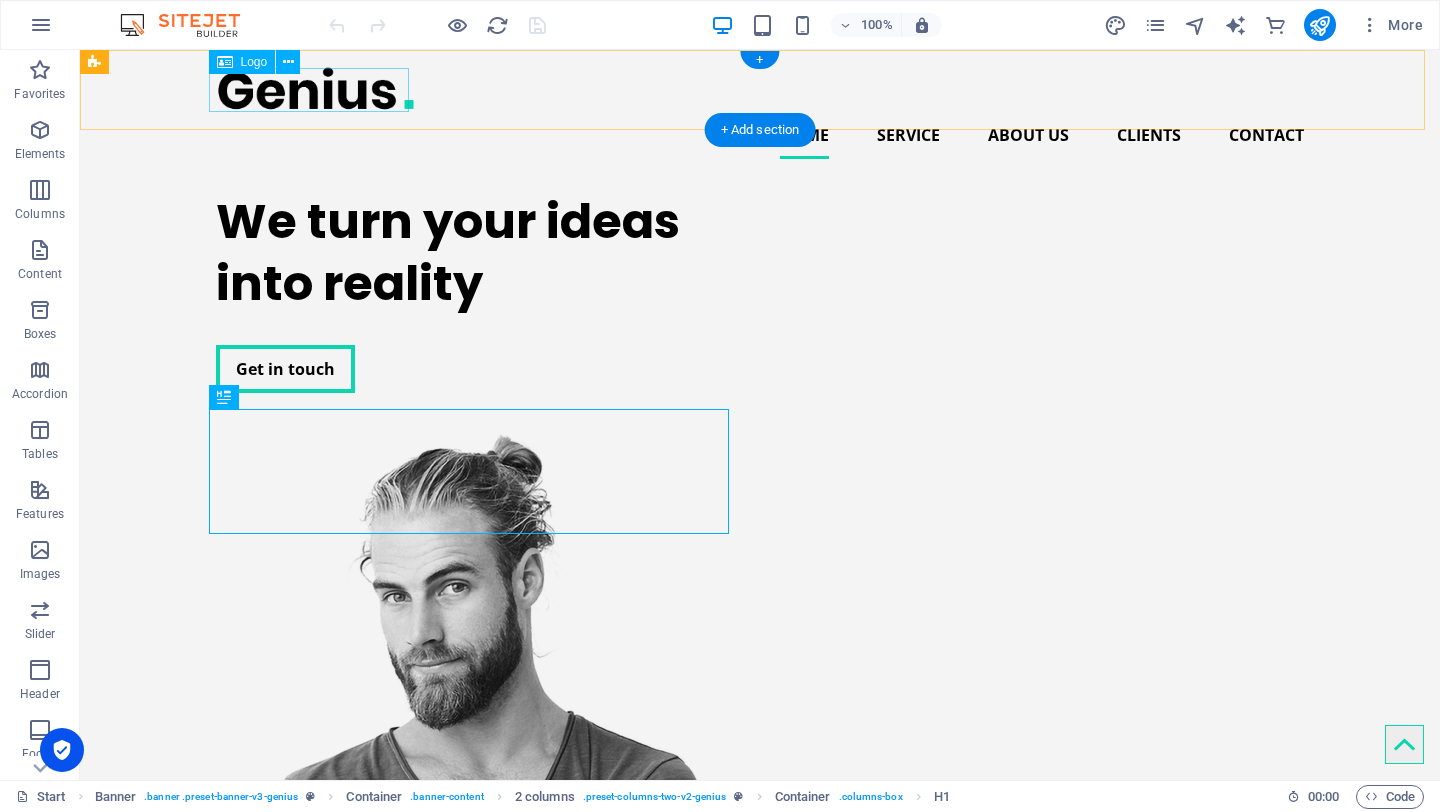 click at bounding box center (760, 88) 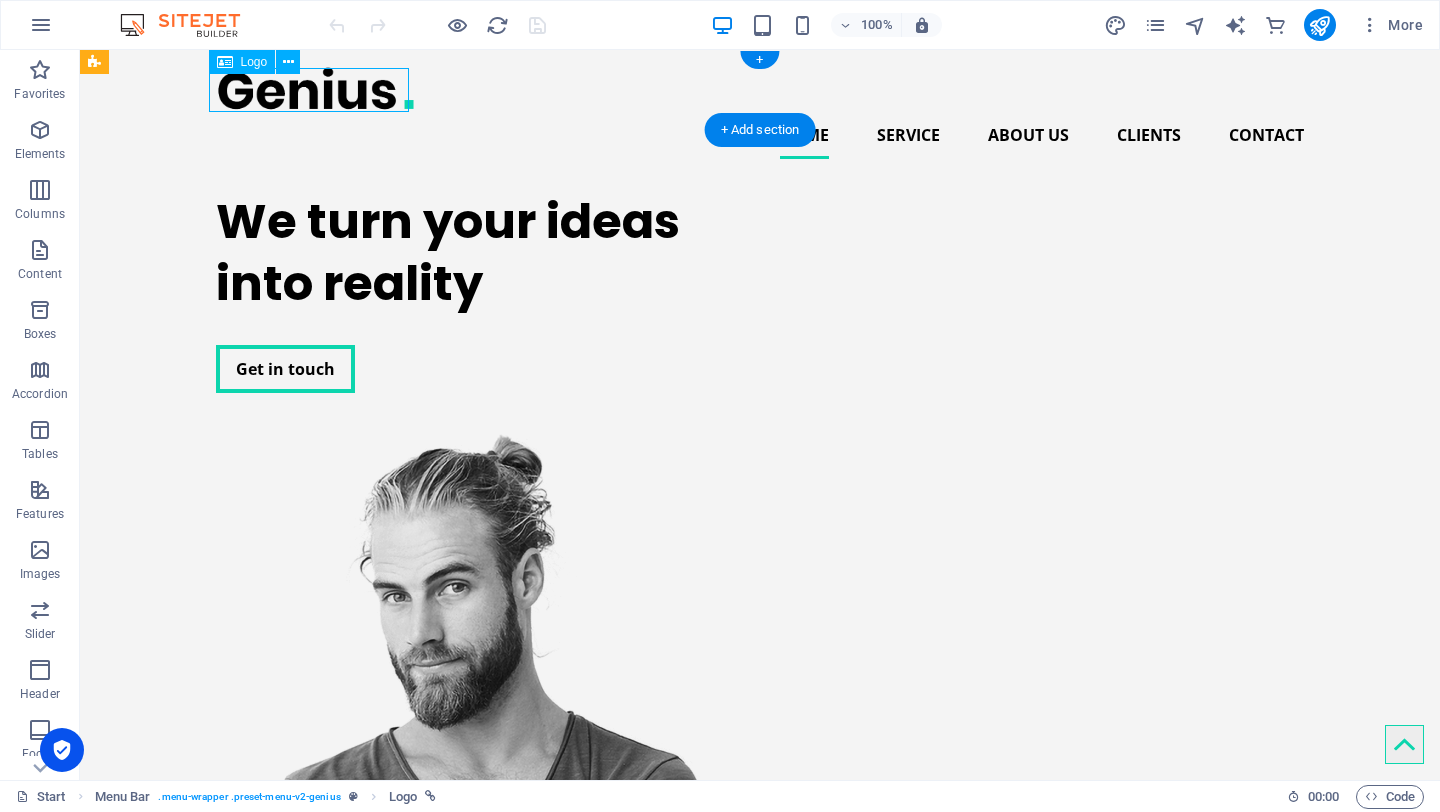 click at bounding box center (760, 88) 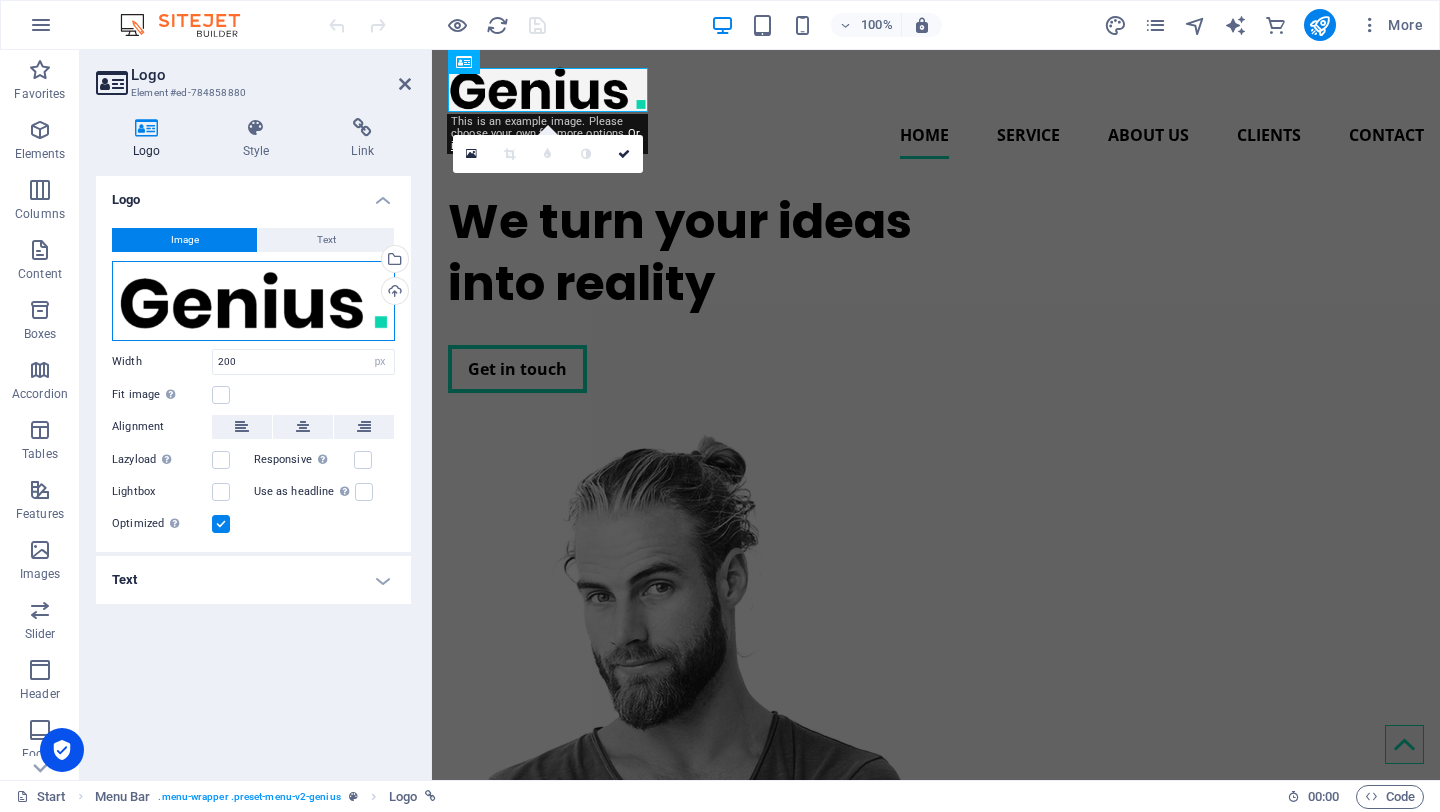 click on "Drag files here, click to choose files or select files from Files or our free stock photos & videos" at bounding box center (253, 301) 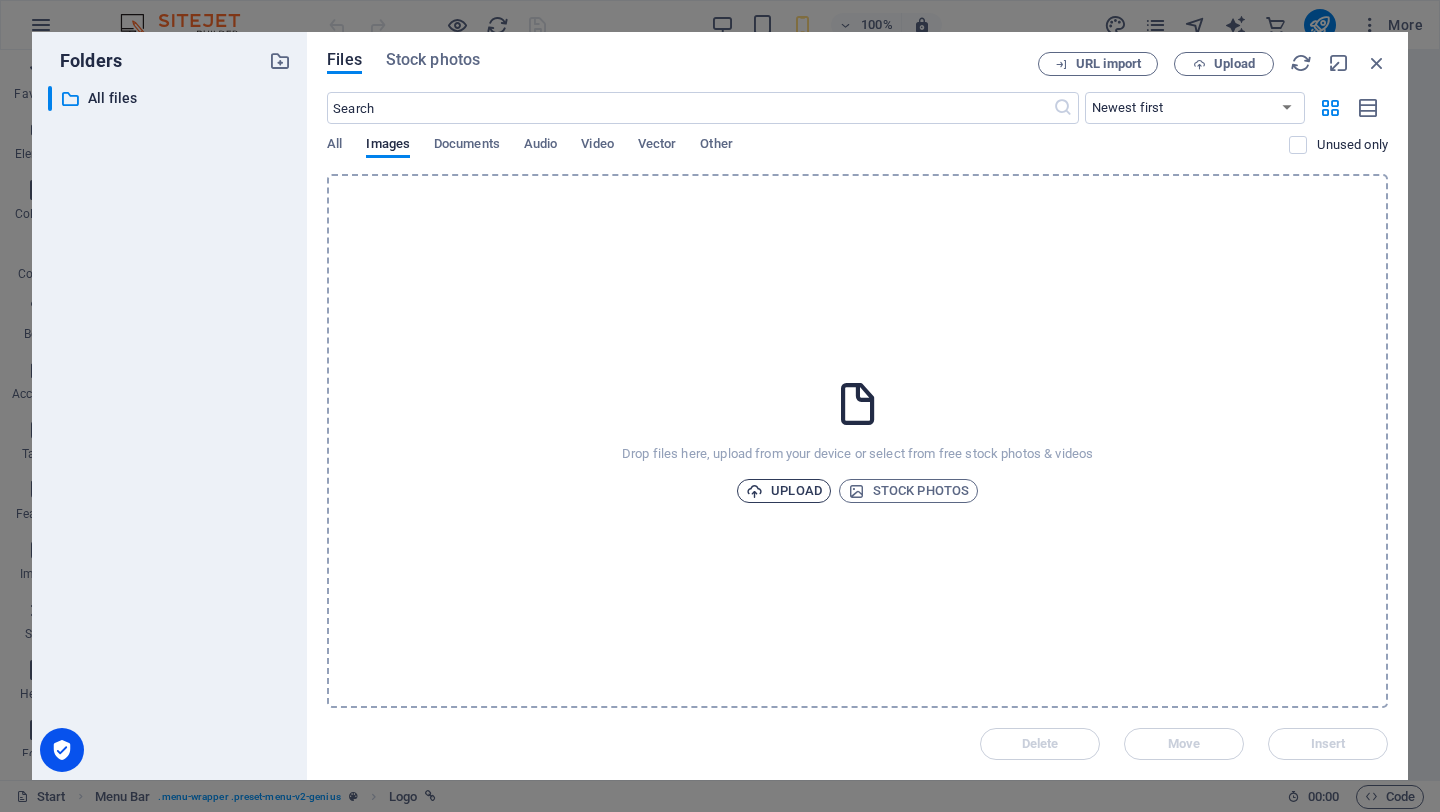 click on "Upload" at bounding box center (784, 491) 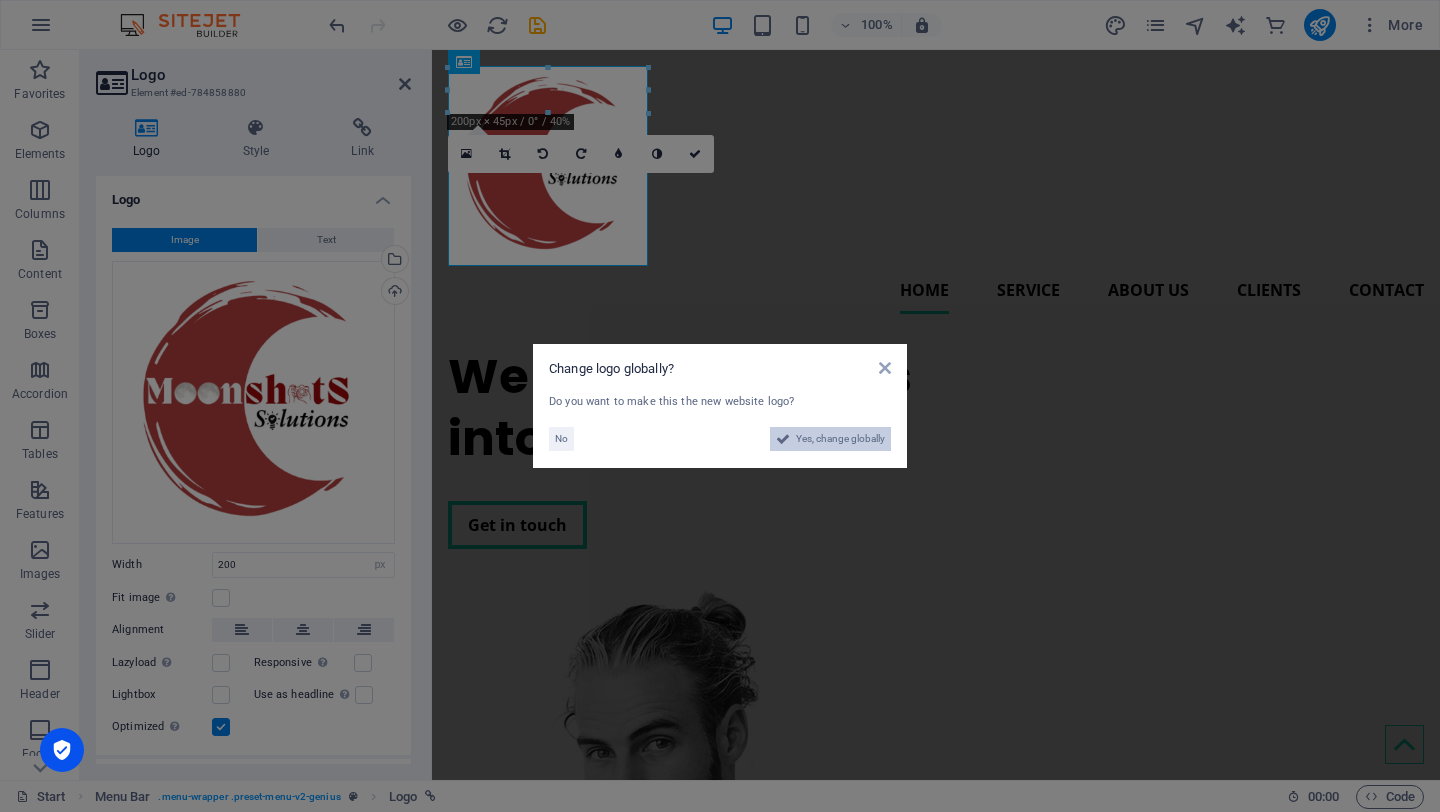 click on "Yes, change globally" at bounding box center [840, 439] 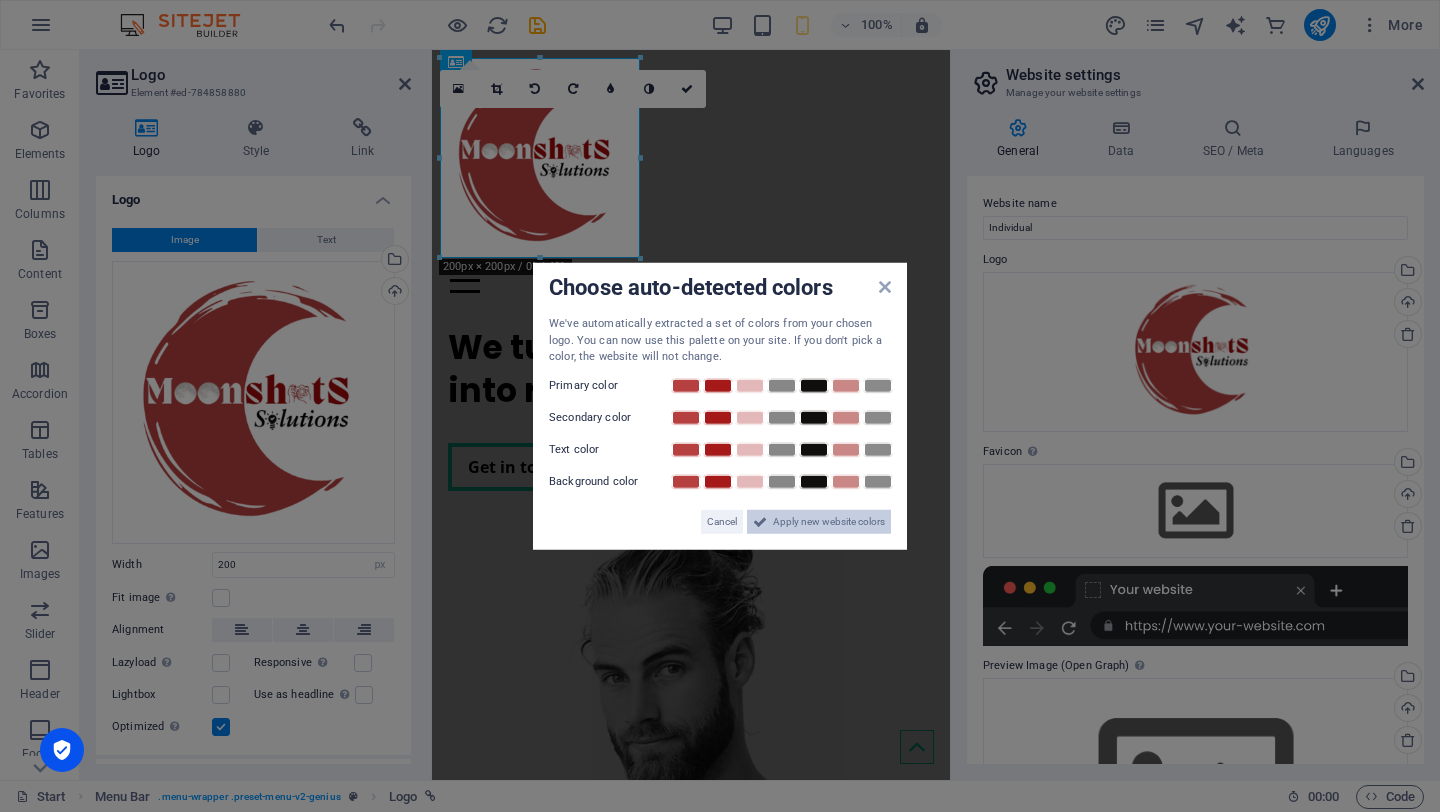 click on "Apply new website colors" at bounding box center (829, 521) 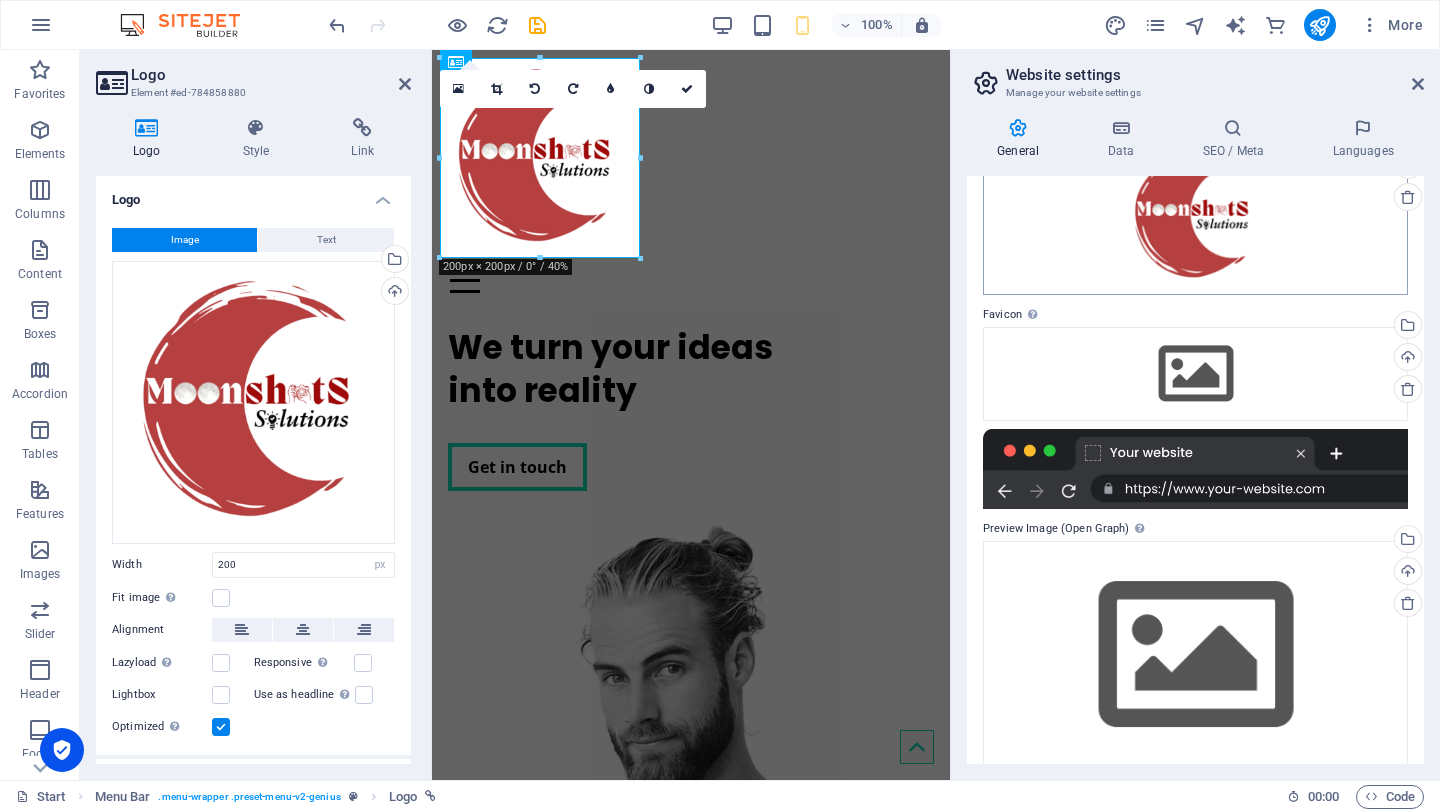 scroll, scrollTop: 159, scrollLeft: 0, axis: vertical 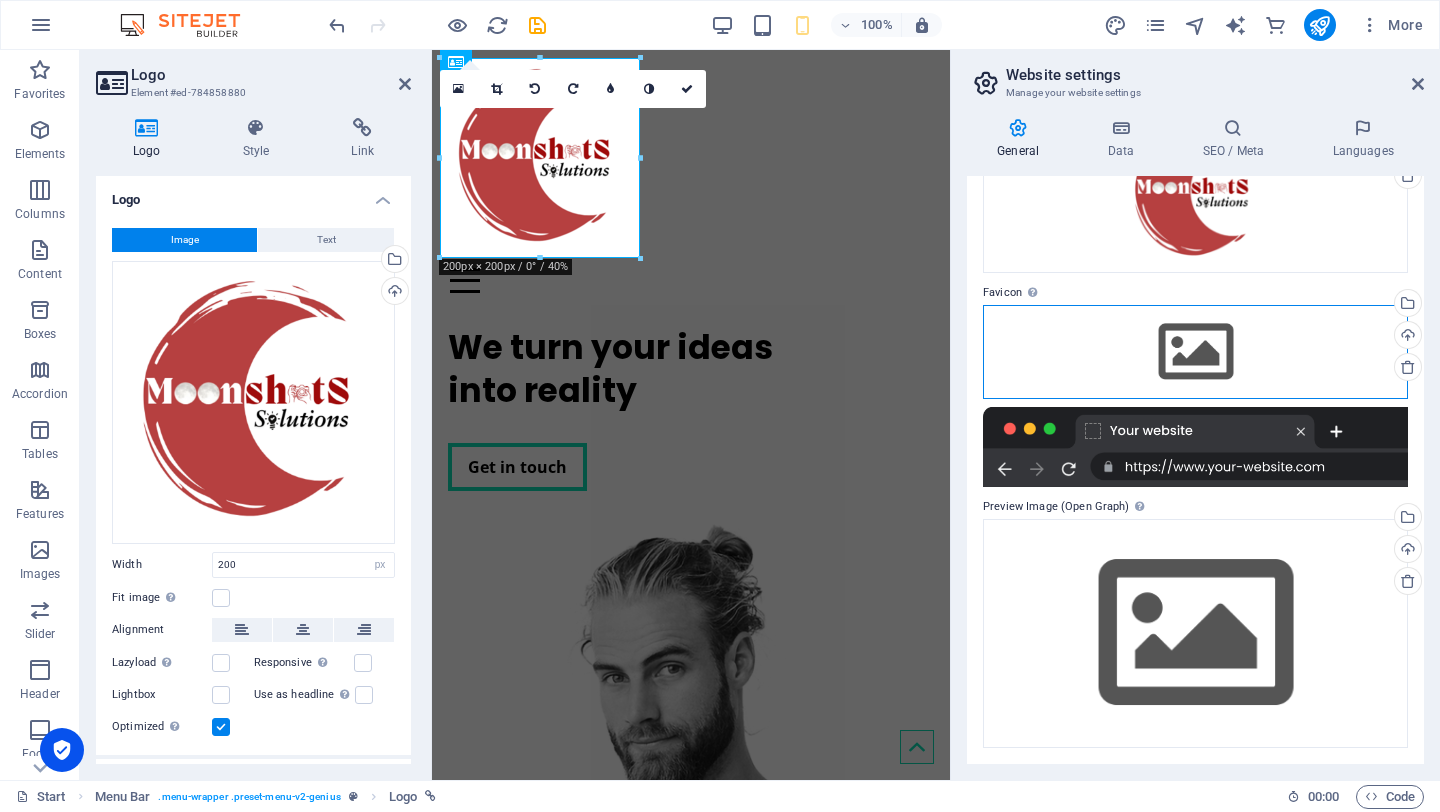 click on "Drag files here, click to choose files or select files from Files or our free stock photos & videos" at bounding box center [1195, 352] 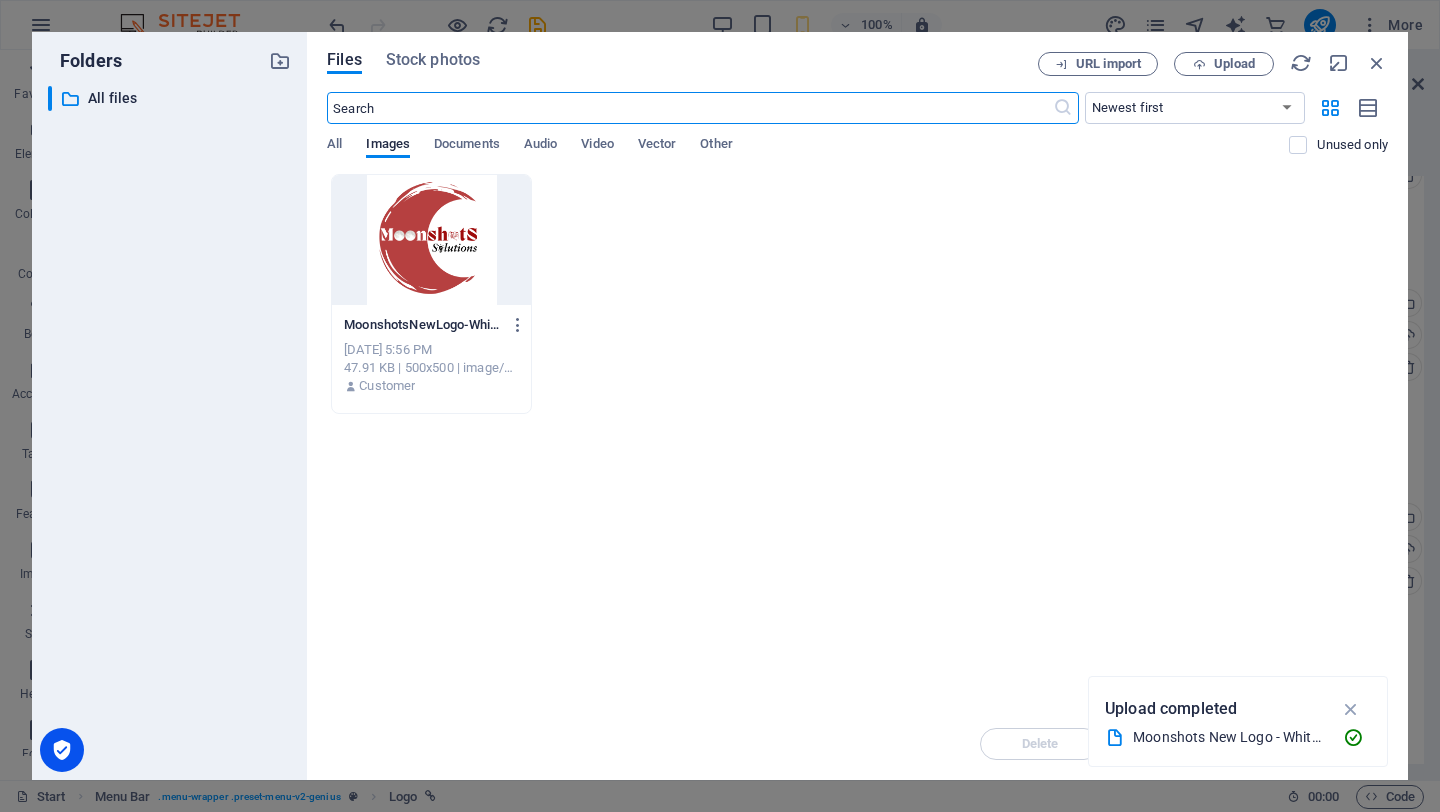 click at bounding box center (431, 240) 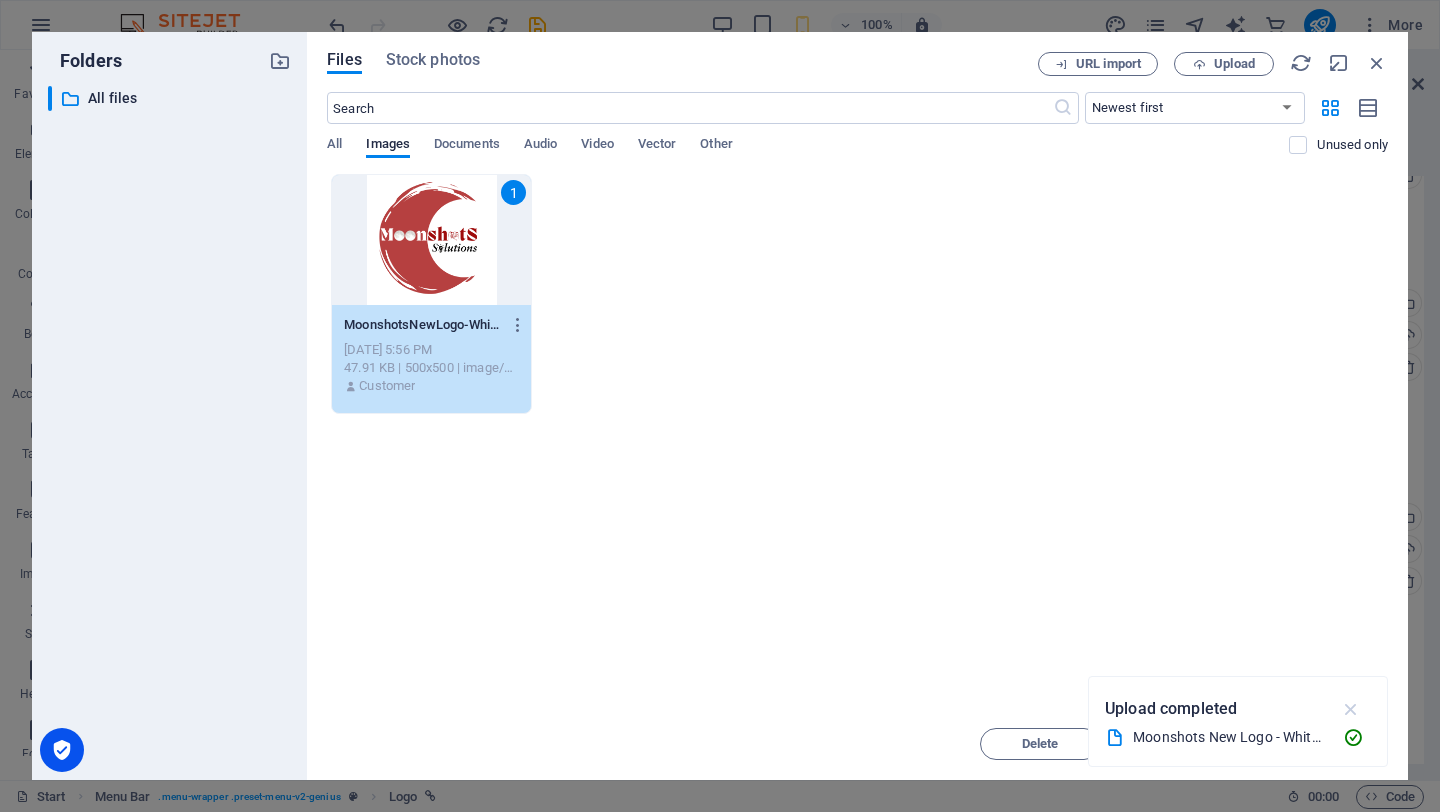 click at bounding box center (1351, 709) 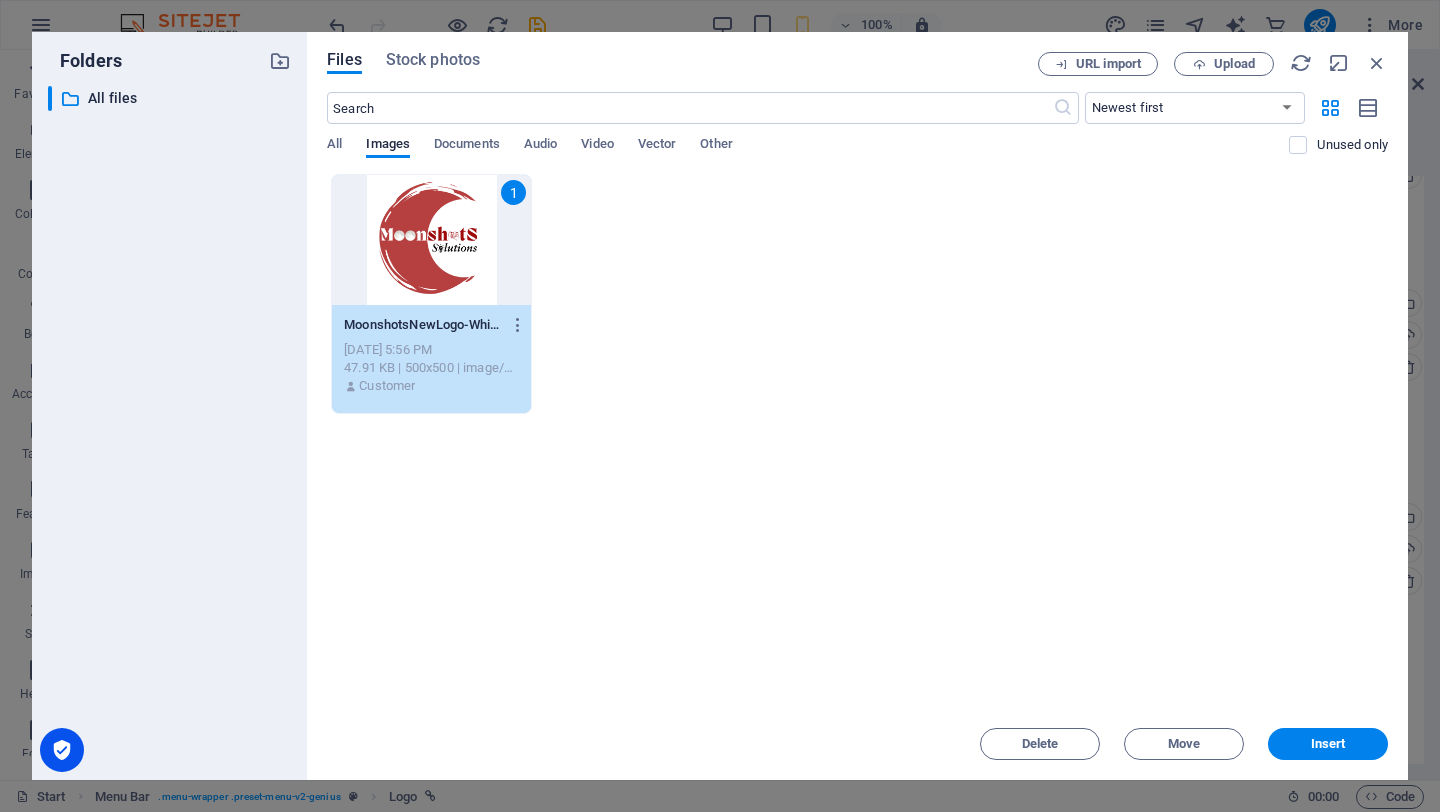 click on "Insert" at bounding box center (1328, 744) 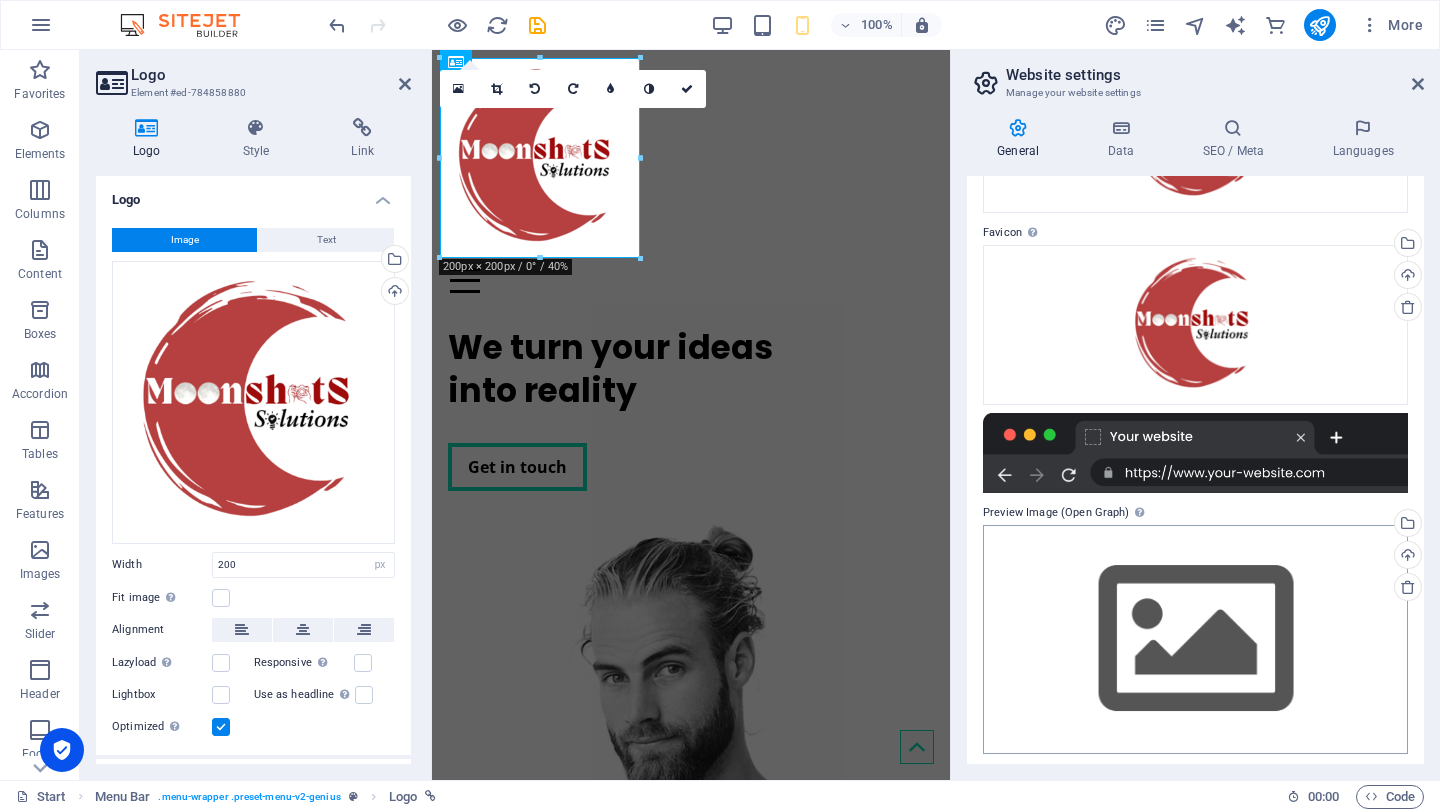 scroll, scrollTop: 225, scrollLeft: 0, axis: vertical 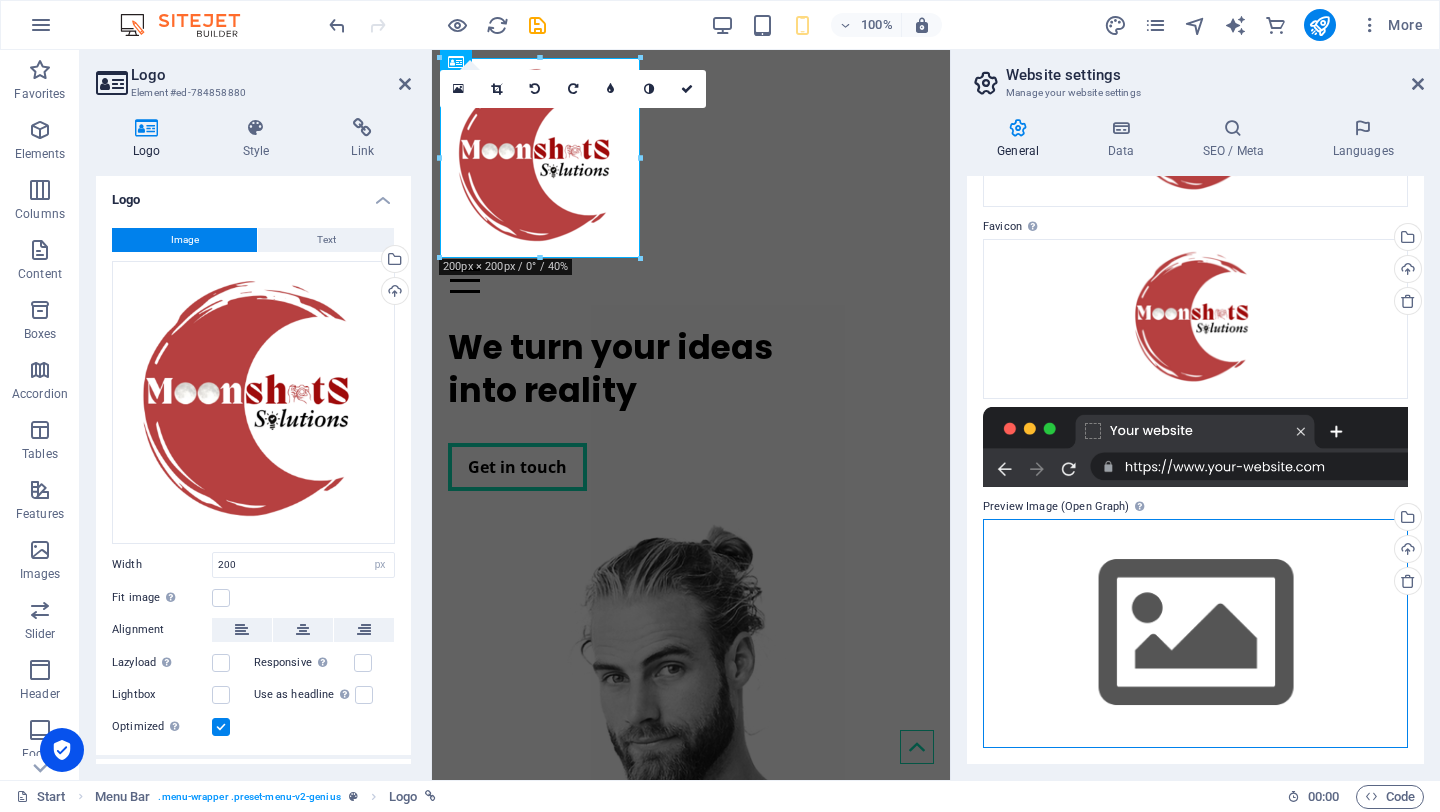 click on "Drag files here, click to choose files or select files from Files or our free stock photos & videos" at bounding box center [1195, 633] 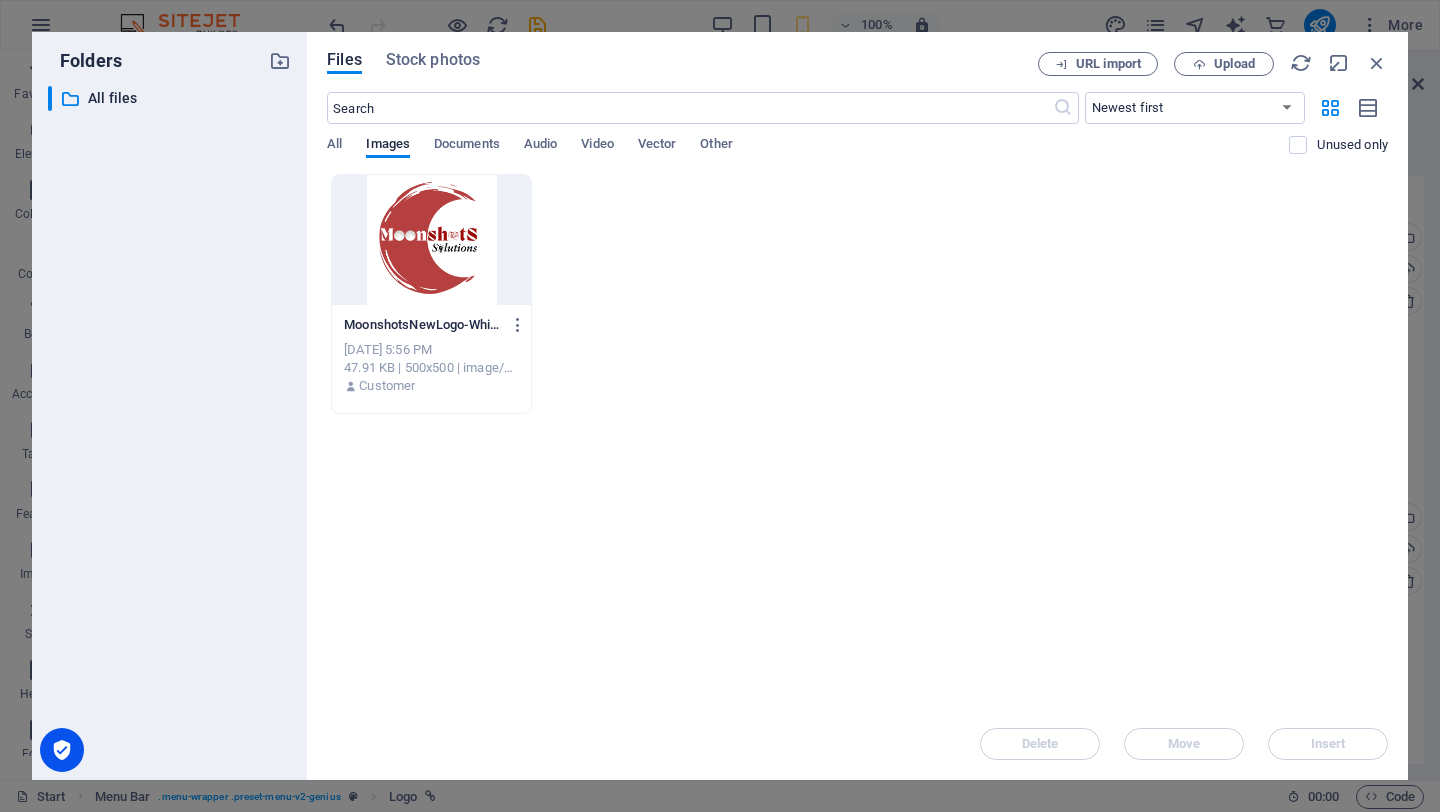 click at bounding box center [431, 240] 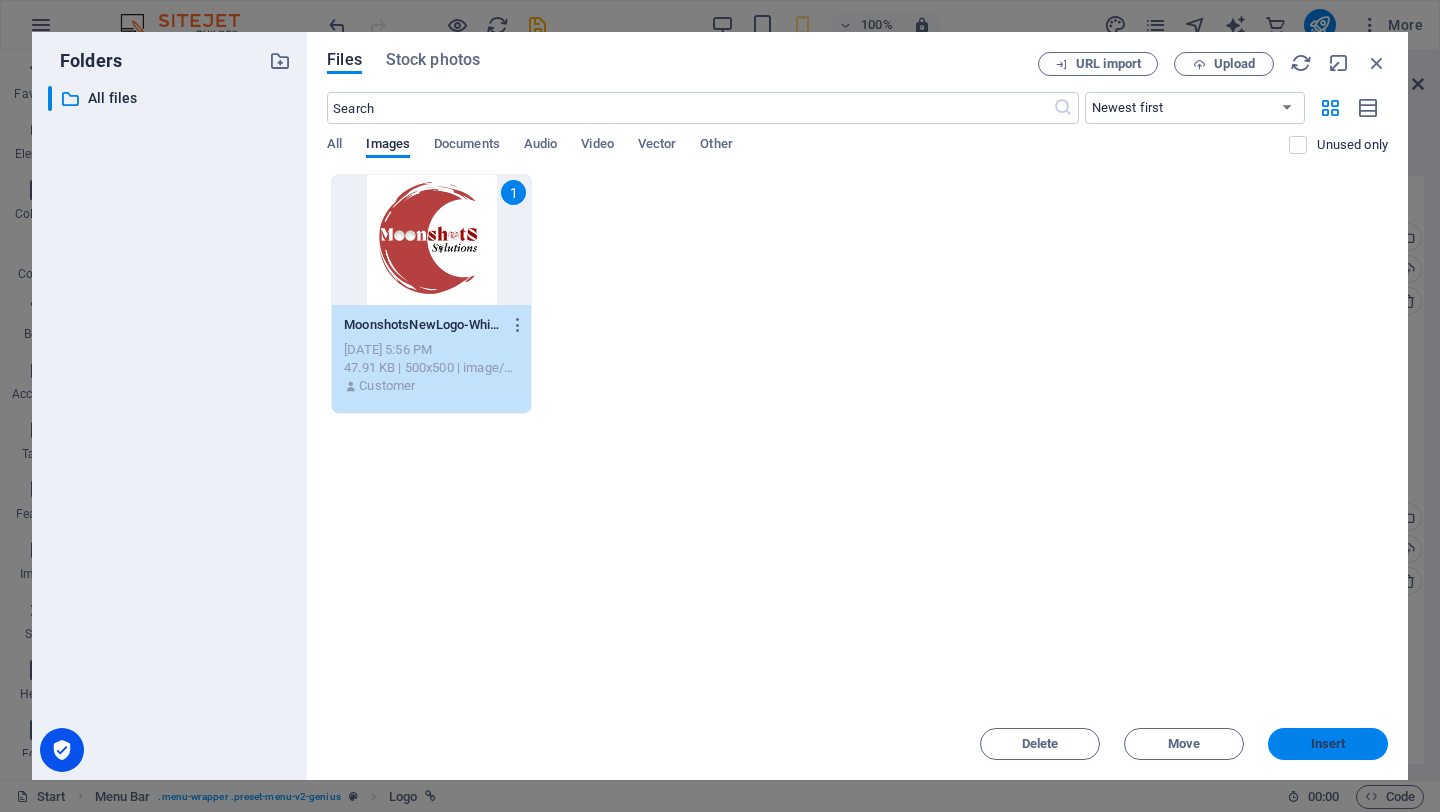 click on "Insert" at bounding box center (1328, 744) 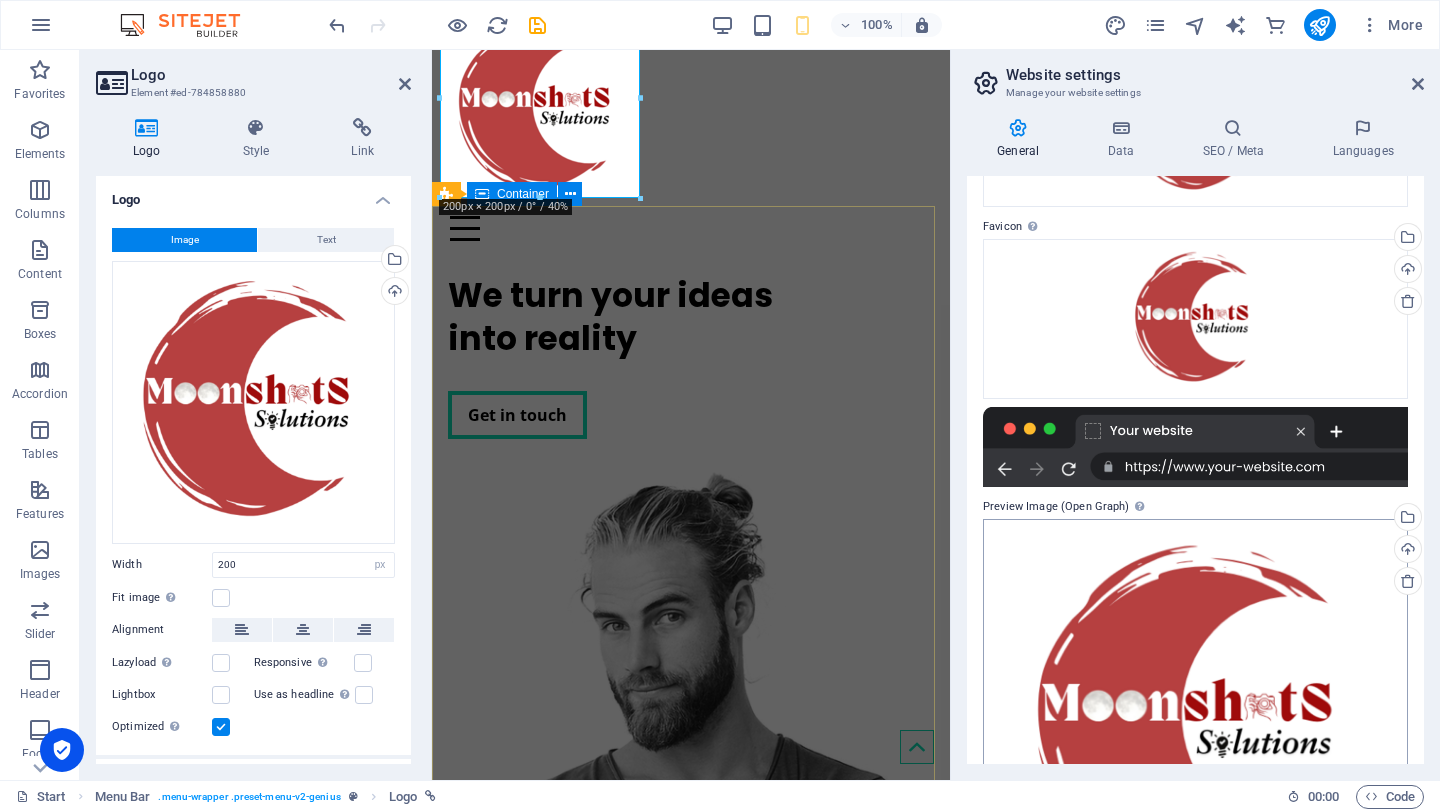 scroll, scrollTop: 64, scrollLeft: 0, axis: vertical 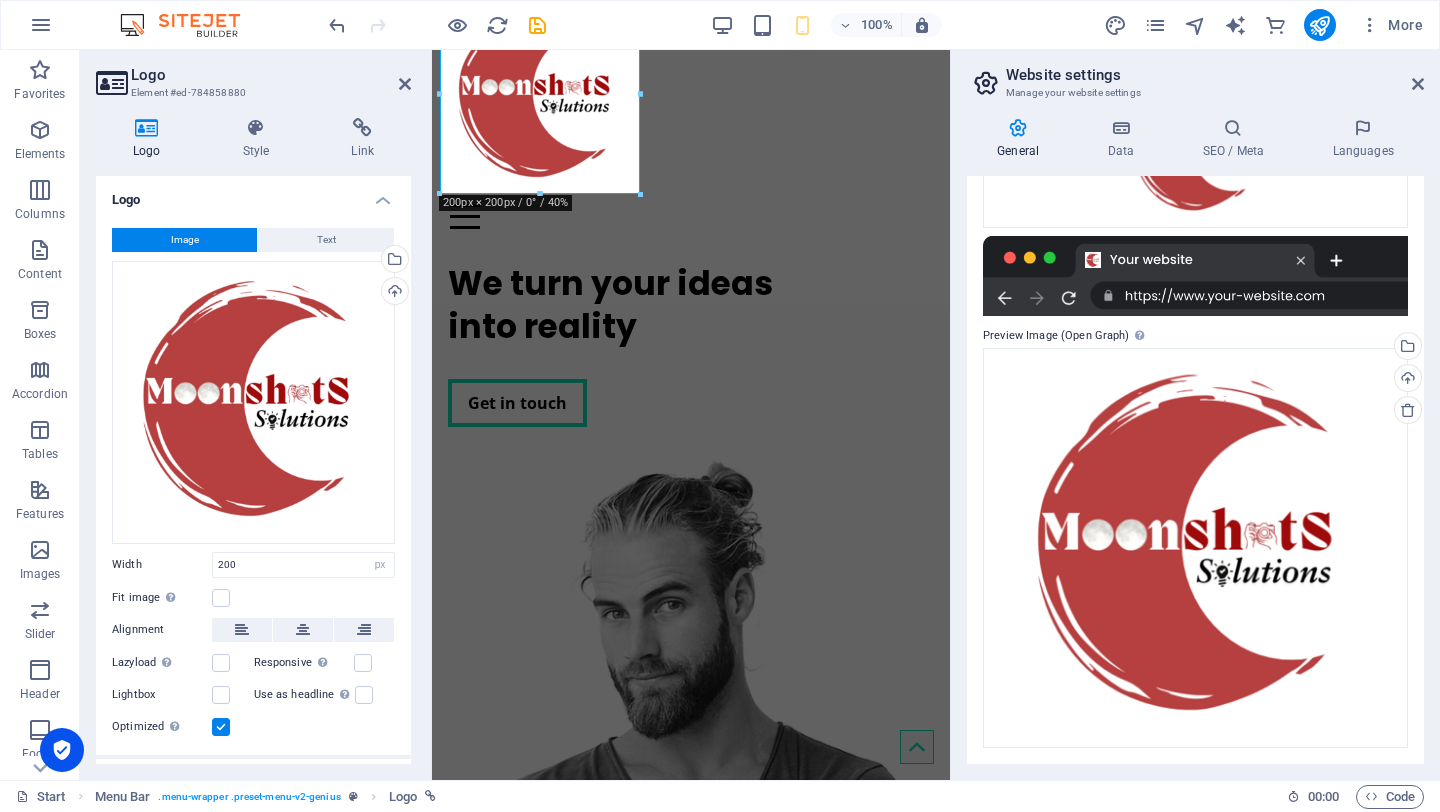 click at bounding box center [1018, 128] 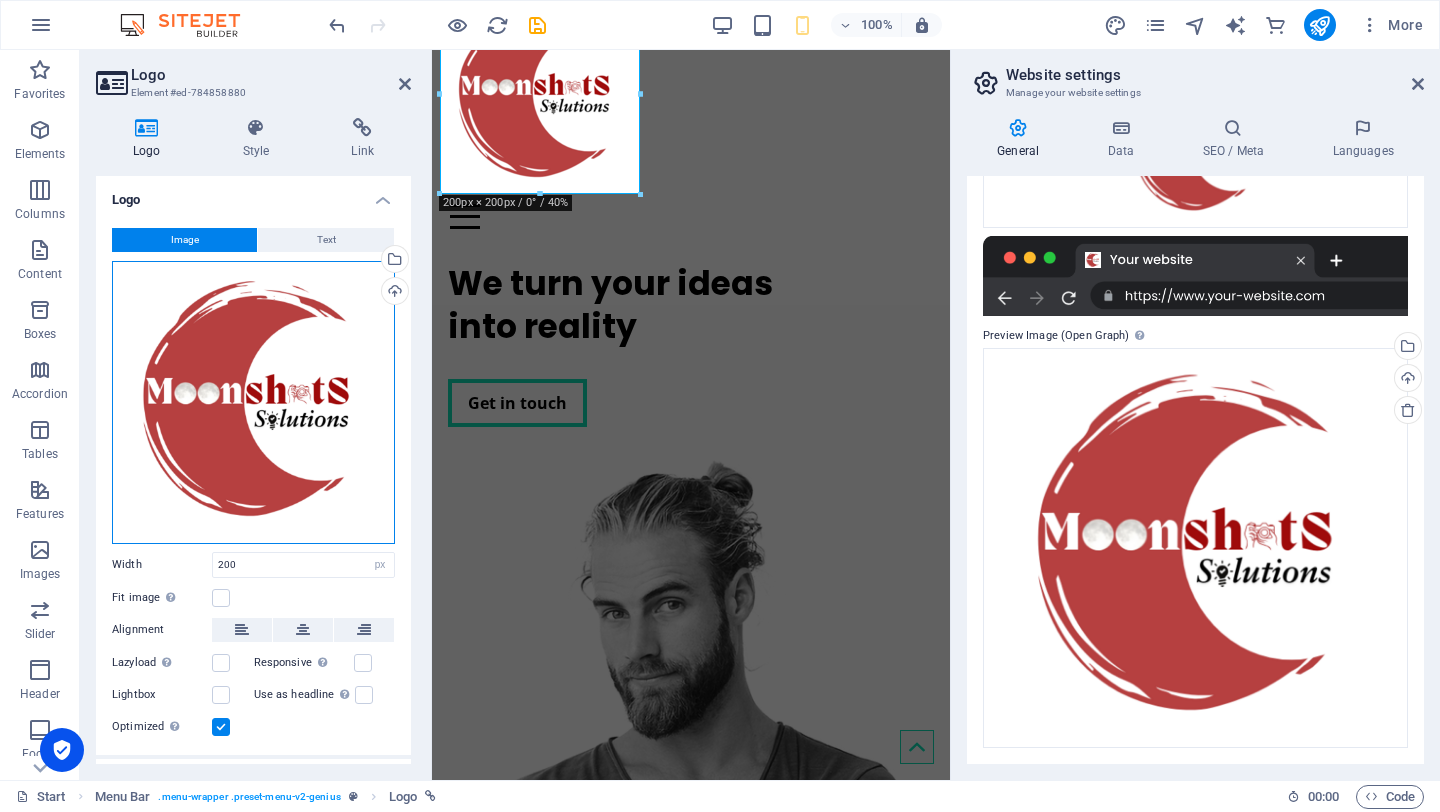click on "Drag files here, click to choose files or select files from Files or our free stock photos & videos" at bounding box center [253, 402] 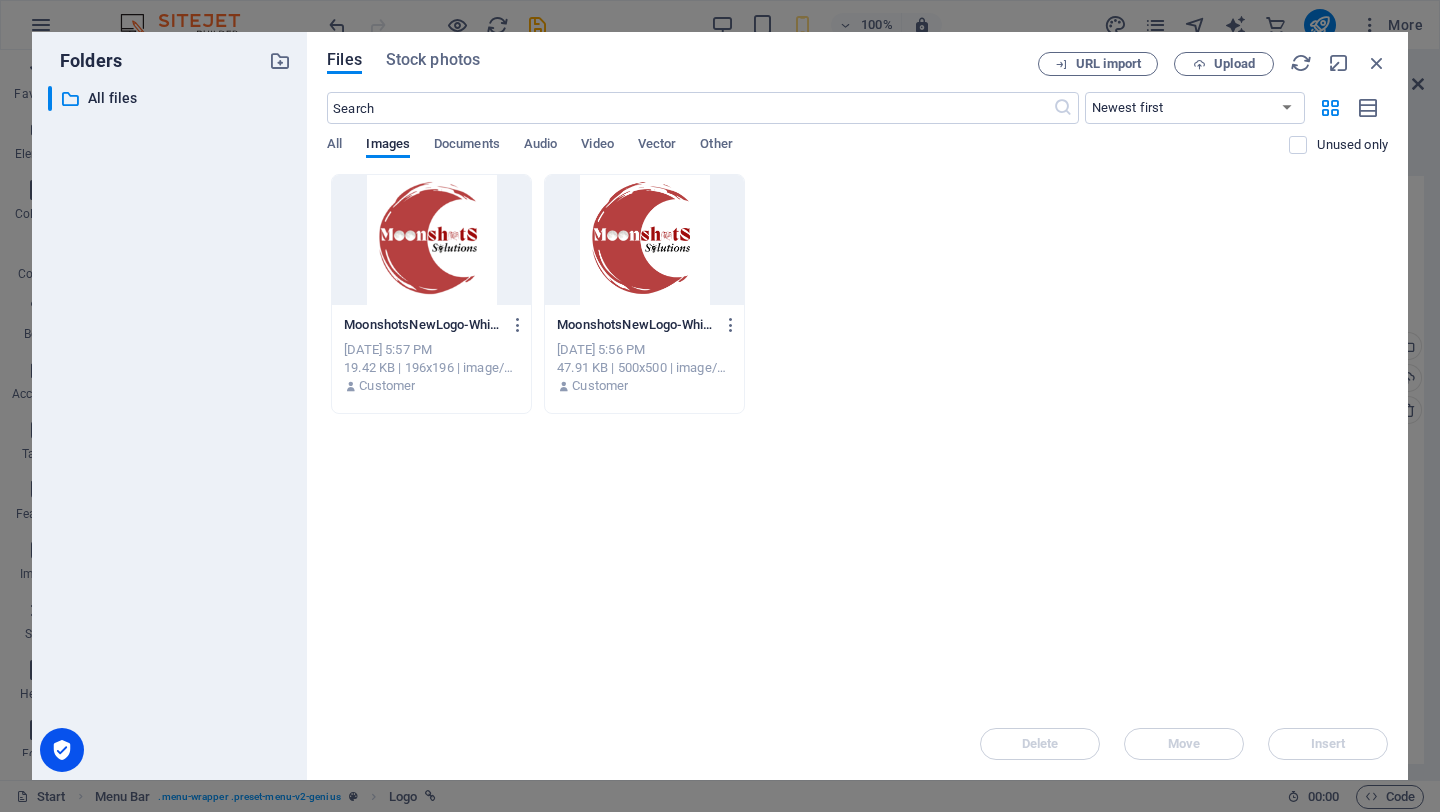 click on "URL import Upload" at bounding box center [1213, 64] 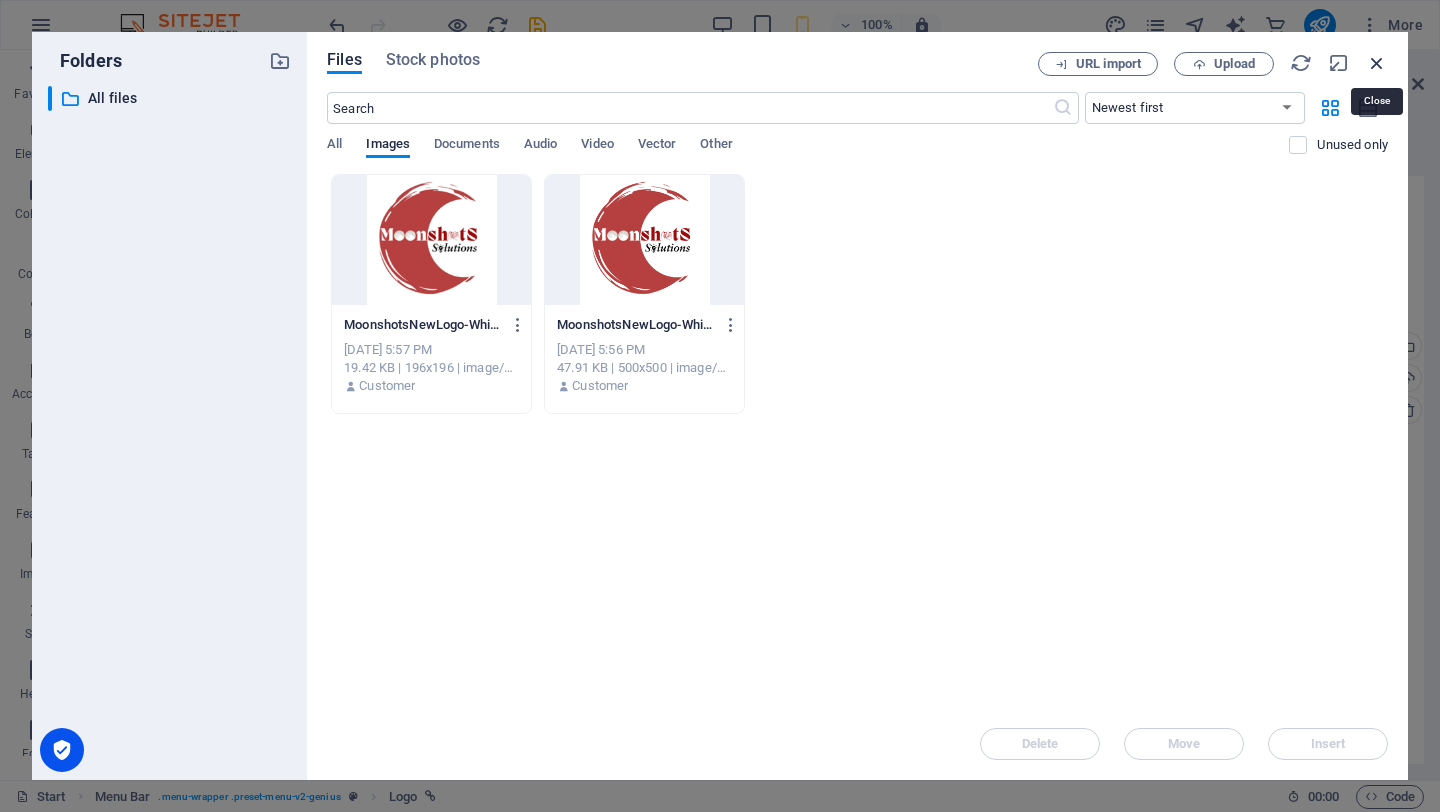 drag, startPoint x: 1378, startPoint y: 66, endPoint x: 1359, endPoint y: 76, distance: 21.470911 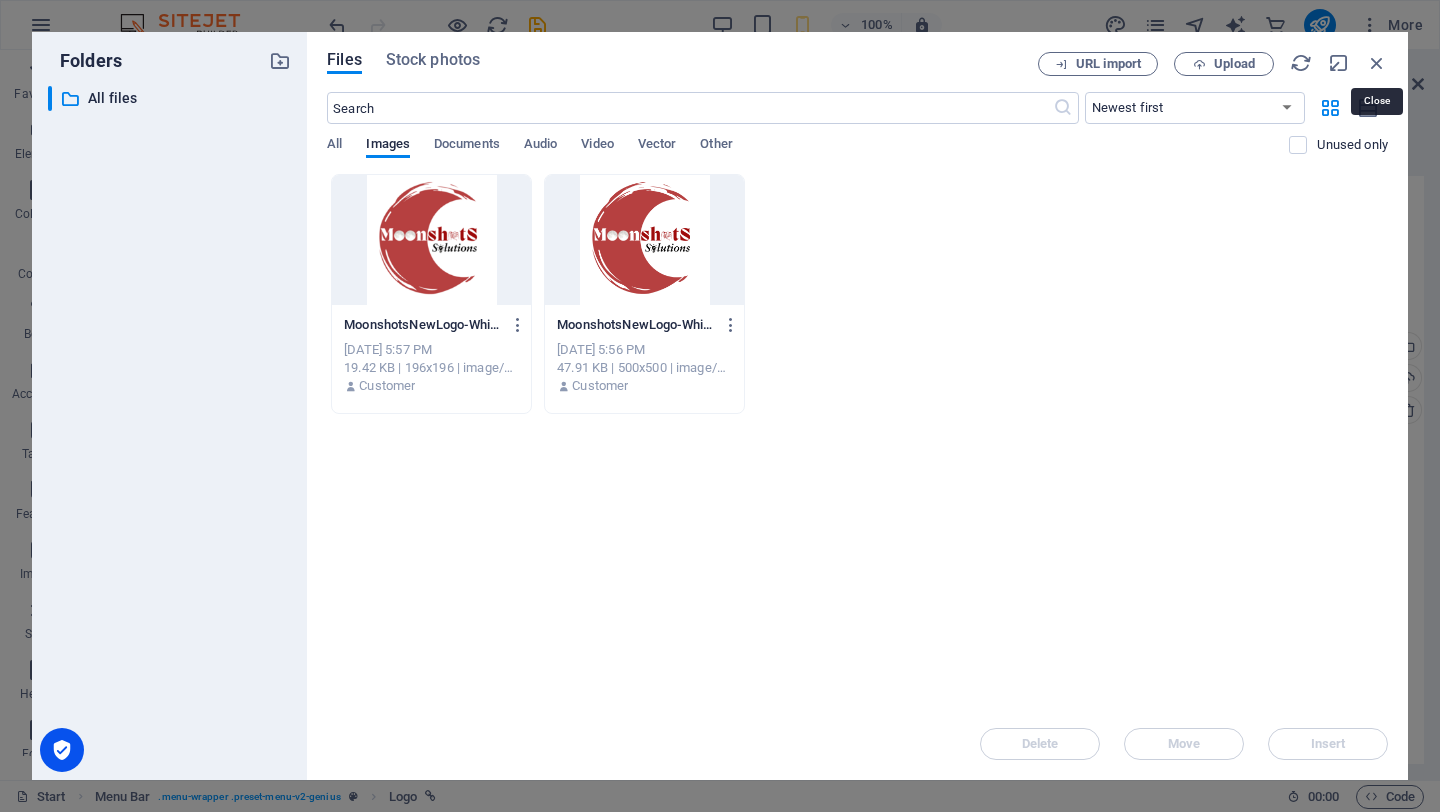 click at bounding box center [1377, 63] 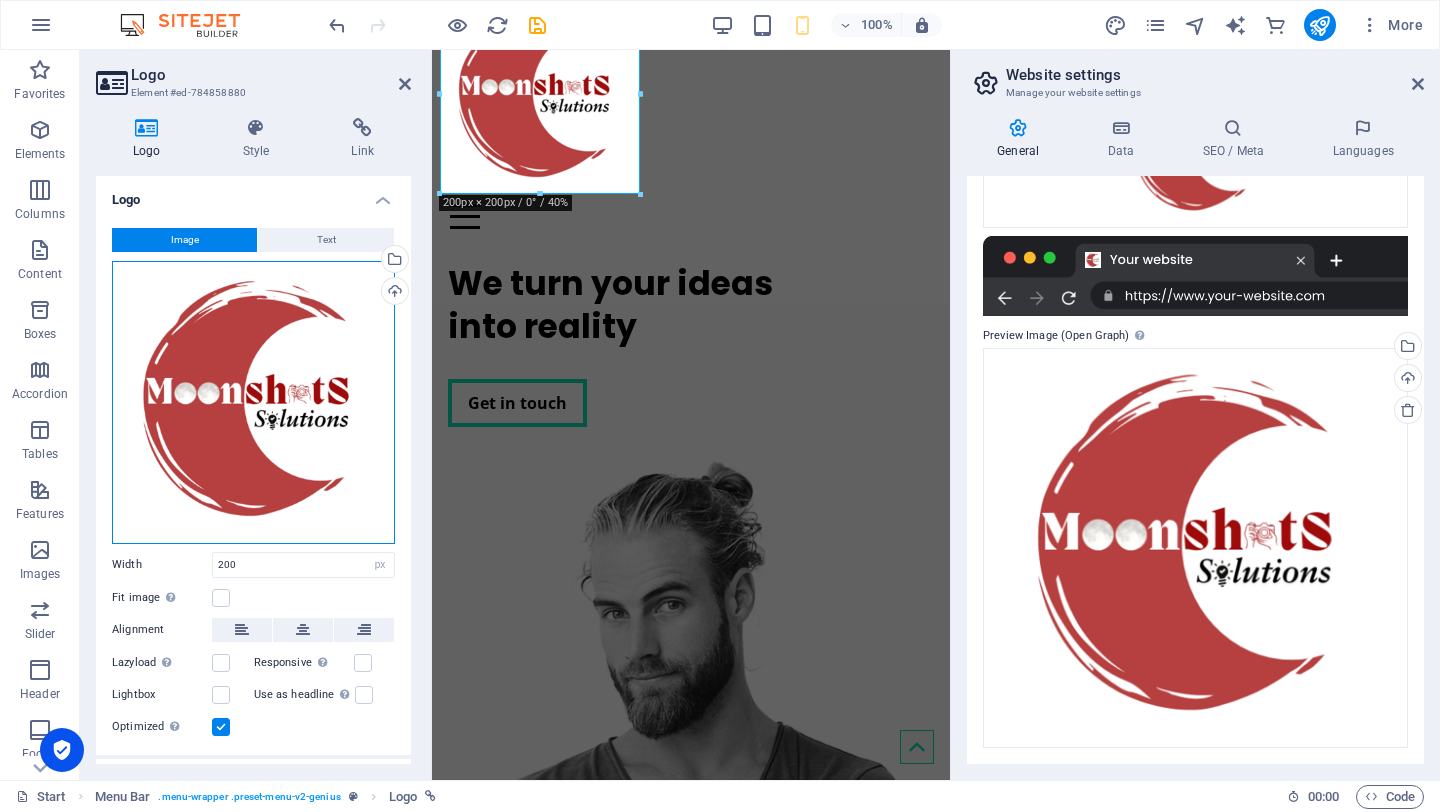 click on "Drag files here, click to choose files or select files from Files or our free stock photos & videos" at bounding box center [253, 402] 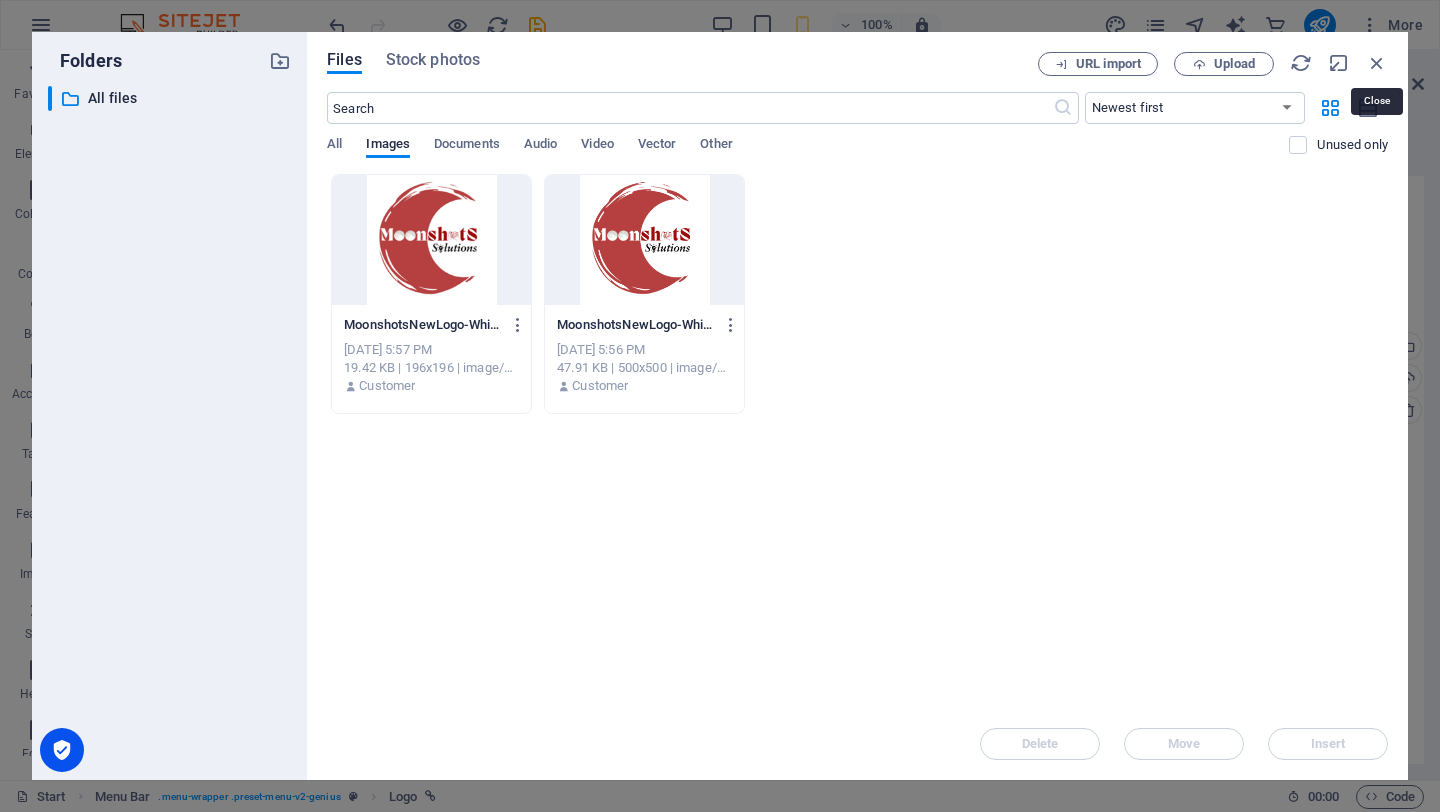 drag, startPoint x: 1378, startPoint y: 61, endPoint x: 1358, endPoint y: 96, distance: 40.311287 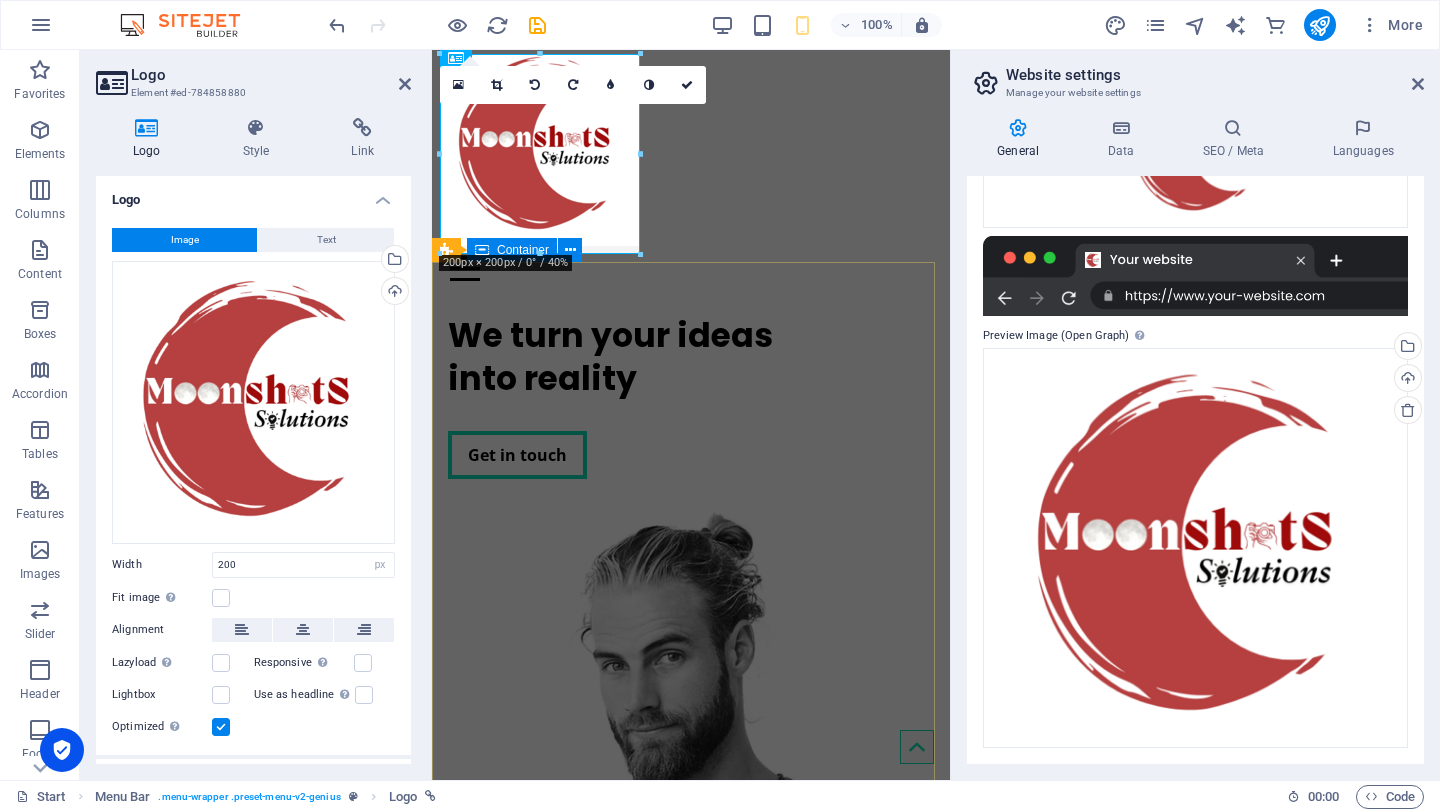 scroll, scrollTop: 0, scrollLeft: 0, axis: both 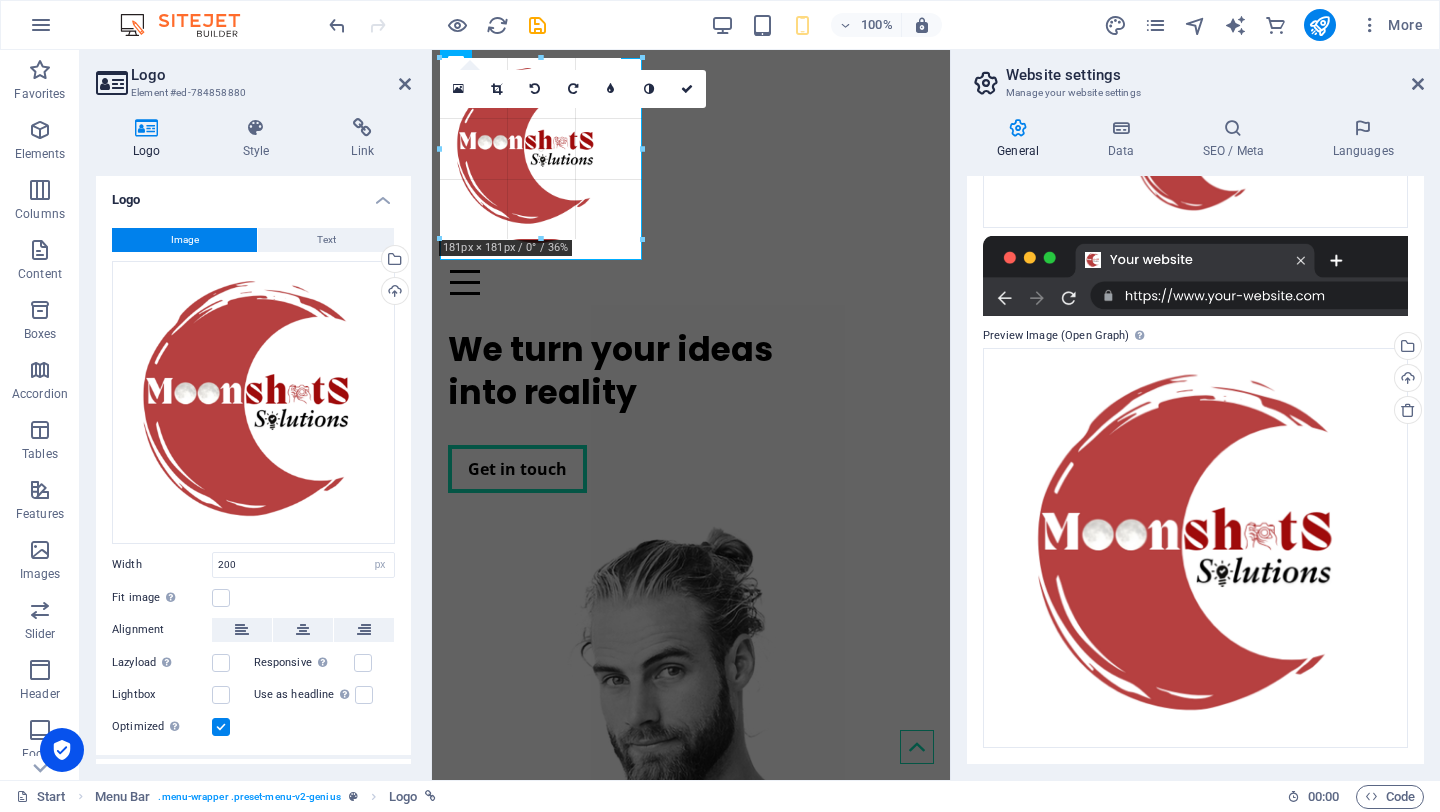 drag, startPoint x: 538, startPoint y: 256, endPoint x: 619, endPoint y: 258, distance: 81.02469 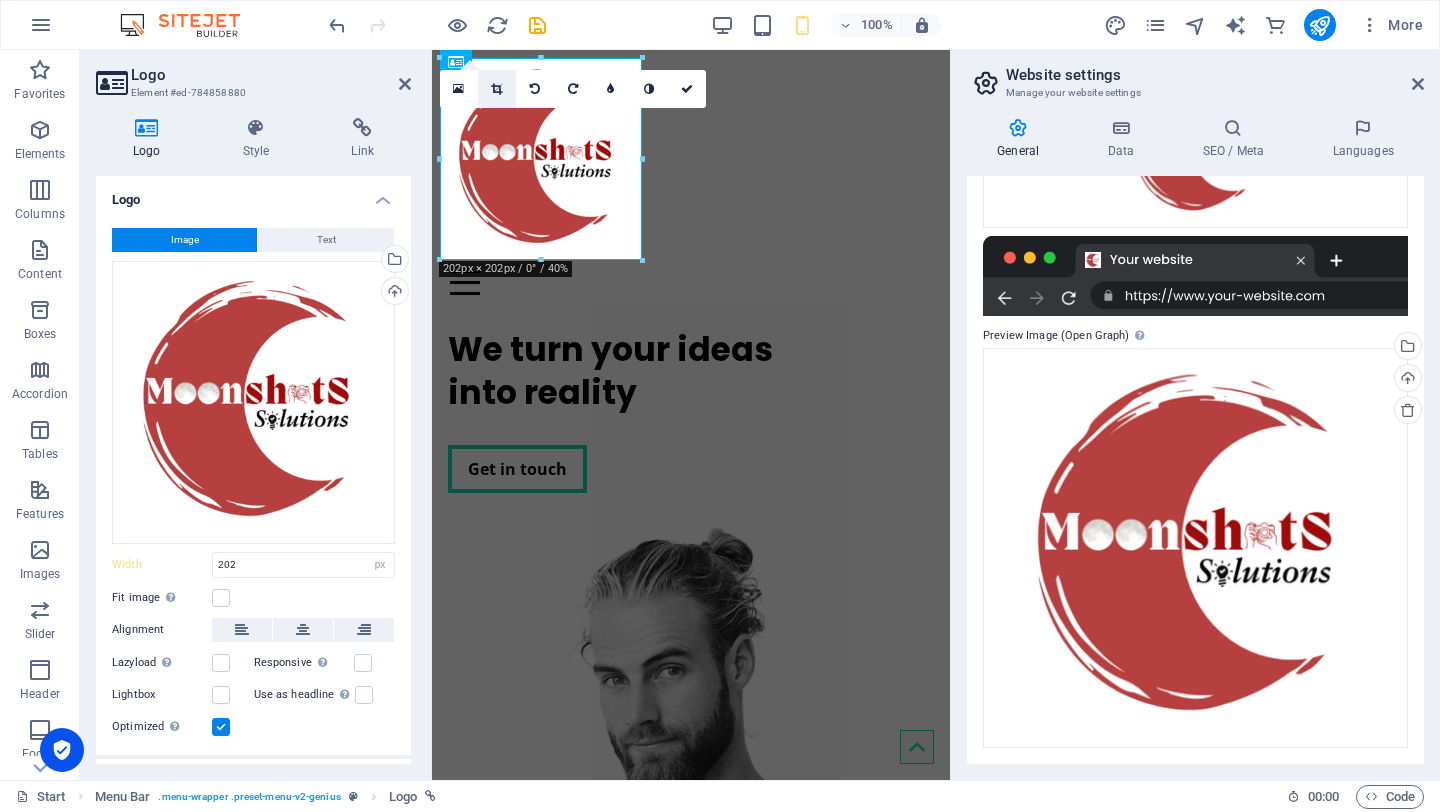 click at bounding box center [496, 89] 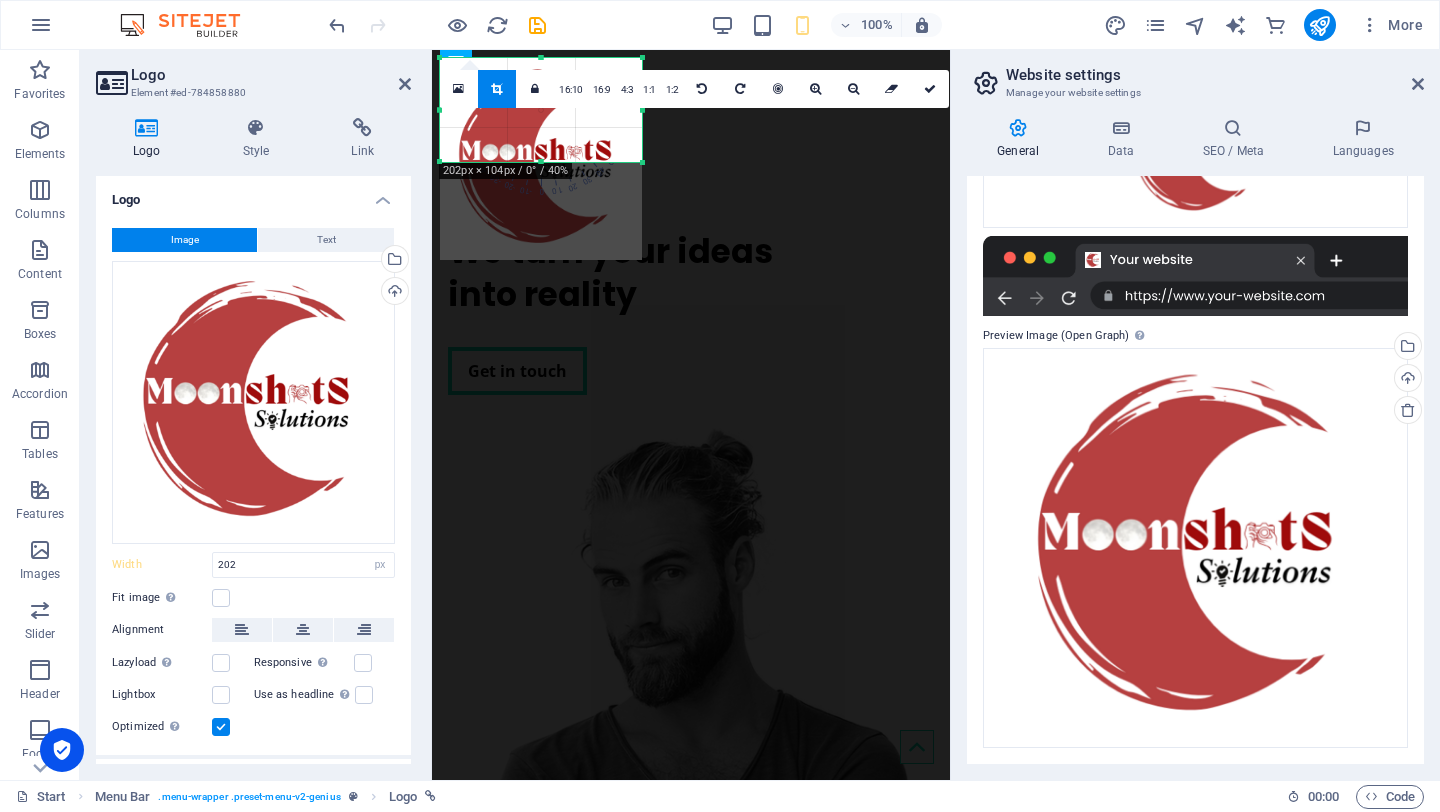 drag, startPoint x: 539, startPoint y: 258, endPoint x: 550, endPoint y: 160, distance: 98.61542 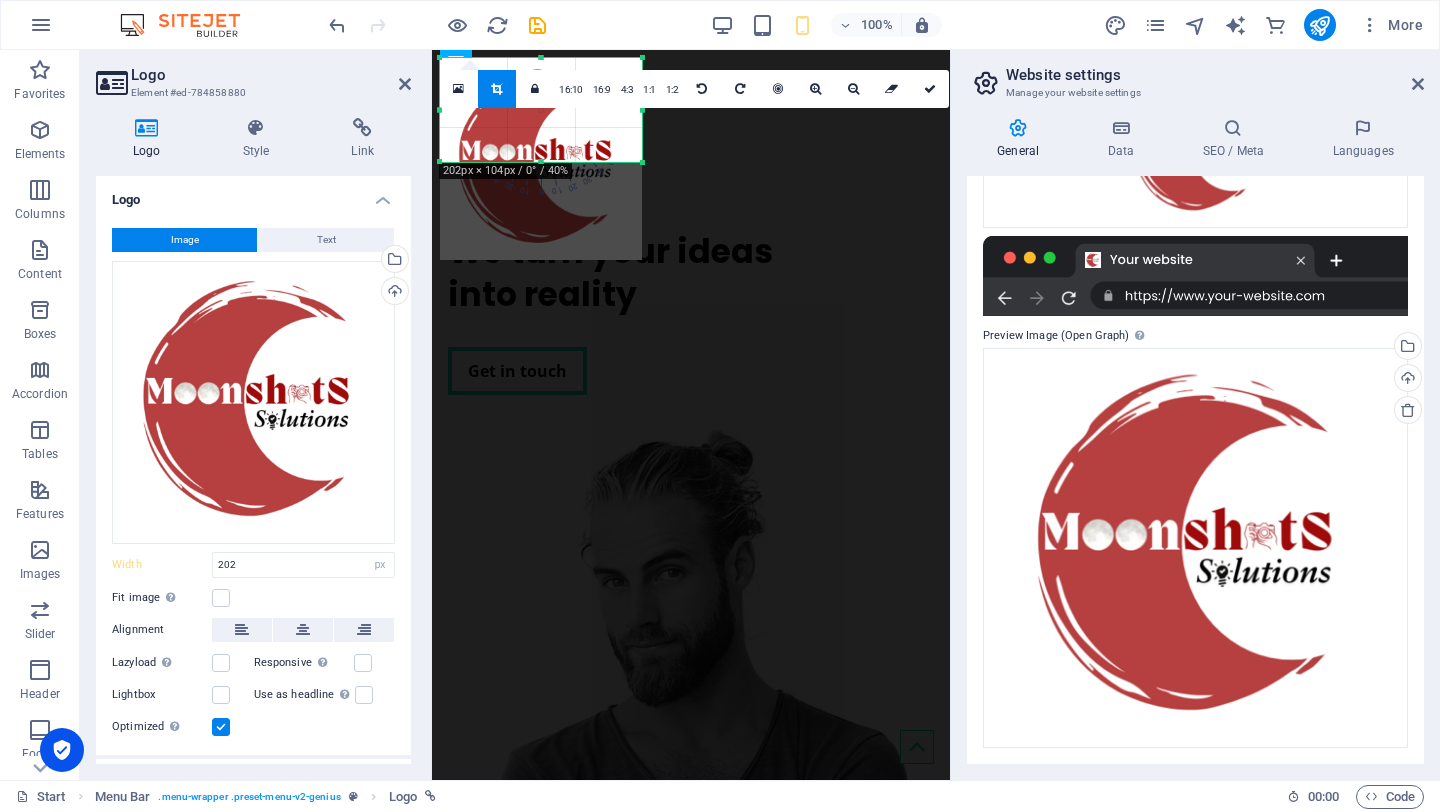 click at bounding box center [496, 89] 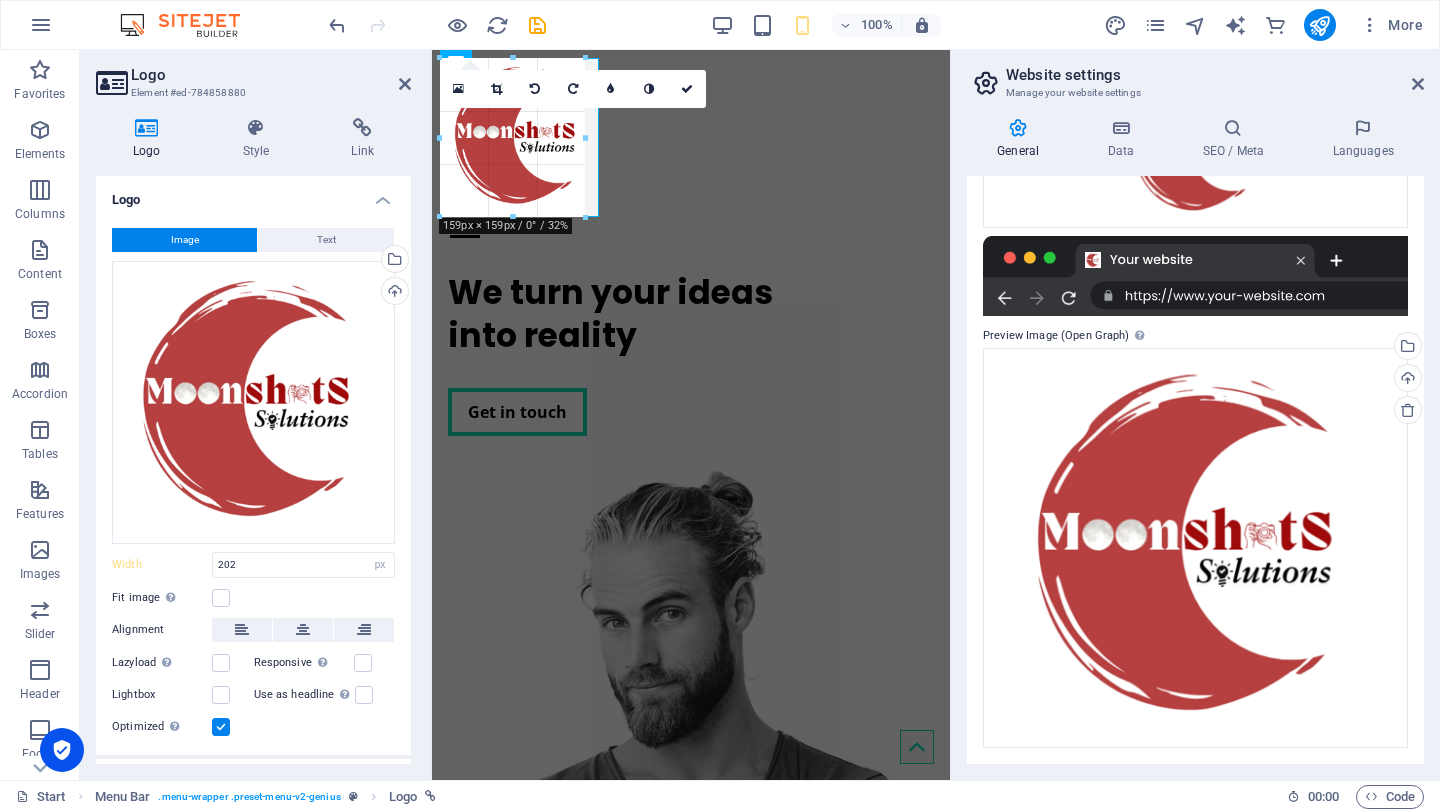 drag, startPoint x: 540, startPoint y: 57, endPoint x: 619, endPoint y: 115, distance: 98.005104 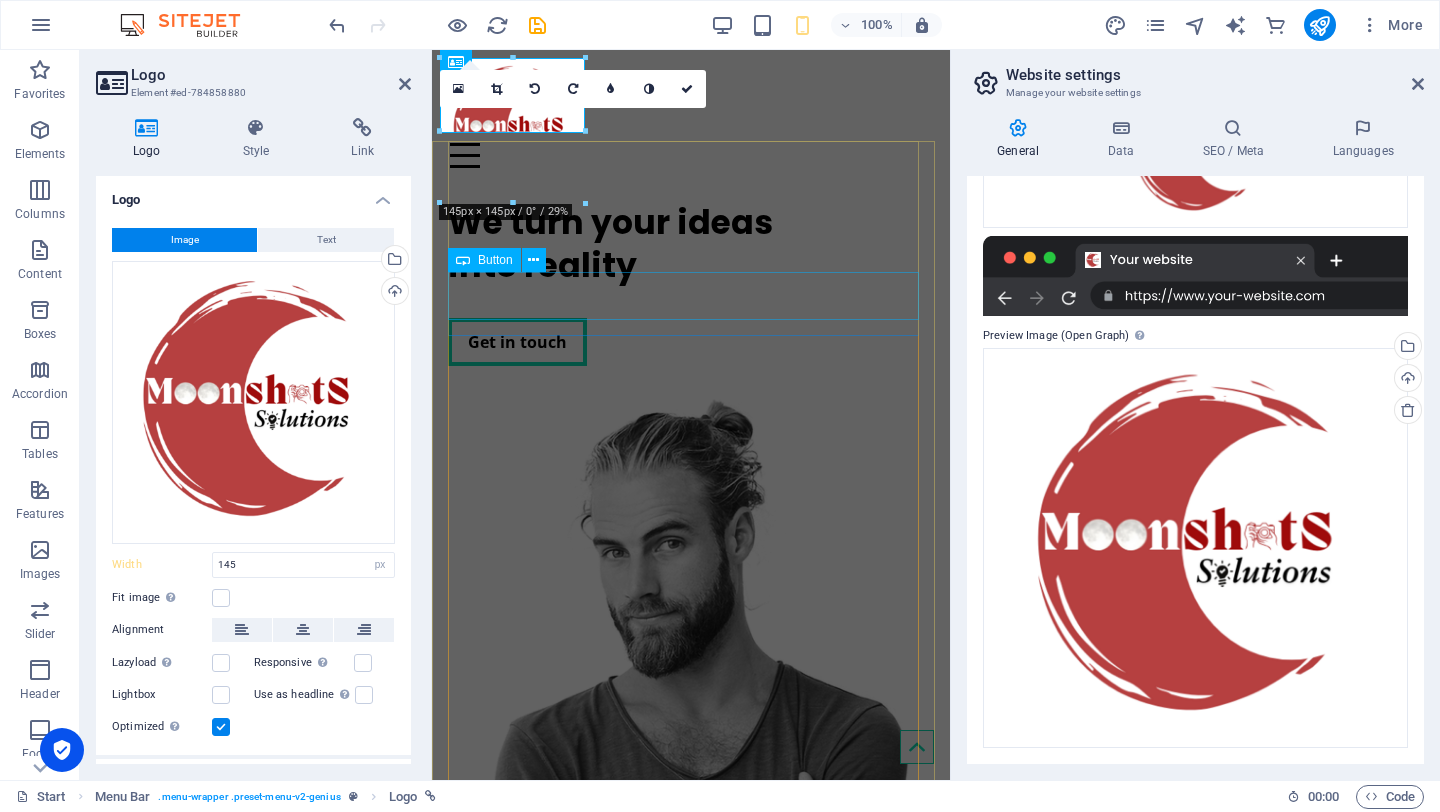 type on "202" 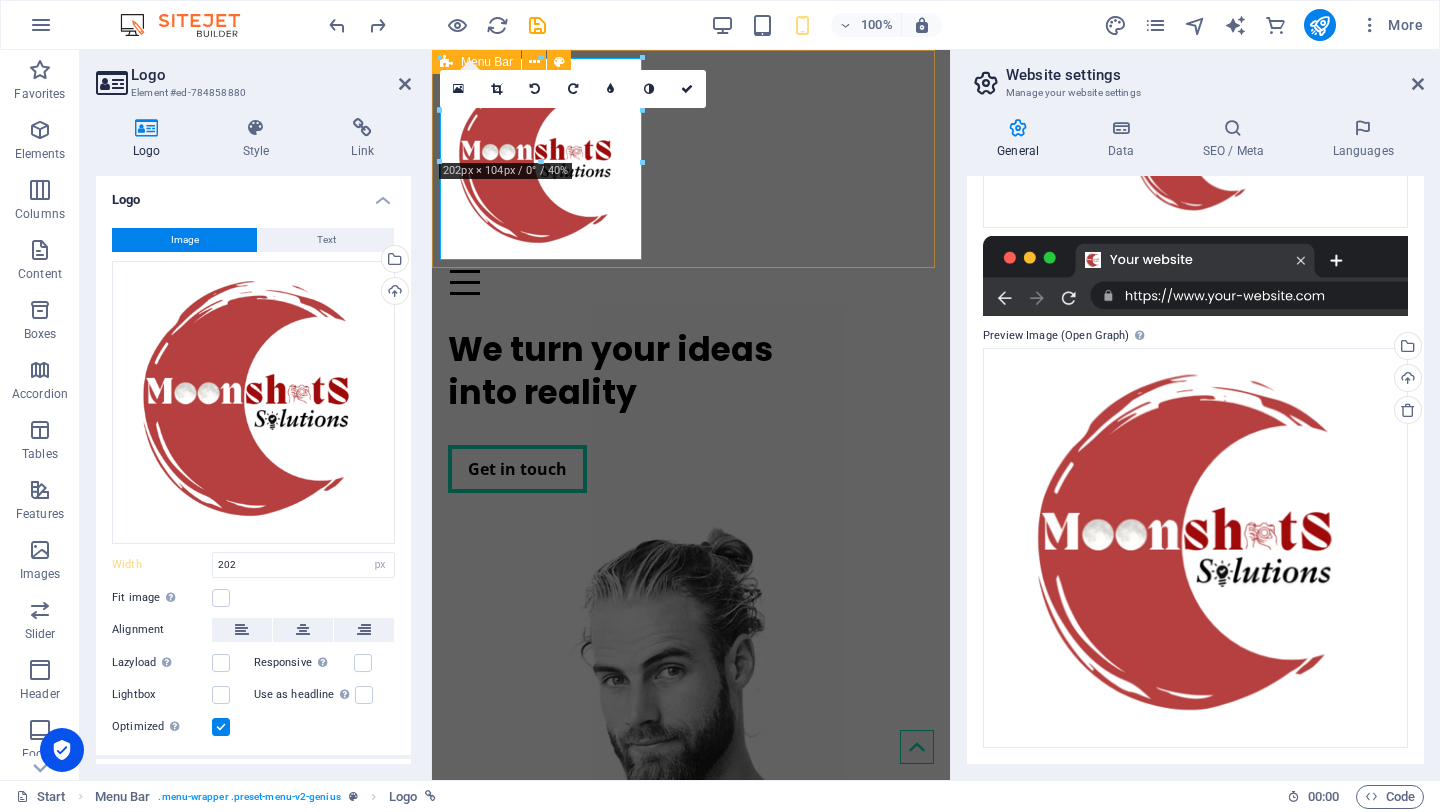 click on "Home Service About us Clients Contact" at bounding box center [691, 181] 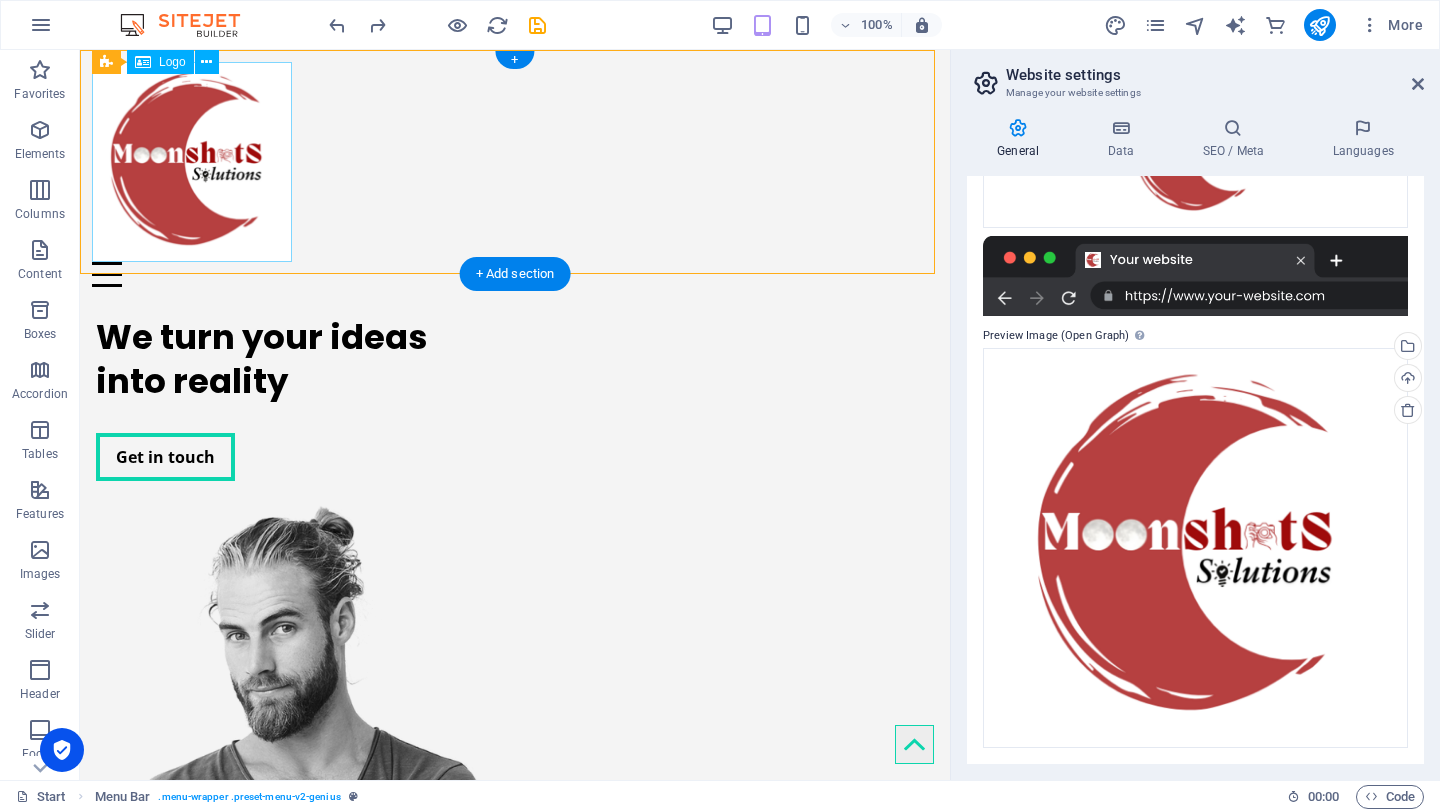 click at bounding box center (515, 162) 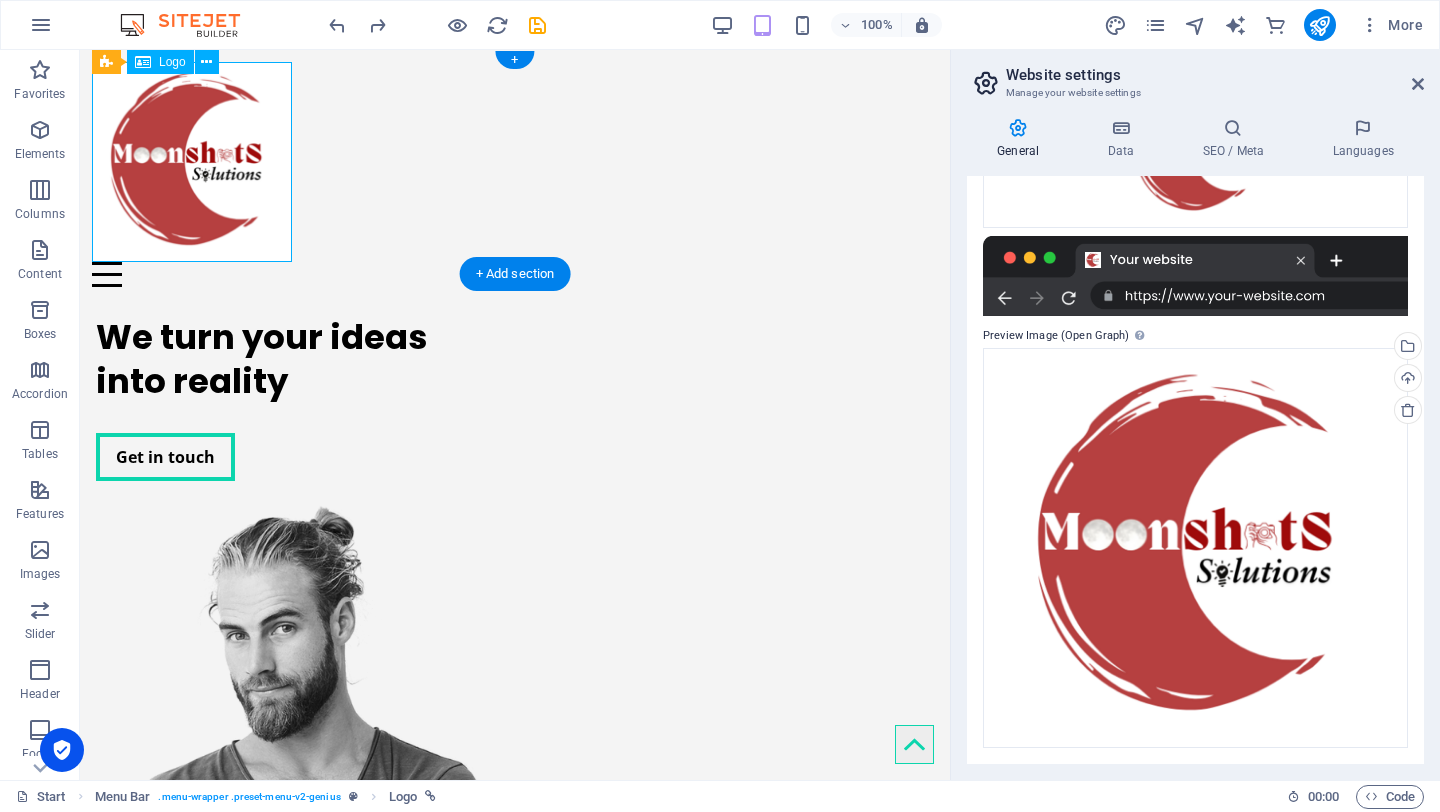 click at bounding box center (515, 162) 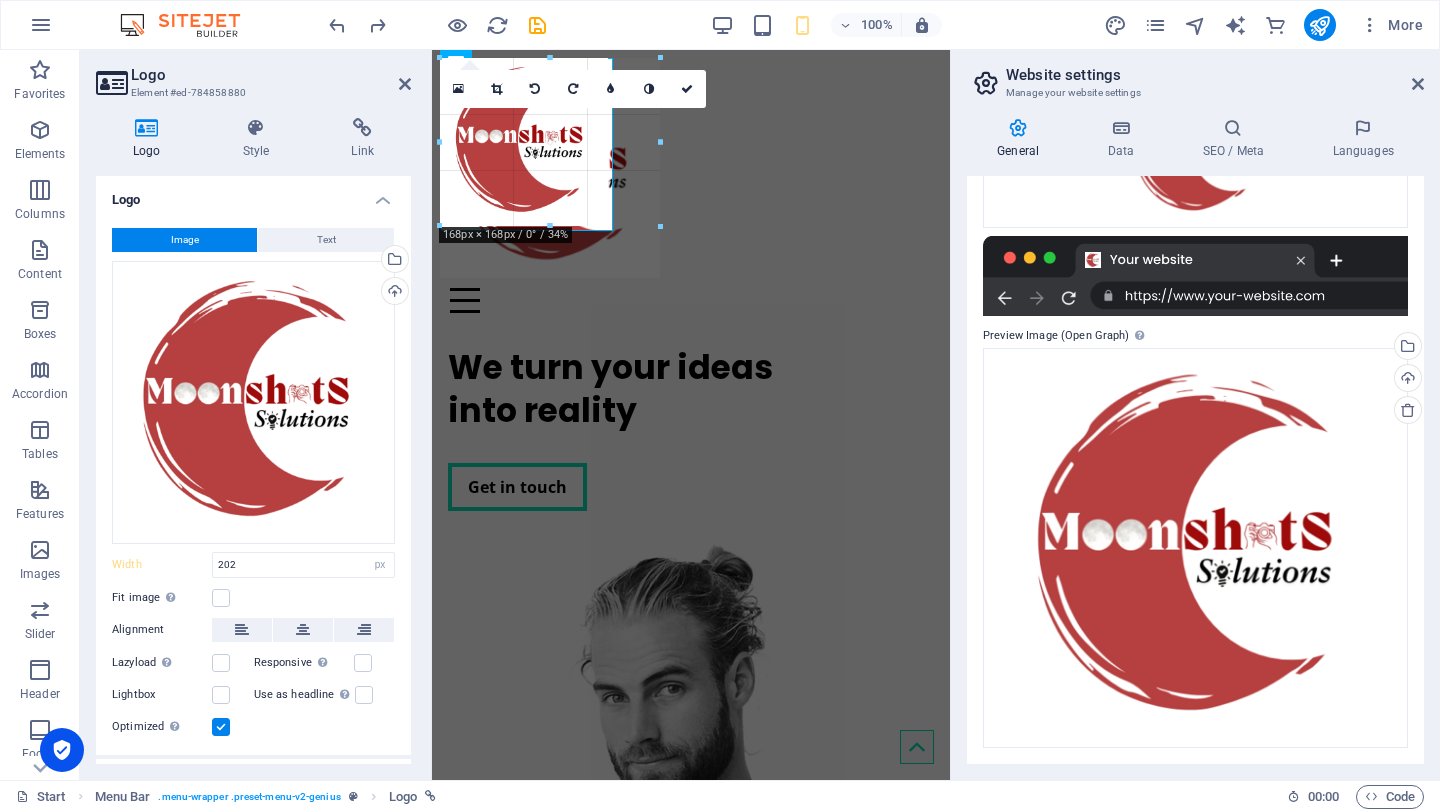 drag, startPoint x: 542, startPoint y: 260, endPoint x: 708, endPoint y: 278, distance: 166.97305 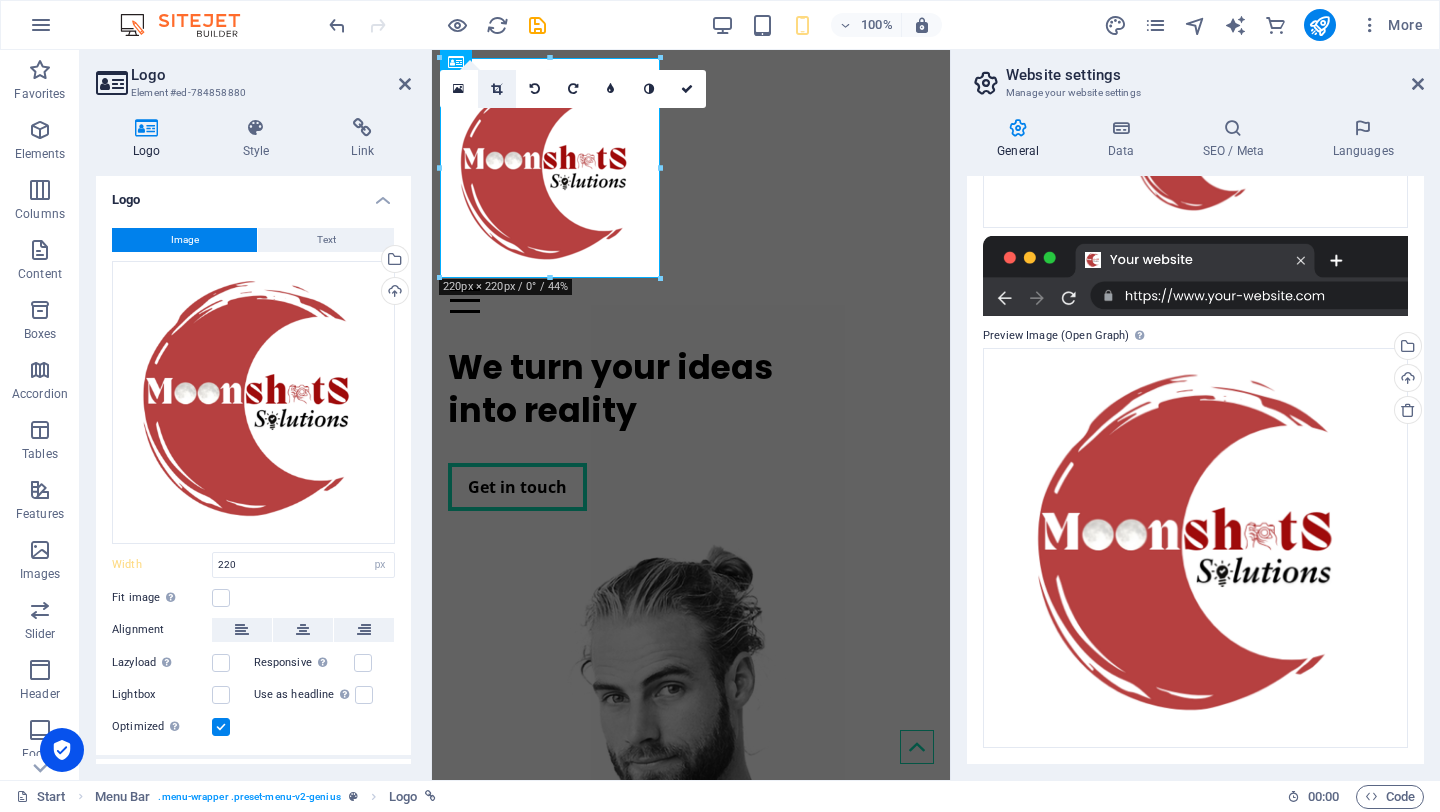 click at bounding box center [496, 89] 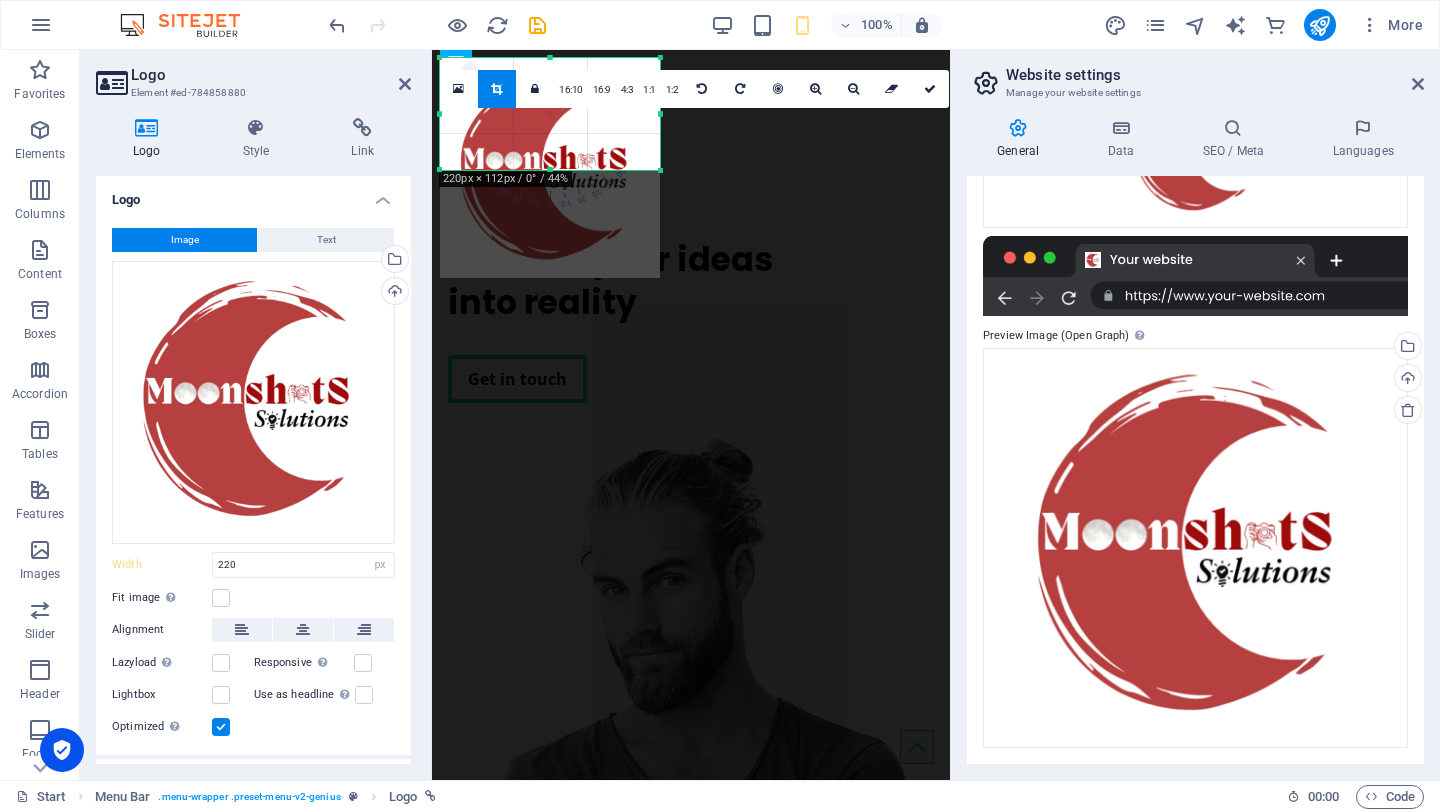 drag, startPoint x: 548, startPoint y: 275, endPoint x: 552, endPoint y: 167, distance: 108.07405 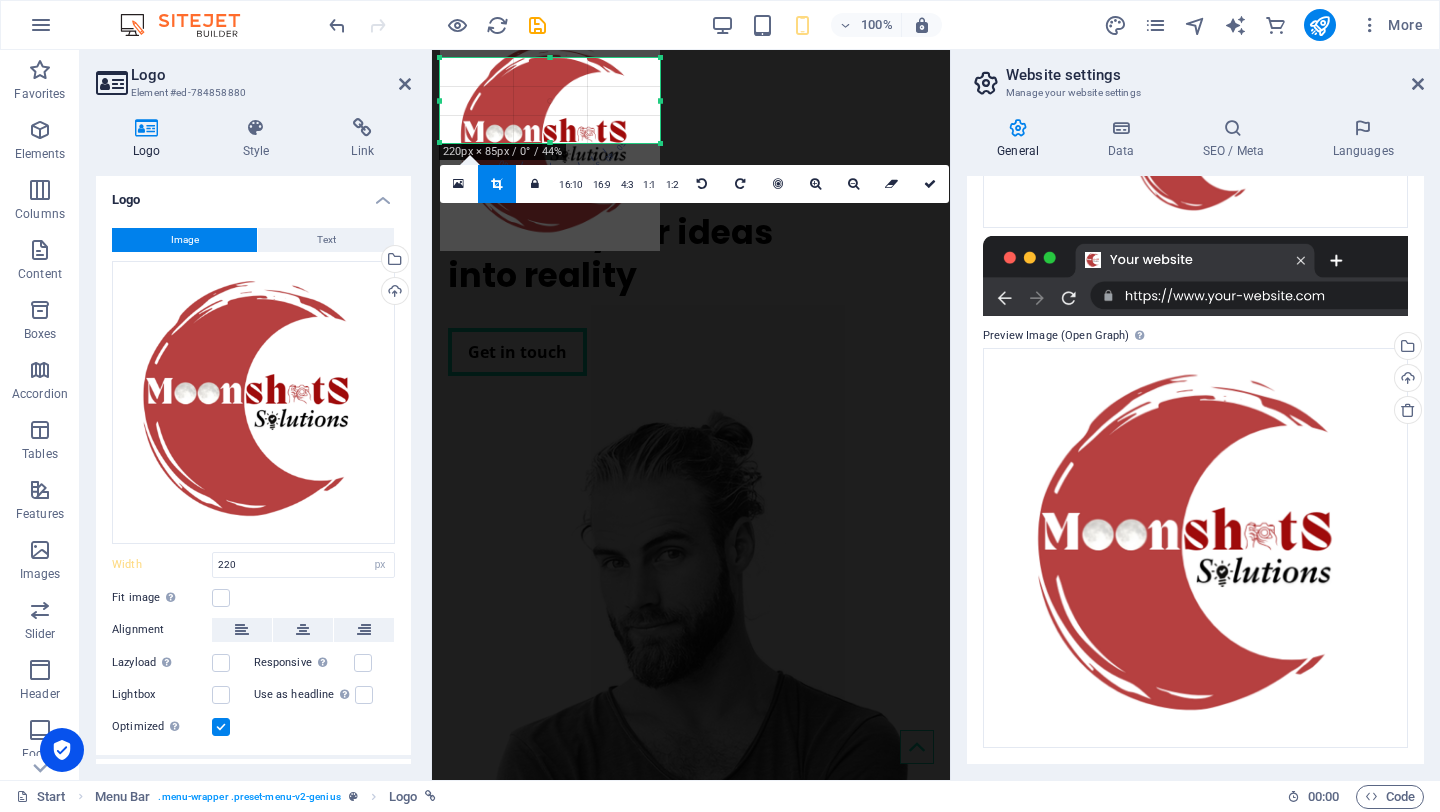 drag, startPoint x: 549, startPoint y: 60, endPoint x: 551, endPoint y: 87, distance: 27.073973 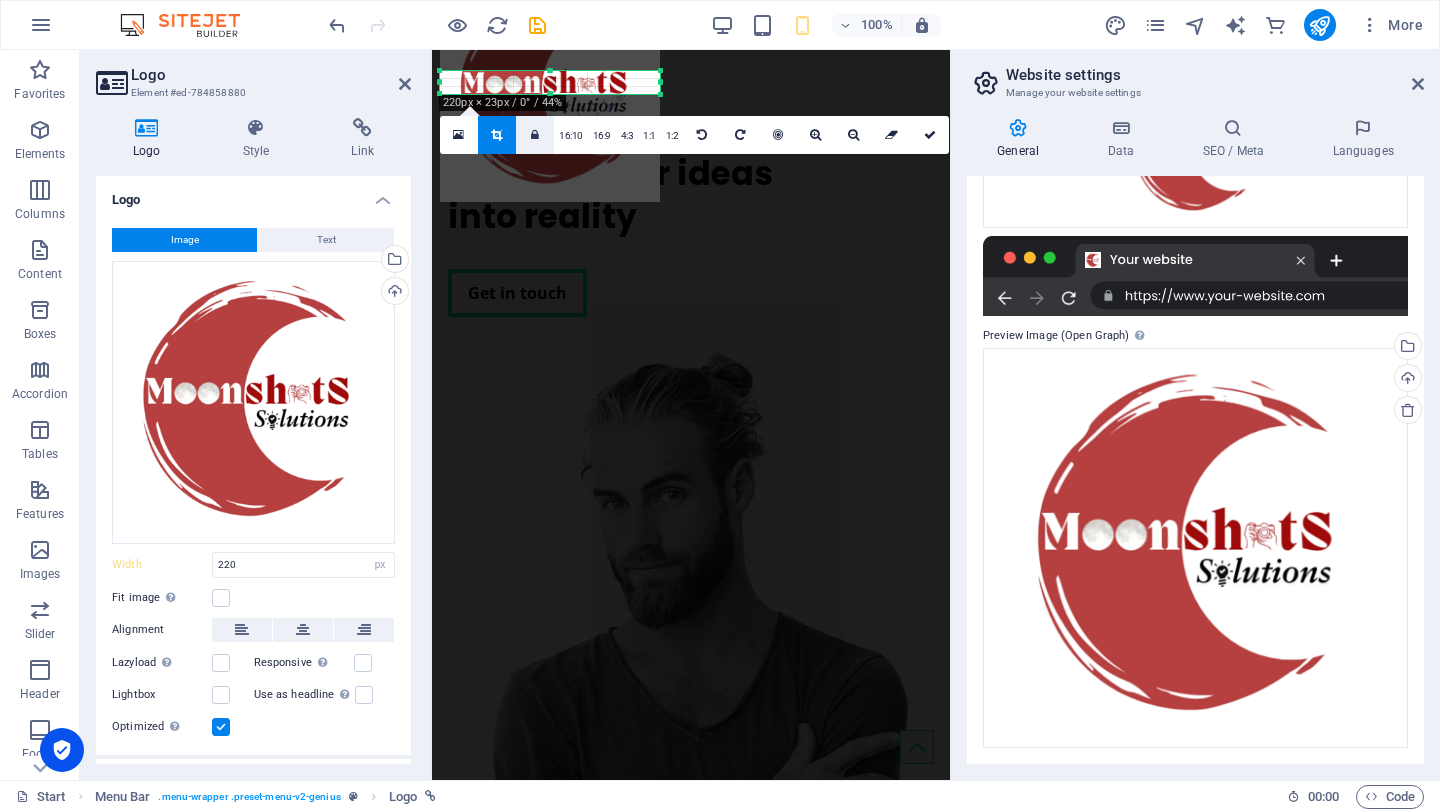 drag, startPoint x: 548, startPoint y: 57, endPoint x: 552, endPoint y: 119, distance: 62.1289 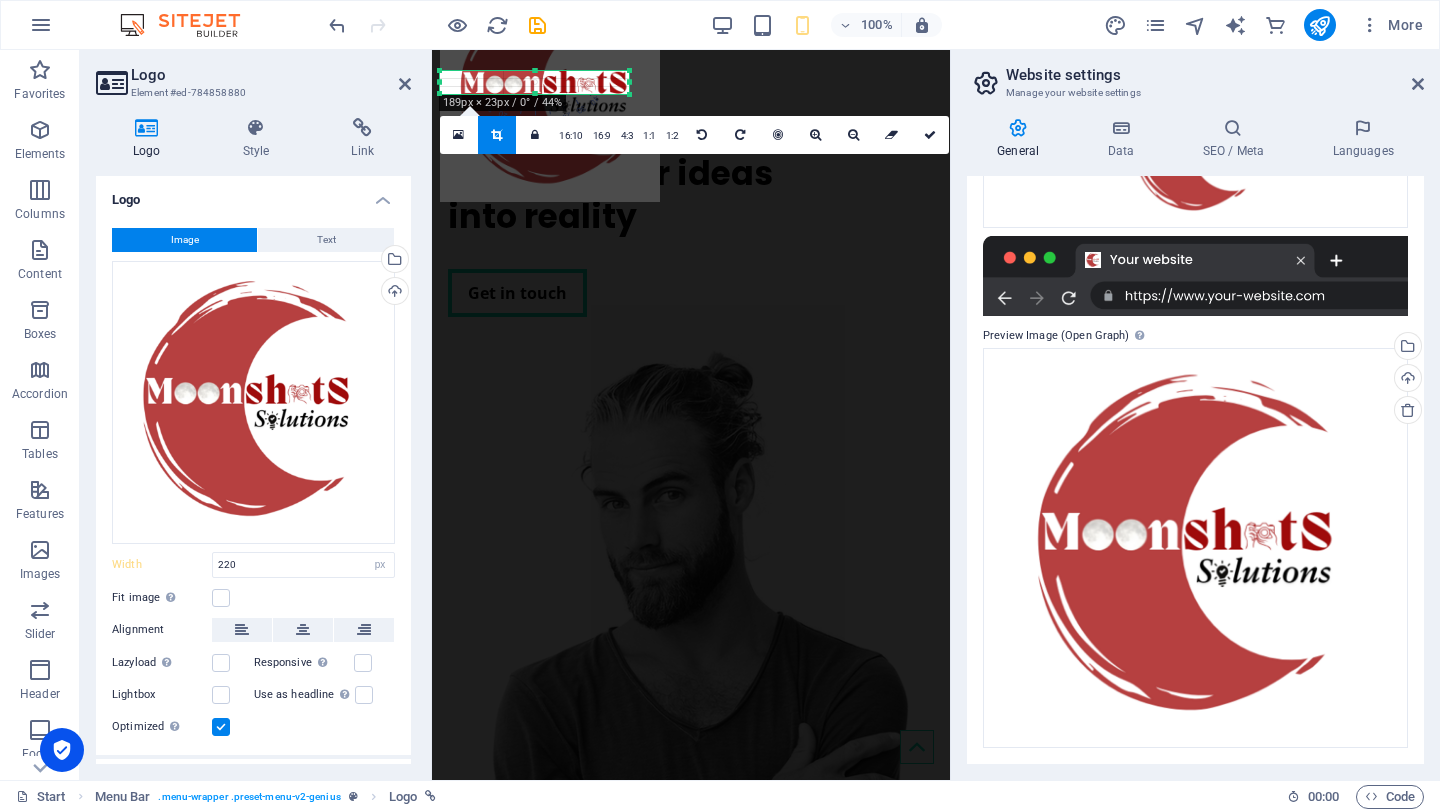 drag, startPoint x: 656, startPoint y: 80, endPoint x: 613, endPoint y: 83, distance: 43.104523 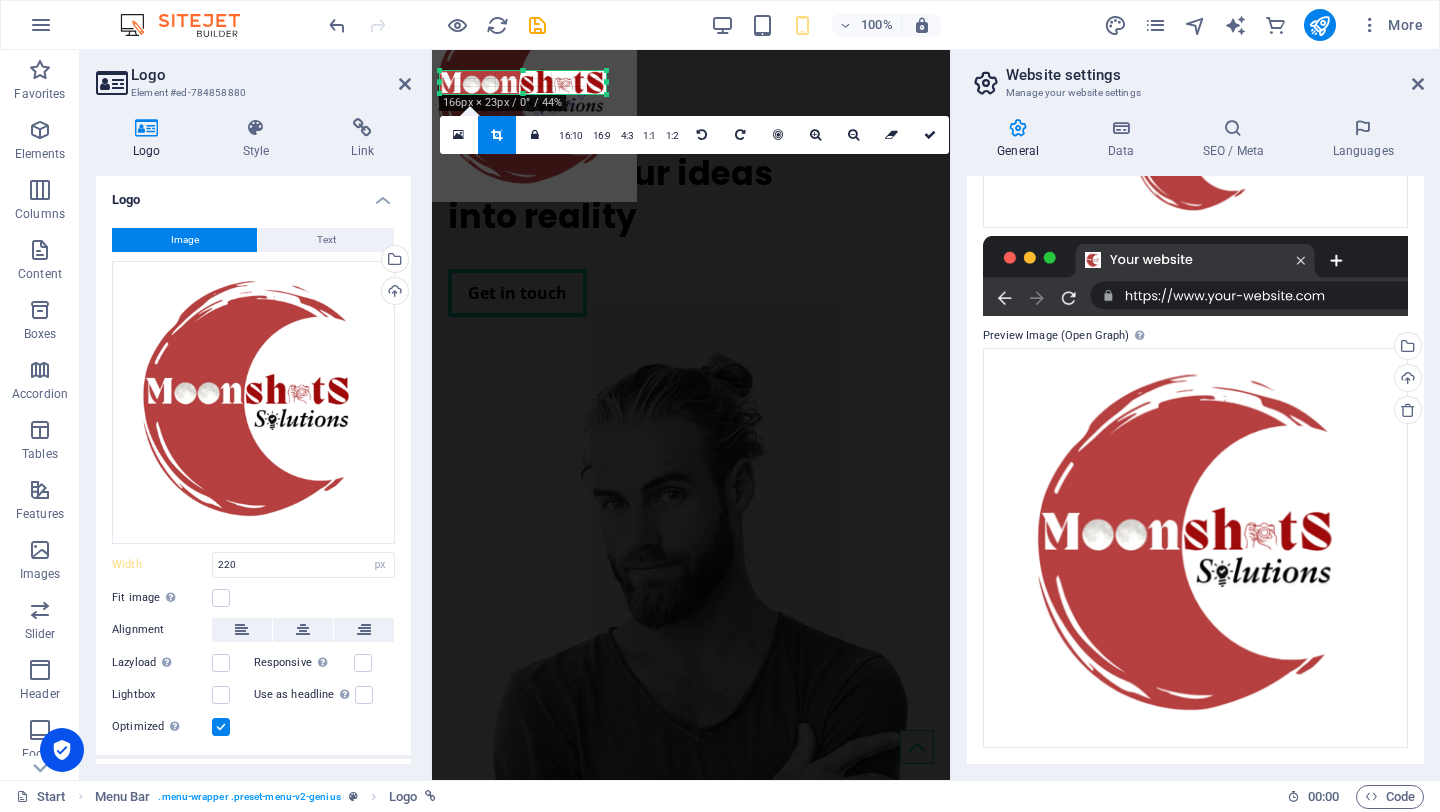 drag, startPoint x: 441, startPoint y: 82, endPoint x: 463, endPoint y: 87, distance: 22.561028 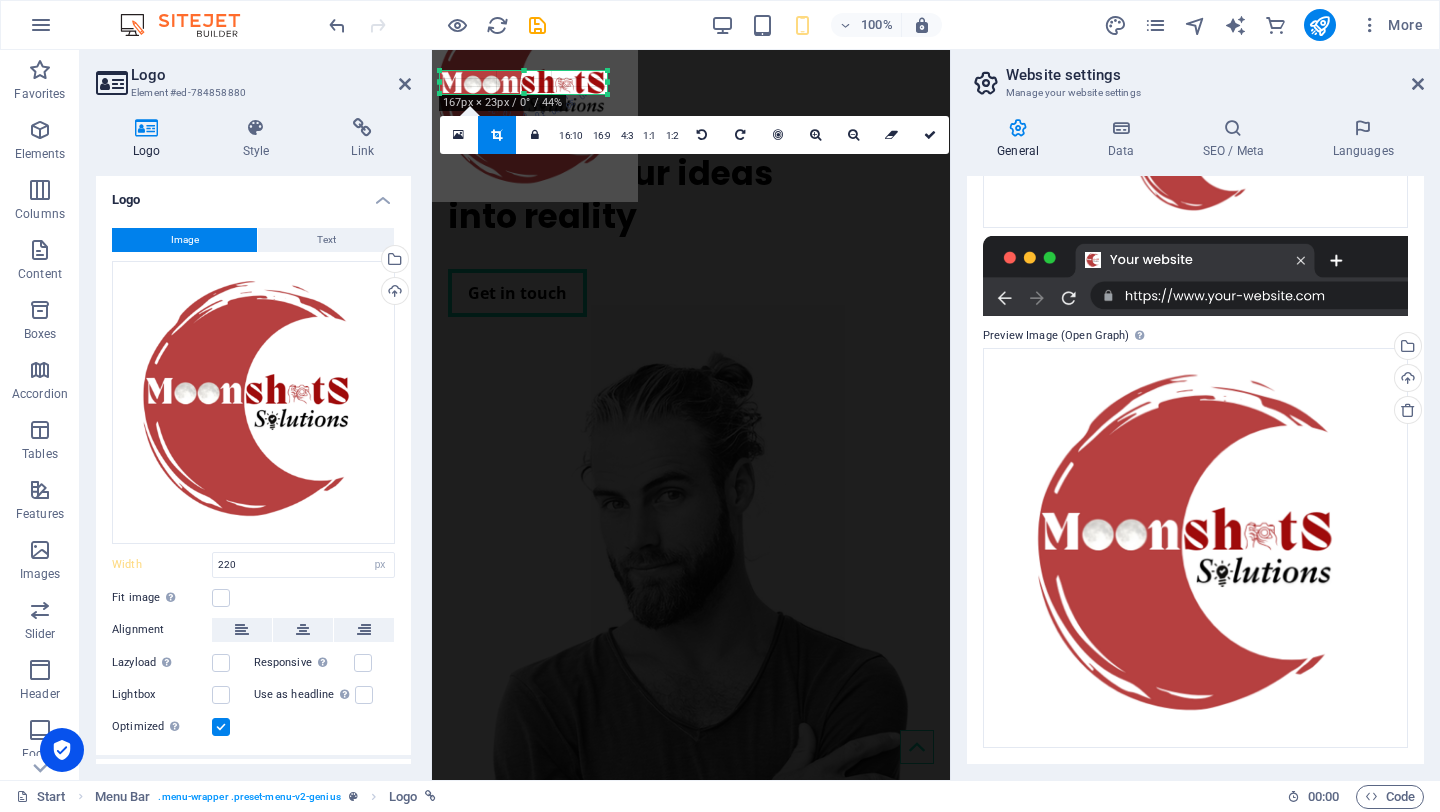 click at bounding box center [497, 135] 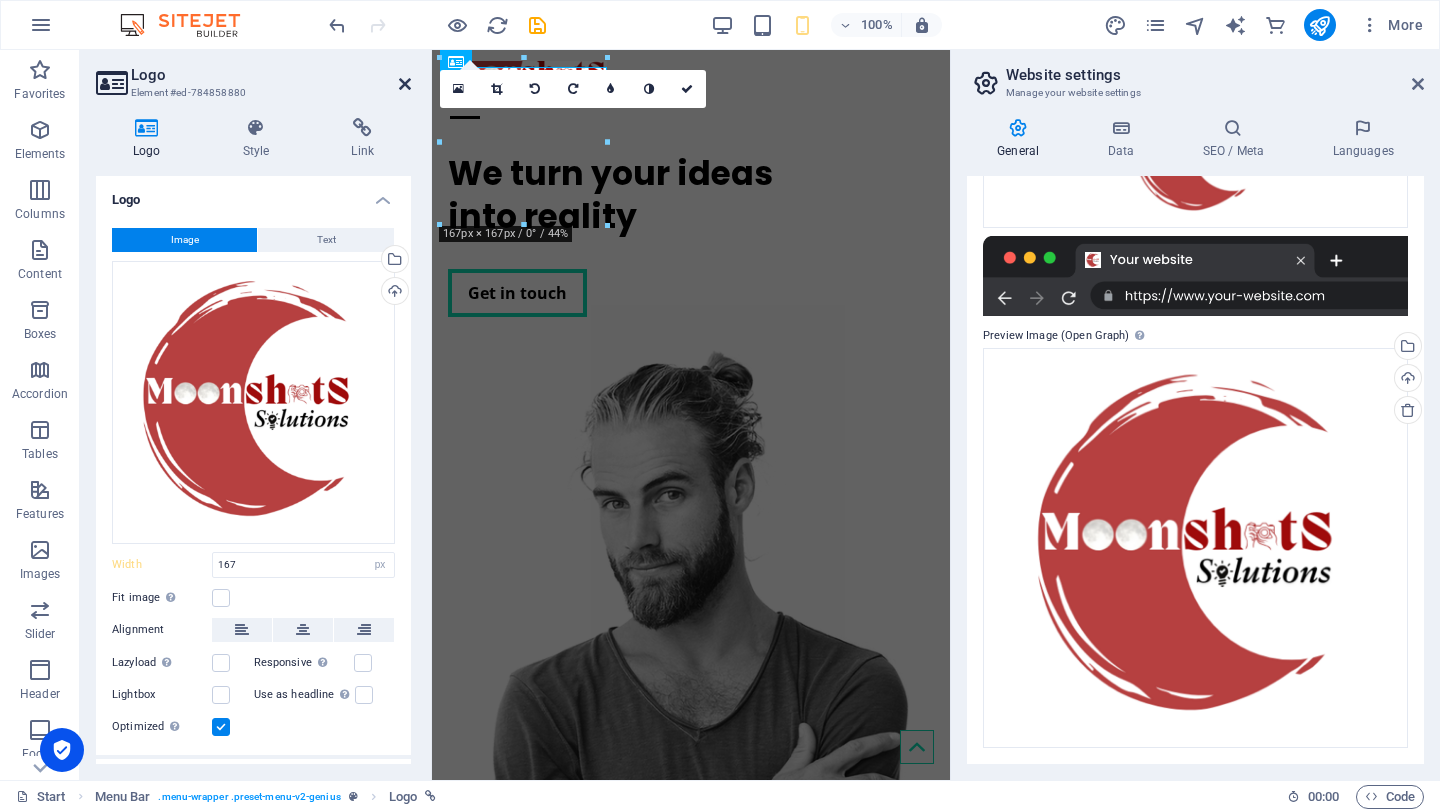 click at bounding box center (405, 84) 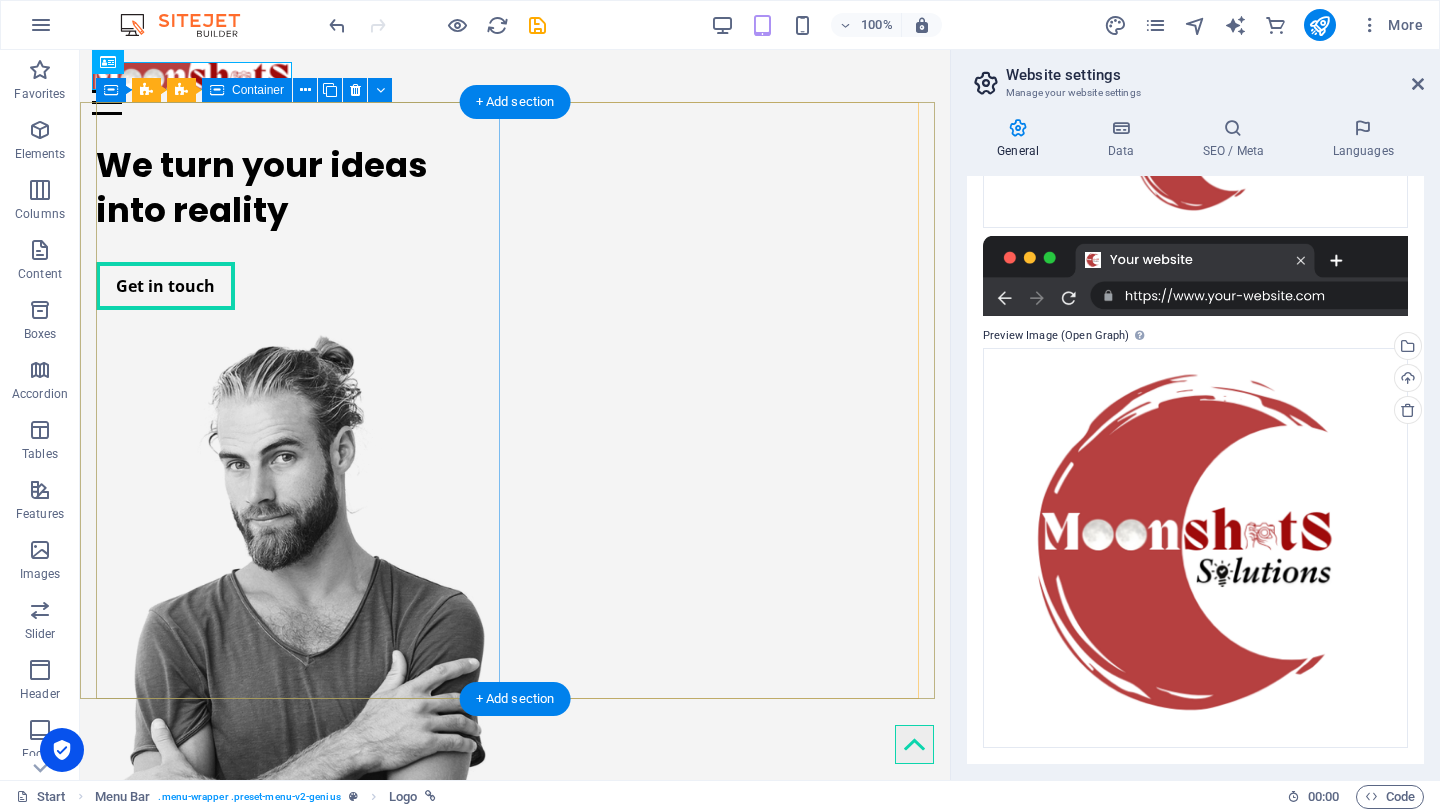 click on "We turn your ideas into reality  Get in touch" at bounding box center (301, 226) 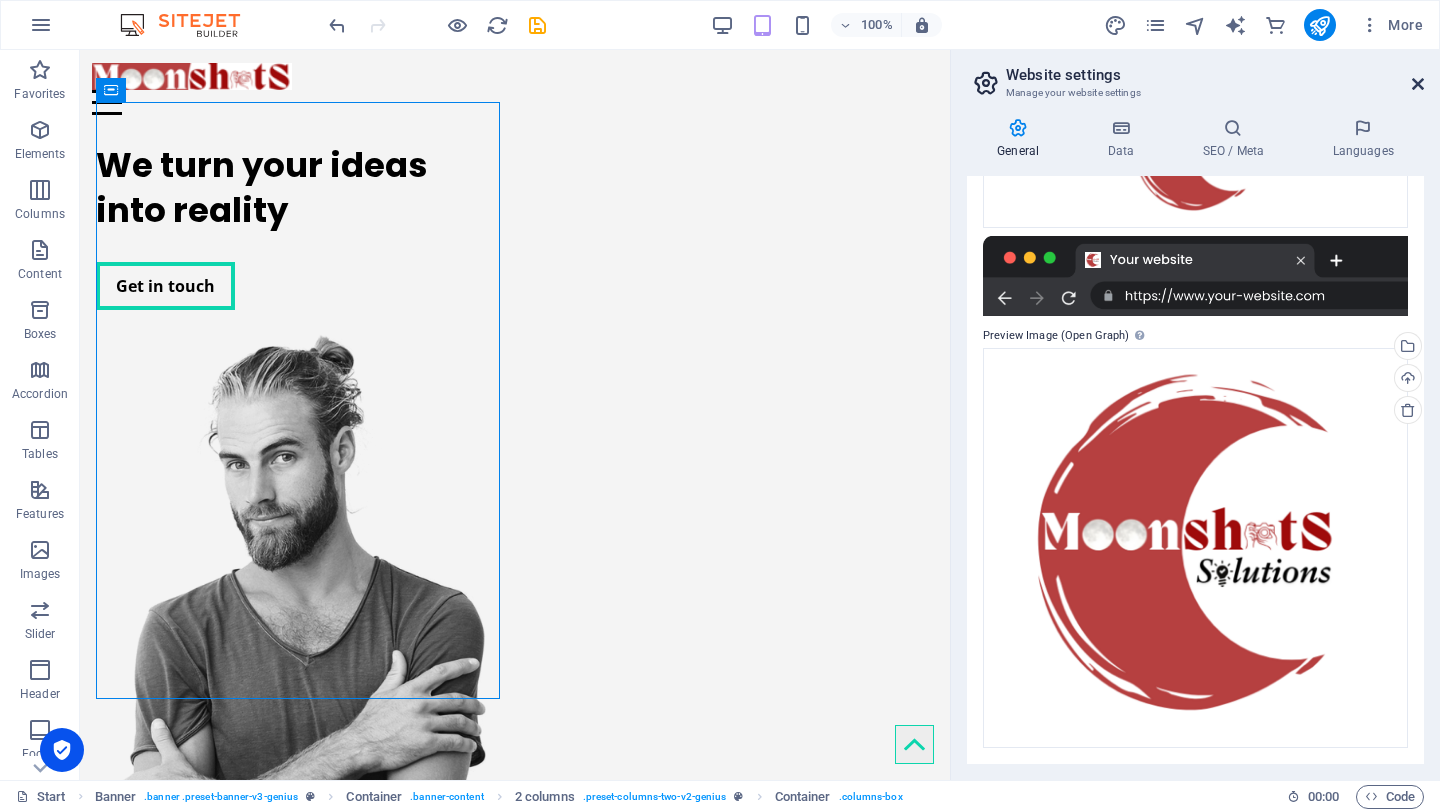 click at bounding box center [1418, 84] 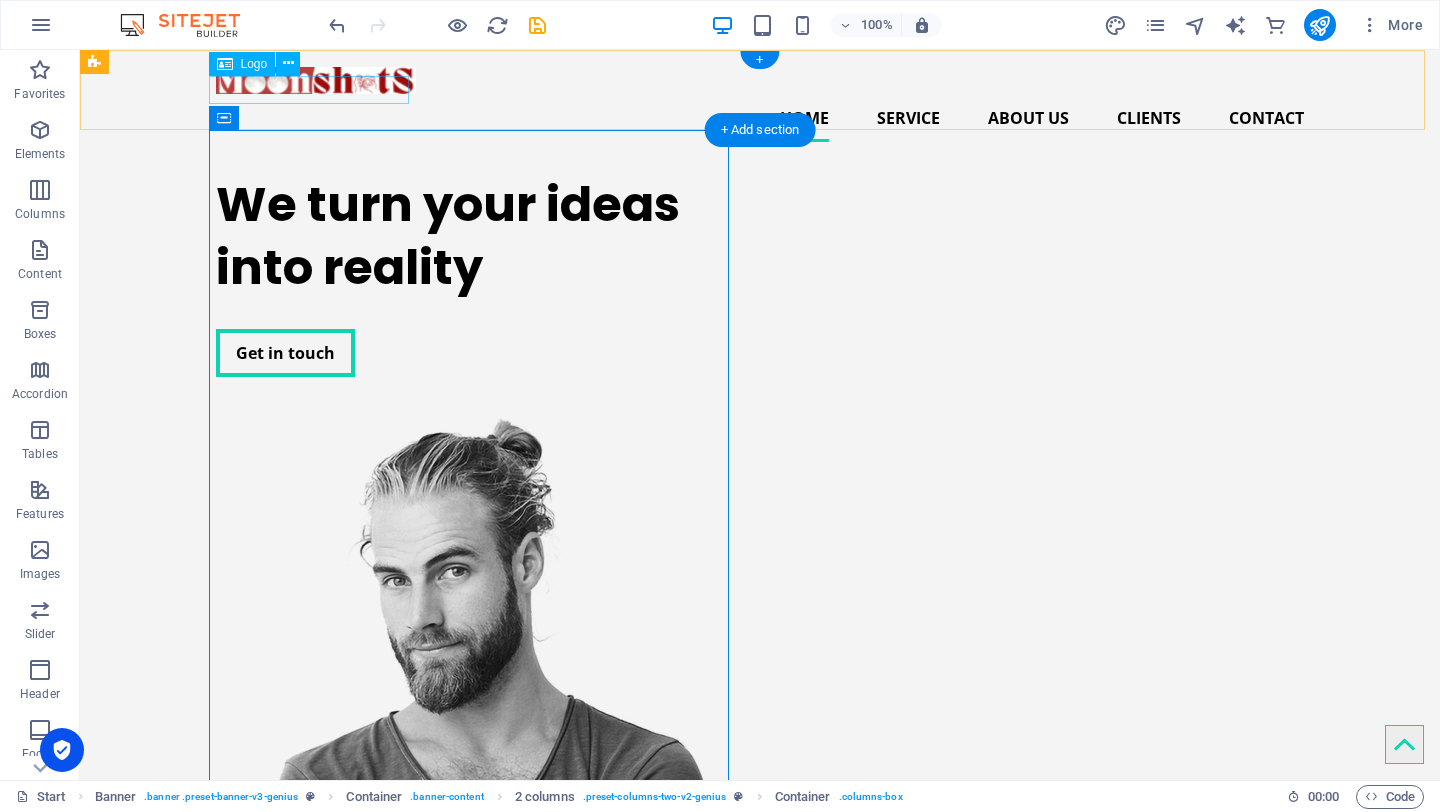 click at bounding box center [760, 80] 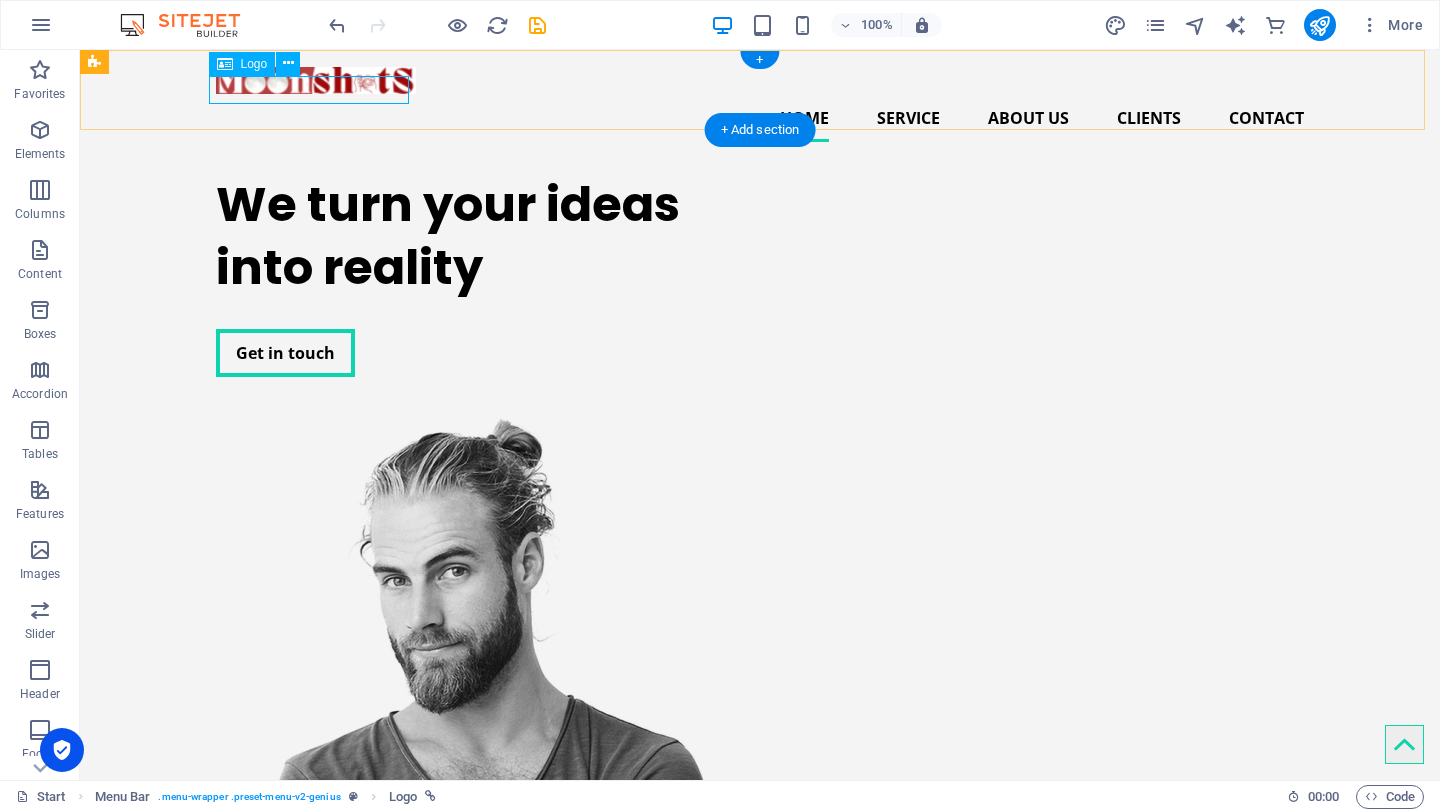 click at bounding box center [760, 80] 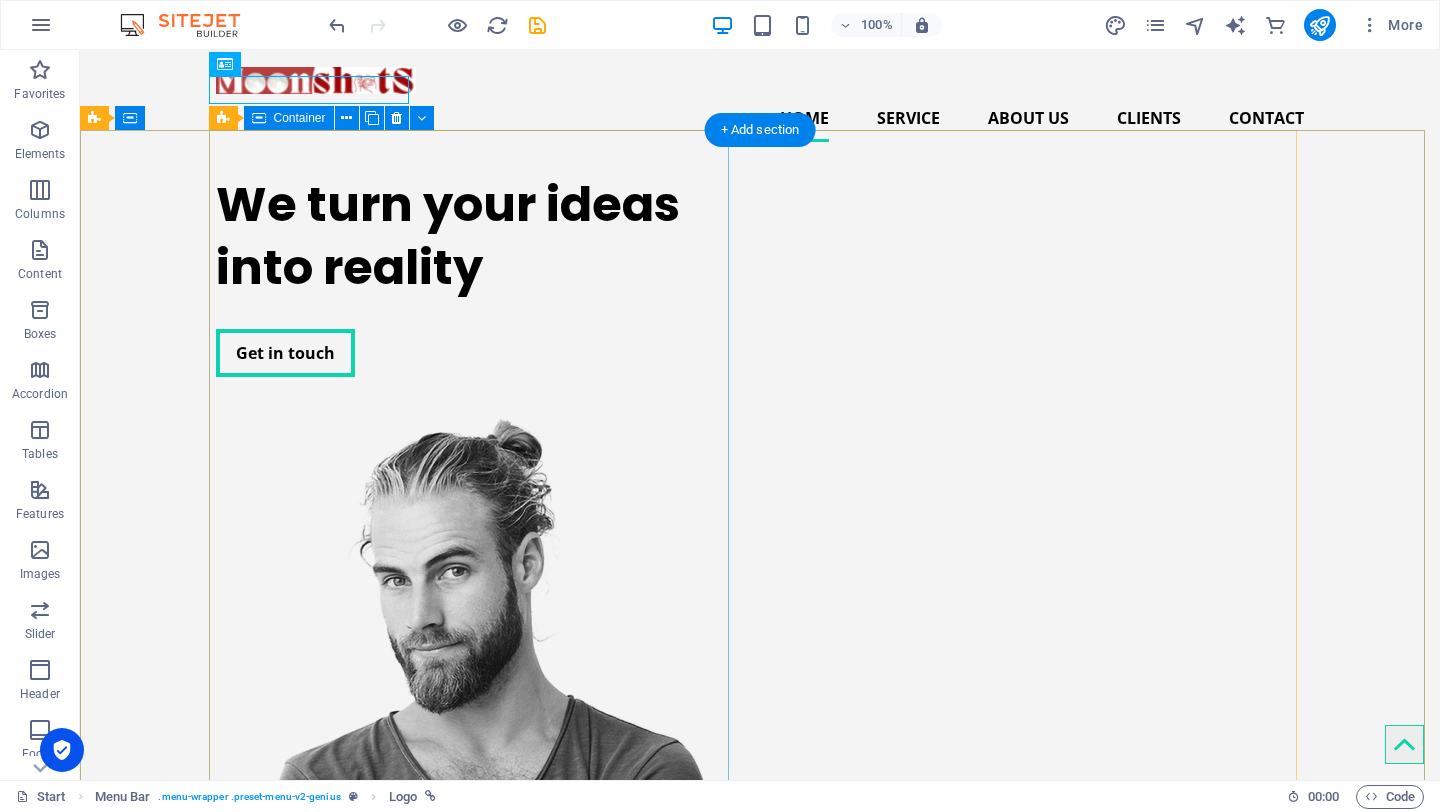 click on "We turn your ideas into reality  Get in touch" at bounding box center (476, 275) 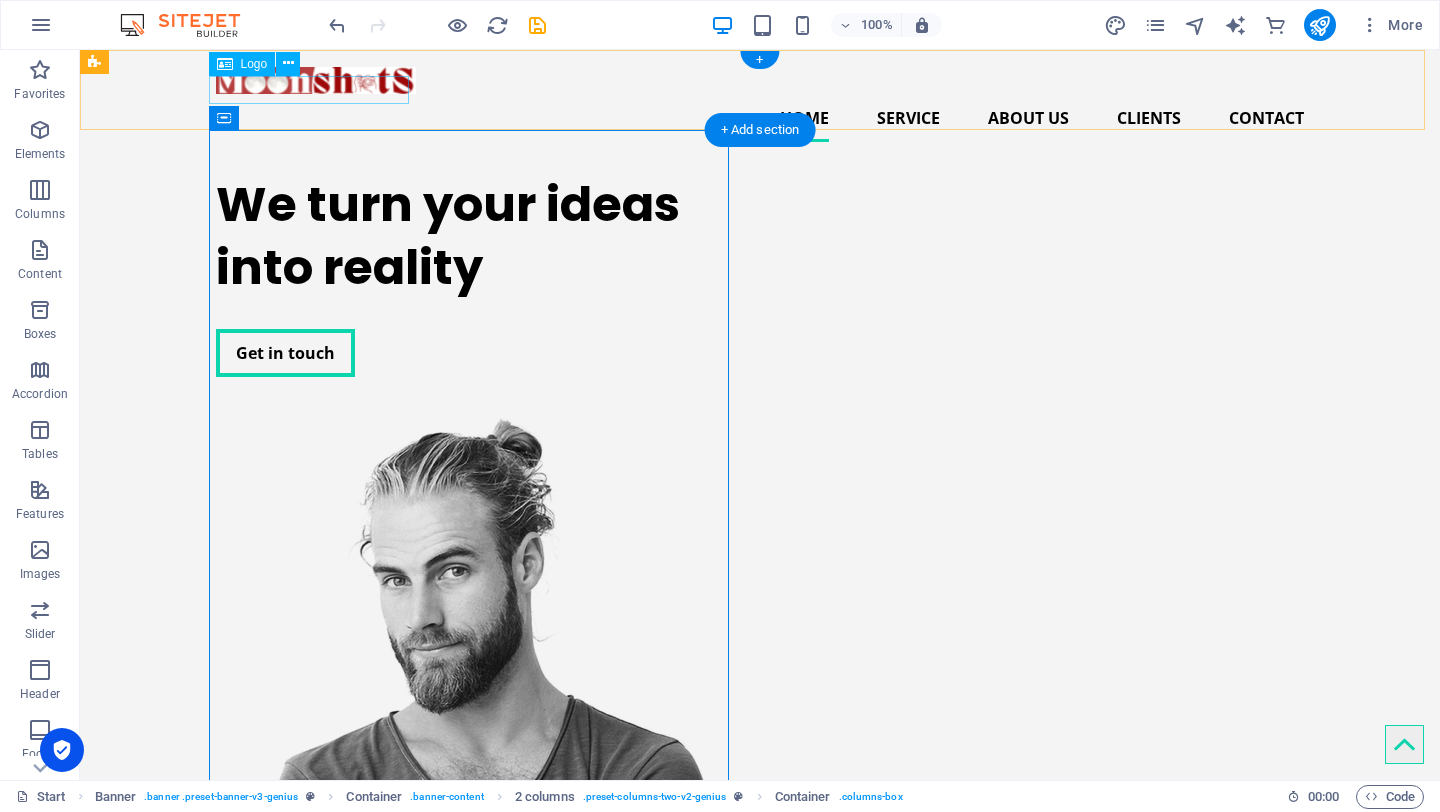 click at bounding box center (760, 80) 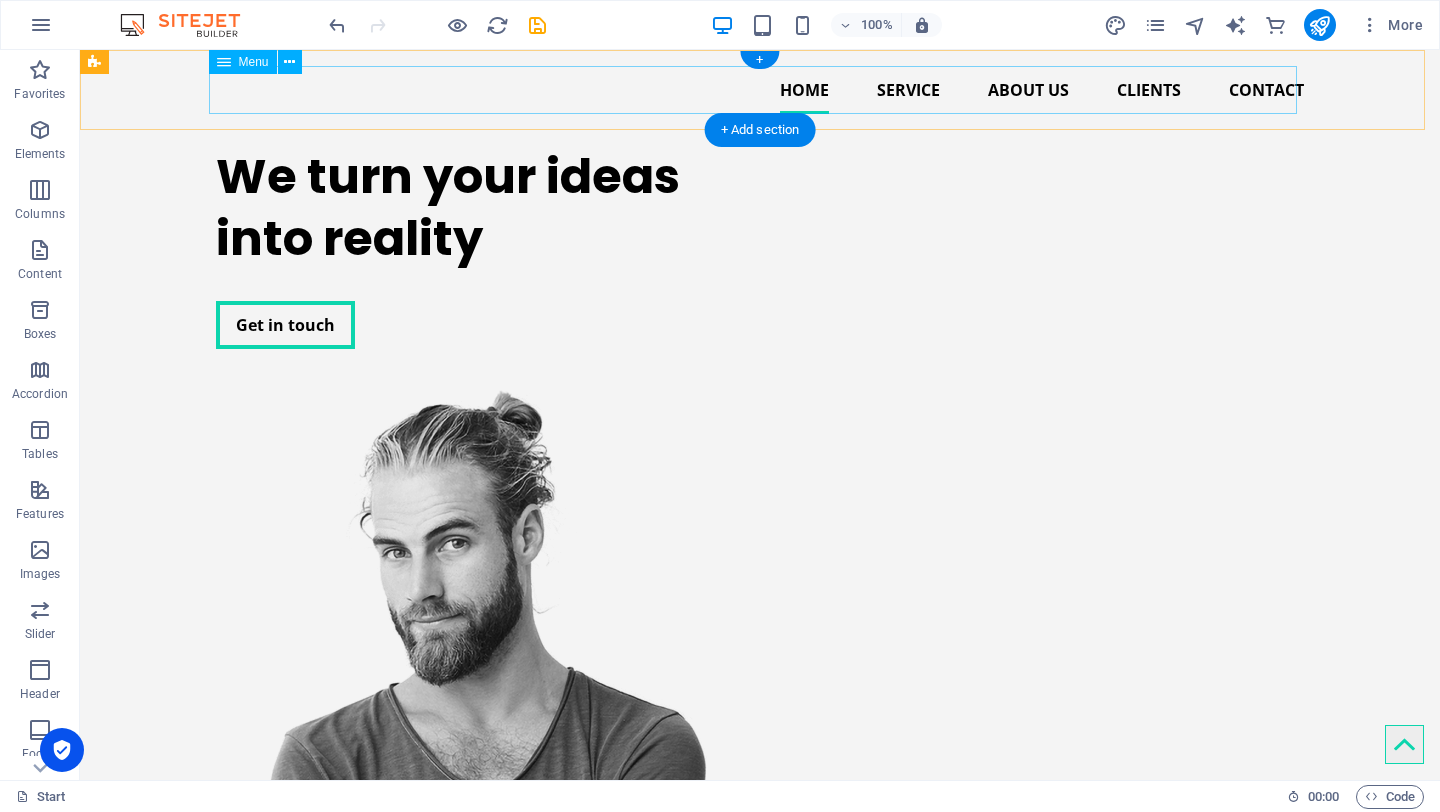 click on "Home Service About us Clients Contact" at bounding box center [760, 90] 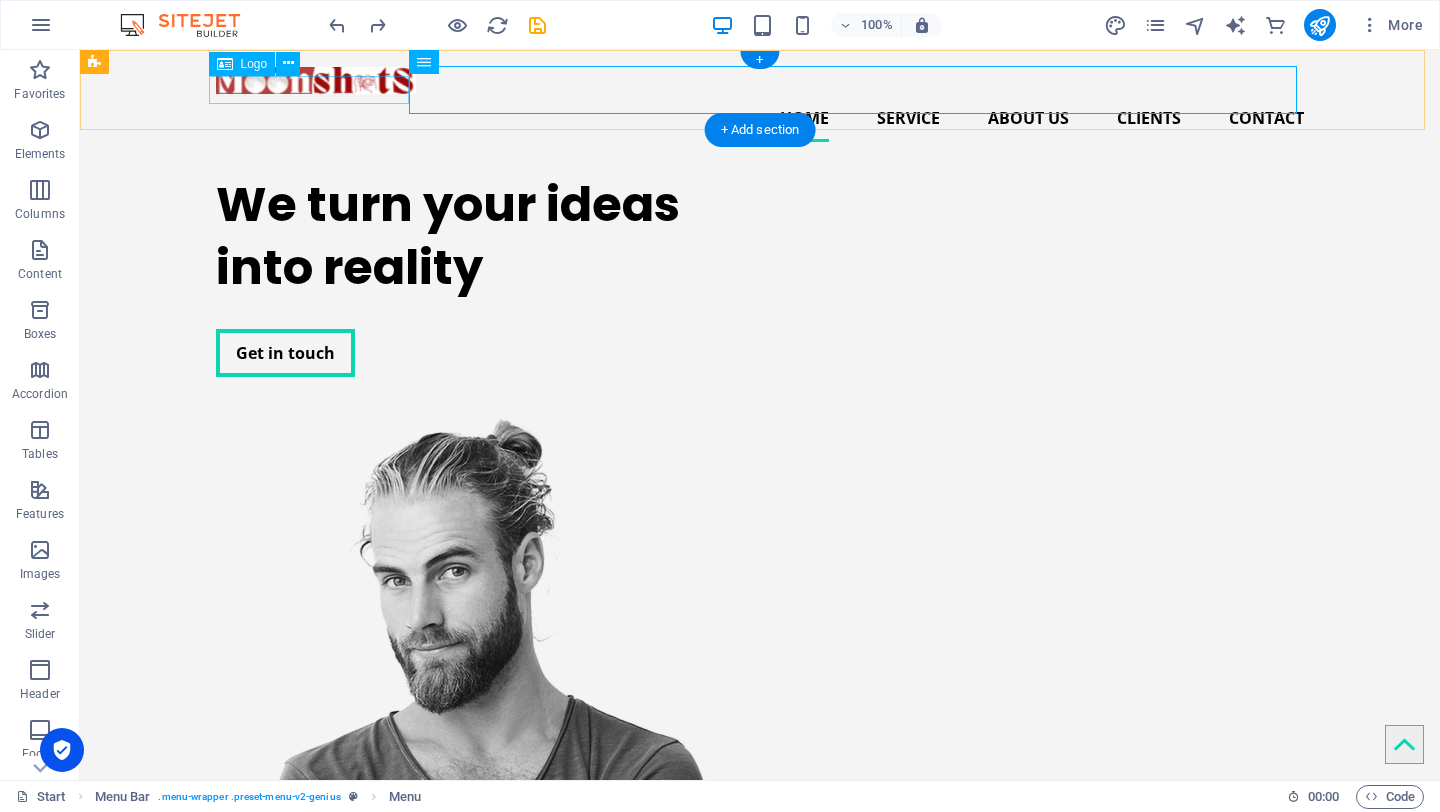 click at bounding box center [760, 80] 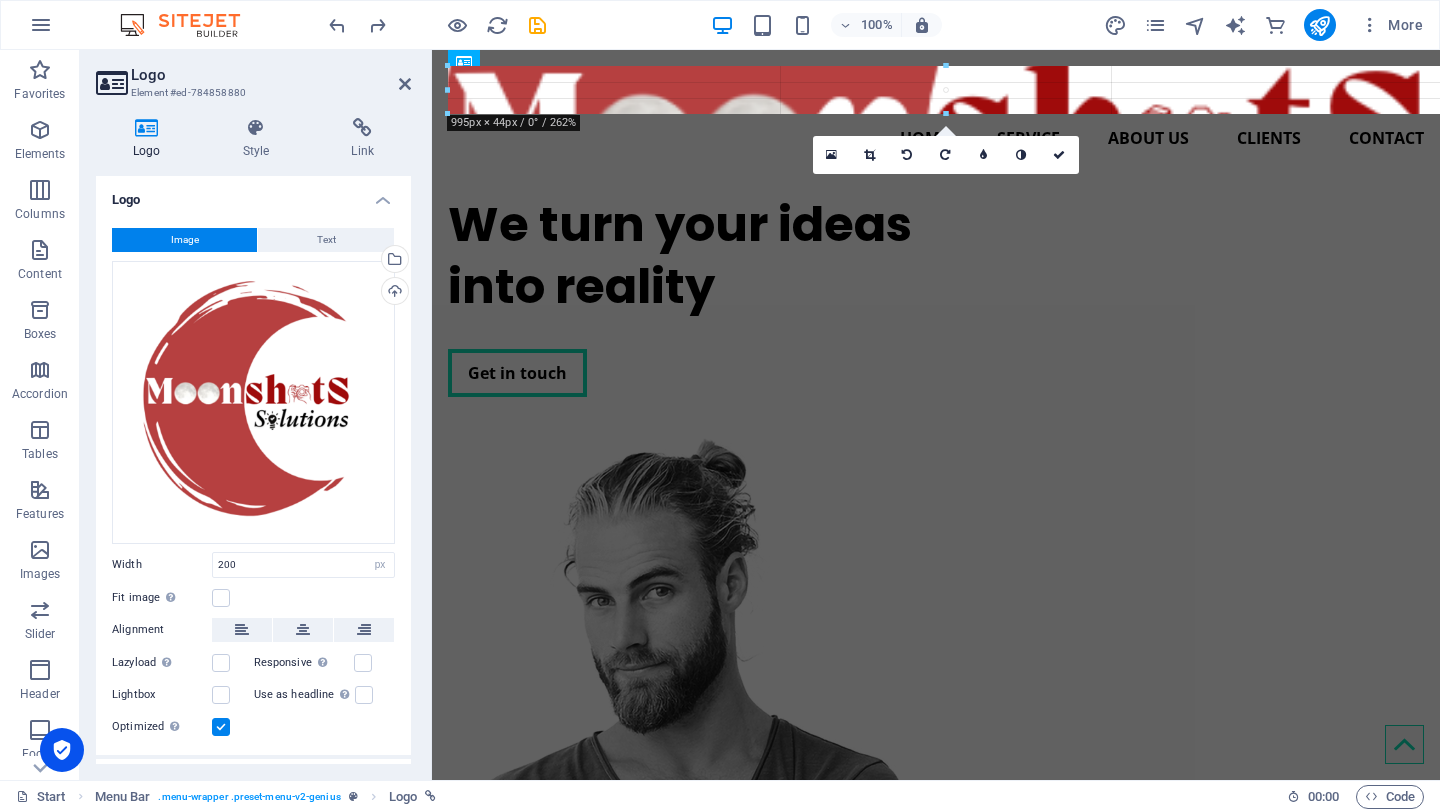 drag, startPoint x: 549, startPoint y: 103, endPoint x: 550, endPoint y: 282, distance: 179.00279 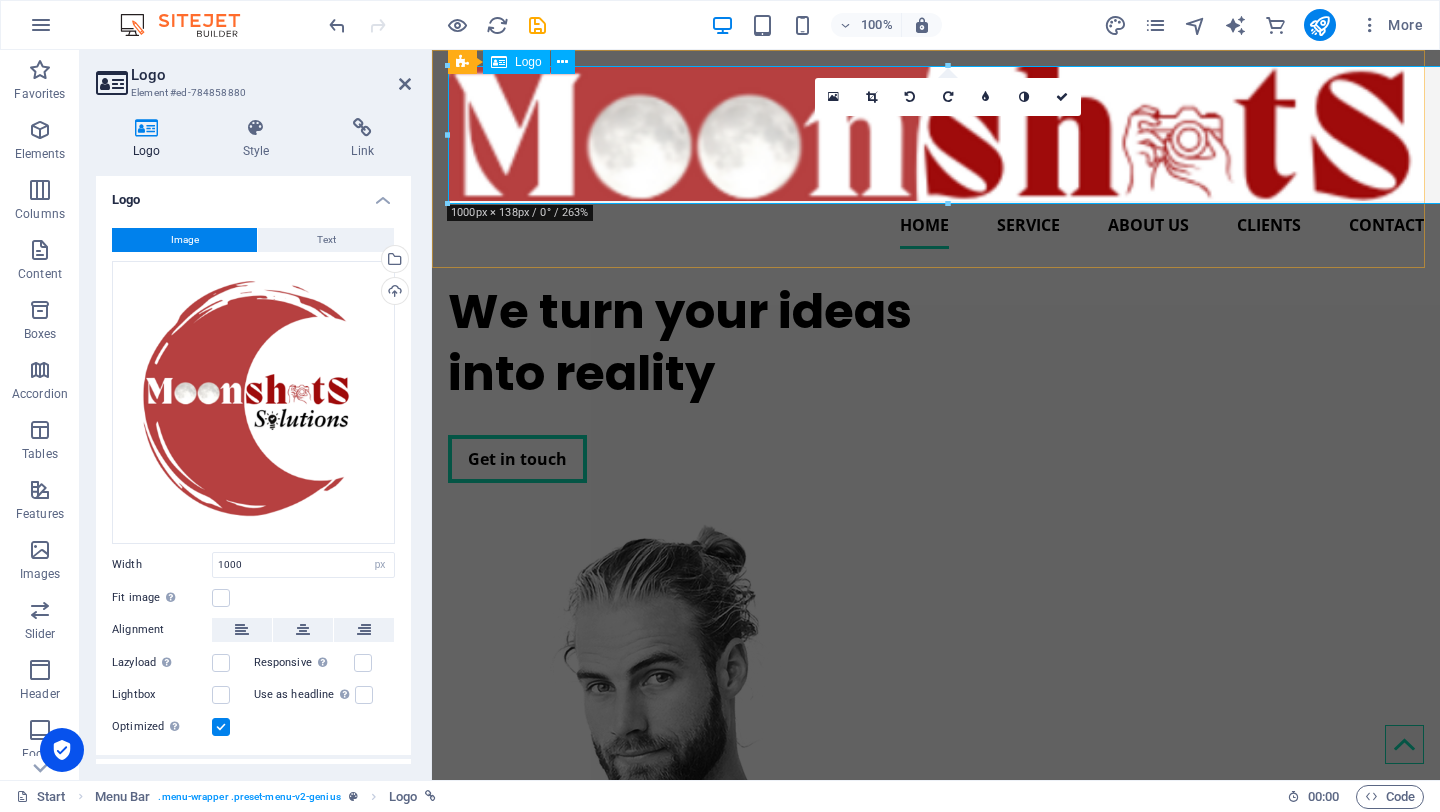 click at bounding box center [936, 133] 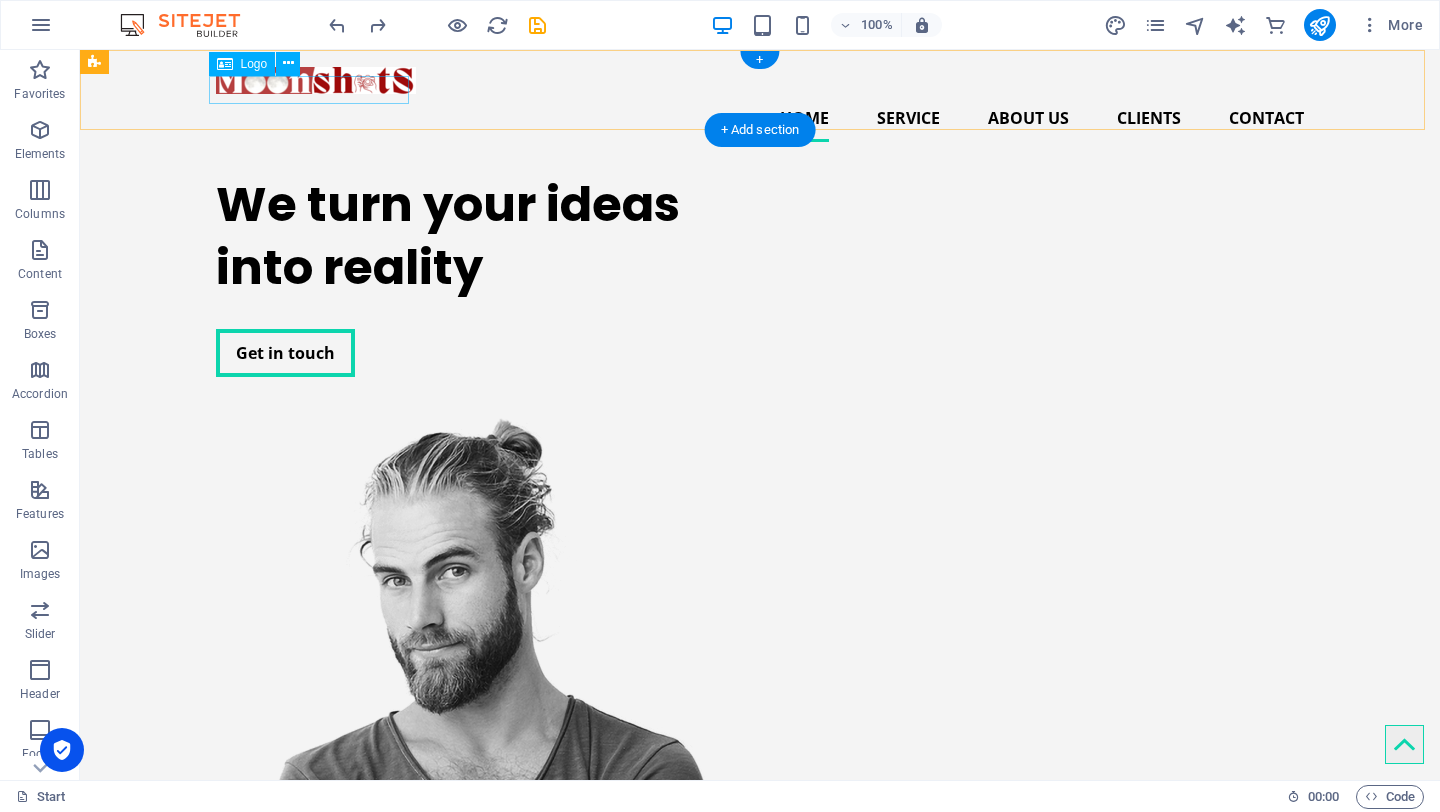 click at bounding box center [760, 80] 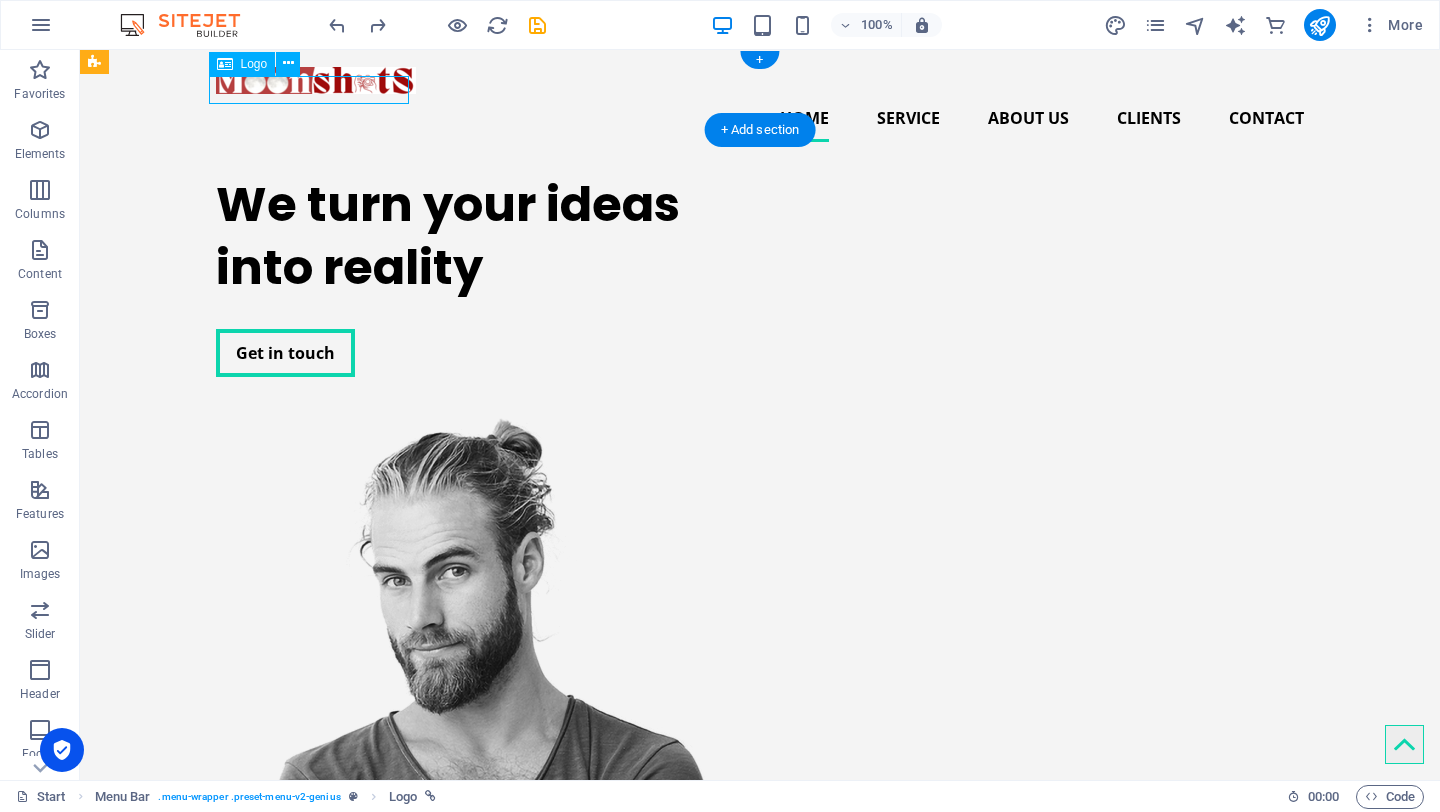 click at bounding box center (760, 80) 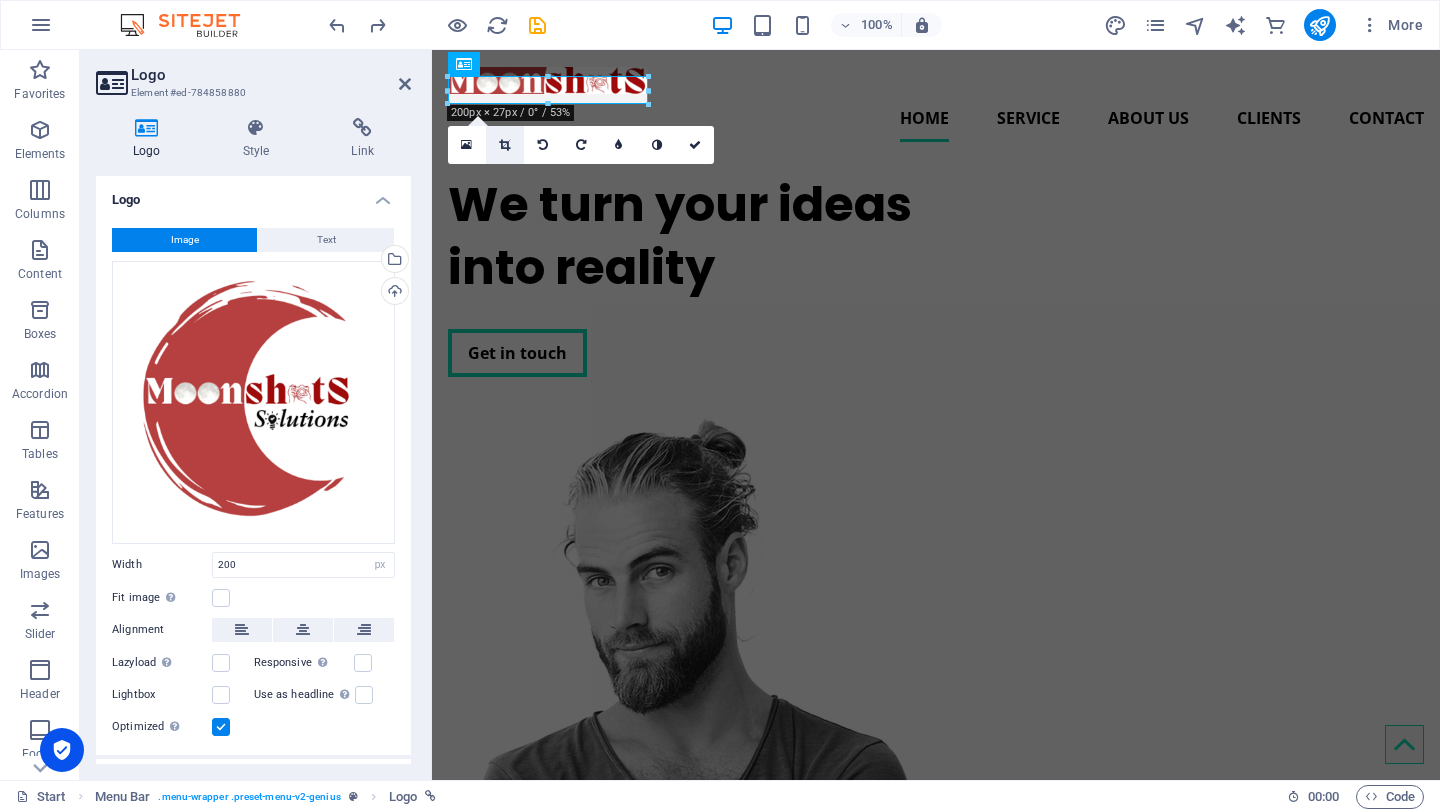 click at bounding box center [504, 145] 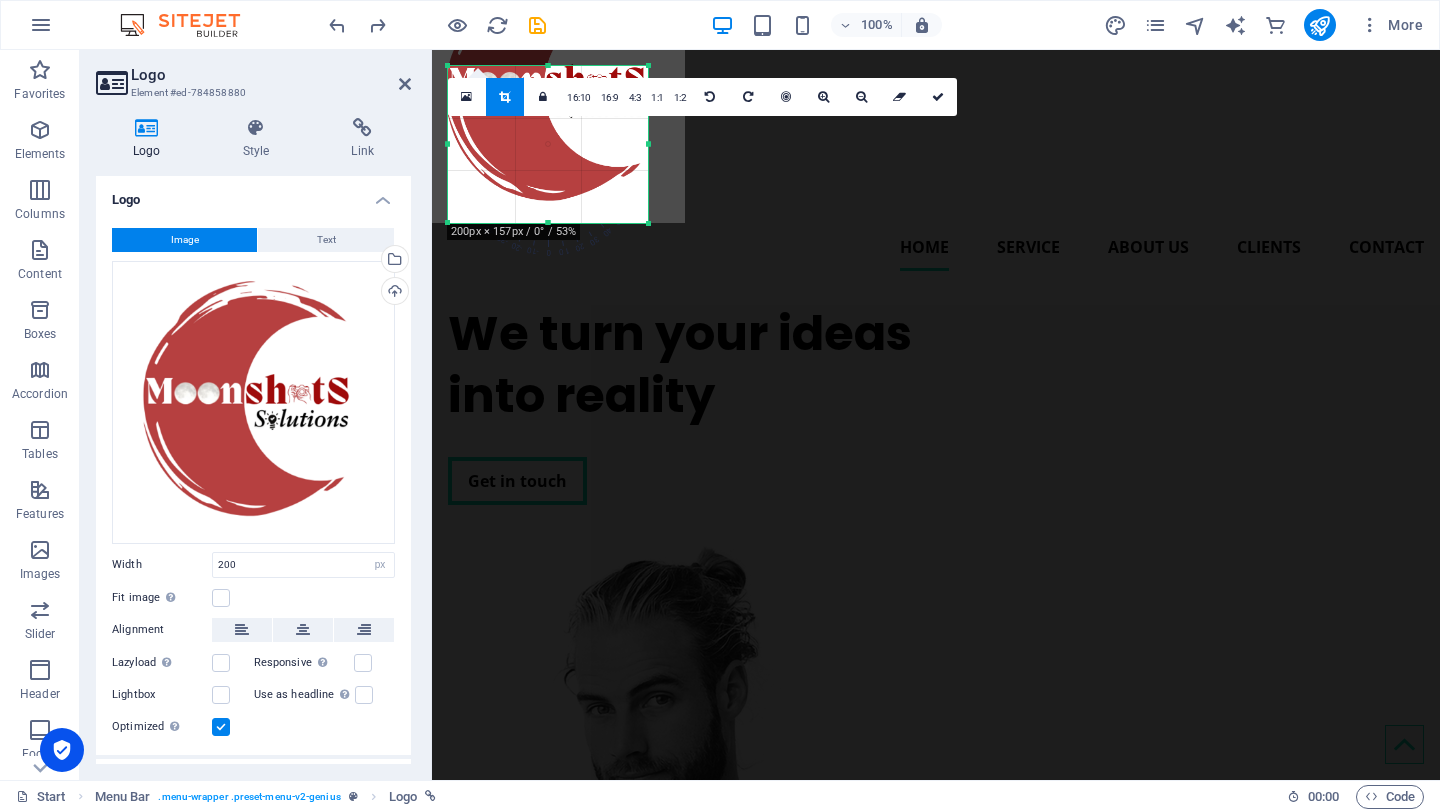 drag, startPoint x: 547, startPoint y: 105, endPoint x: 550, endPoint y: 233, distance: 128.03516 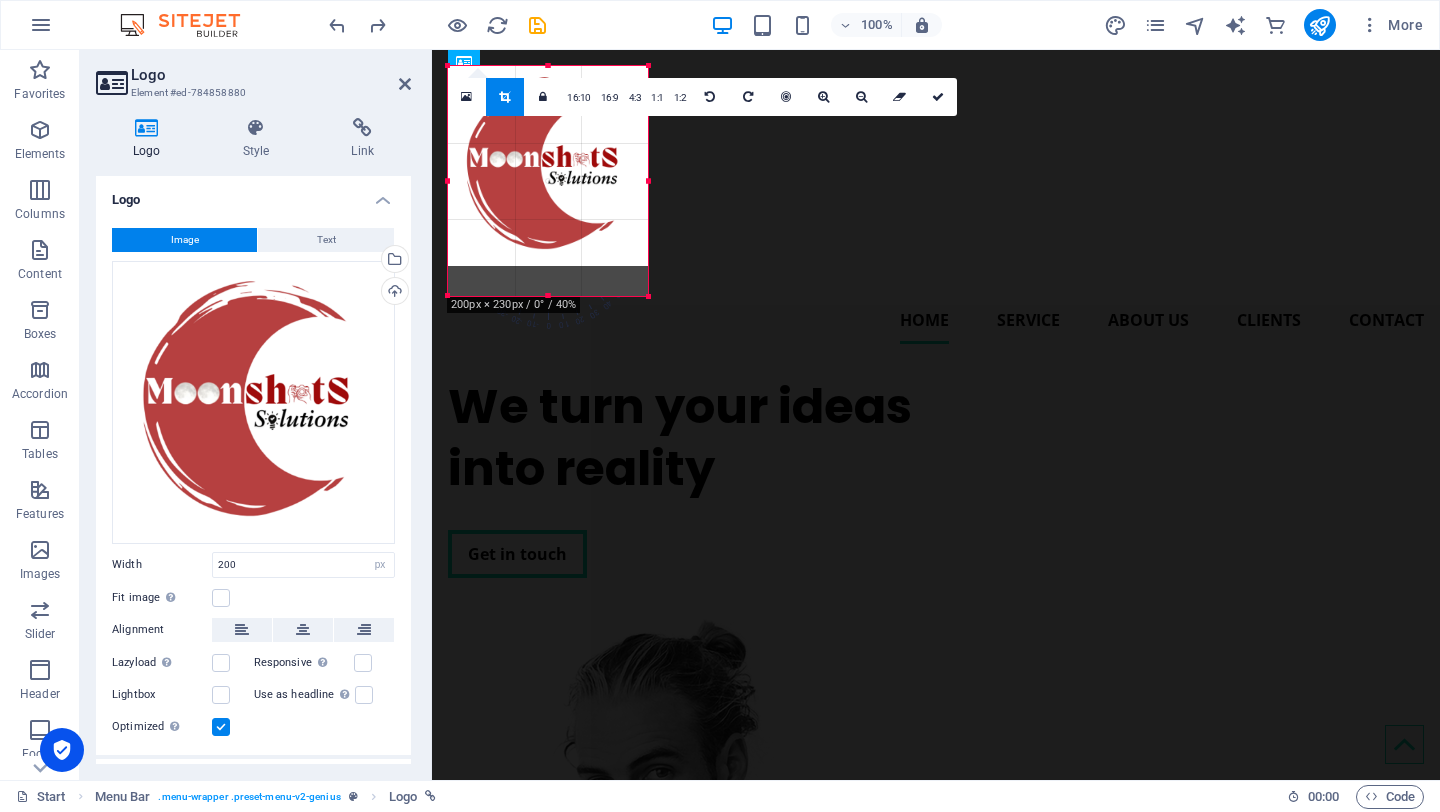 drag, startPoint x: 549, startPoint y: 66, endPoint x: 555, endPoint y: -7, distance: 73.24616 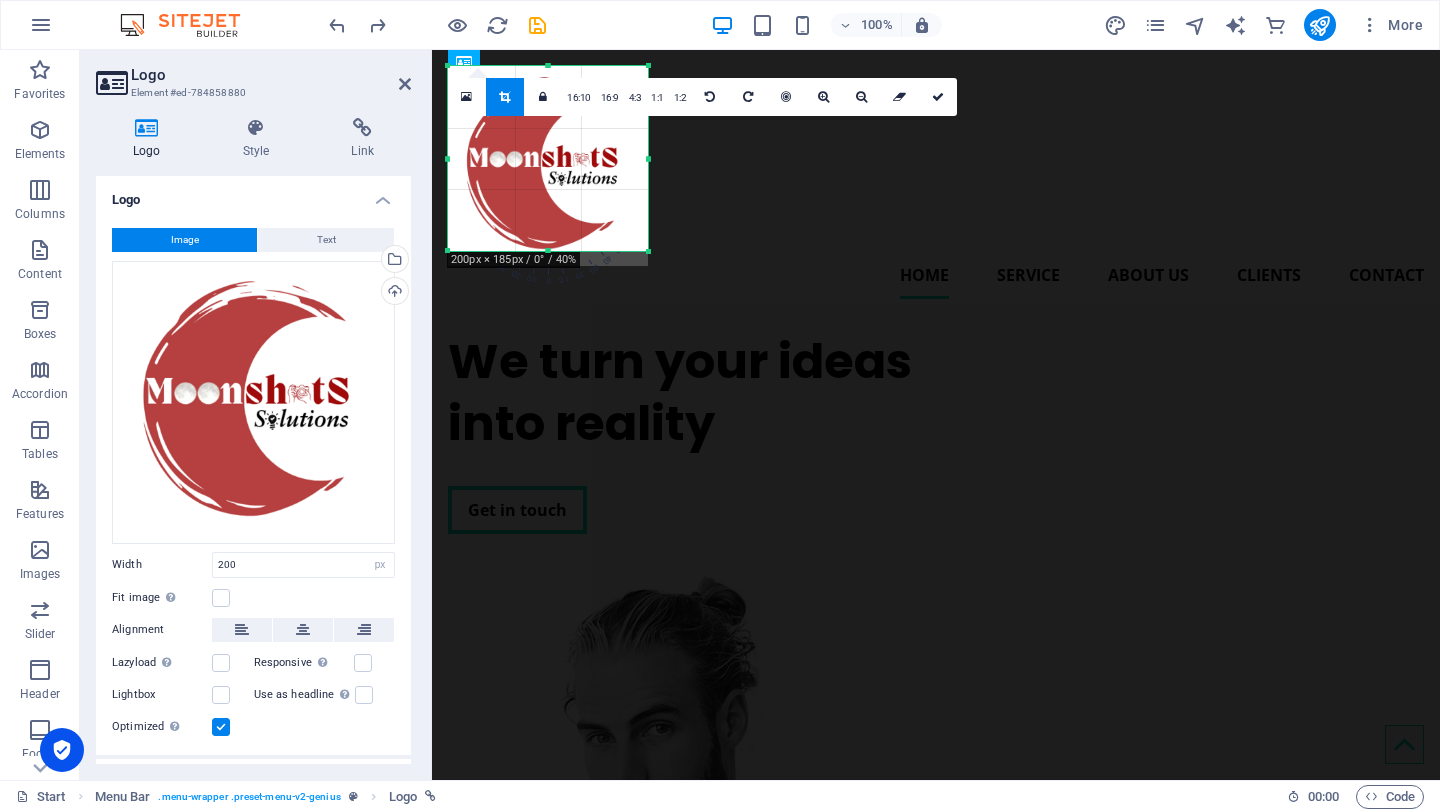 drag, startPoint x: 548, startPoint y: 263, endPoint x: 557, endPoint y: 240, distance: 24.698177 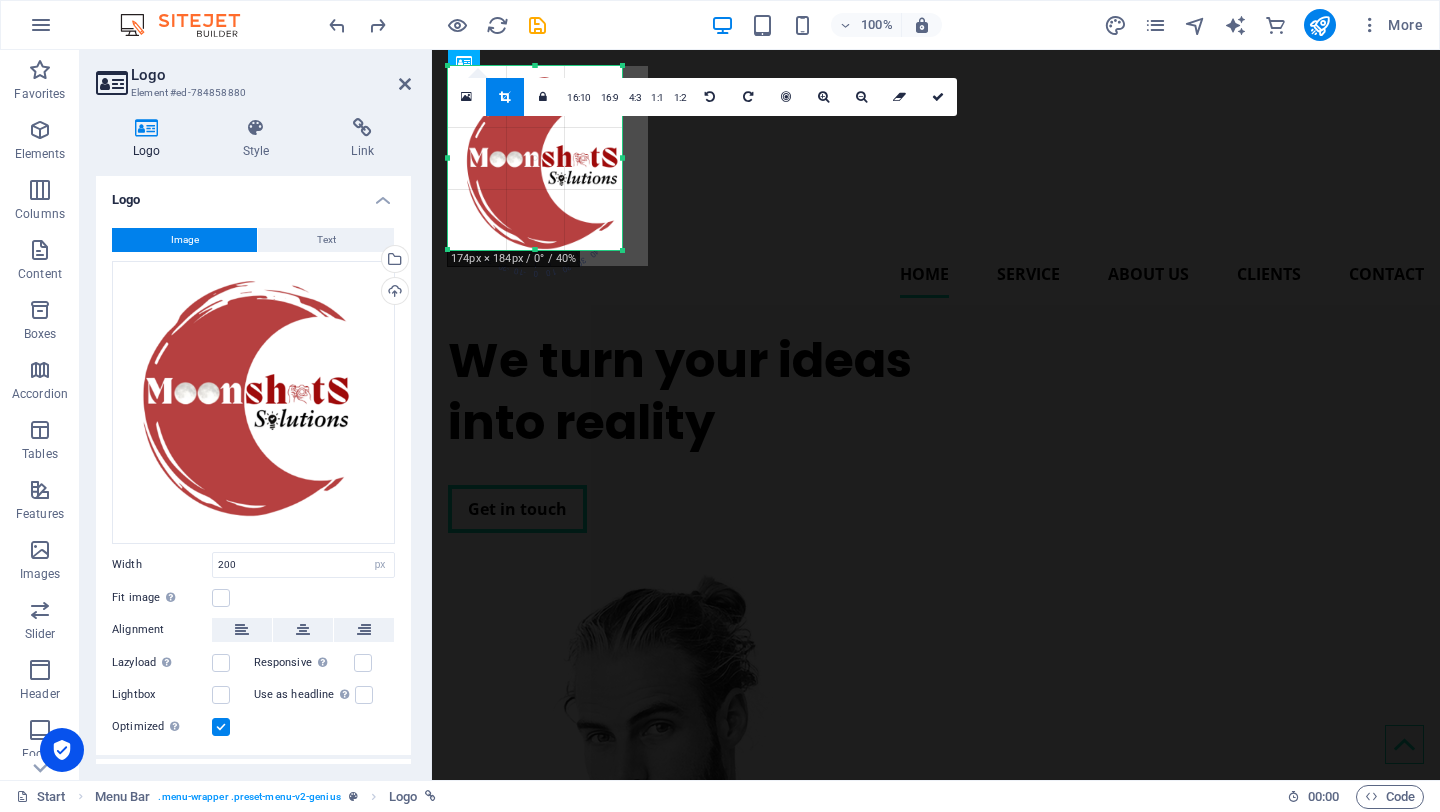 drag, startPoint x: 646, startPoint y: 160, endPoint x: 549, endPoint y: 162, distance: 97.020615 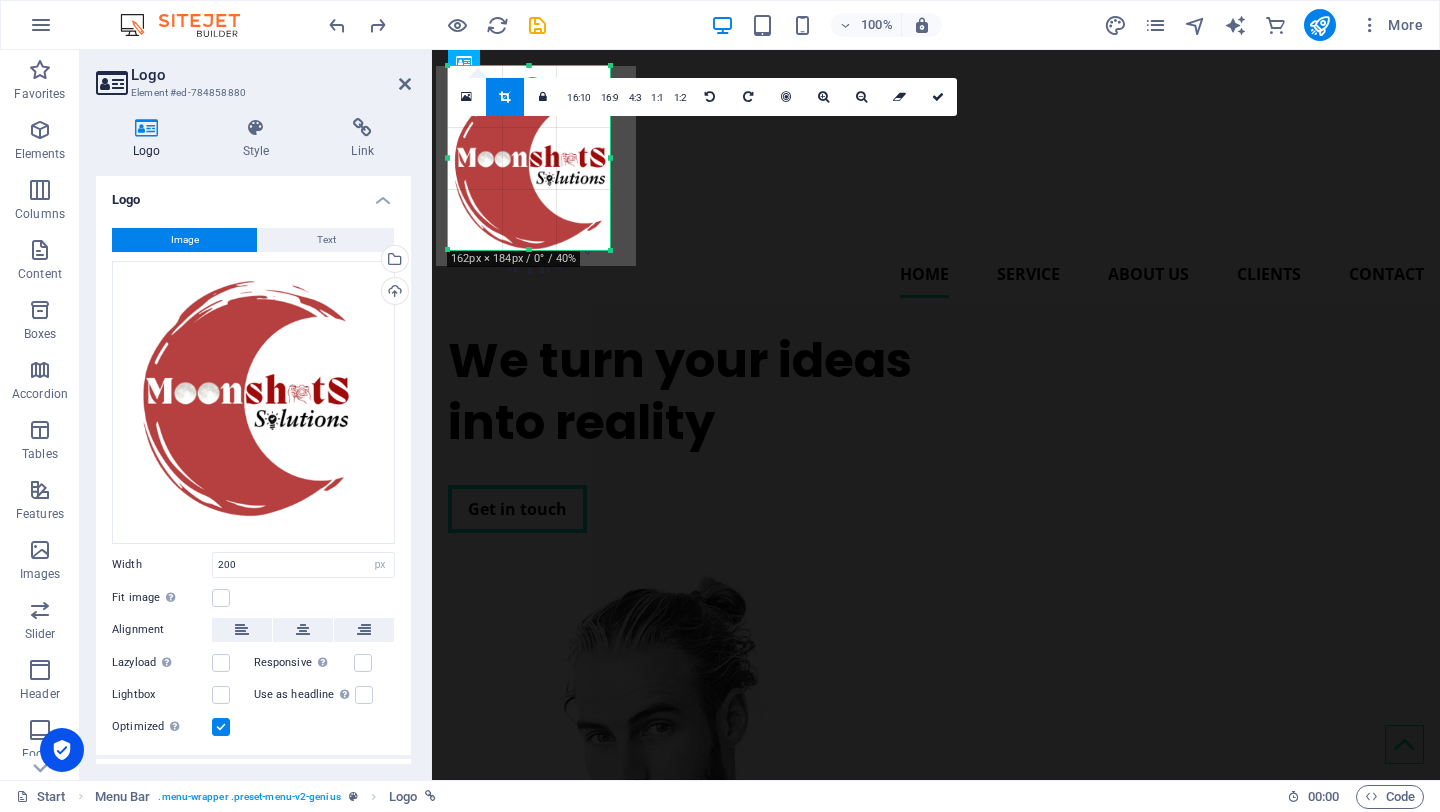 drag, startPoint x: 449, startPoint y: 157, endPoint x: 462, endPoint y: 158, distance: 13.038404 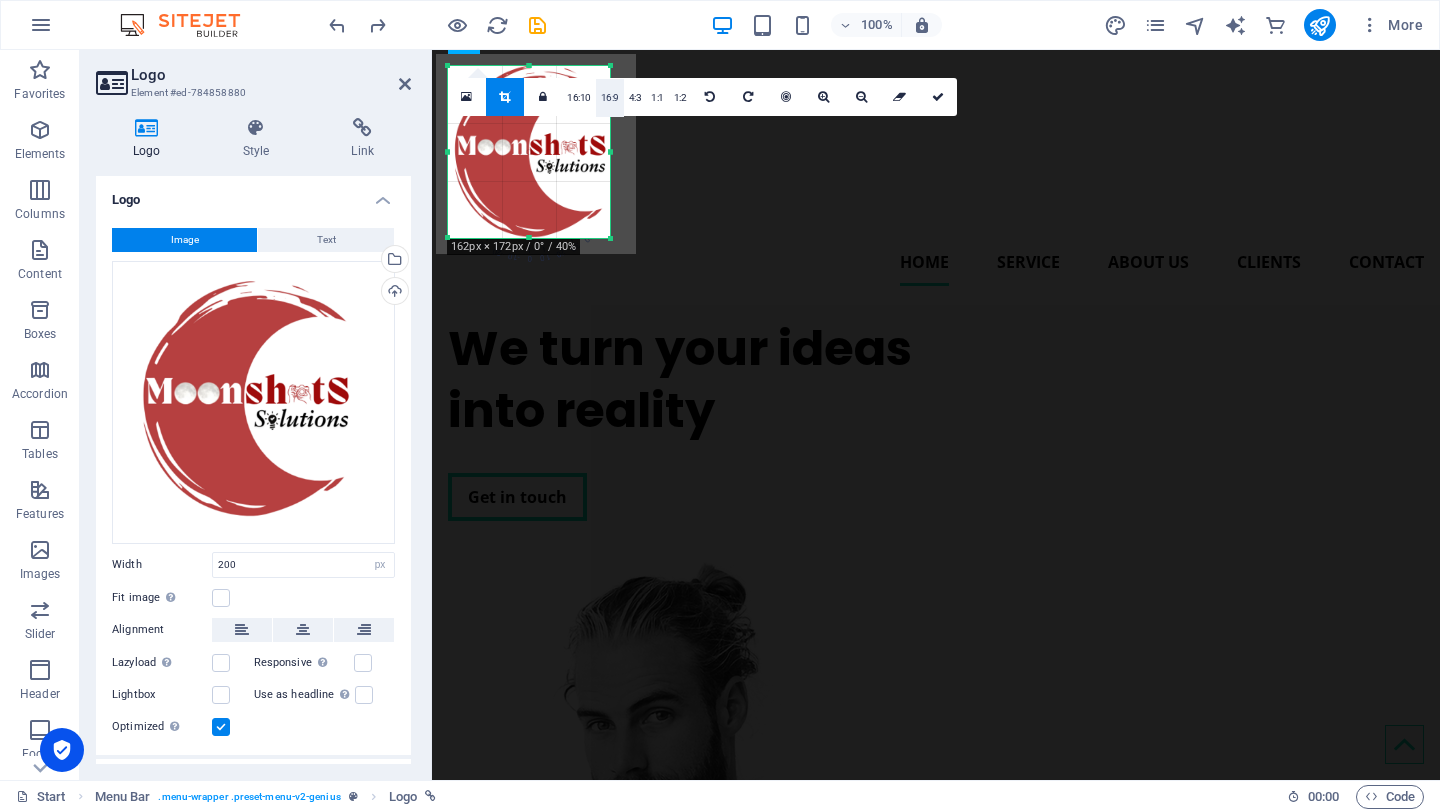 drag, startPoint x: 608, startPoint y: 67, endPoint x: 608, endPoint y: 79, distance: 12 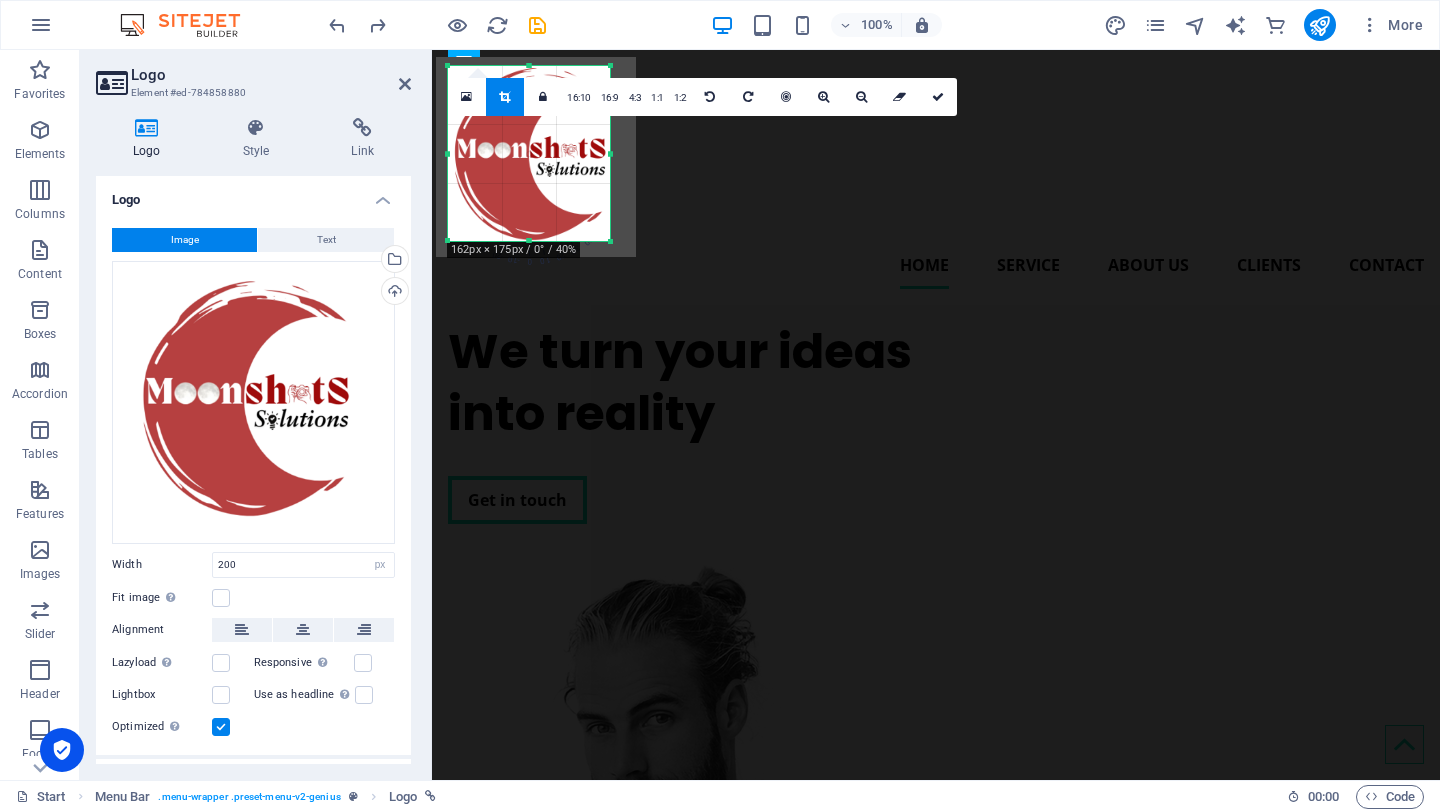 click on "180 170 160 150 140 130 120 110 100 90 80 70 60 50 40 30 20 10 0 -10 -20 -30 -40 -50 -60 -70 -80 -90 -100 -110 -120 -130 -140 -150 -160 -170 162px × 175px / 0° / 40% 16:10 16:9 4:3 1:1 1:2 0" at bounding box center (529, 153) 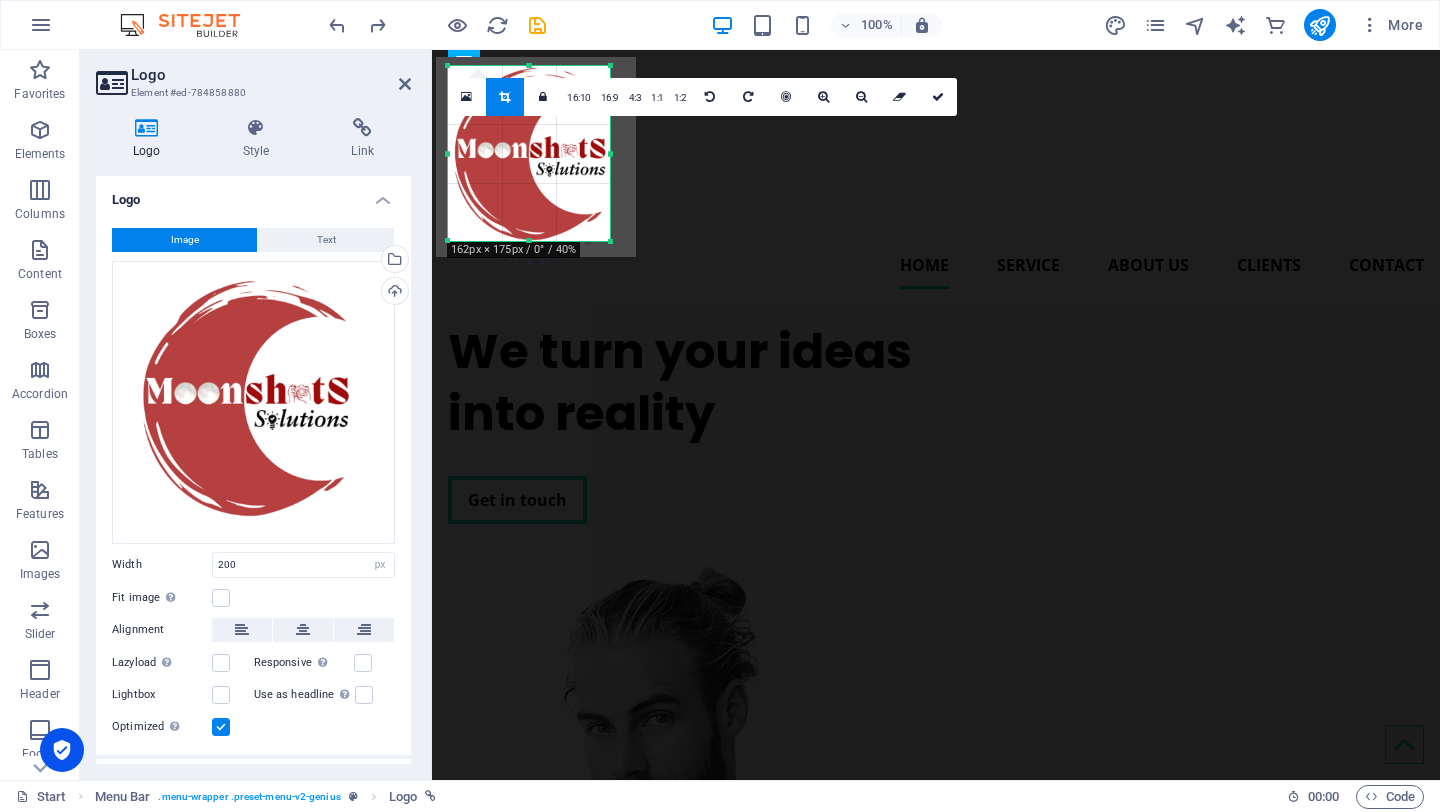 click at bounding box center [504, 97] 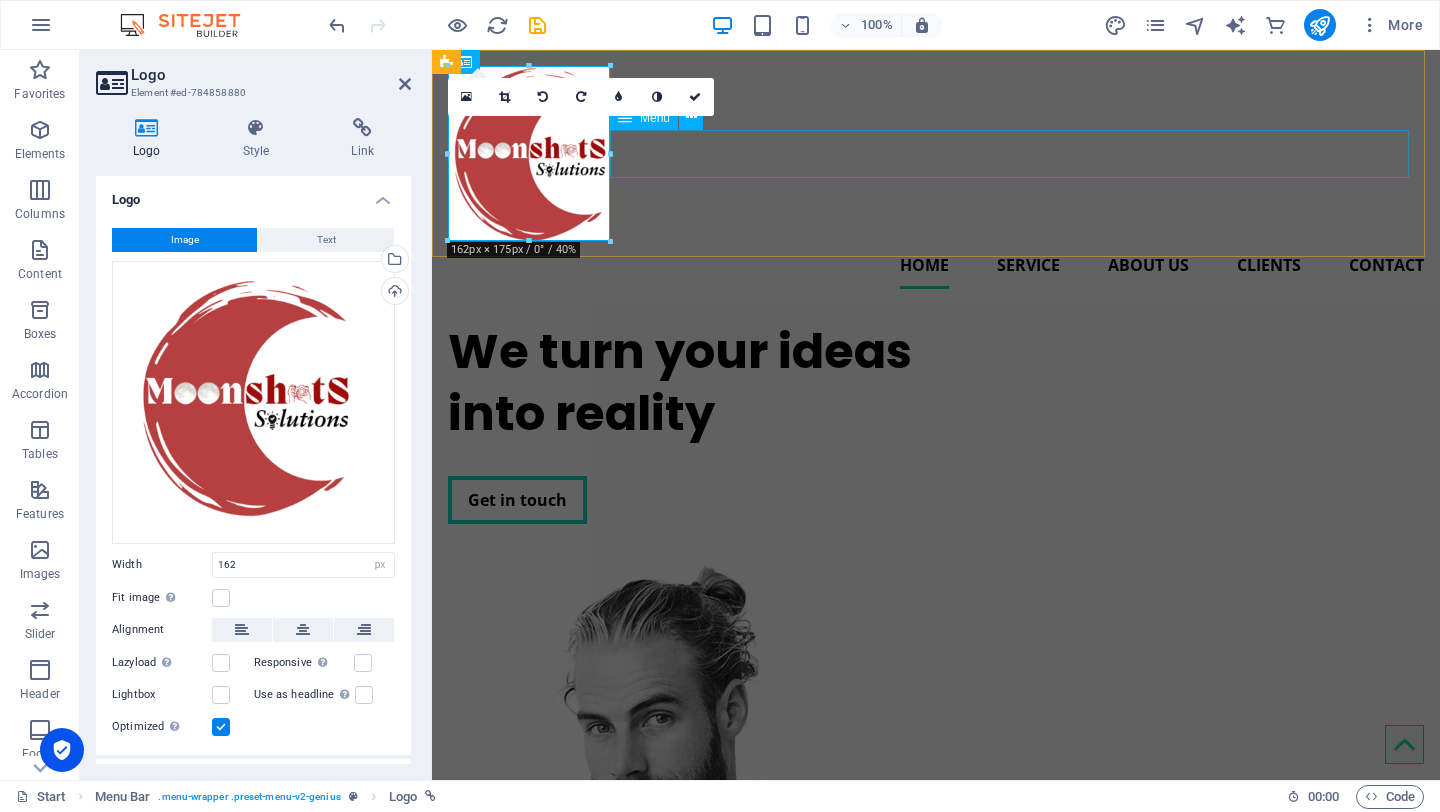 click on "Home Service About us Clients Contact" at bounding box center (936, 265) 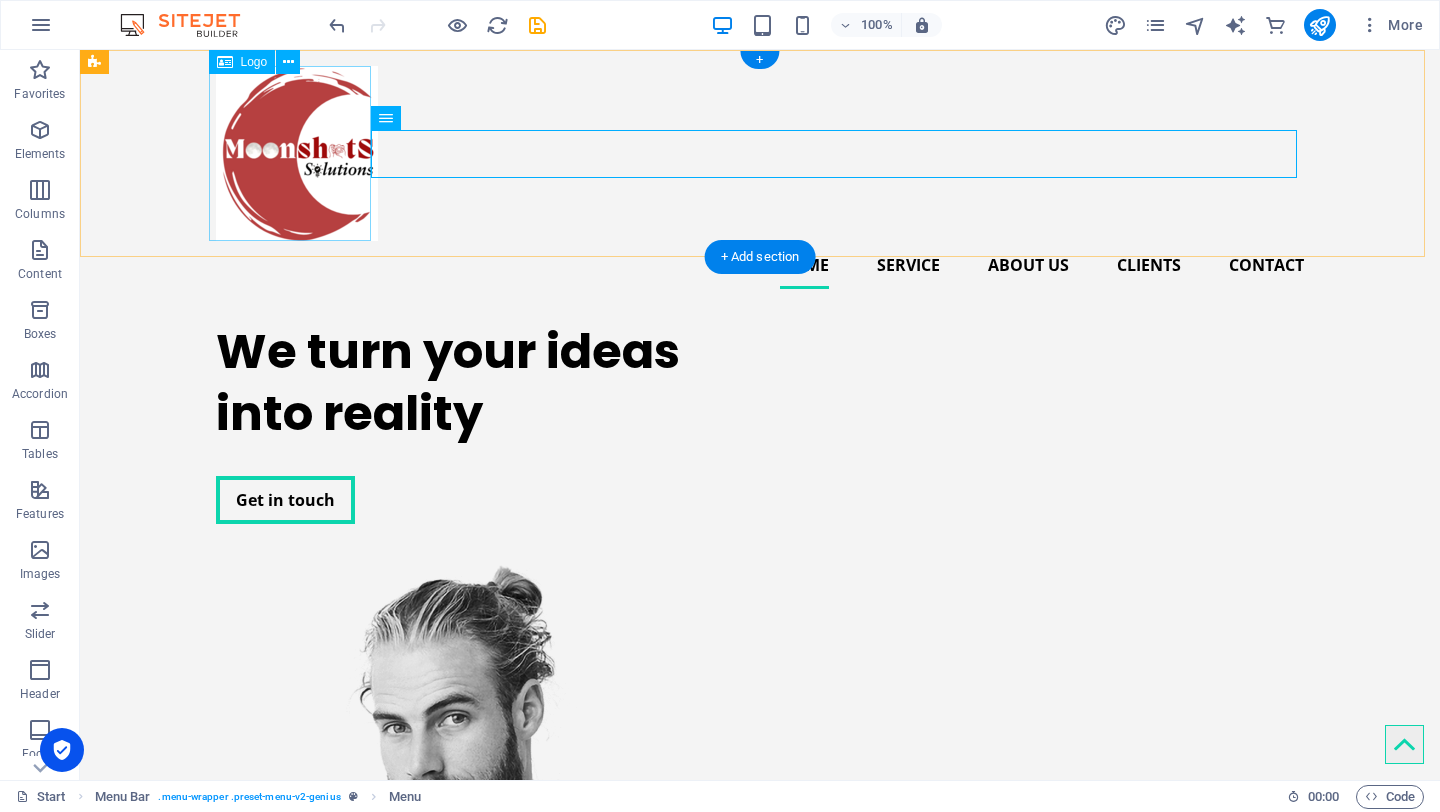 click at bounding box center [760, 153] 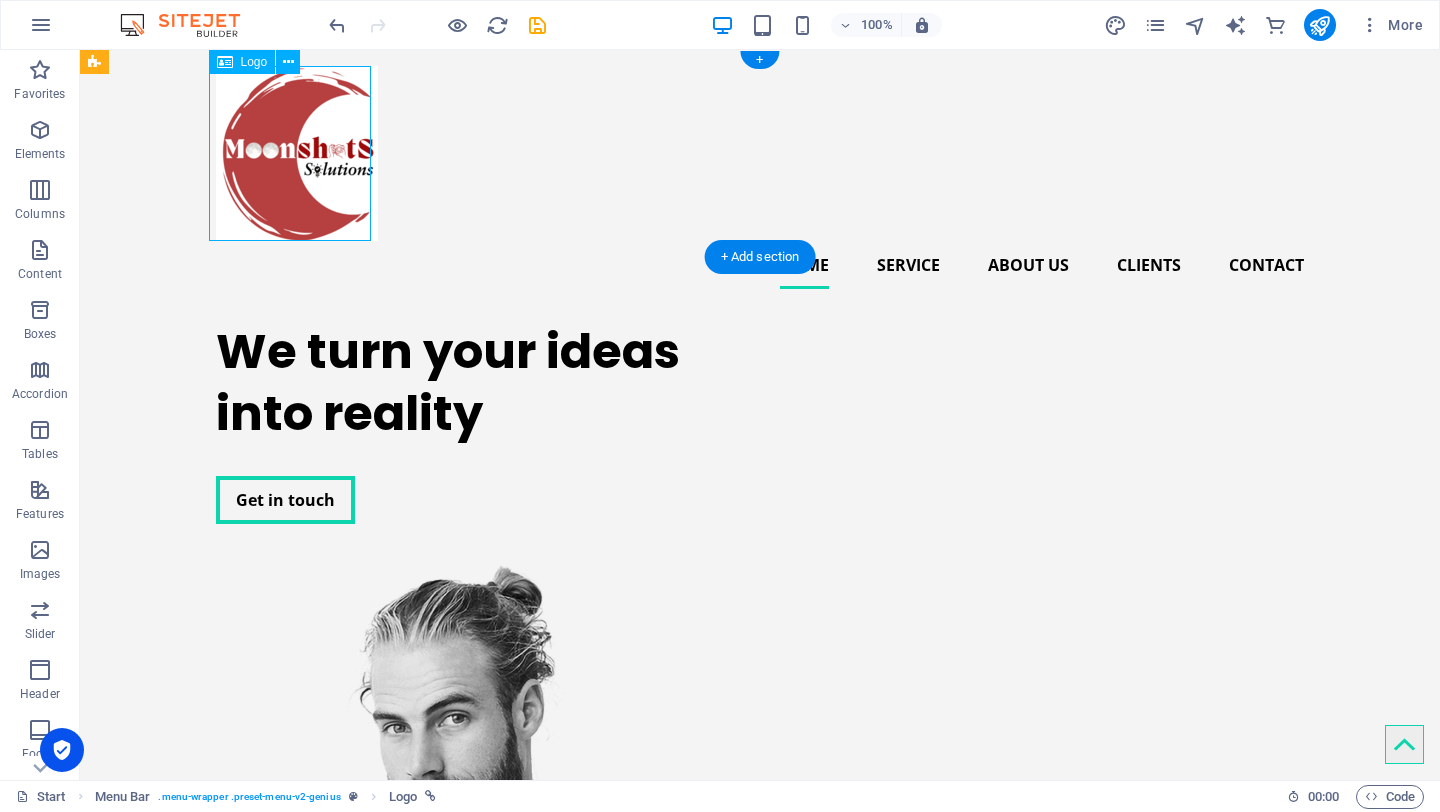 click at bounding box center (760, 153) 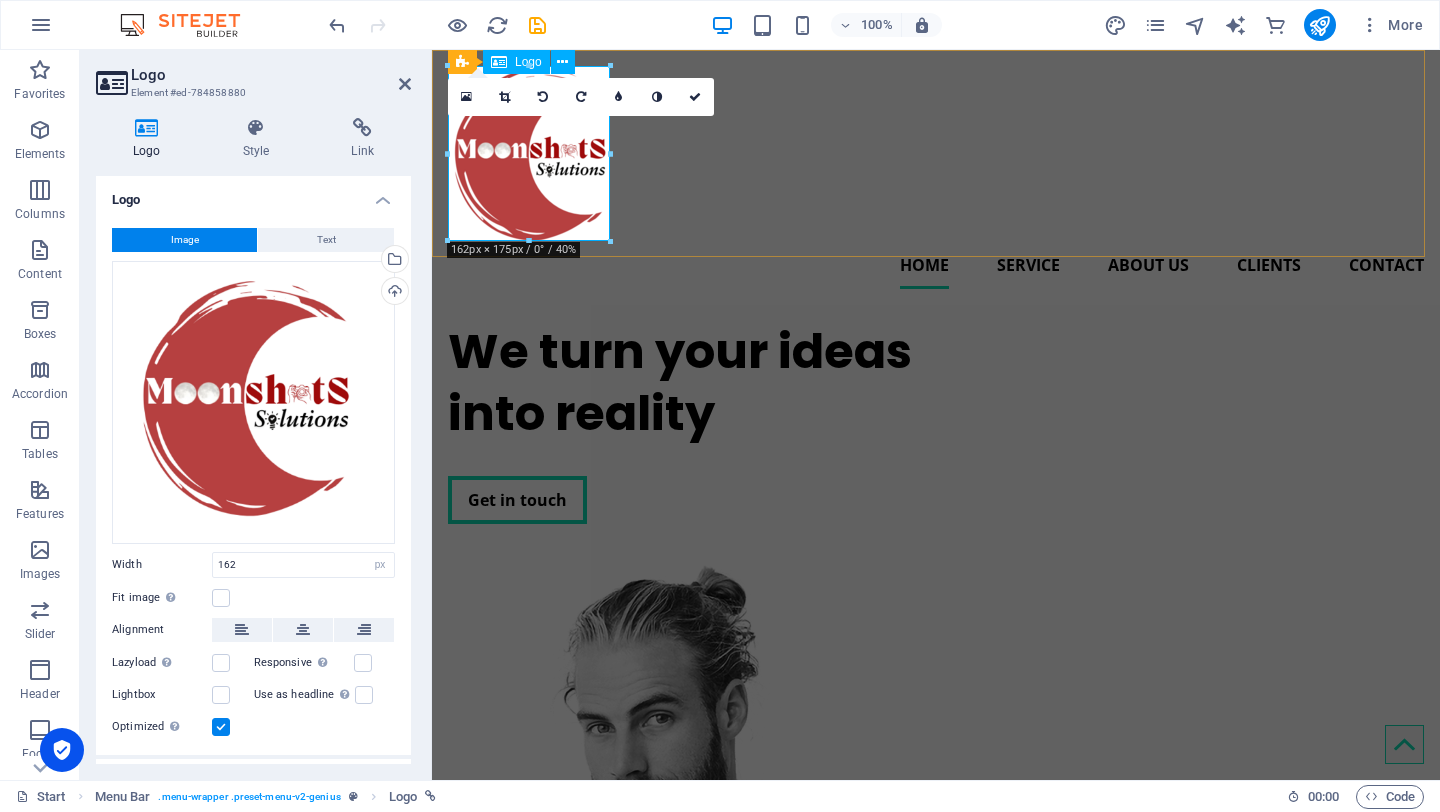 click at bounding box center (936, 153) 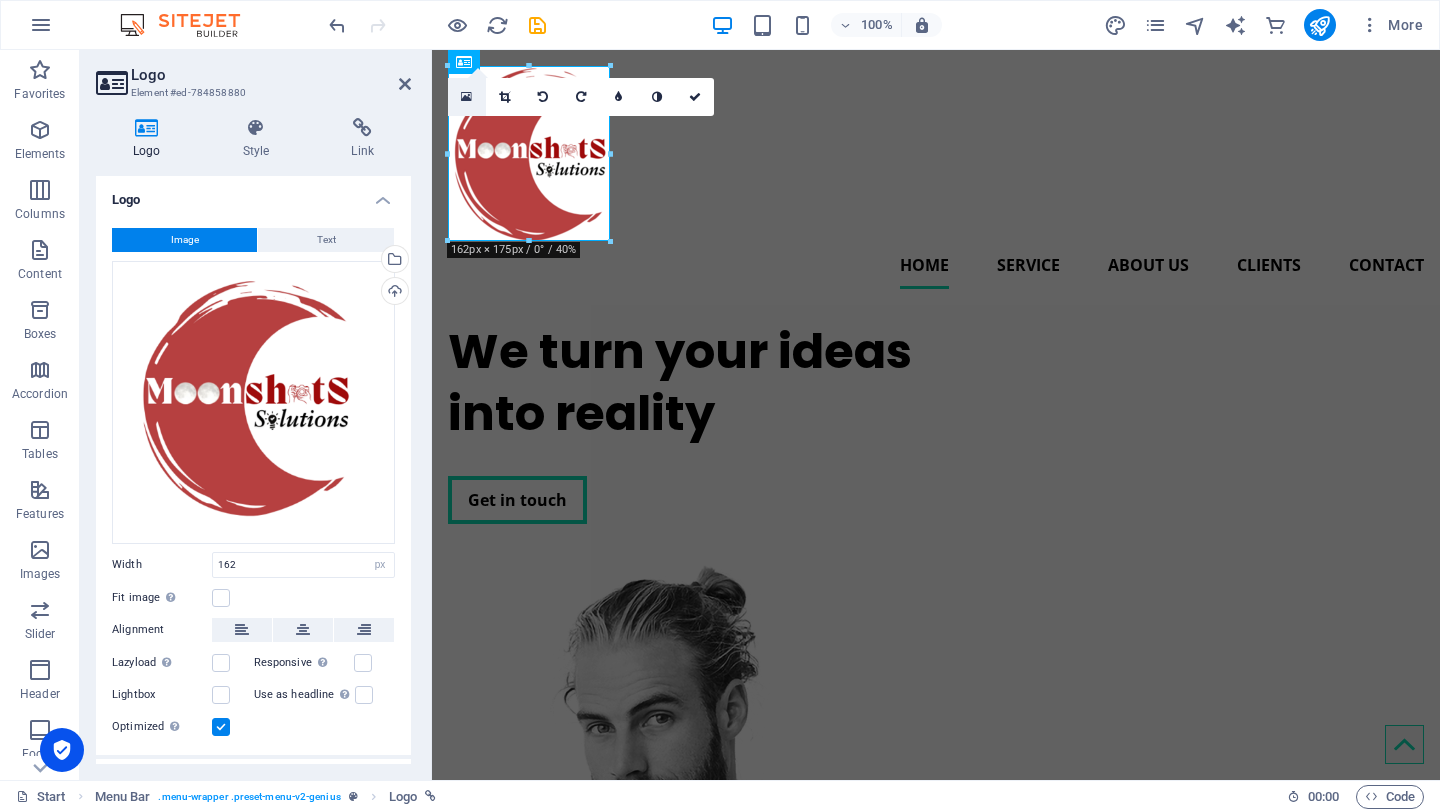 click at bounding box center [466, 97] 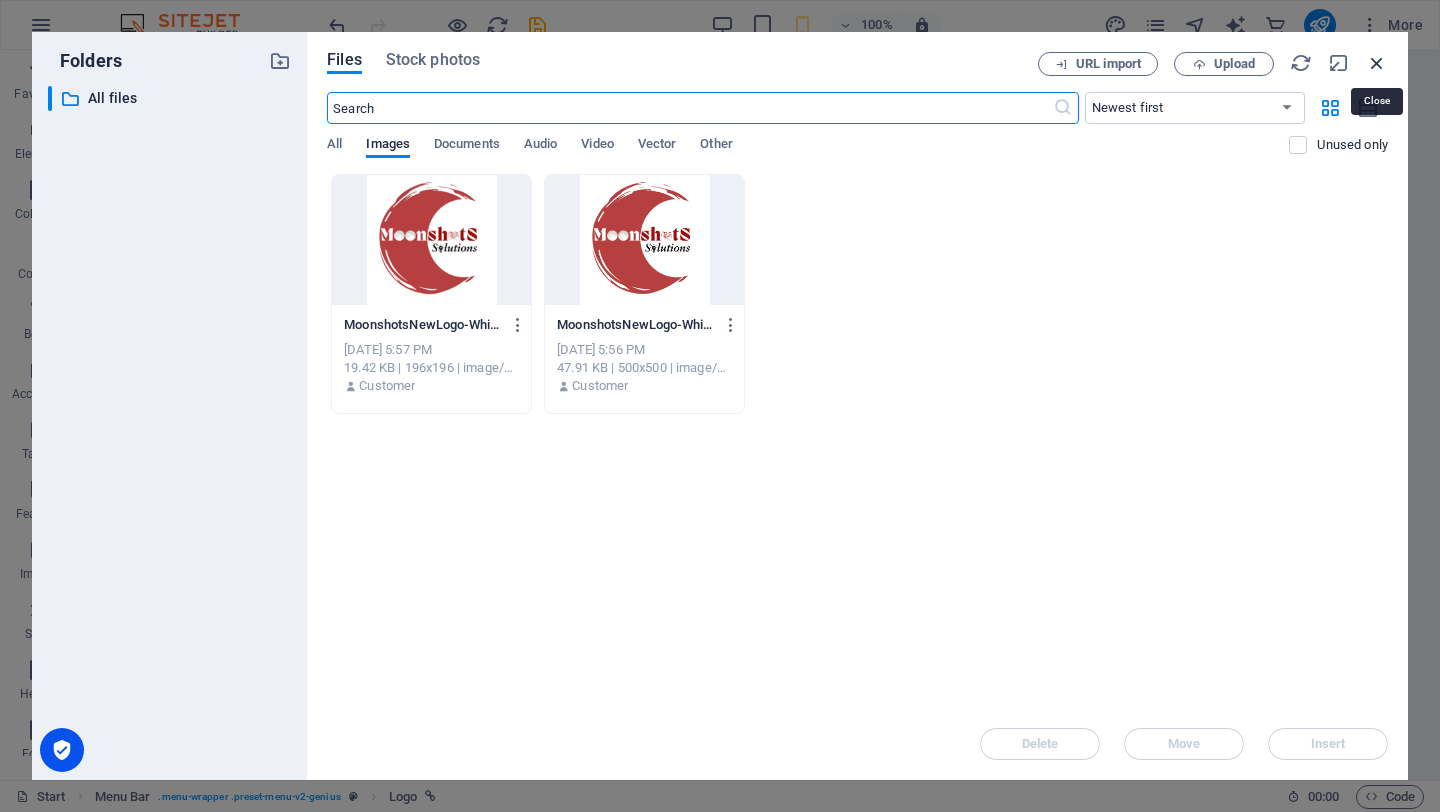 click at bounding box center [1377, 63] 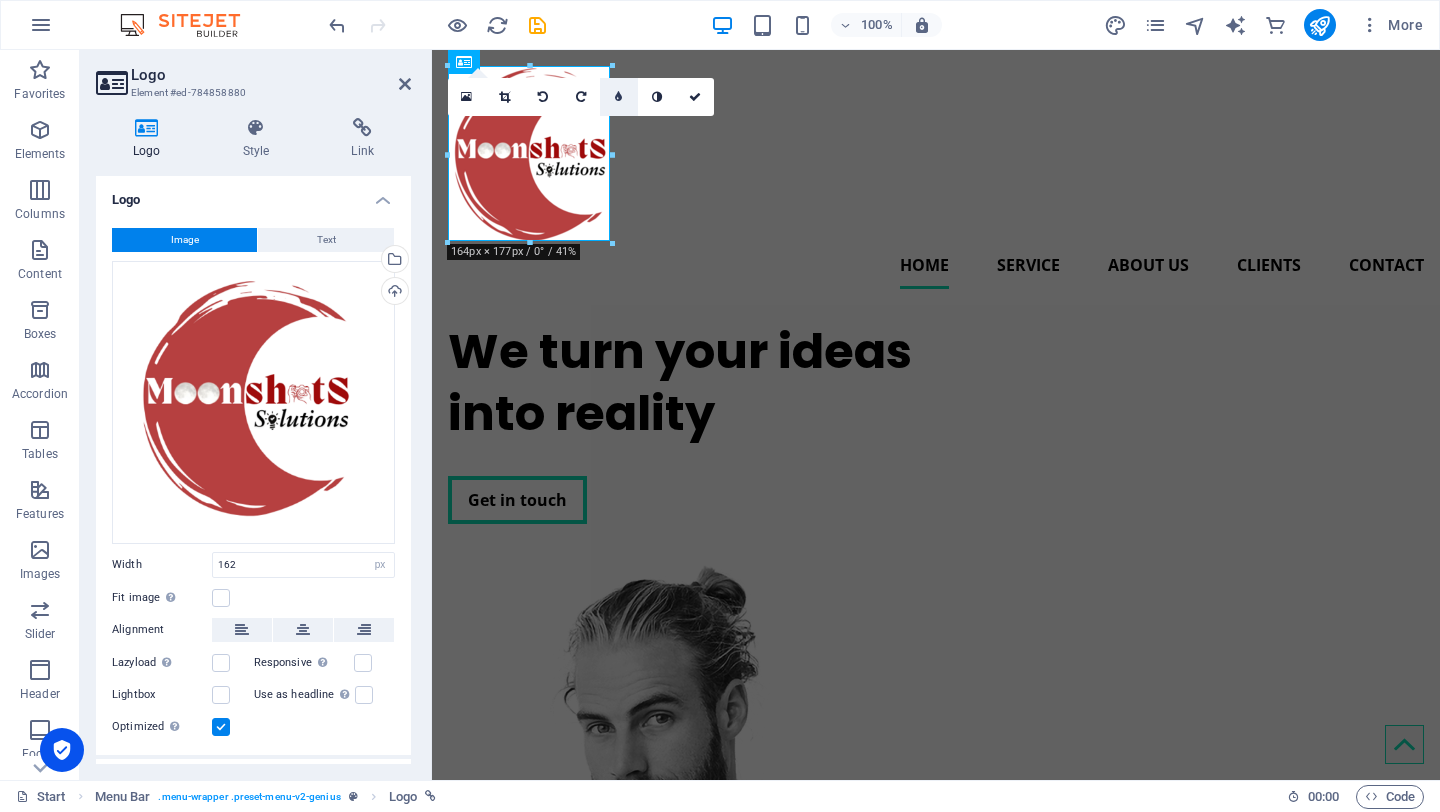 click at bounding box center (618, 97) 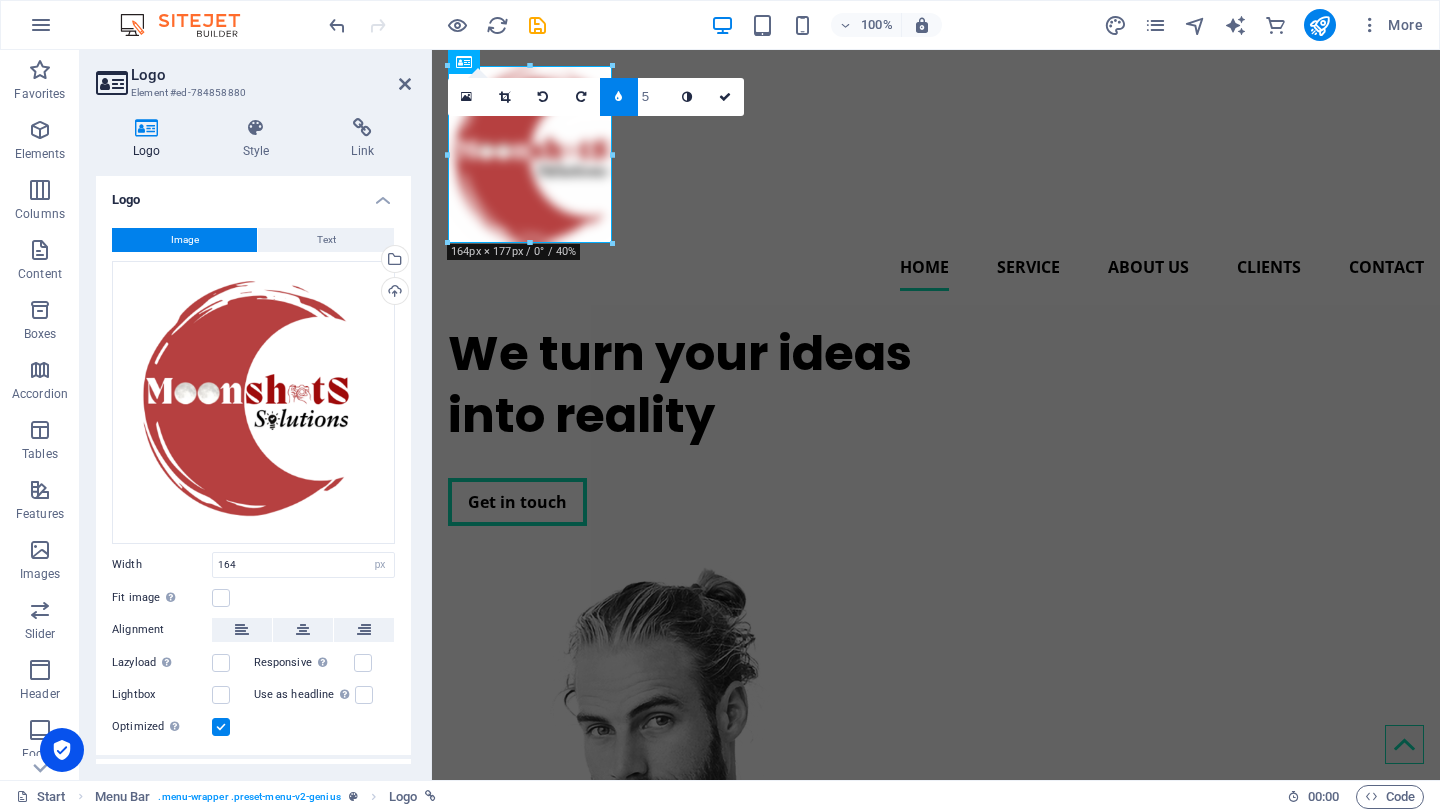 click on "5" at bounding box center [653, 96] 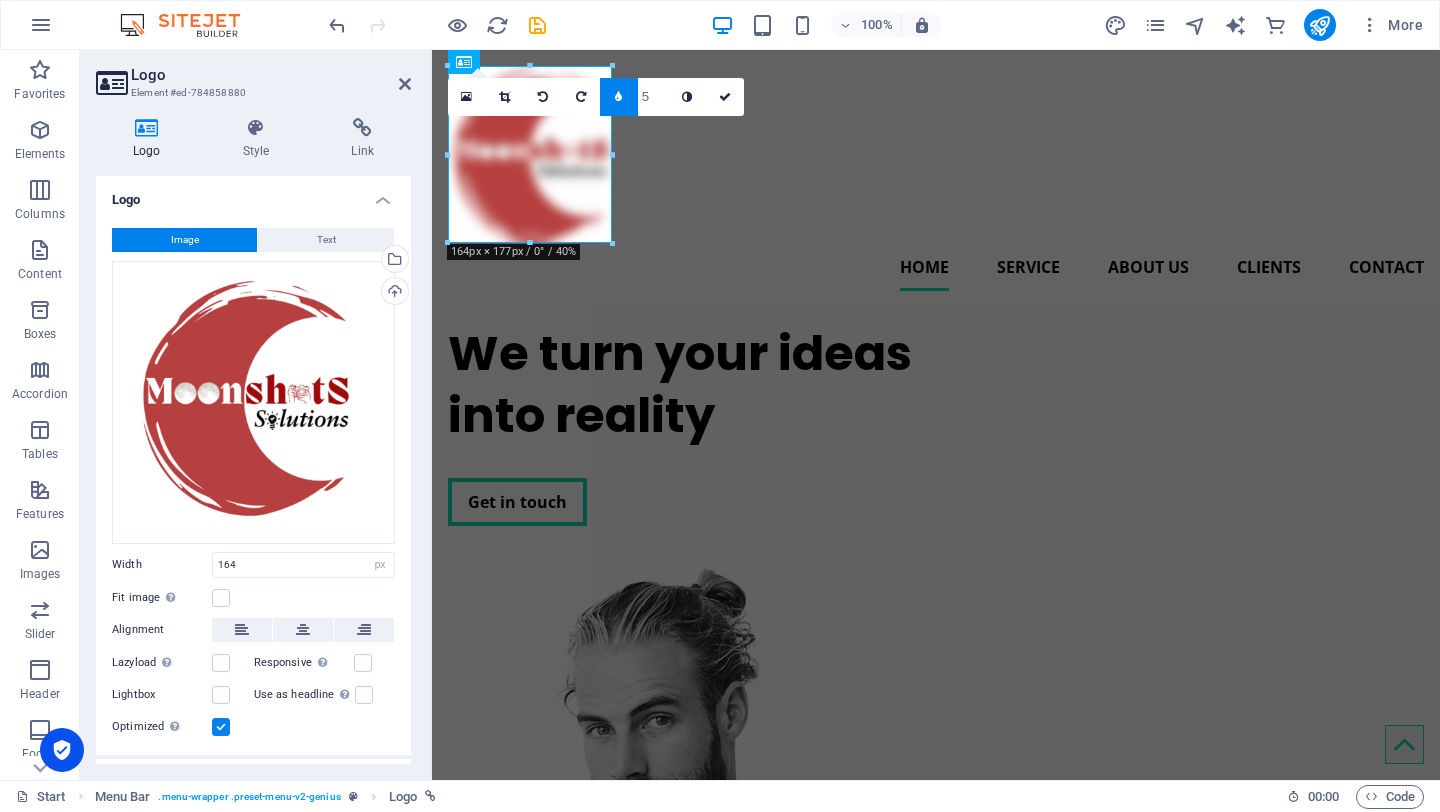 click at bounding box center [619, 97] 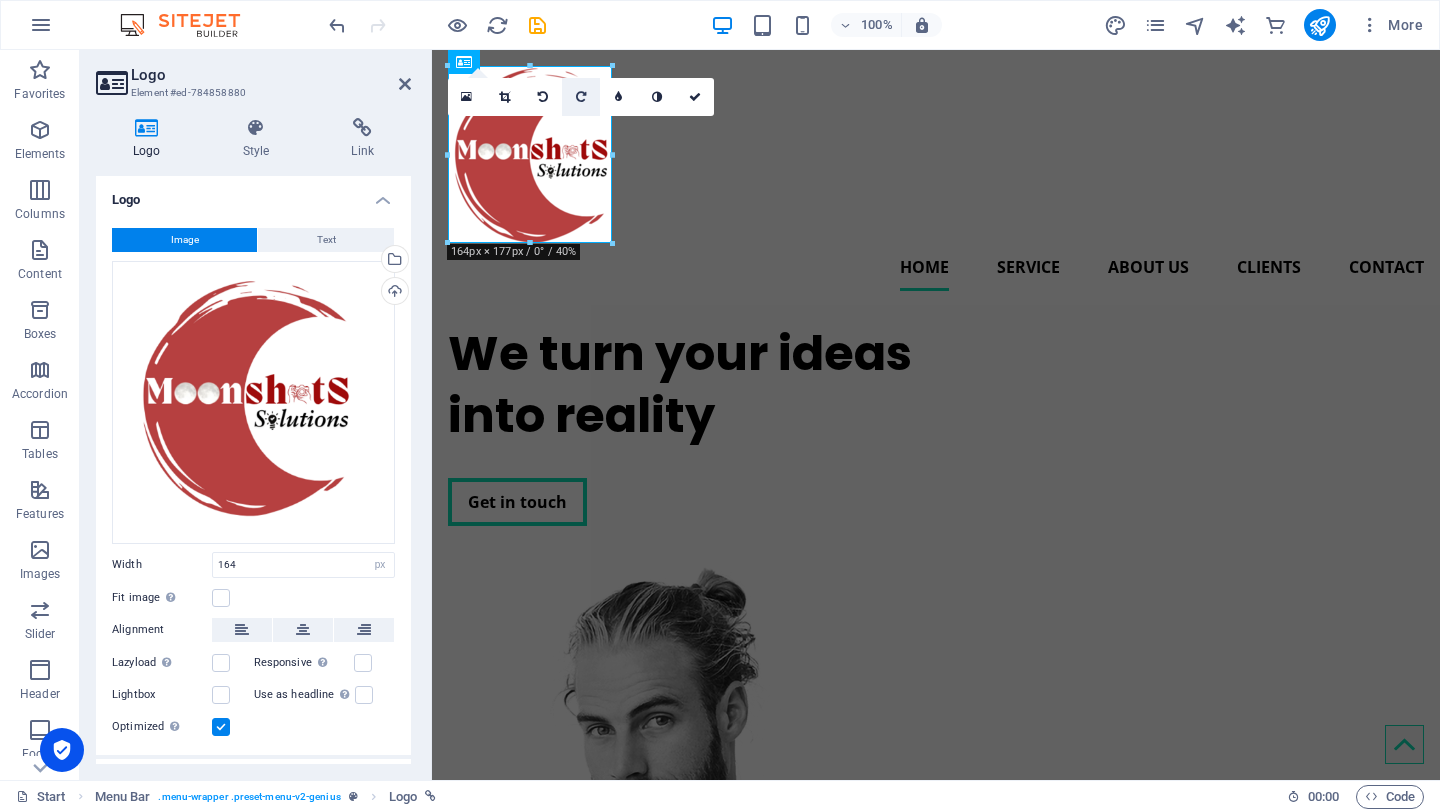 click at bounding box center [581, 97] 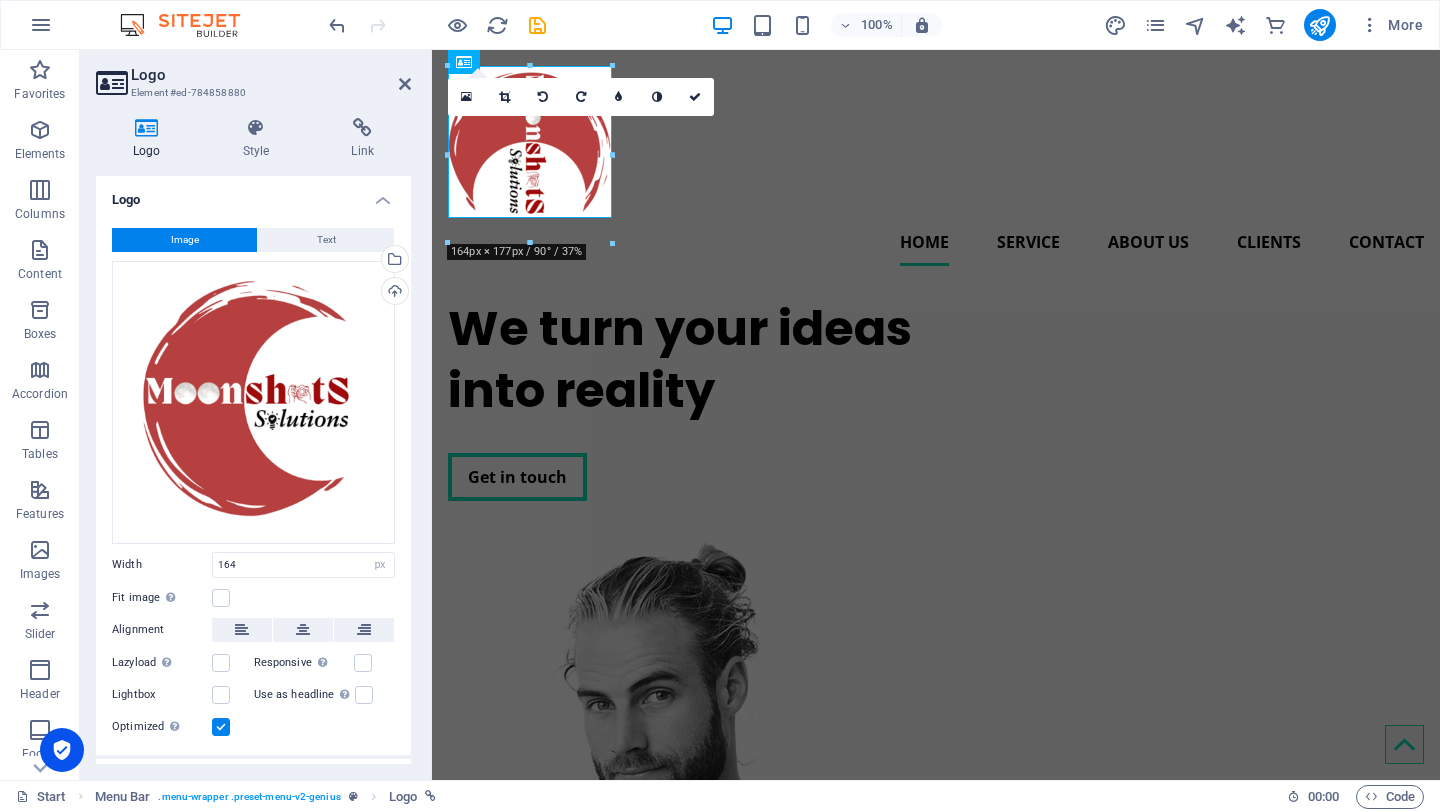 click at bounding box center [581, 97] 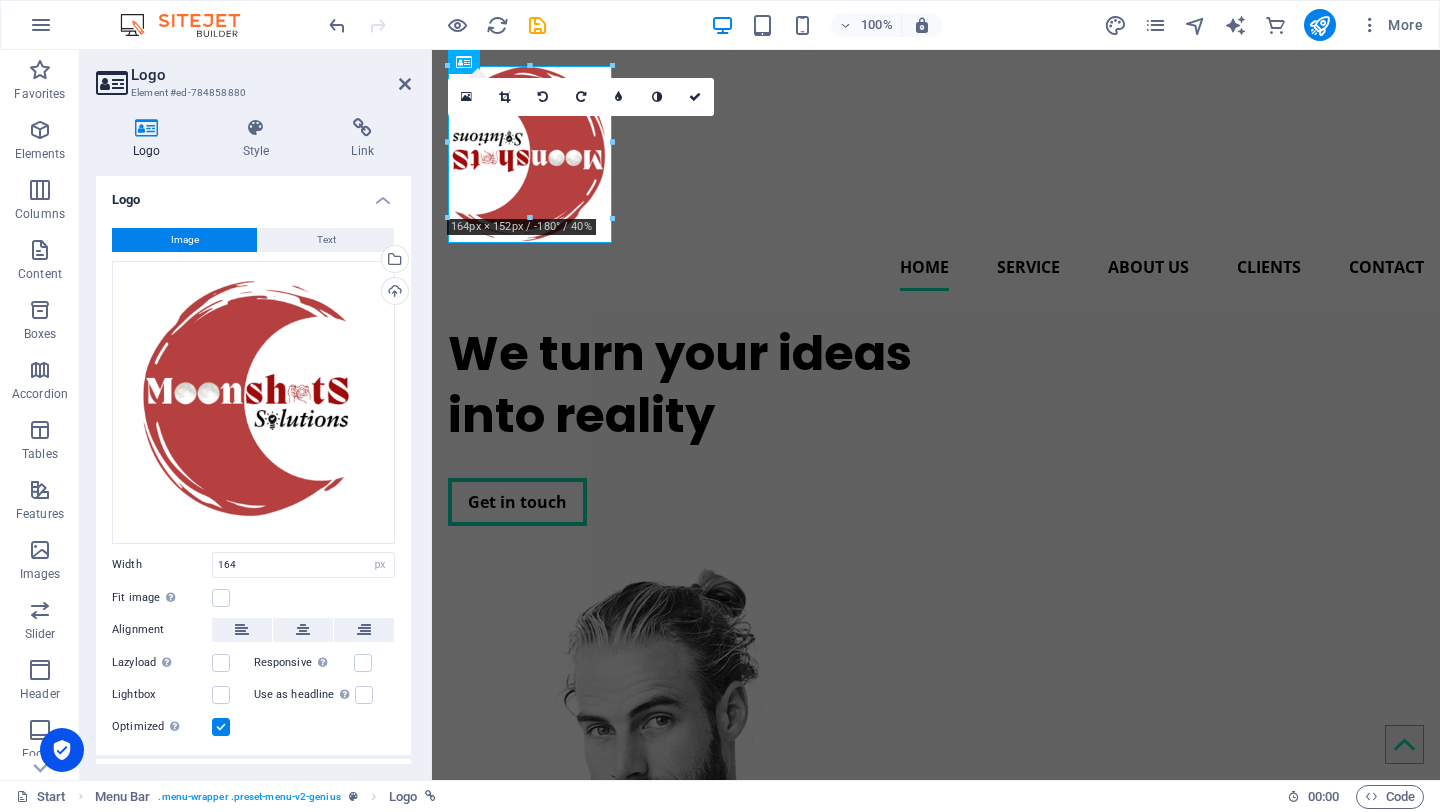 click at bounding box center (581, 97) 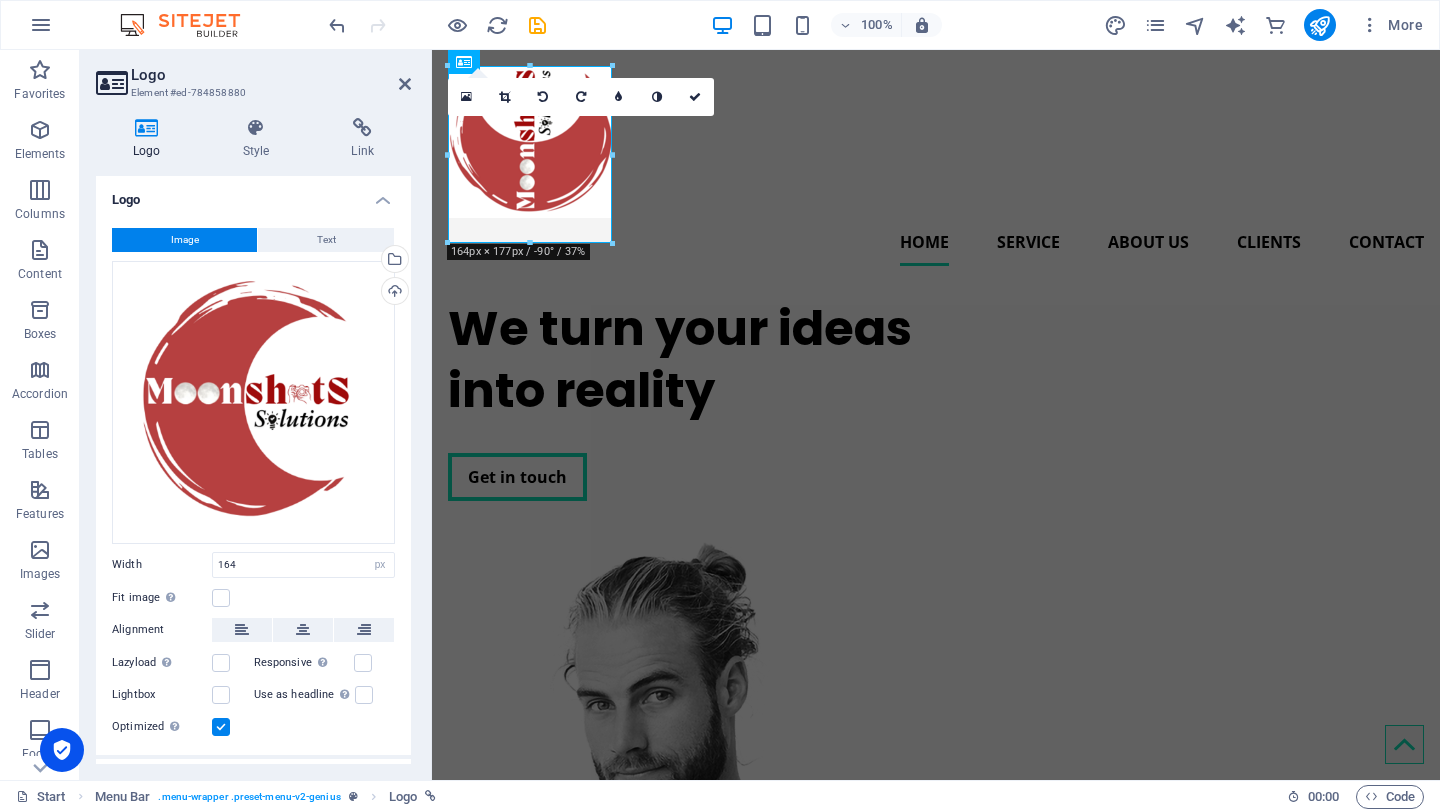 click at bounding box center [581, 97] 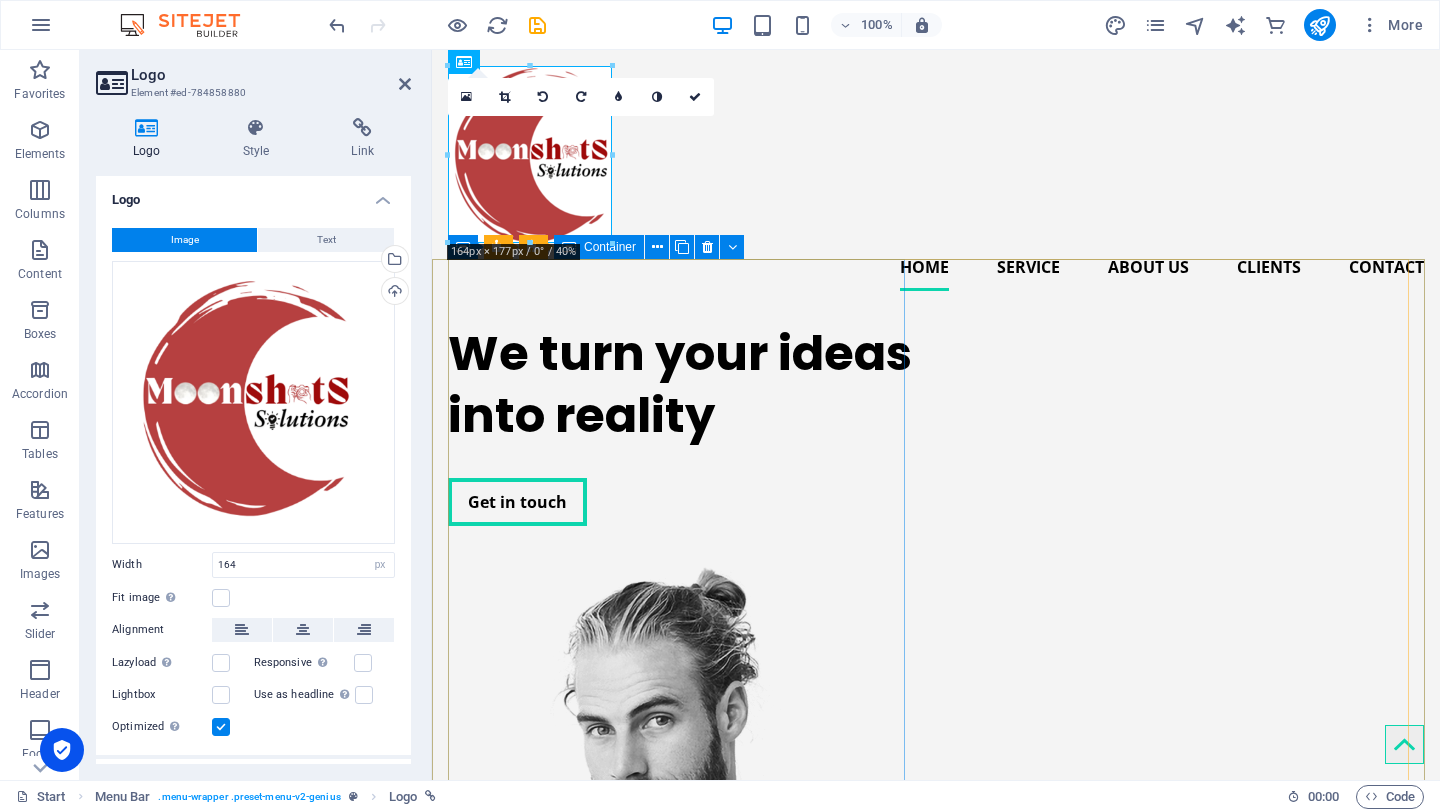 click on "We turn your ideas into reality  Get in touch" at bounding box center (680, 424) 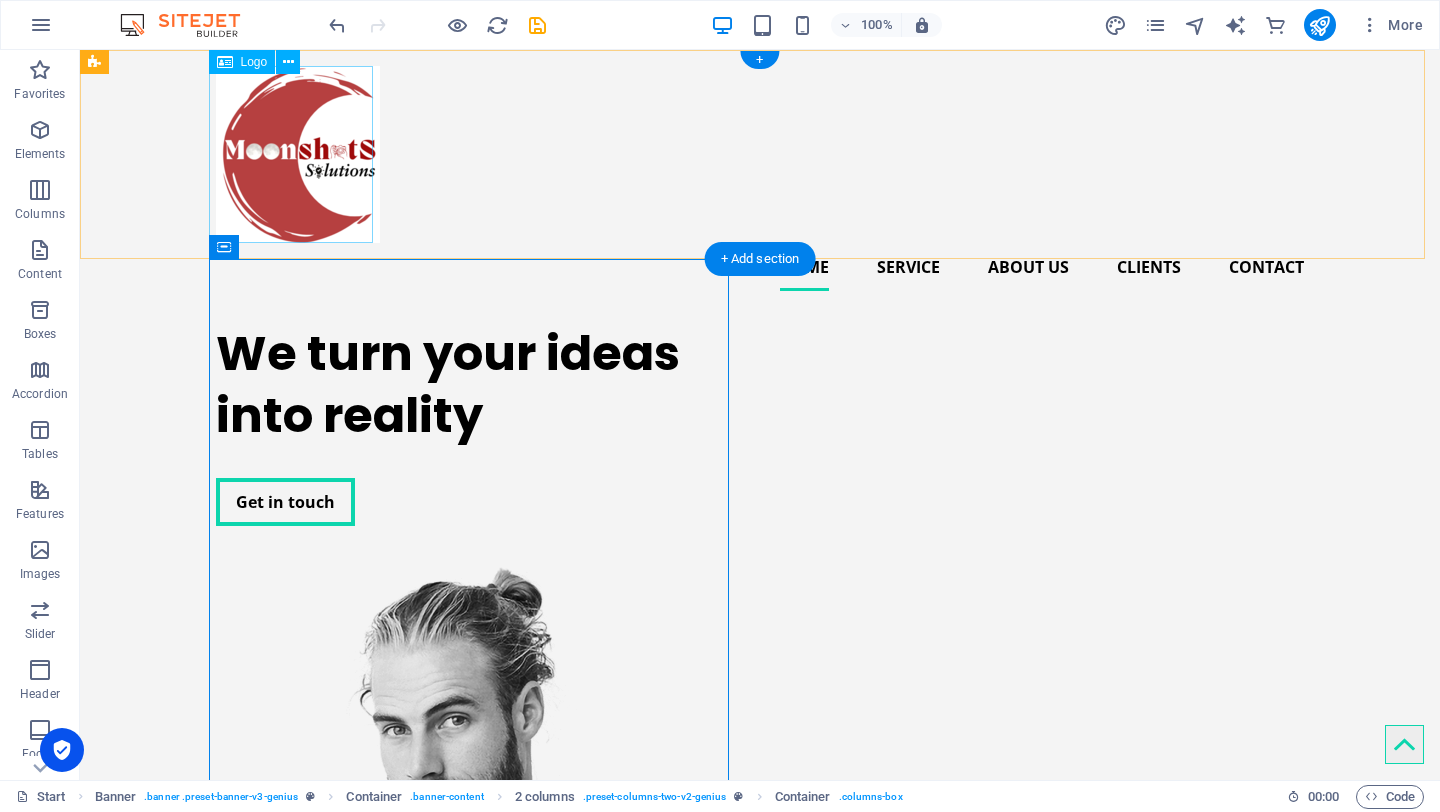 click at bounding box center (760, 154) 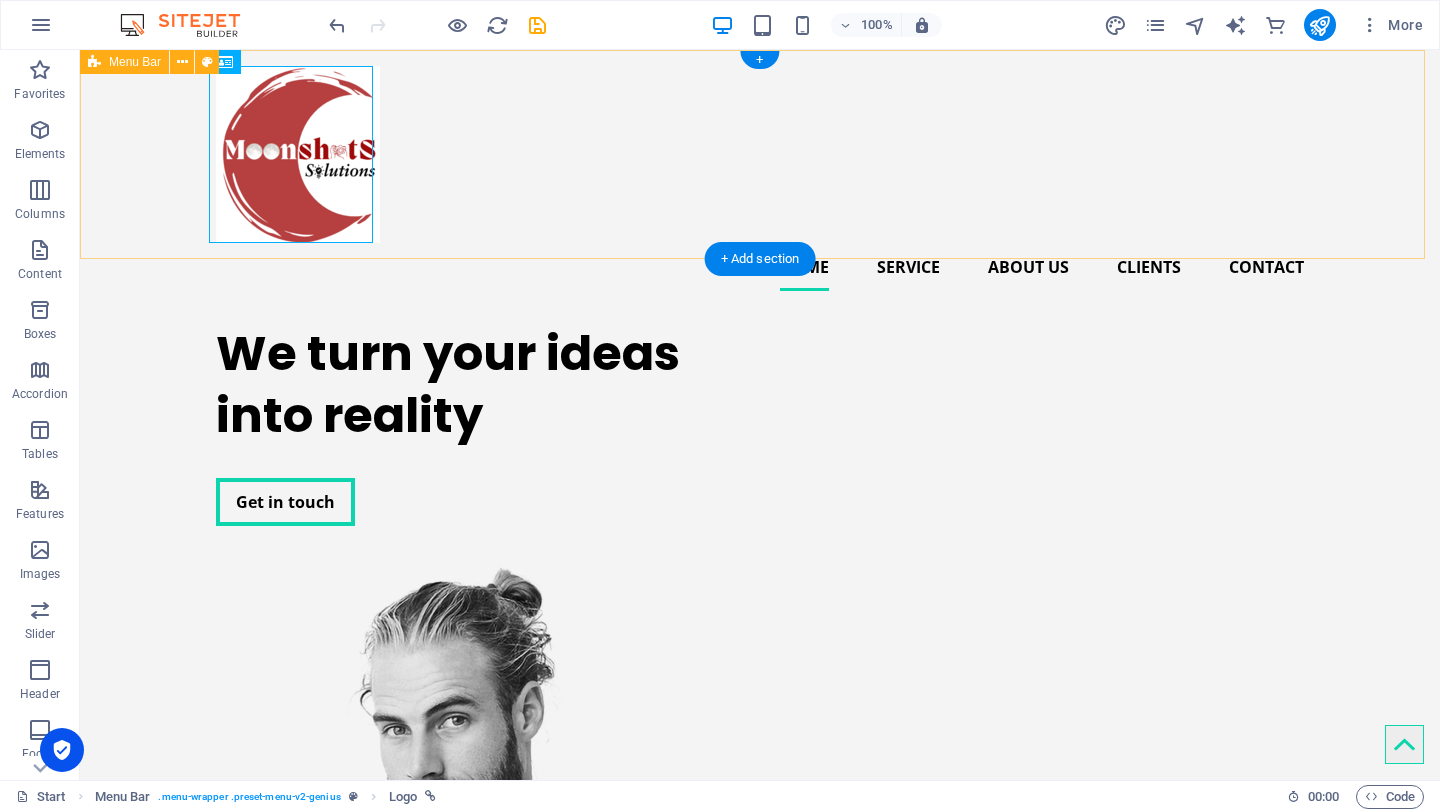 click on "Home Service About us Clients Contact" at bounding box center [760, 178] 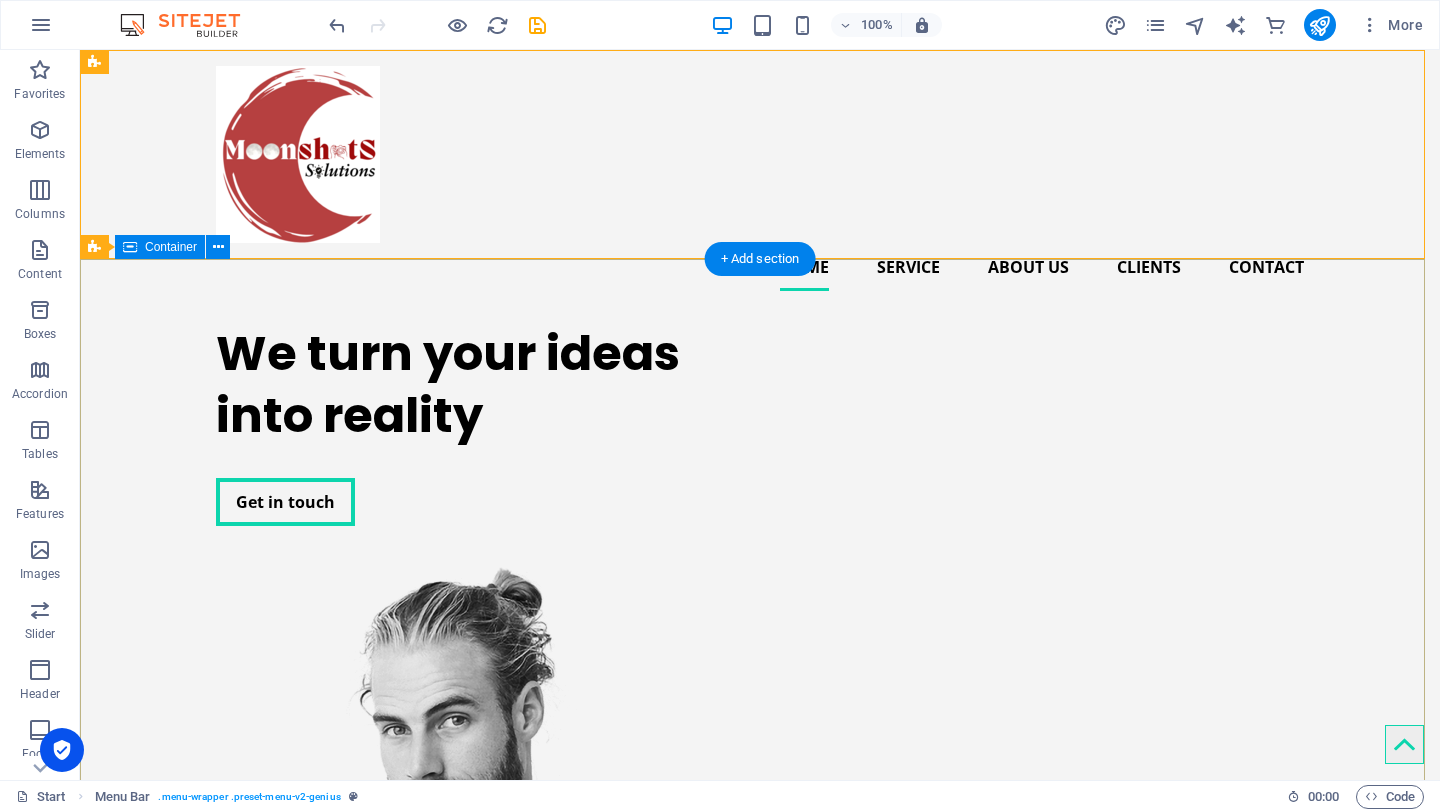 click on "We turn your ideas into reality  Get in touch" at bounding box center (760, 817) 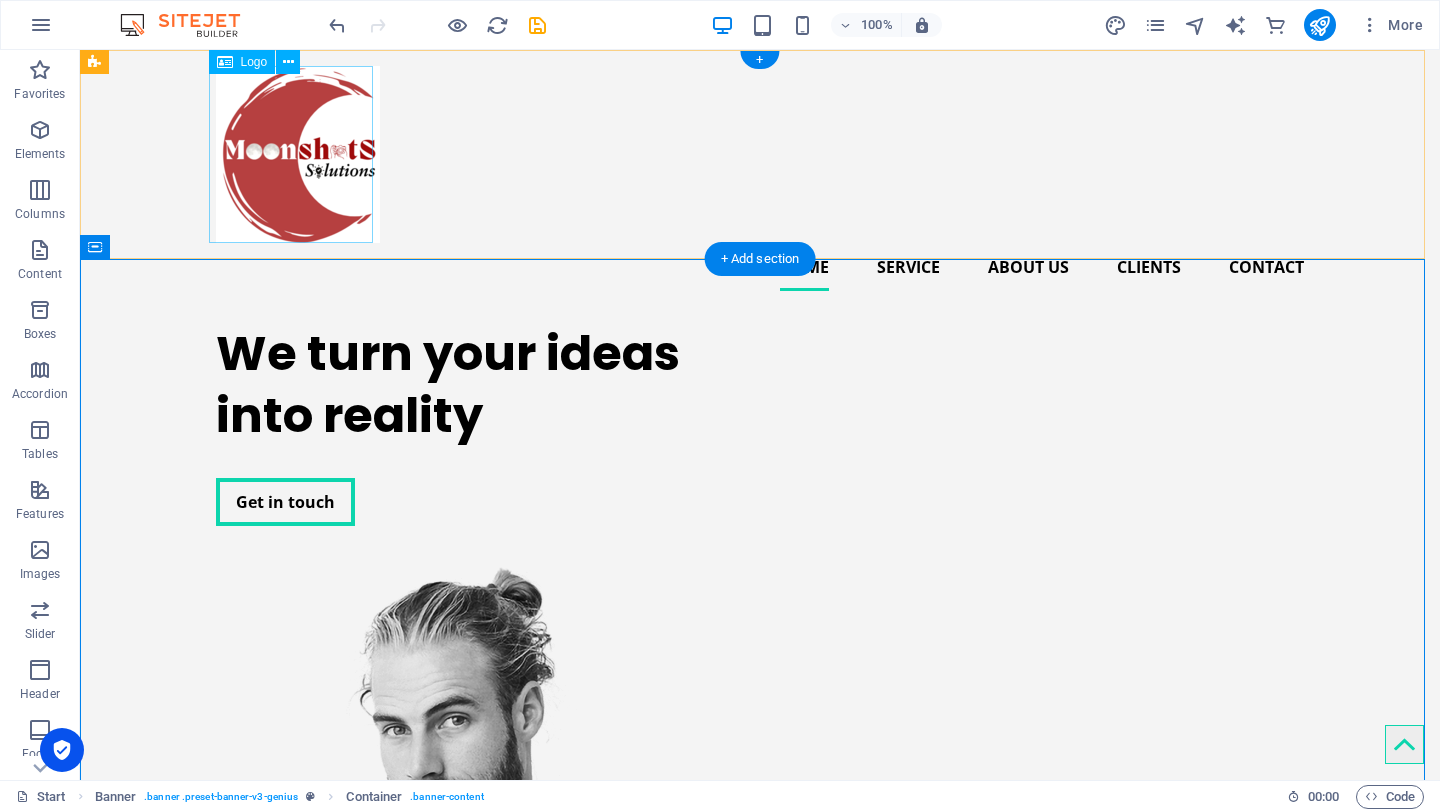 click at bounding box center (760, 154) 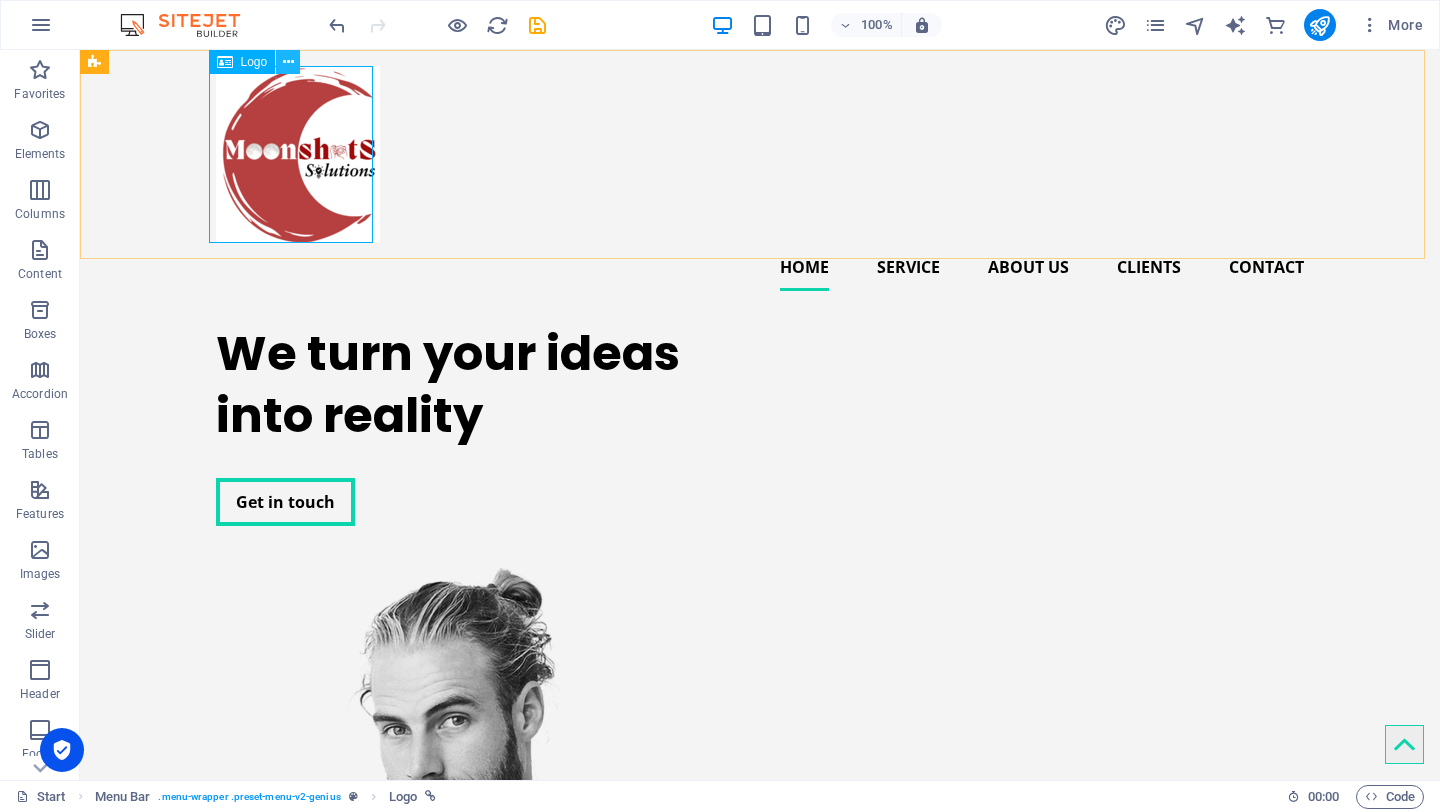 click at bounding box center (288, 62) 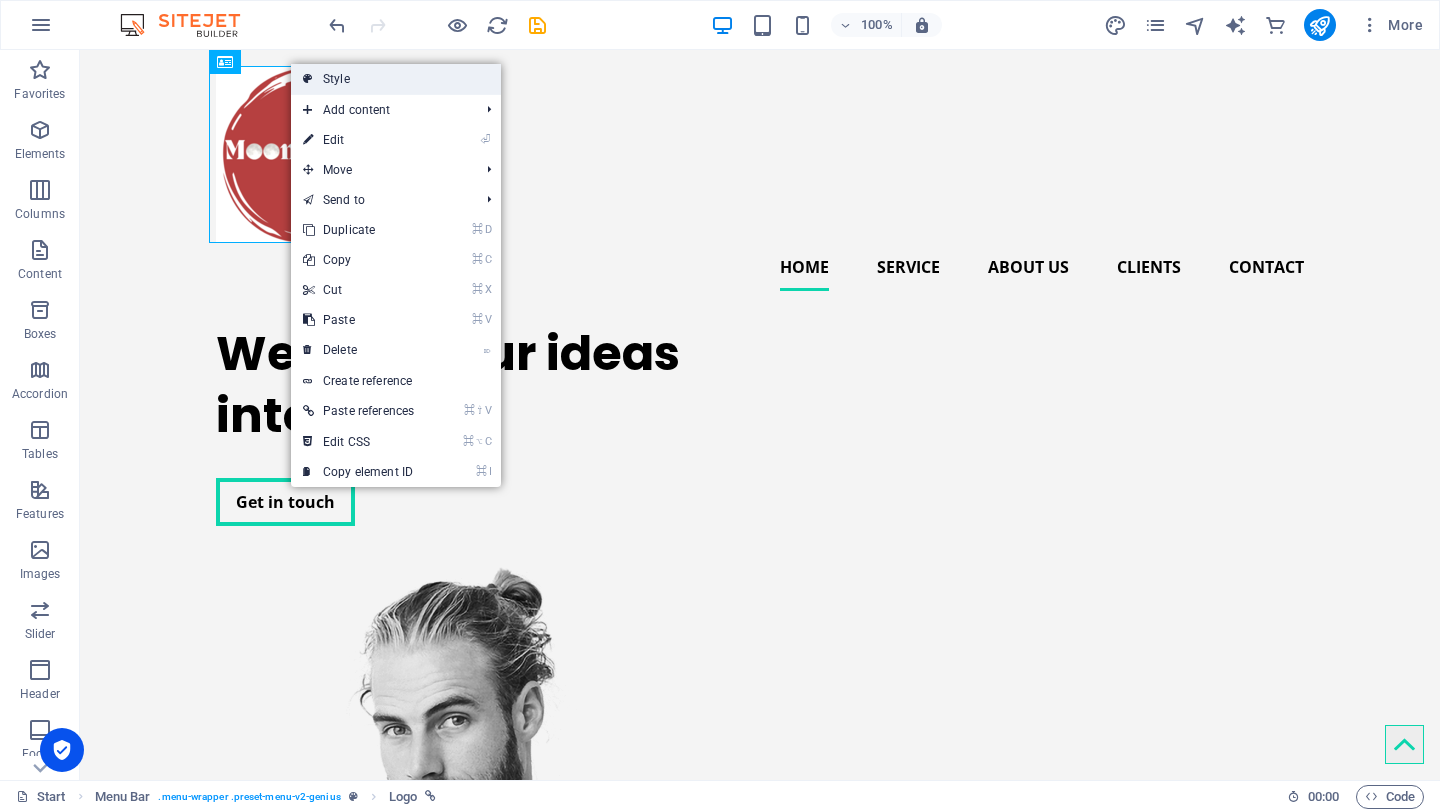 drag, startPoint x: 380, startPoint y: 81, endPoint x: 216, endPoint y: 277, distance: 255.56212 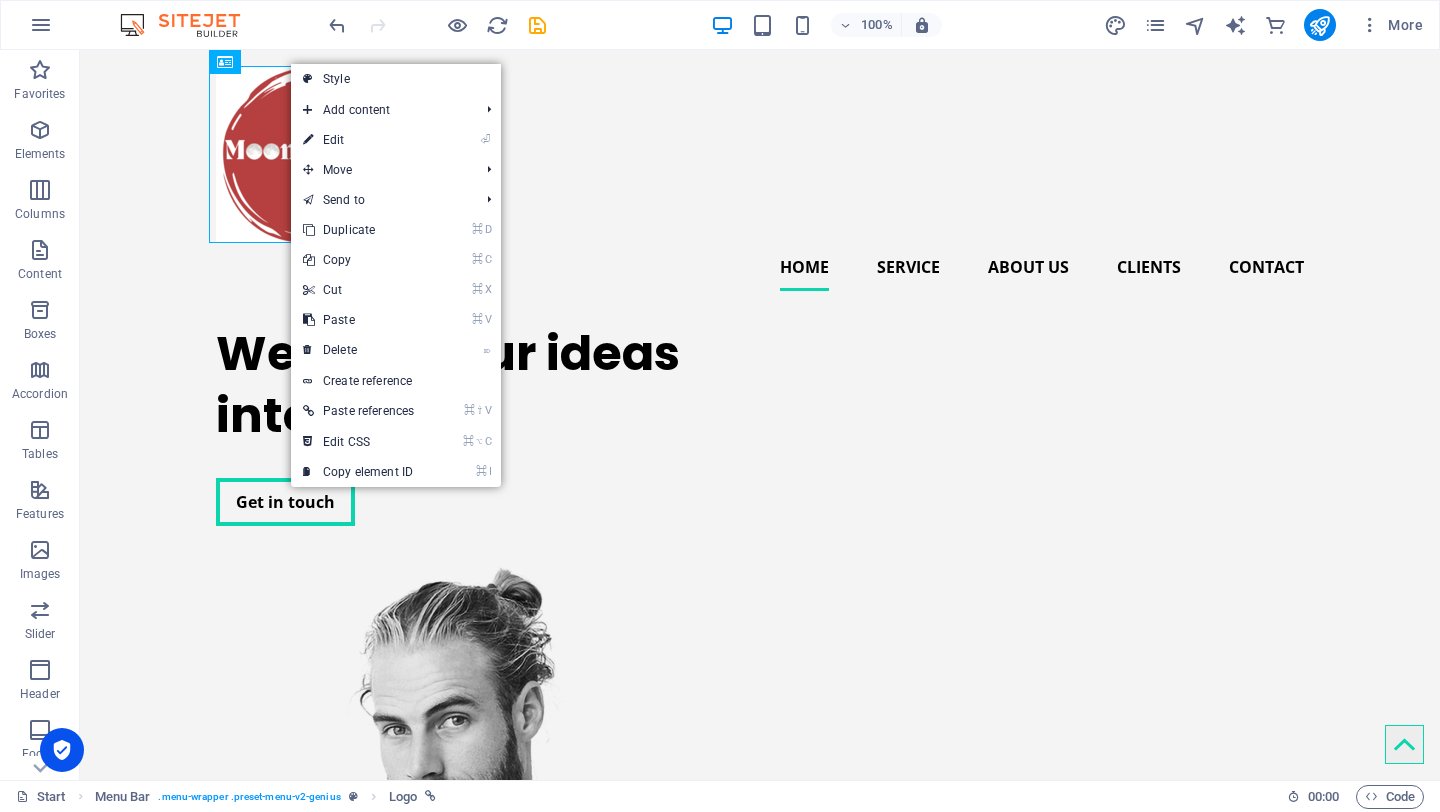 select on "rem" 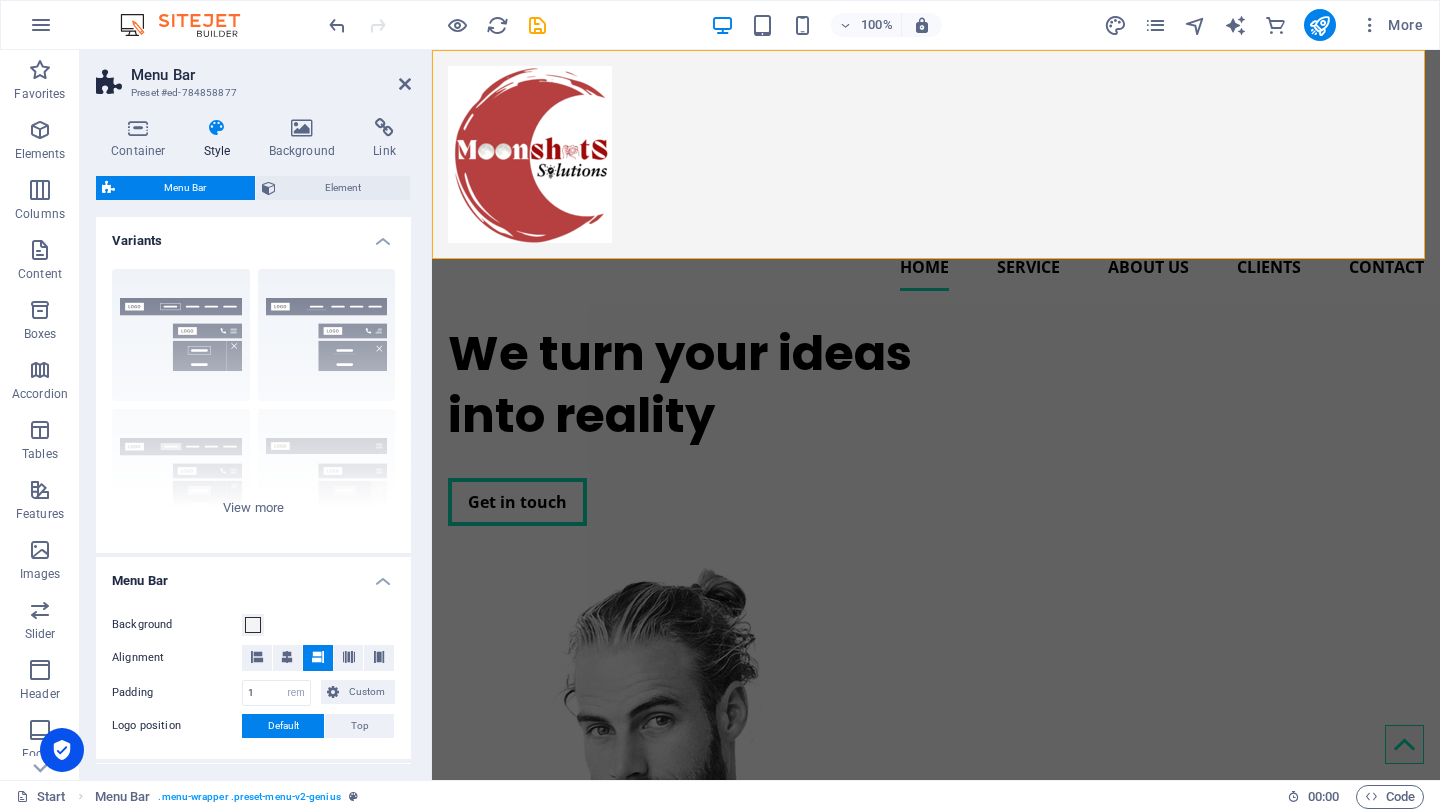 click at bounding box center (217, 128) 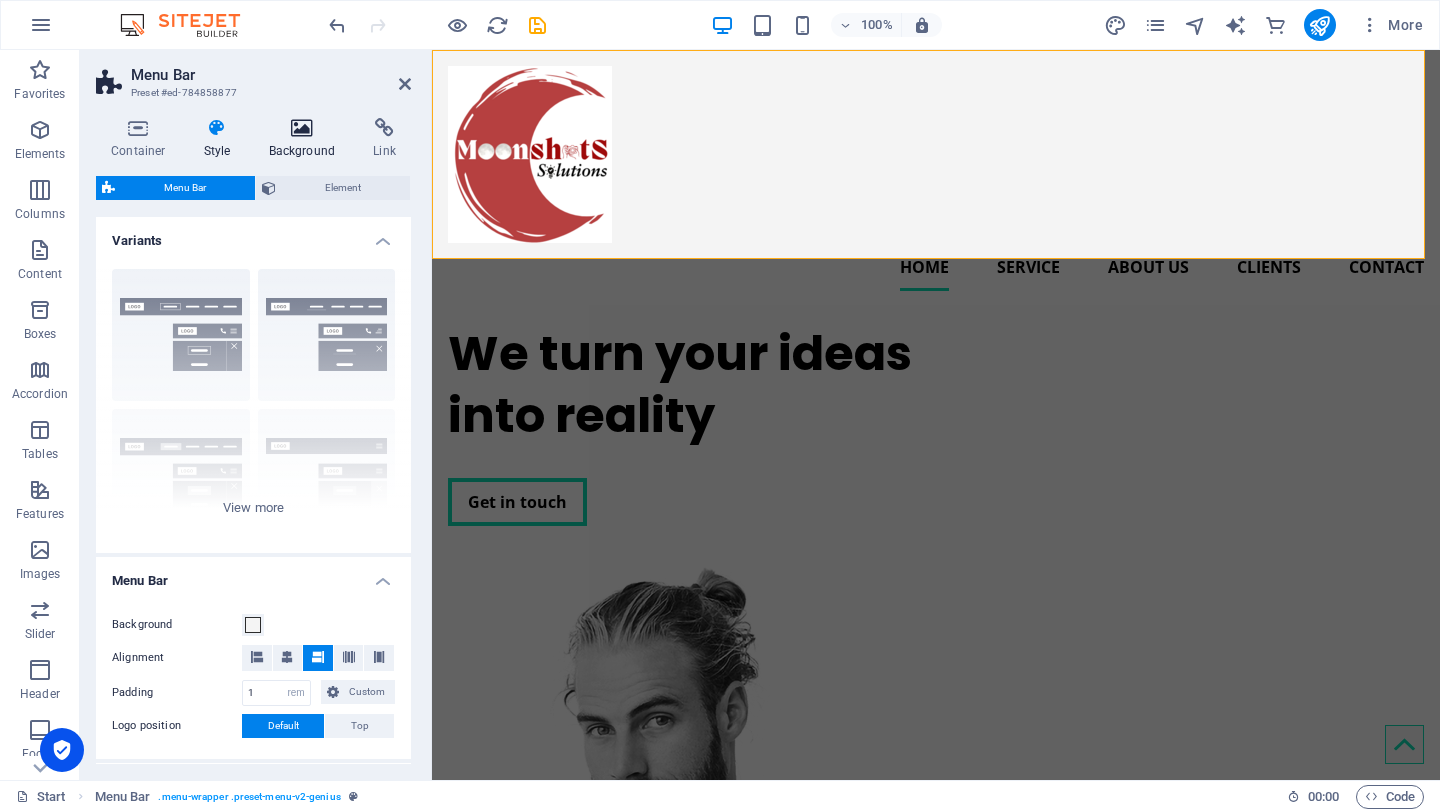 click at bounding box center [302, 128] 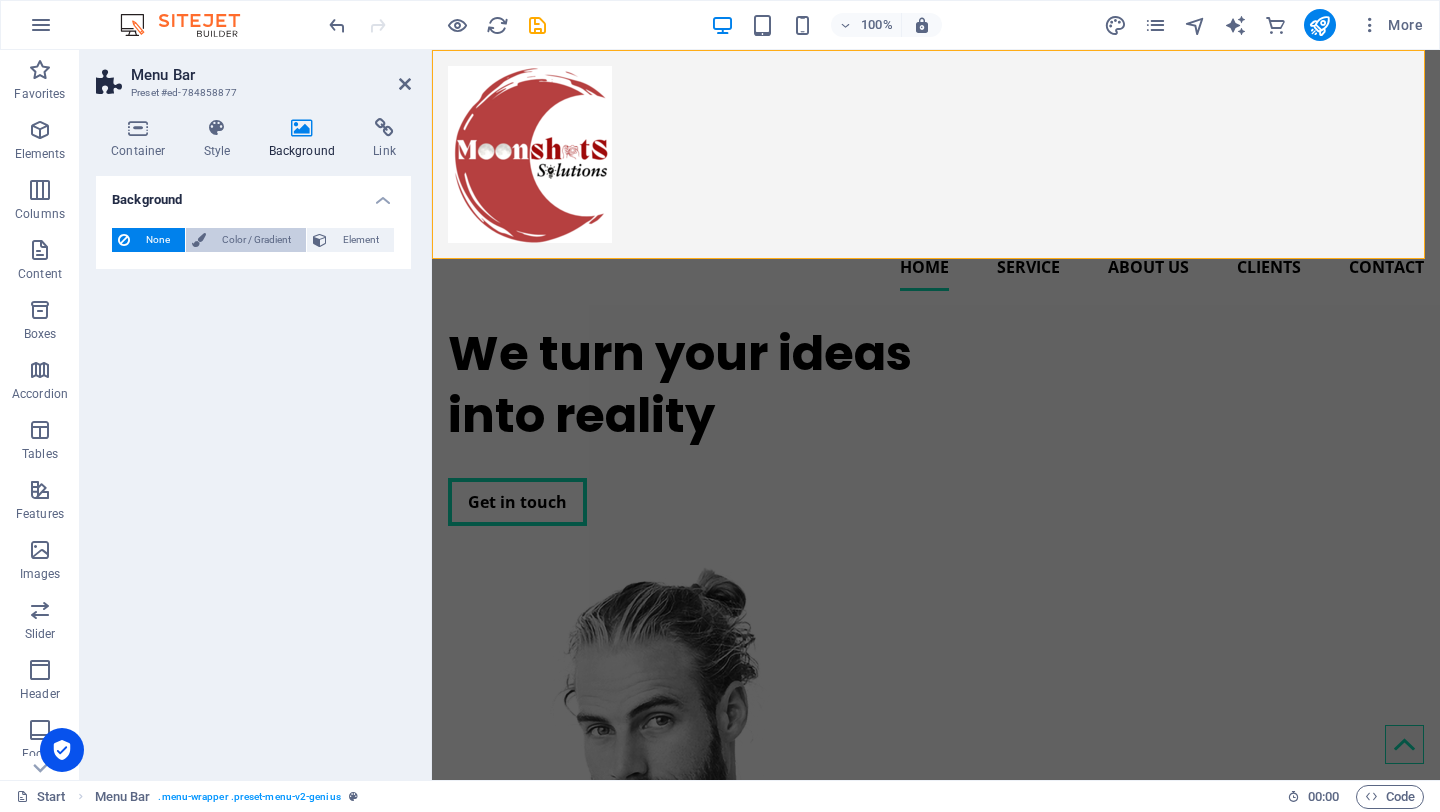 click on "Color / Gradient" at bounding box center (256, 240) 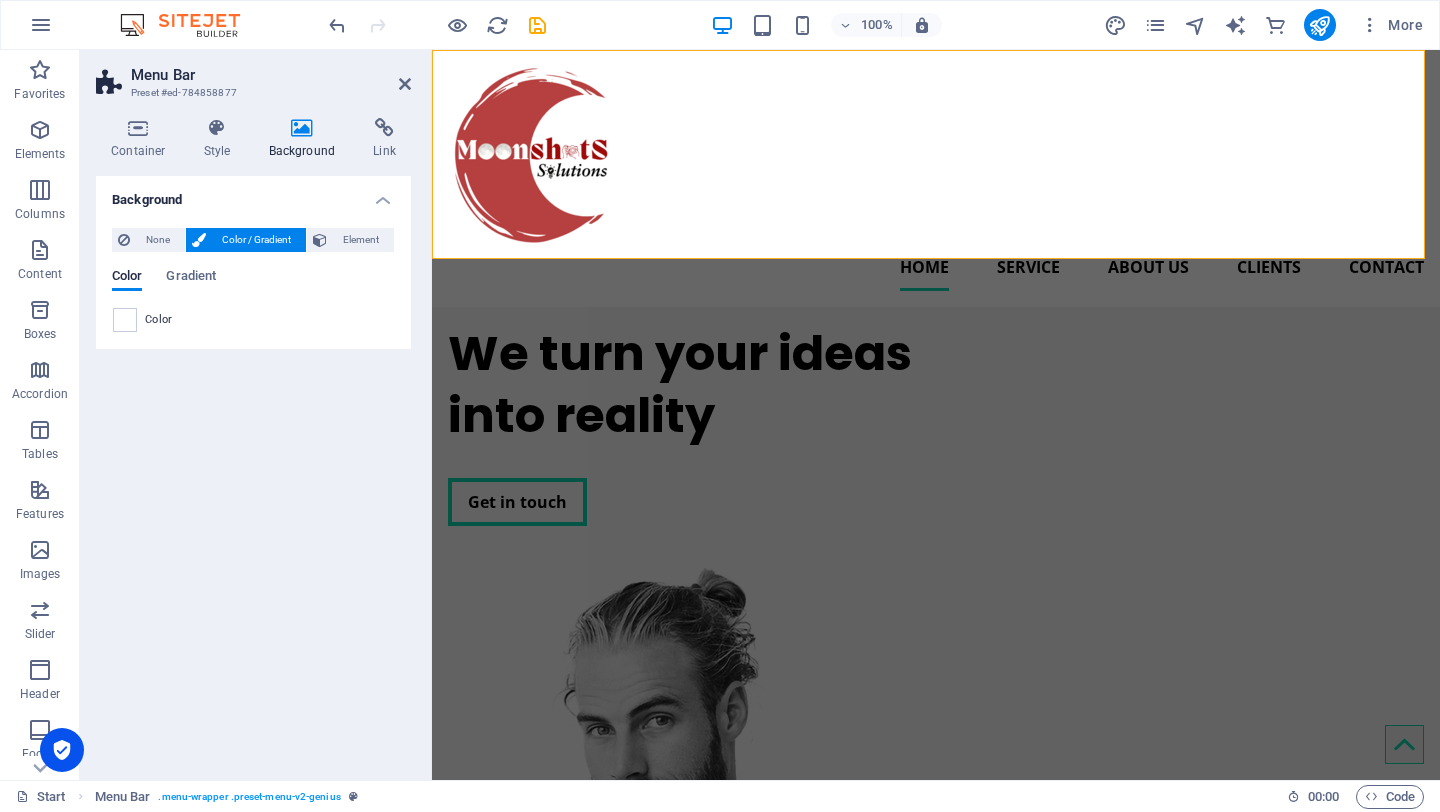 click on "Color / Gradient" at bounding box center (256, 240) 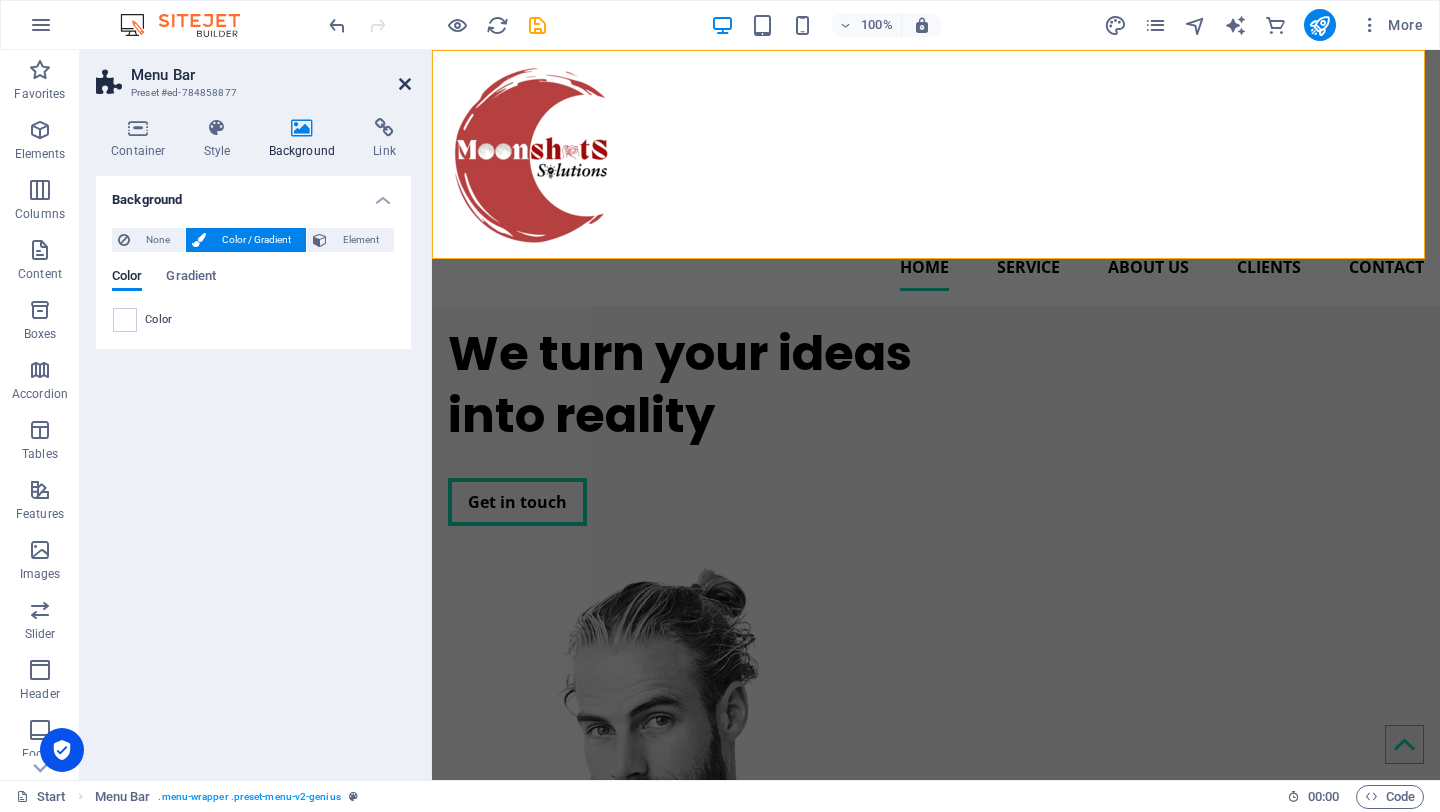 click at bounding box center [405, 84] 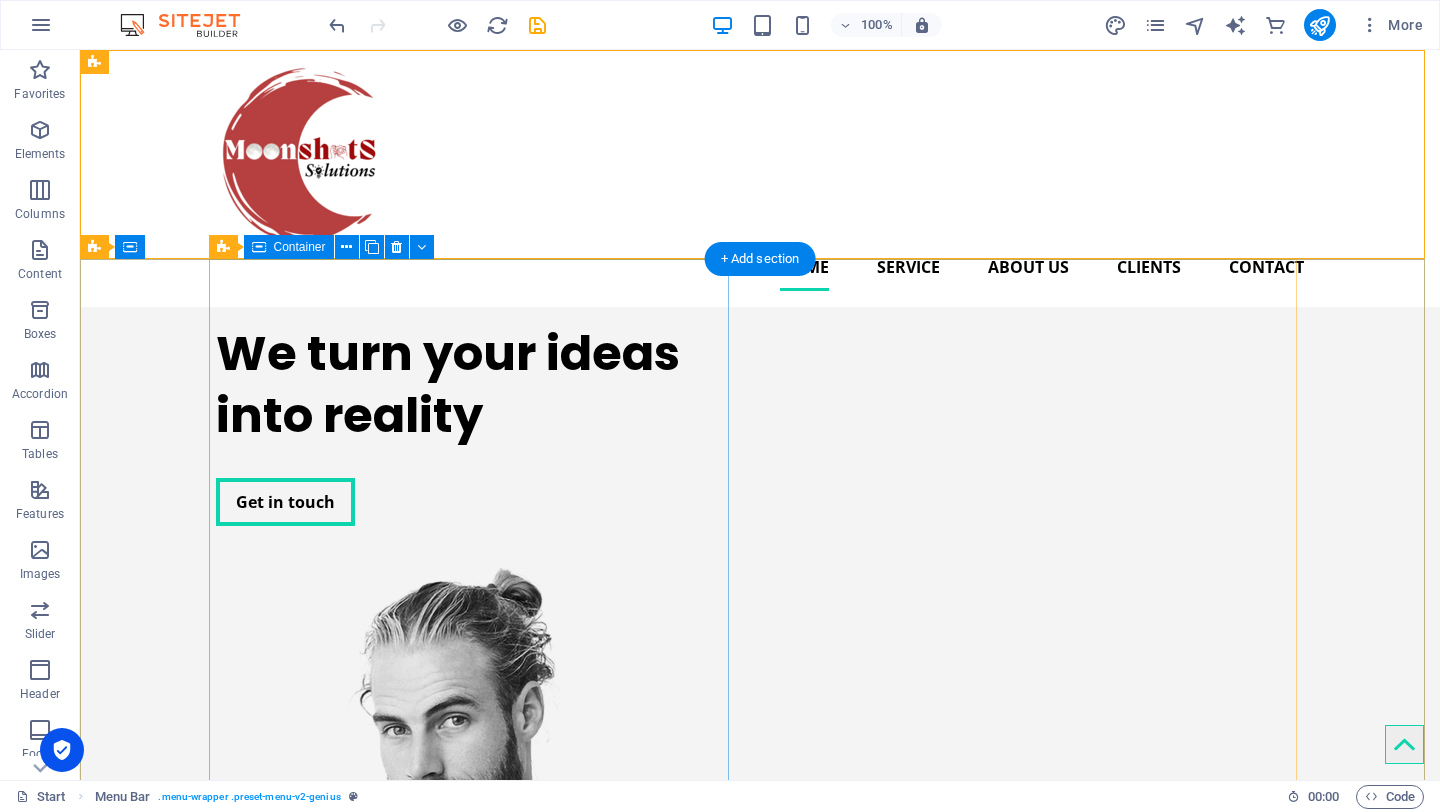 click on "We turn your ideas into reality  Get in touch" at bounding box center (476, 424) 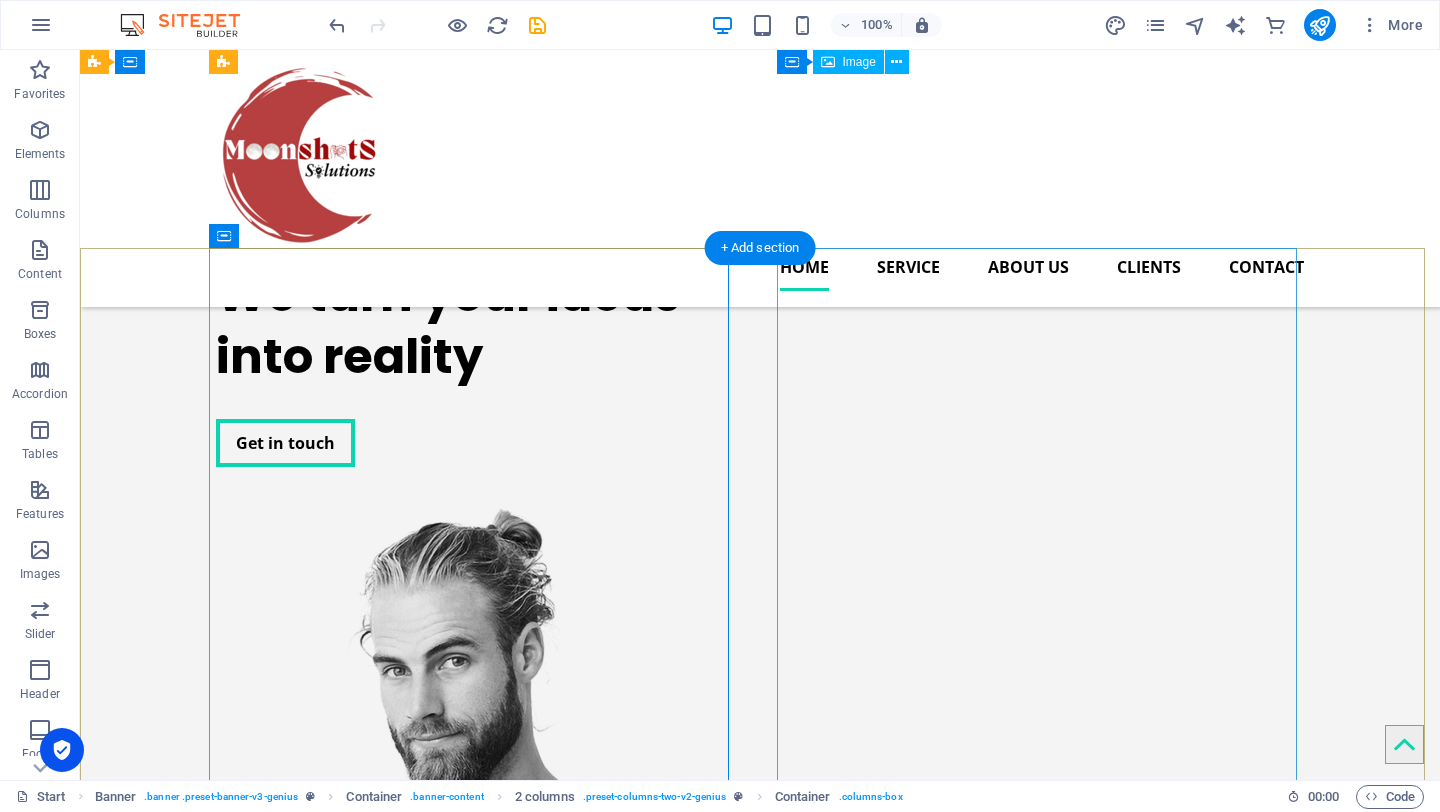scroll, scrollTop: 0, scrollLeft: 0, axis: both 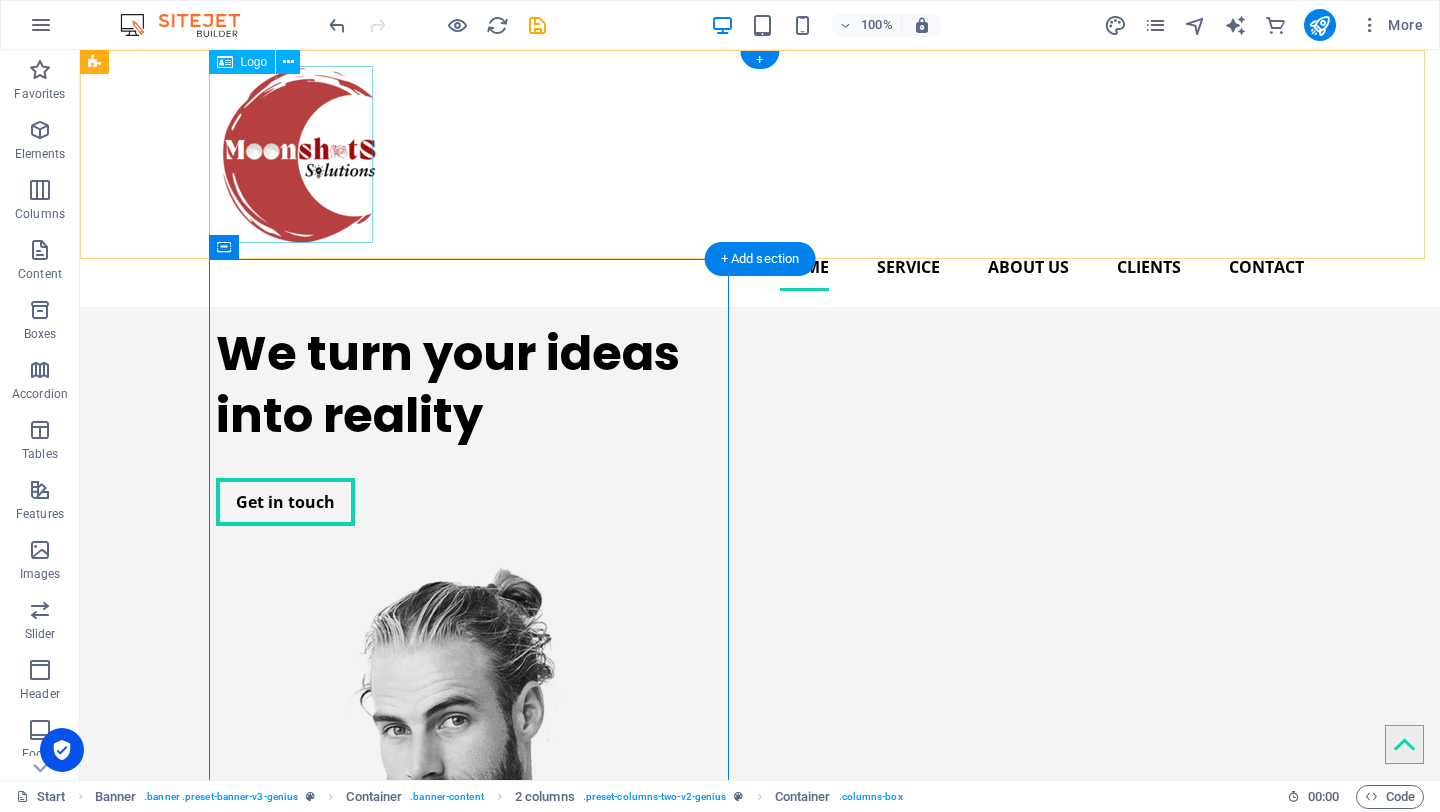click at bounding box center [760, 154] 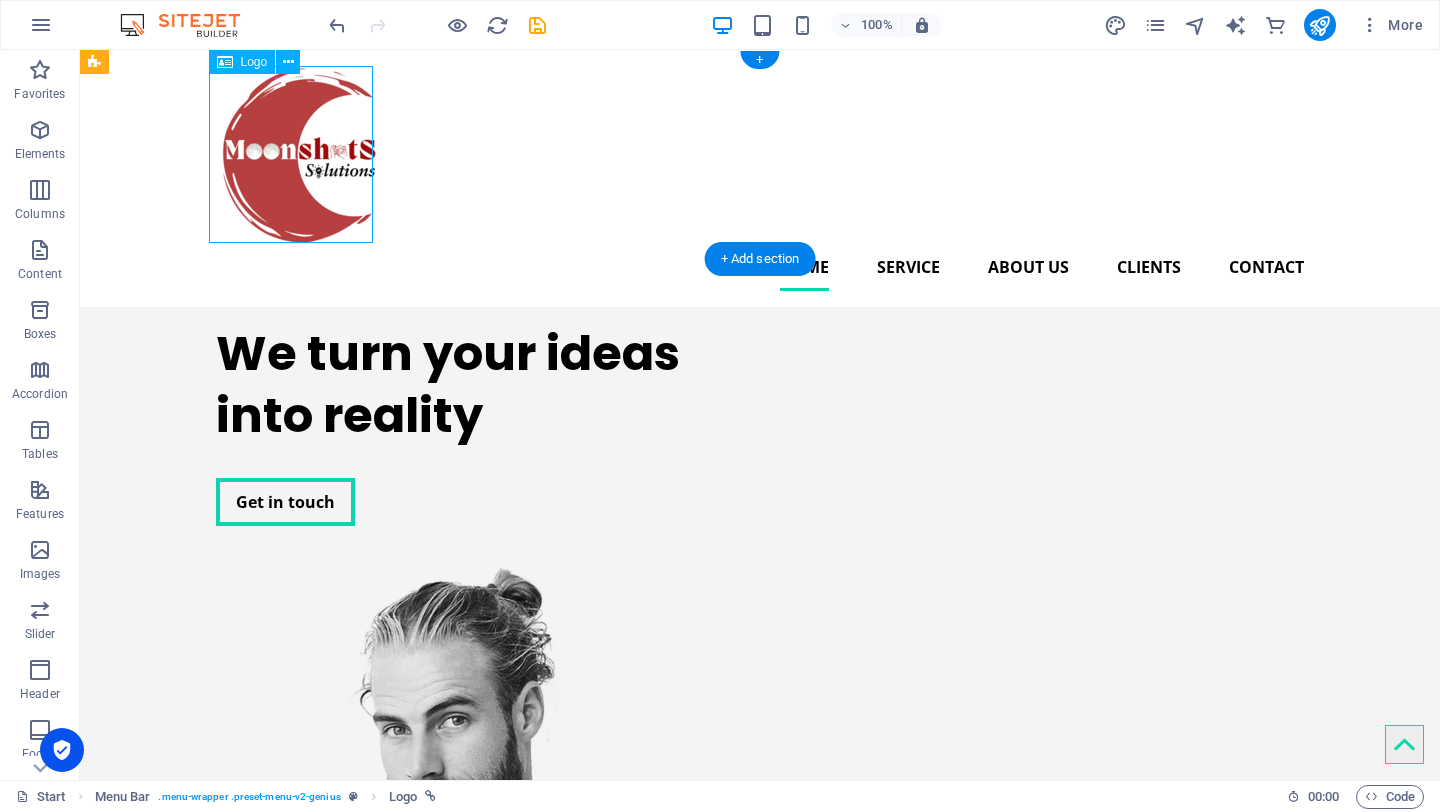 click at bounding box center [760, 154] 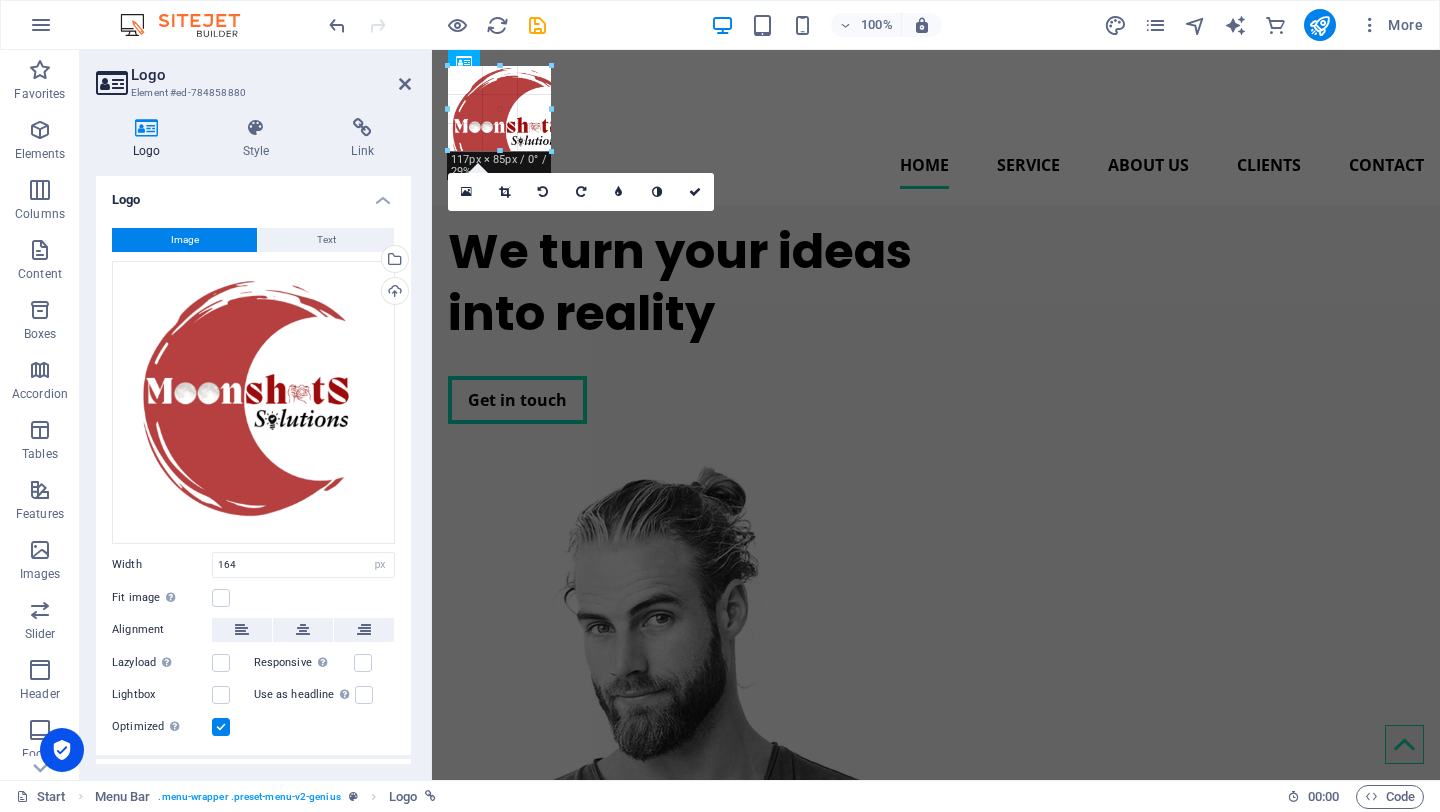 drag, startPoint x: 610, startPoint y: 241, endPoint x: 491, endPoint y: 139, distance: 156.73225 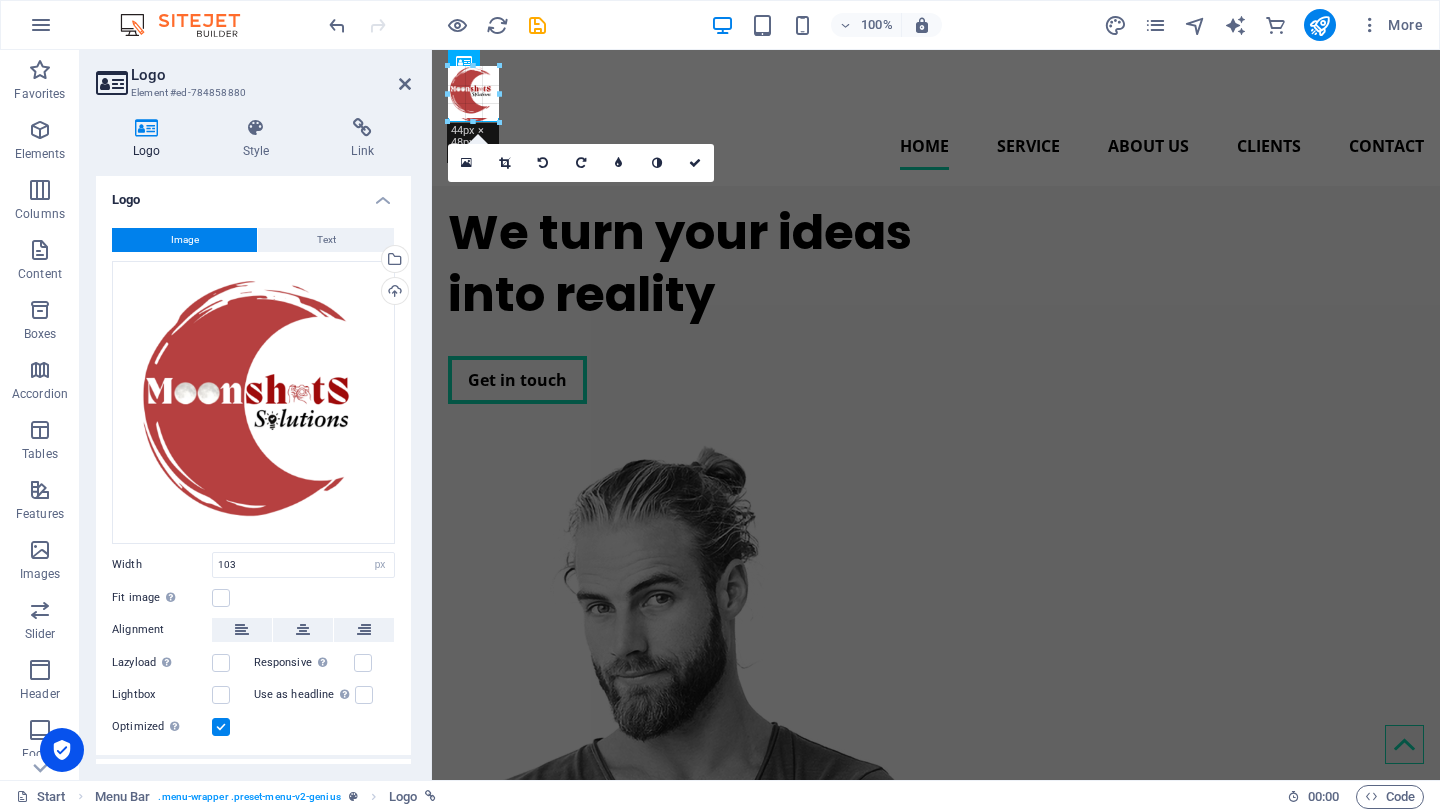drag, startPoint x: 549, startPoint y: 176, endPoint x: 491, endPoint y: 90, distance: 103.73042 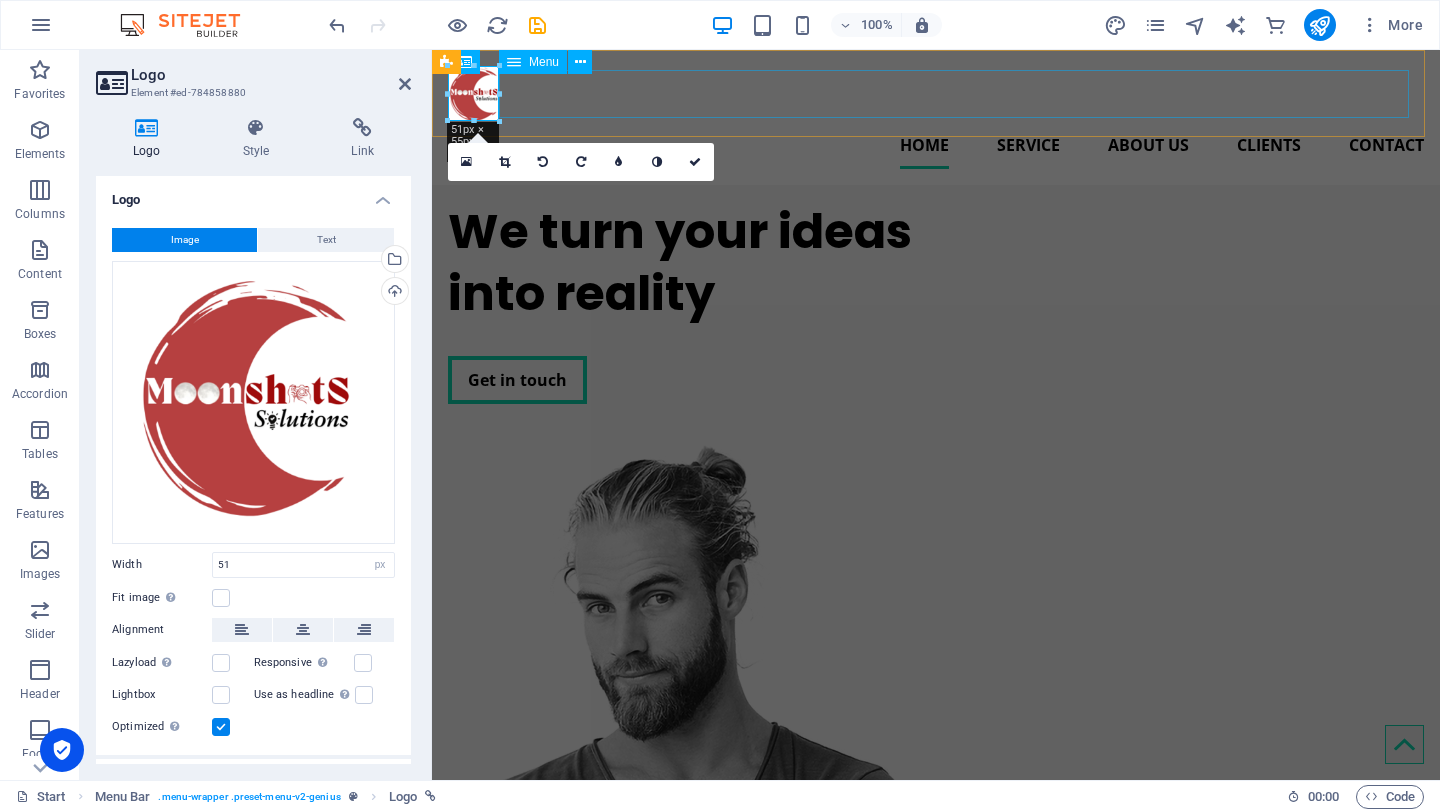 click on "Home Service About us Clients Contact" at bounding box center (936, 145) 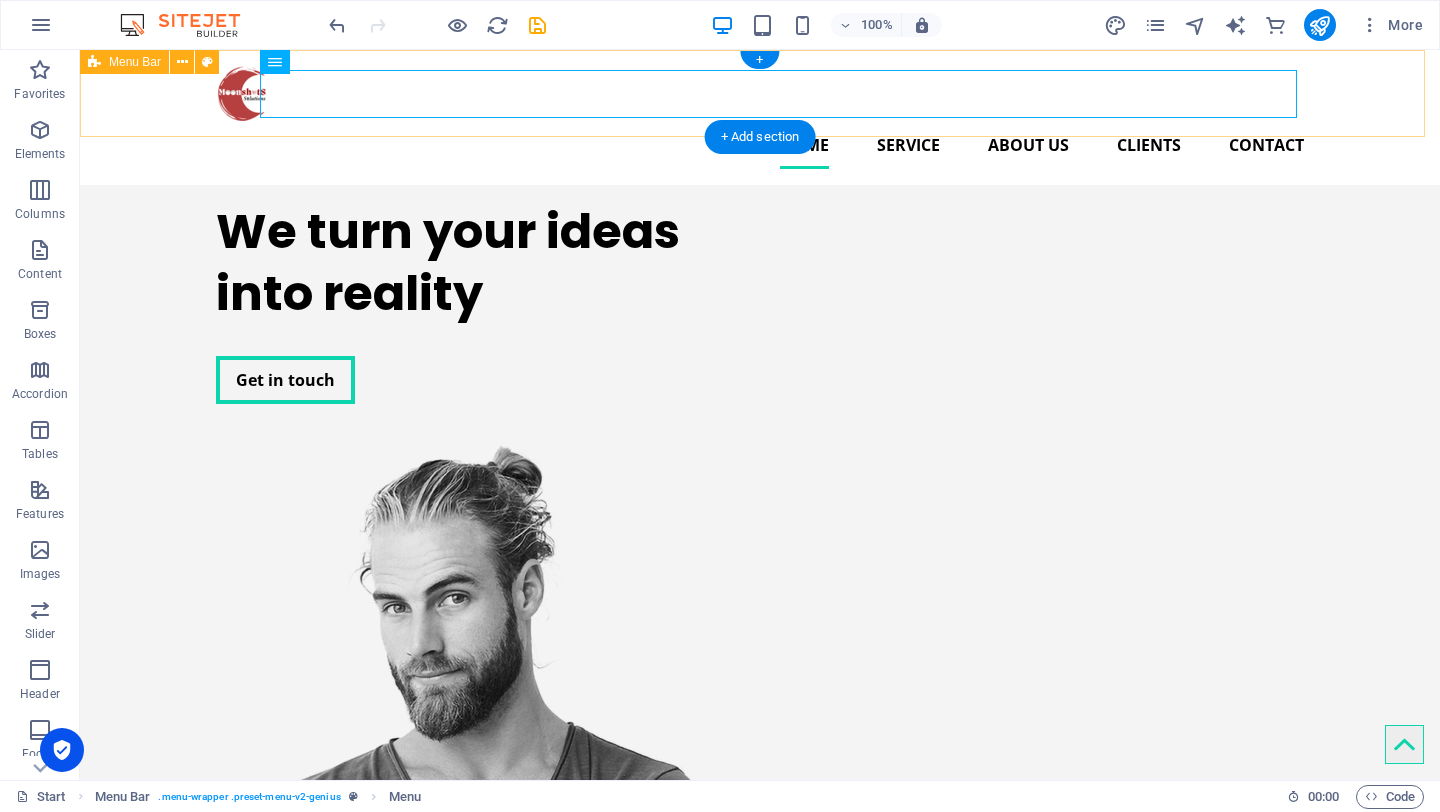 click on "Home Service About us Clients Contact" at bounding box center [760, 117] 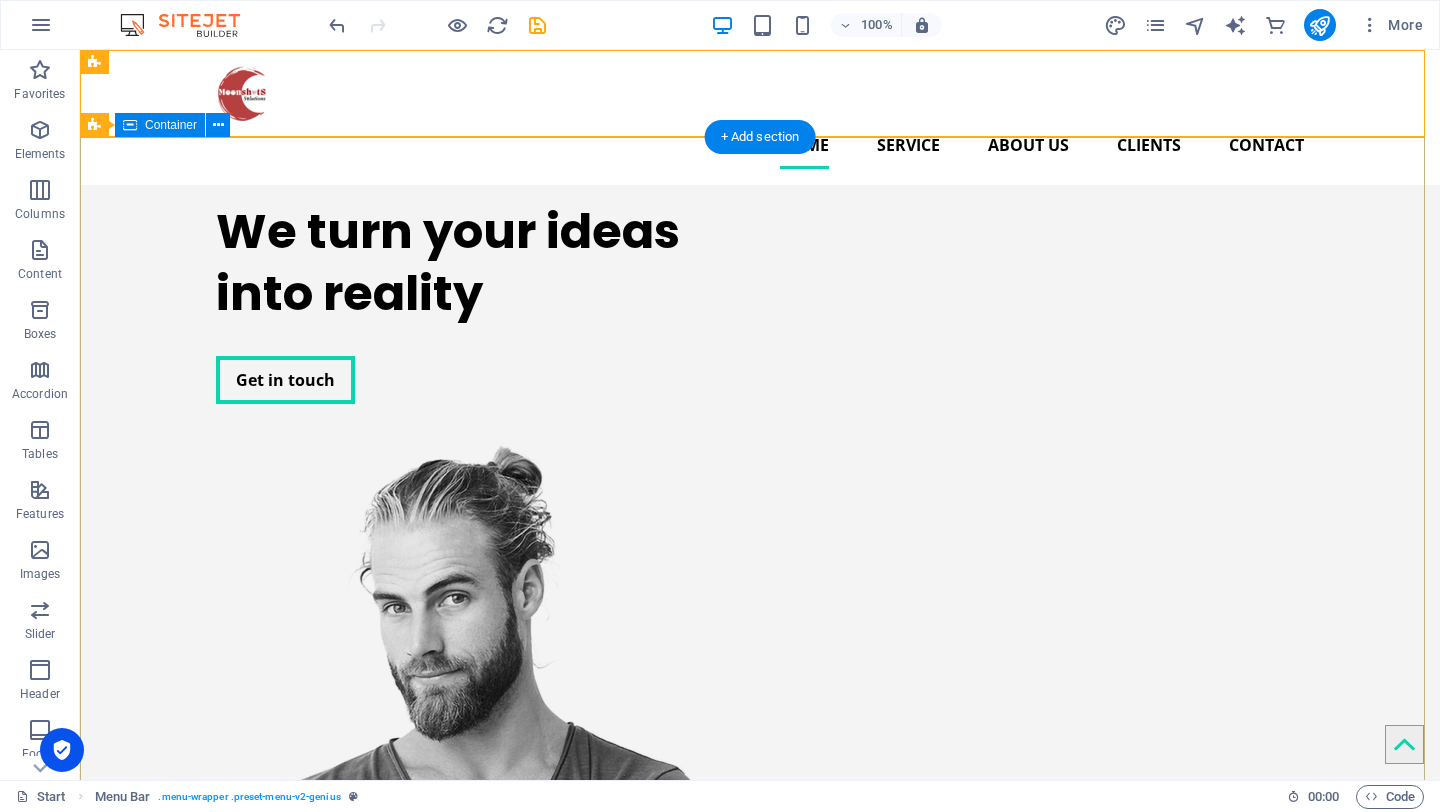 click on "We turn your ideas into reality  Get in touch" at bounding box center [760, 695] 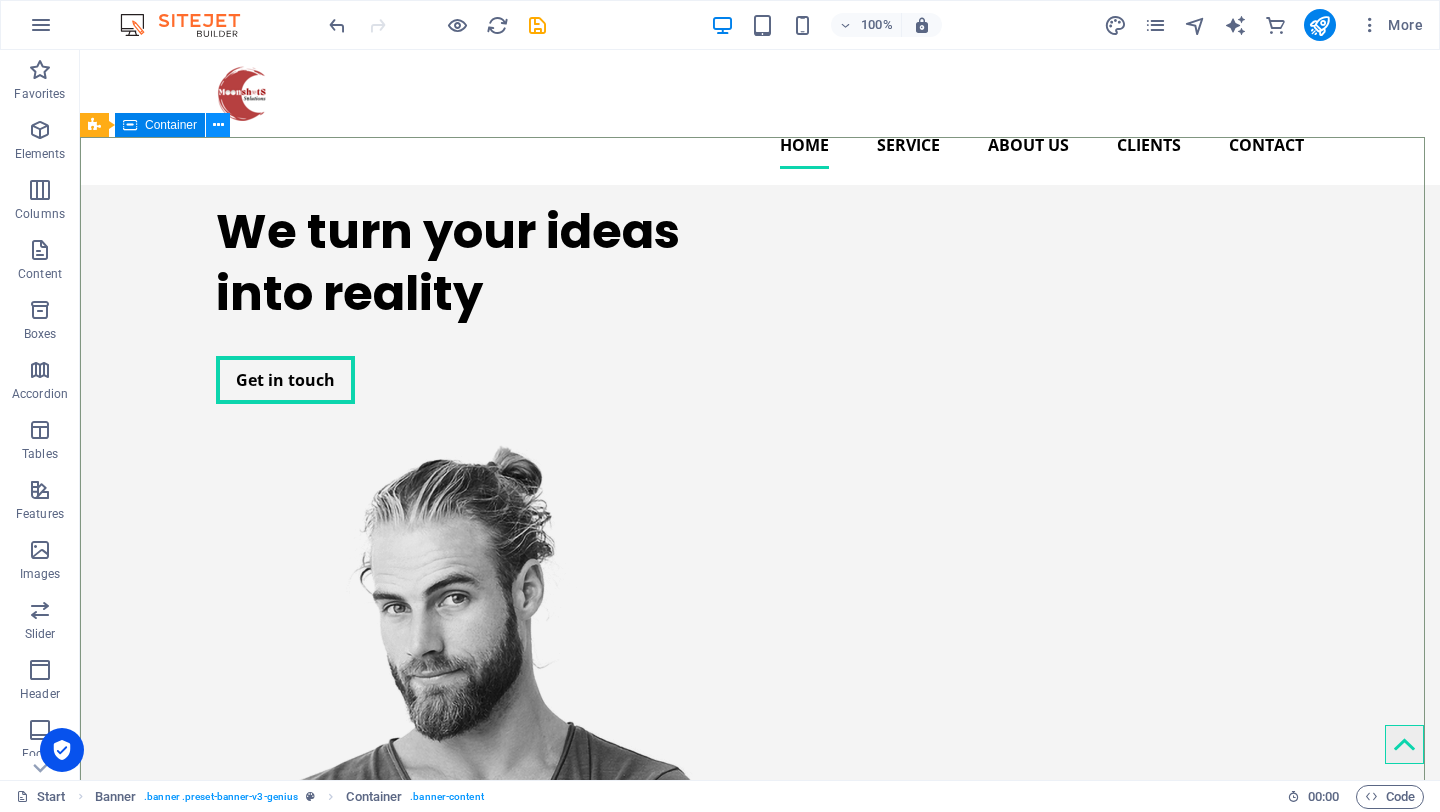 click at bounding box center [218, 125] 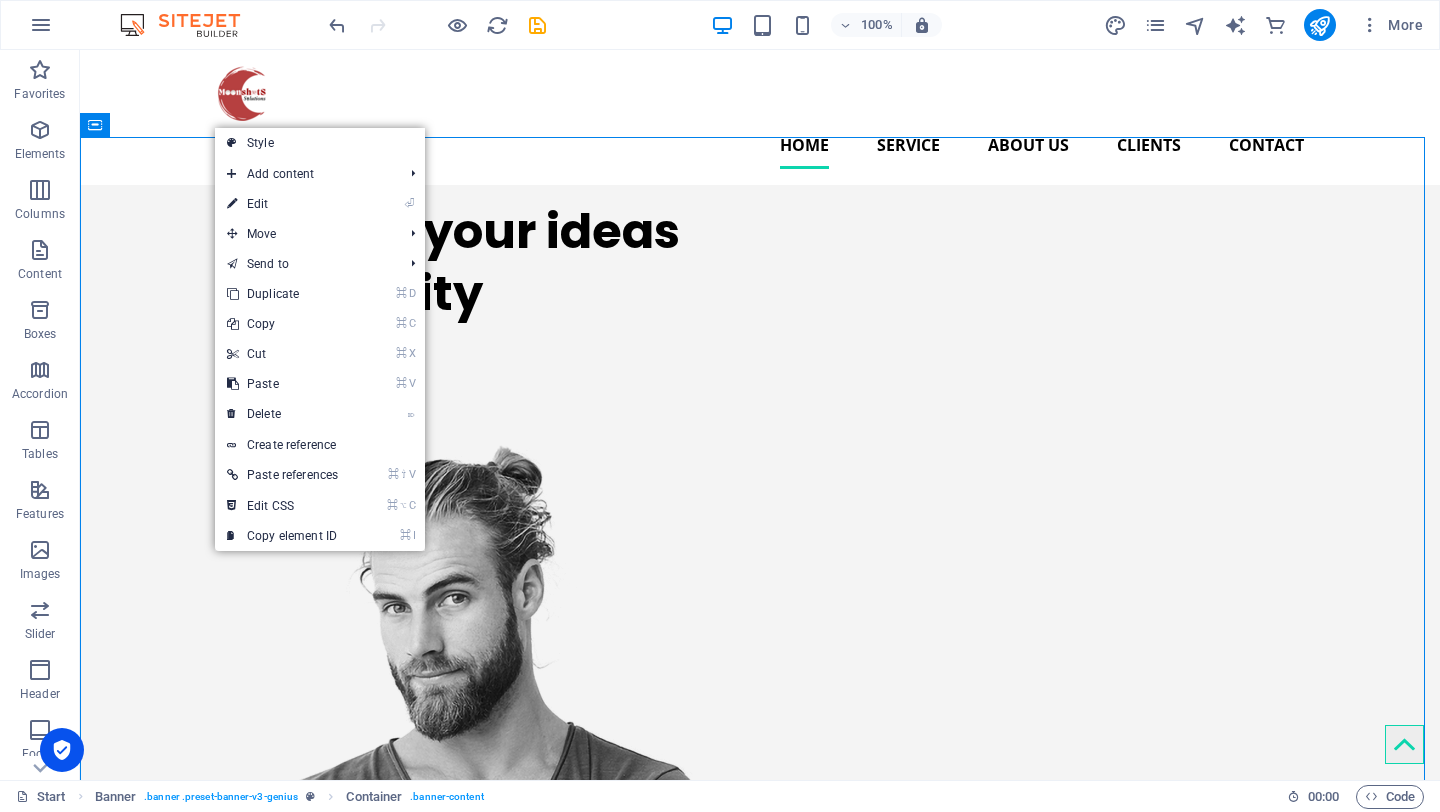 click on "Style" at bounding box center [320, 143] 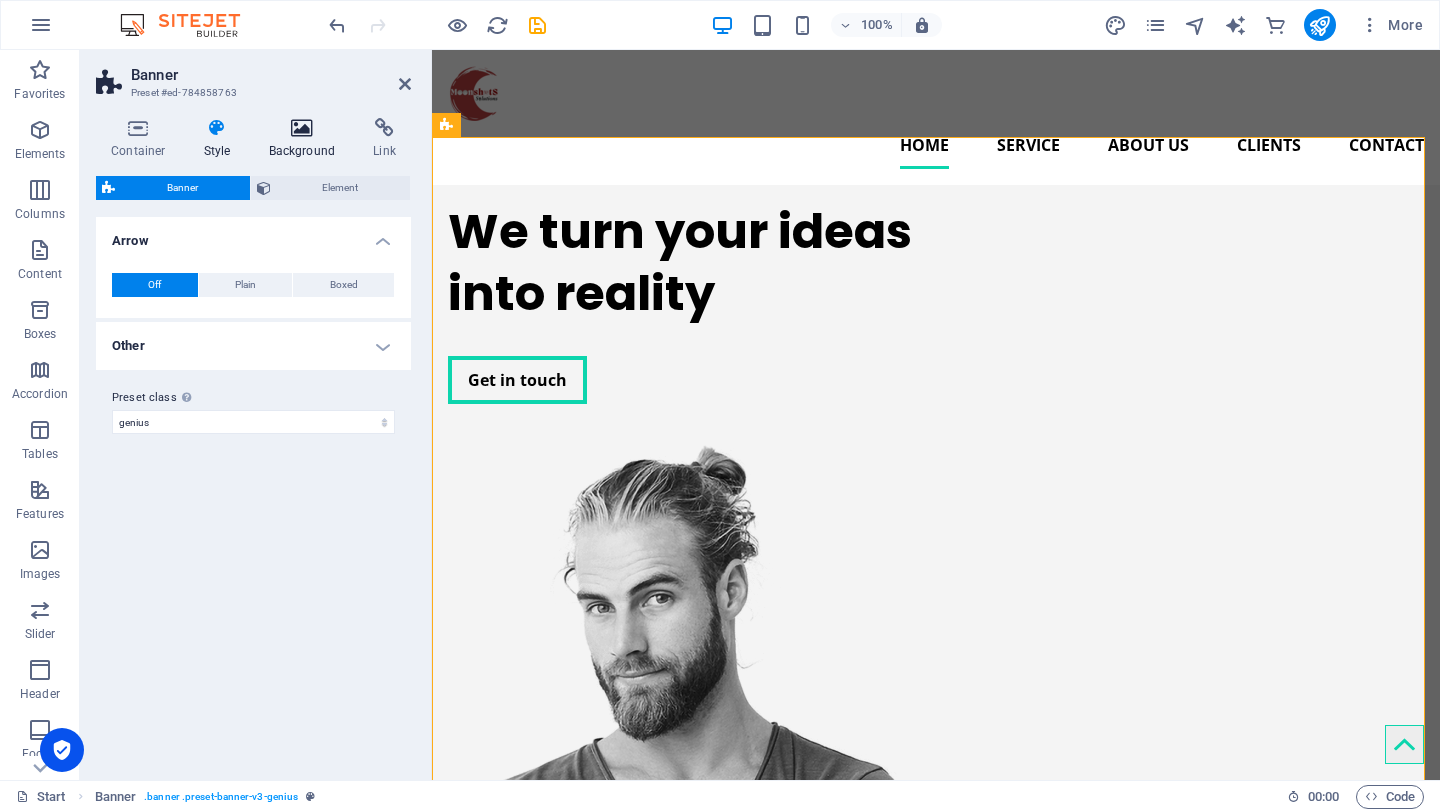 click at bounding box center (302, 128) 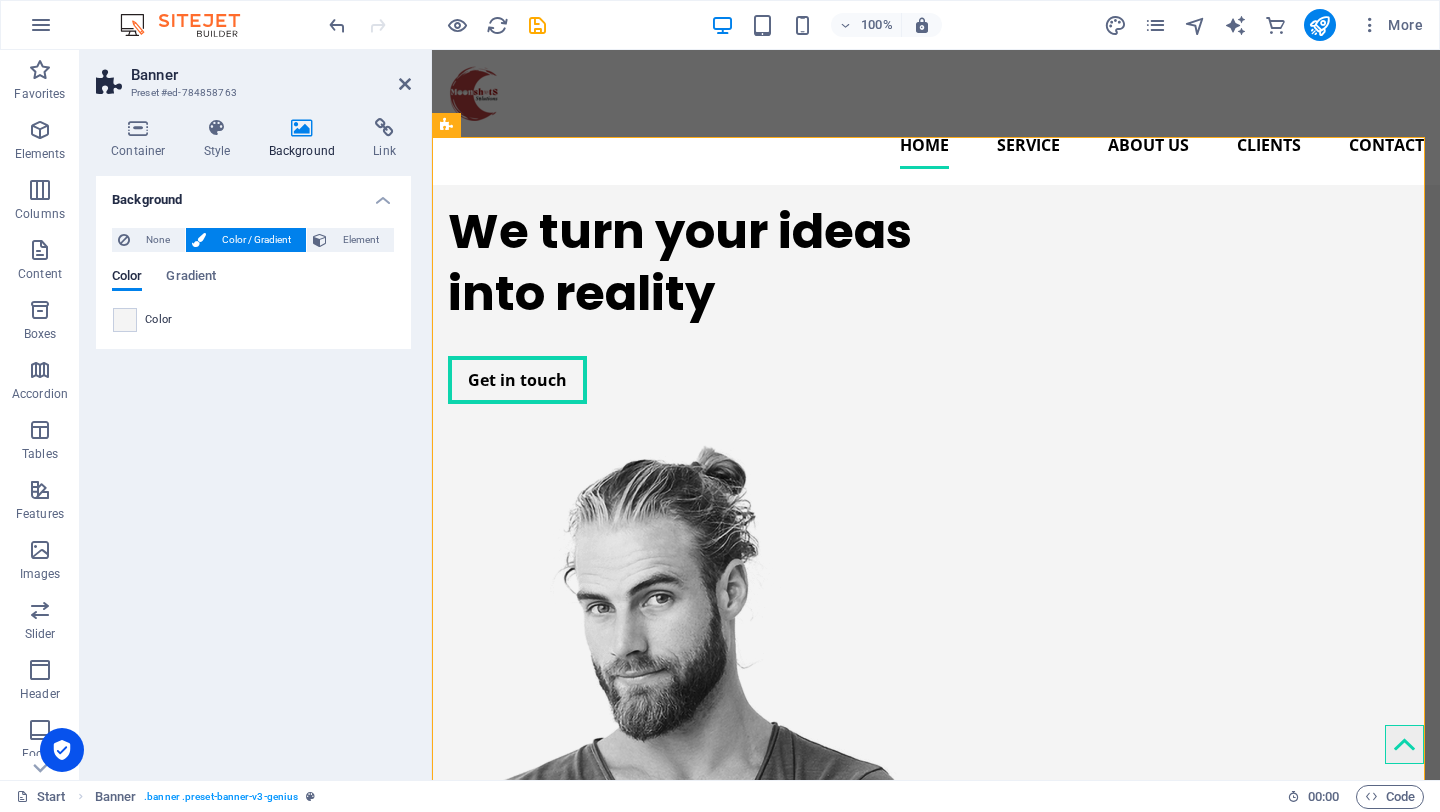 click on "Color / Gradient" at bounding box center (256, 240) 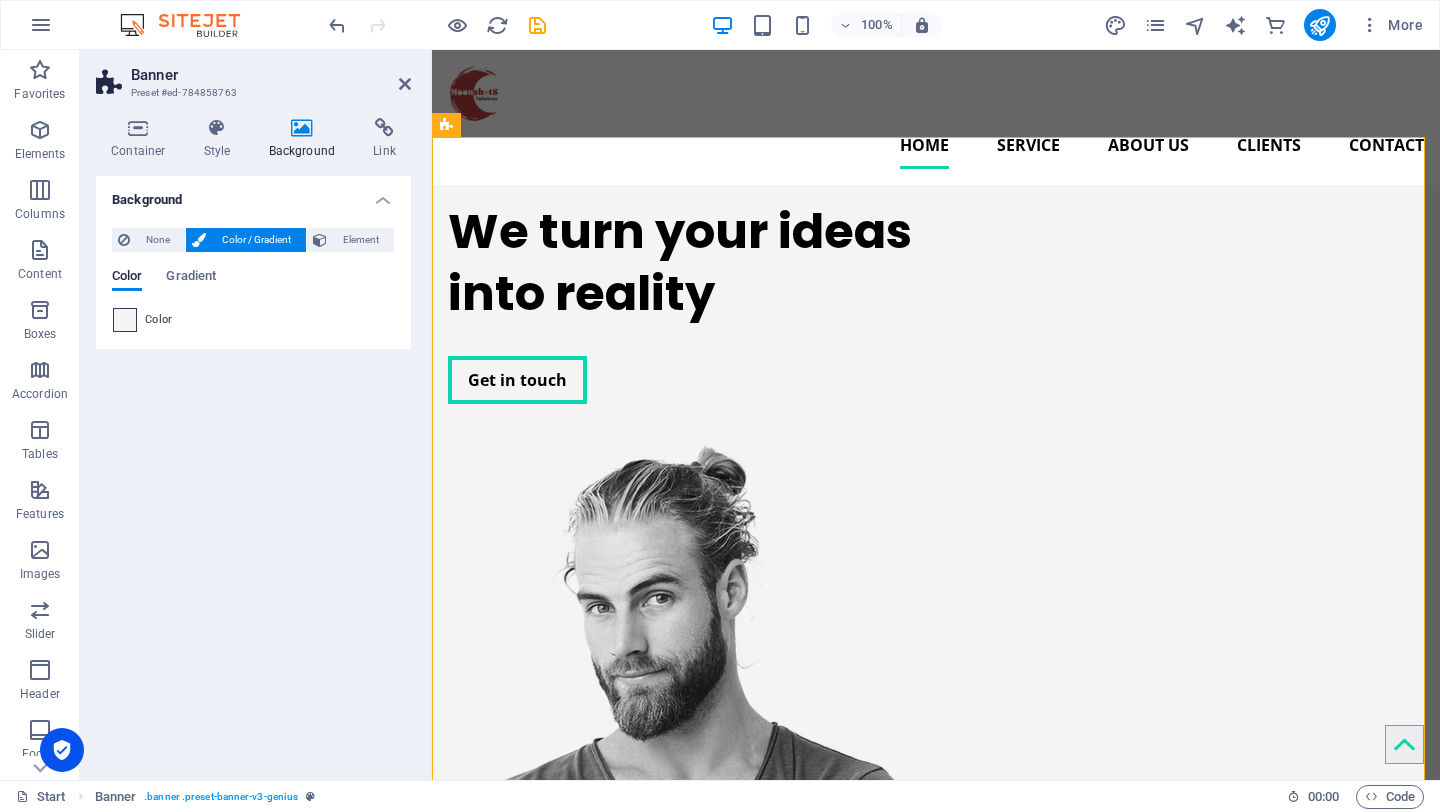 click at bounding box center [125, 320] 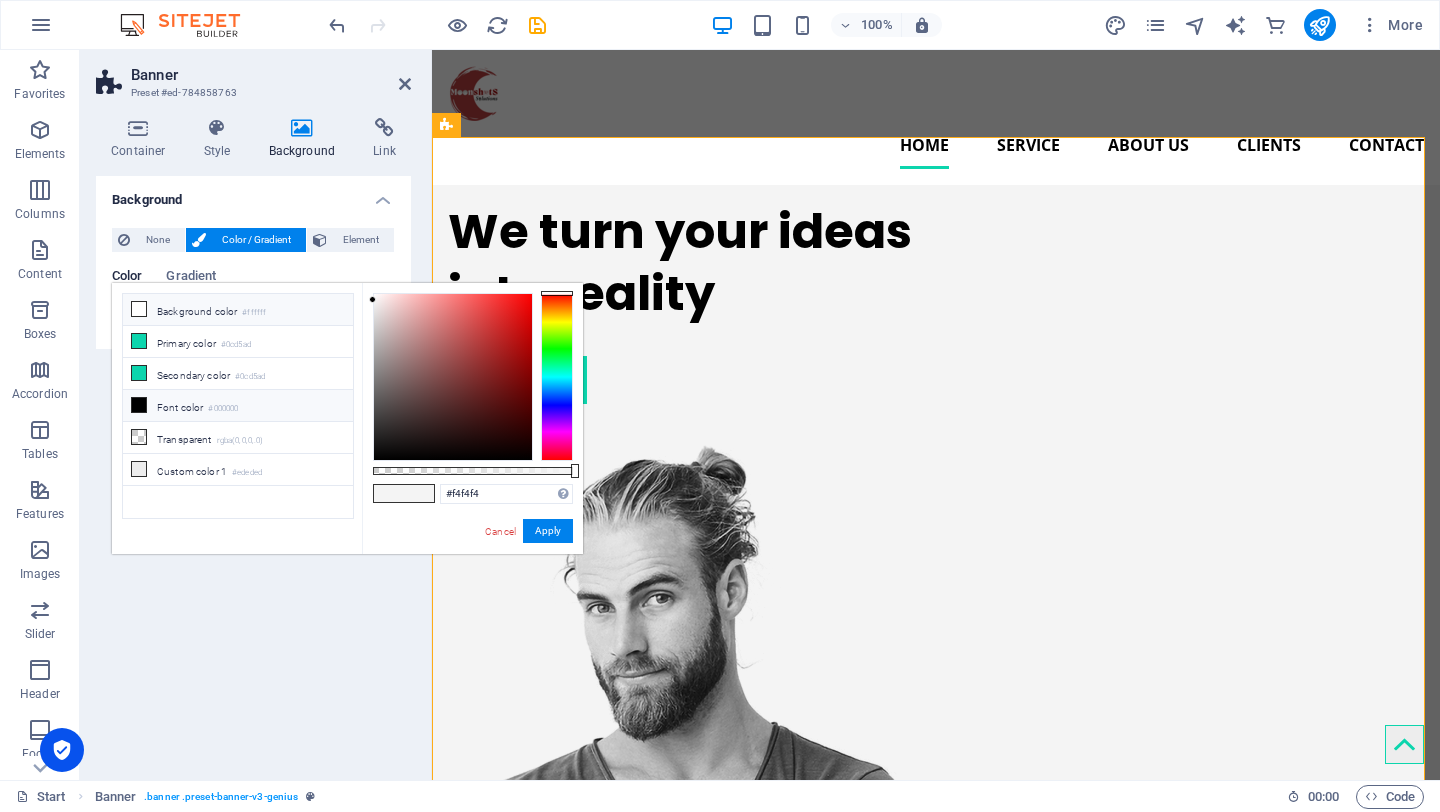 click at bounding box center (139, 309) 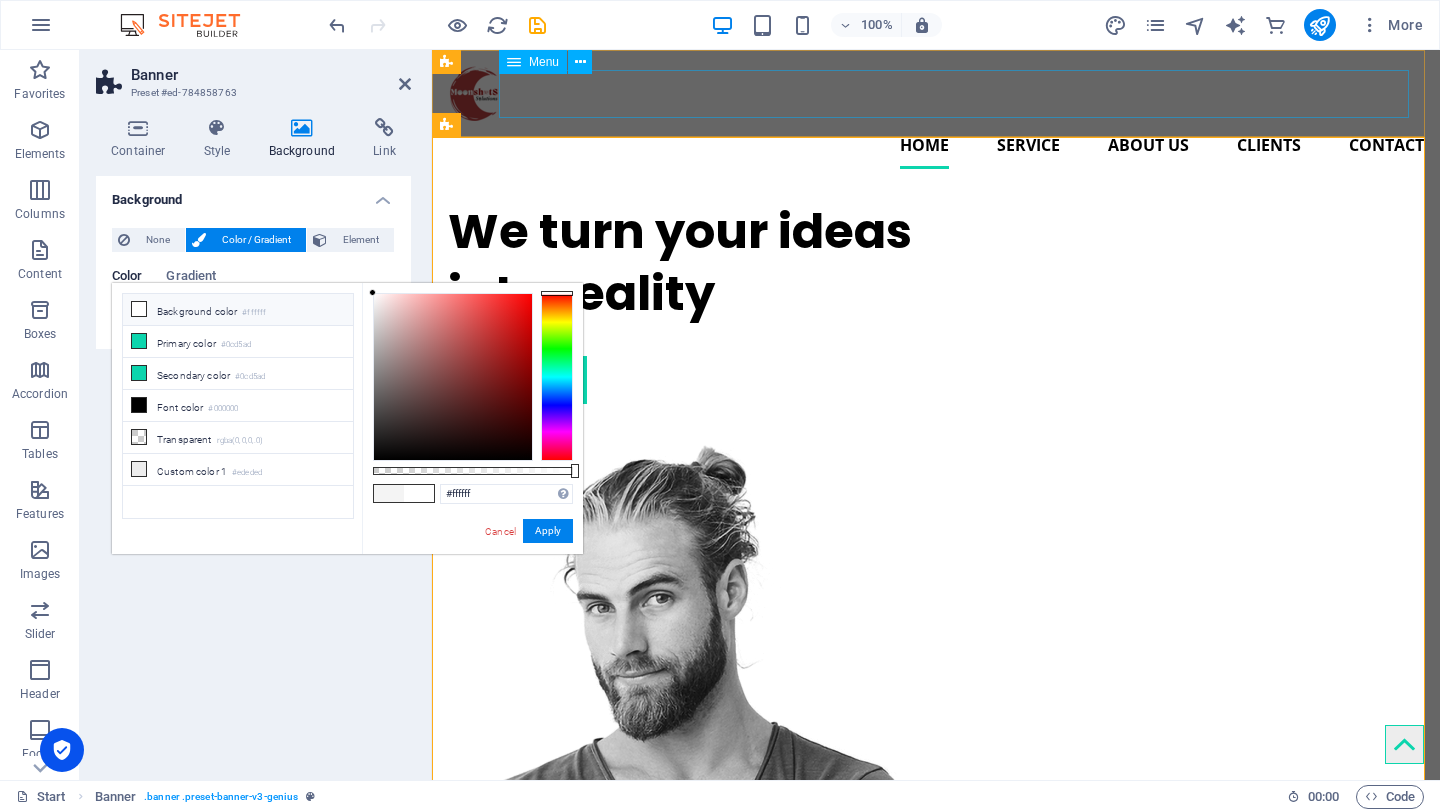 click on "Home Service About us Clients Contact" at bounding box center [936, 145] 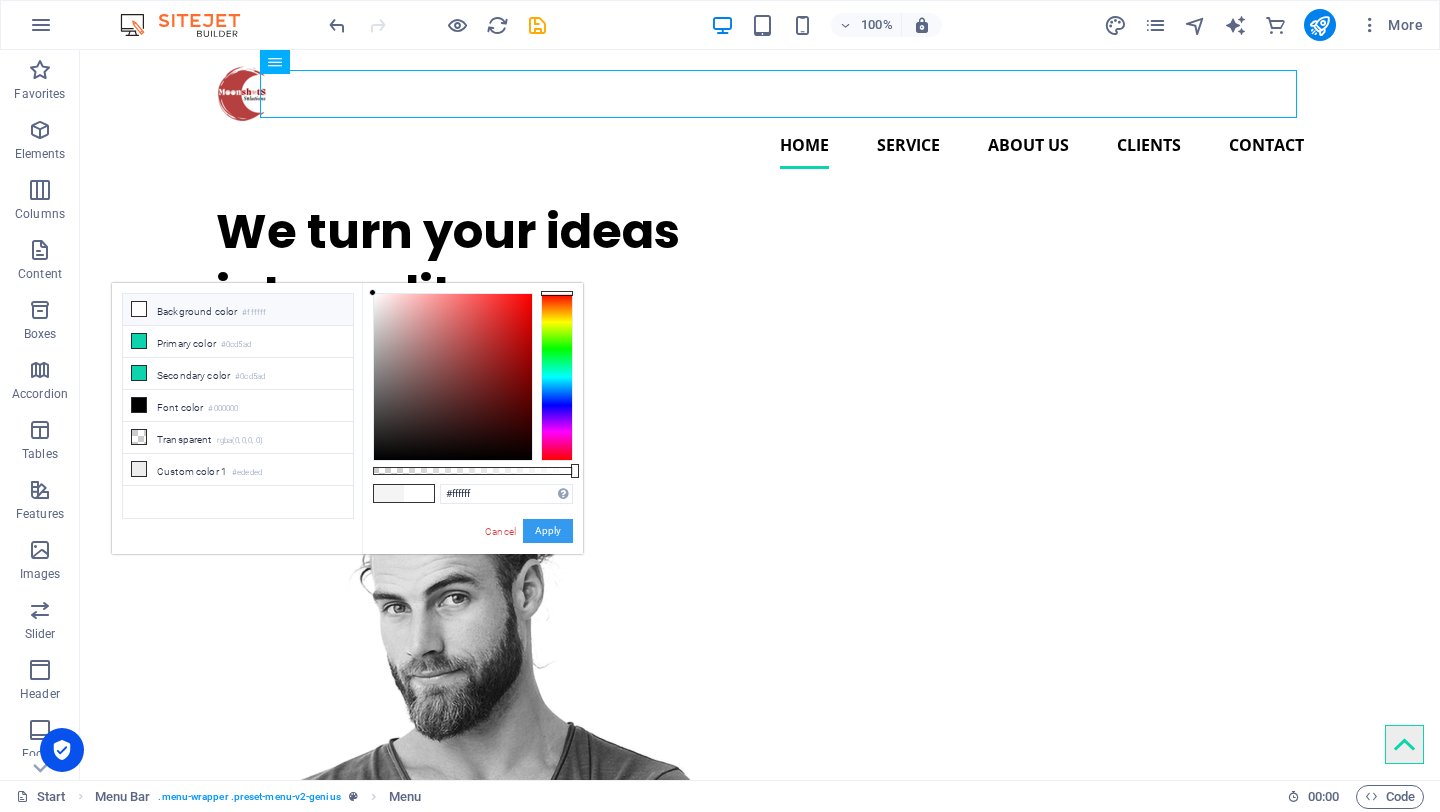 drag, startPoint x: 546, startPoint y: 533, endPoint x: 480, endPoint y: 483, distance: 82.800964 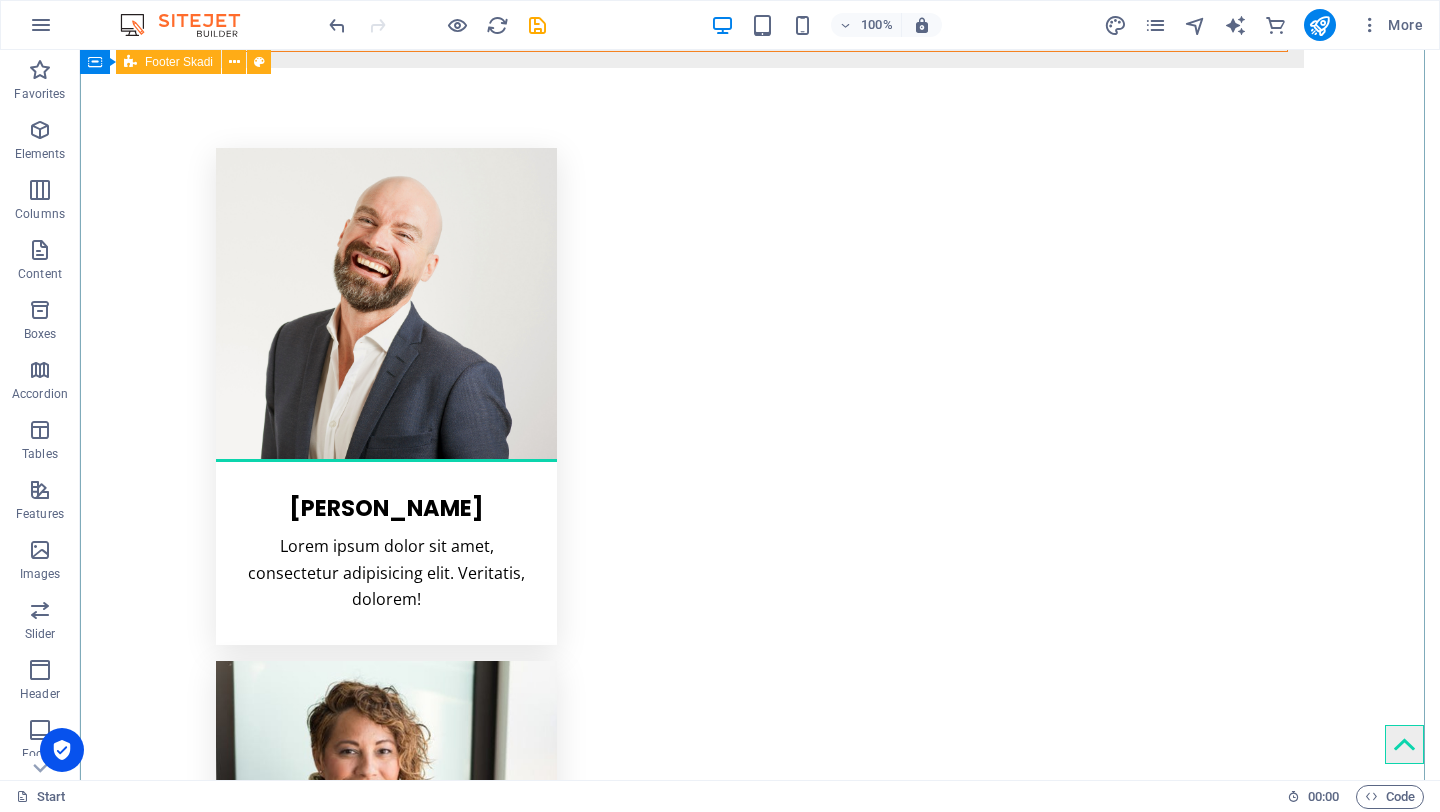 scroll, scrollTop: 4445, scrollLeft: 0, axis: vertical 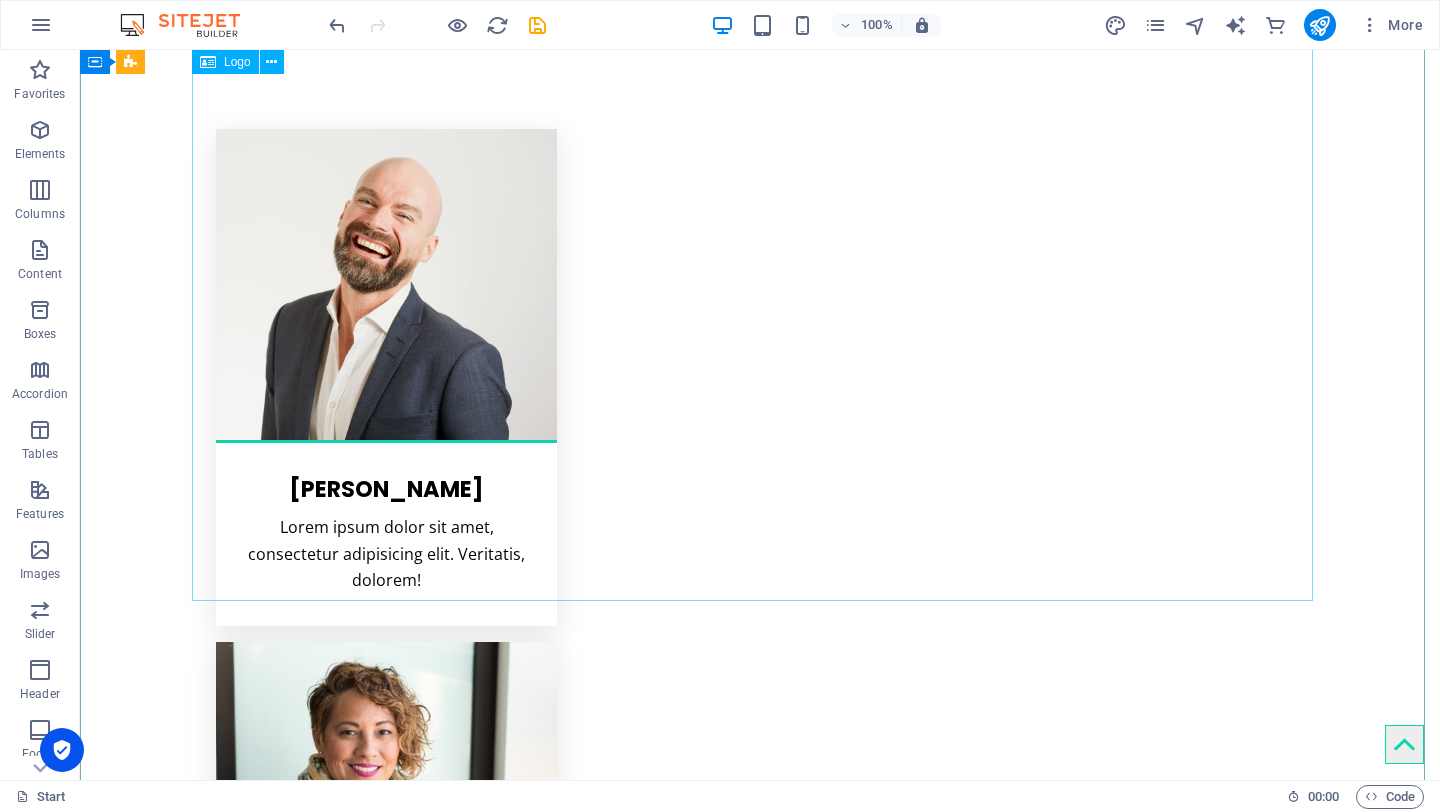 click at bounding box center (760, 5415) 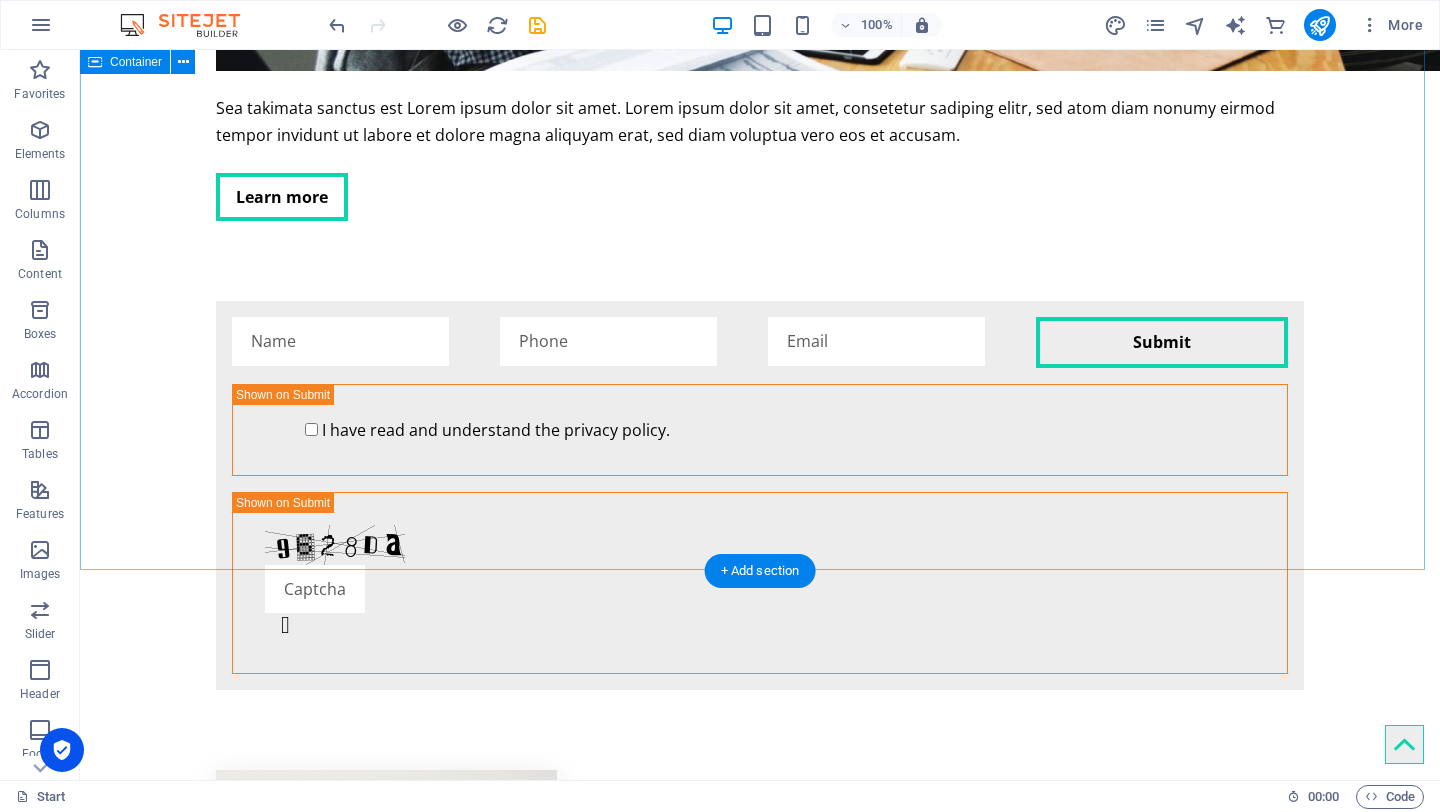scroll, scrollTop: 3941, scrollLeft: 0, axis: vertical 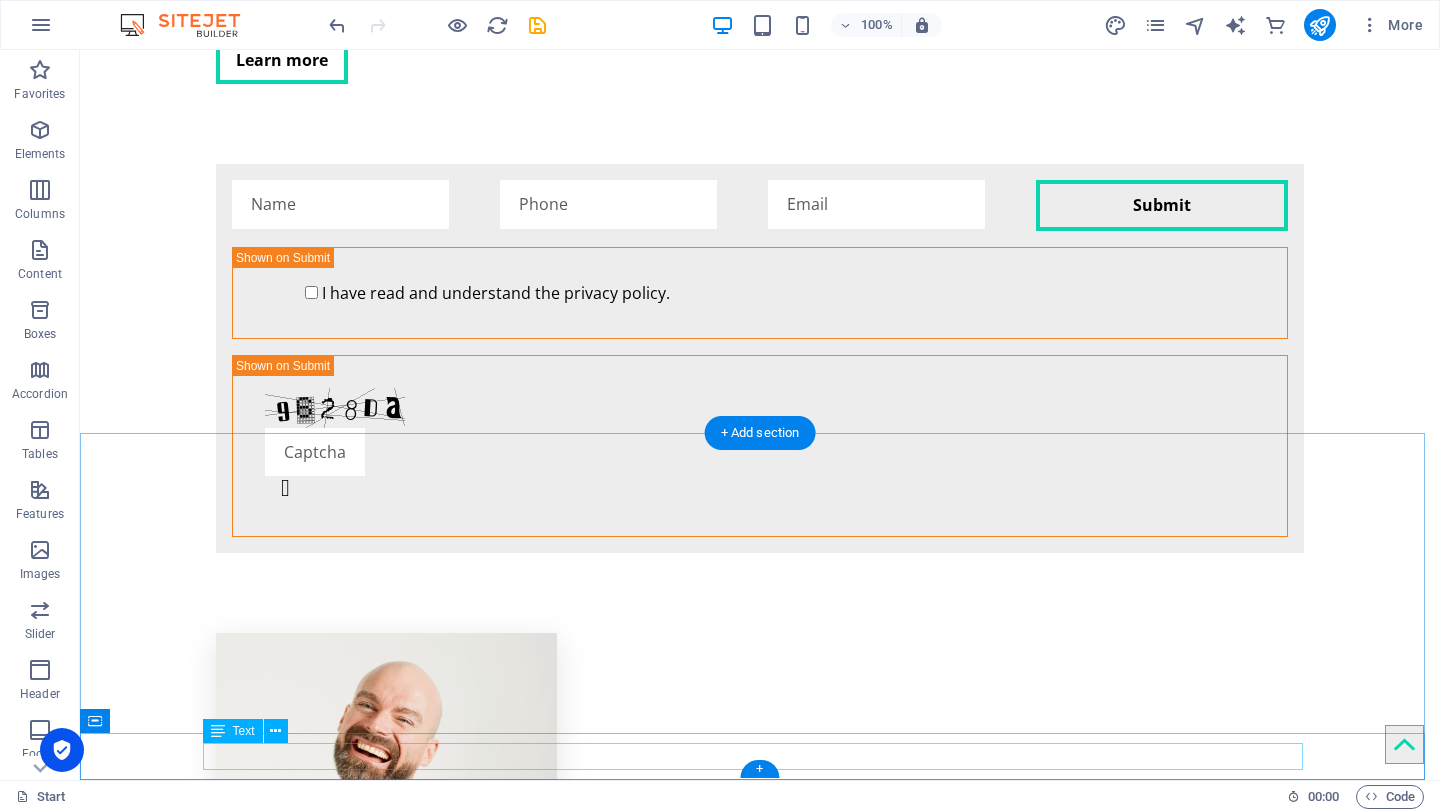 click on "26f0a5fc294ec9eeda0a82cd29b4d6@cpanel.local  |  Legal Notice  |  Privacy Policy" at bounding box center (760, 6012) 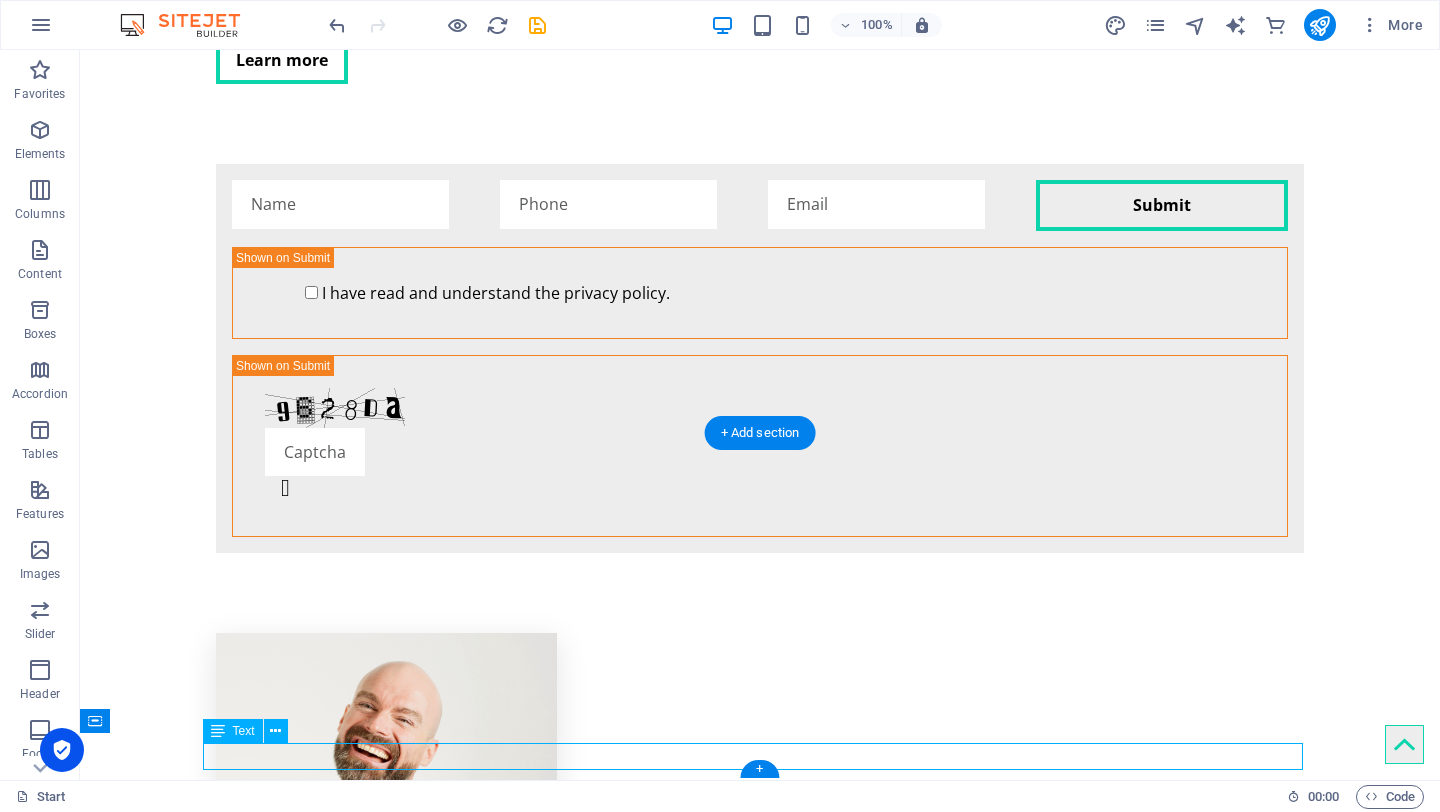 click on "26f0a5fc294ec9eeda0a82cd29b4d6@cpanel.local  |  Legal Notice  |  Privacy Policy" at bounding box center (760, 6012) 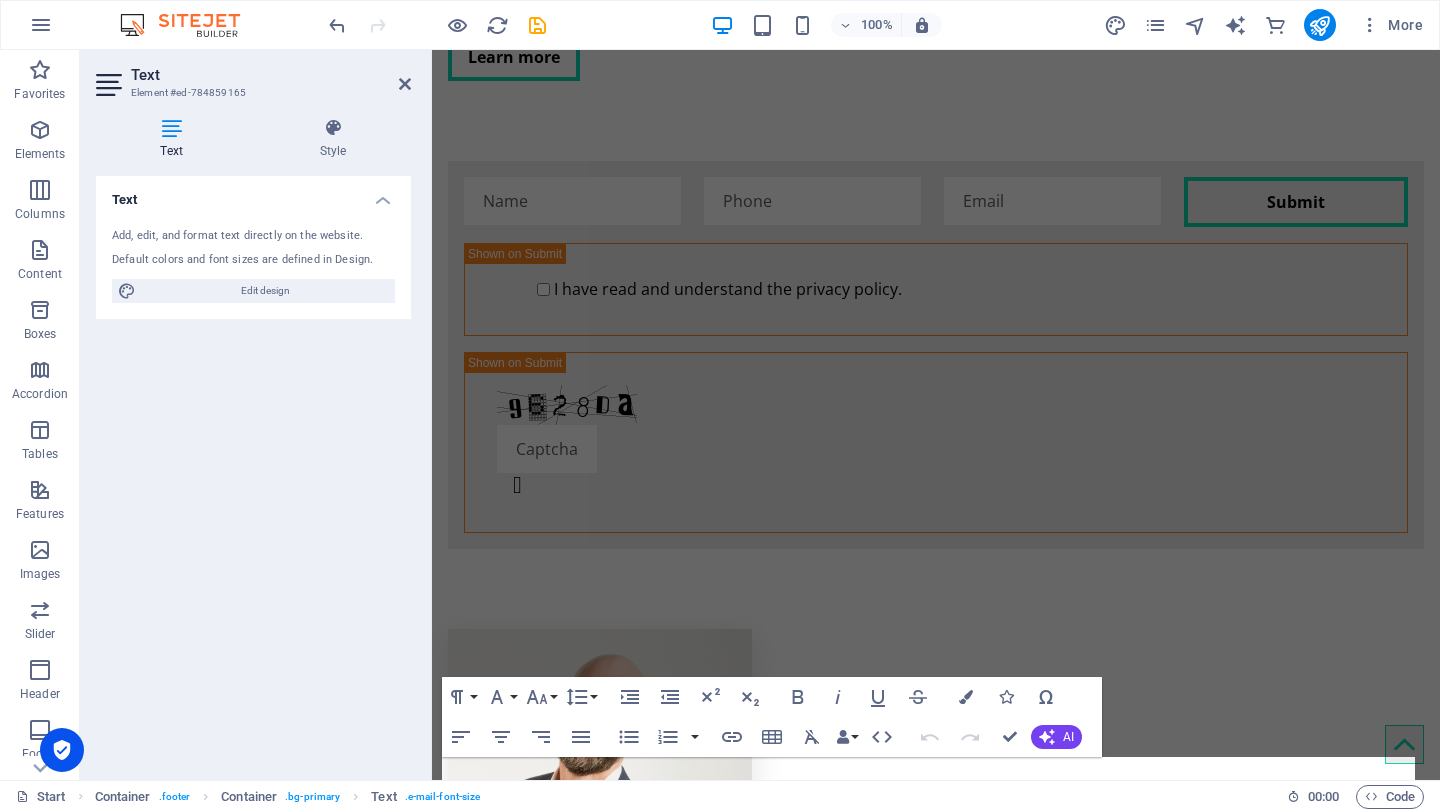 scroll, scrollTop: 3806, scrollLeft: 0, axis: vertical 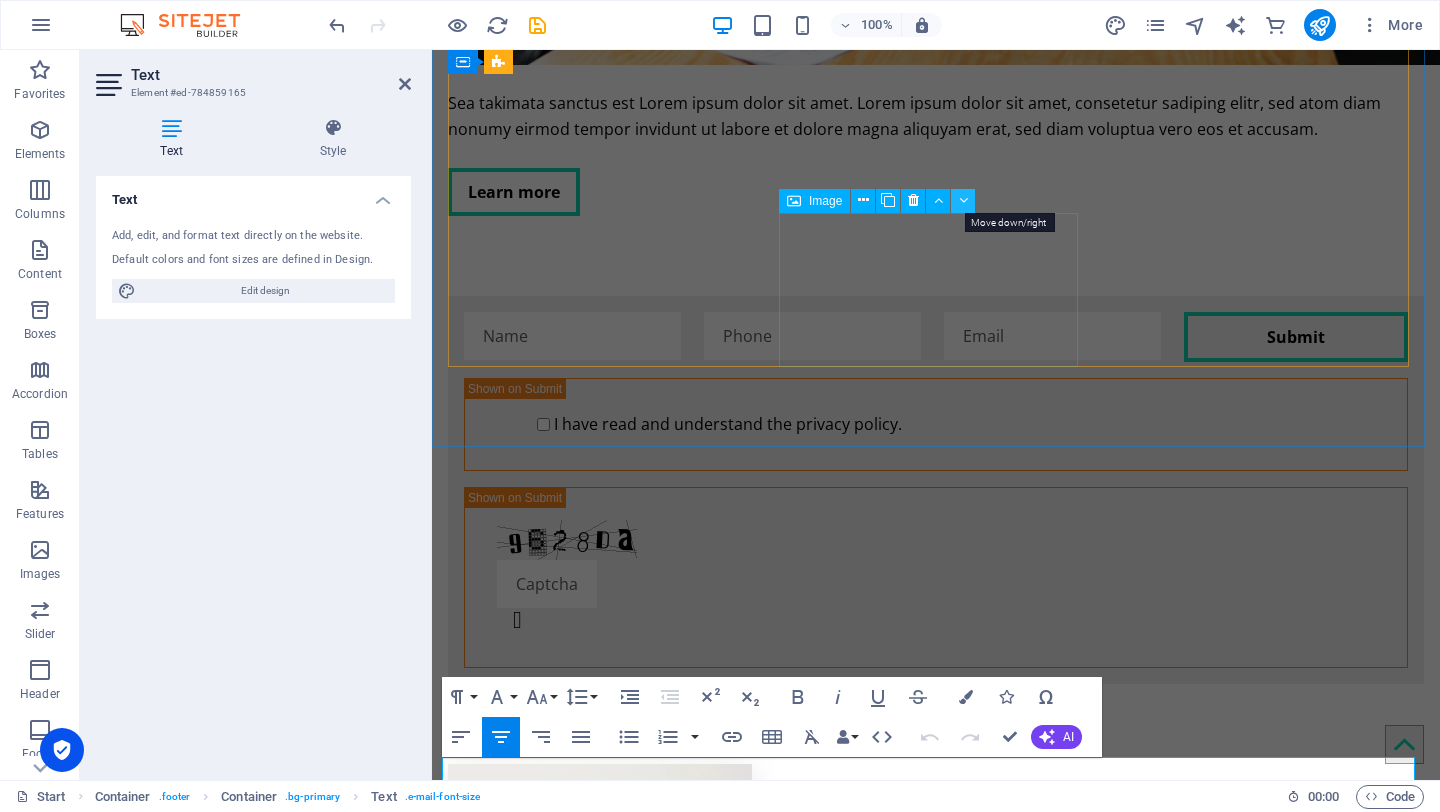 type 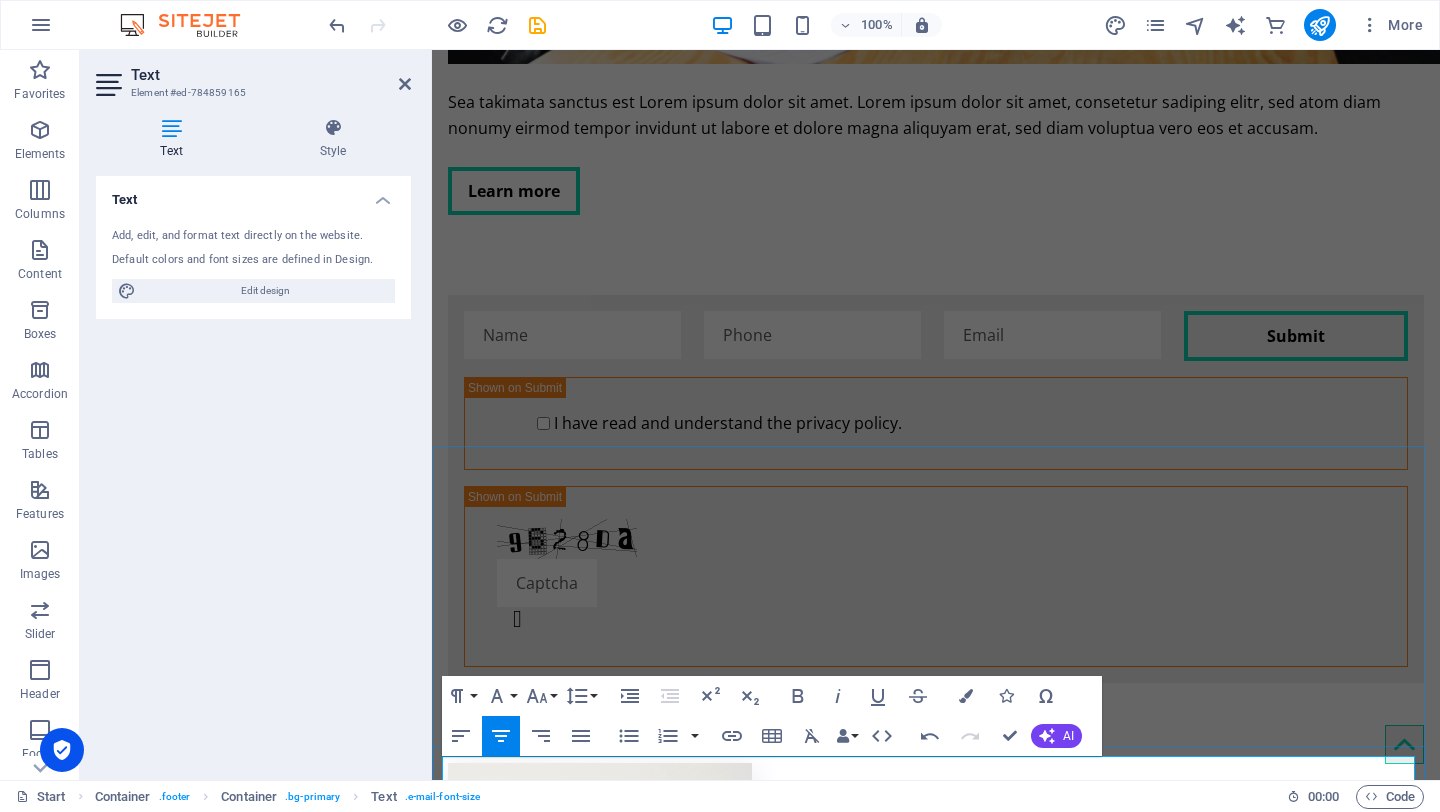 click on "26f0a5fc294ec9eeda0a82cd29b4d6@cpanel.local" at bounding box center [851, 5846] 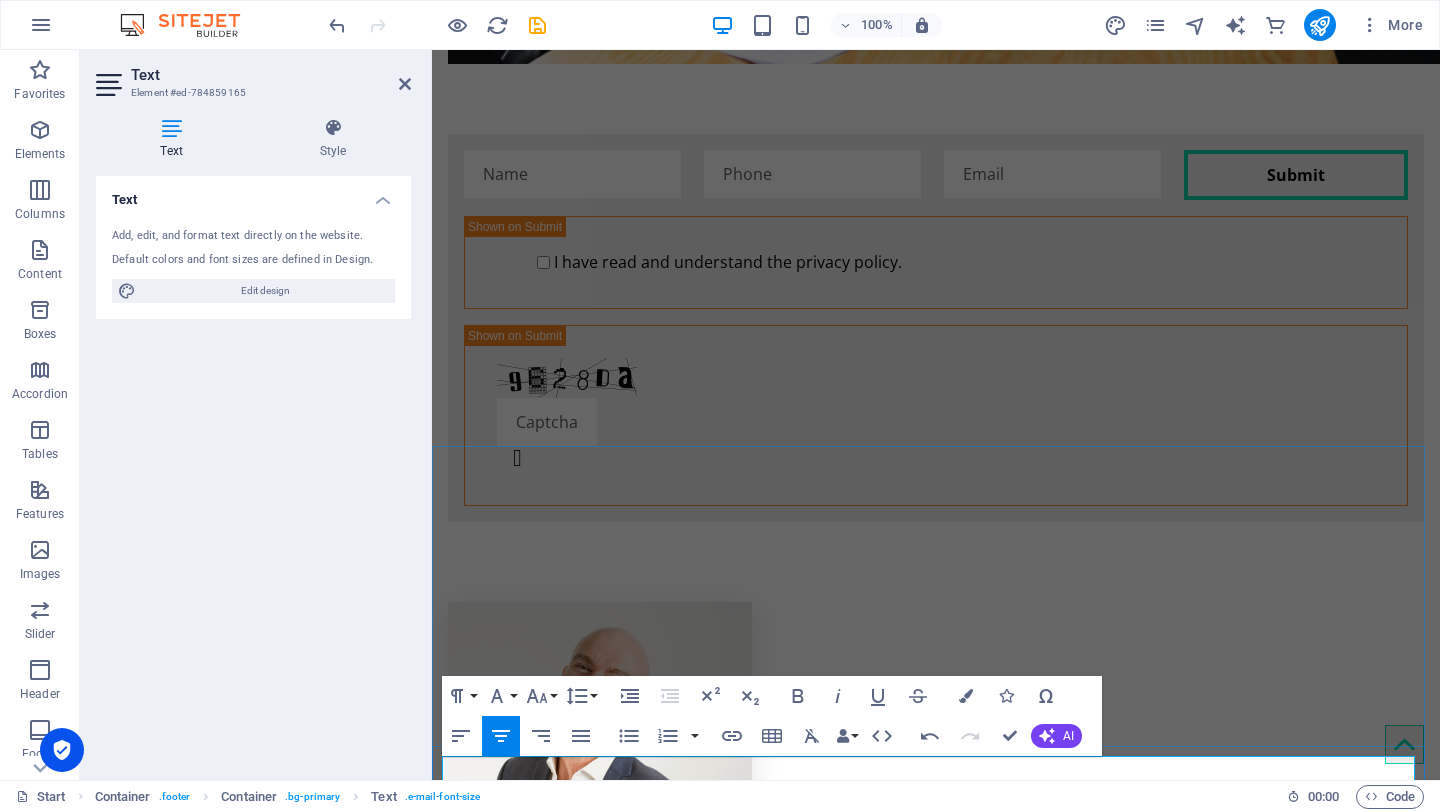scroll, scrollTop: 8262, scrollLeft: 0, axis: vertical 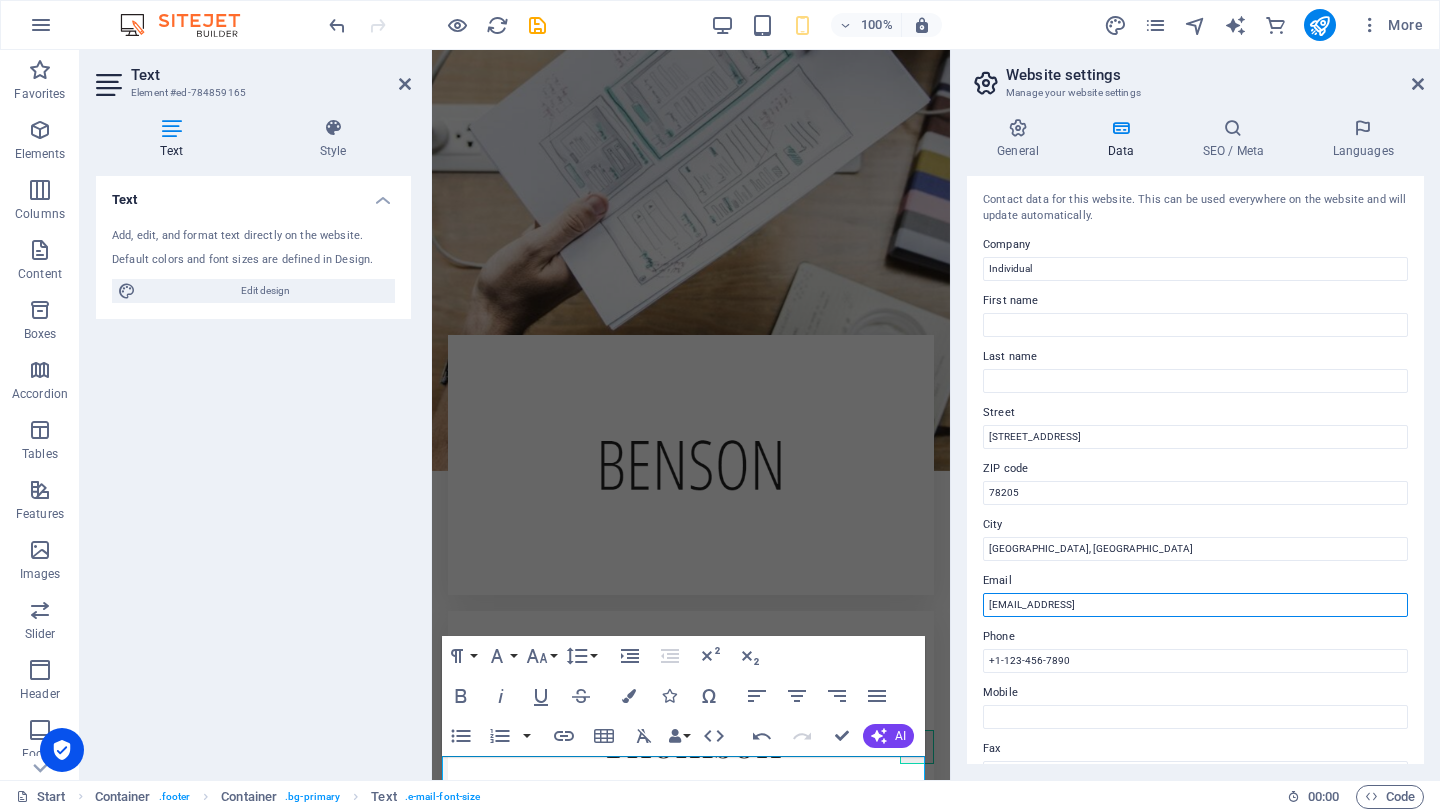 drag, startPoint x: 1263, startPoint y: 603, endPoint x: 970, endPoint y: 601, distance: 293.00684 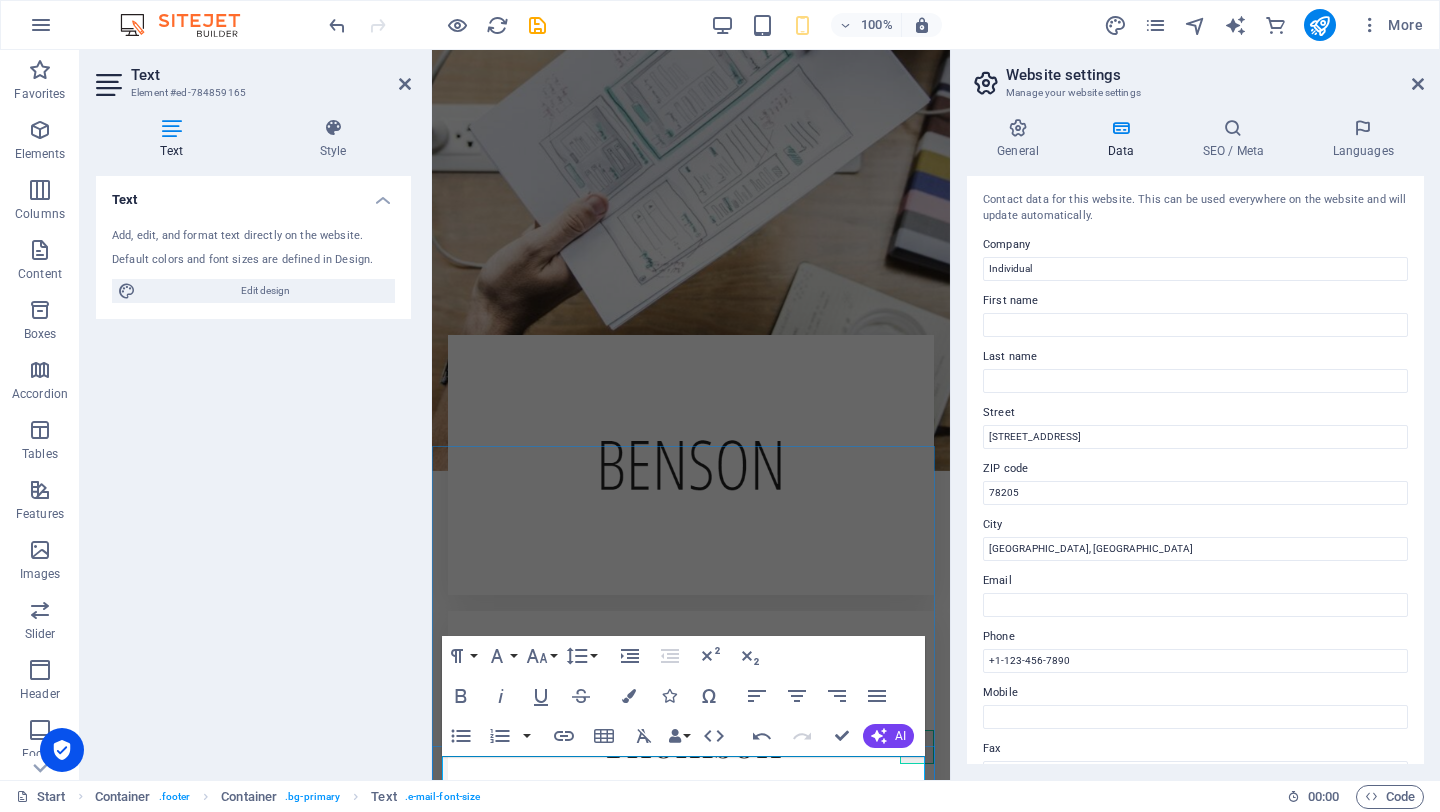 click on "co  |  Legal Notice  |  Privacy Policy" at bounding box center [691, 2521] 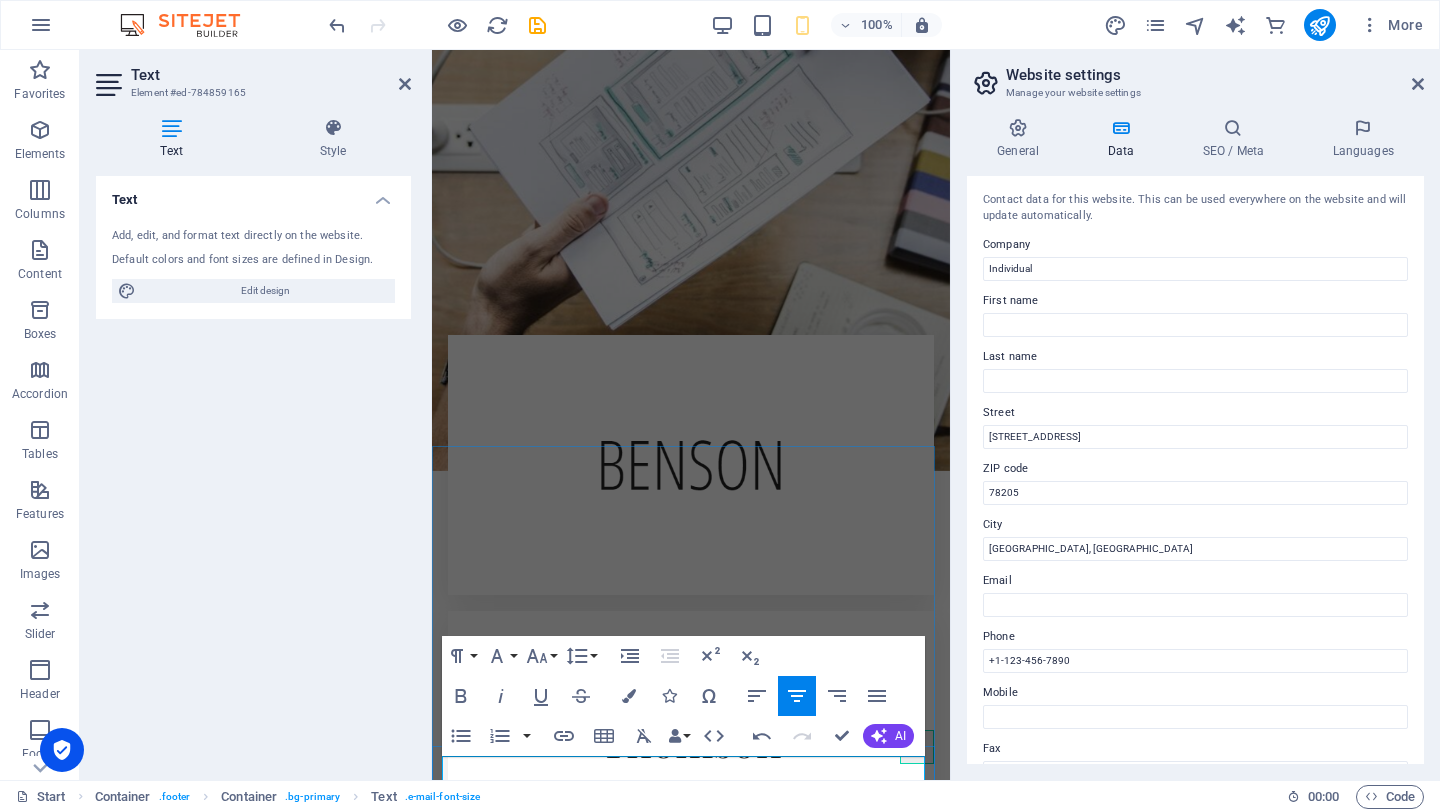 scroll, scrollTop: 8274, scrollLeft: 0, axis: vertical 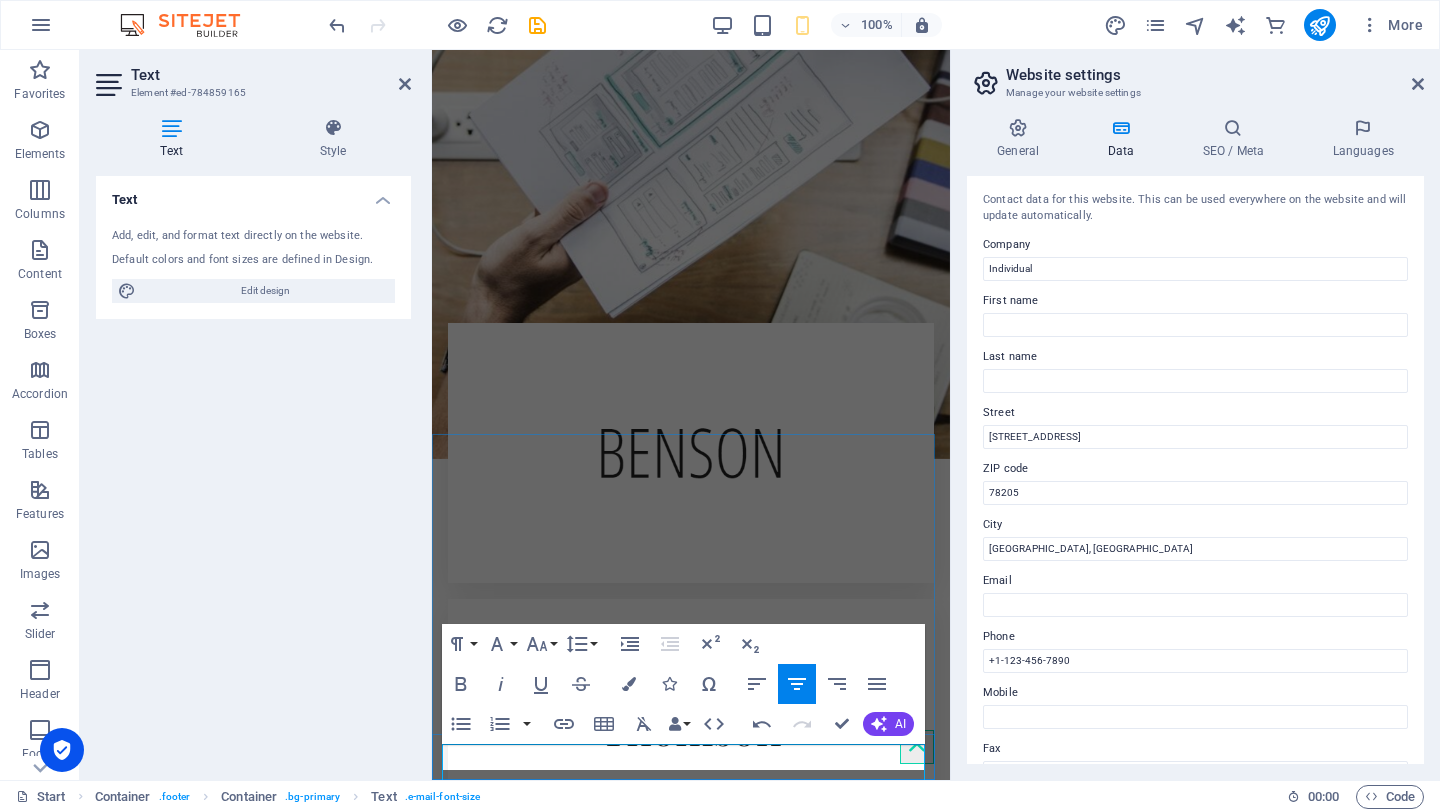drag, startPoint x: 579, startPoint y: 770, endPoint x: 592, endPoint y: 772, distance: 13.152946 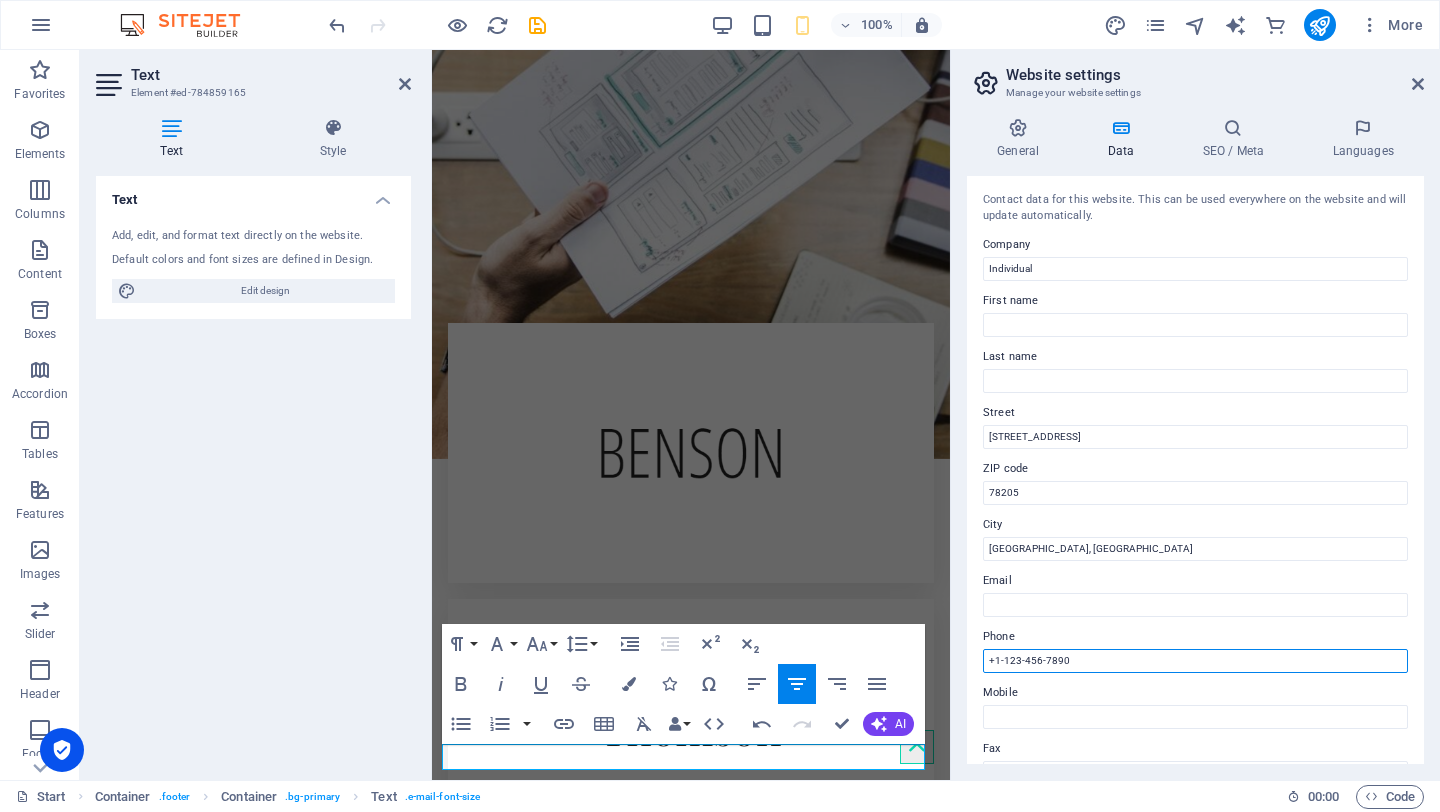 click on "+1-123-456-7890" at bounding box center [1195, 661] 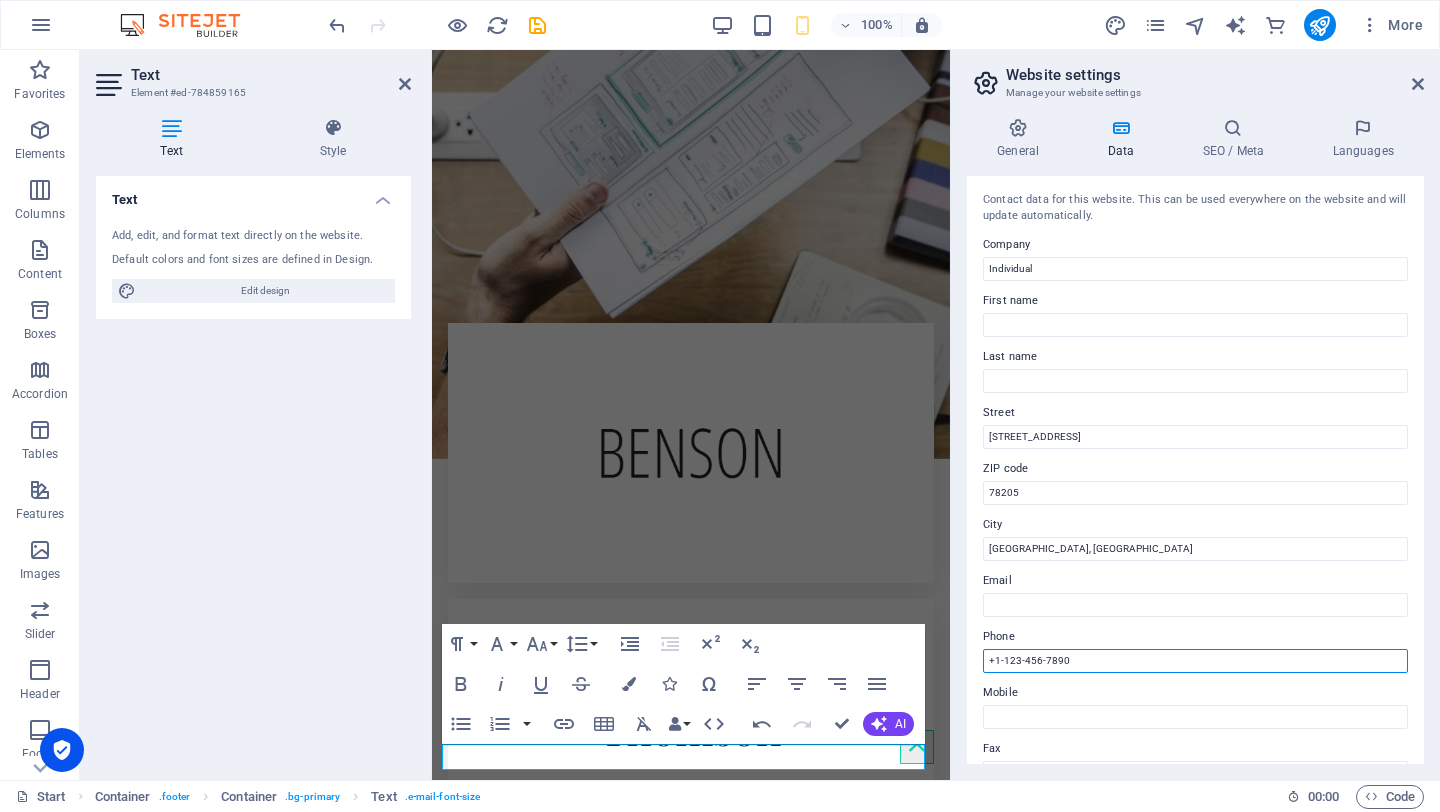 drag, startPoint x: 1144, startPoint y: 663, endPoint x: 958, endPoint y: 644, distance: 186.96791 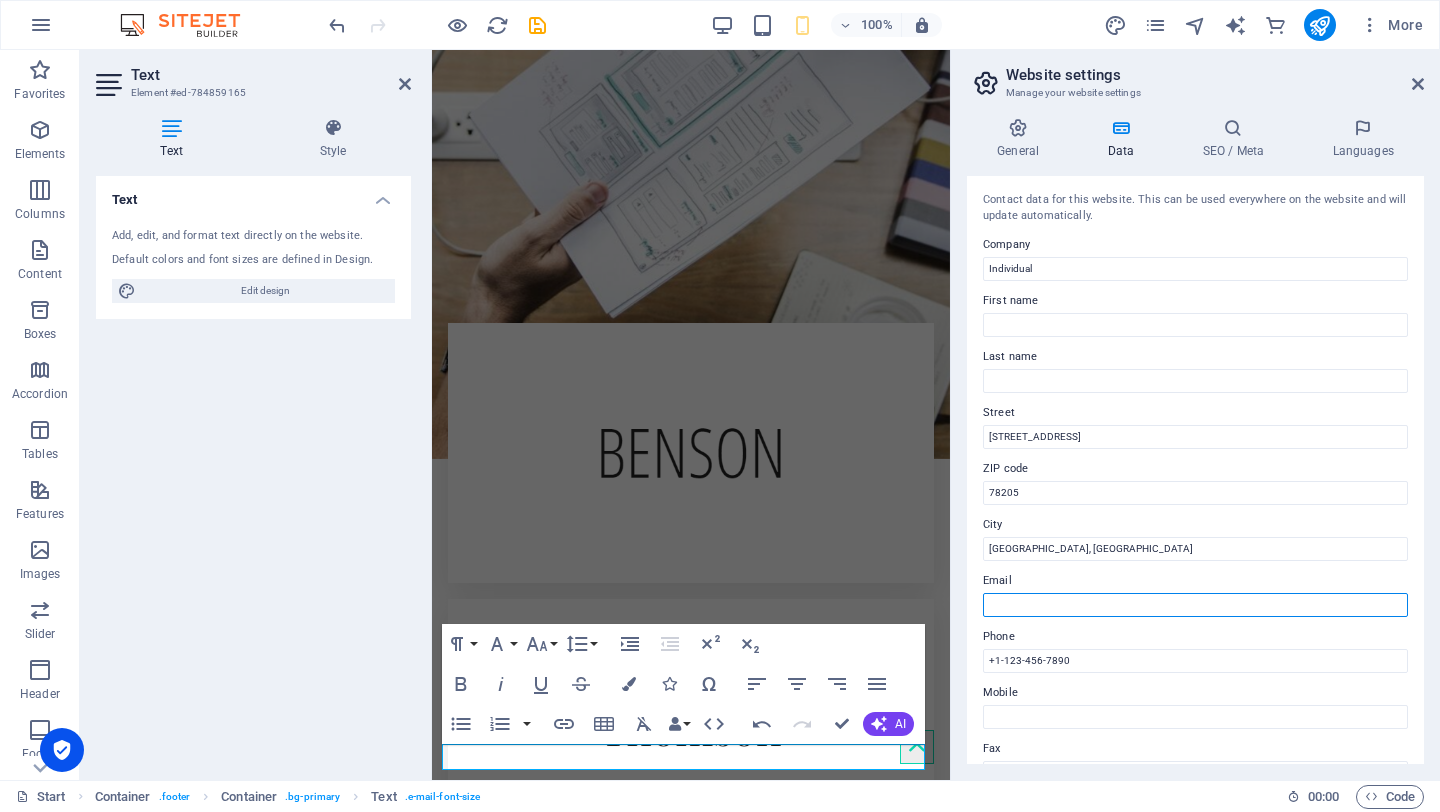 click on "Email" at bounding box center (1195, 605) 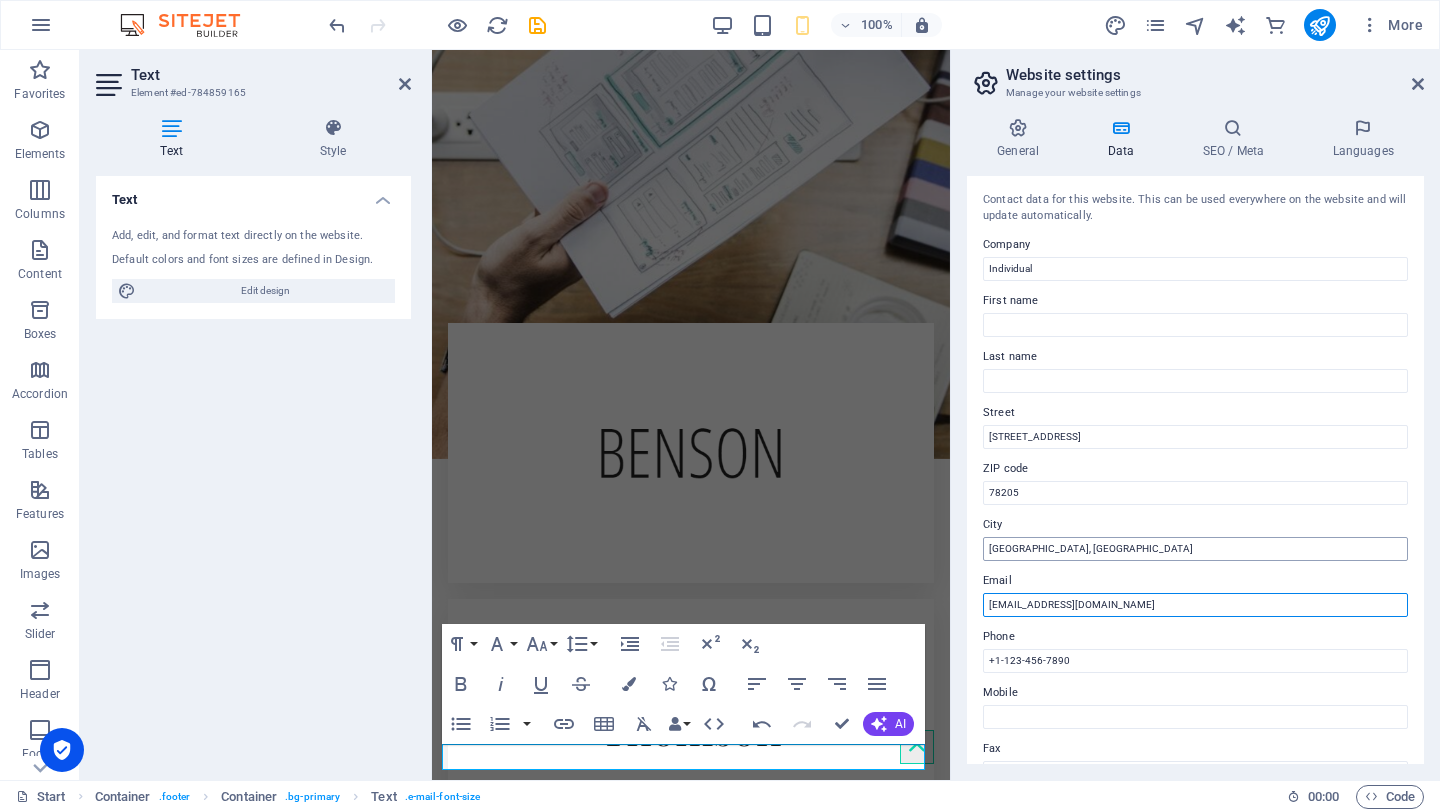 type on "[EMAIL_ADDRESS][DOMAIN_NAME]" 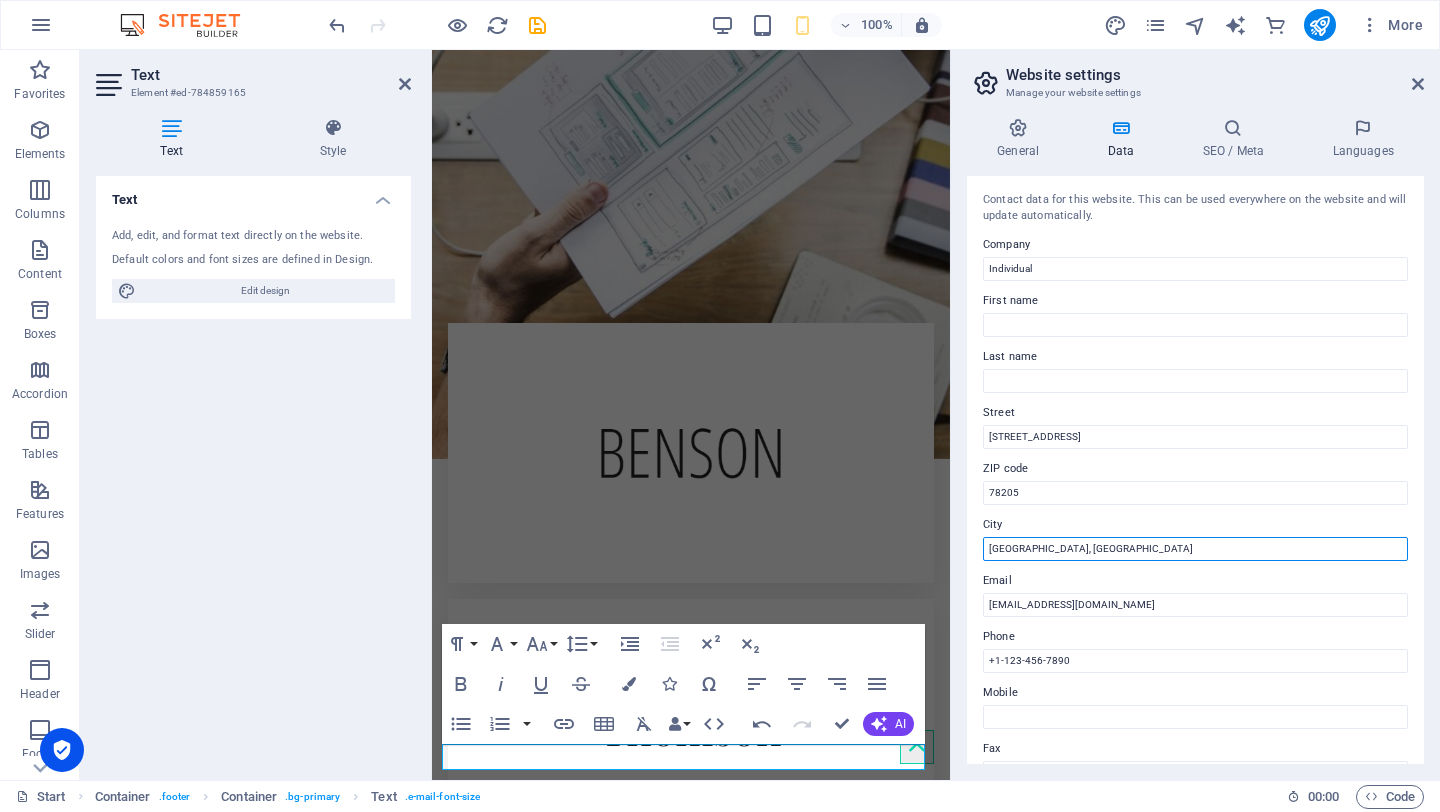 click on "San Antonio, TX" at bounding box center (1195, 549) 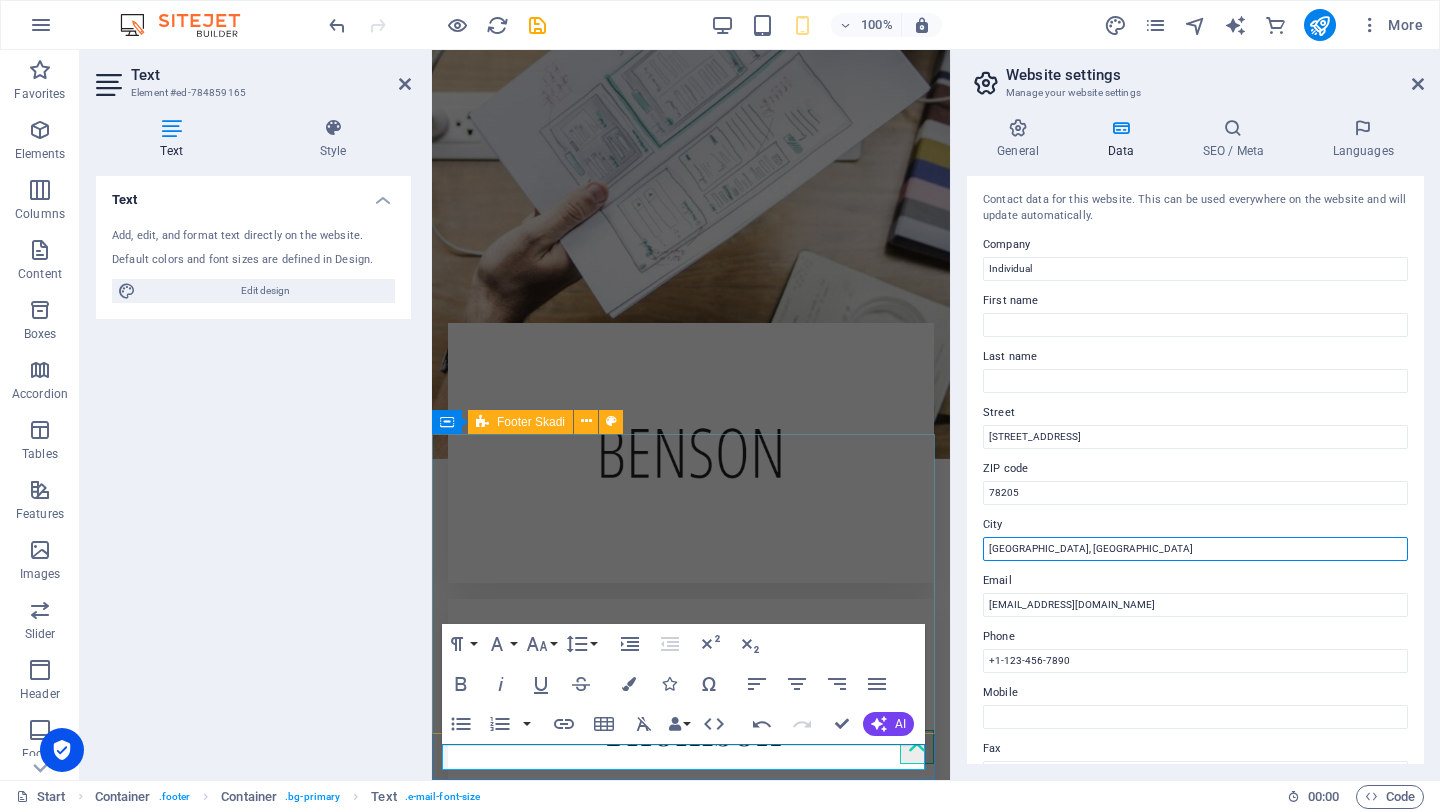 drag, startPoint x: 1409, startPoint y: 599, endPoint x: 905, endPoint y: 549, distance: 506.4741 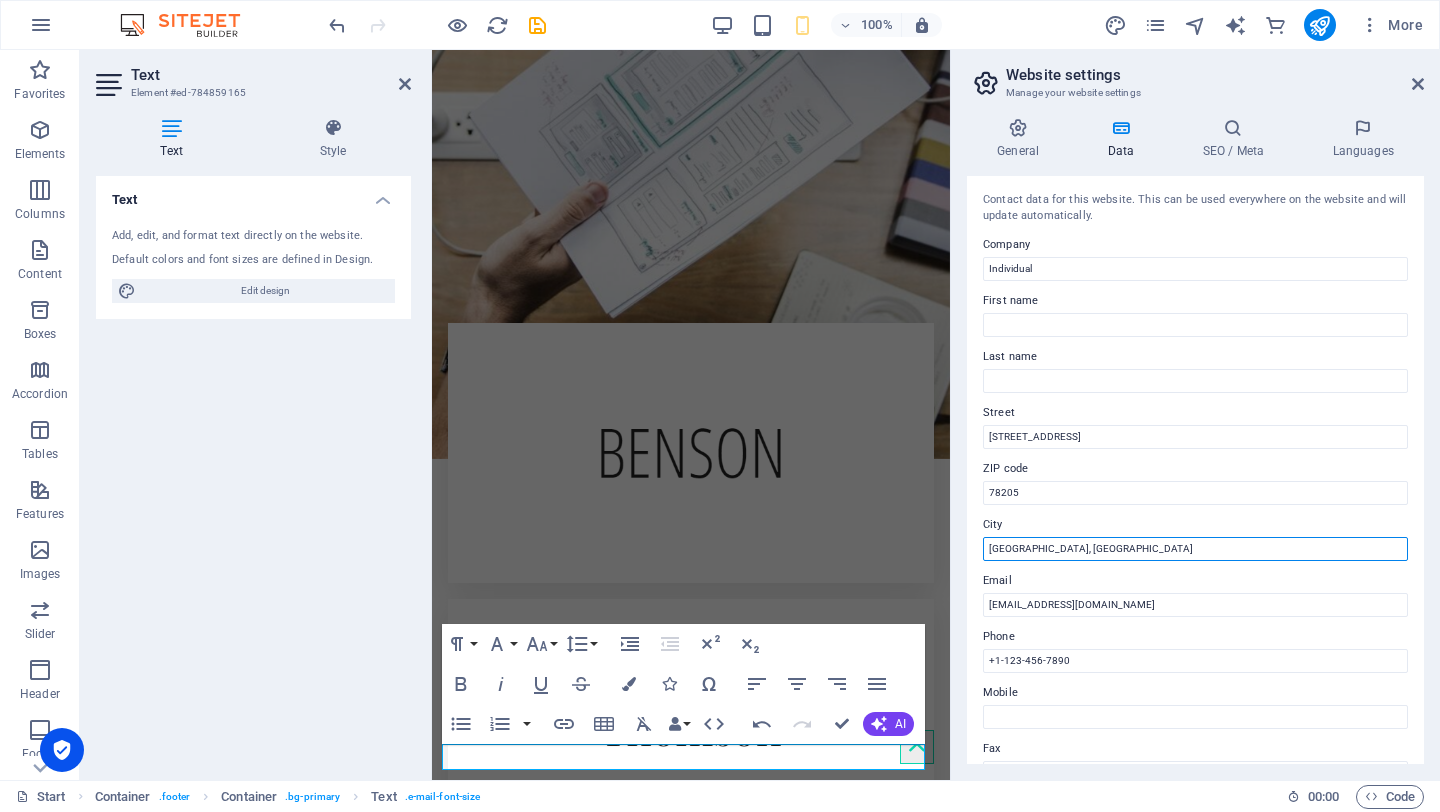 click on "San Antonio, TX" at bounding box center [1195, 549] 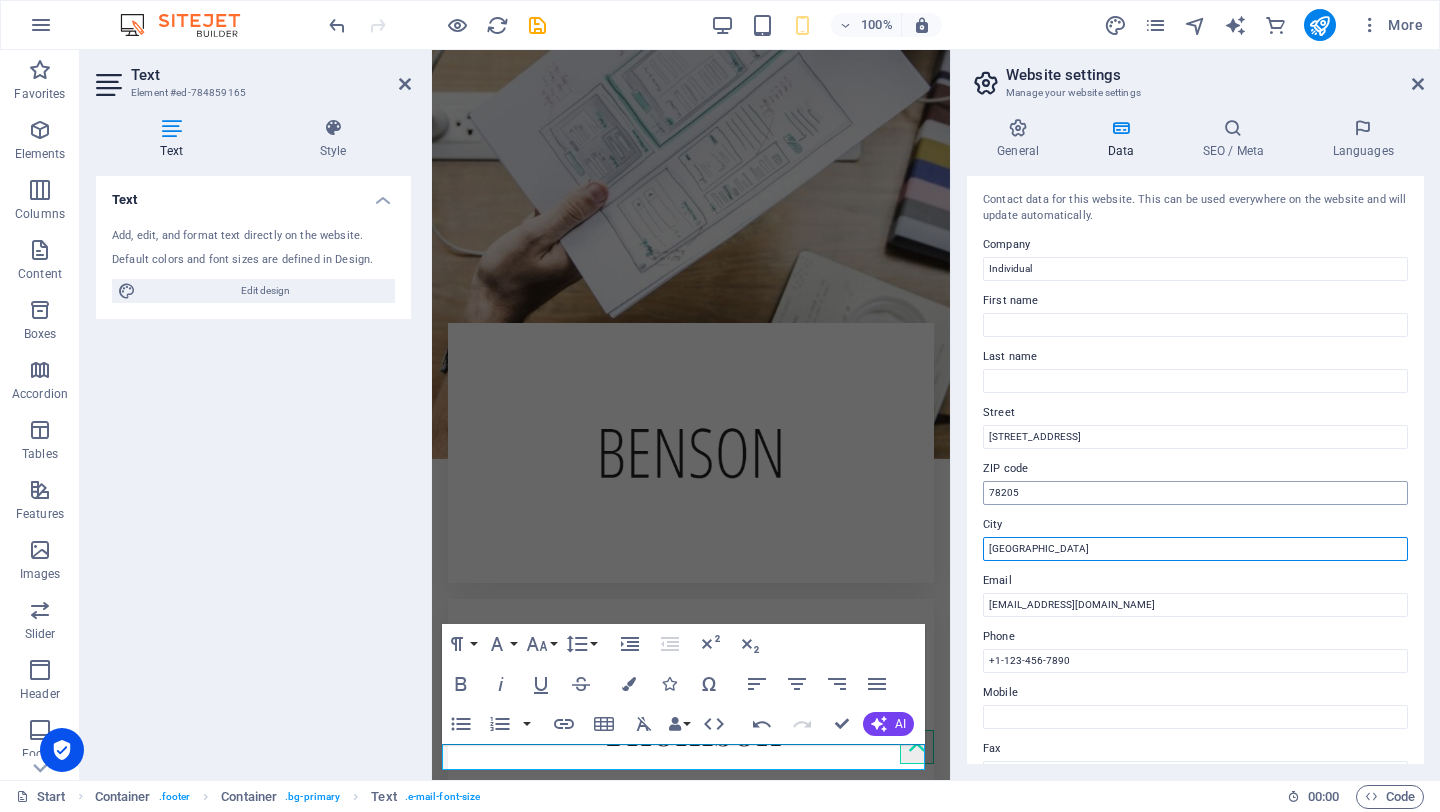 type on "Dubai" 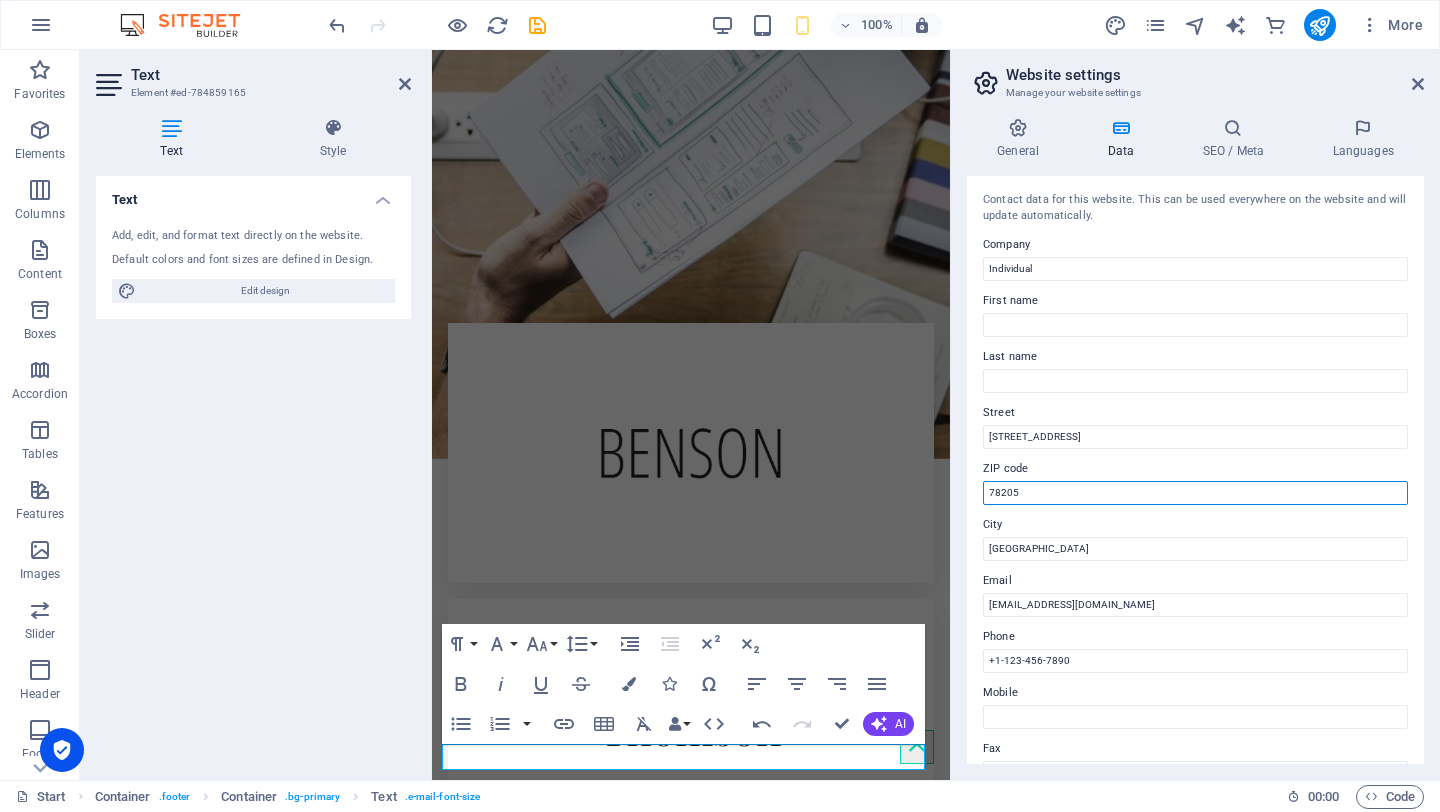 drag, startPoint x: 1036, startPoint y: 488, endPoint x: 1051, endPoint y: 494, distance: 16.155495 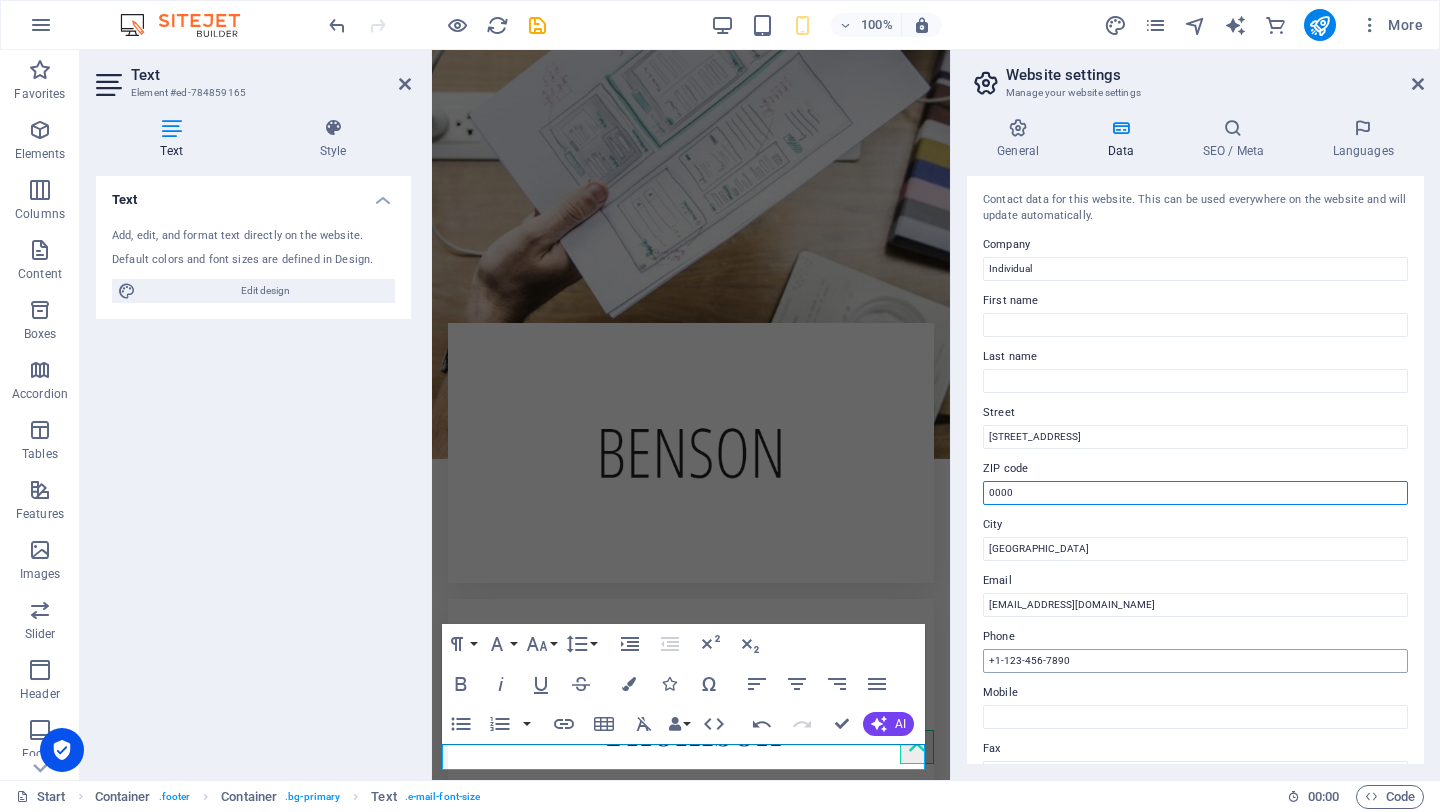 type on "0000" 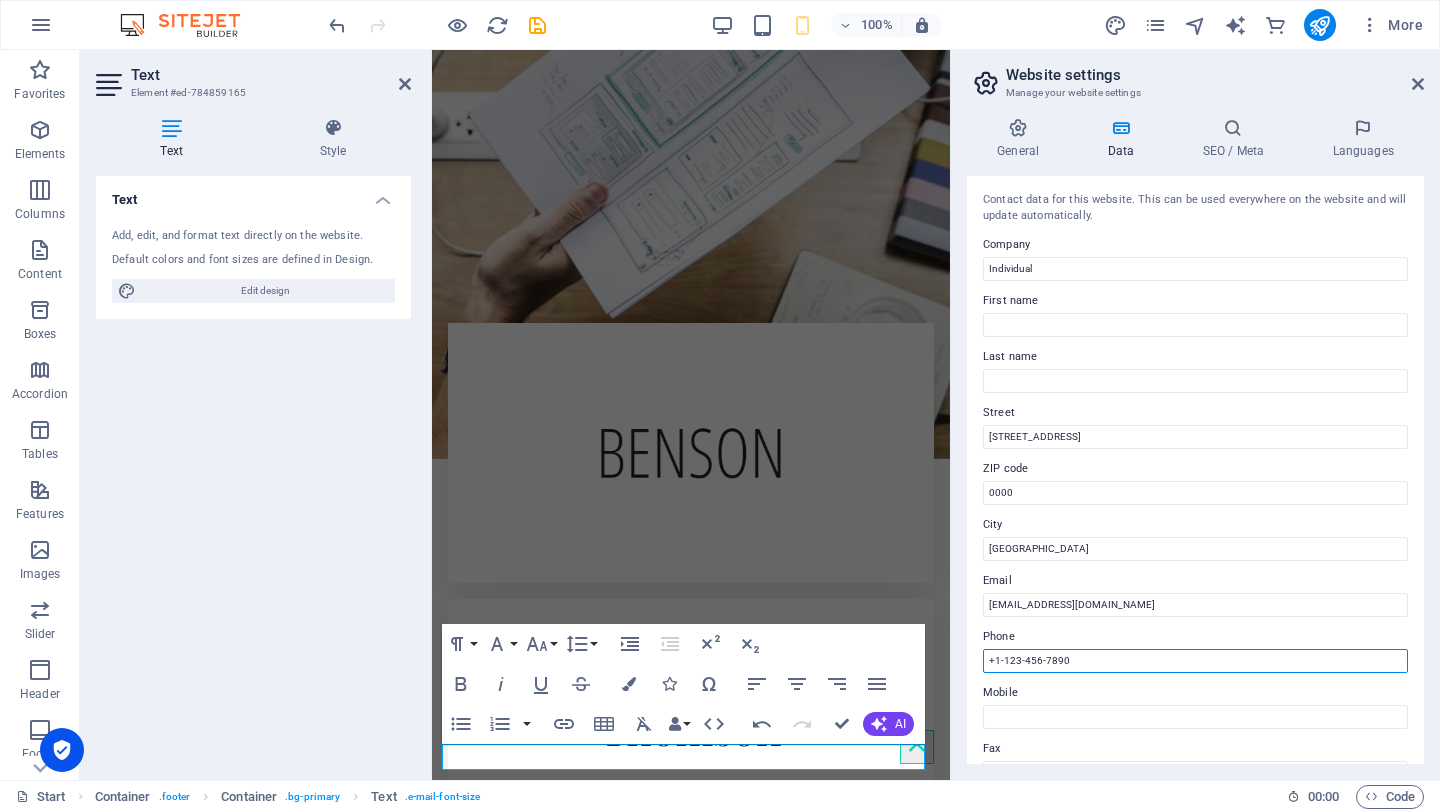 click on "+1-123-456-7890" at bounding box center [1195, 661] 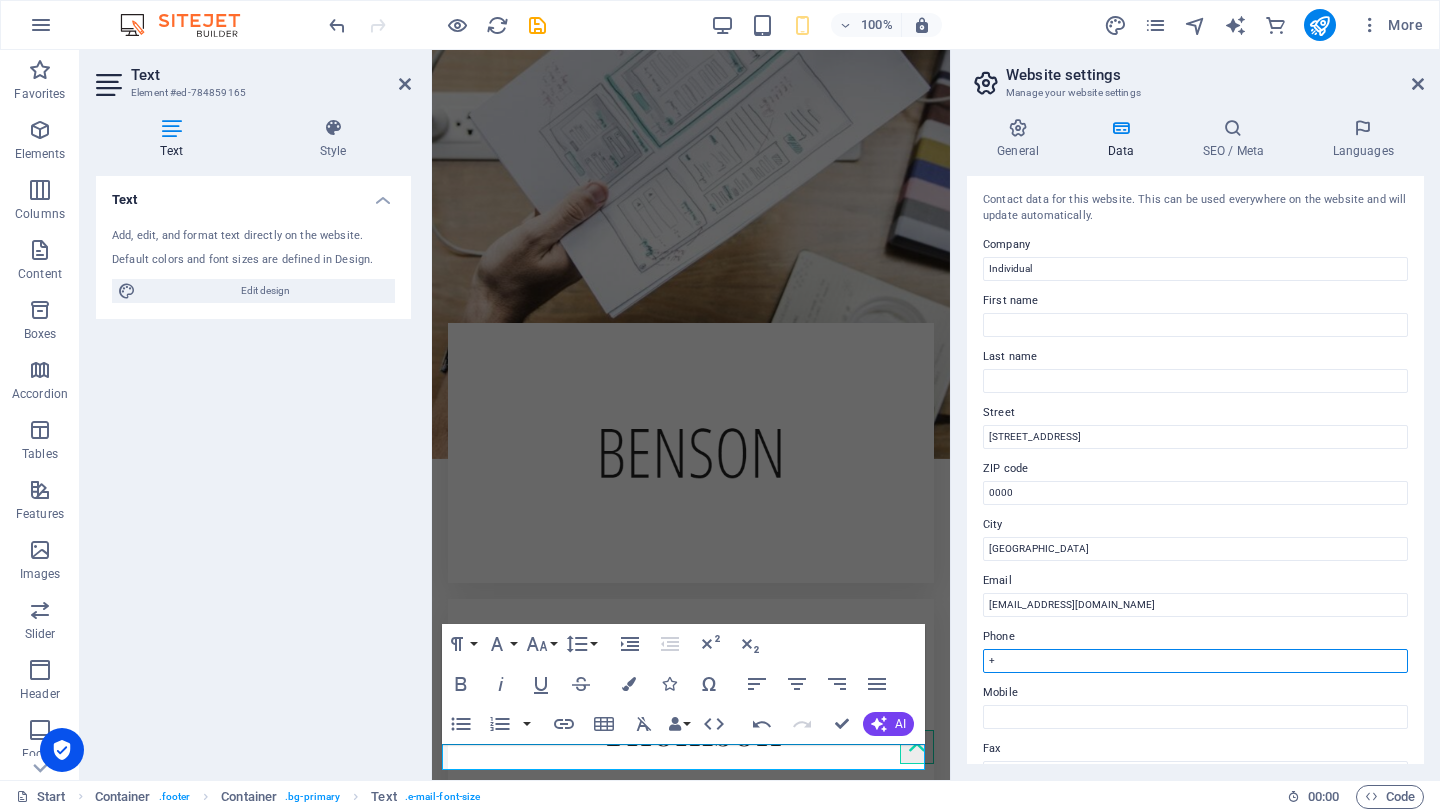 type on "+971522951320" 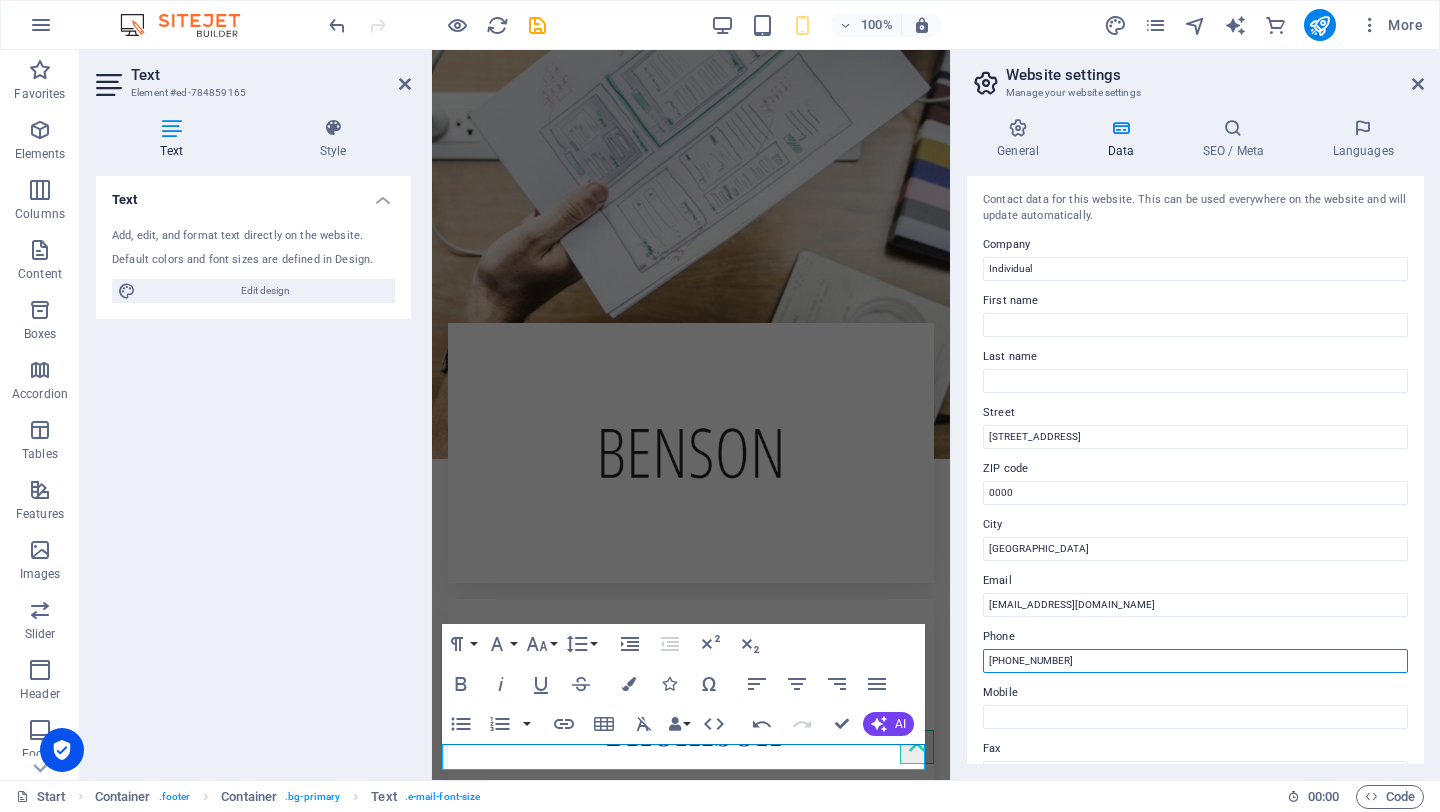click on "+971522951320" at bounding box center [1195, 661] 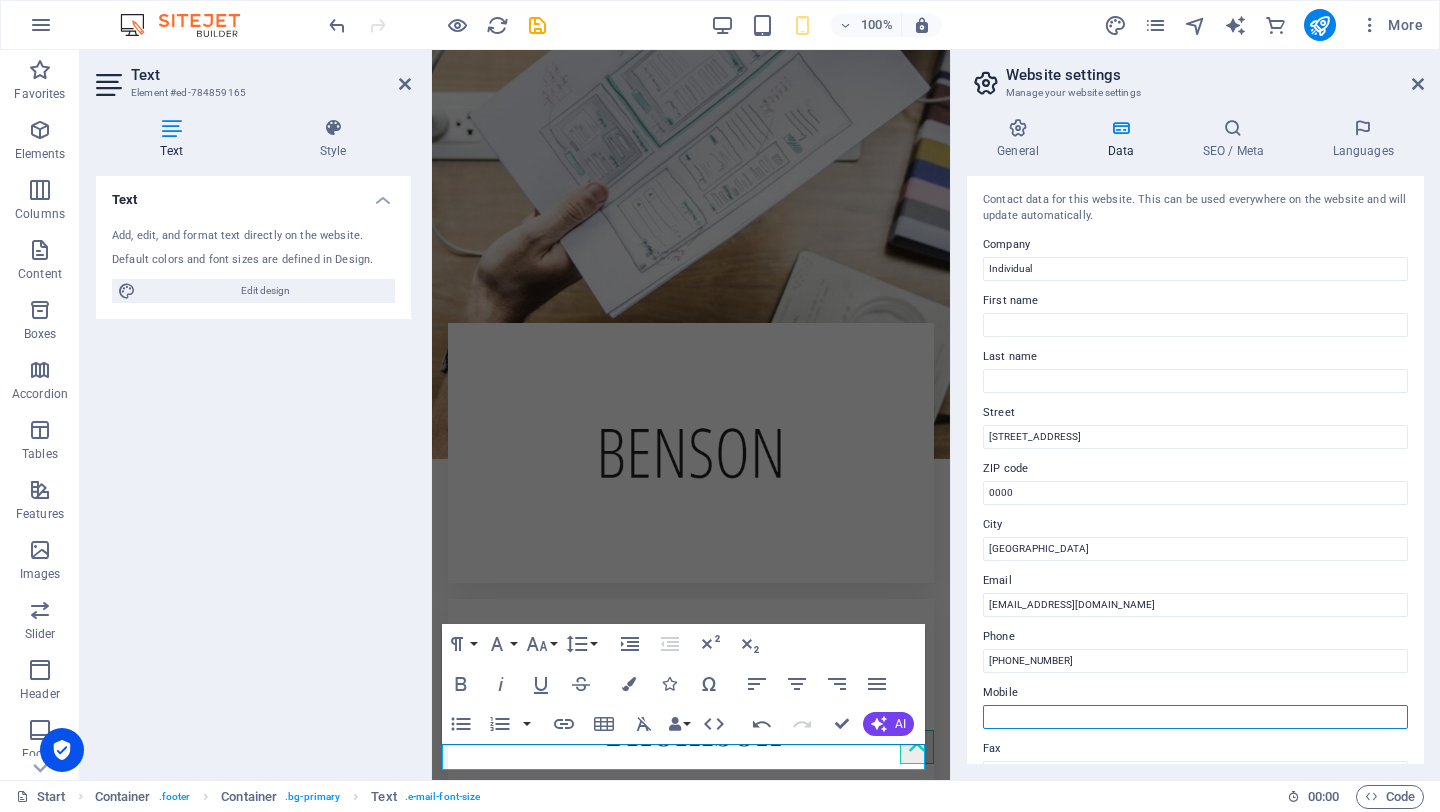 click on "Mobile" at bounding box center [1195, 717] 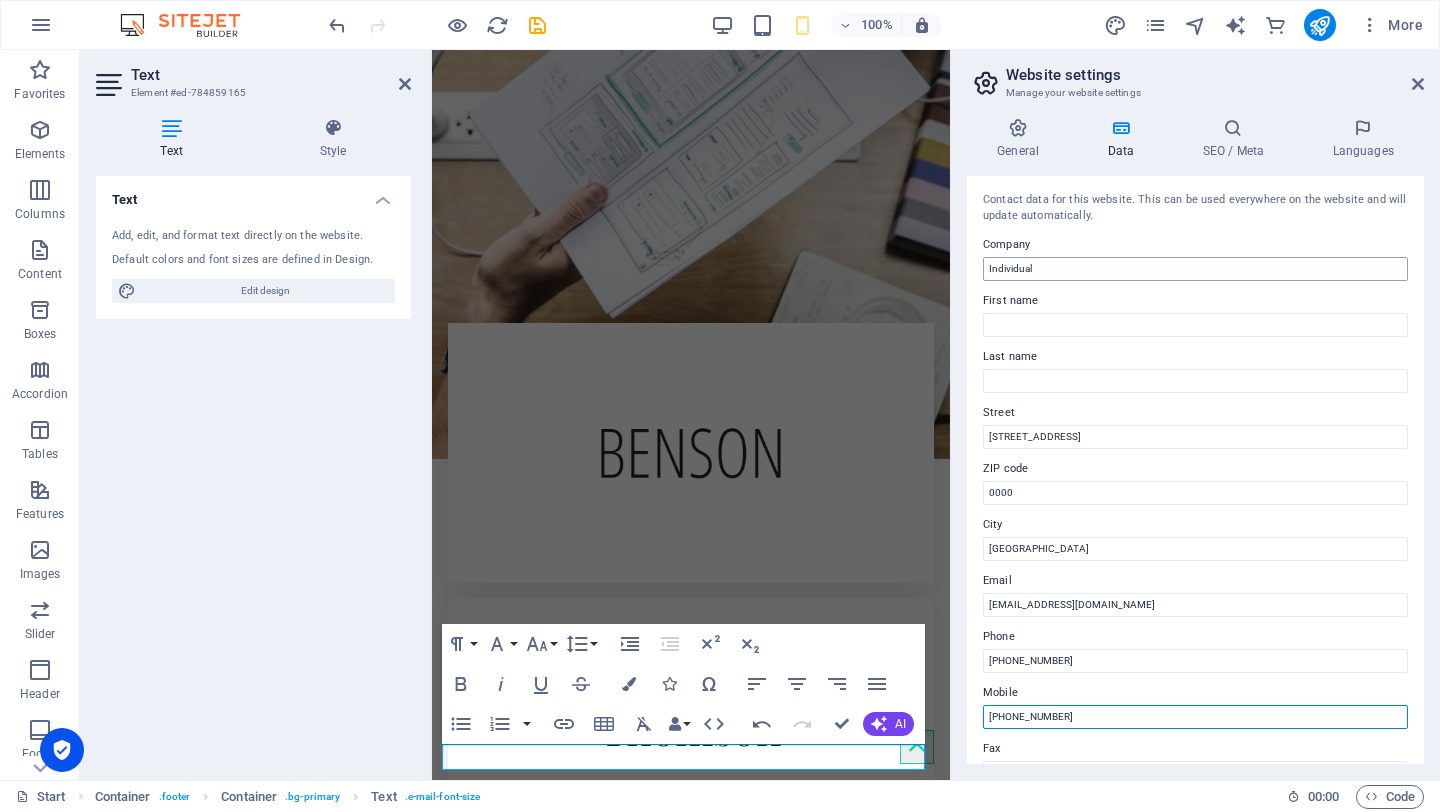 type on "+971522951320" 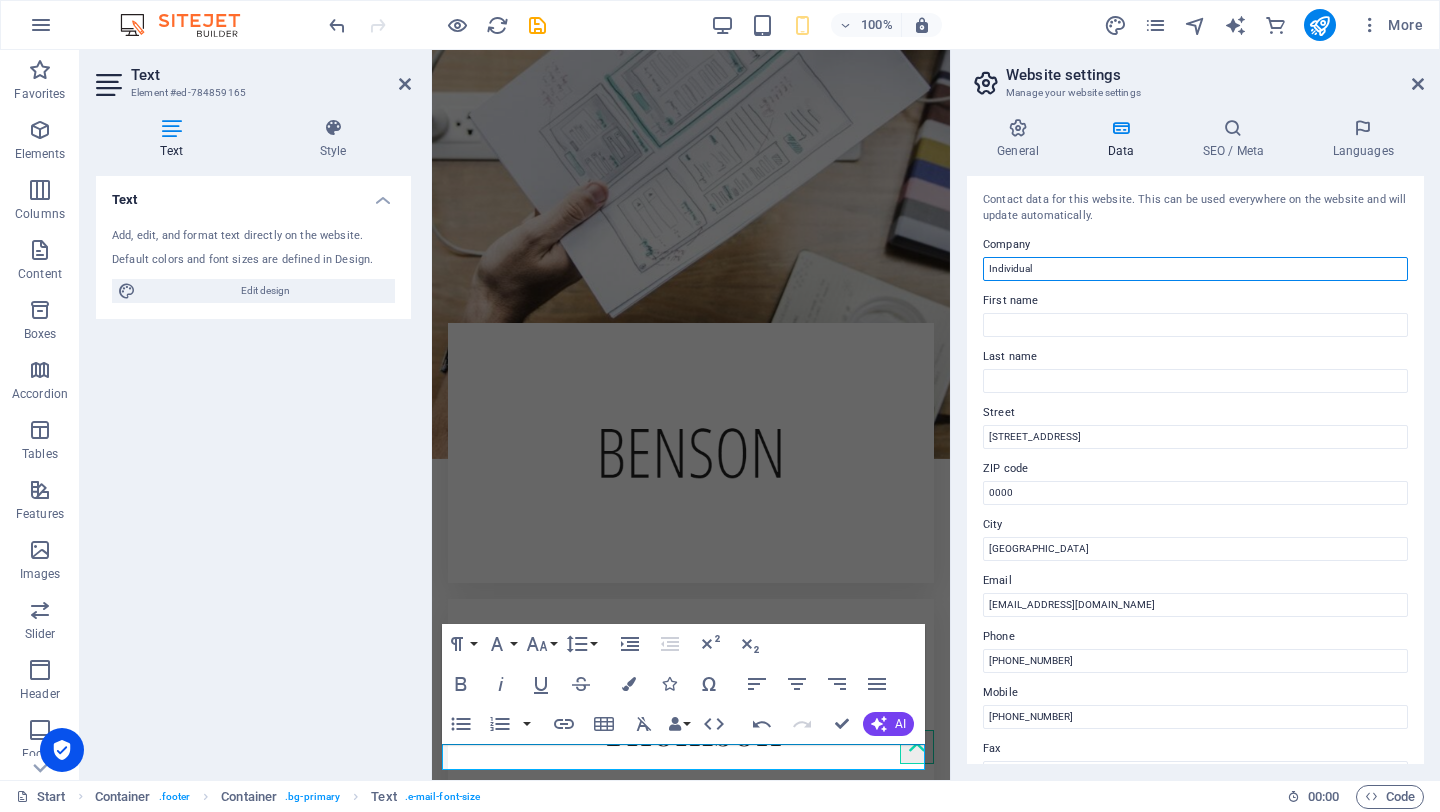 click on "Individual" at bounding box center (1195, 269) 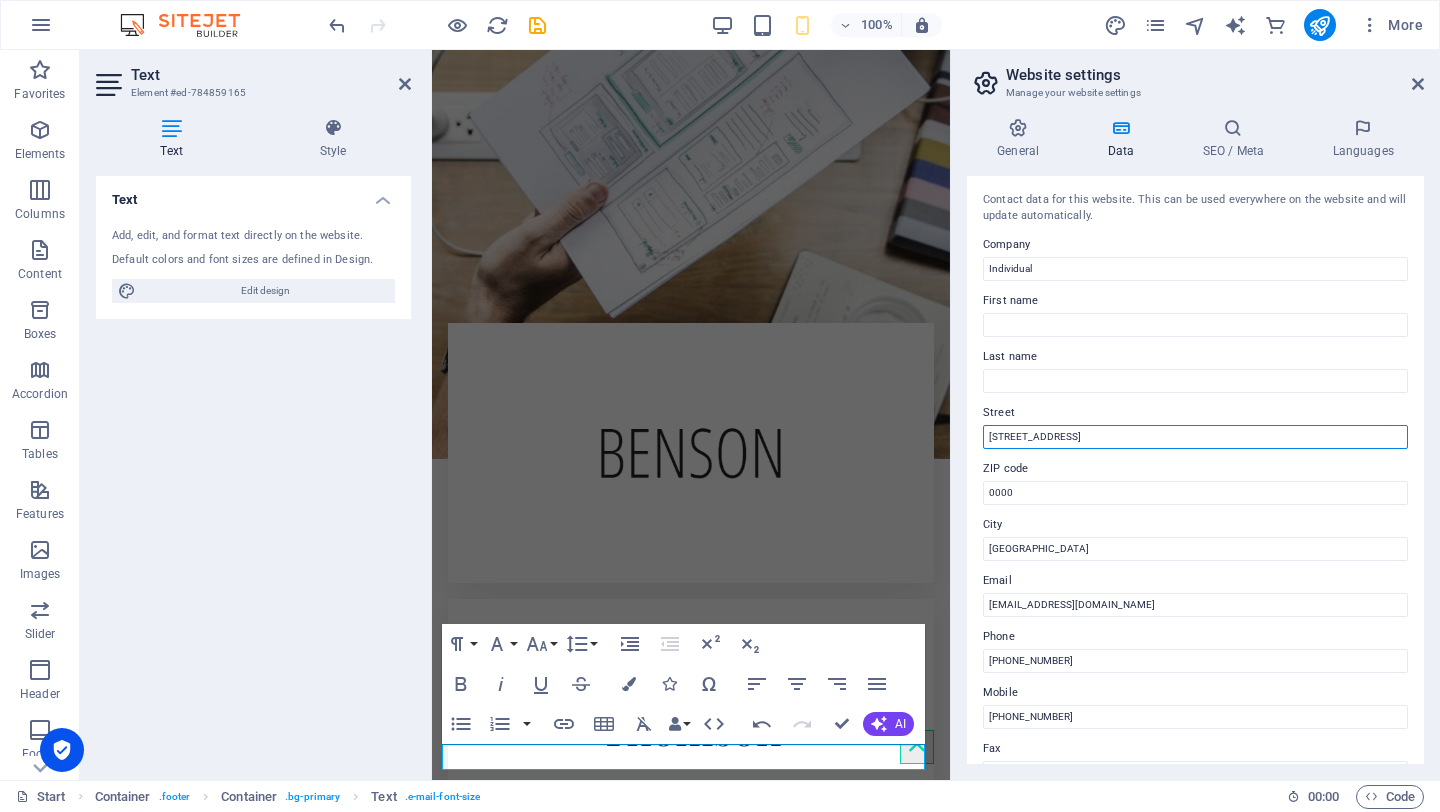 click on "300 Alamo Plaza" at bounding box center (1195, 437) 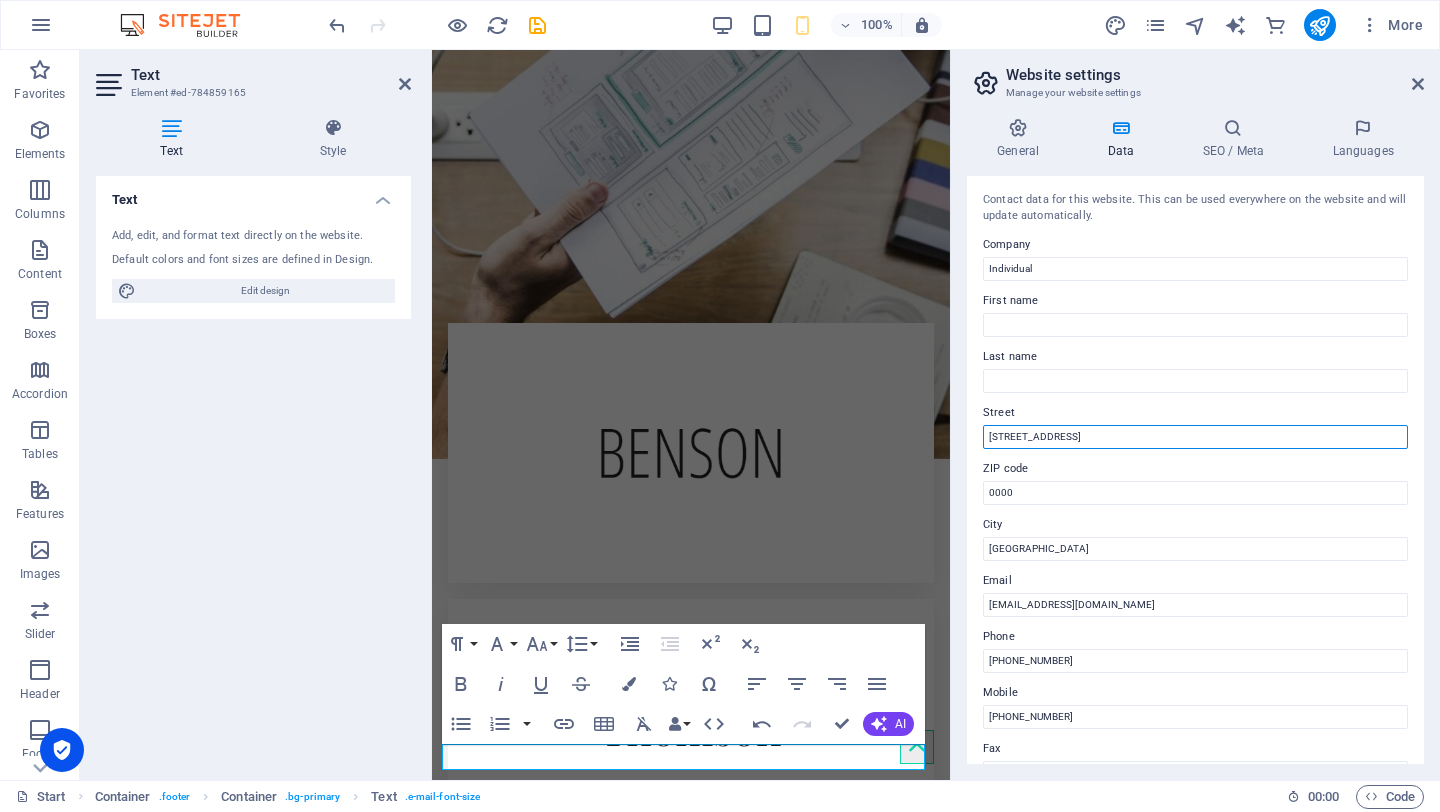 drag, startPoint x: 1093, startPoint y: 440, endPoint x: 956, endPoint y: 418, distance: 138.75517 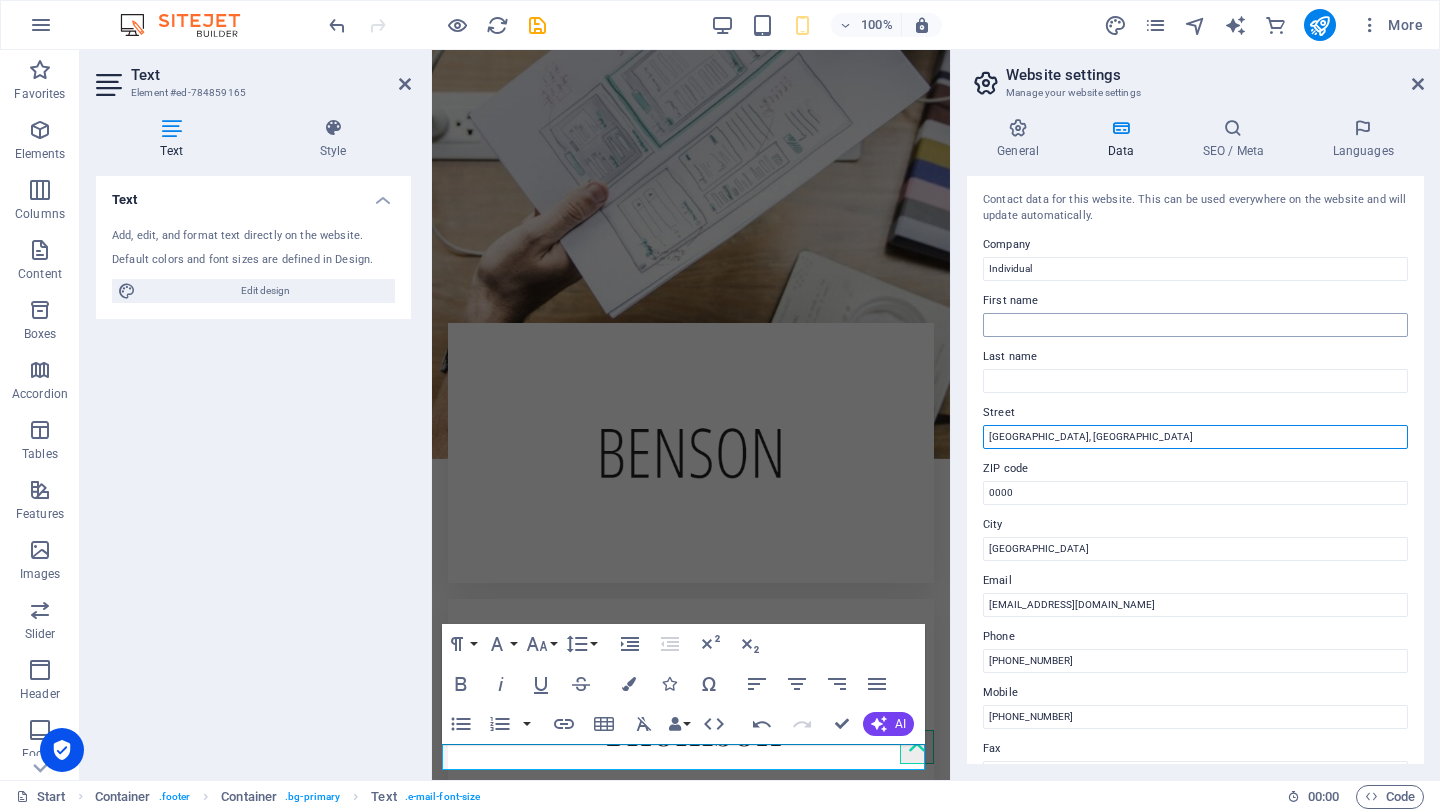 type on "Dubai, UAE" 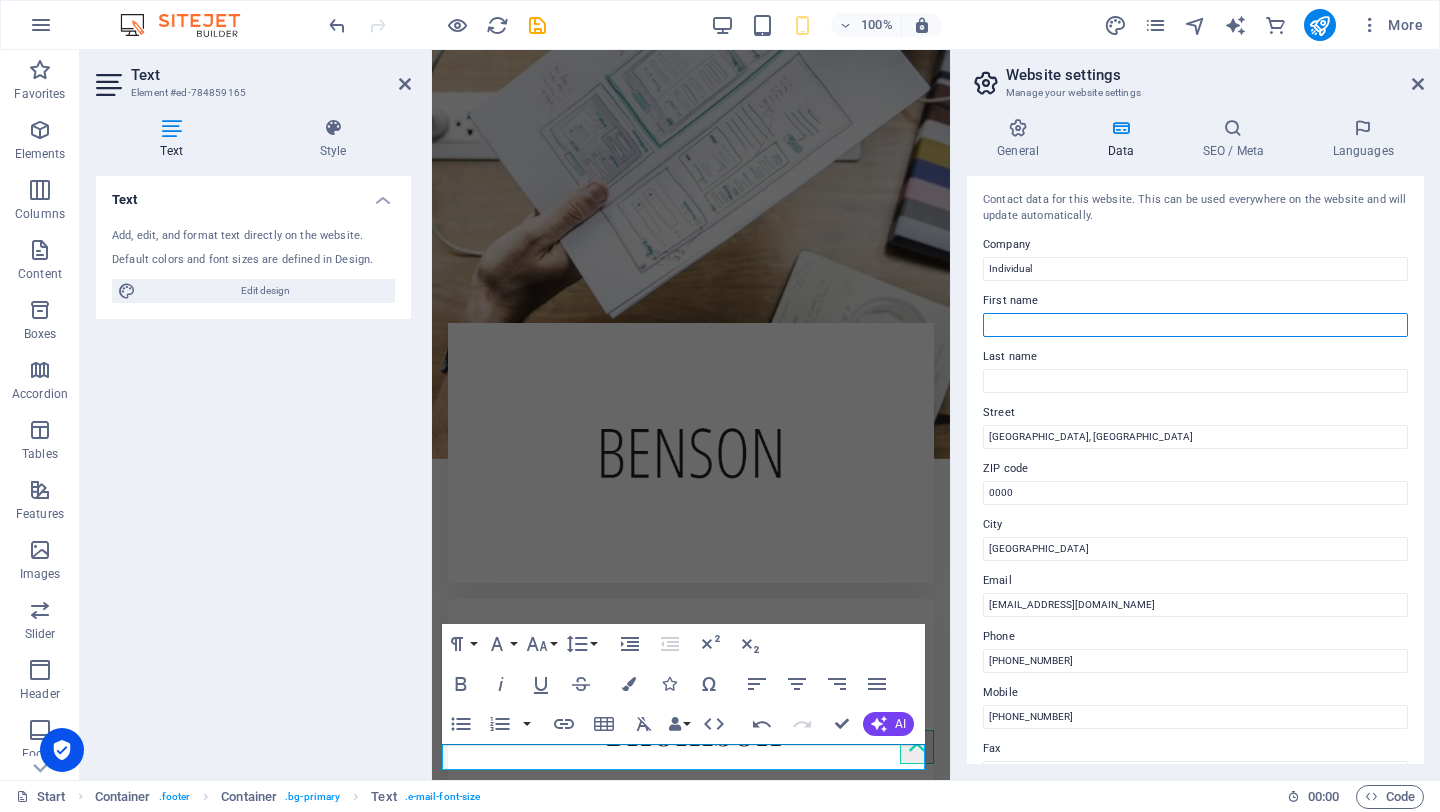 click on "First name" at bounding box center [1195, 325] 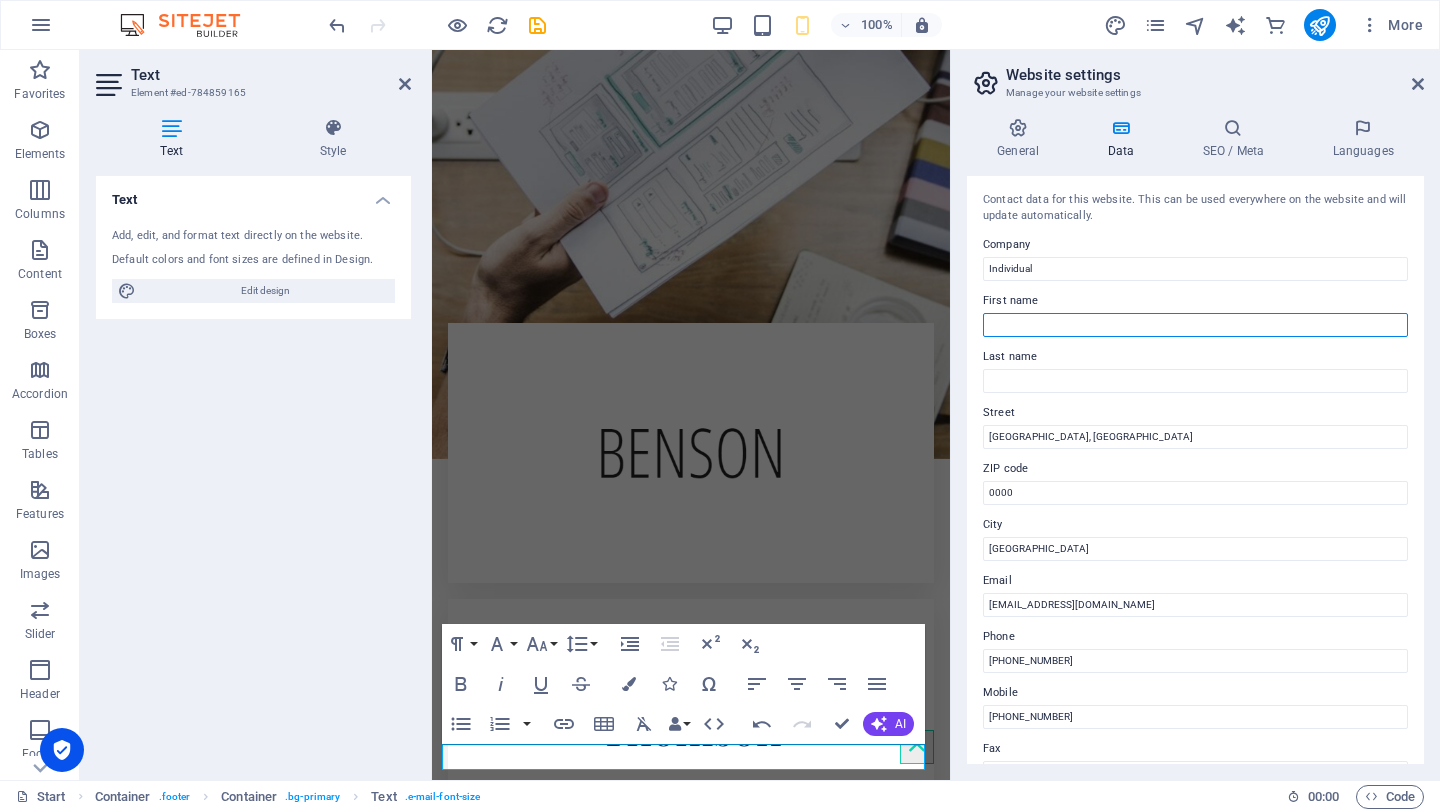 type on "Gerald" 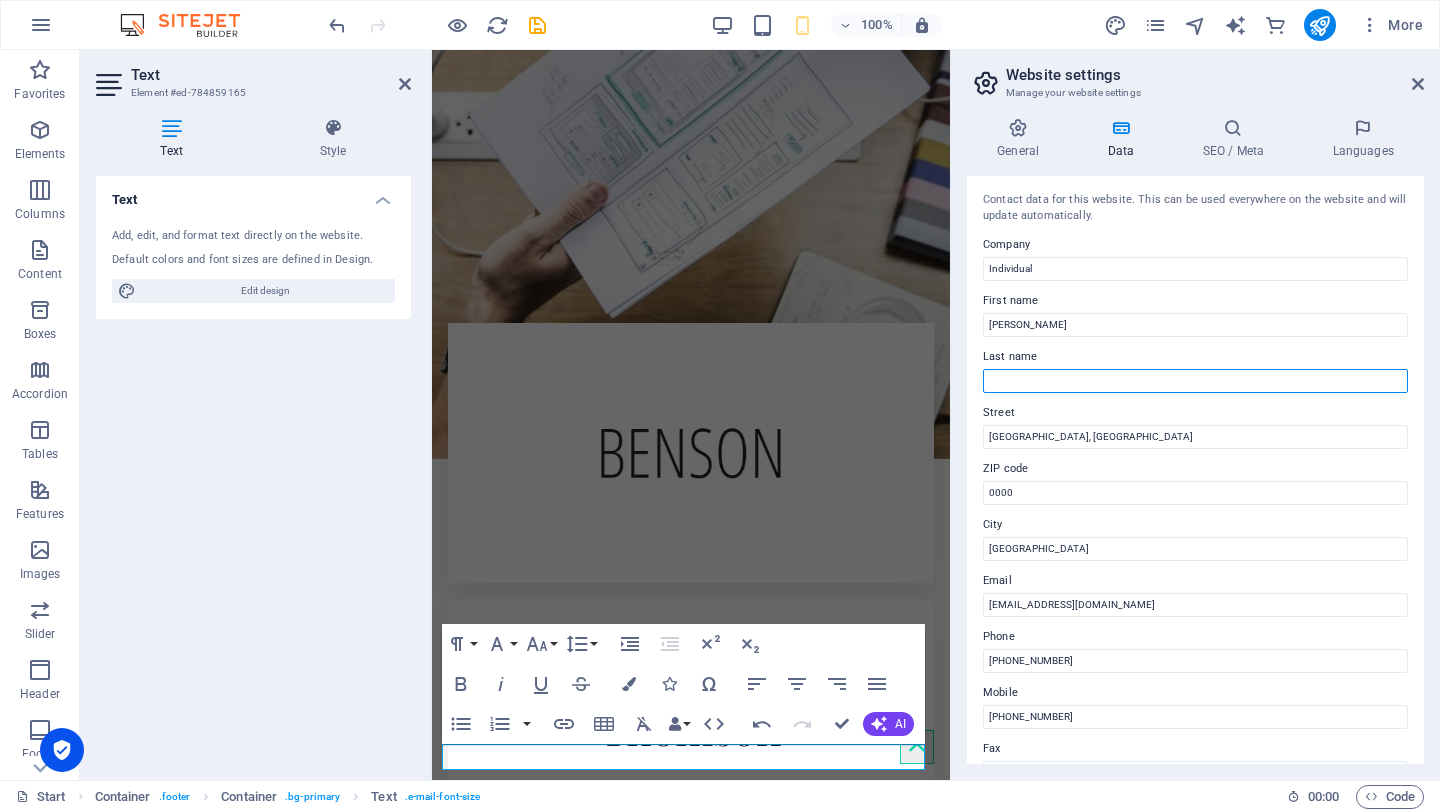 click on "Last name" at bounding box center [1195, 381] 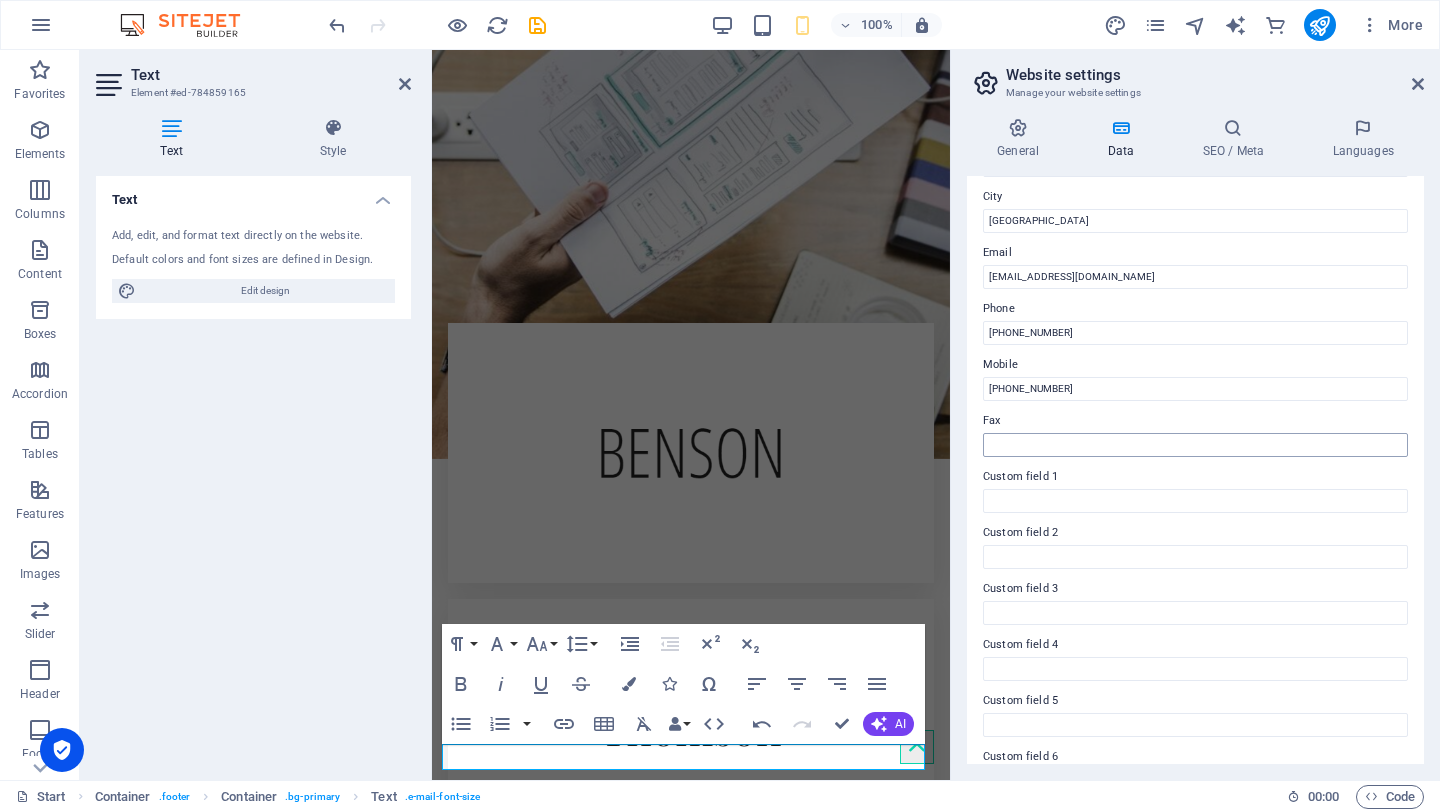 scroll, scrollTop: 0, scrollLeft: 0, axis: both 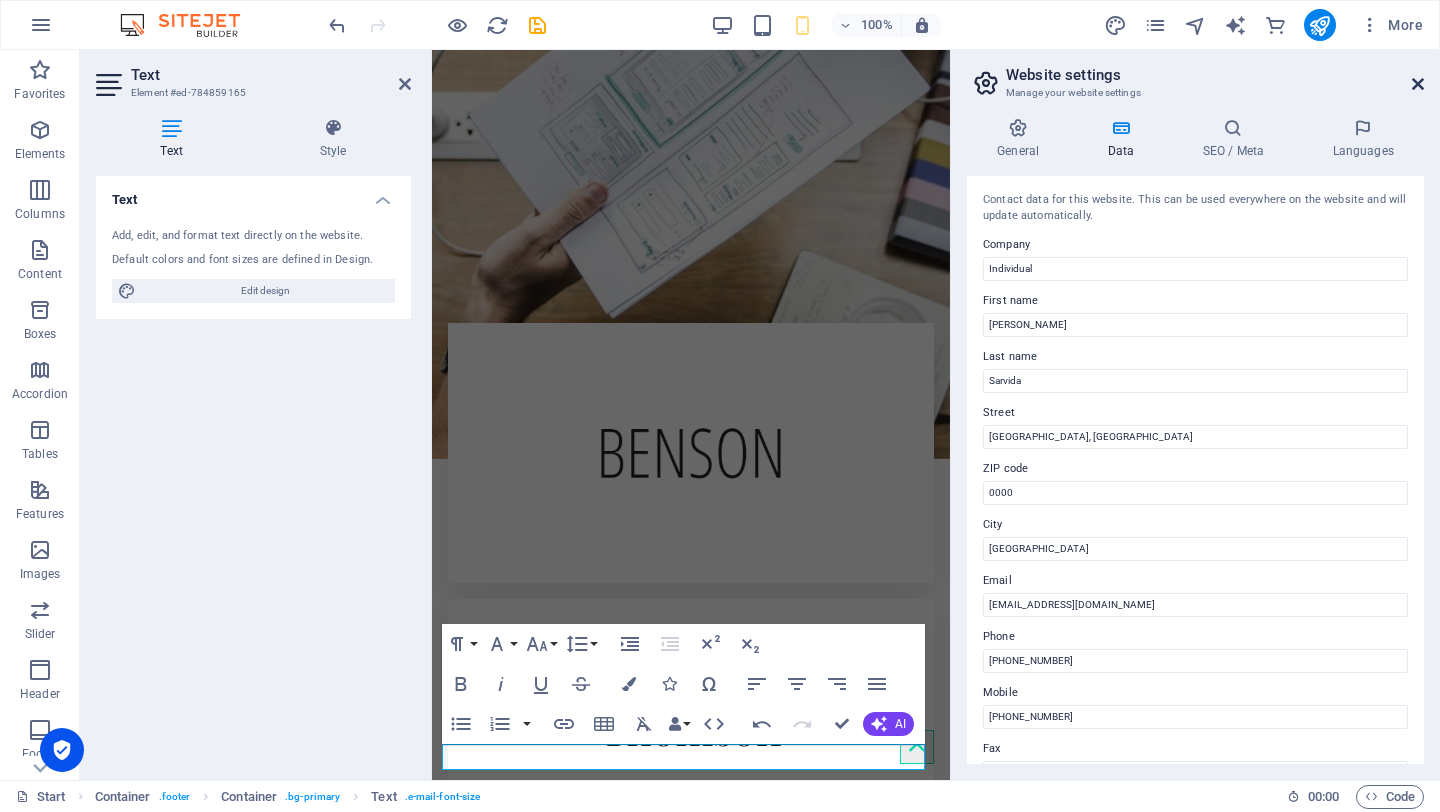 drag, startPoint x: 1422, startPoint y: 86, endPoint x: 988, endPoint y: 37, distance: 436.75735 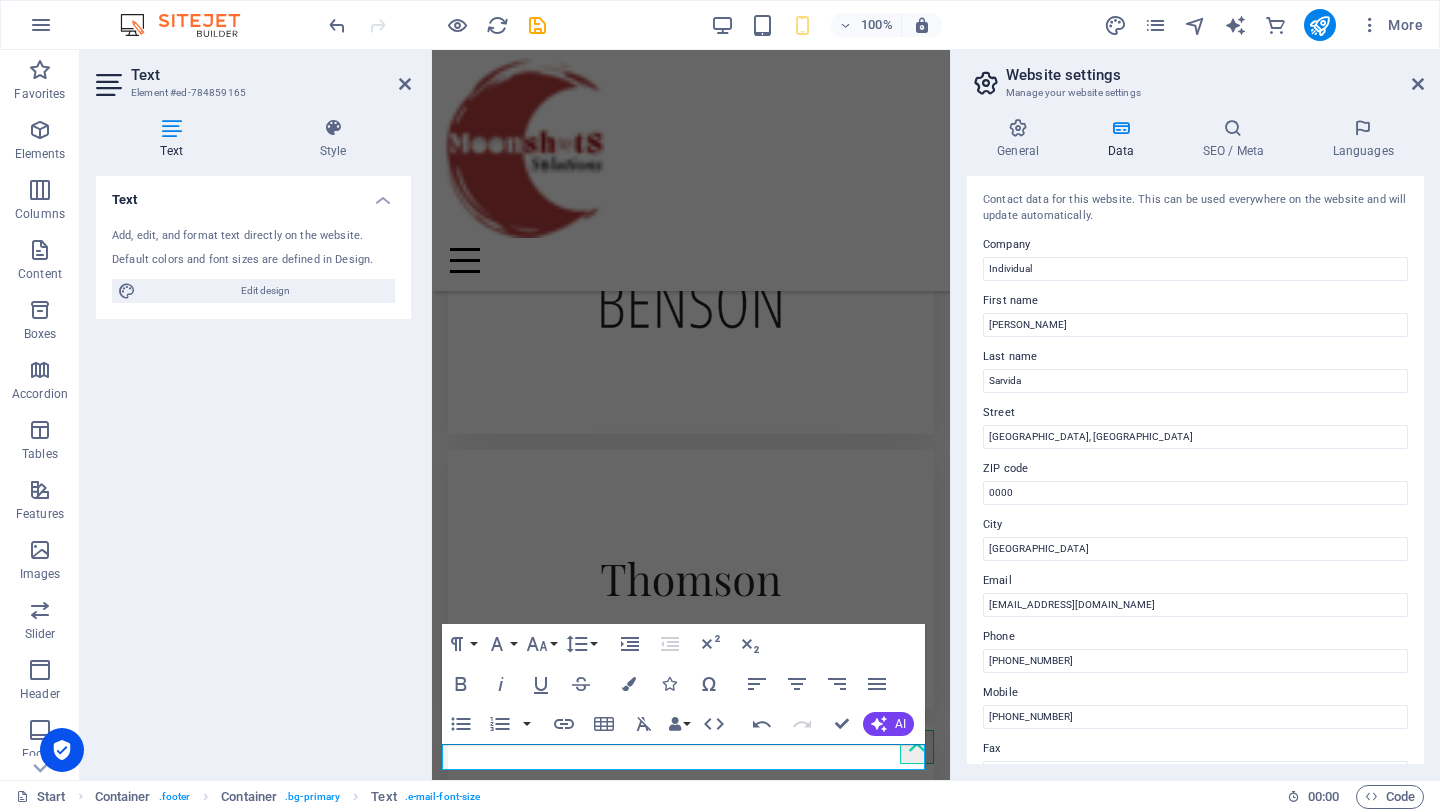 scroll, scrollTop: 3812, scrollLeft: 0, axis: vertical 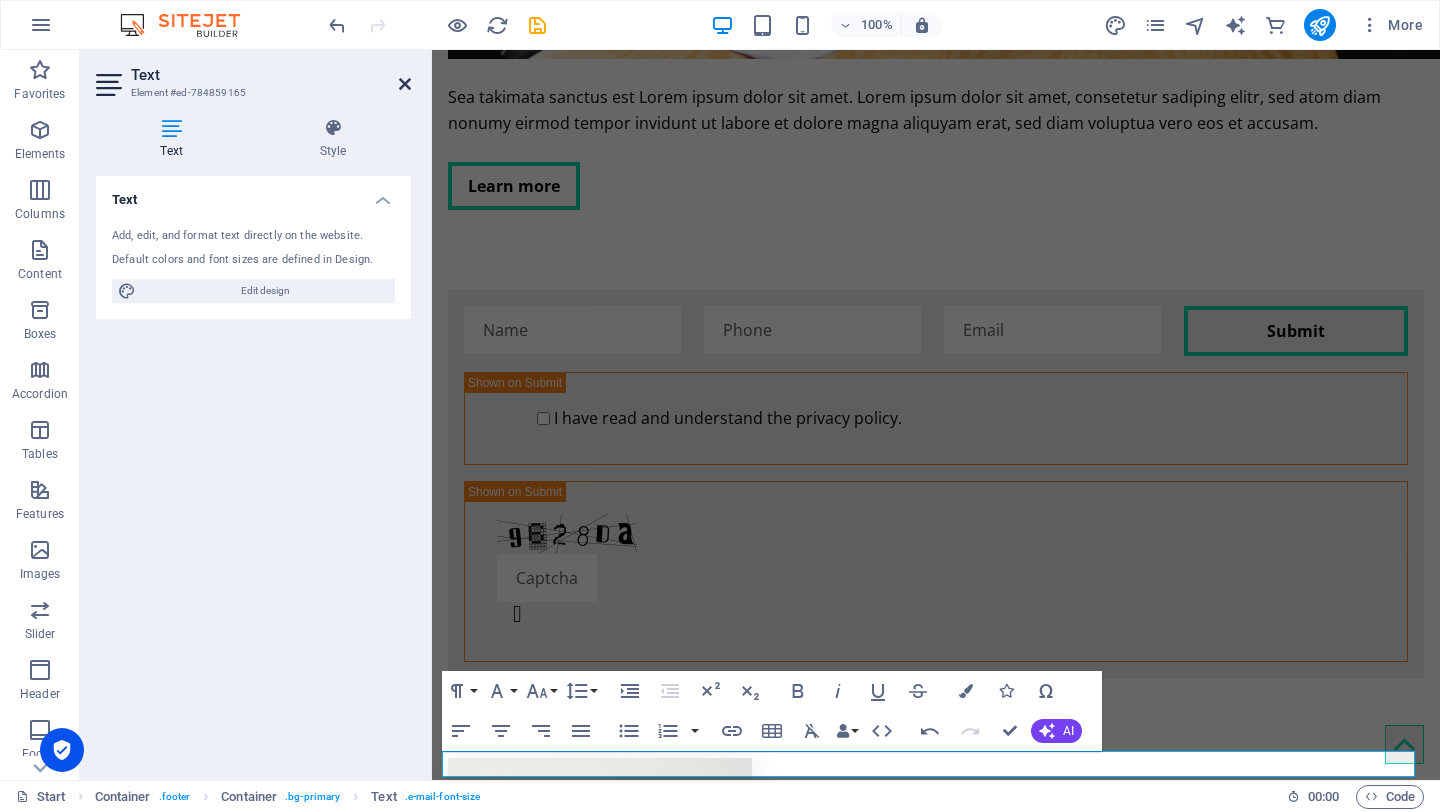 click at bounding box center [405, 84] 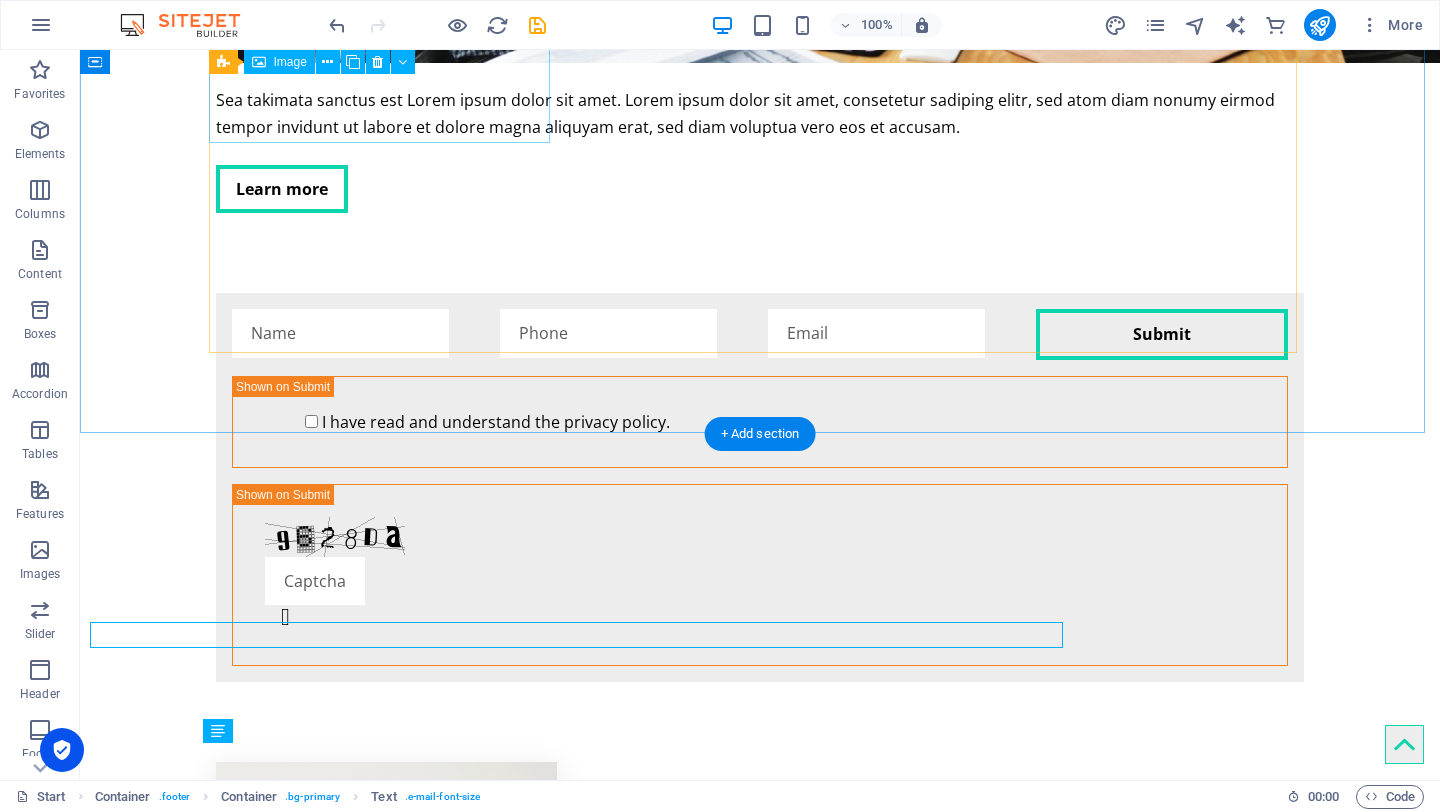 scroll, scrollTop: 3941, scrollLeft: 0, axis: vertical 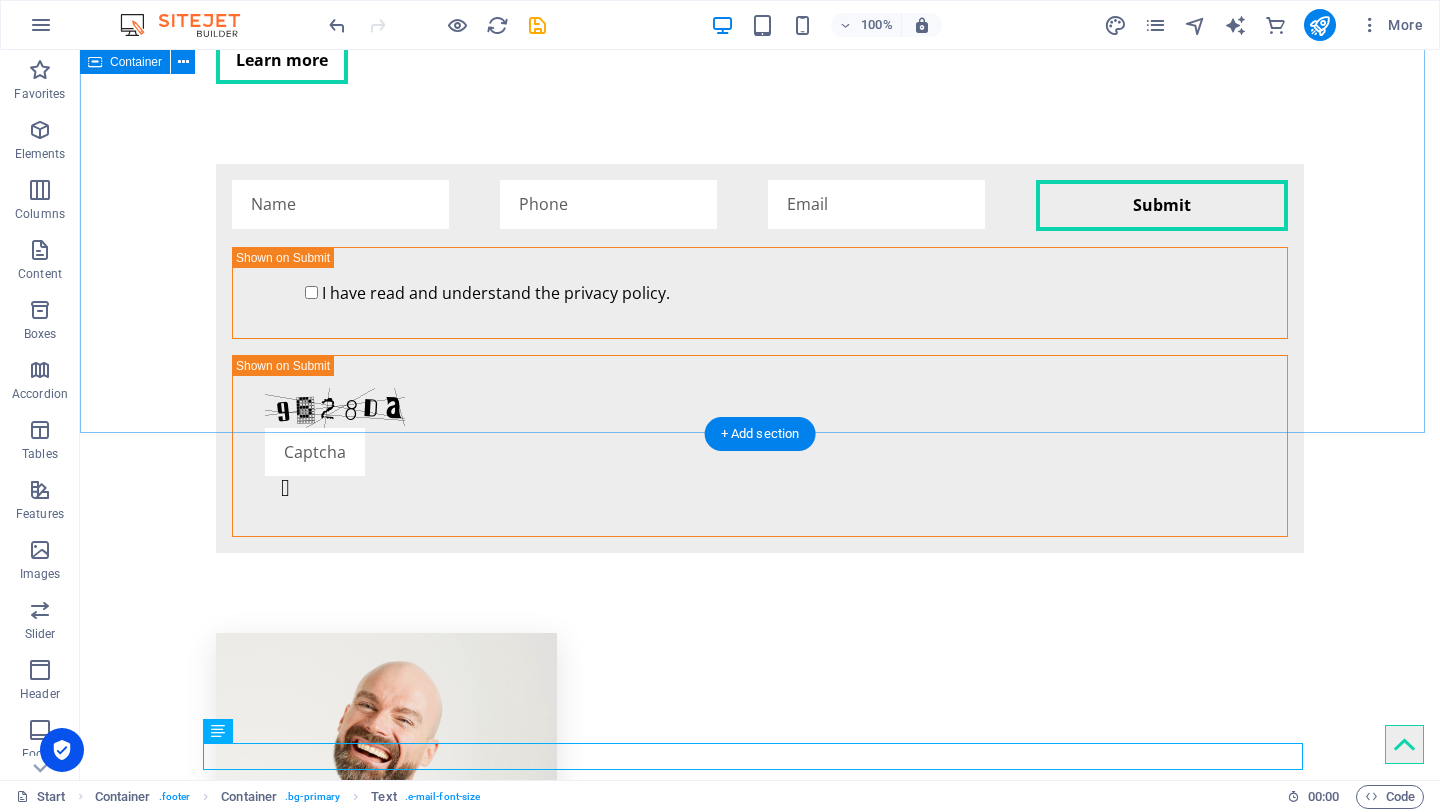click on "Our clients Lorem ipsum dolor sit amet" at bounding box center [760, 4815] 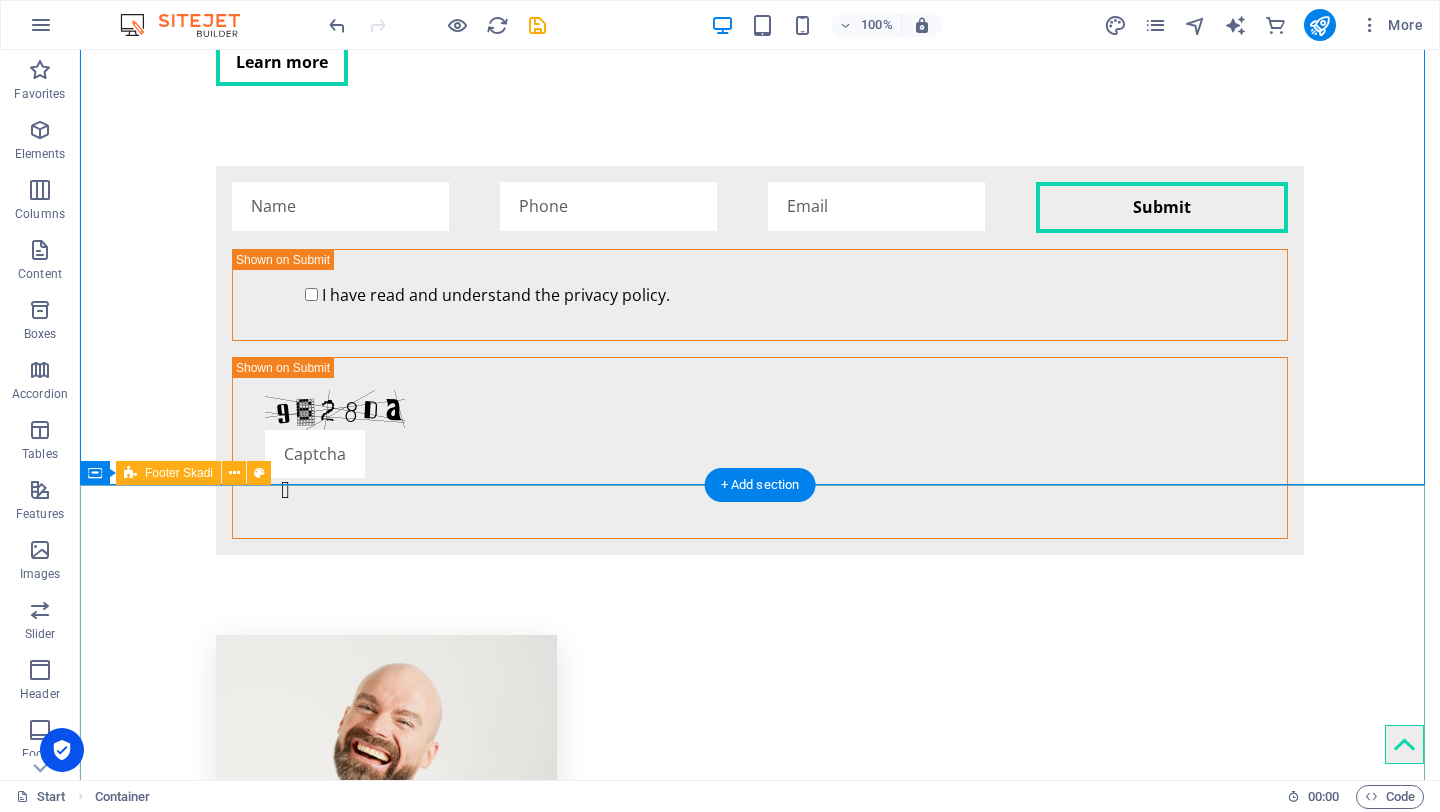 scroll, scrollTop: 3941, scrollLeft: 0, axis: vertical 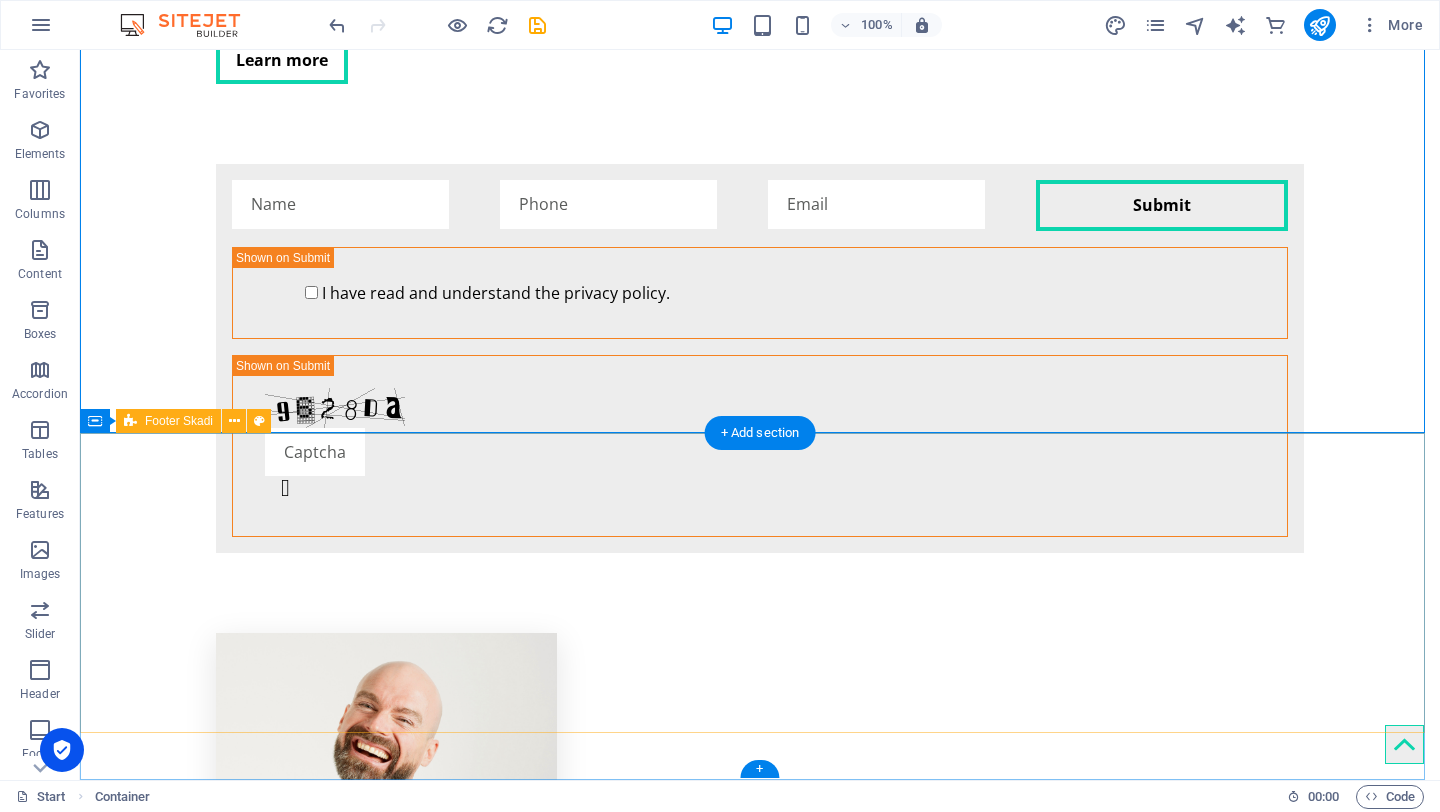 click at bounding box center (760, 5654) 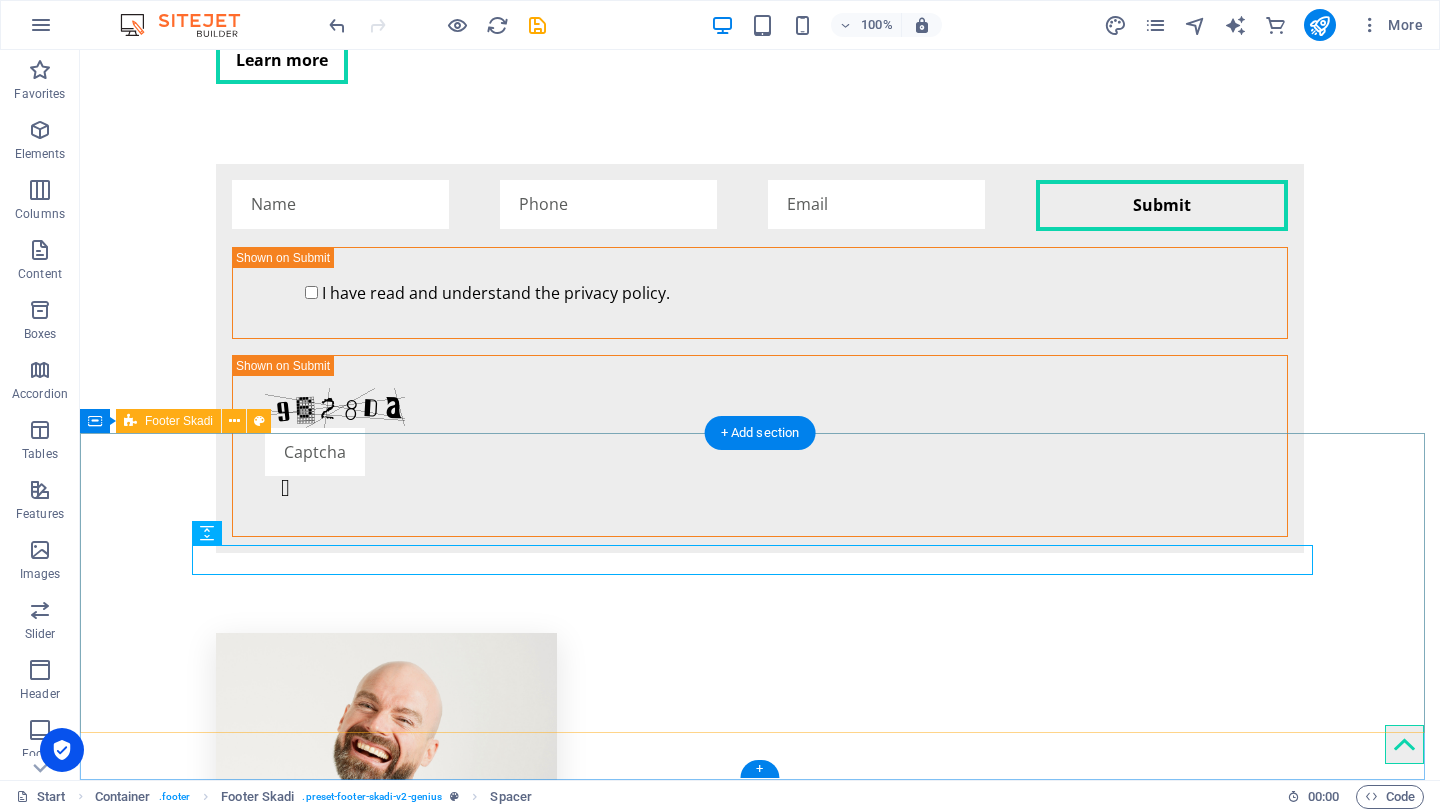 click at bounding box center [760, 5758] 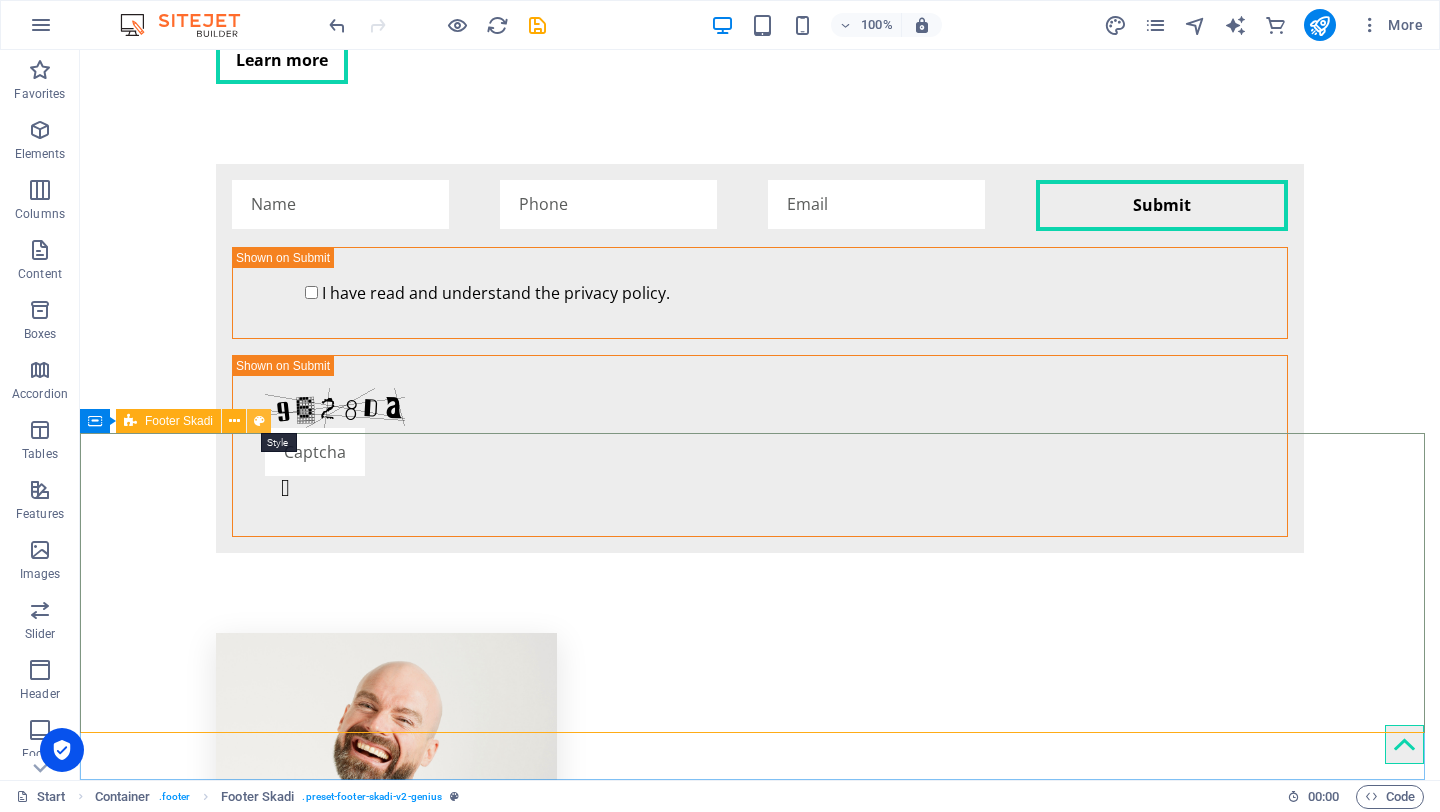 click at bounding box center [259, 421] 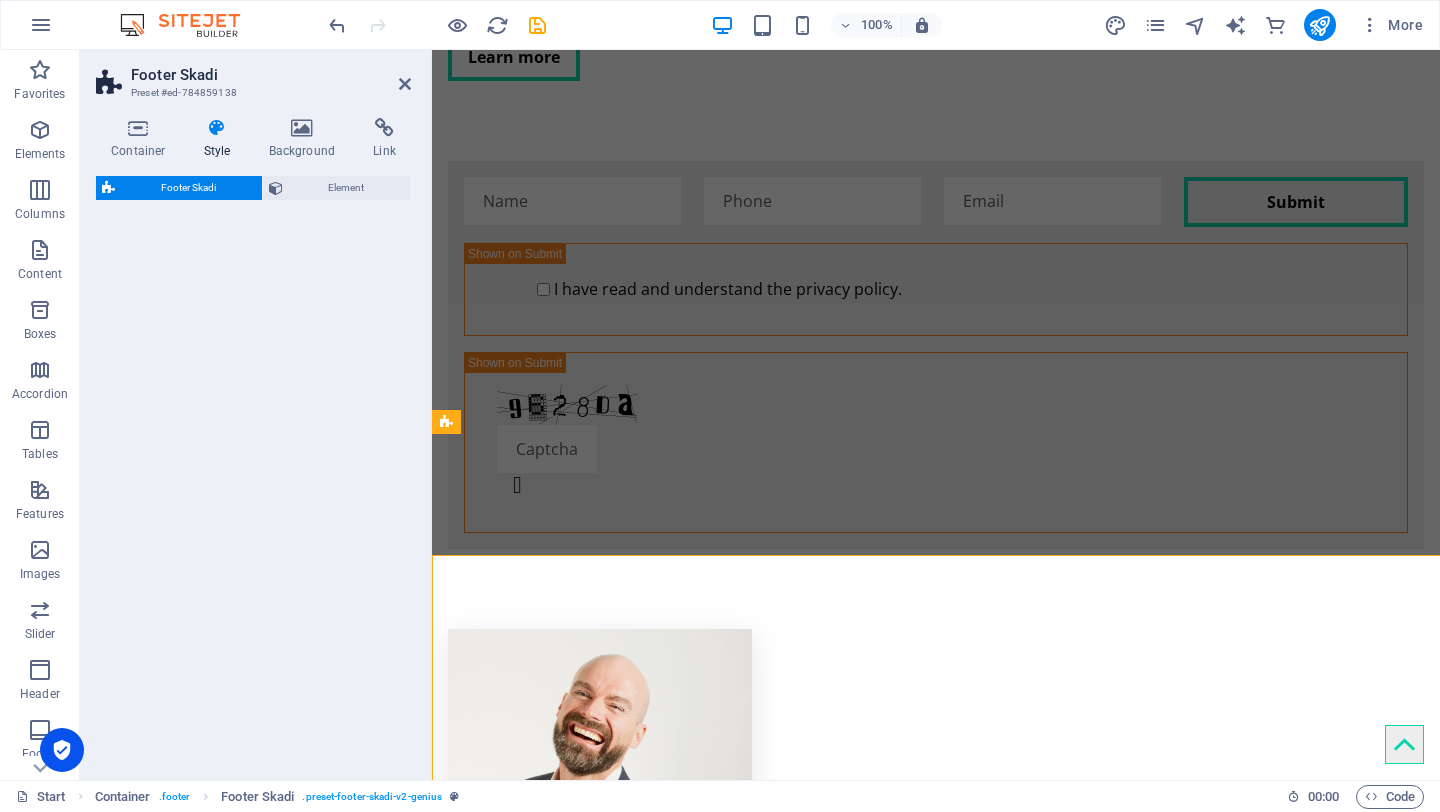 scroll, scrollTop: 3819, scrollLeft: 0, axis: vertical 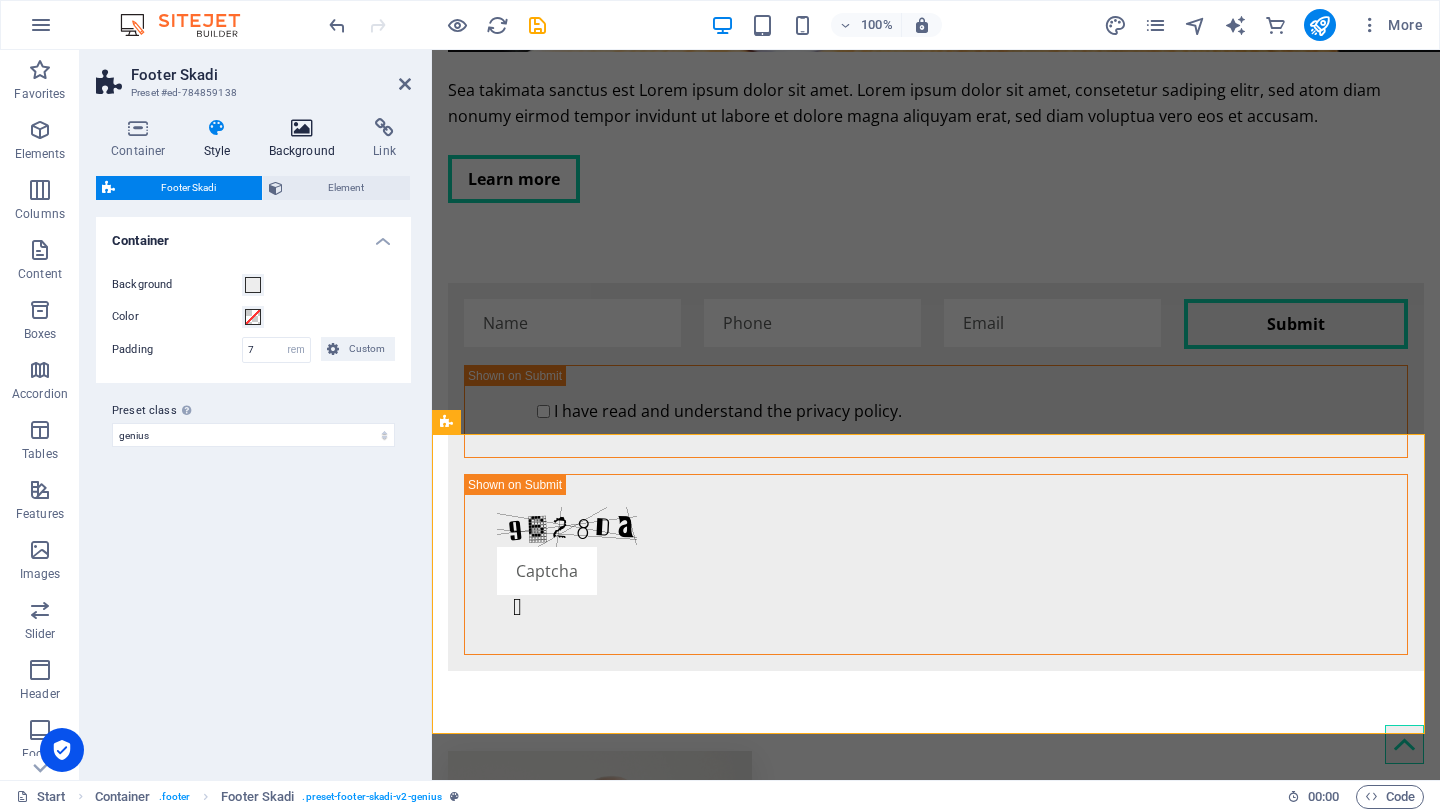 click at bounding box center (302, 128) 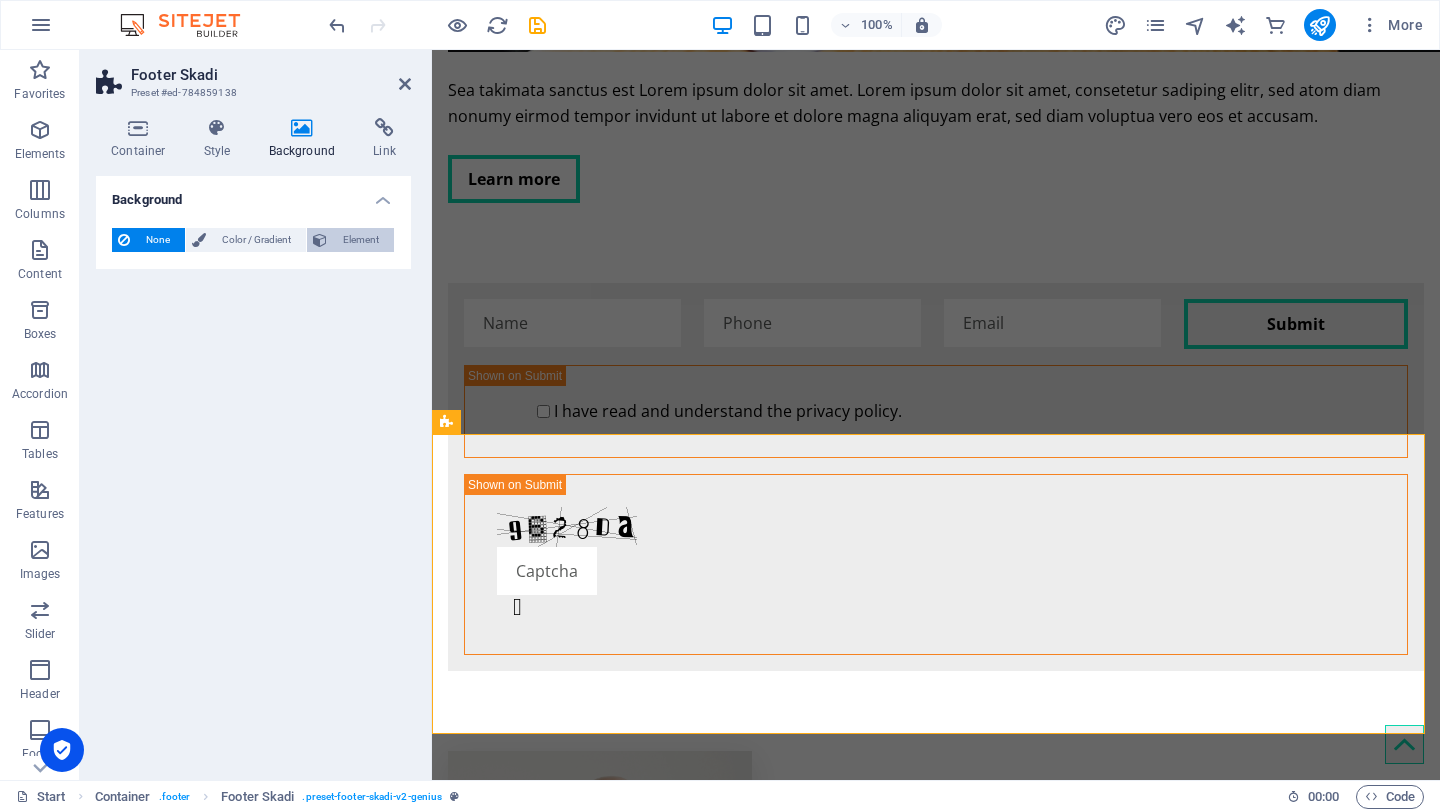 click on "Element" at bounding box center [360, 240] 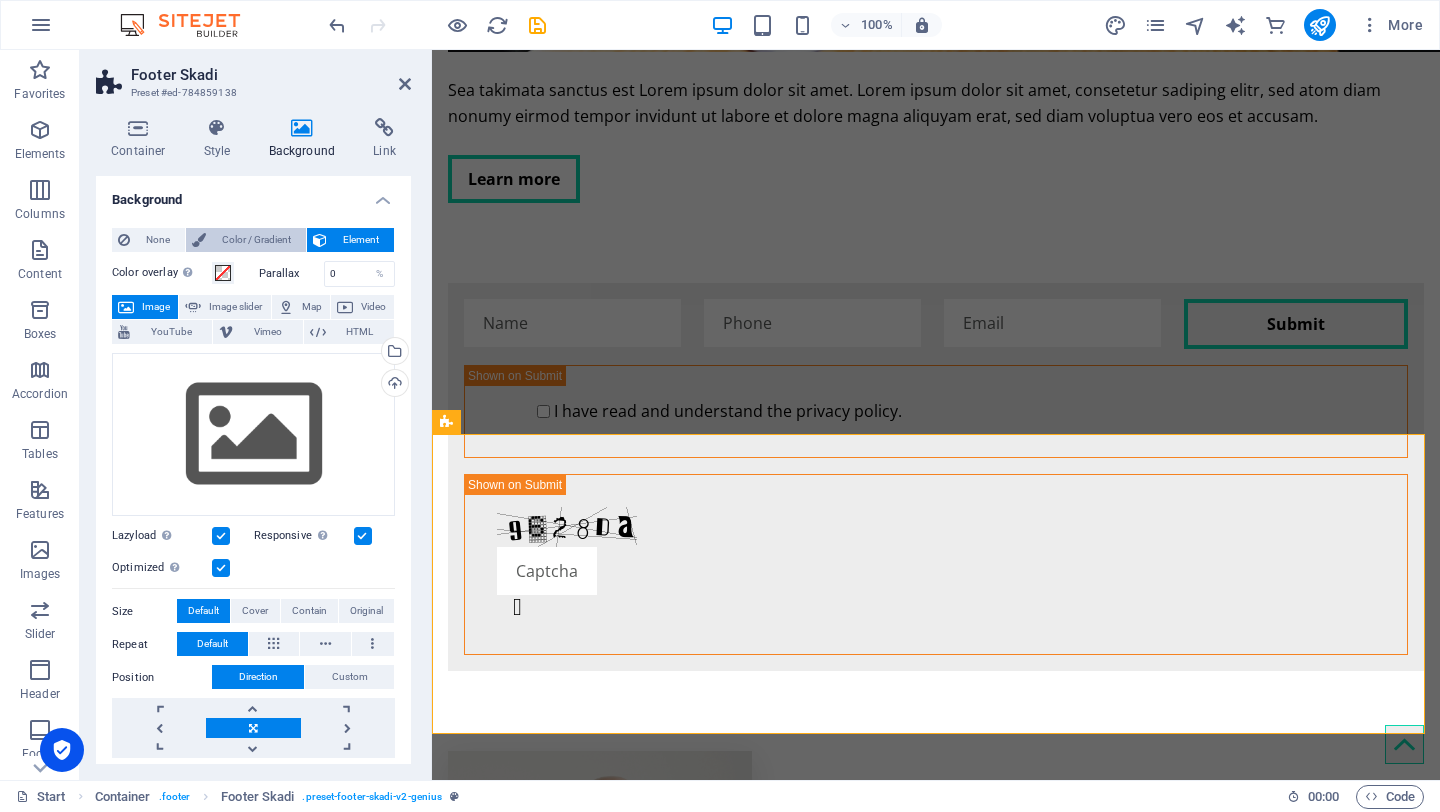 click on "Color / Gradient" at bounding box center [256, 240] 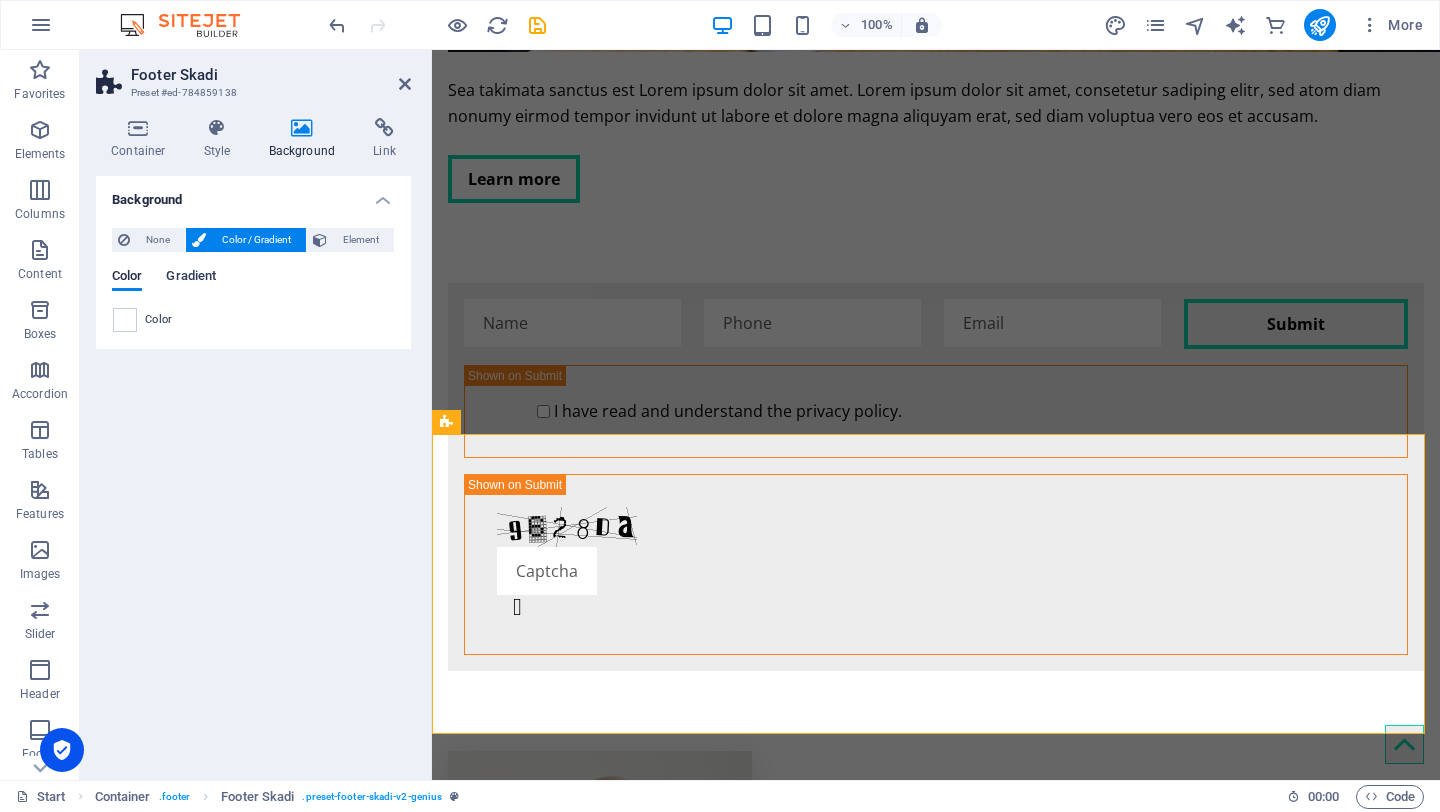 click on "Gradient" at bounding box center [191, 278] 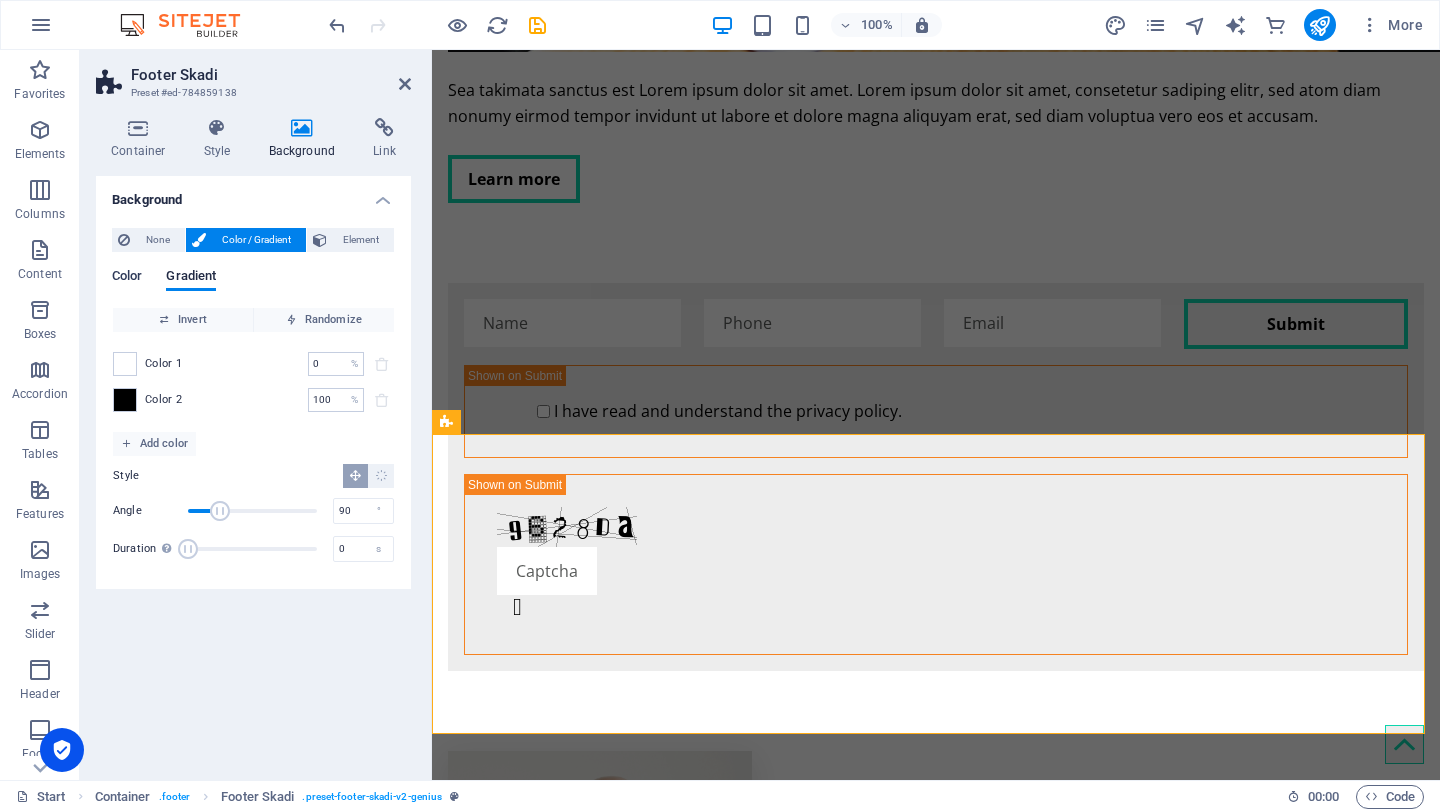 click on "Color" at bounding box center (127, 278) 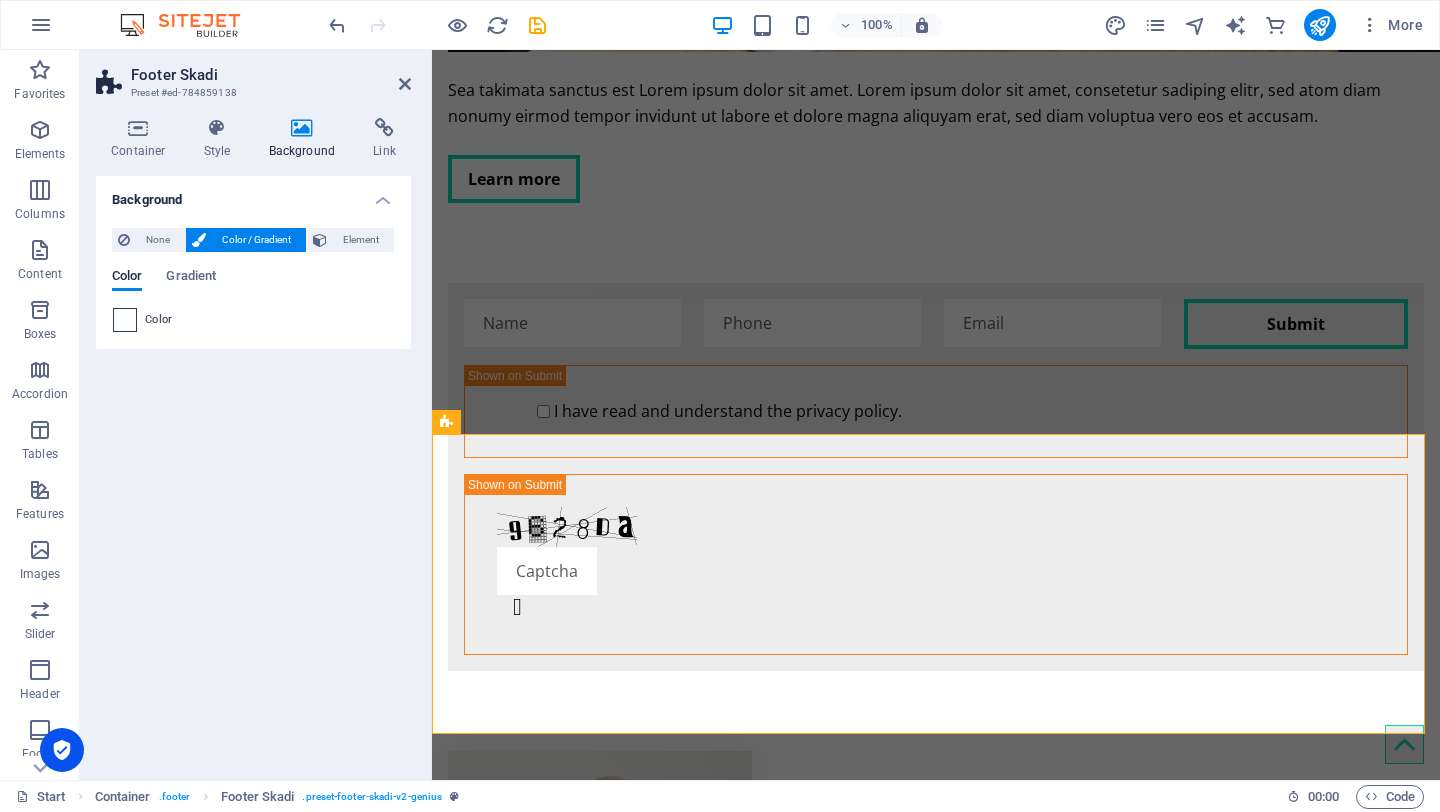 click at bounding box center [125, 320] 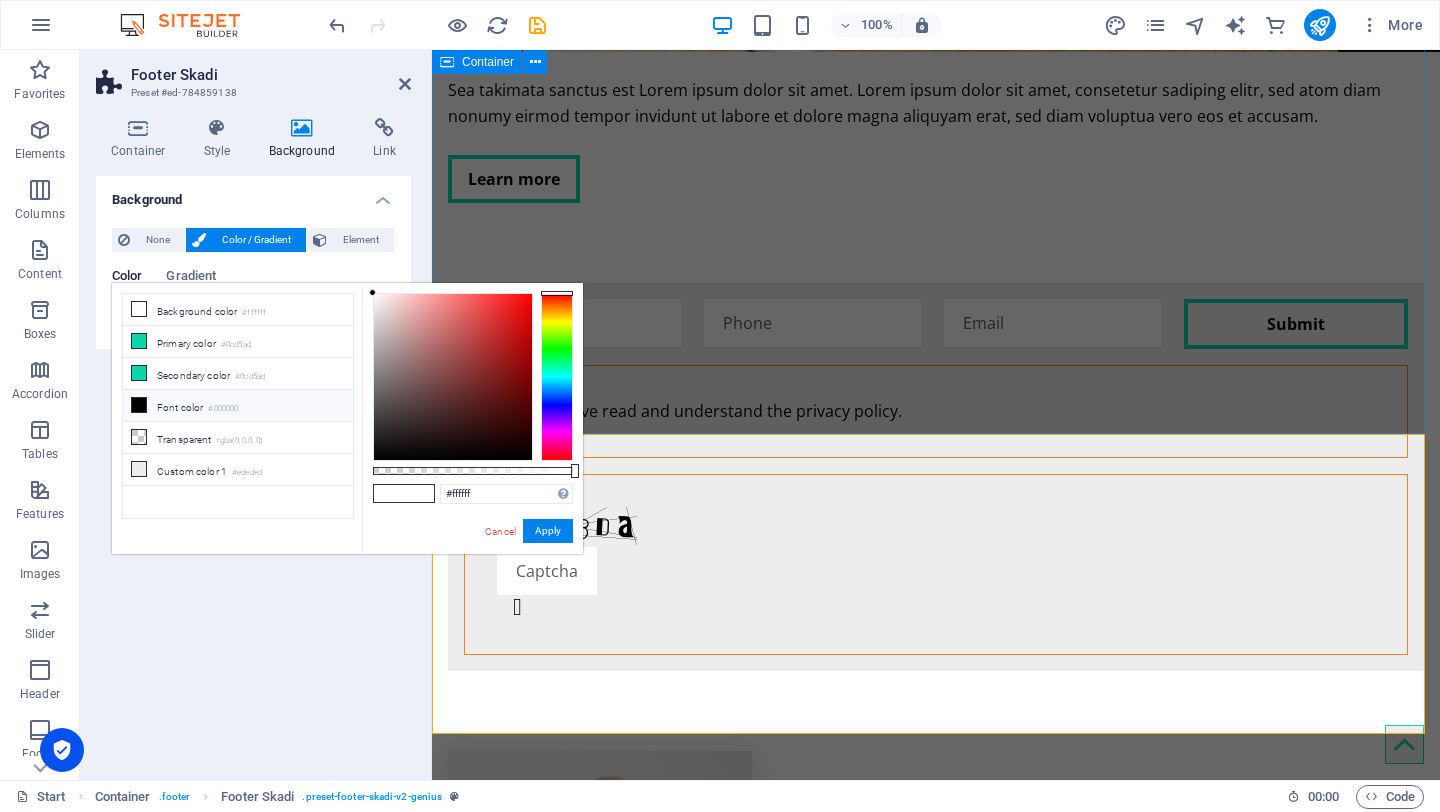 click on "Our clients Lorem ipsum dolor sit amet" at bounding box center [936, 4700] 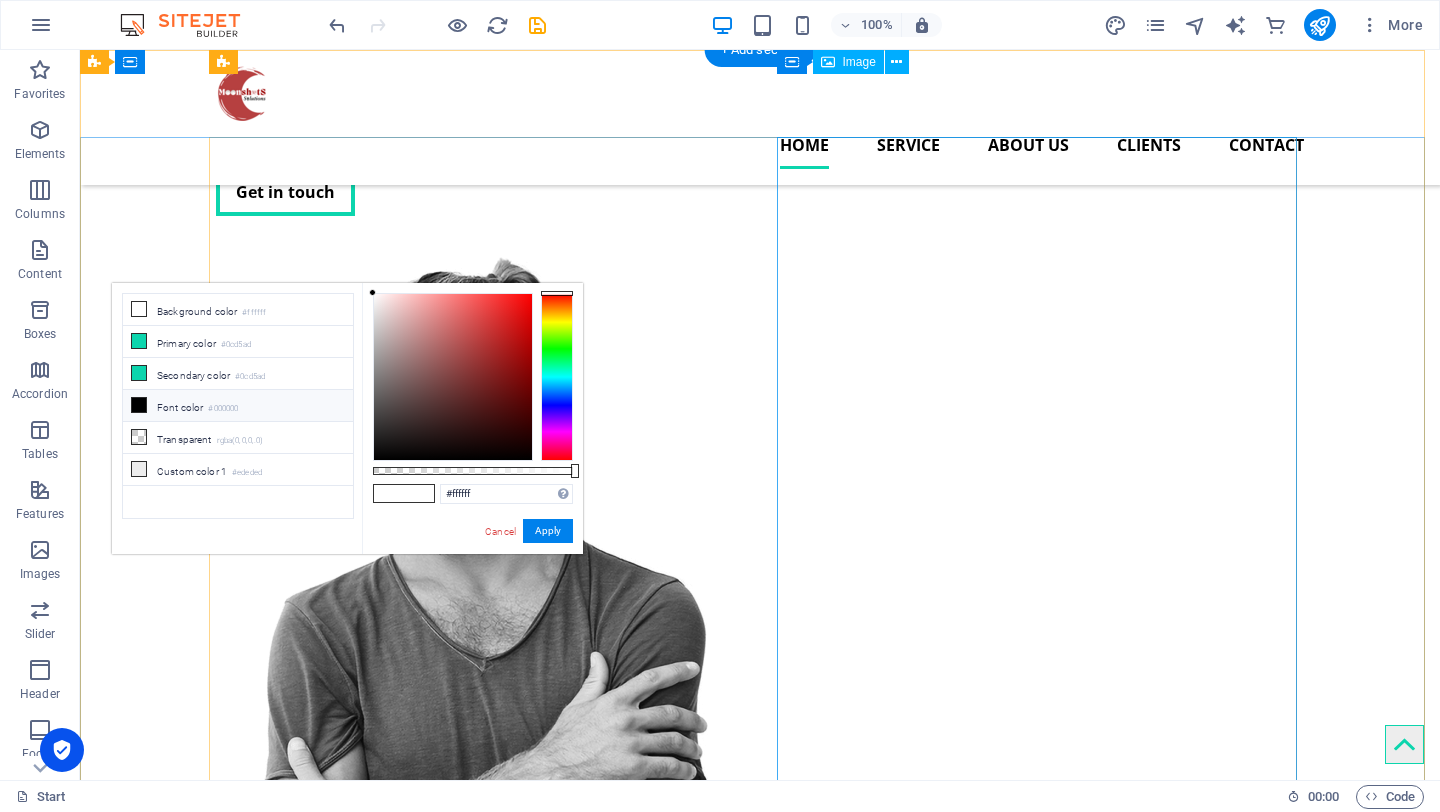 scroll, scrollTop: 0, scrollLeft: 0, axis: both 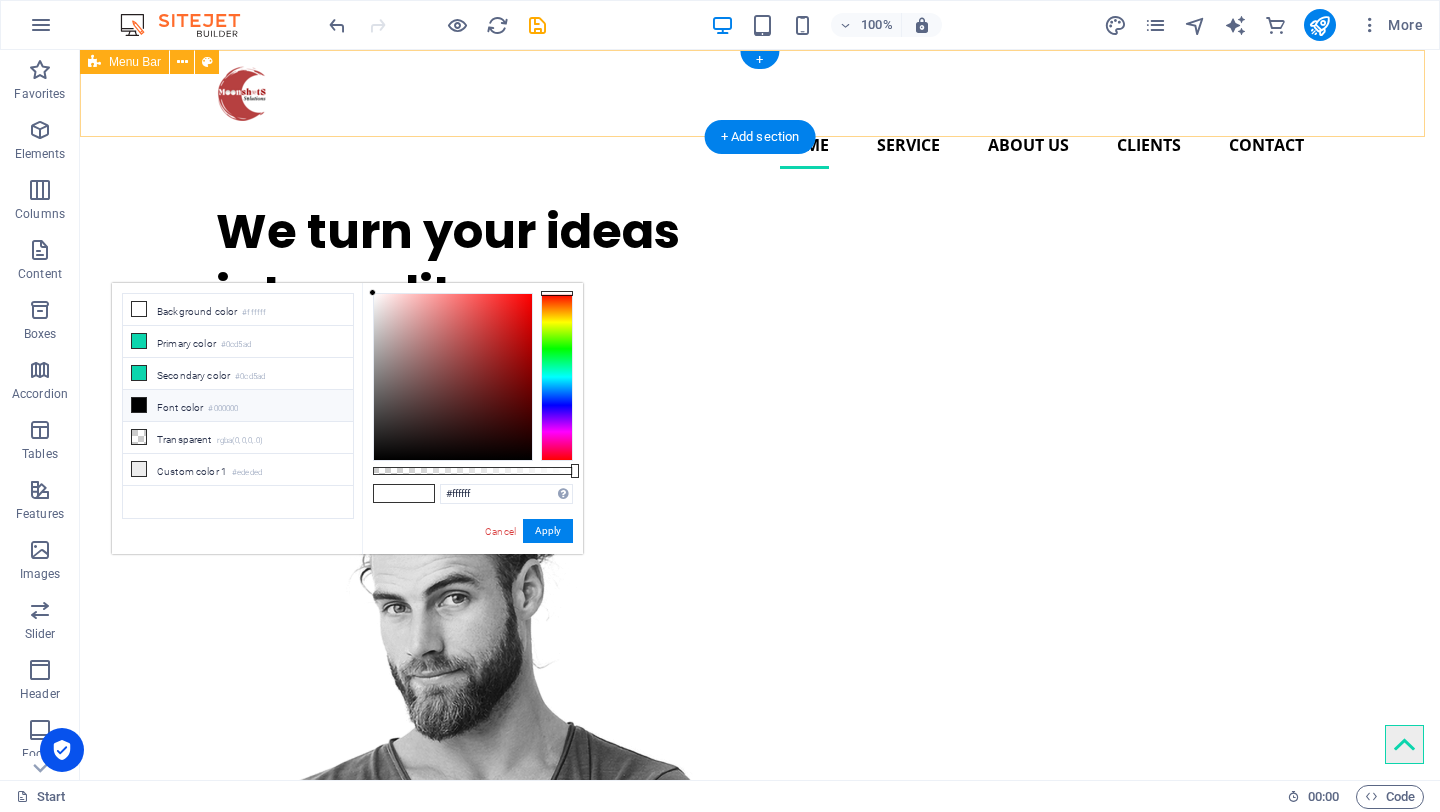 click on "Home Service About us Clients Contact" at bounding box center [760, 117] 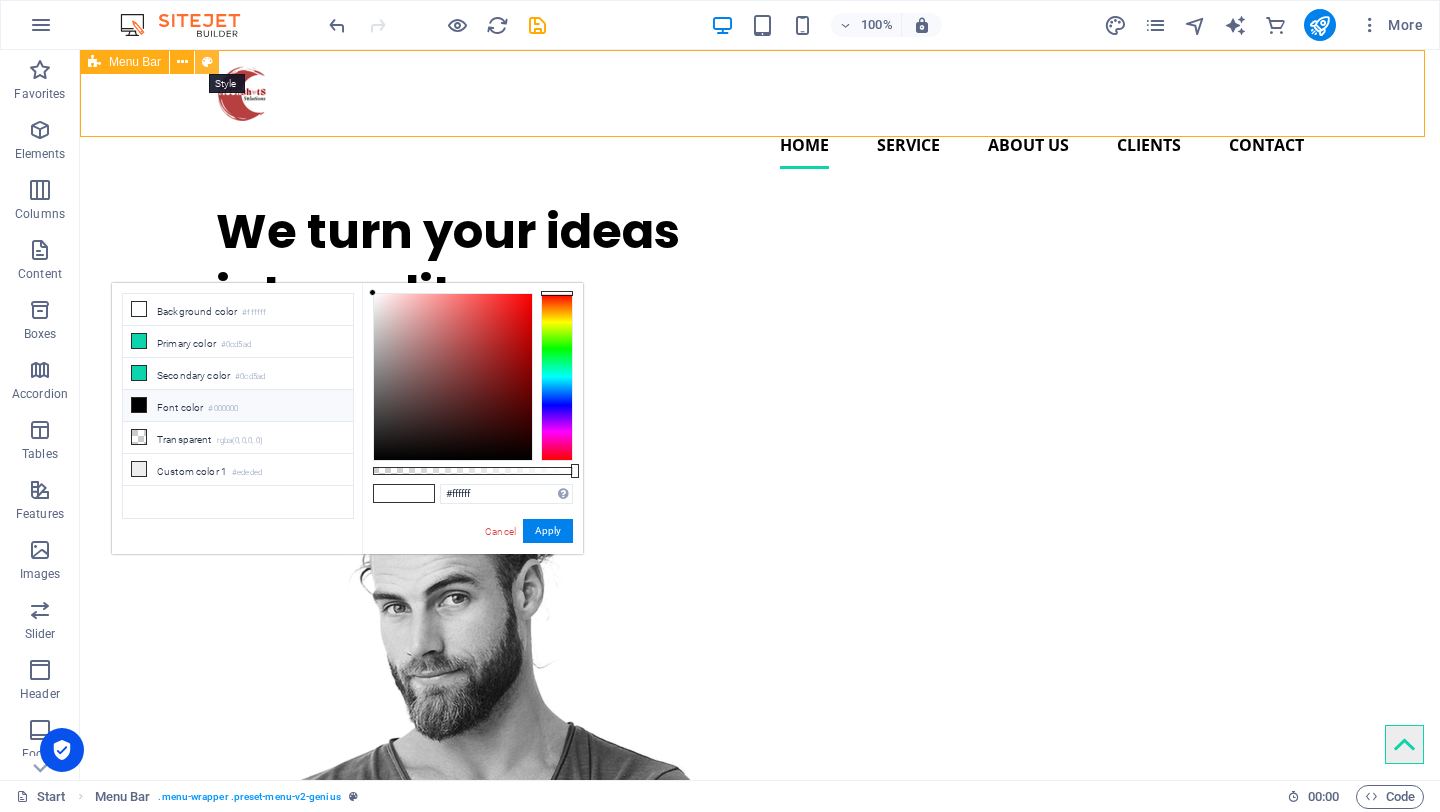 click at bounding box center [207, 62] 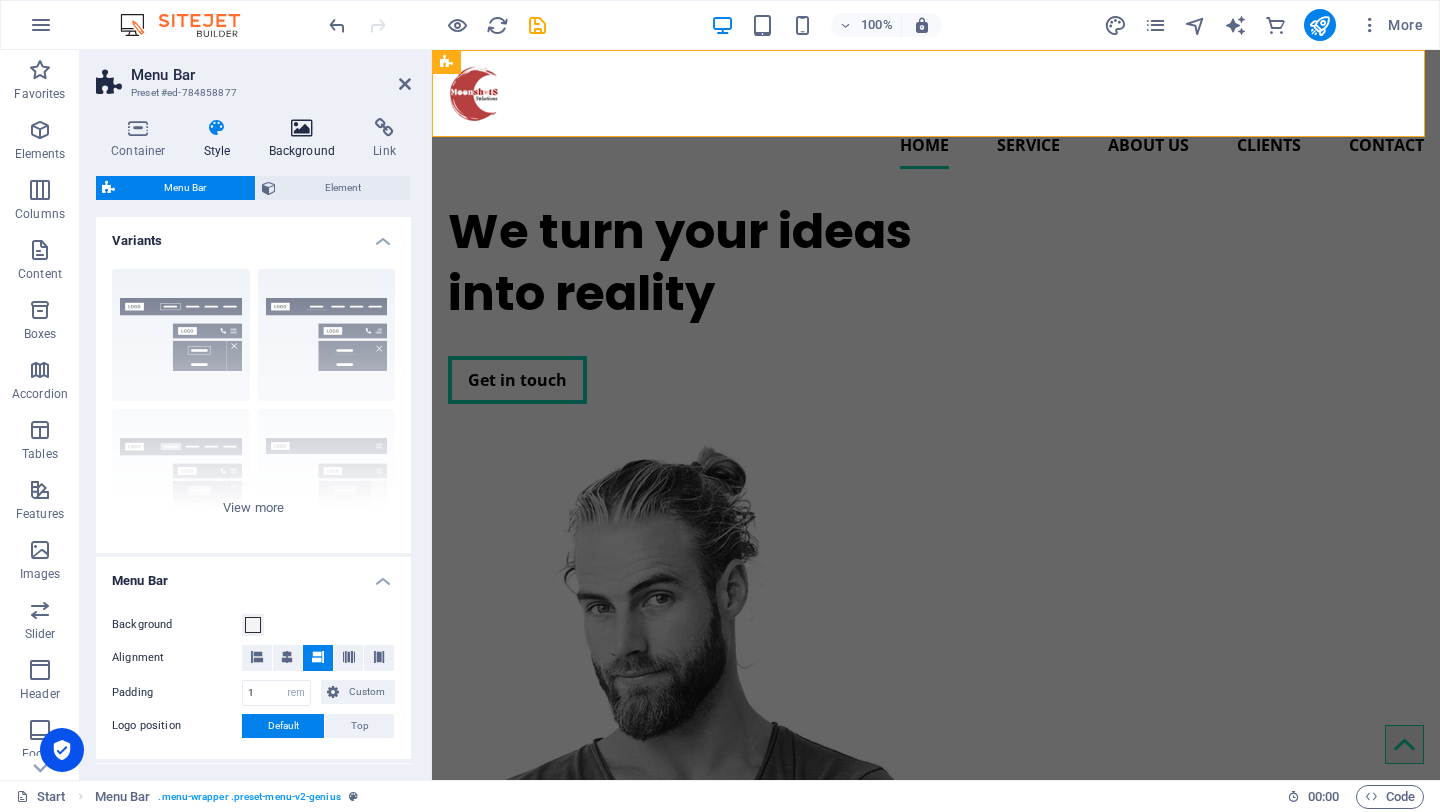 click at bounding box center [302, 128] 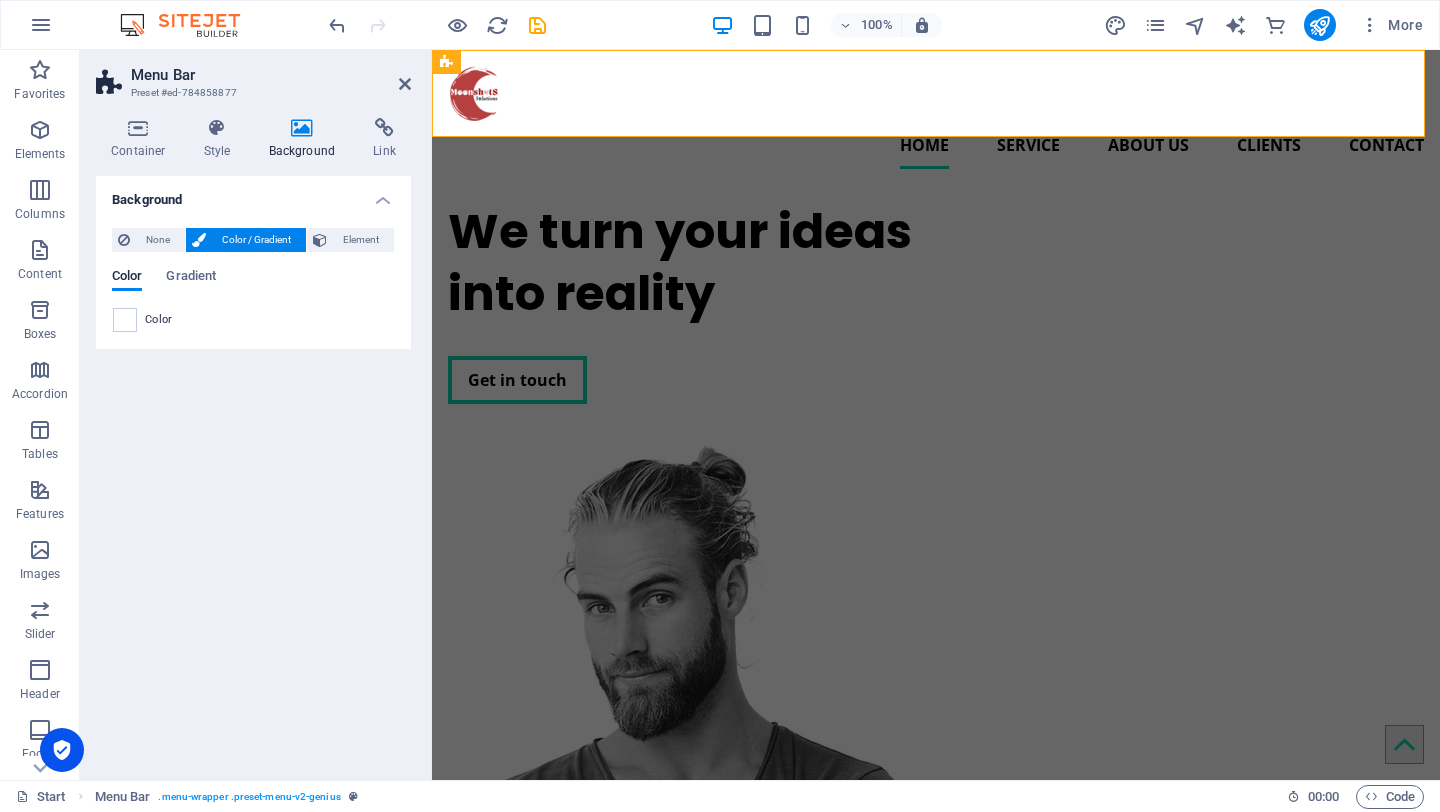 click on "Color / Gradient" at bounding box center (256, 240) 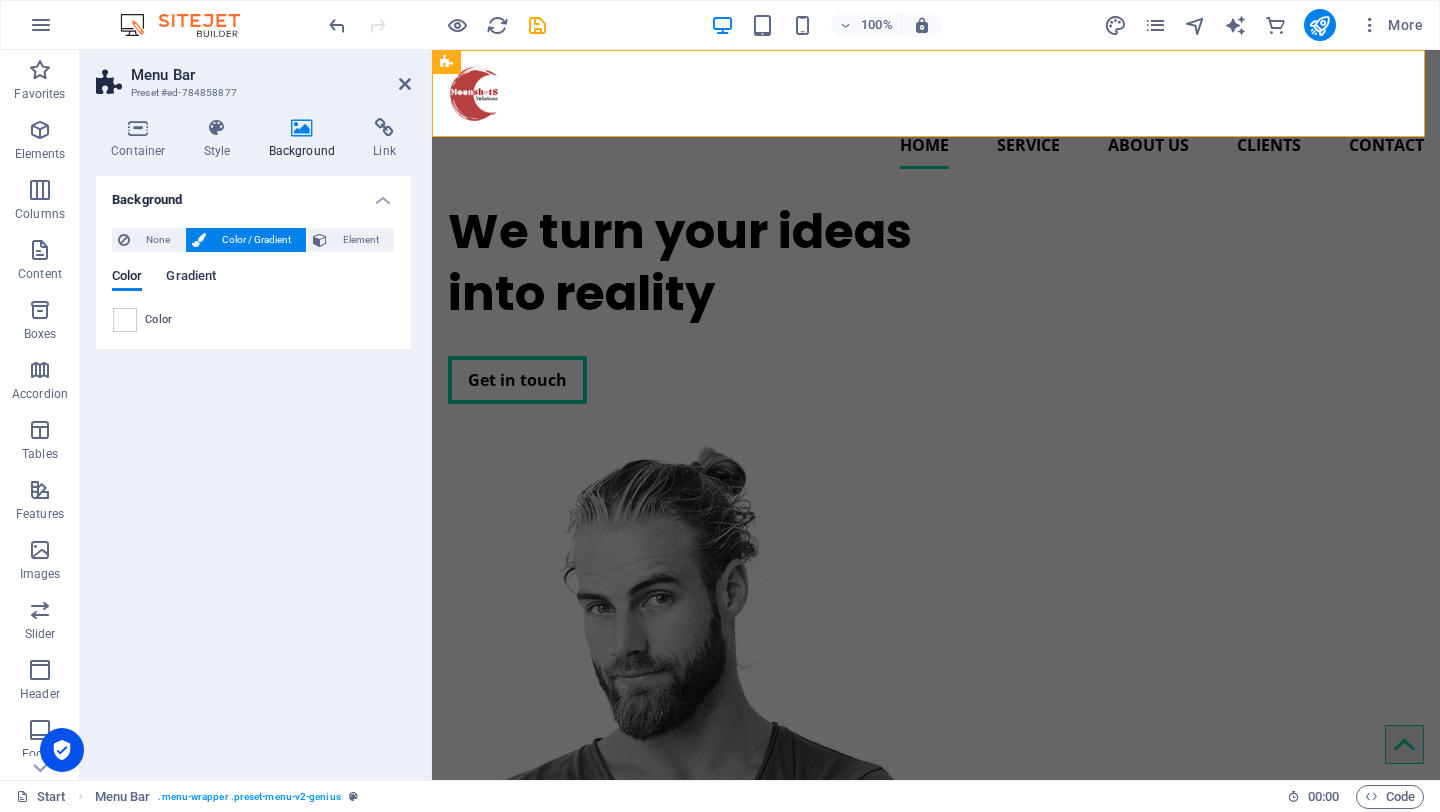 click on "Gradient" at bounding box center (191, 278) 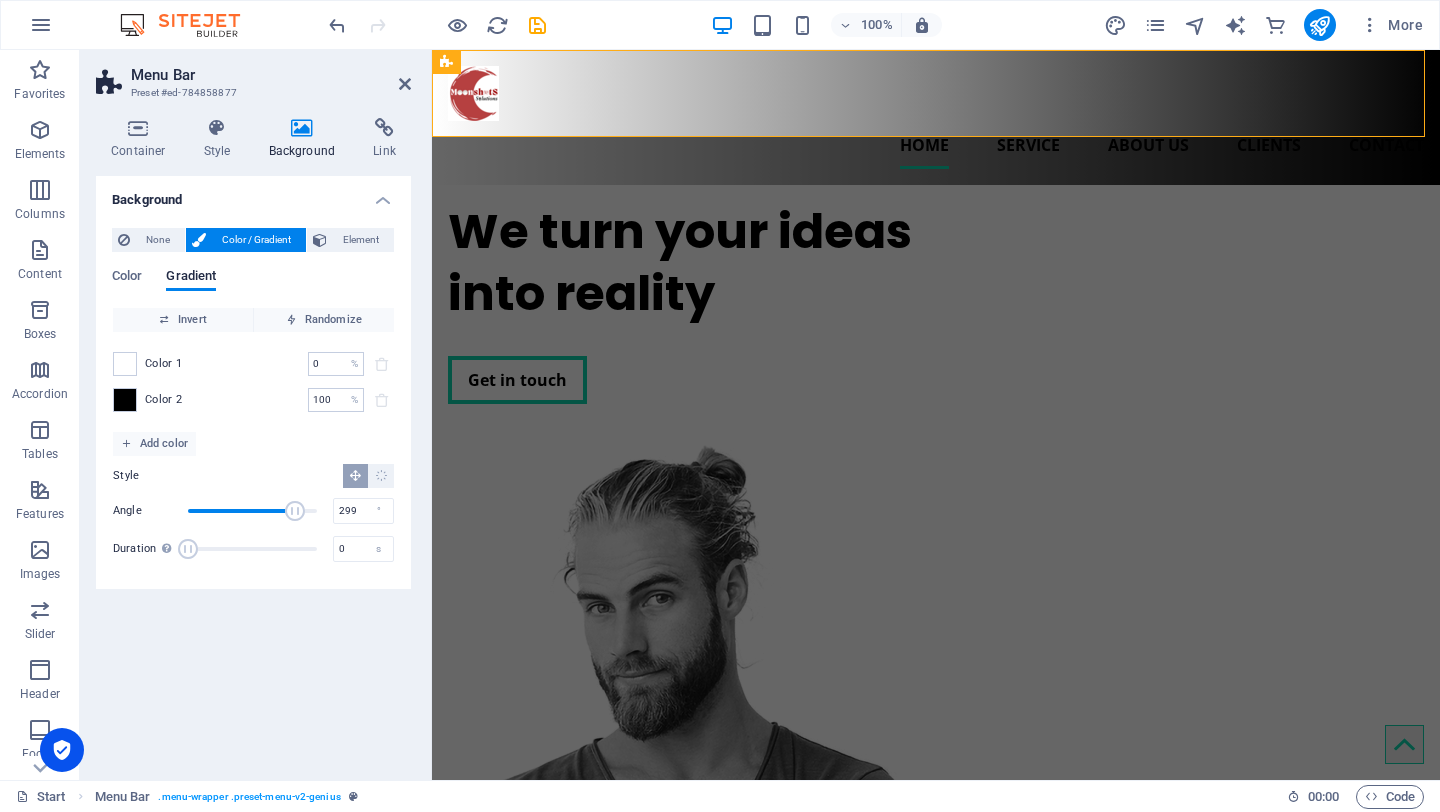 drag, startPoint x: 221, startPoint y: 507, endPoint x: 295, endPoint y: 517, distance: 74.672615 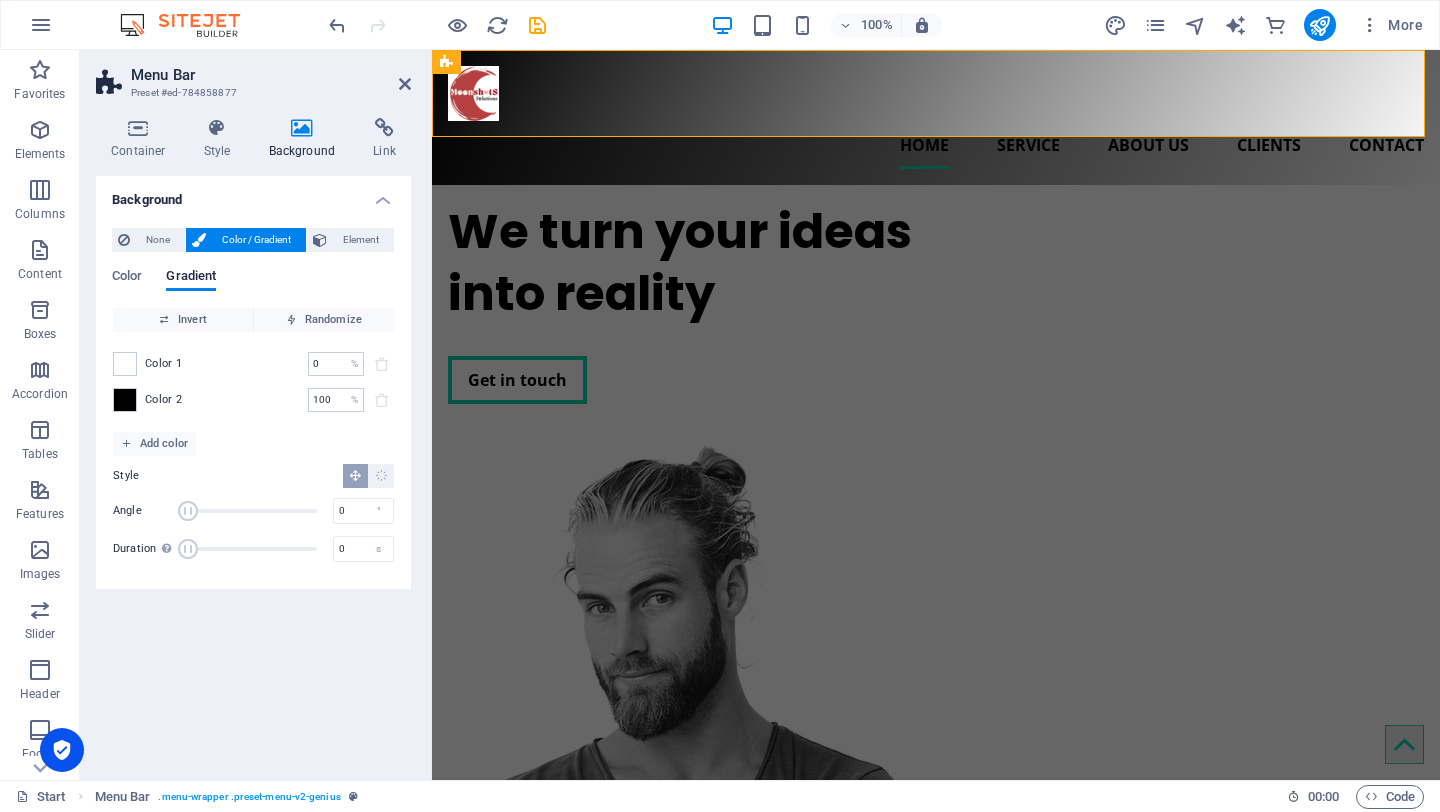 drag, startPoint x: 296, startPoint y: 515, endPoint x: 170, endPoint y: 490, distance: 128.45622 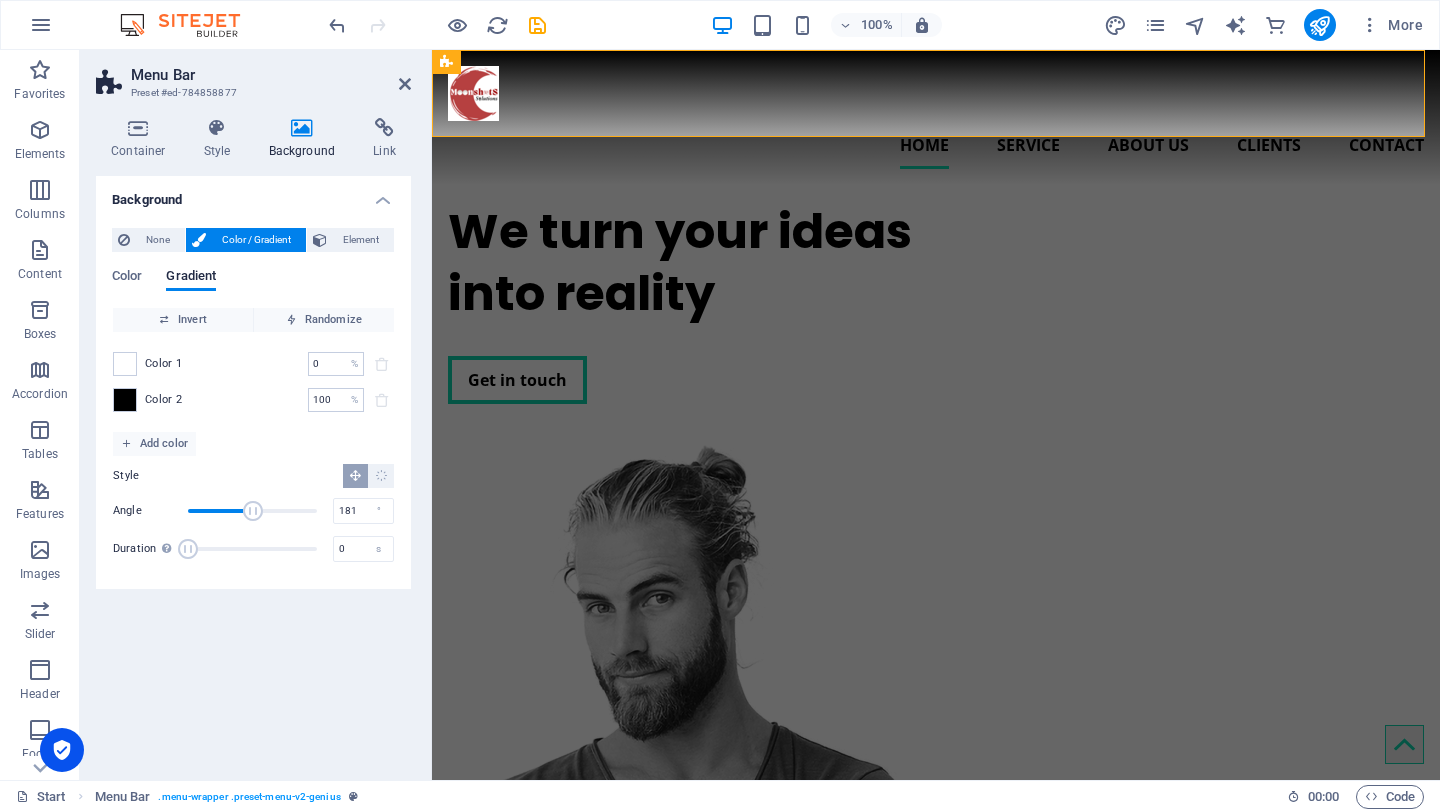drag, startPoint x: 195, startPoint y: 509, endPoint x: 253, endPoint y: 522, distance: 59.439045 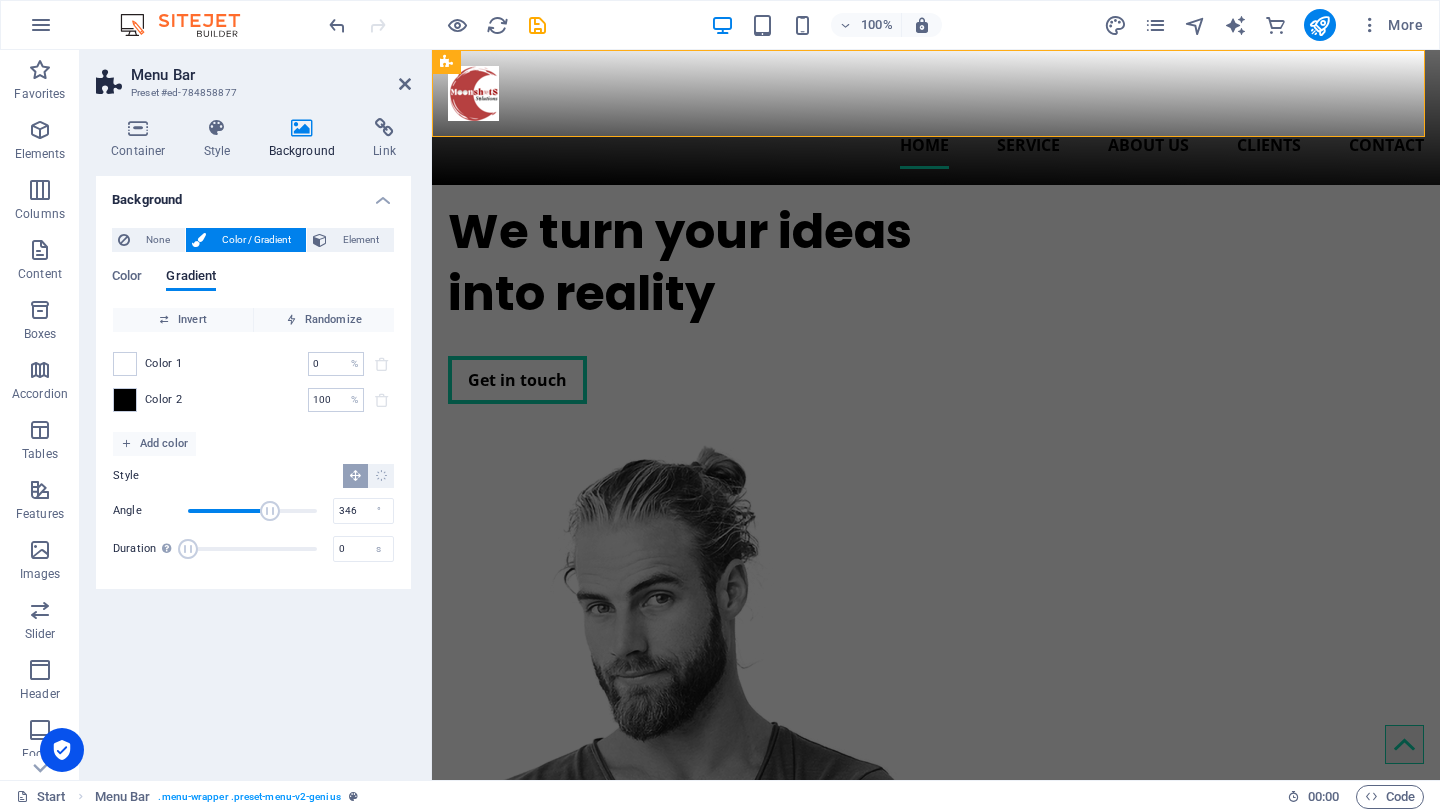 drag, startPoint x: 254, startPoint y: 520, endPoint x: 312, endPoint y: 531, distance: 59.03389 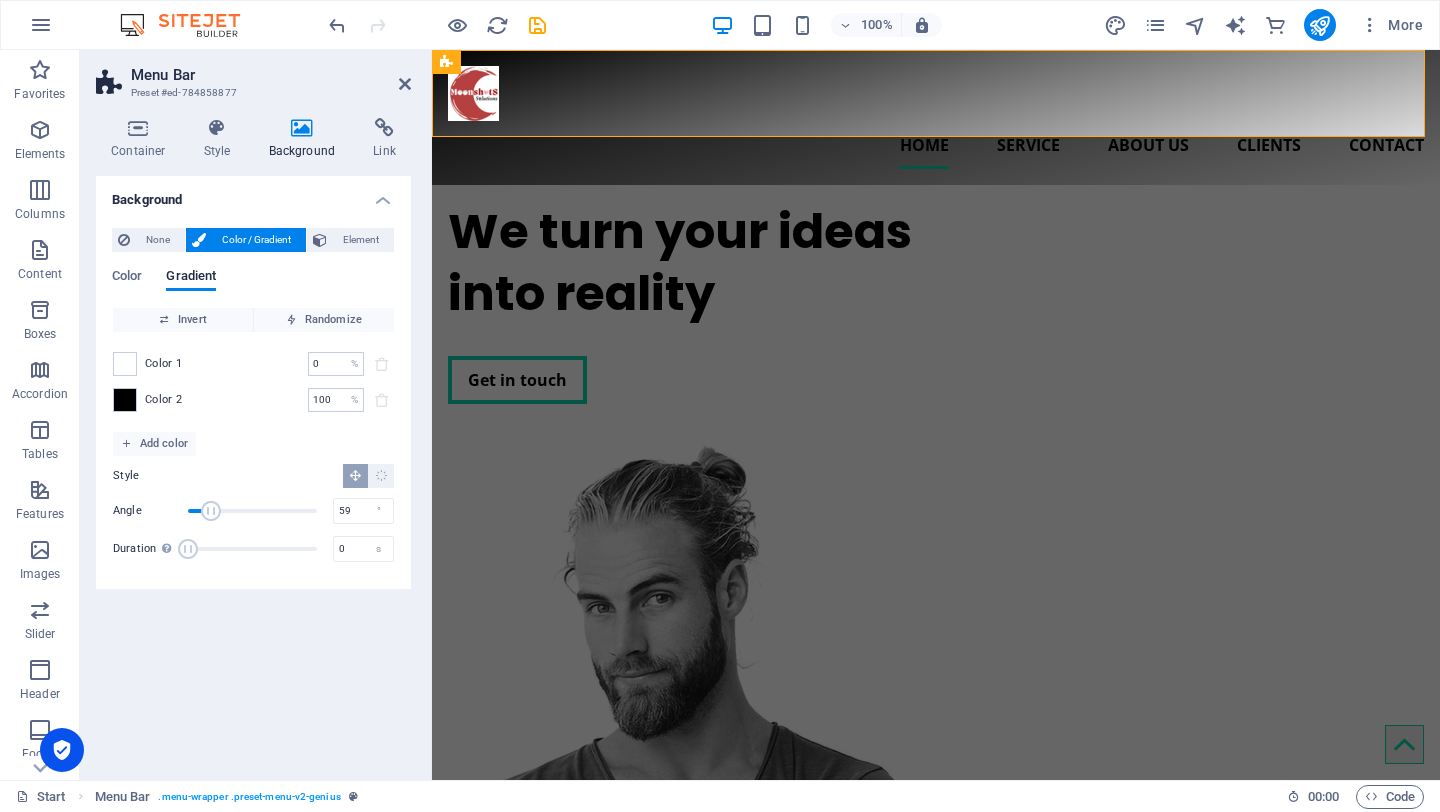 drag, startPoint x: 312, startPoint y: 522, endPoint x: 207, endPoint y: 515, distance: 105.23308 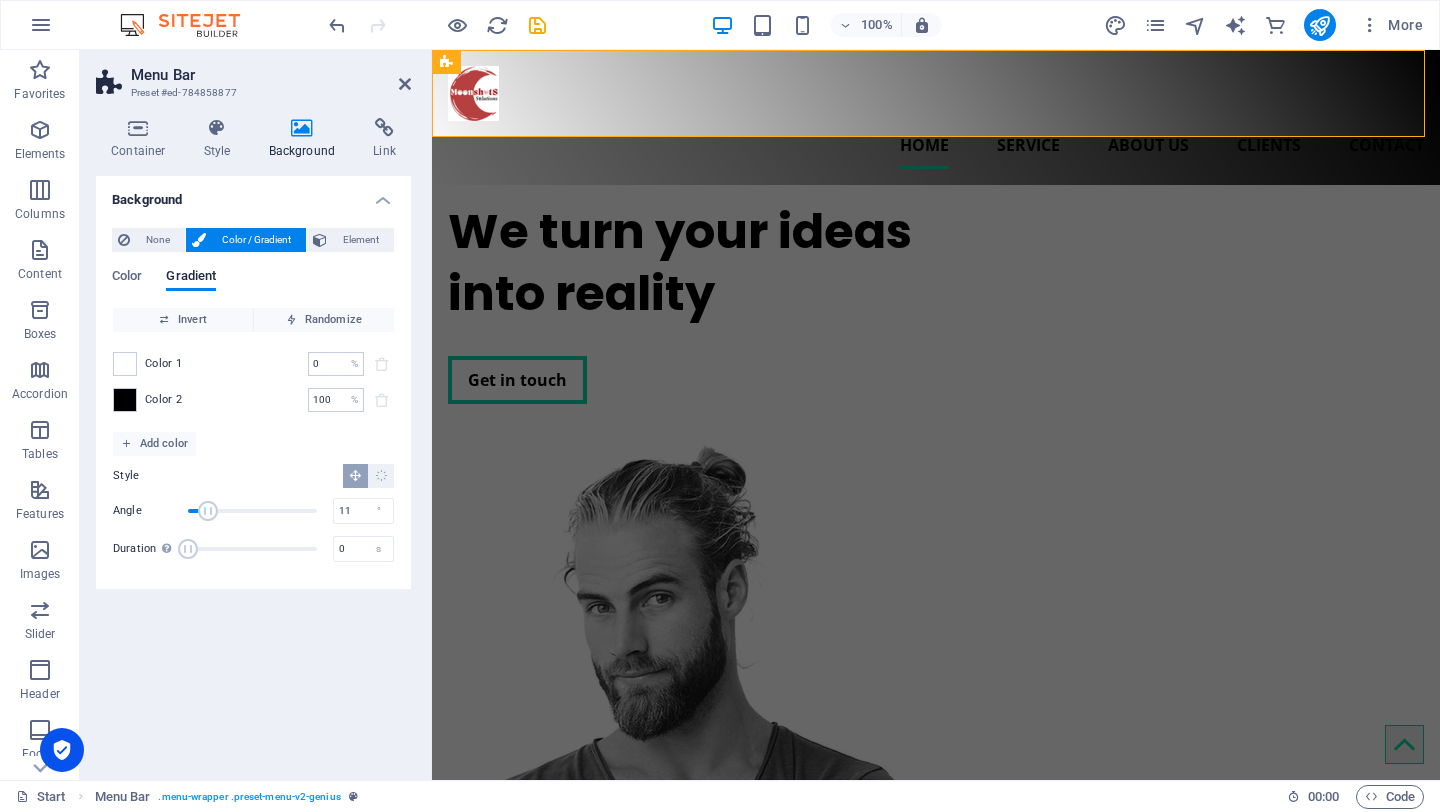 type on "0" 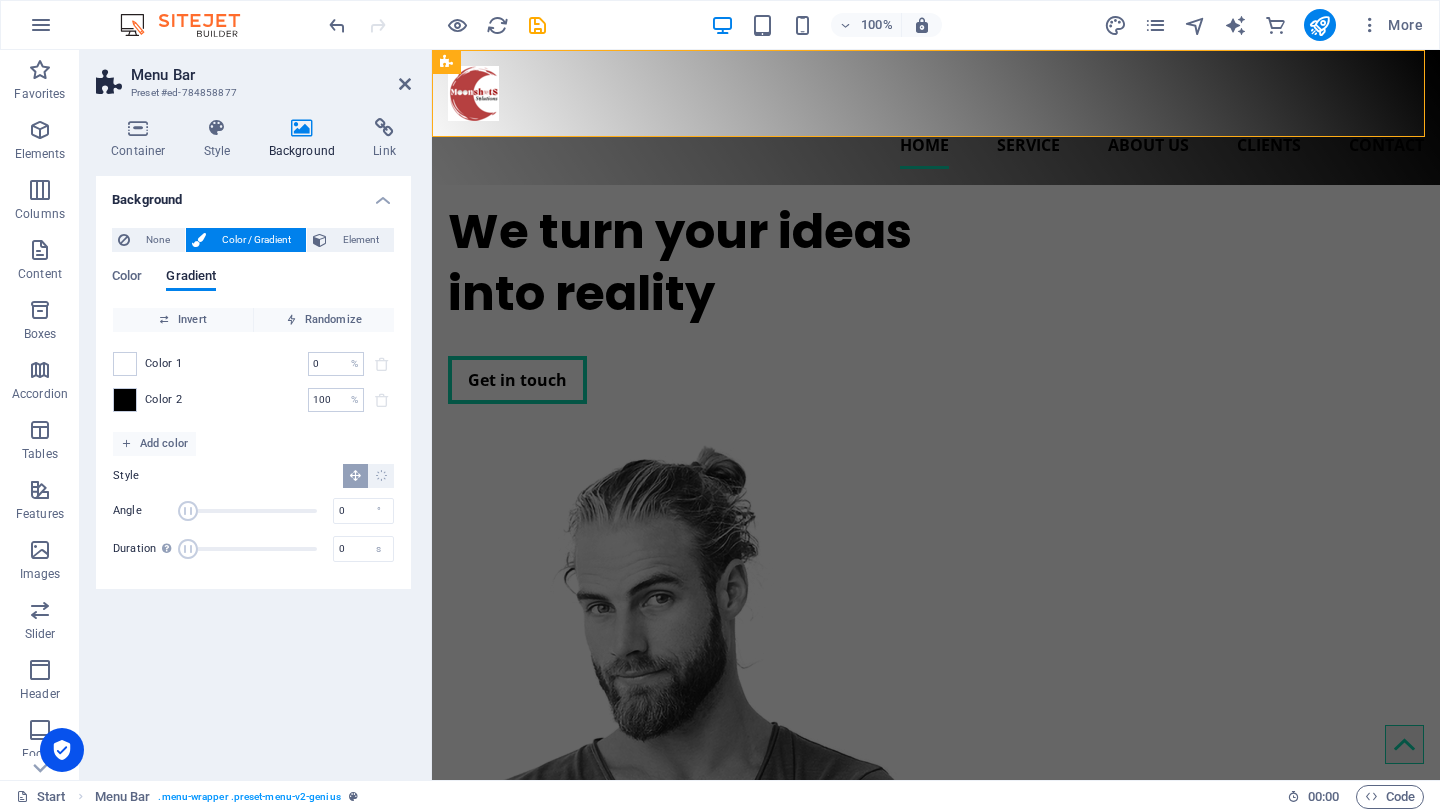 drag, startPoint x: 208, startPoint y: 513, endPoint x: 183, endPoint y: 508, distance: 25.495098 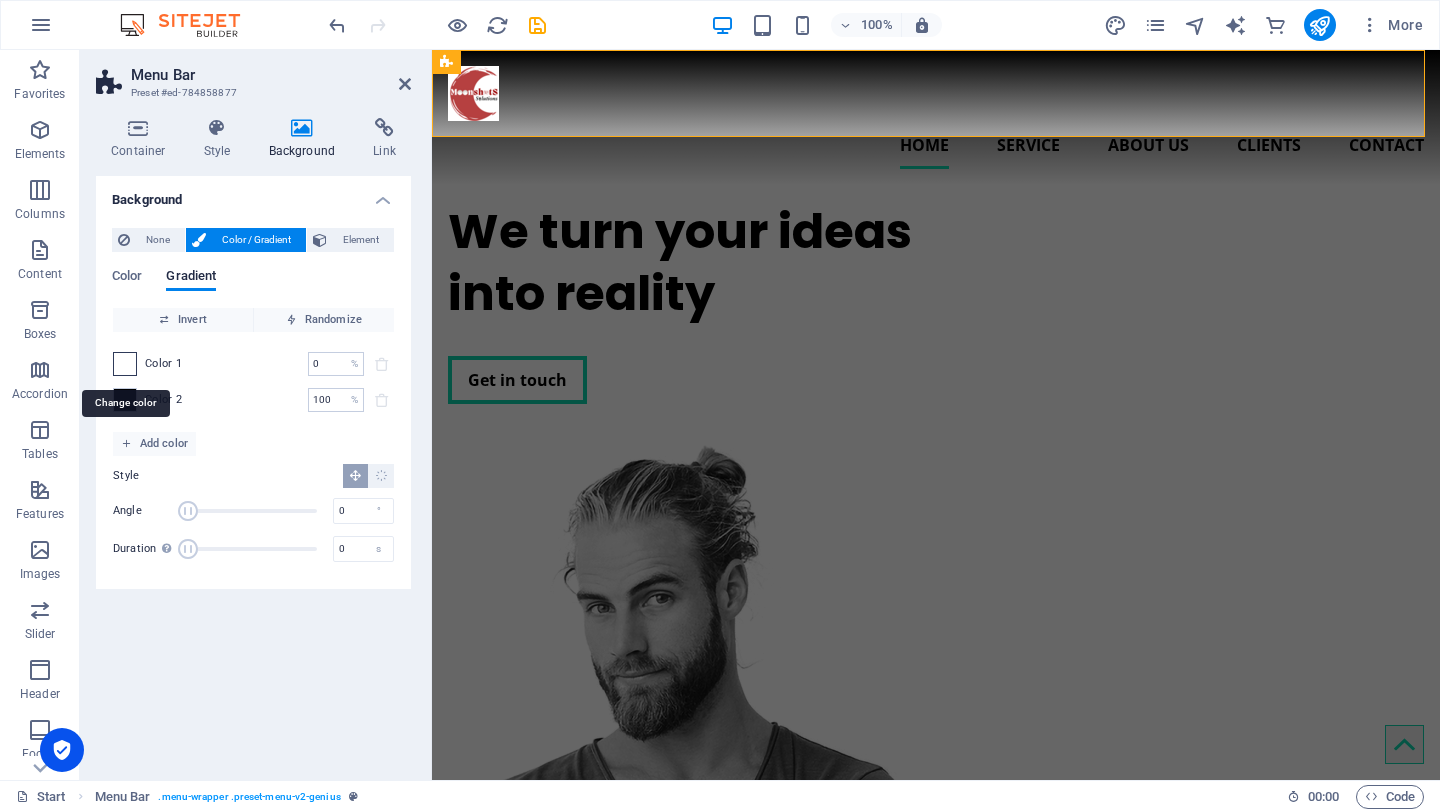click at bounding box center [125, 364] 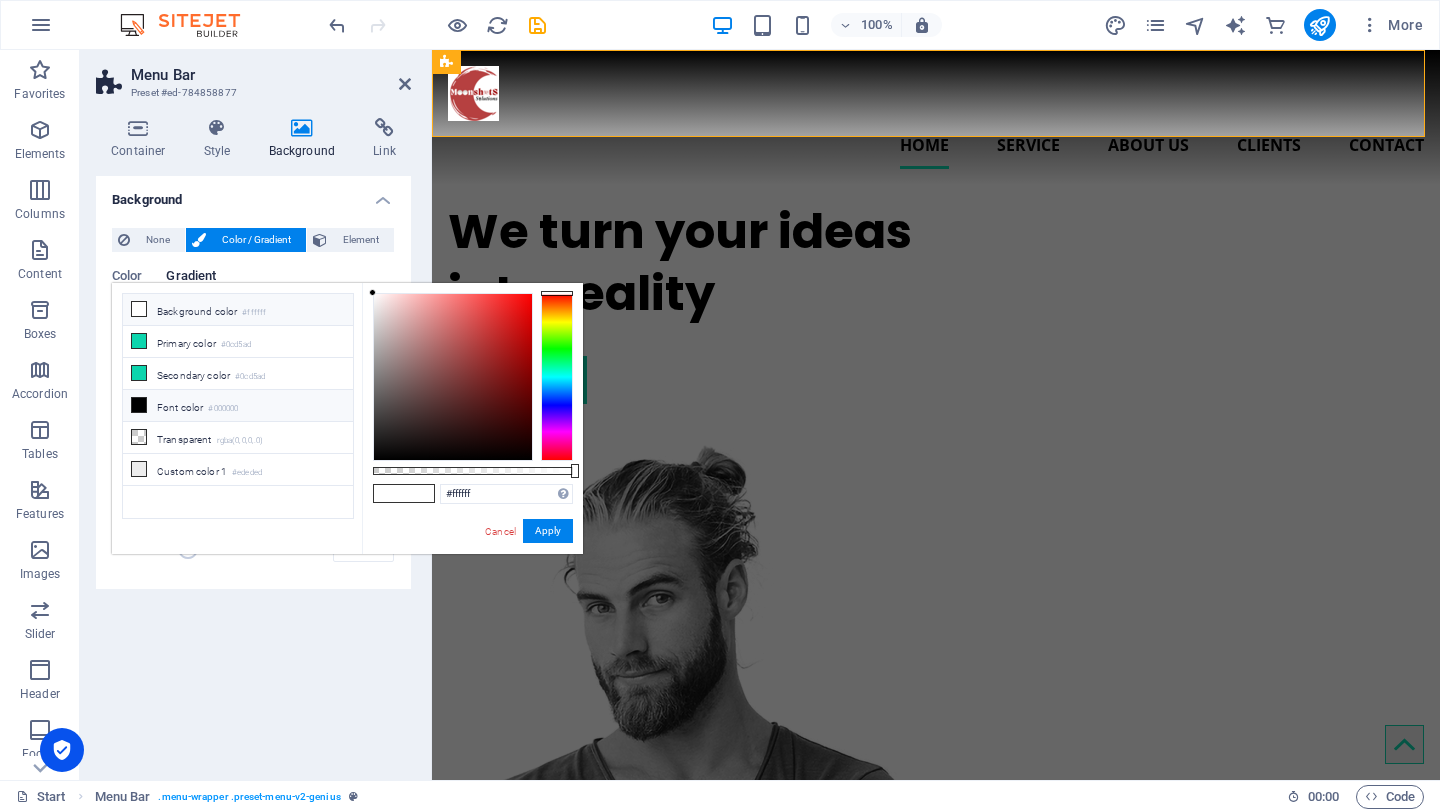 click at bounding box center (139, 309) 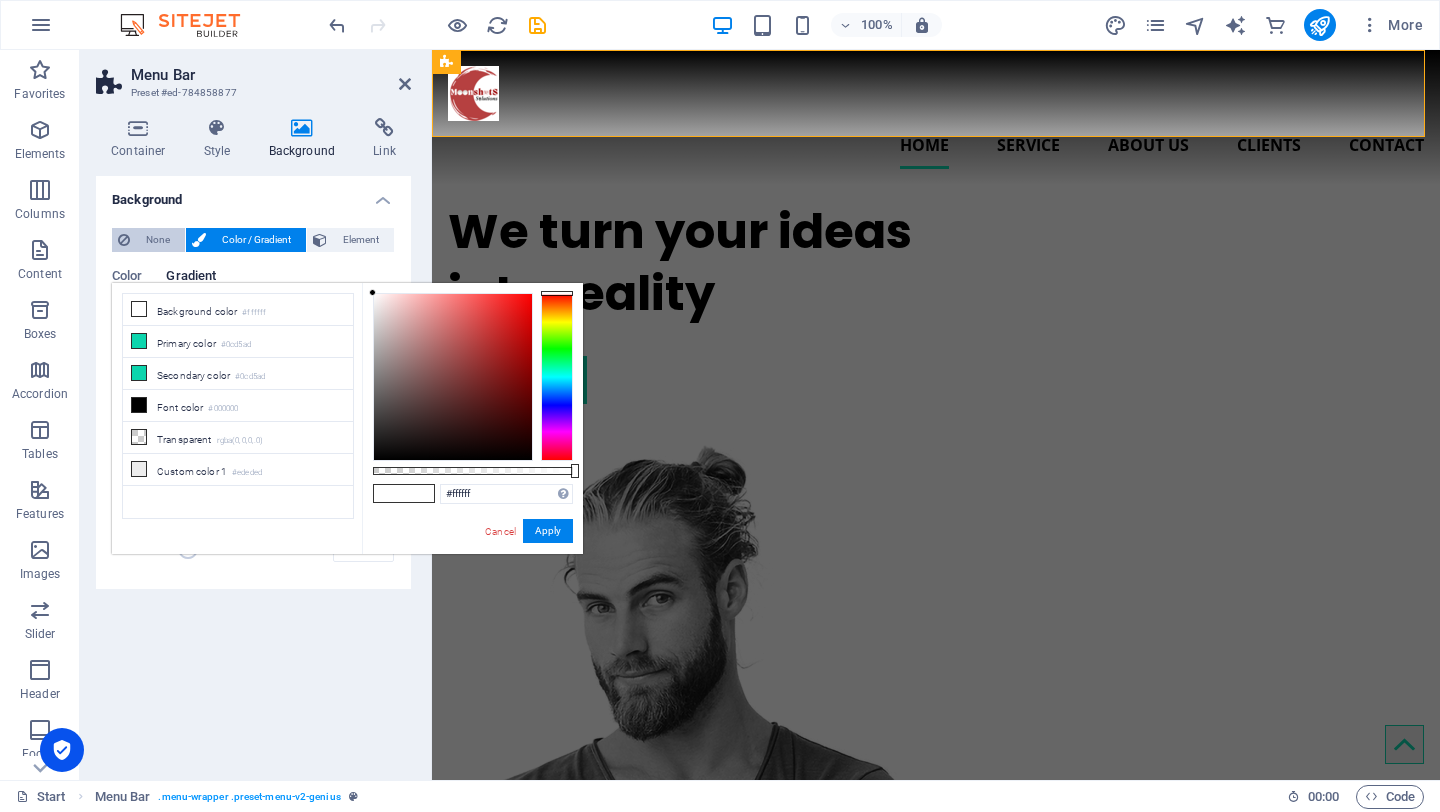 click on "None" at bounding box center [157, 240] 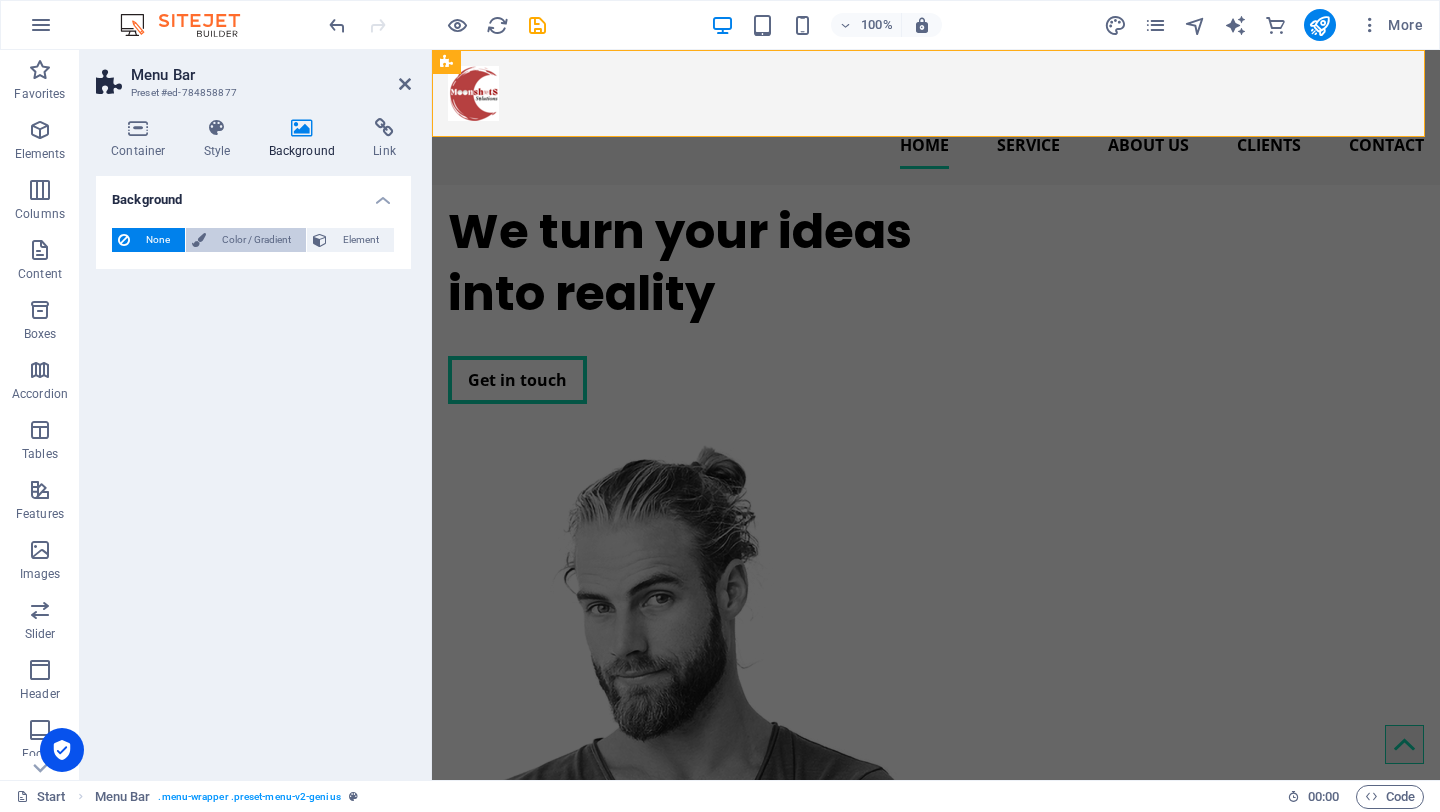 click on "Color / Gradient" at bounding box center (256, 240) 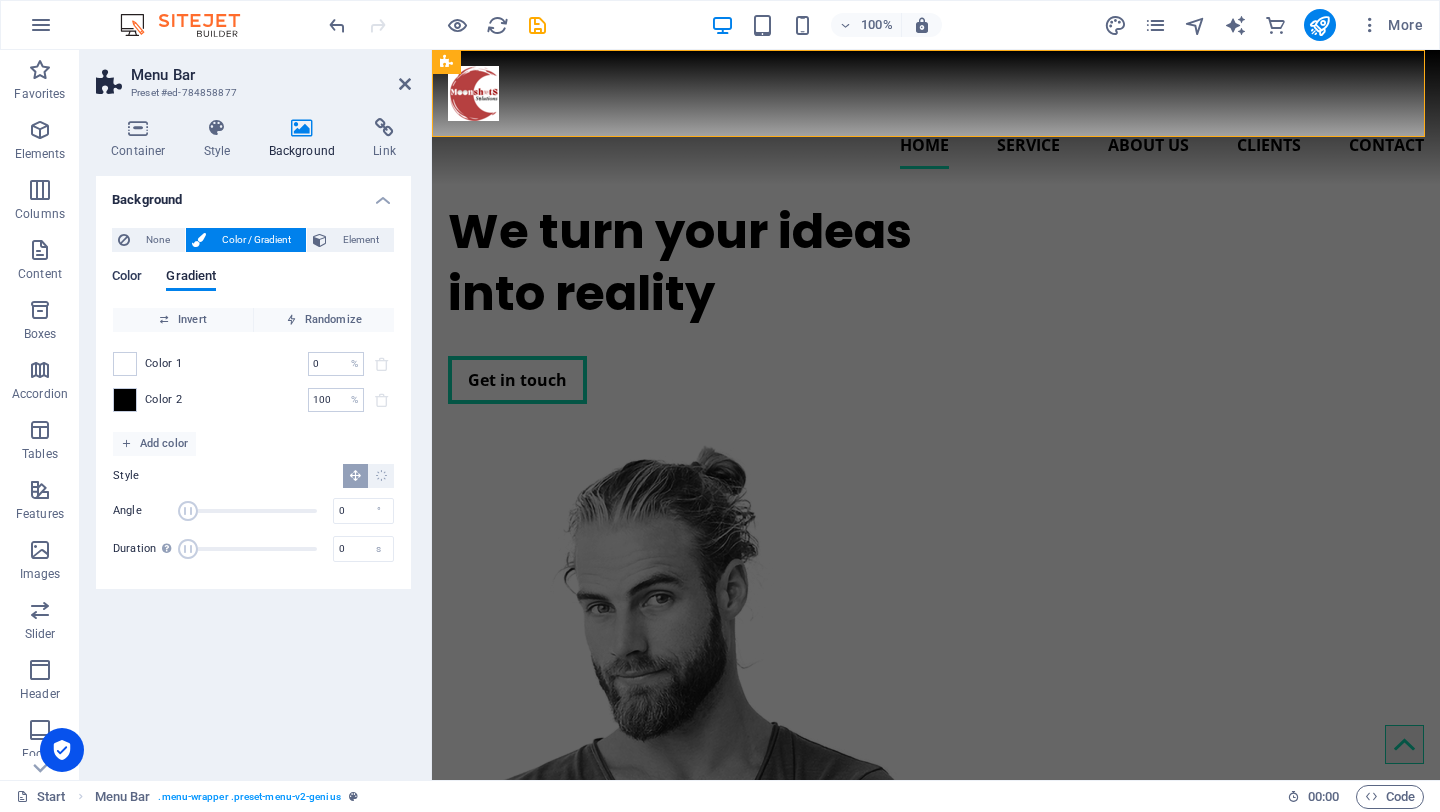 click on "Color" at bounding box center [127, 278] 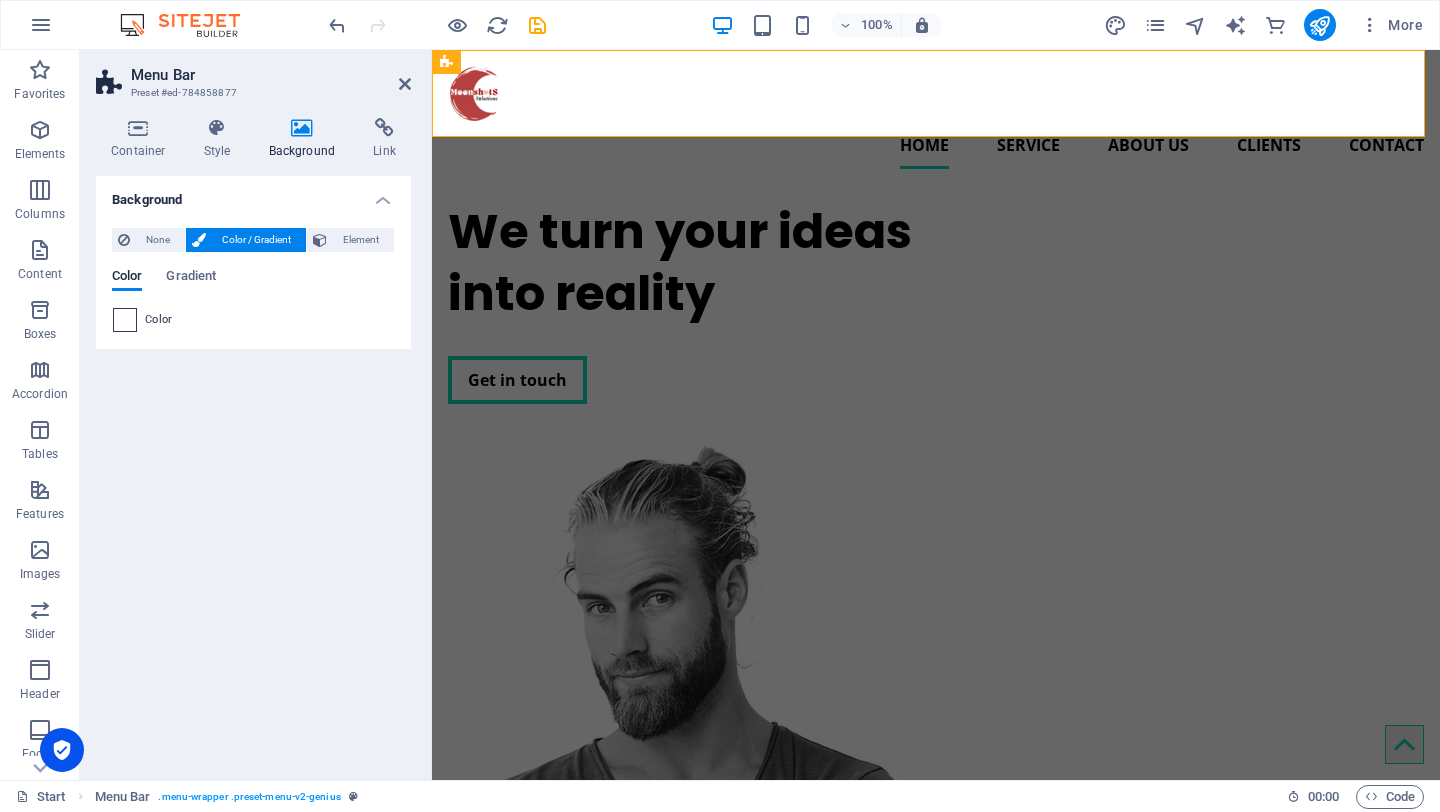 click at bounding box center [125, 320] 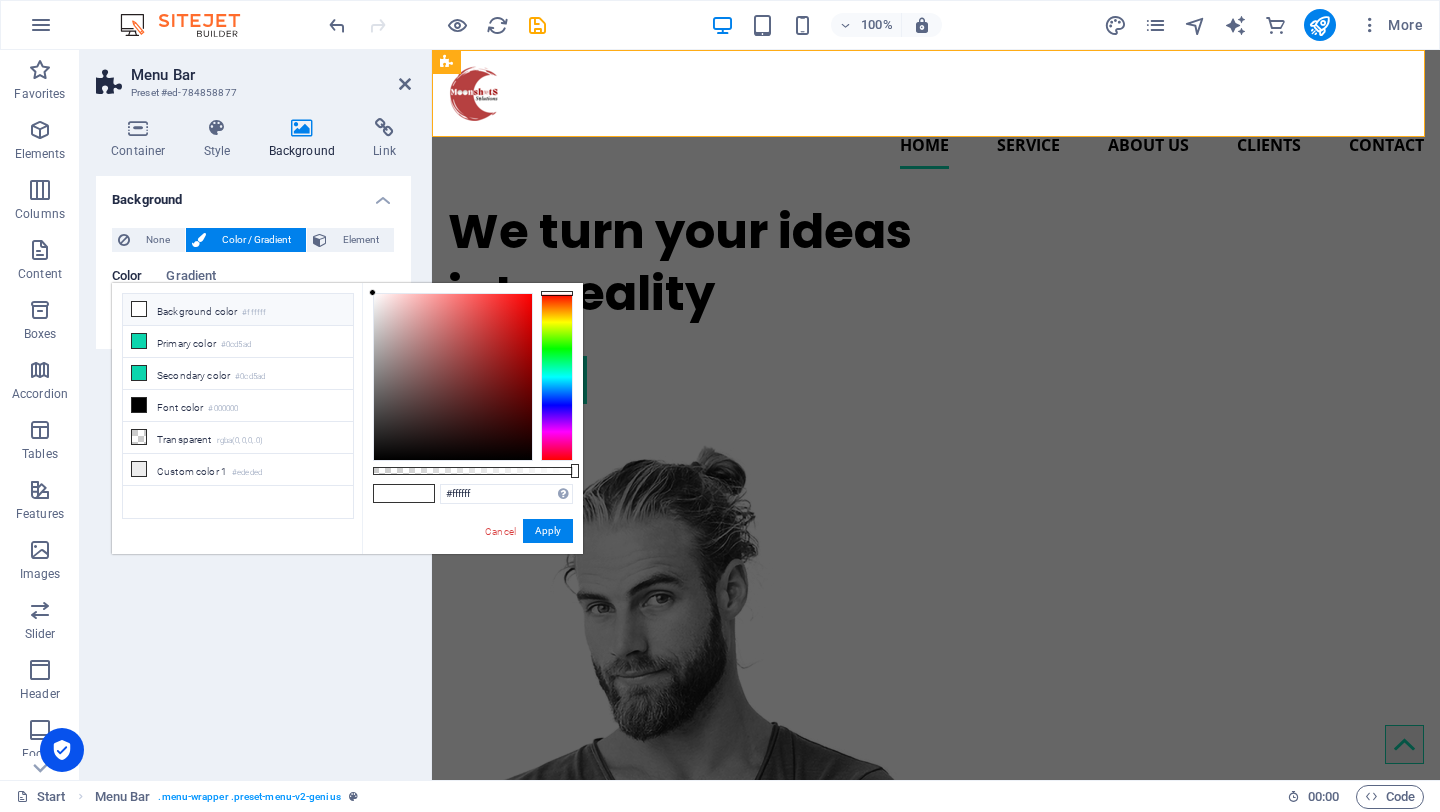 click at bounding box center [139, 309] 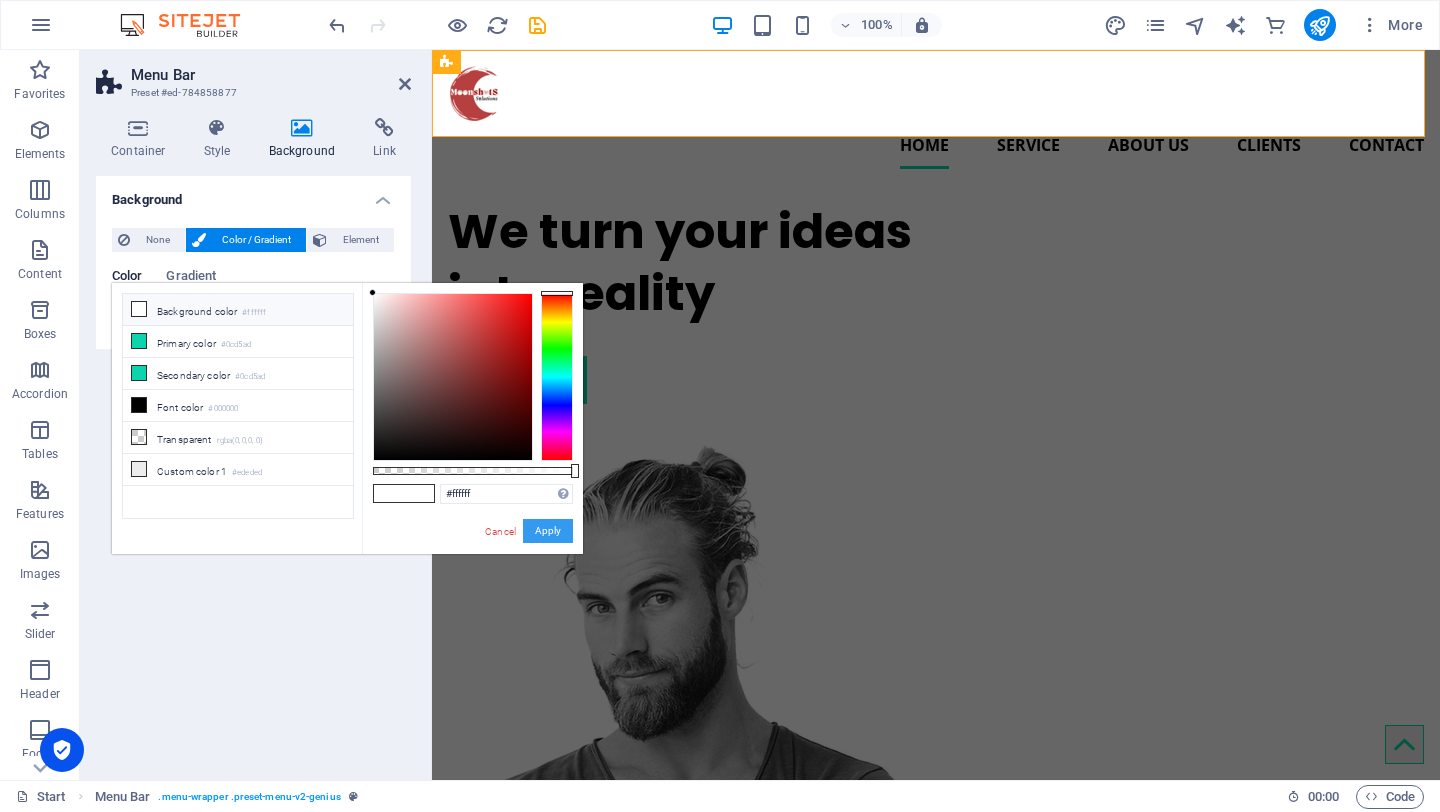 click on "Apply" at bounding box center [548, 531] 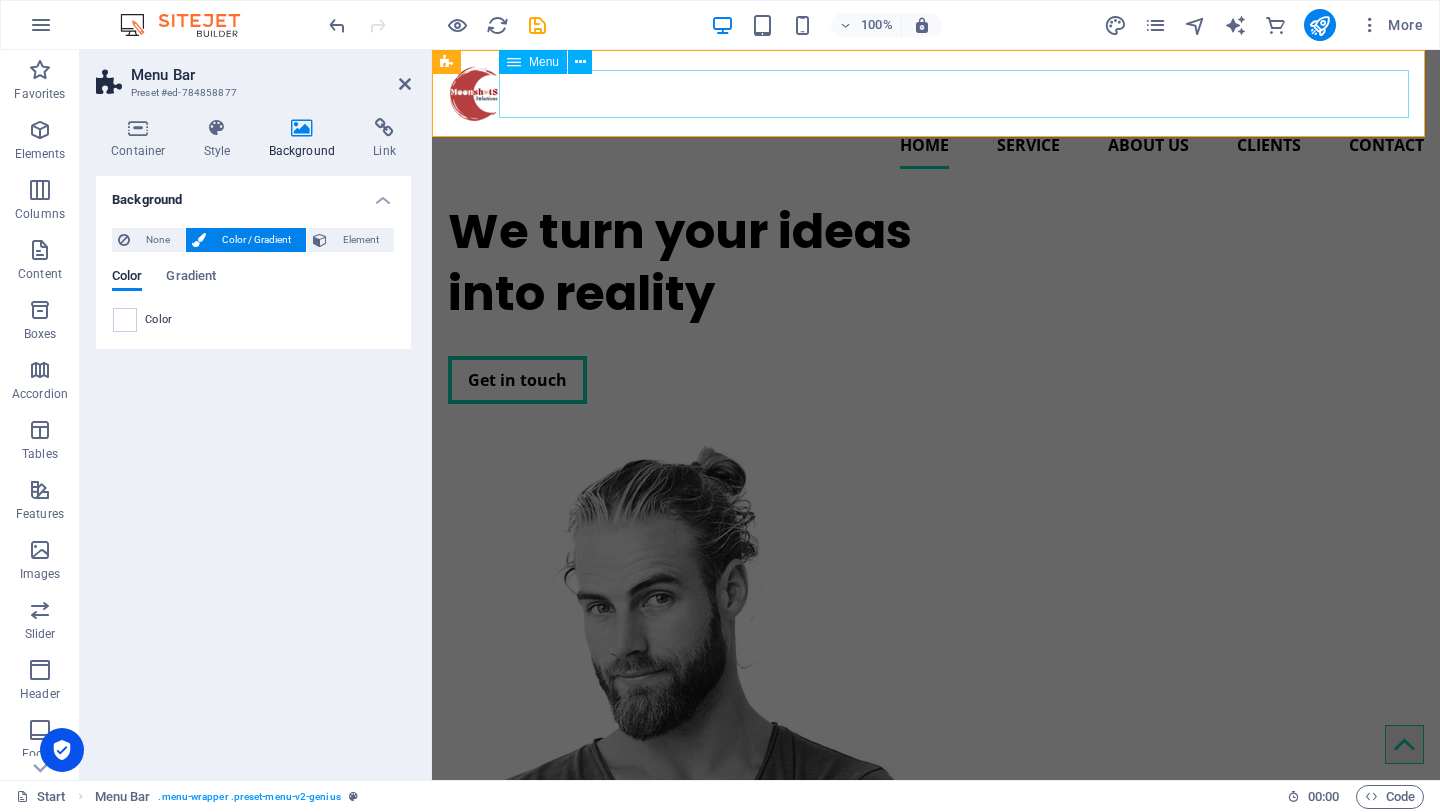 click on "Home Service About us Clients Contact" at bounding box center (936, 145) 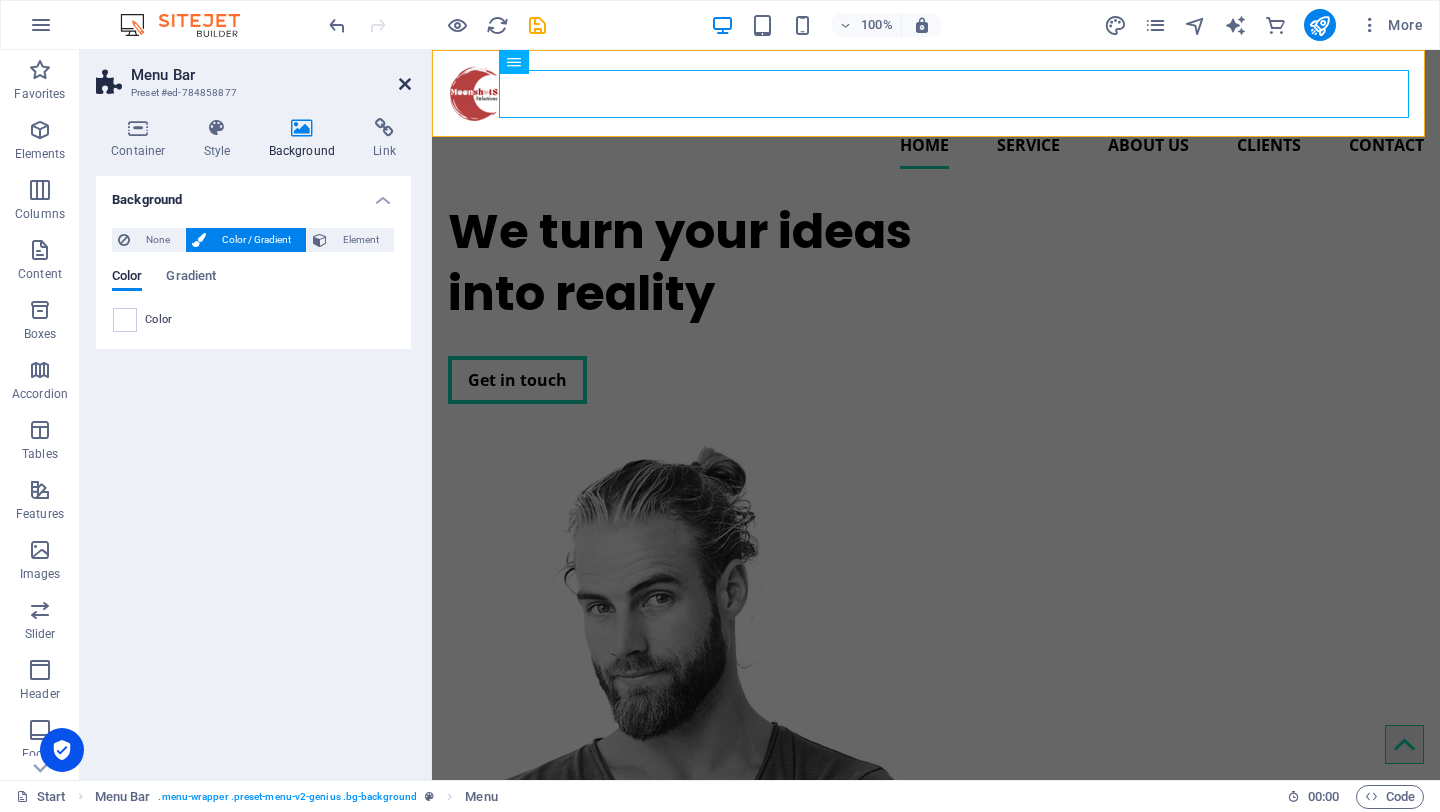 click at bounding box center (405, 84) 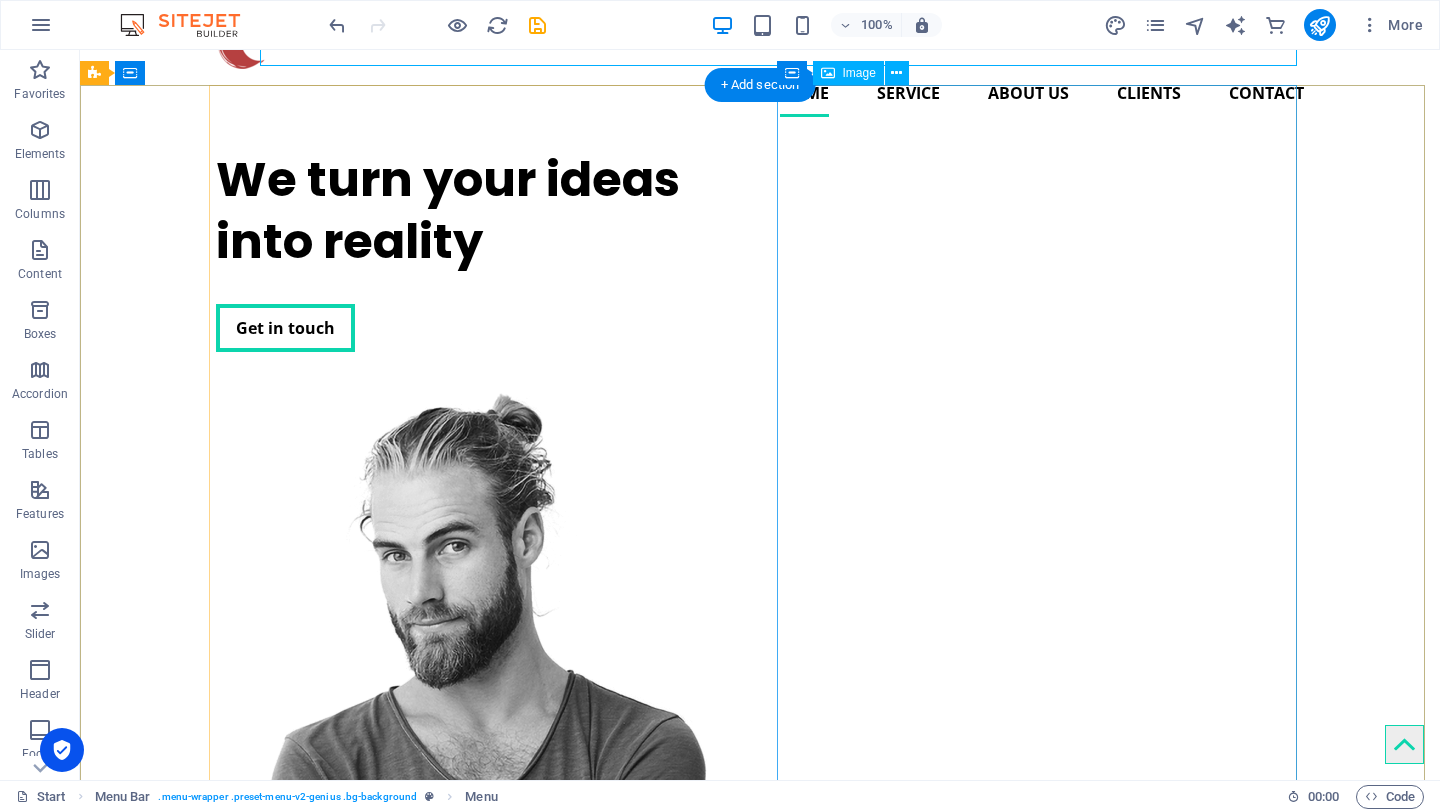 scroll, scrollTop: 142, scrollLeft: 0, axis: vertical 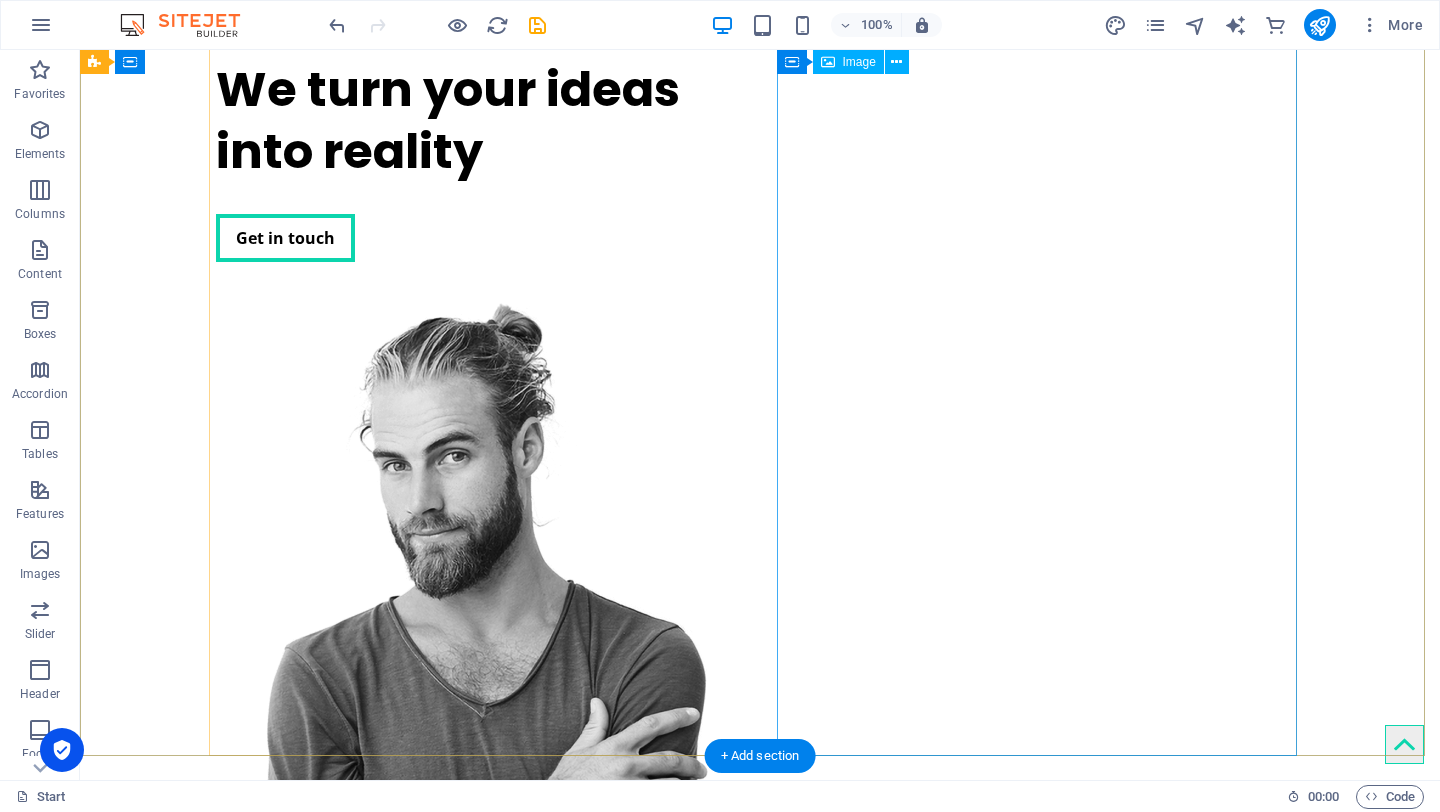 click at bounding box center (476, 682) 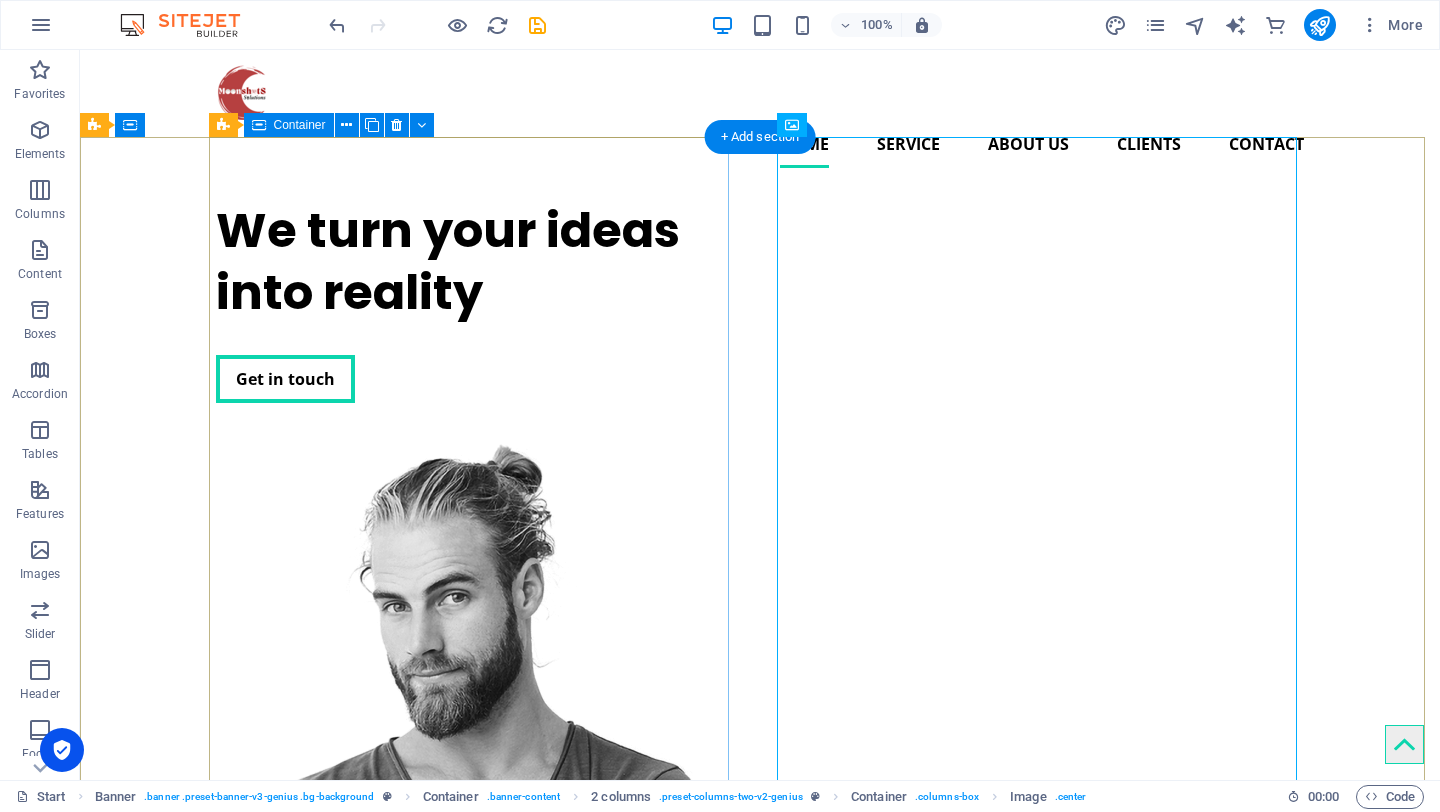scroll, scrollTop: 0, scrollLeft: 0, axis: both 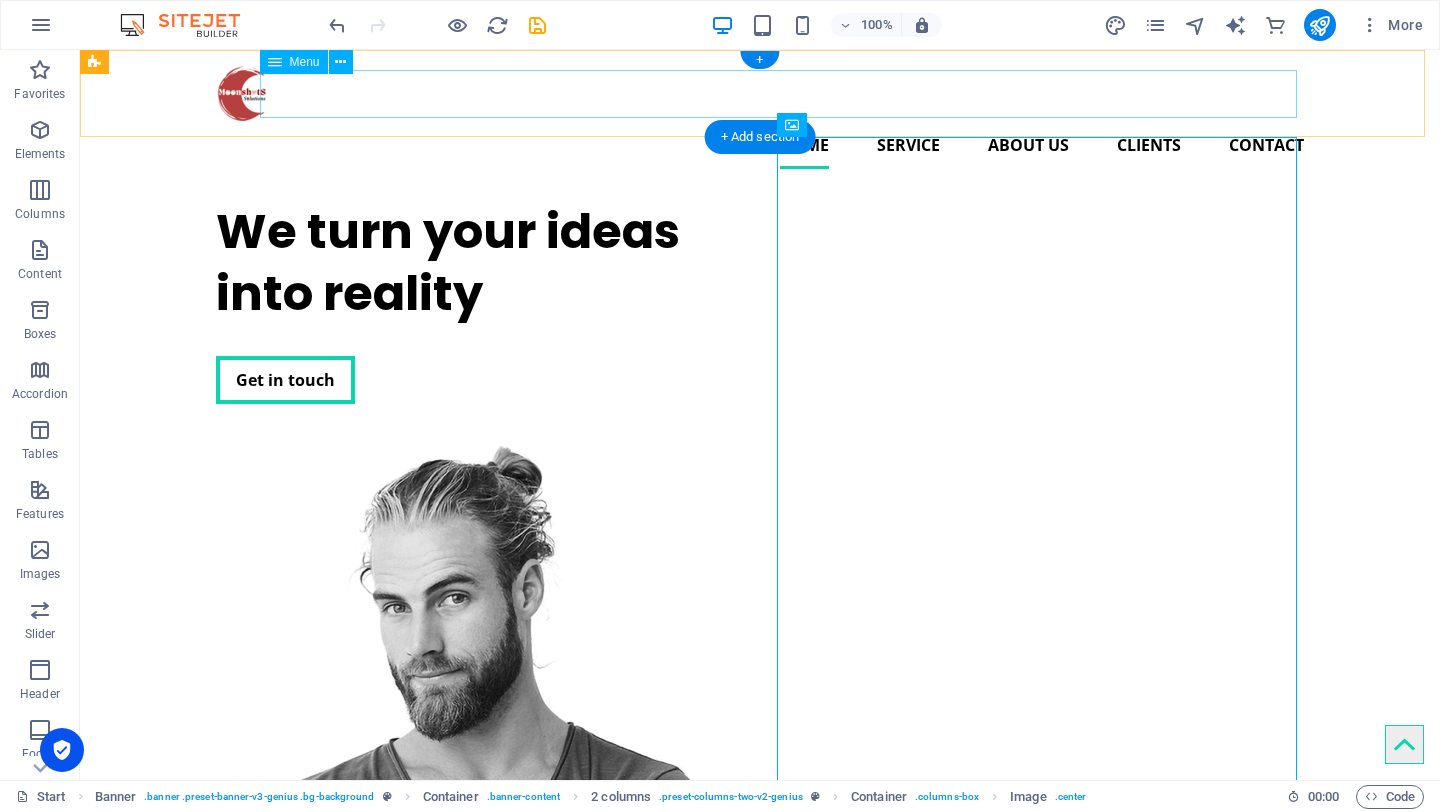 click on "Home Service About us Clients Contact" at bounding box center (760, 145) 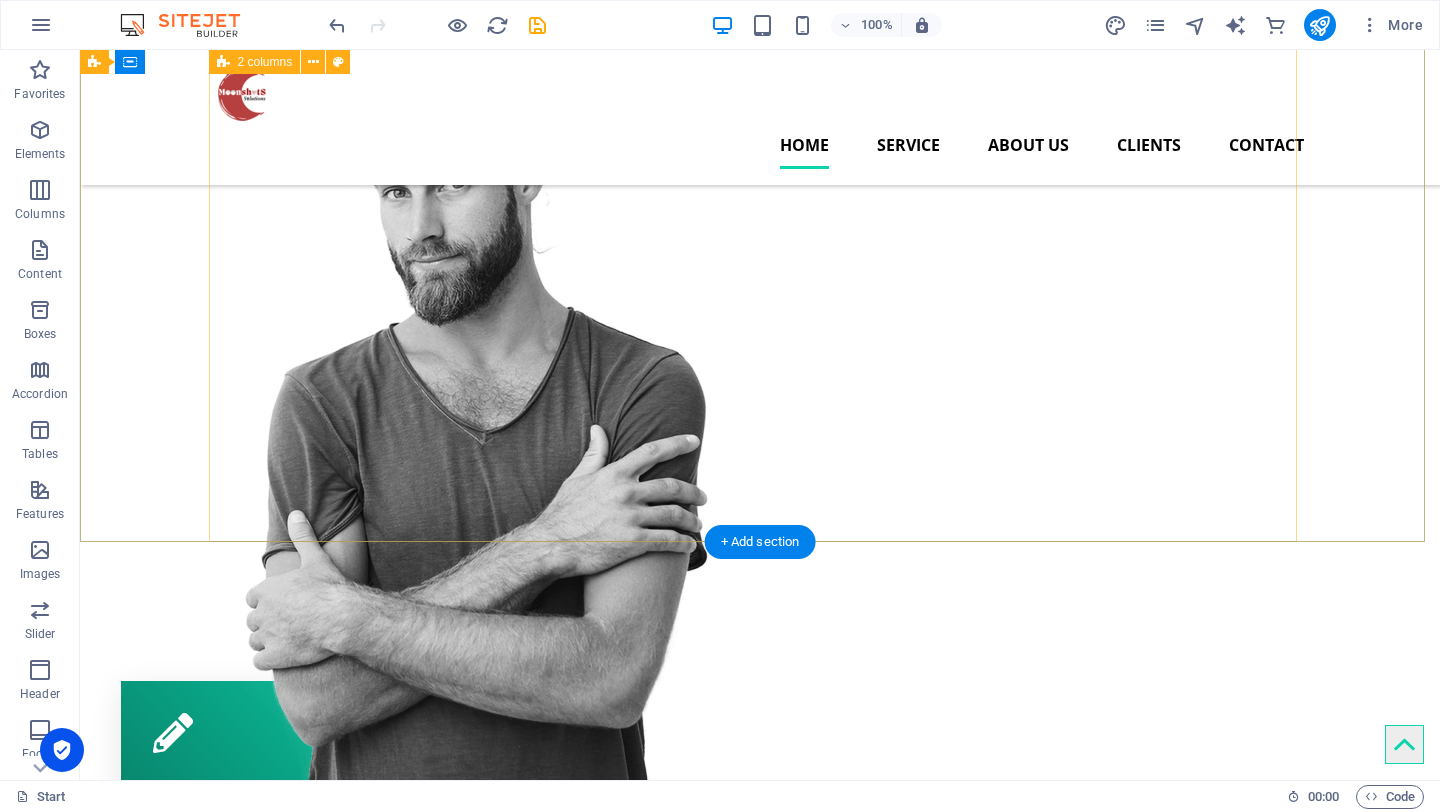 scroll, scrollTop: 356, scrollLeft: 0, axis: vertical 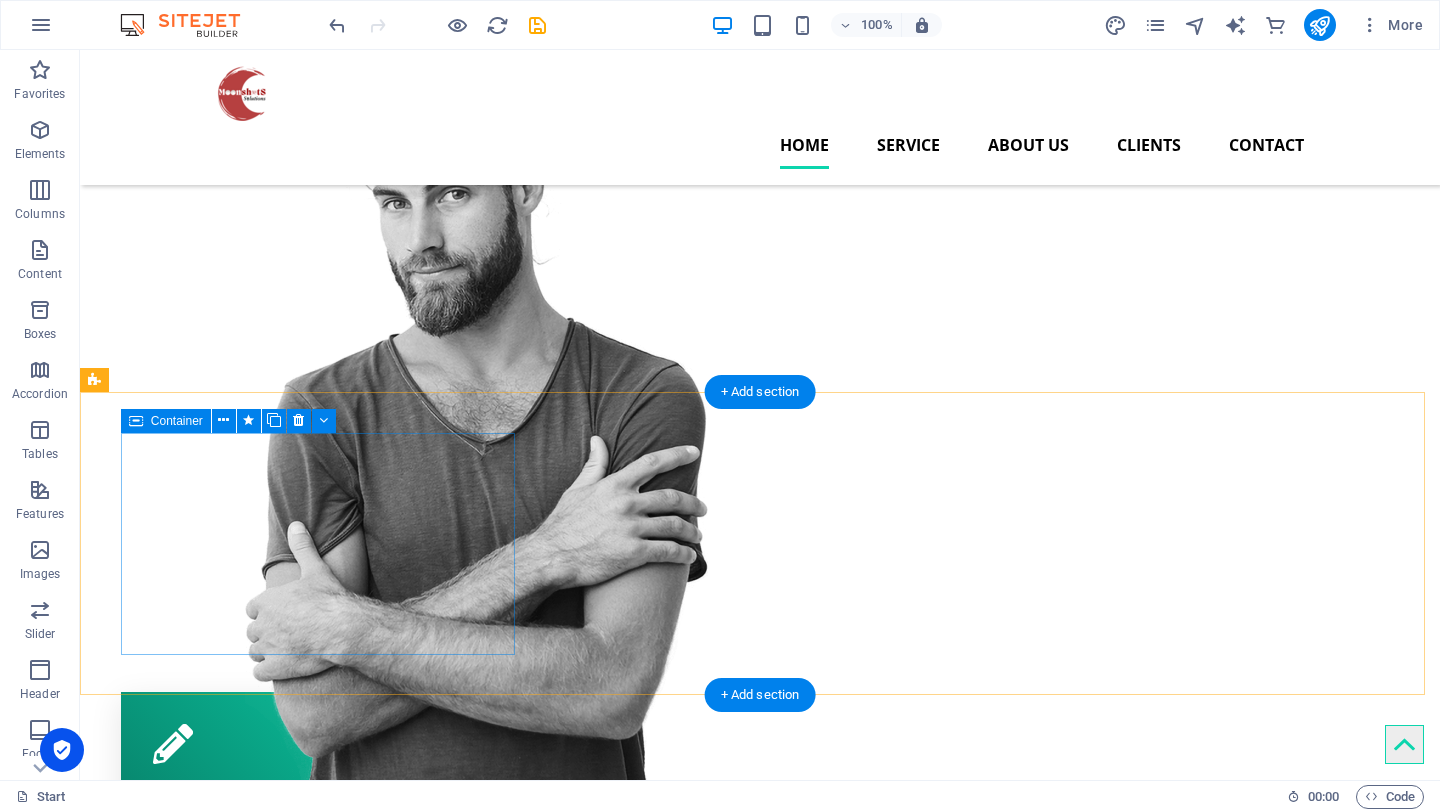 click on "Corporate design Lorem ipsum dolor sit amet, consectetur adipisicing elit. Veritatis dolorem!" at bounding box center (320, 803) 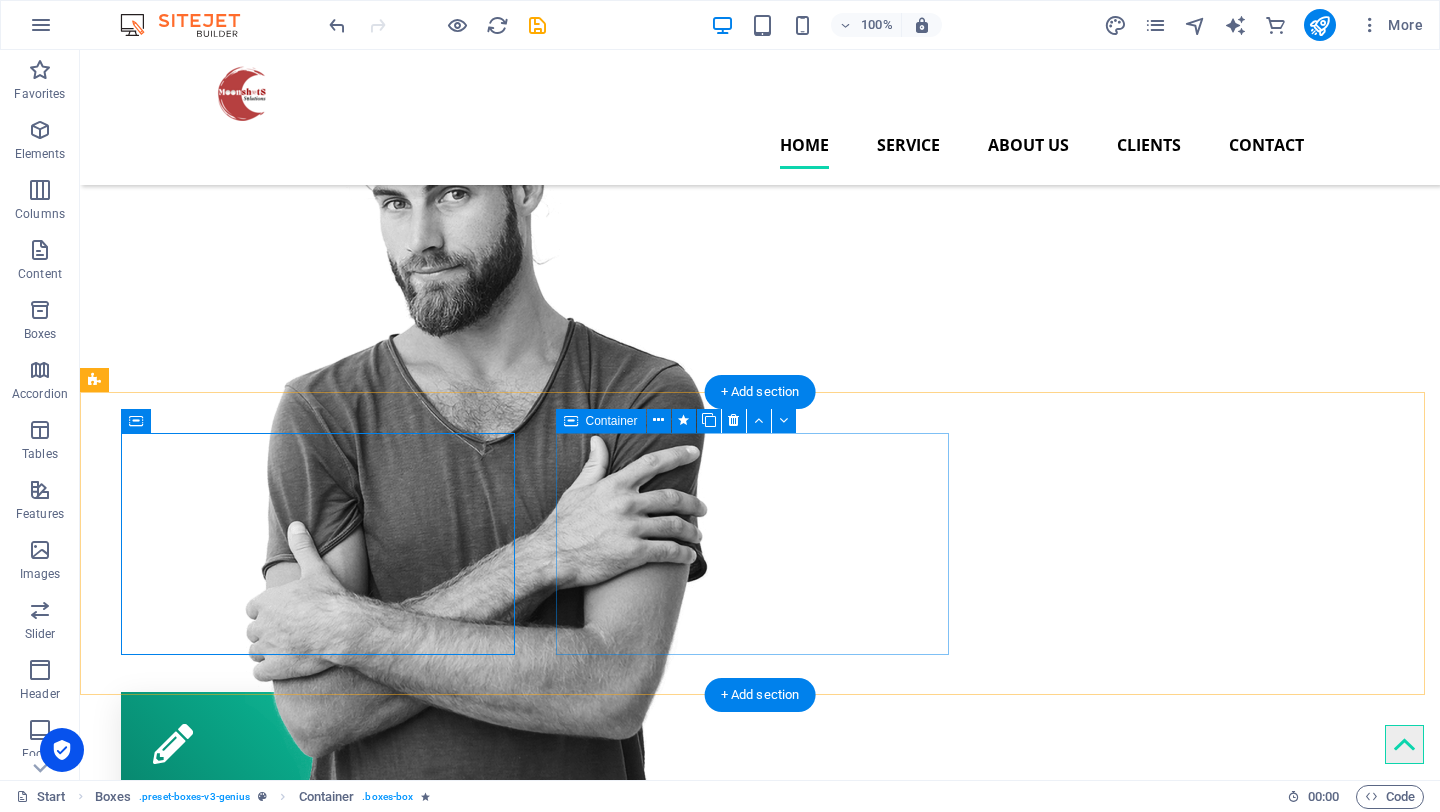 click on "Webdesign Lorem ipsum dolor sit amet, consectetur adipisicing elit. Veritatis dolorem!" at bounding box center [320, 1045] 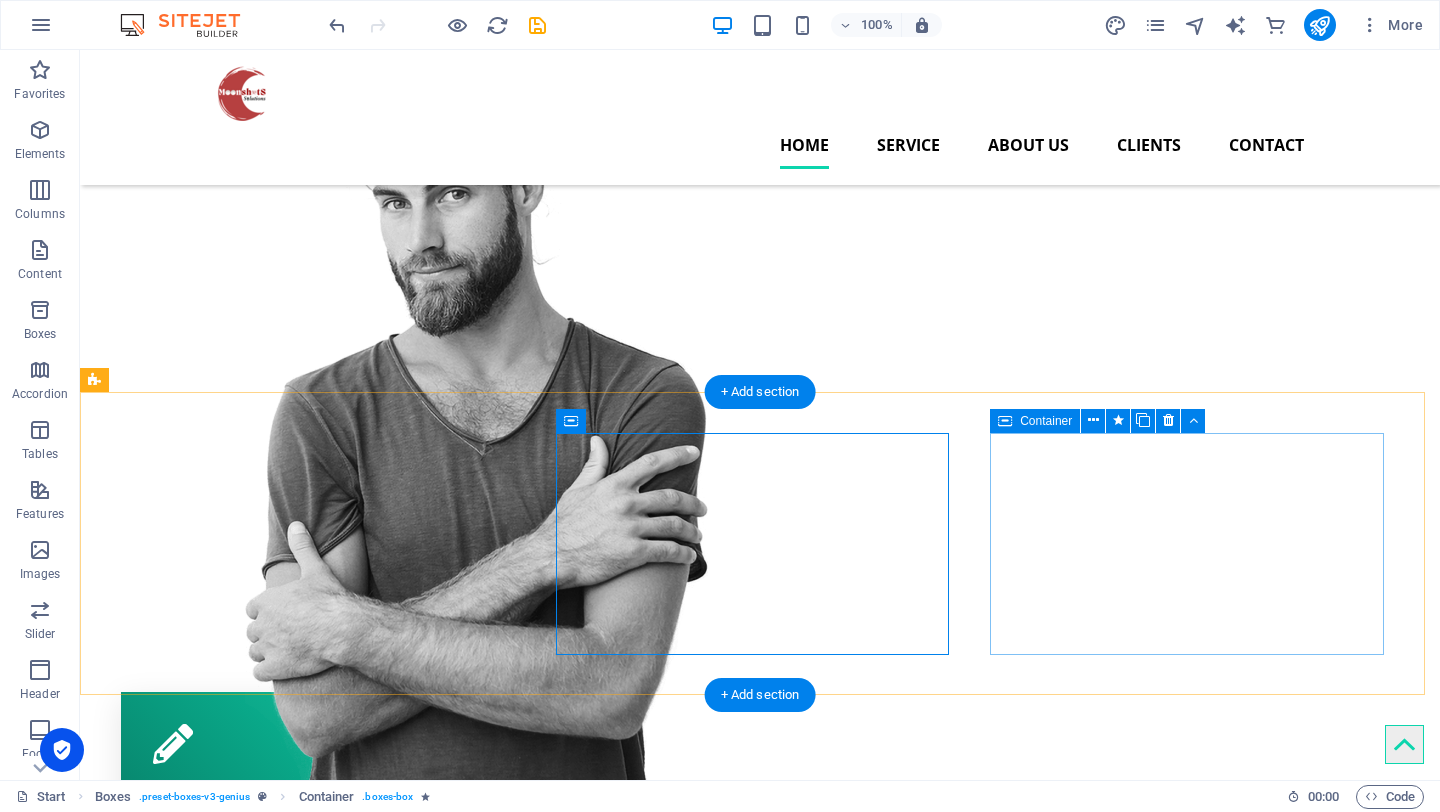 click on "Mobile apps Lorem ipsum dolor sit amet, consectetur adipisicing elit. Veritatis dolorem!" at bounding box center [320, 1287] 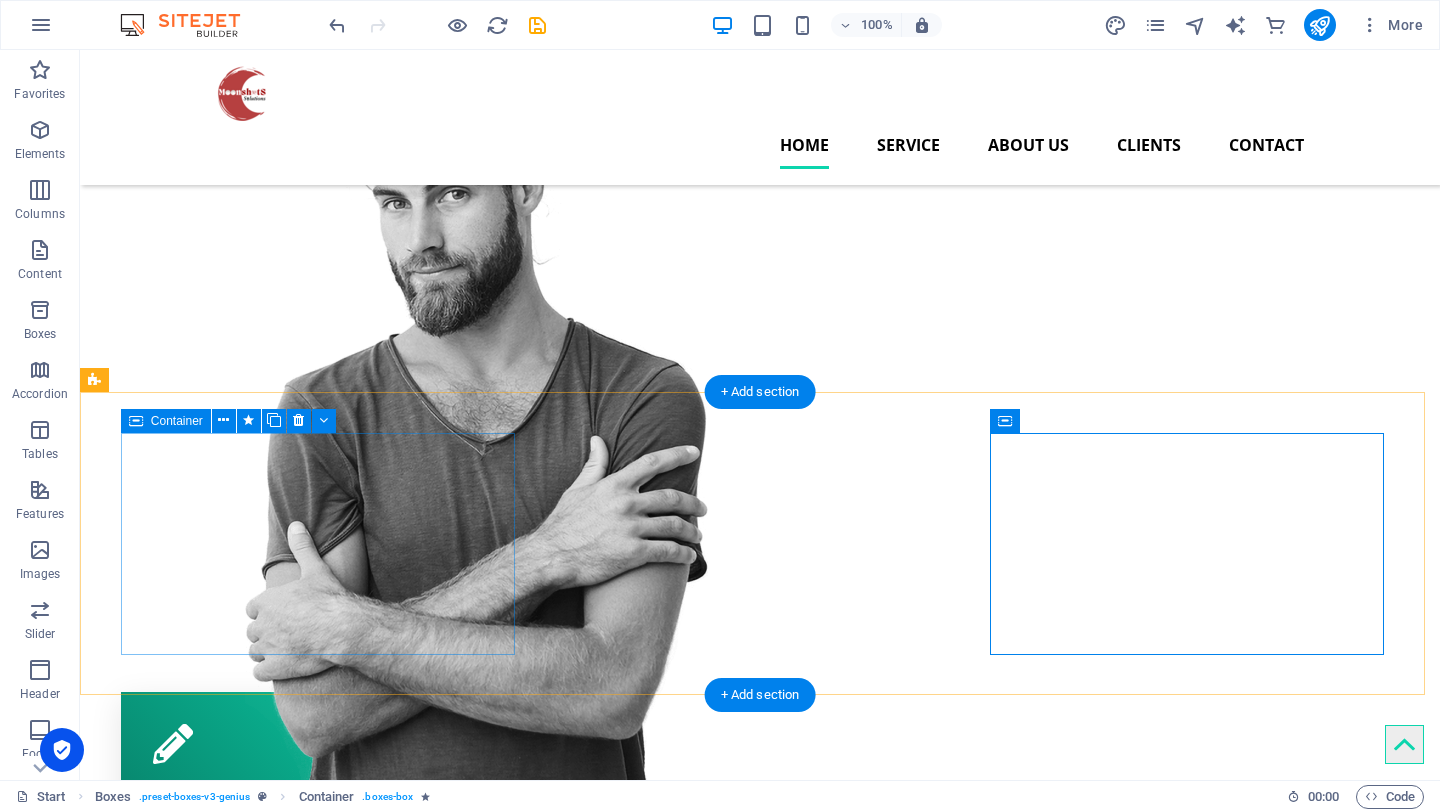 click on "Corporate design Lorem ipsum dolor sit amet, consectetur adipisicing elit. Veritatis dolorem!" at bounding box center (320, 803) 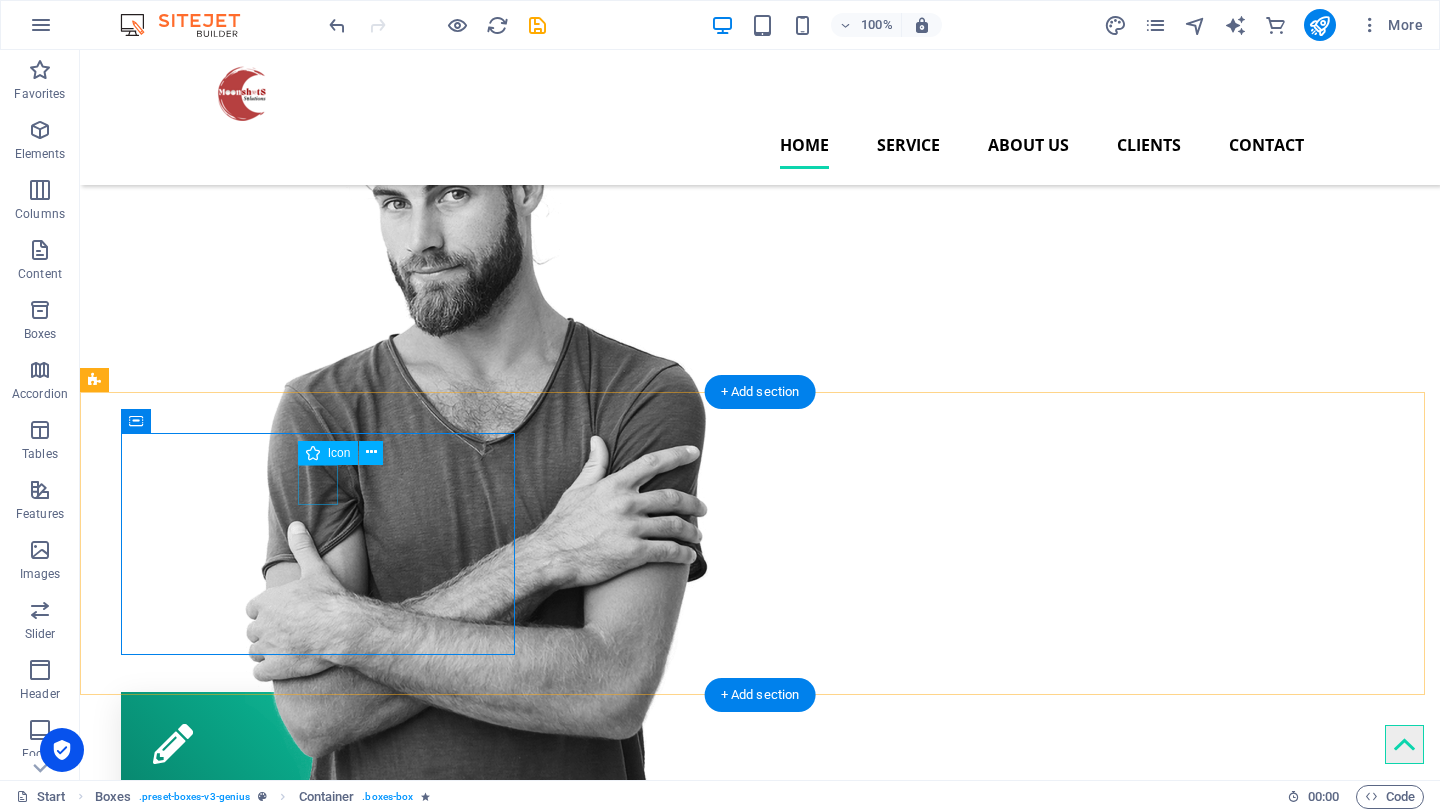 click at bounding box center [320, 744] 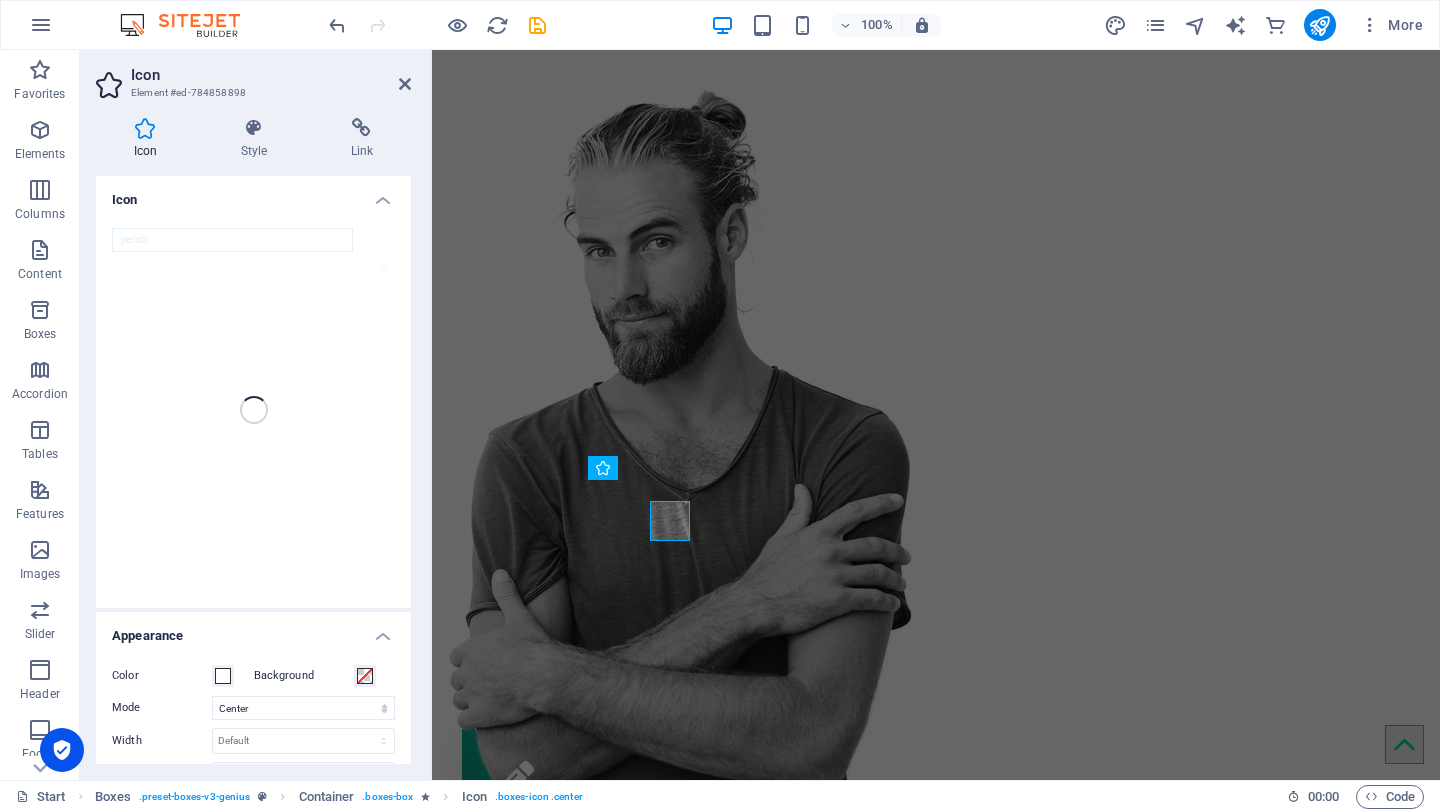 scroll, scrollTop: 320, scrollLeft: 0, axis: vertical 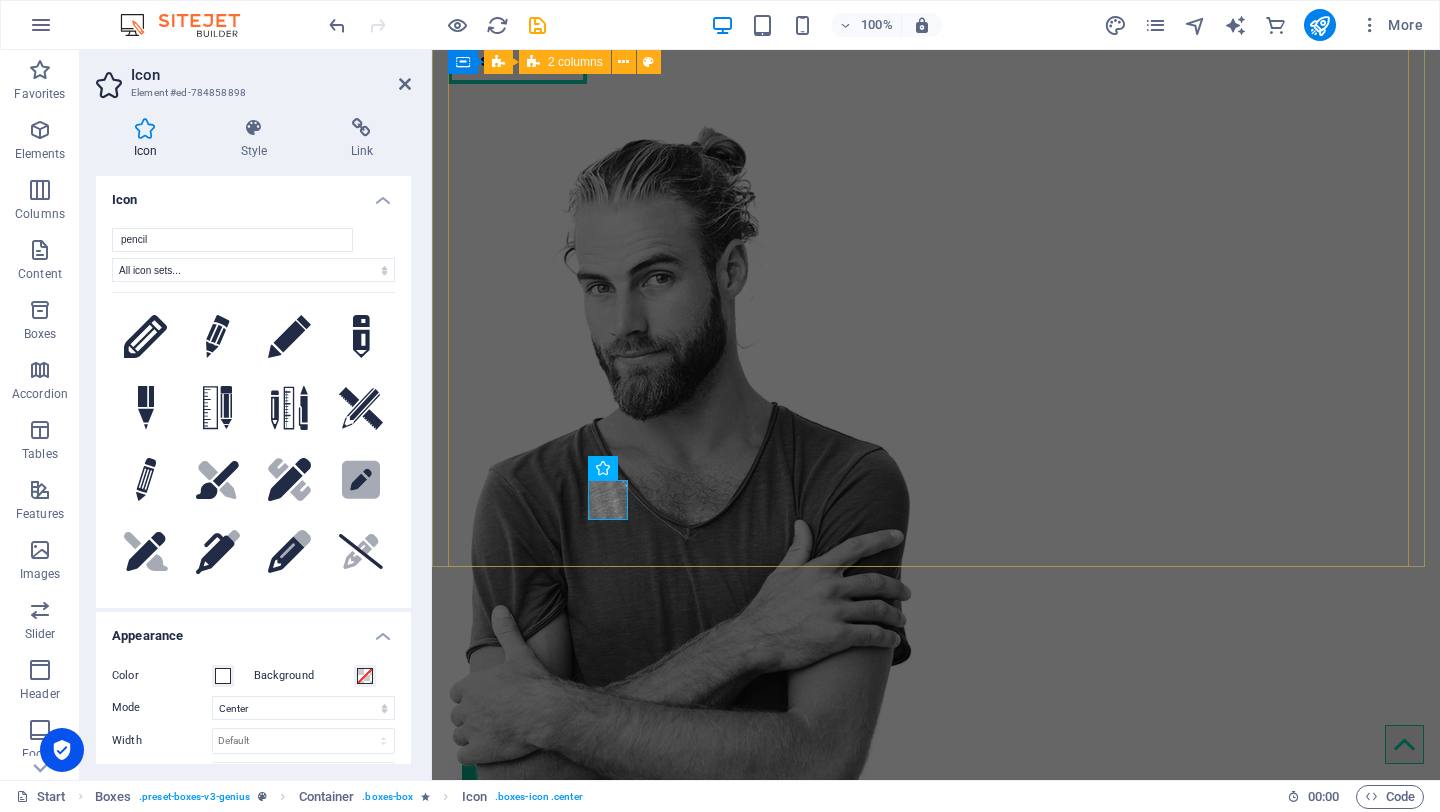 click on "We turn your ideas into reality  Get in touch" at bounding box center [936, 375] 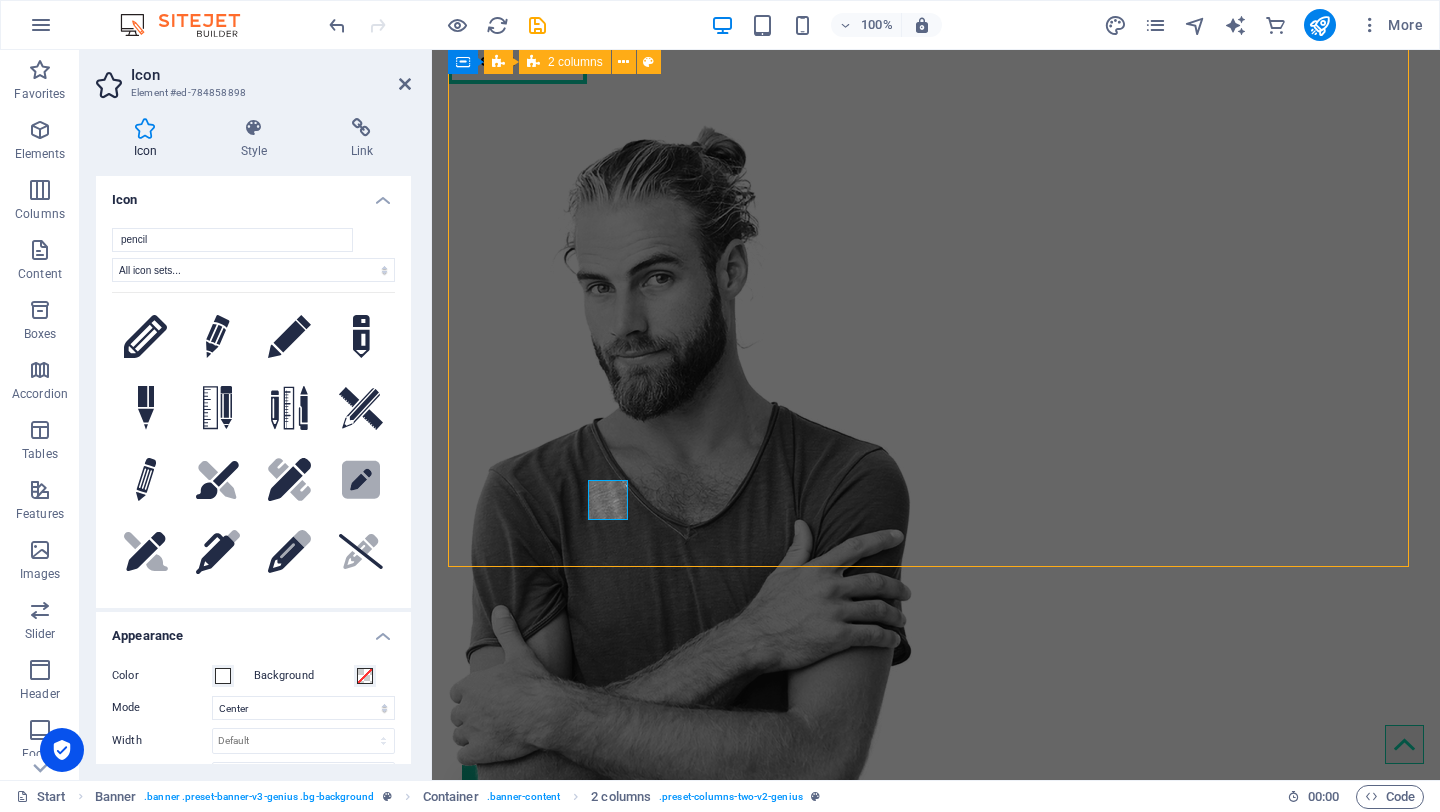 scroll, scrollTop: 356, scrollLeft: 0, axis: vertical 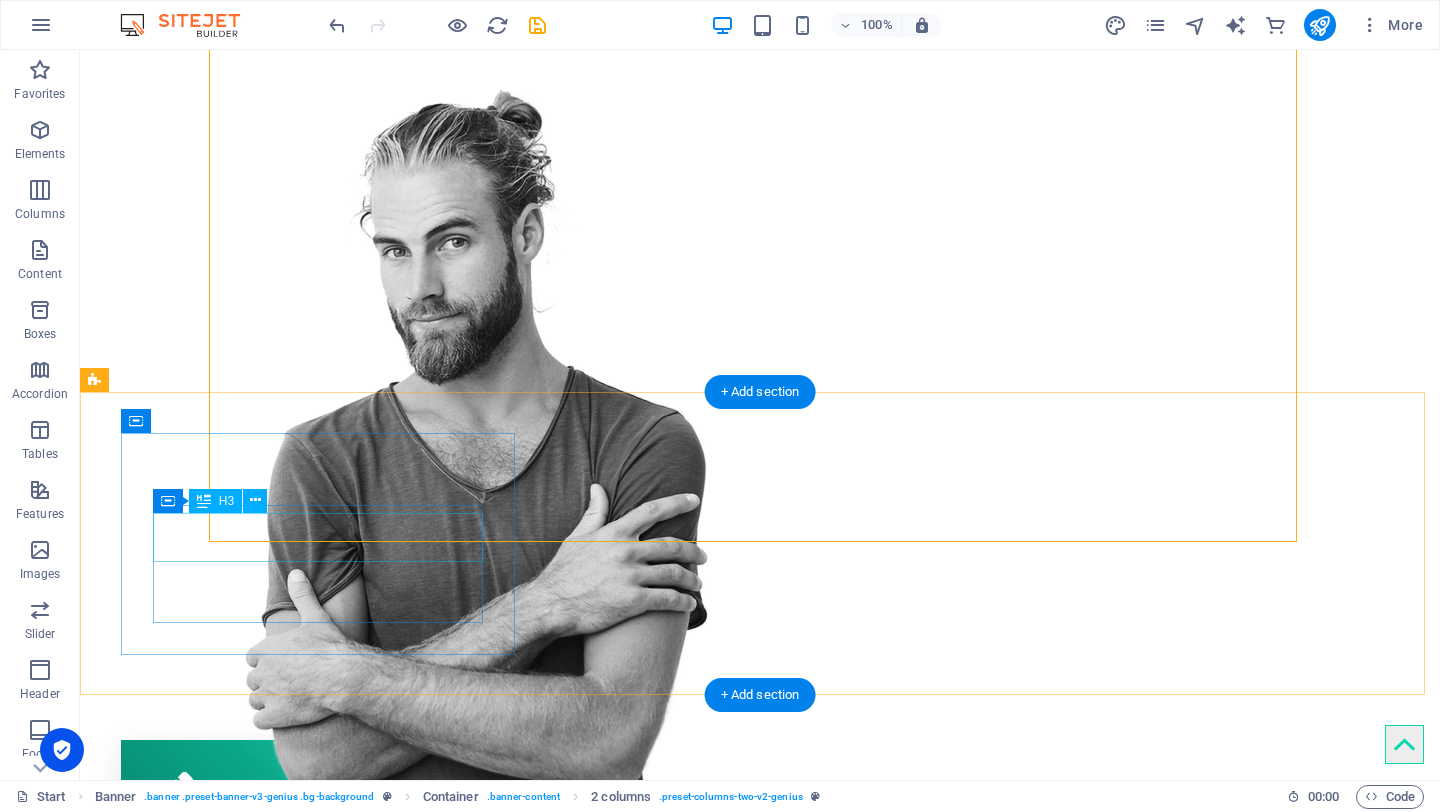 click on "Corporate design" at bounding box center (320, 844) 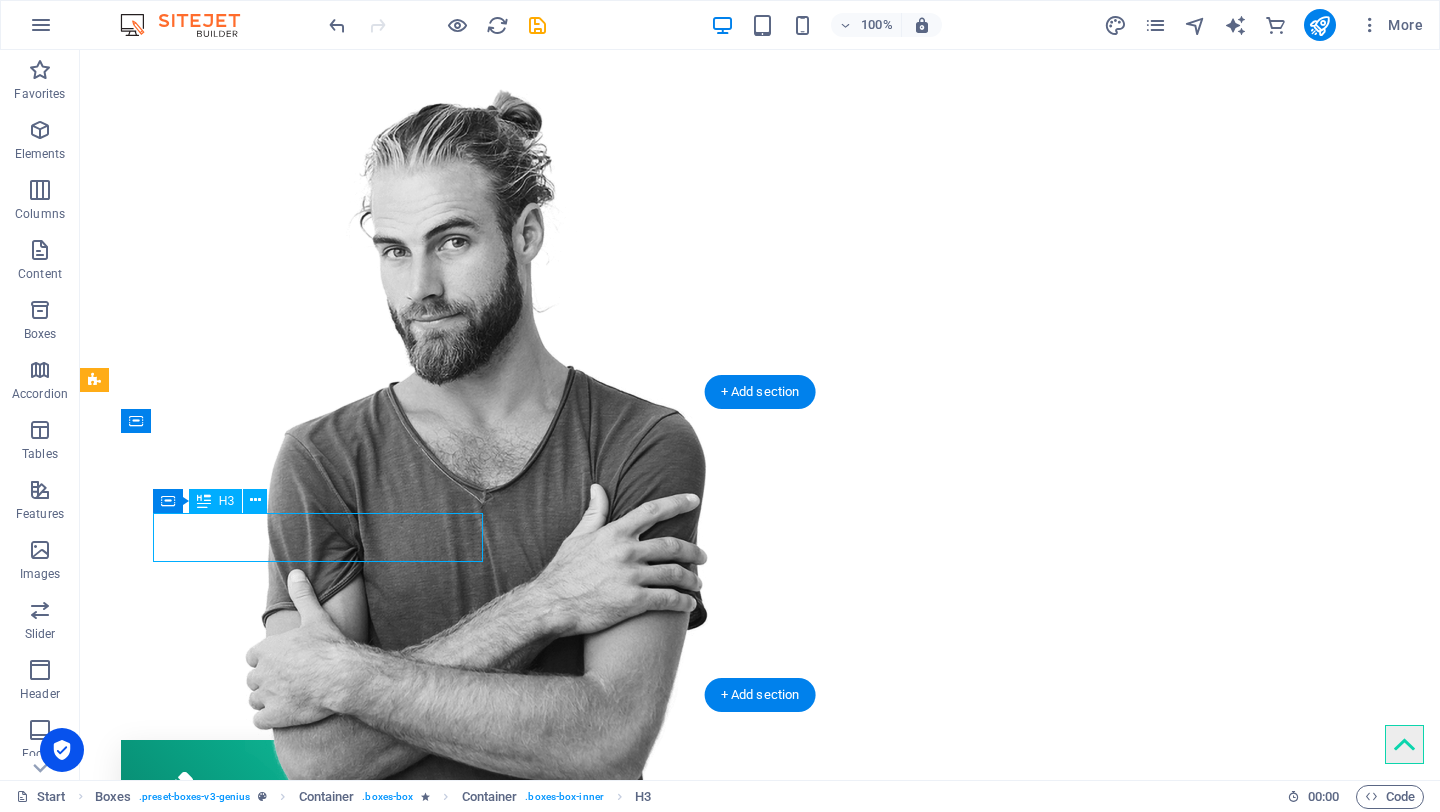 click on "Corporate design" at bounding box center (320, 844) 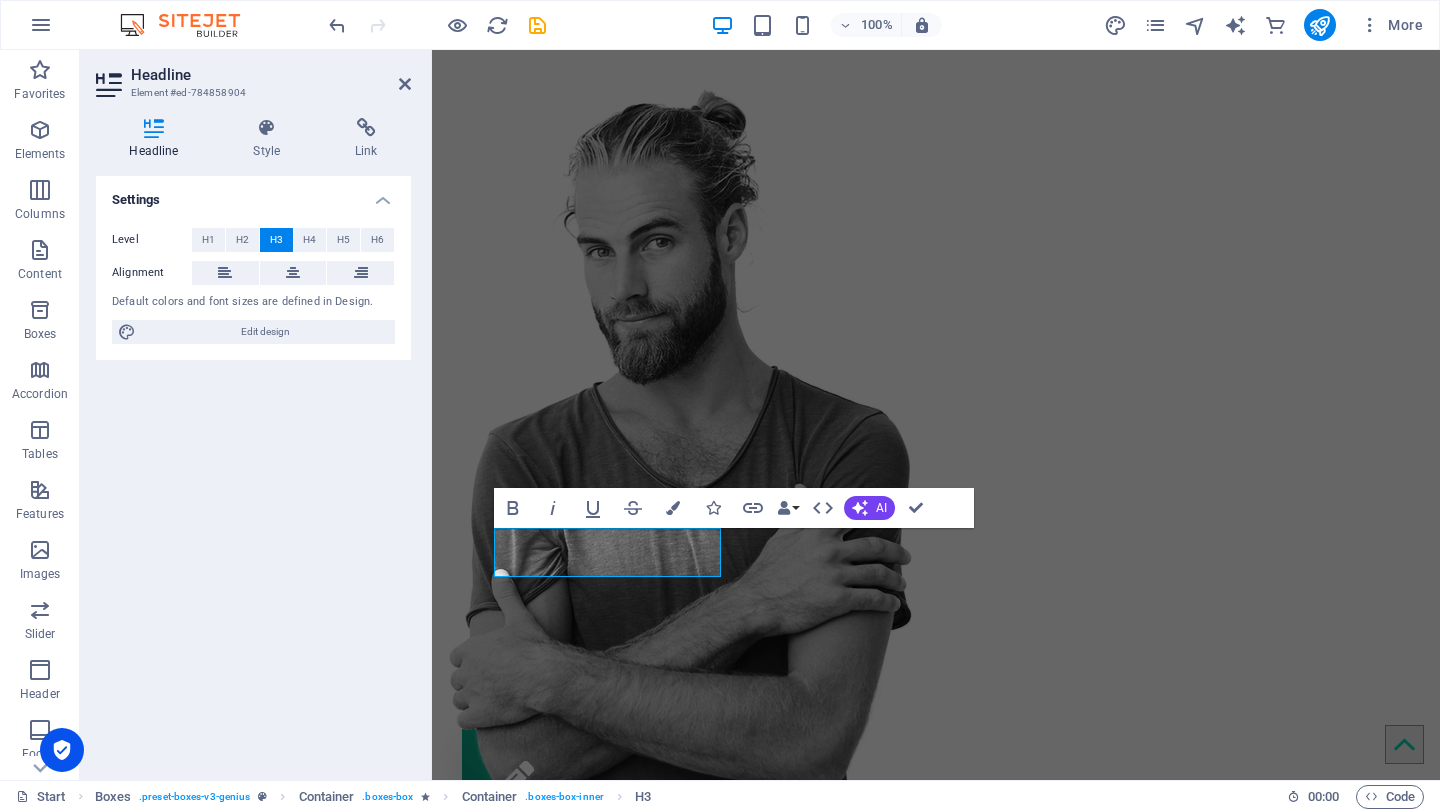 scroll, scrollTop: 320, scrollLeft: 0, axis: vertical 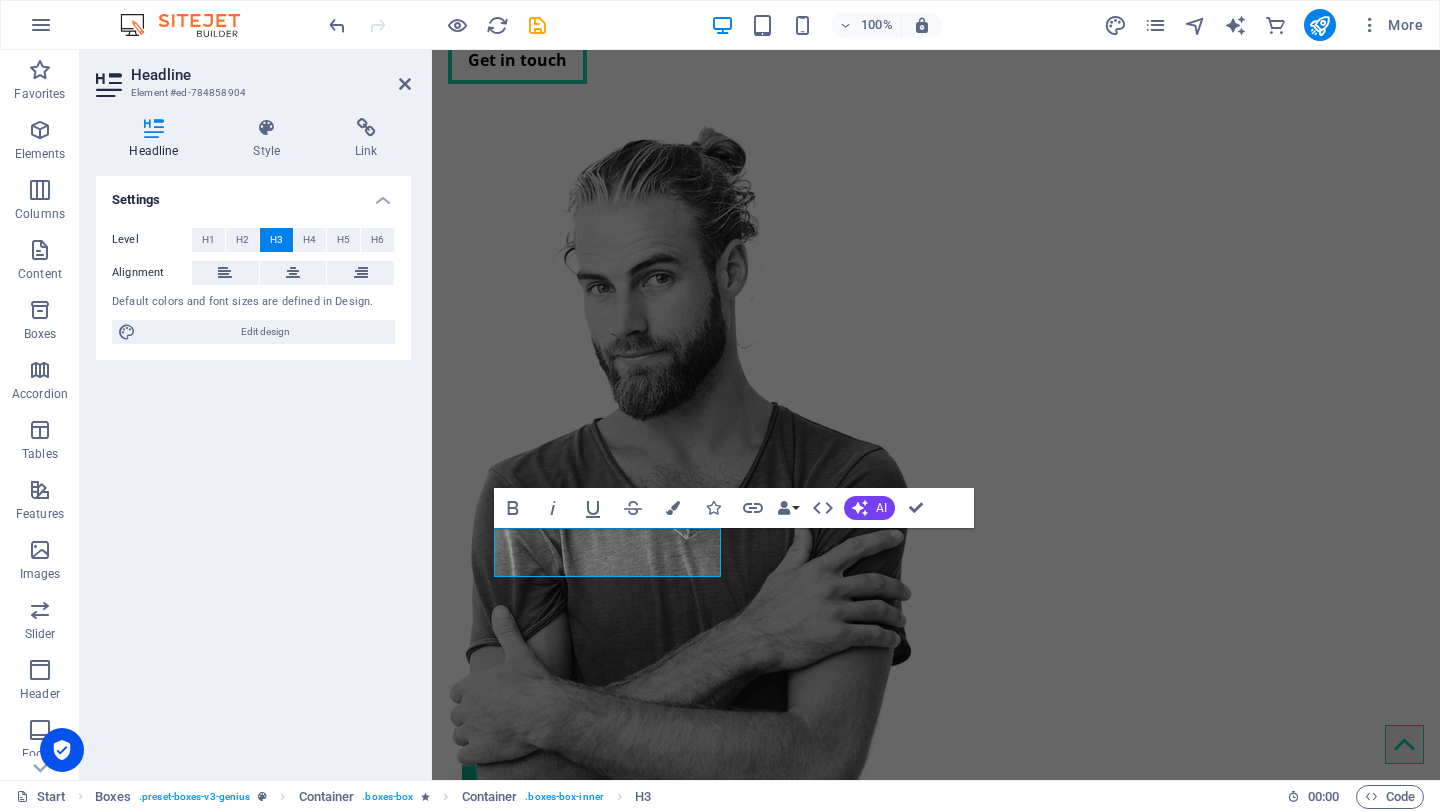 type 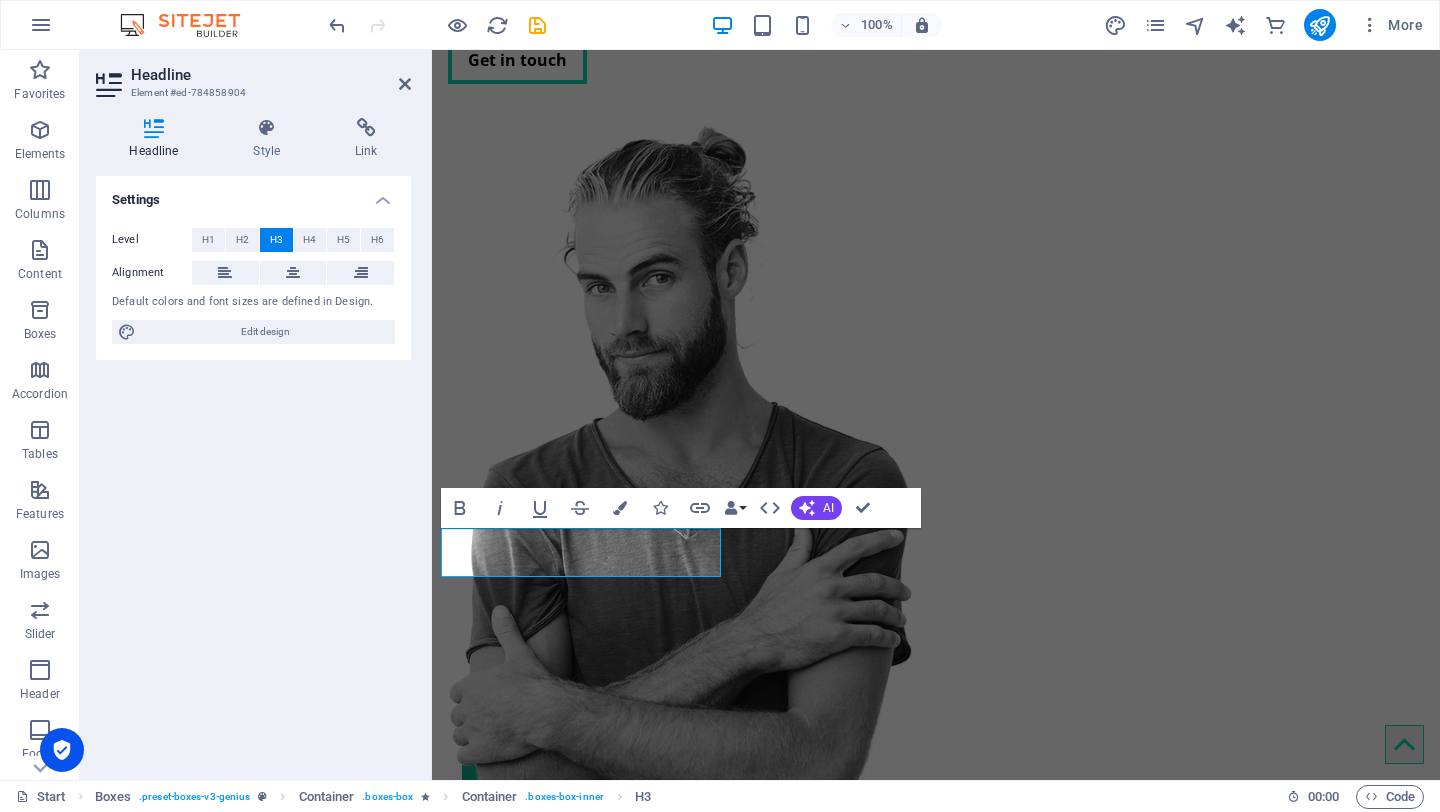 scroll, scrollTop: 0, scrollLeft: 68, axis: horizontal 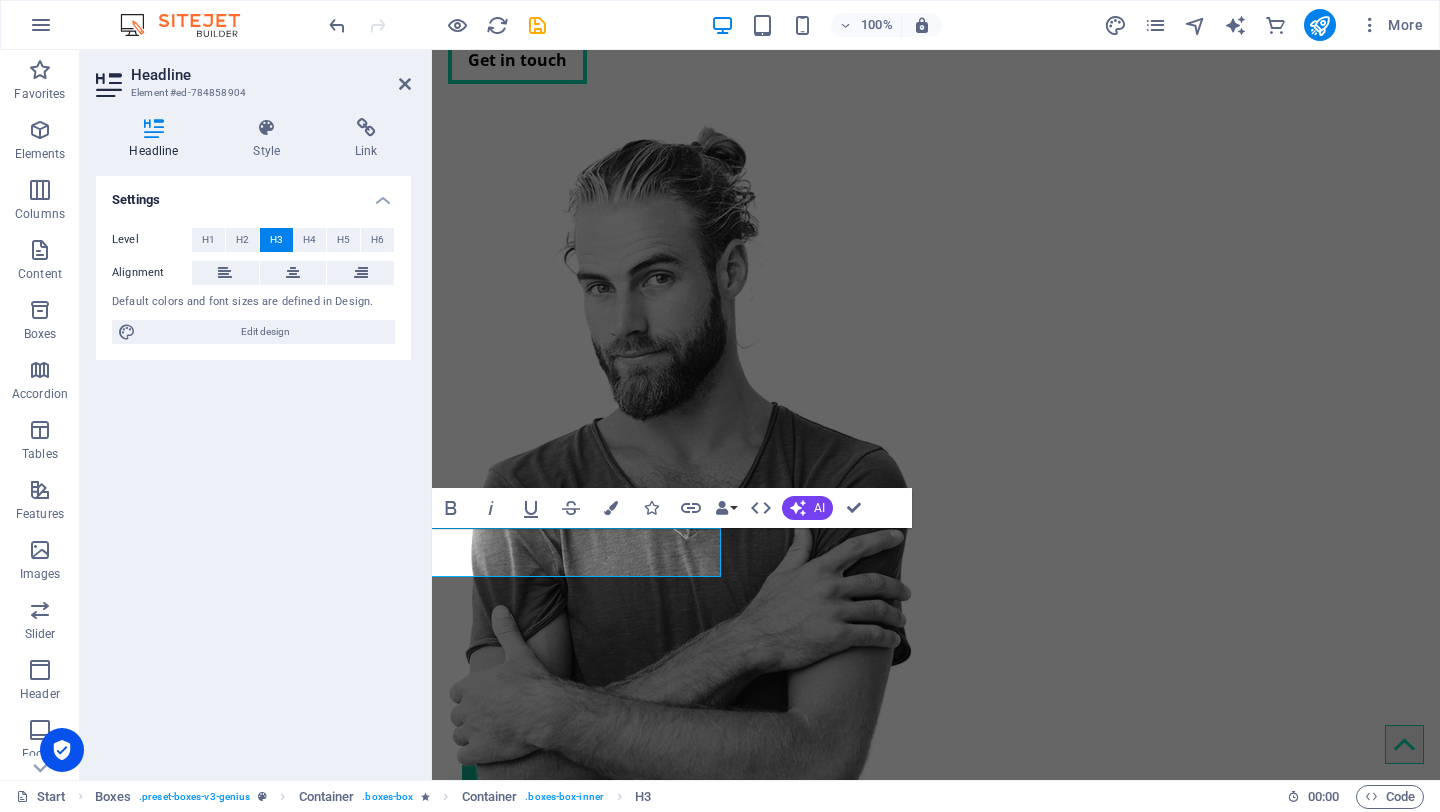 click on "Settings Level H1 H2 H3 H4 H5 H6 Alignment Default colors and font sizes are defined in Design. Edit design" at bounding box center (253, 470) 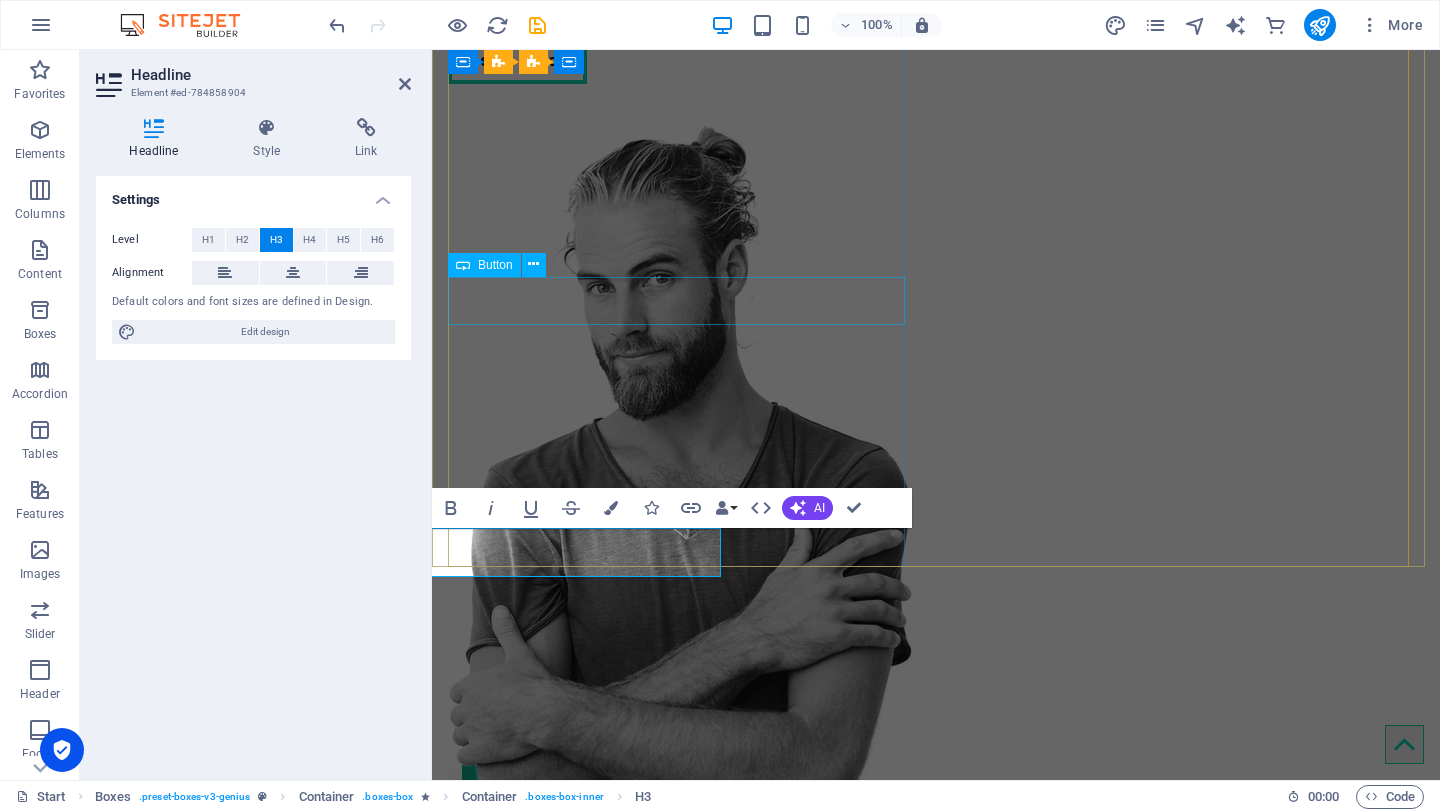 click on "Get in touch" at bounding box center (680, 60) 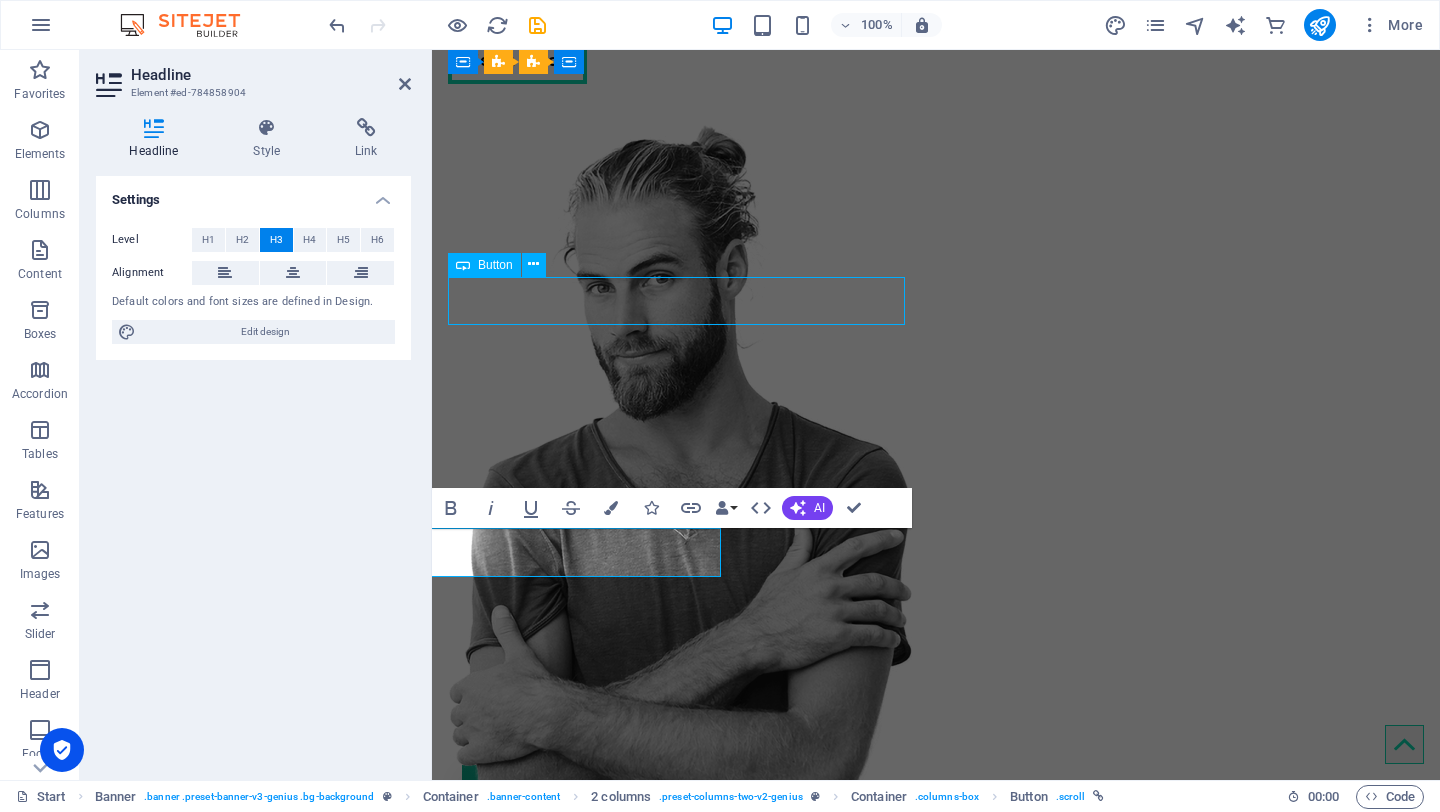 scroll, scrollTop: 356, scrollLeft: 0, axis: vertical 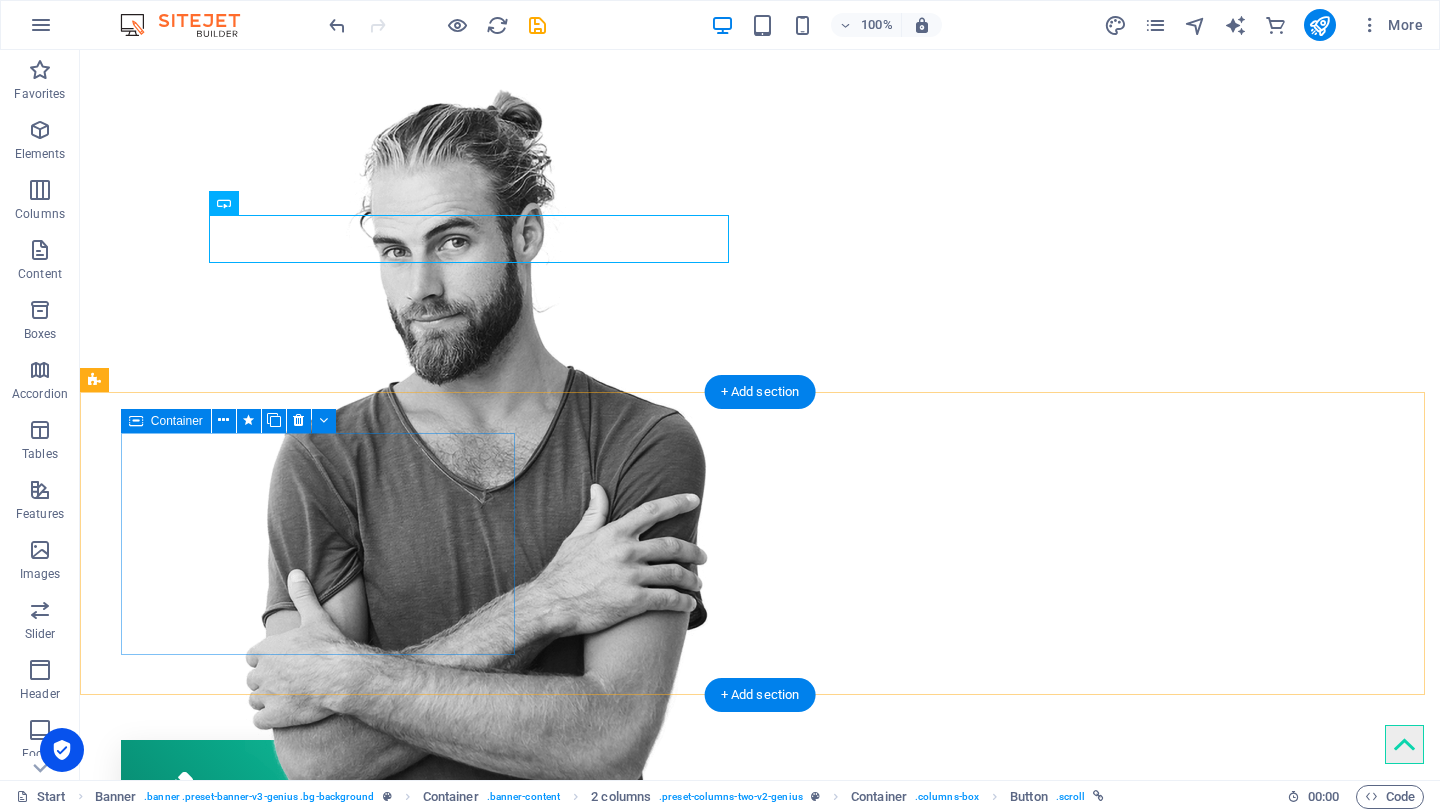 click on "Accounting/Bookkeeping Lorem ipsum dolor sit amet, consectetur adipisicing elit. Veritatis dolorem!" at bounding box center (320, 851) 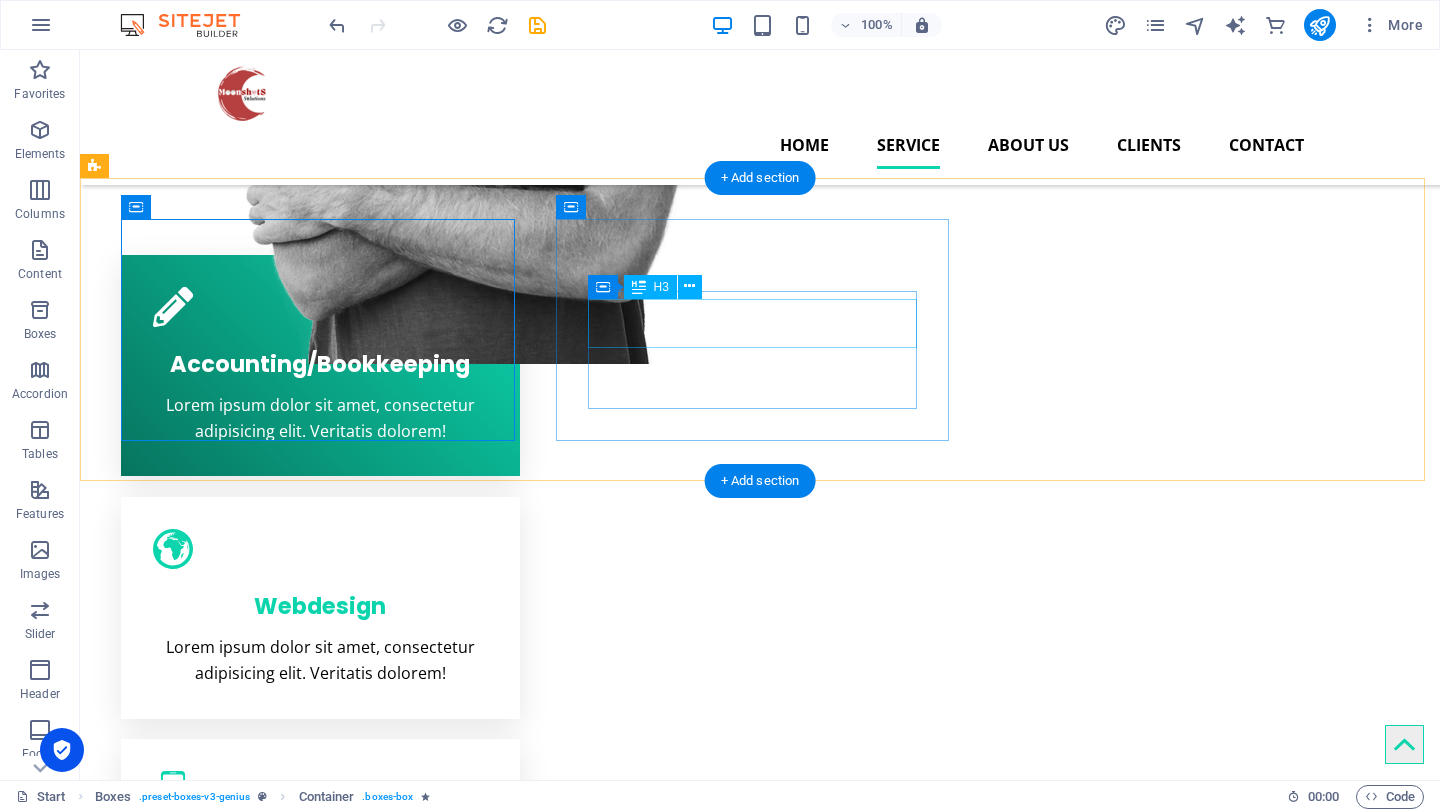 scroll, scrollTop: 559, scrollLeft: 0, axis: vertical 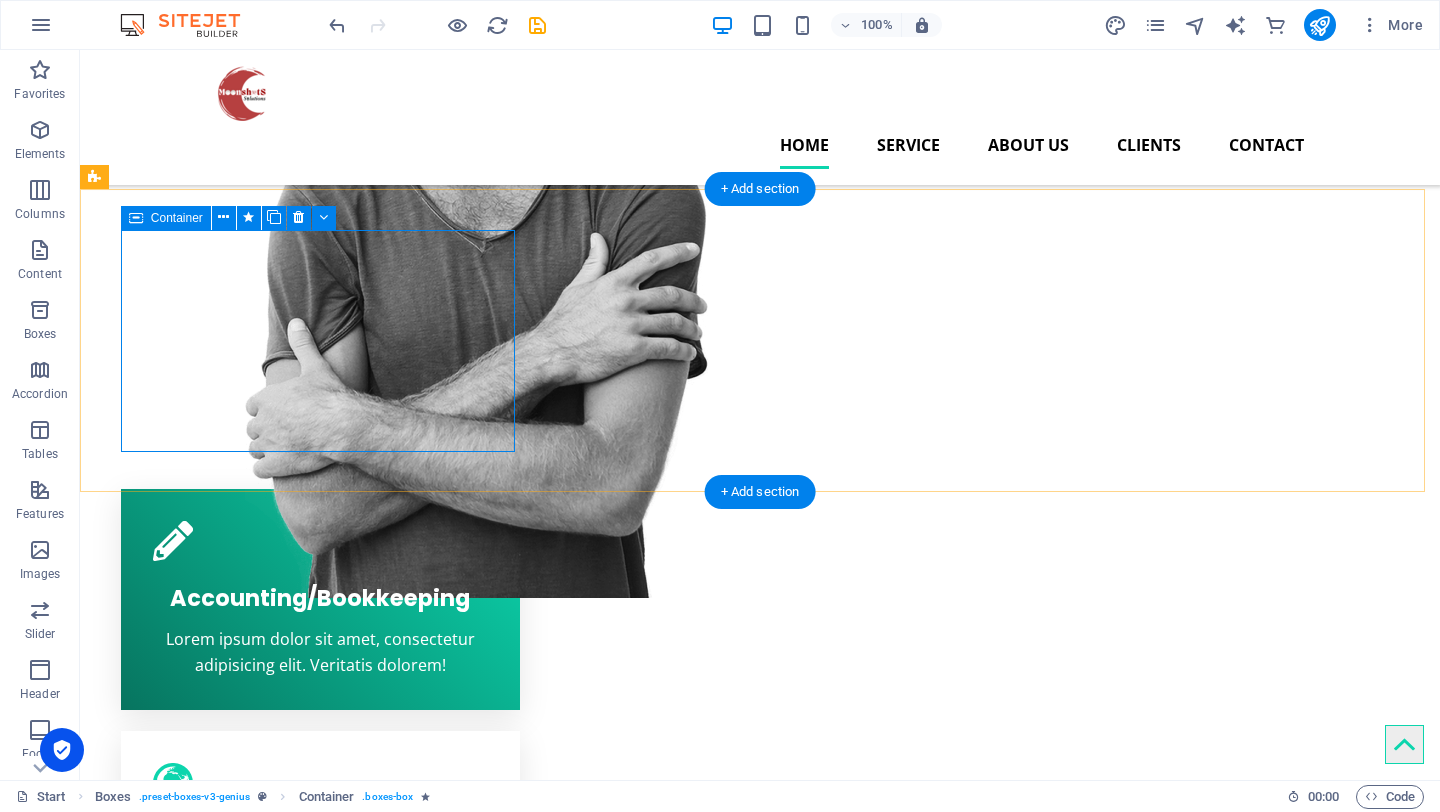 click on "Accounting/Bookkeeping Lorem ipsum dolor sit amet, consectetur adipisicing elit. Veritatis dolorem!" at bounding box center (320, 600) 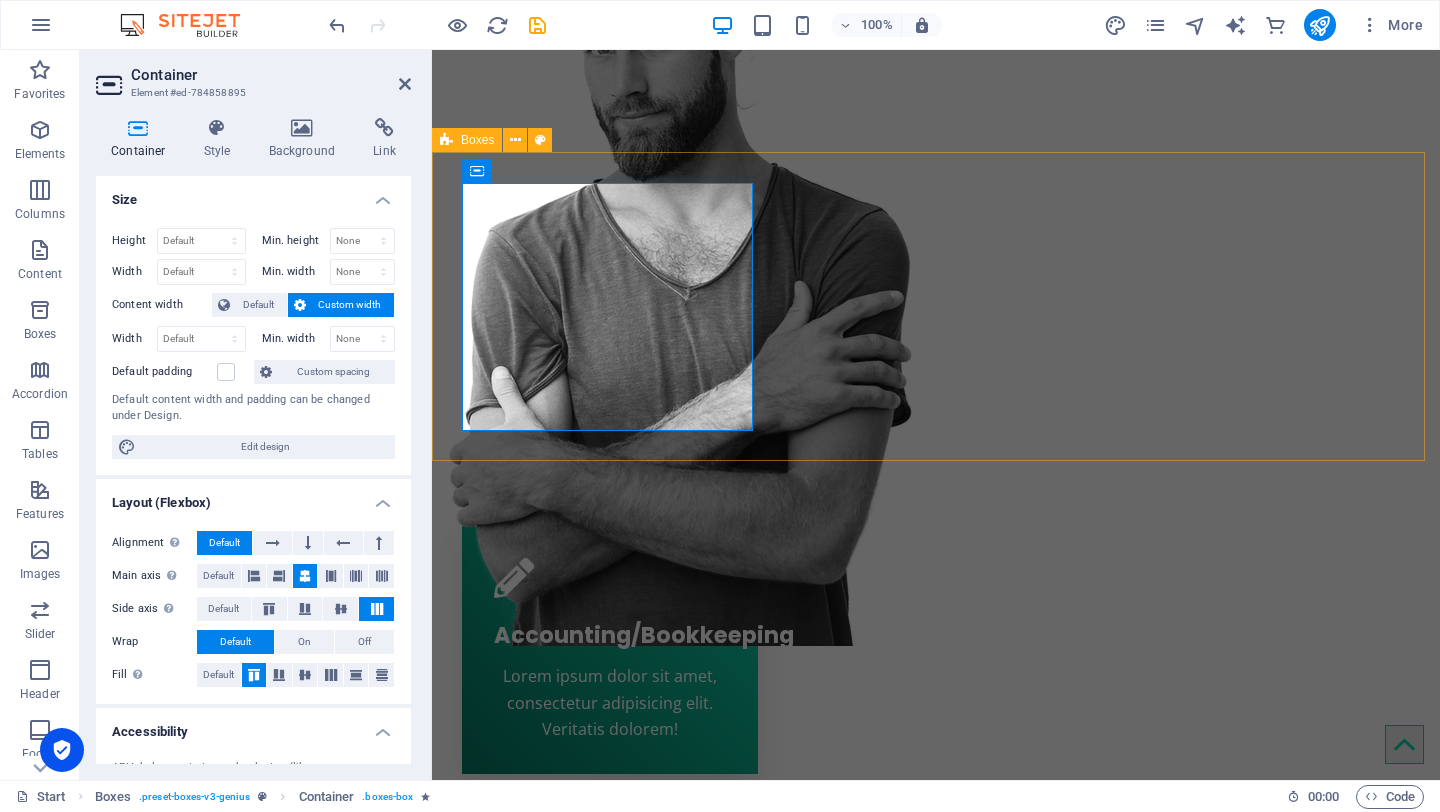 scroll, scrollTop: 585, scrollLeft: 0, axis: vertical 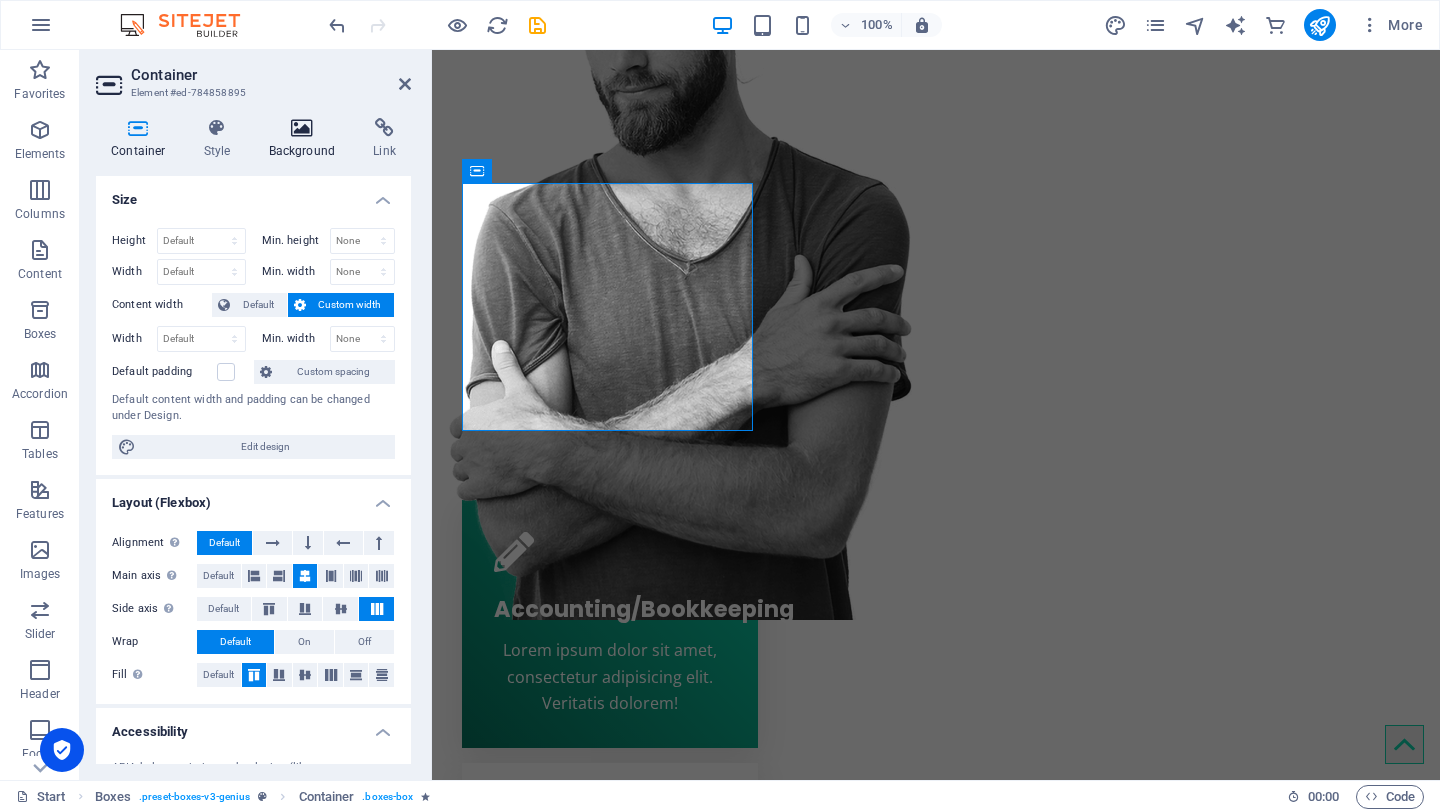click at bounding box center (302, 128) 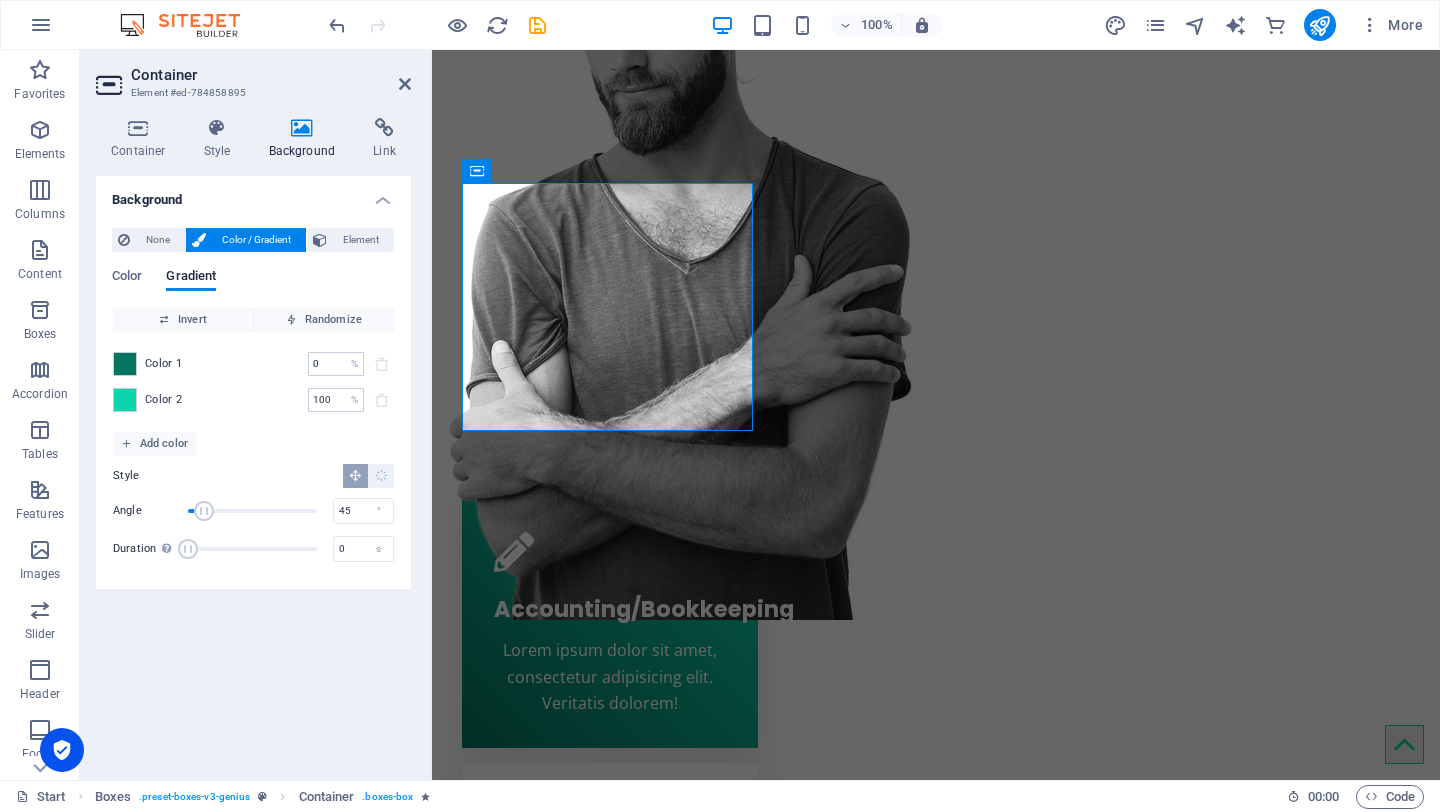 click on "Color / Gradient" at bounding box center [256, 240] 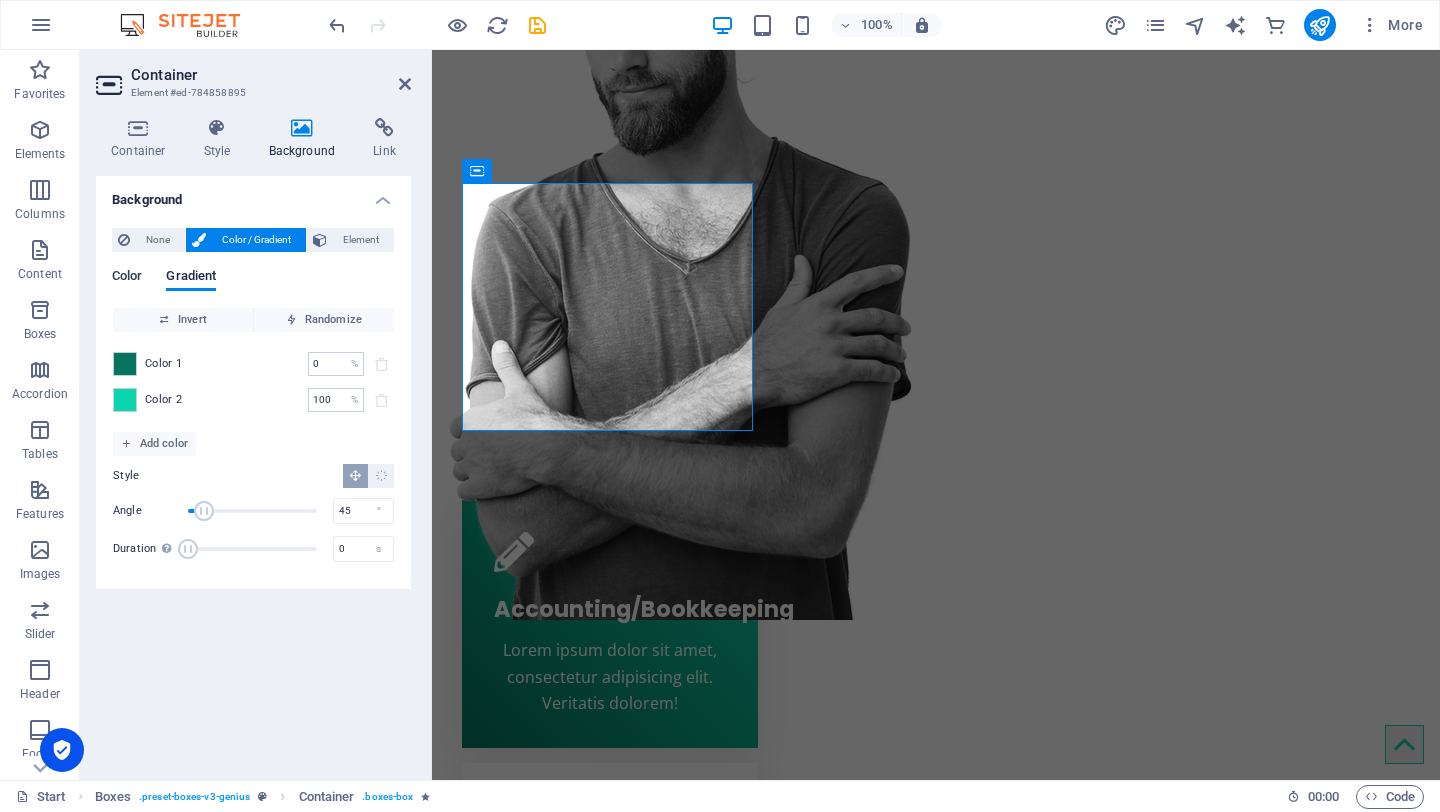 click on "Color" at bounding box center [127, 278] 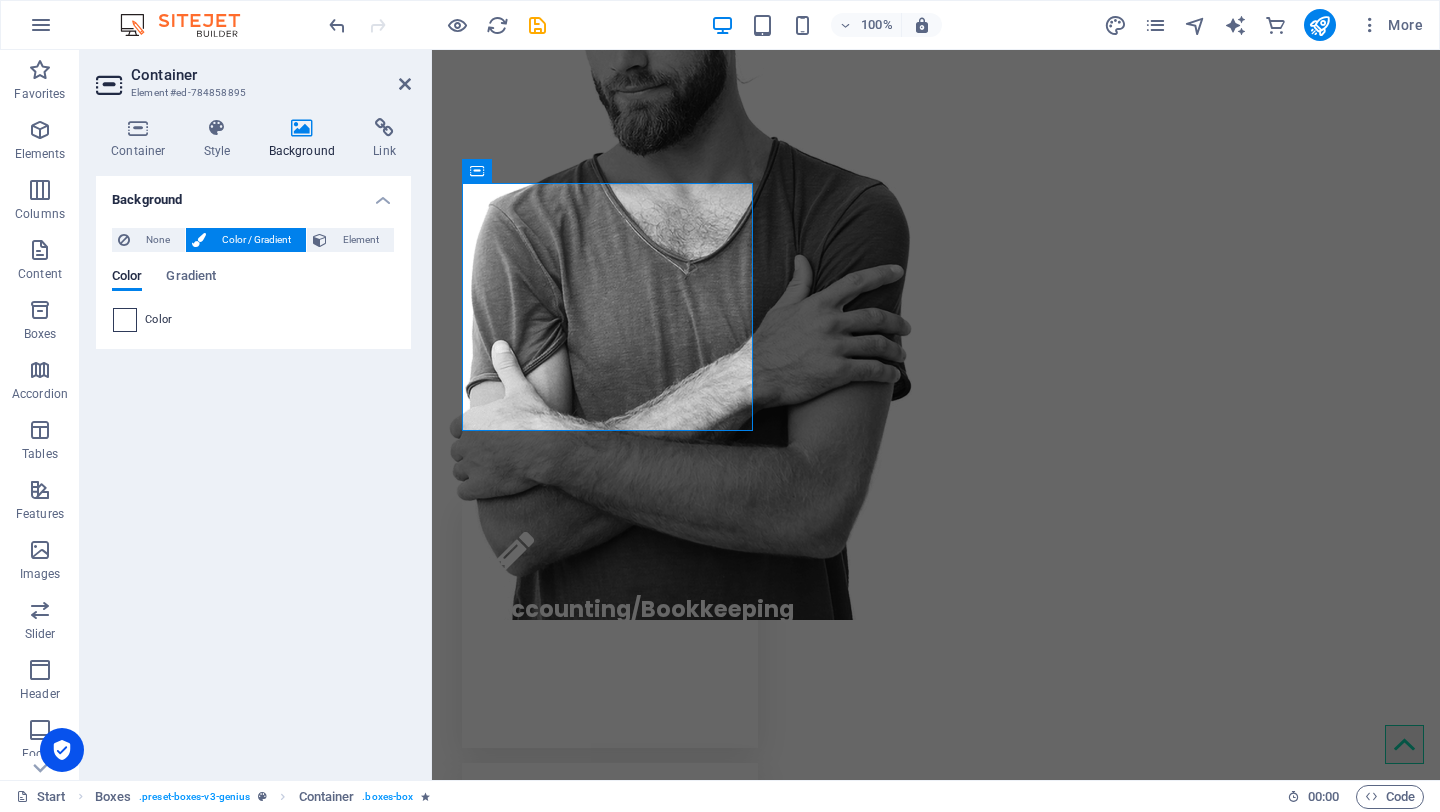 click at bounding box center (125, 320) 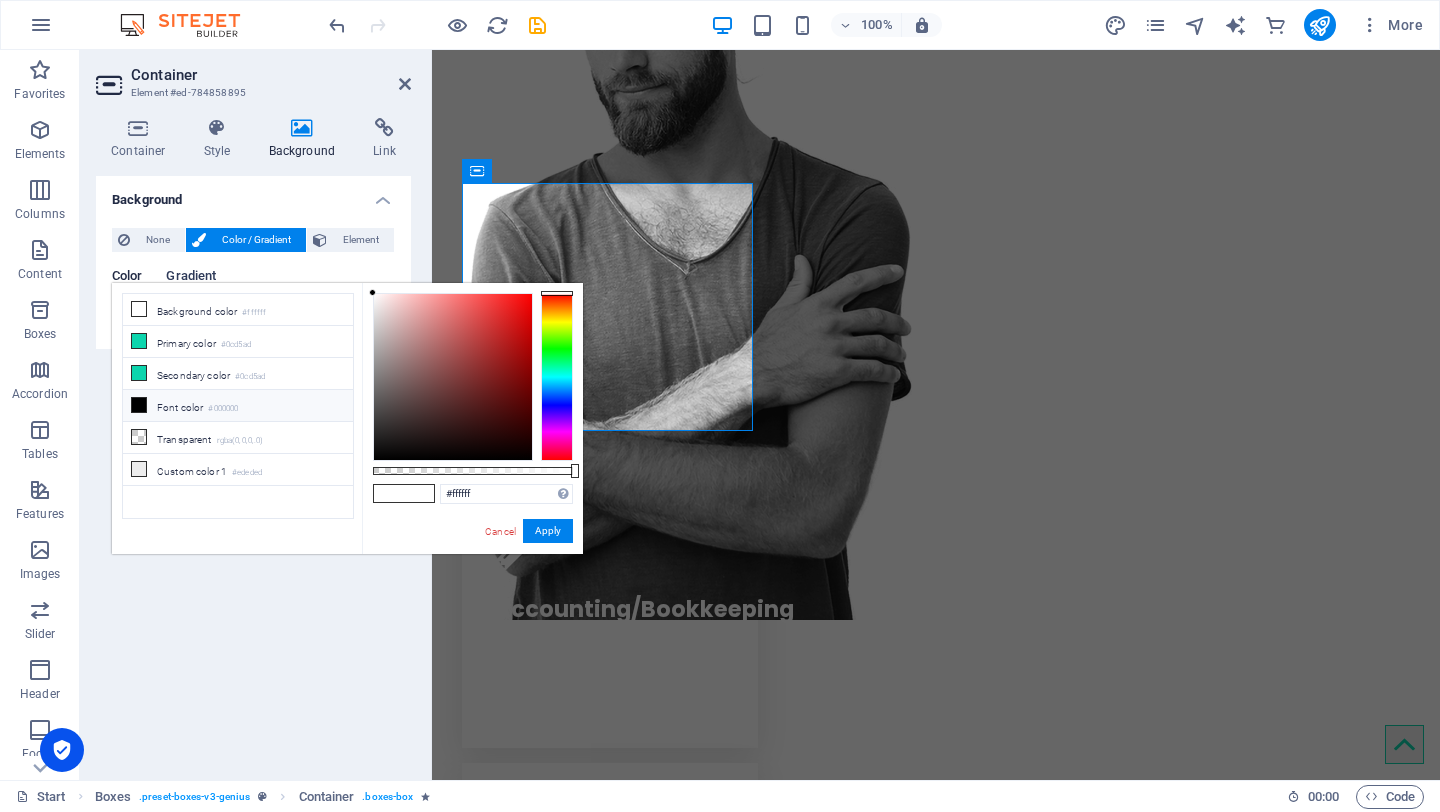 click on "Gradient" at bounding box center (191, 278) 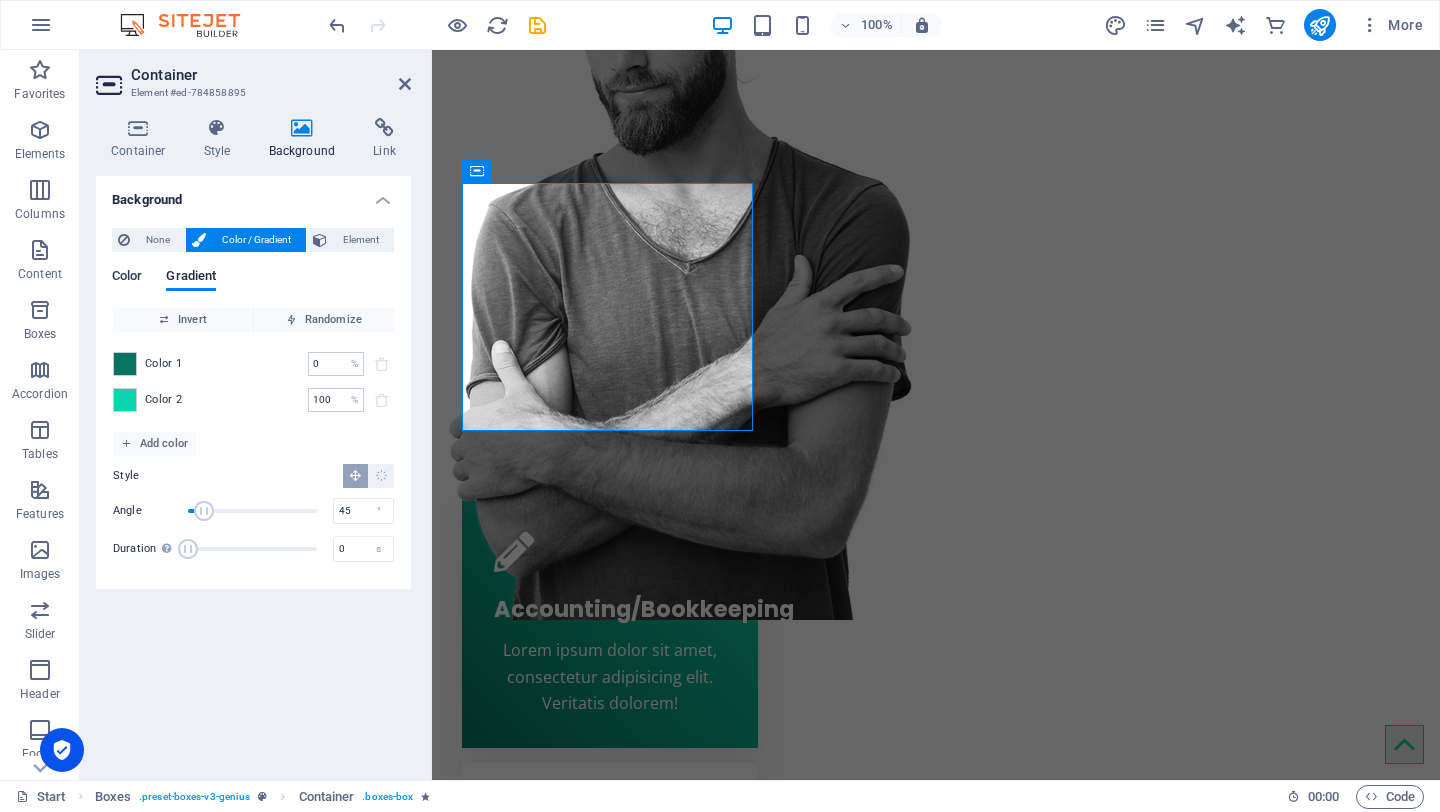 click on "Color" at bounding box center [127, 278] 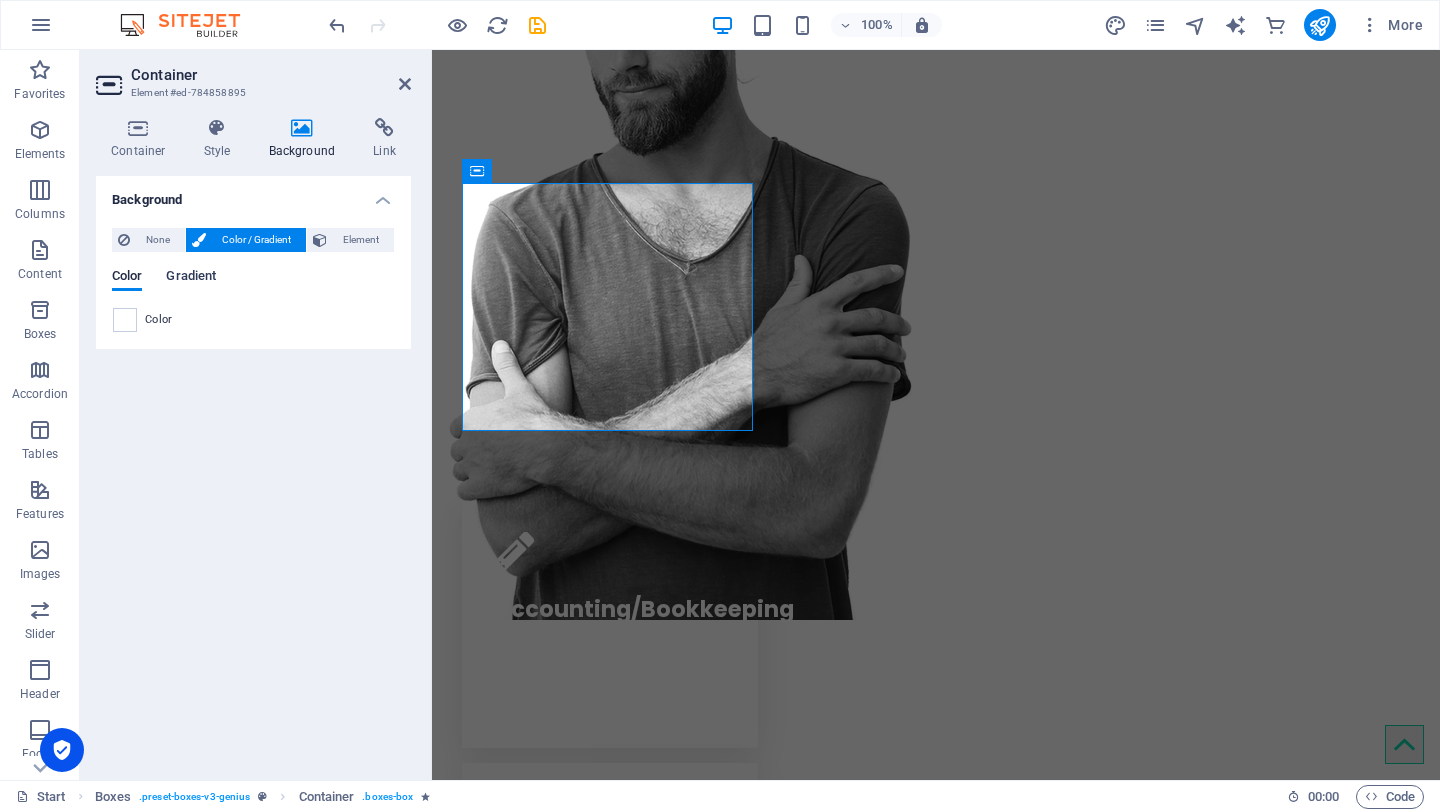 click on "Gradient" at bounding box center (191, 278) 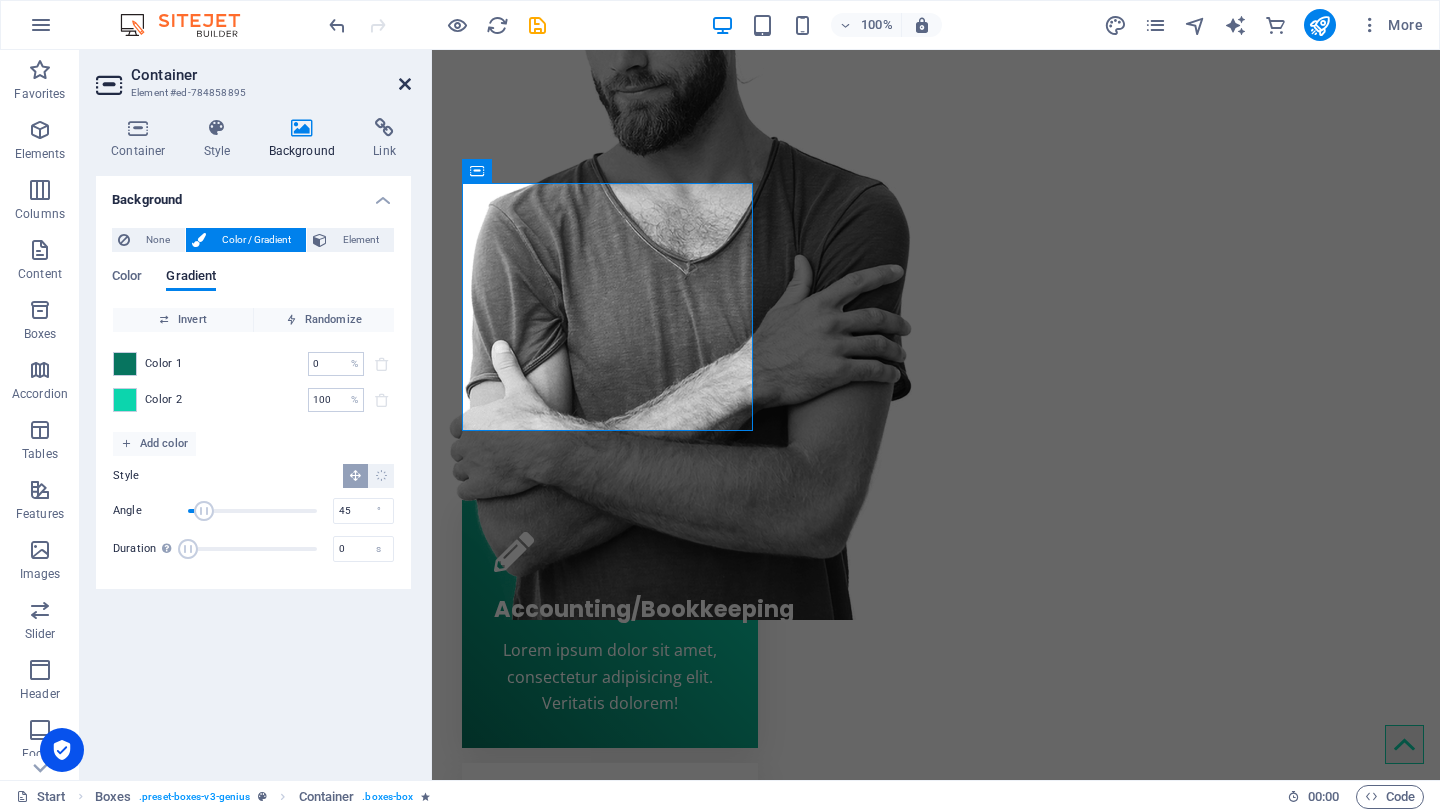 click at bounding box center (405, 84) 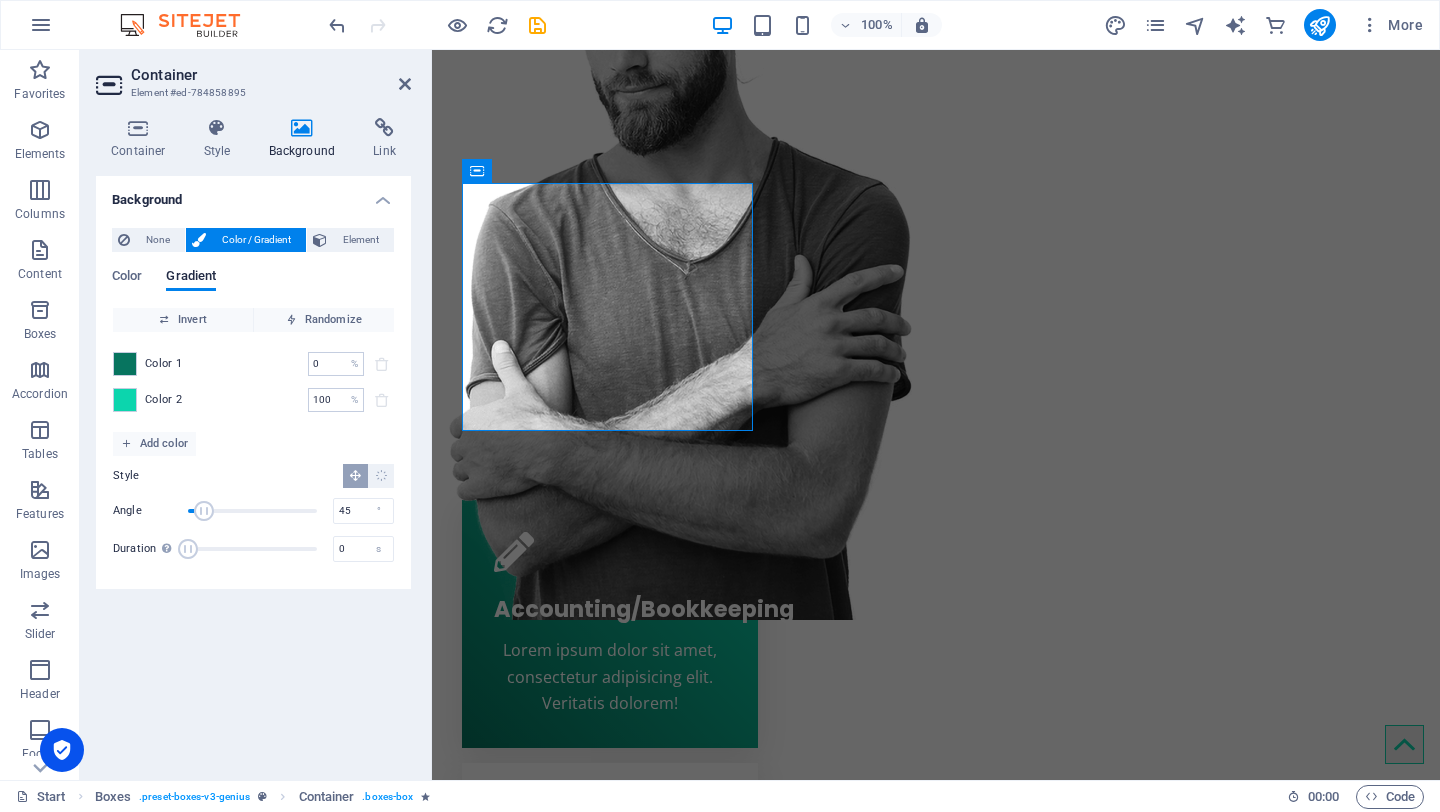 scroll, scrollTop: 559, scrollLeft: 0, axis: vertical 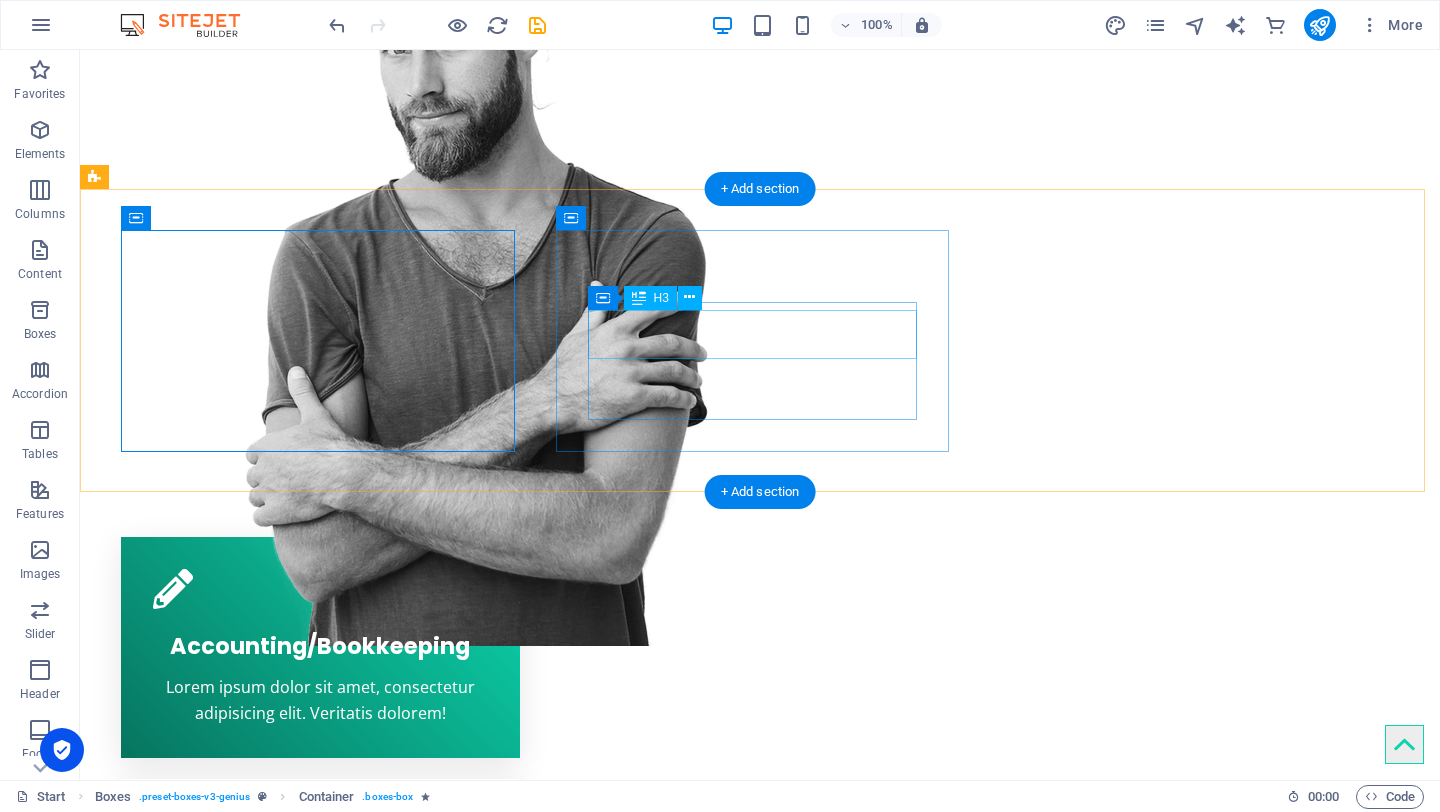 click on "Webdesign" at bounding box center [320, 883] 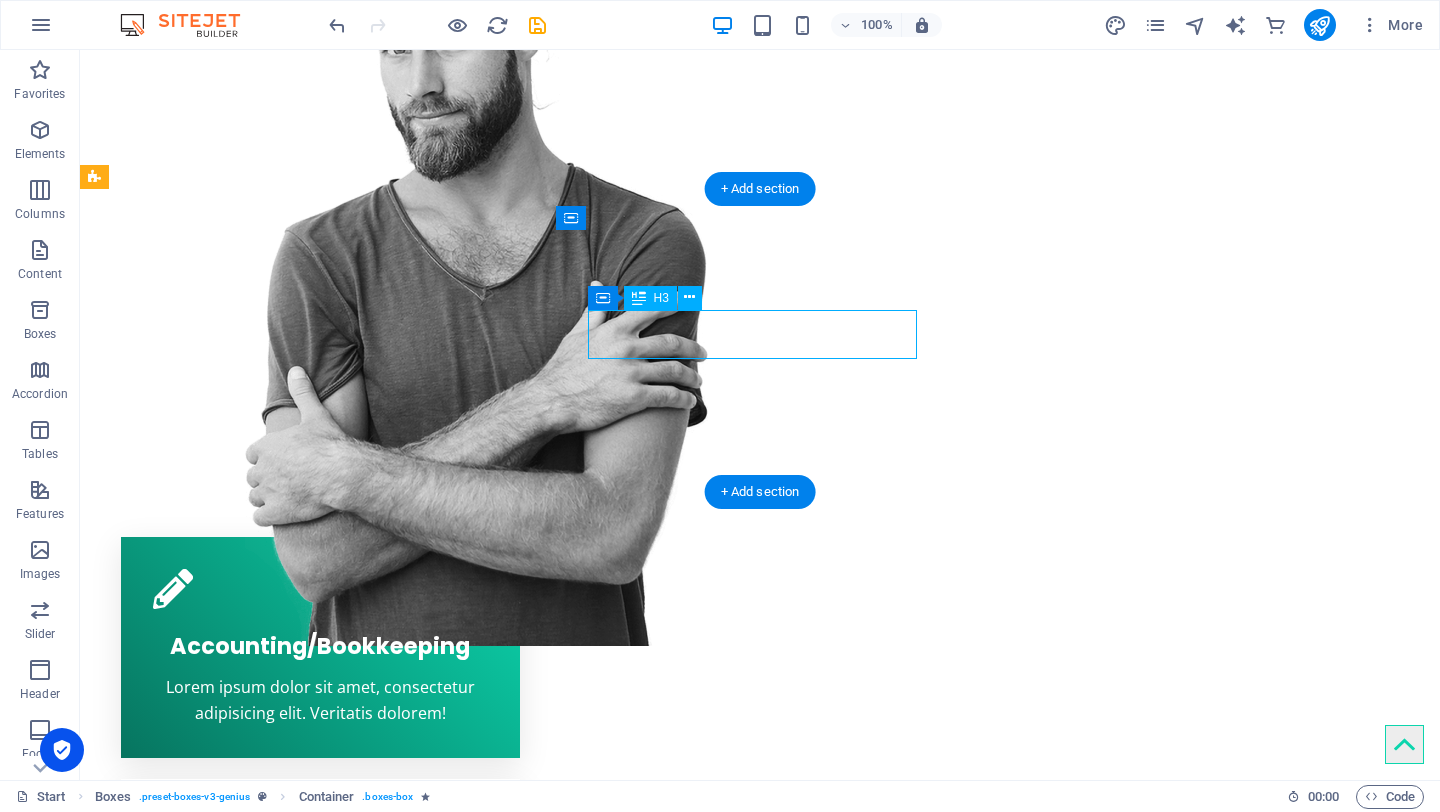 click on "Webdesign" at bounding box center [320, 883] 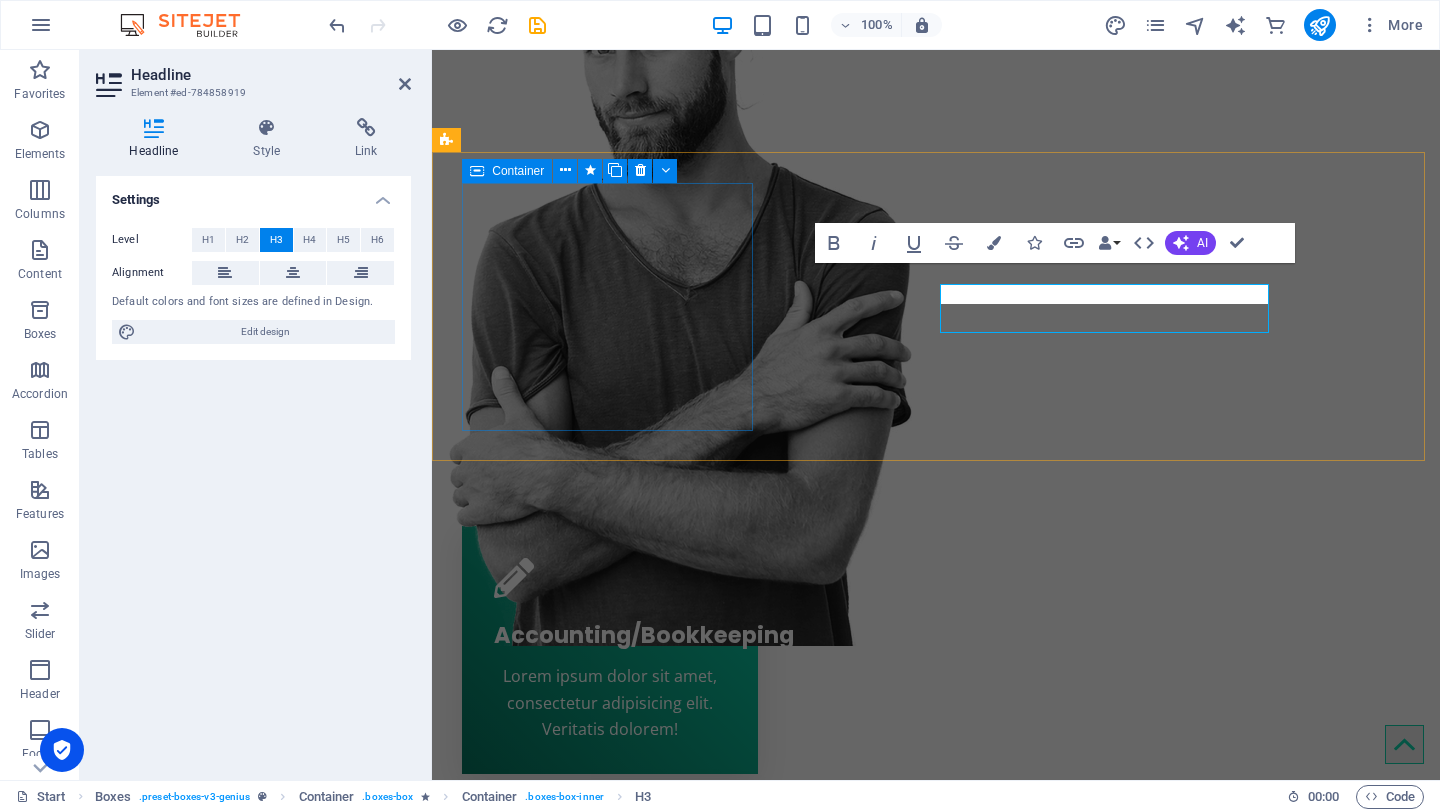 scroll, scrollTop: 585, scrollLeft: 0, axis: vertical 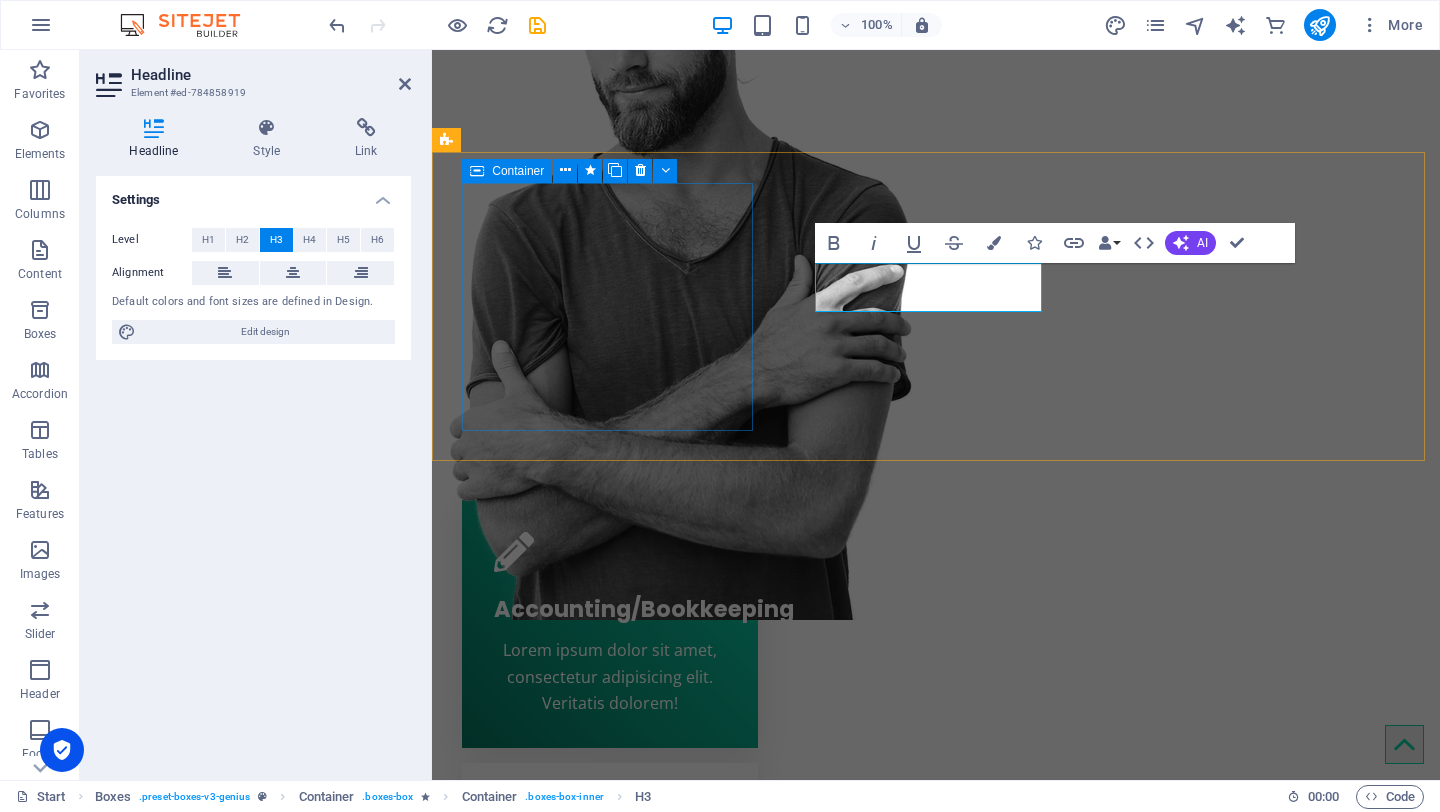 type 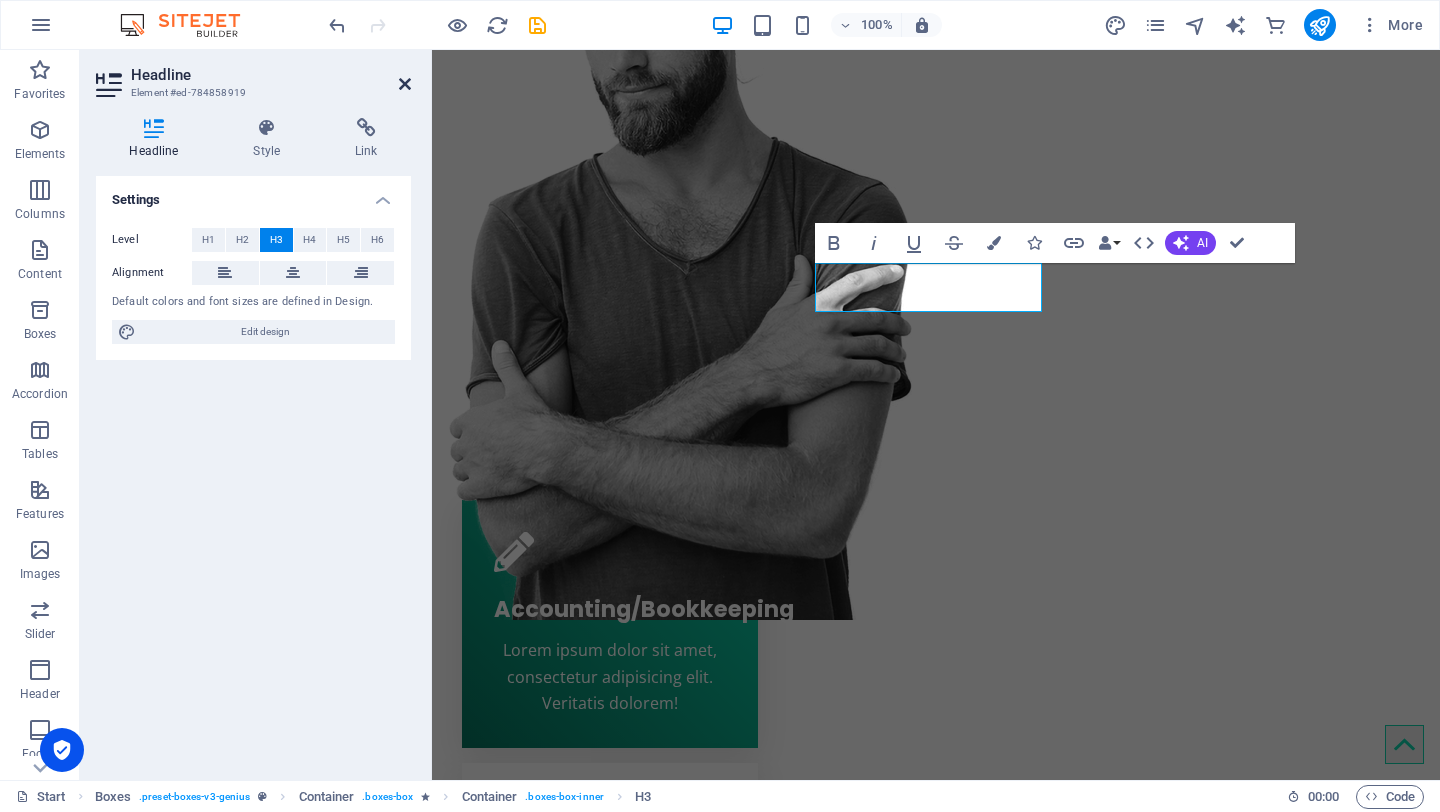 click at bounding box center [405, 84] 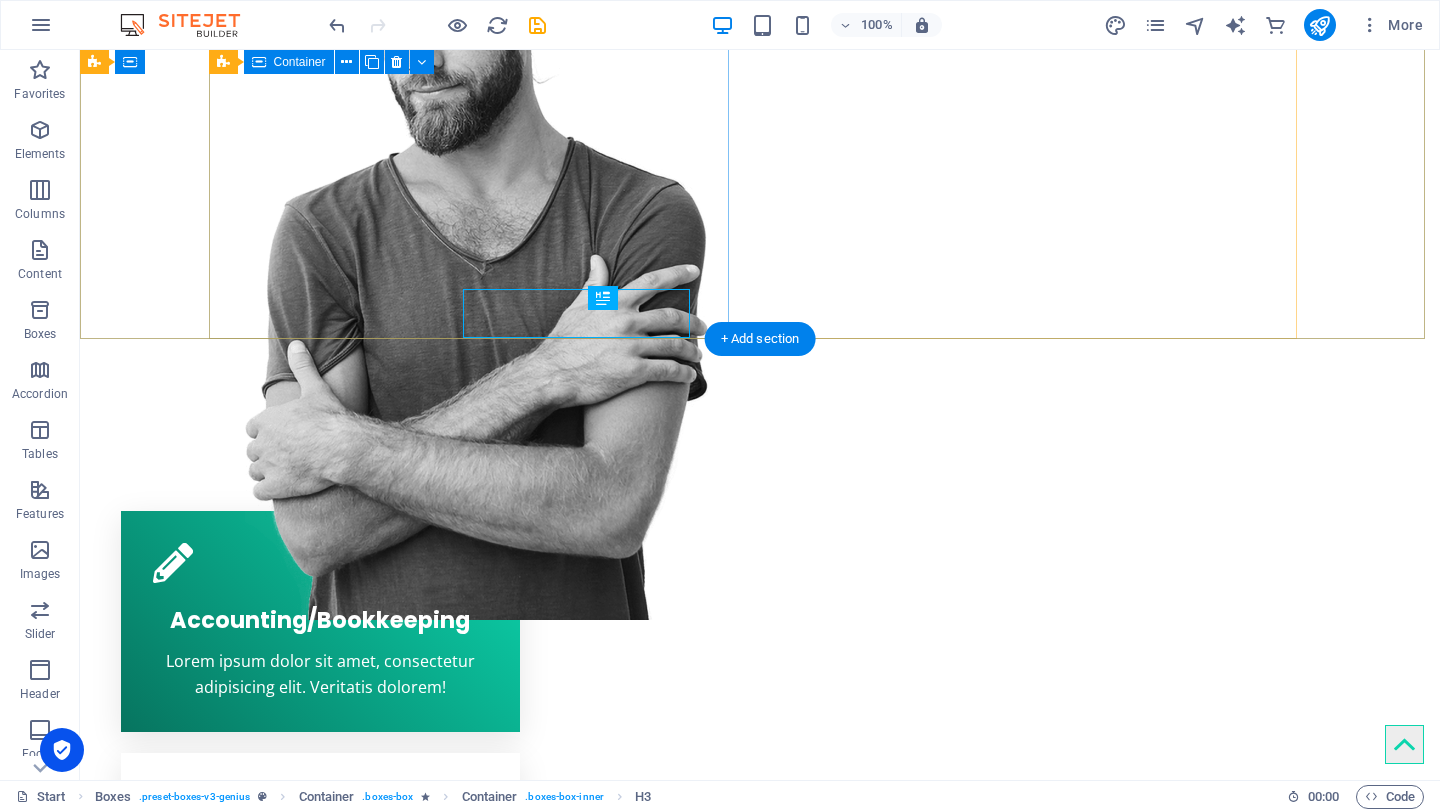 scroll, scrollTop: 559, scrollLeft: 0, axis: vertical 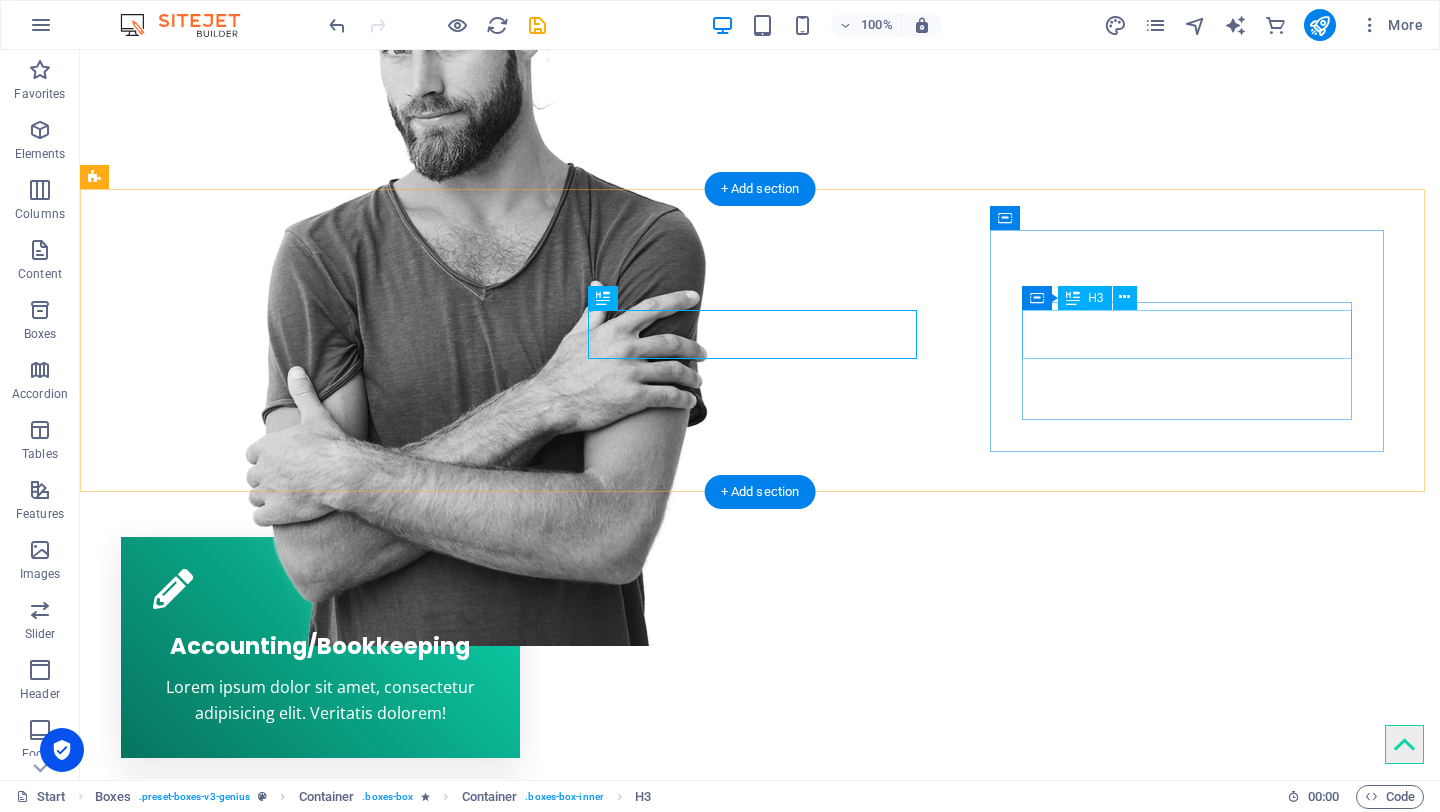 click on "Mobile apps" at bounding box center [320, 1125] 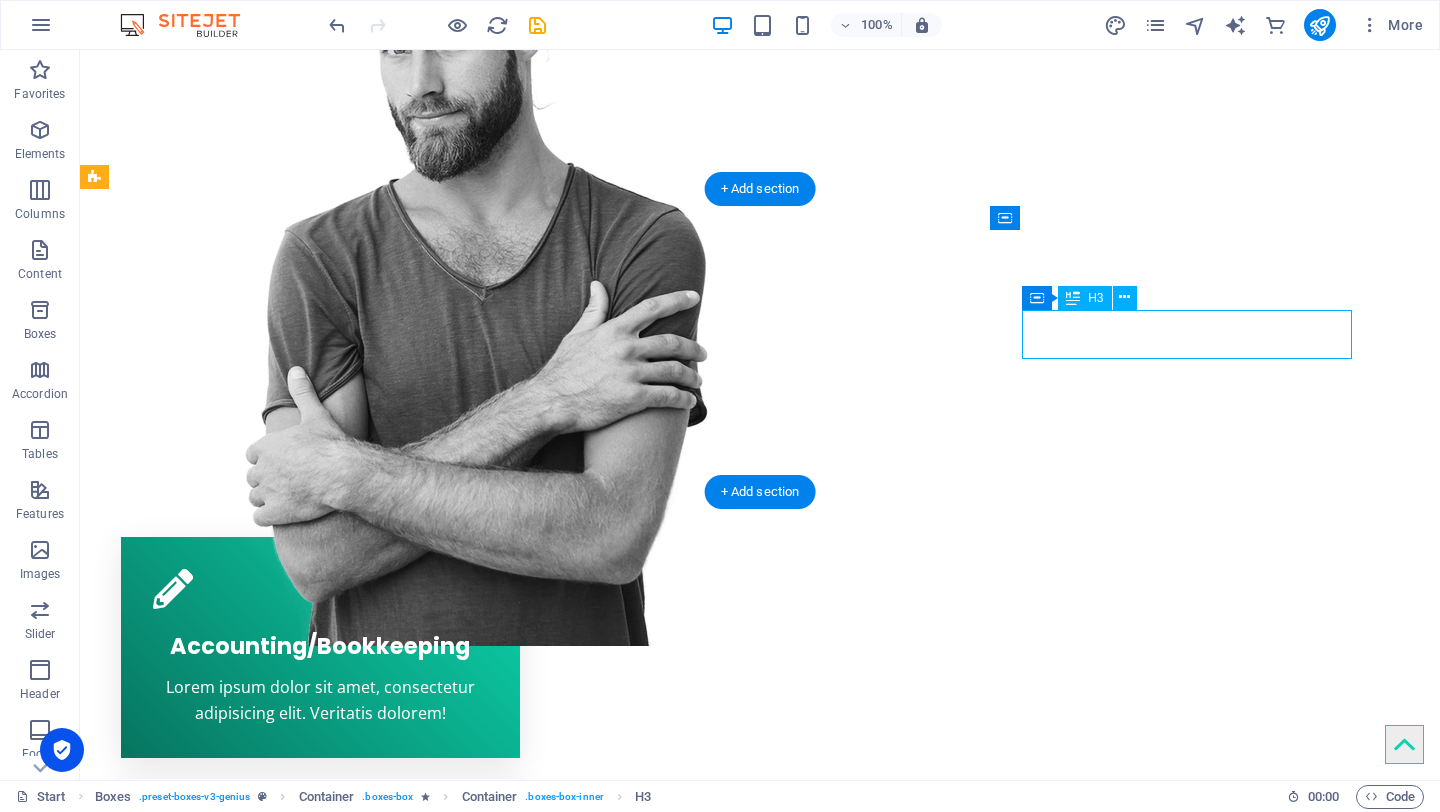 click on "Mobile apps" at bounding box center (320, 1125) 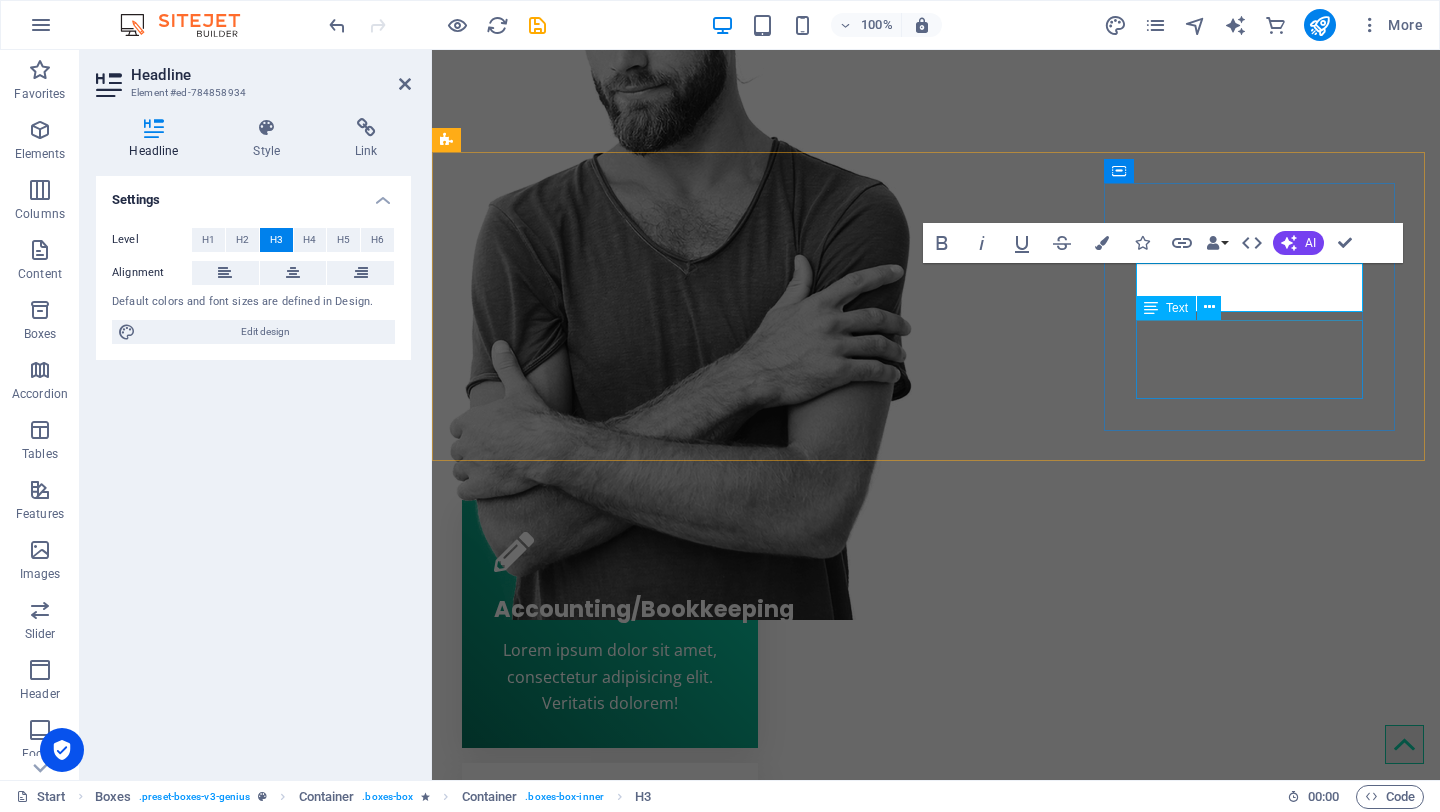 type 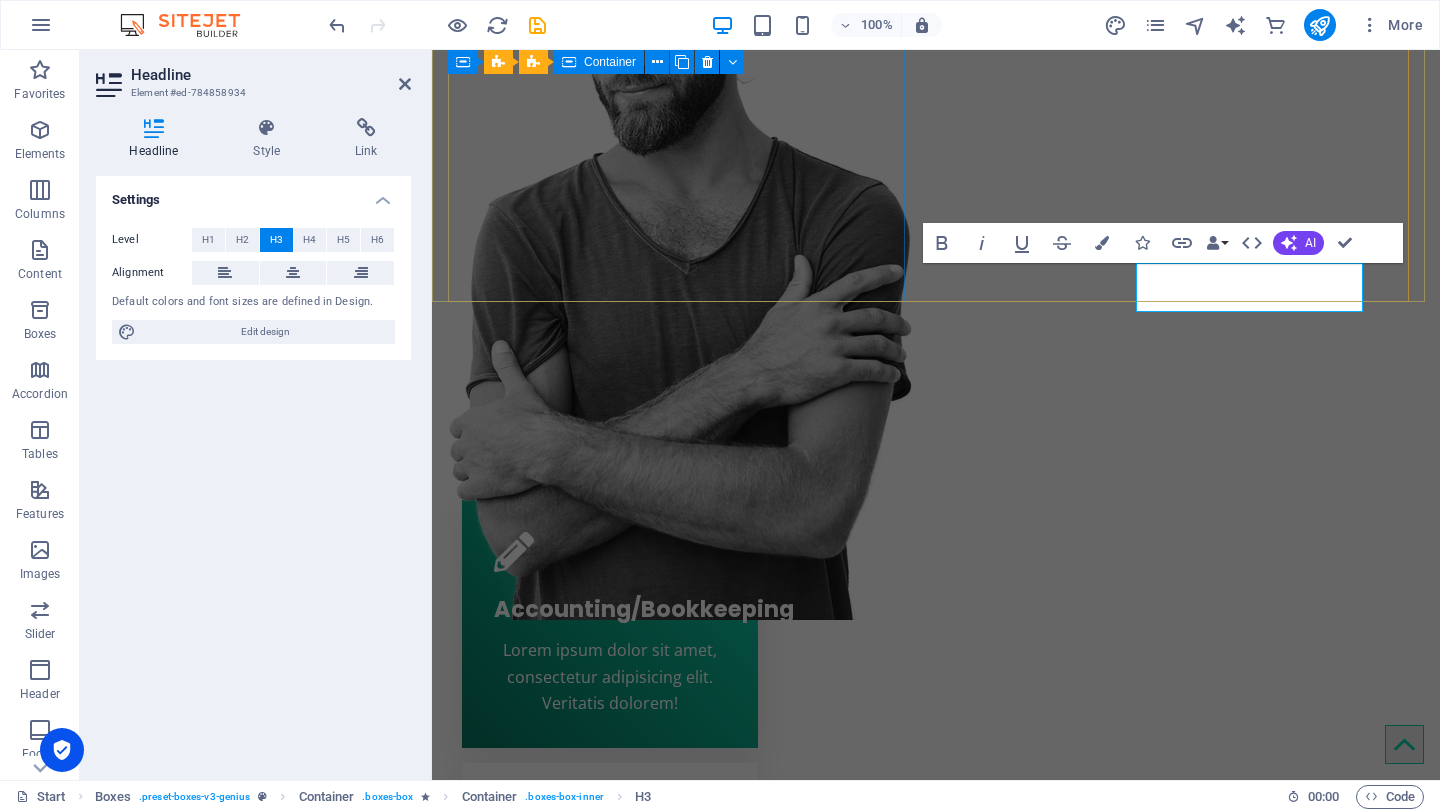 click on "We turn your ideas into reality  Get in touch" at bounding box center [680, -283] 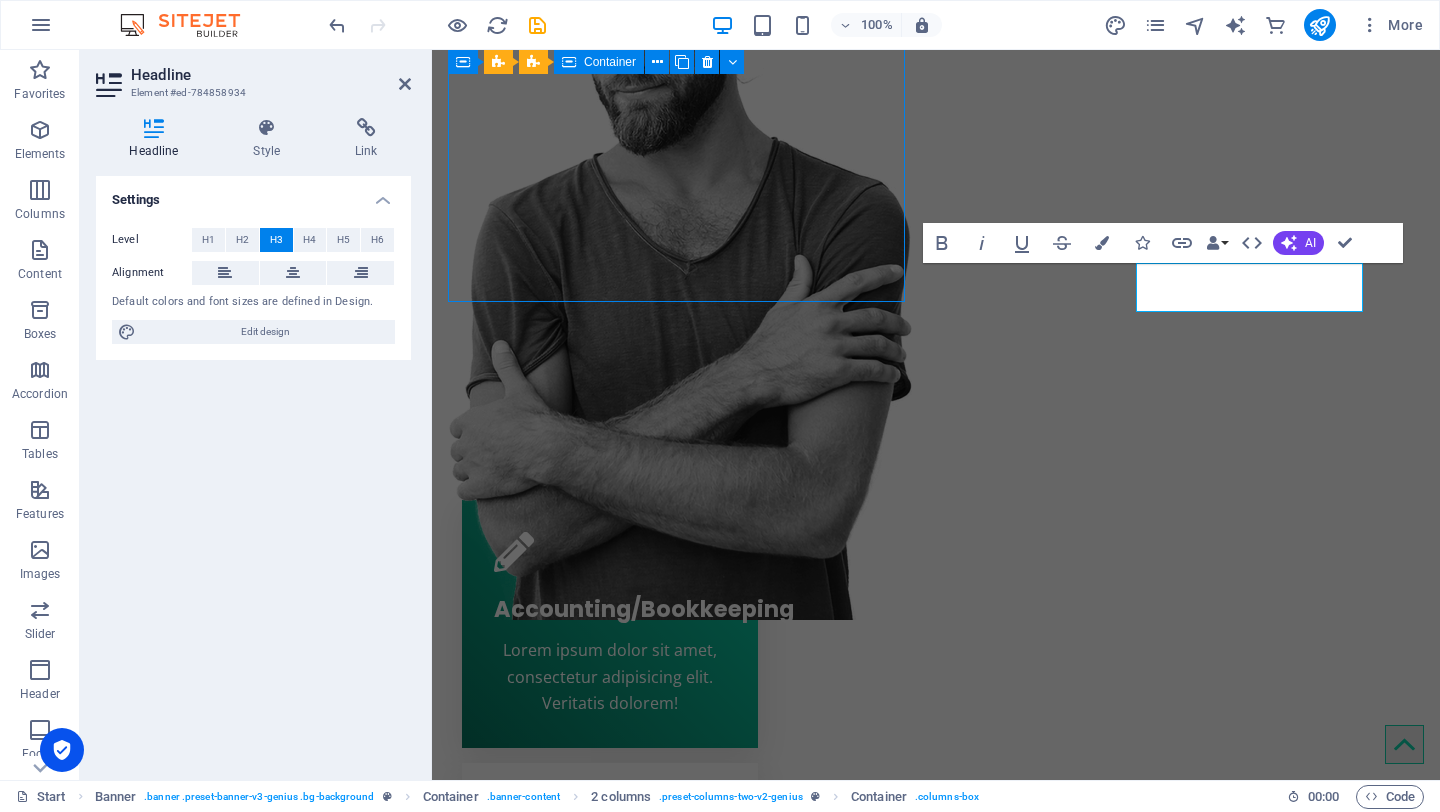 scroll, scrollTop: 559, scrollLeft: 0, axis: vertical 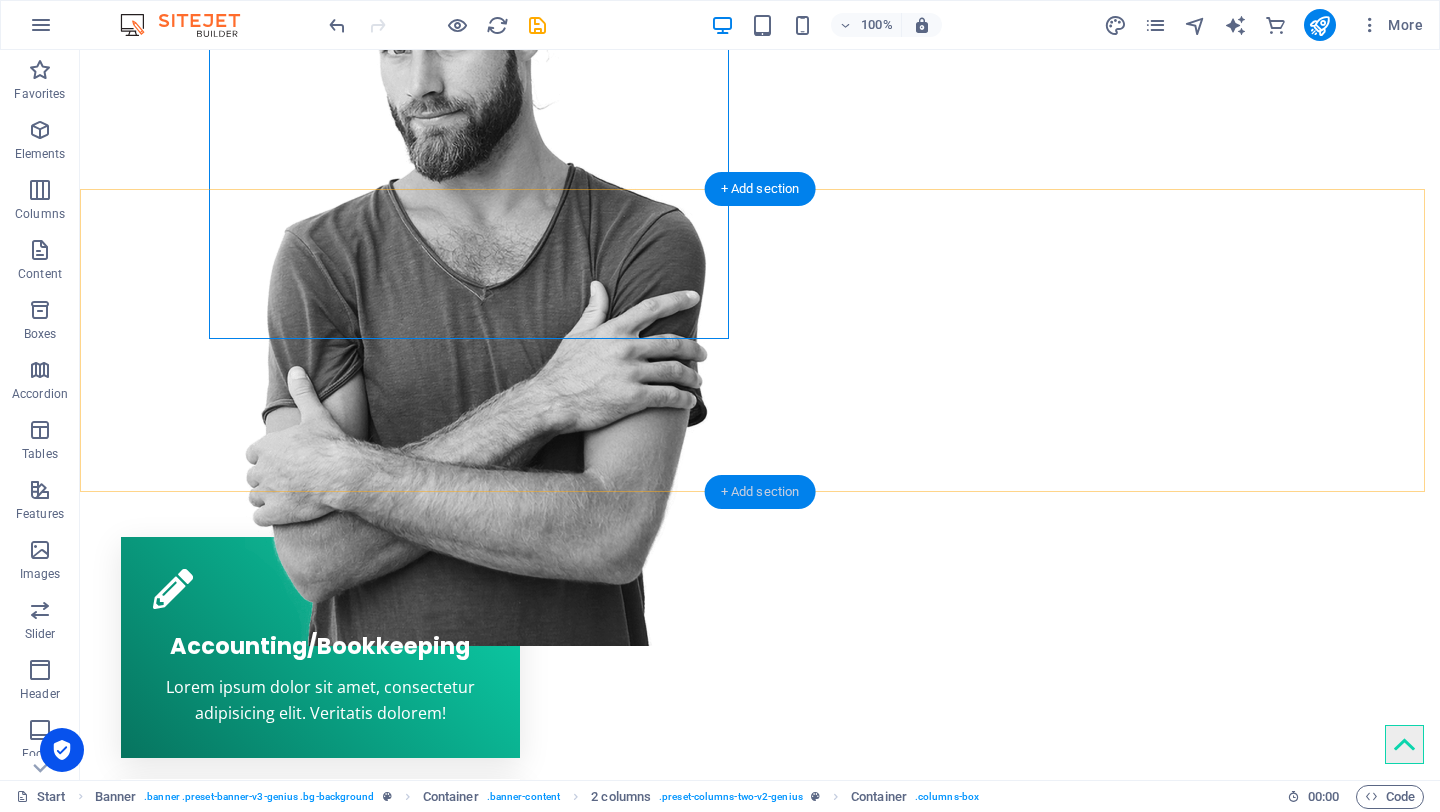 drag, startPoint x: 763, startPoint y: 488, endPoint x: 339, endPoint y: 438, distance: 426.93793 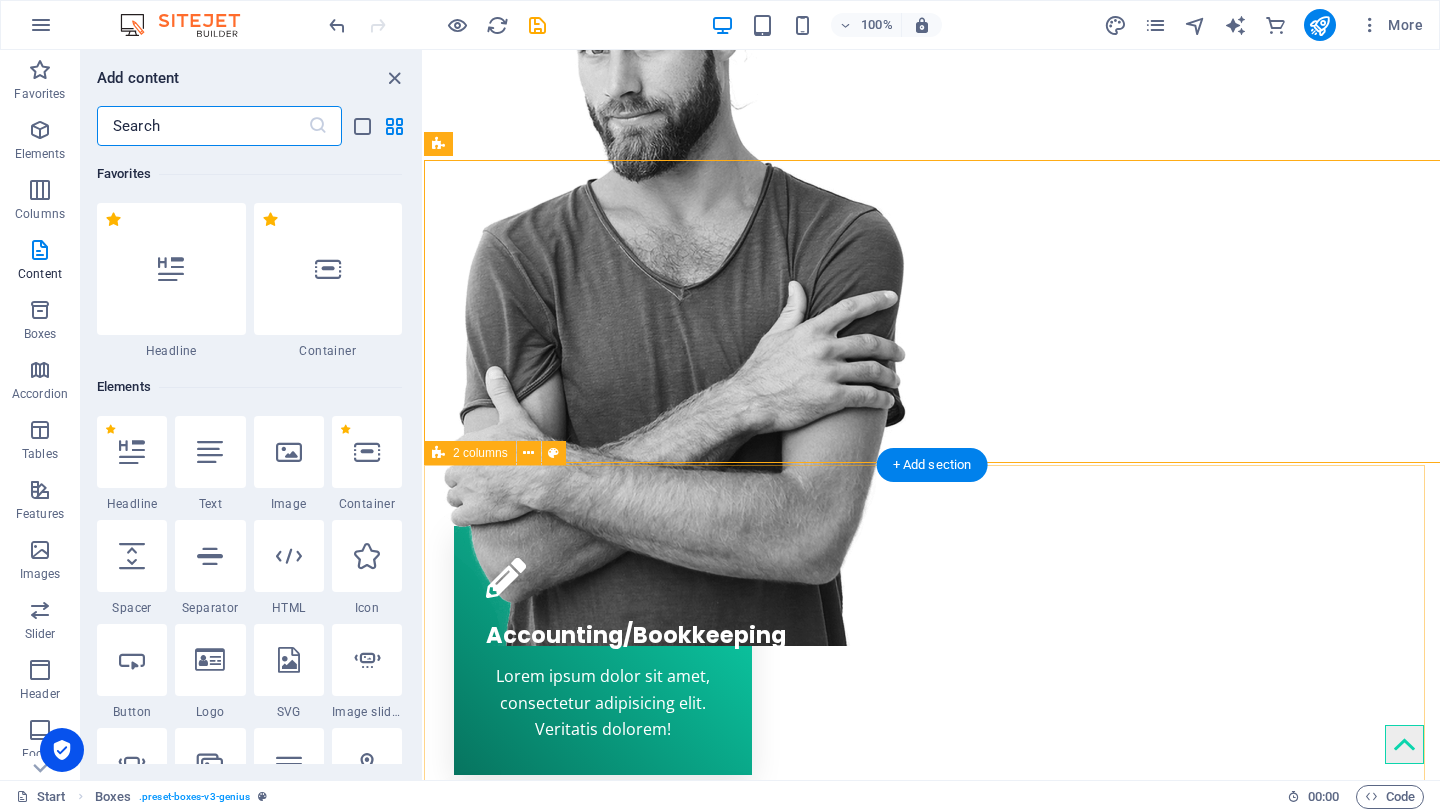 scroll, scrollTop: 588, scrollLeft: 0, axis: vertical 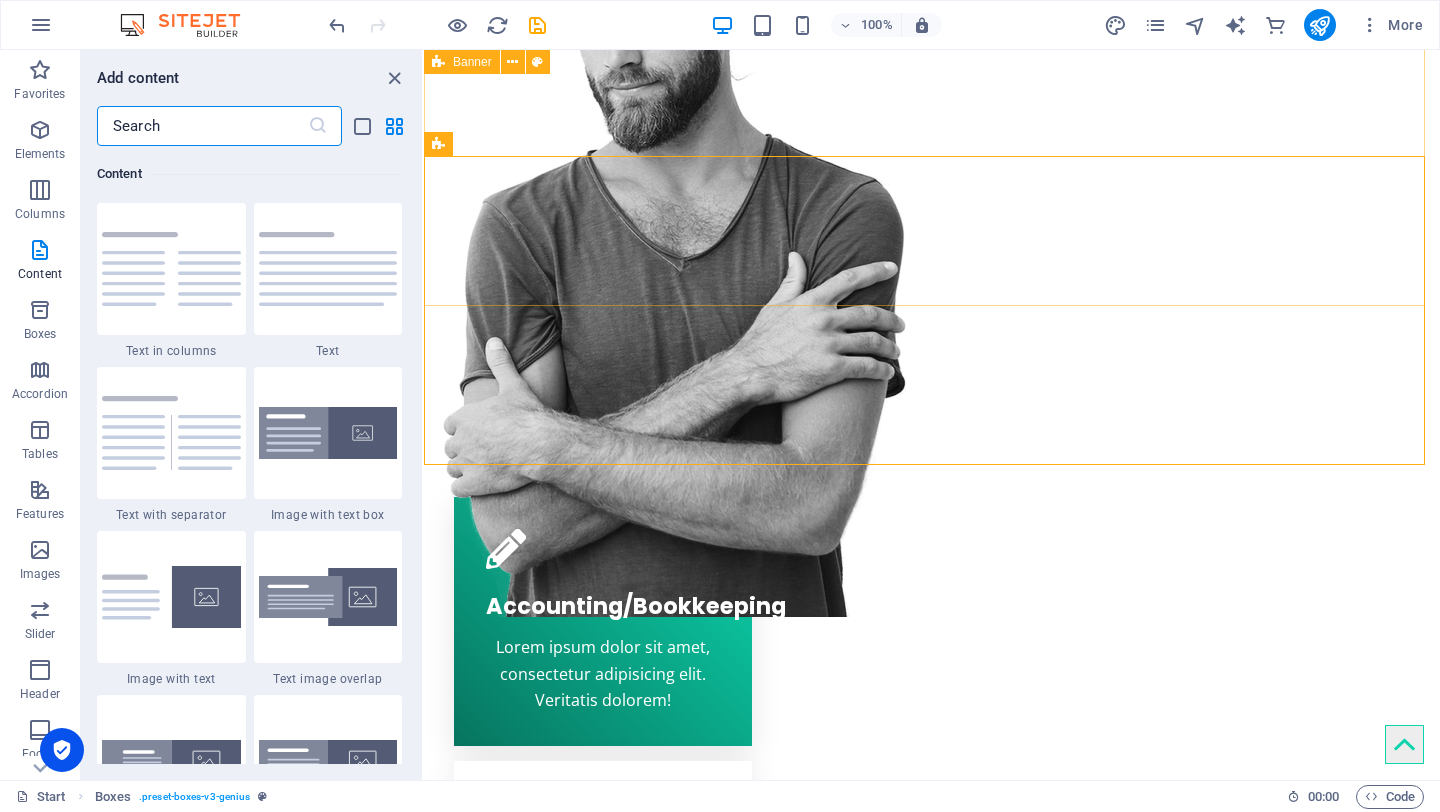 click at bounding box center [394, 78] 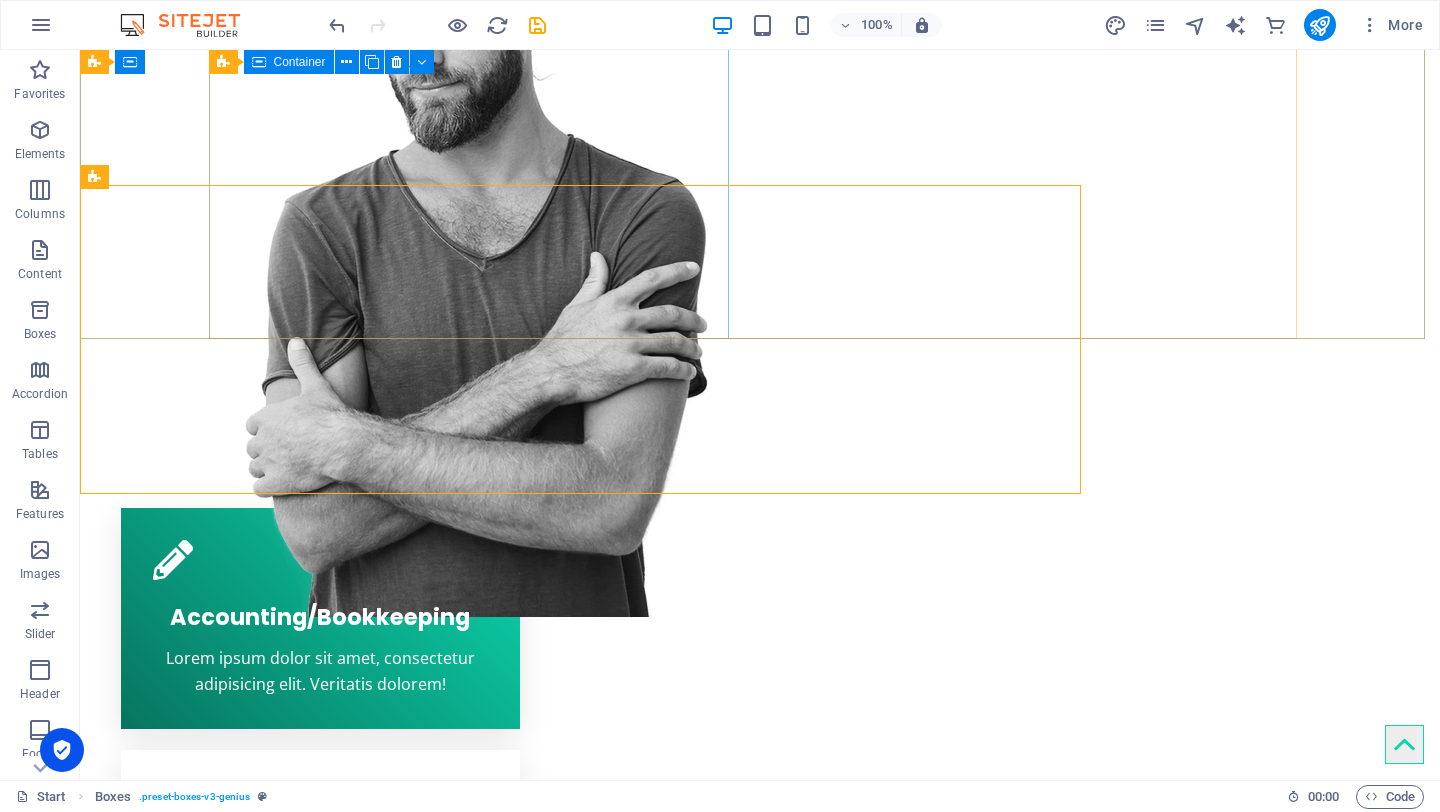 scroll, scrollTop: 559, scrollLeft: 0, axis: vertical 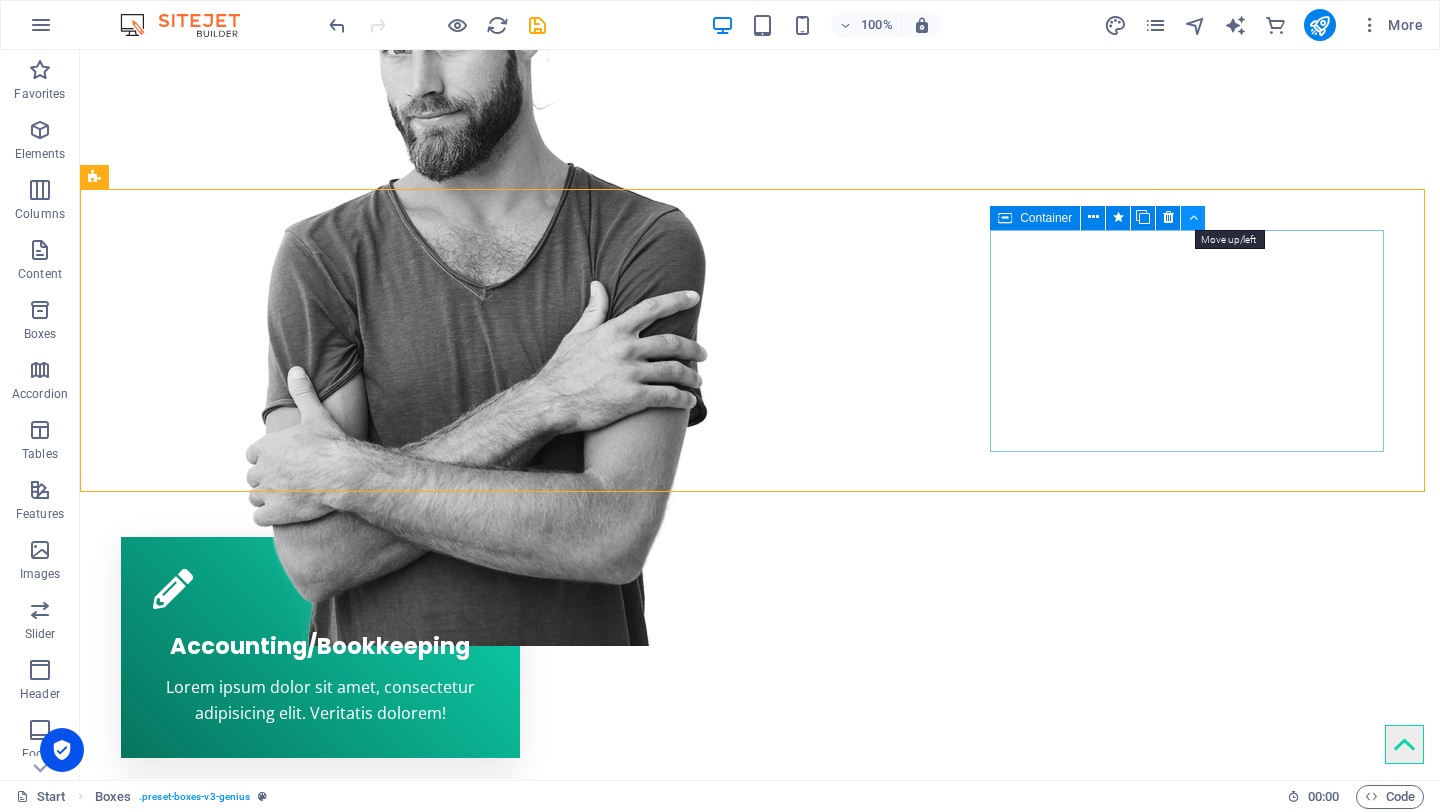 click at bounding box center [1193, 217] 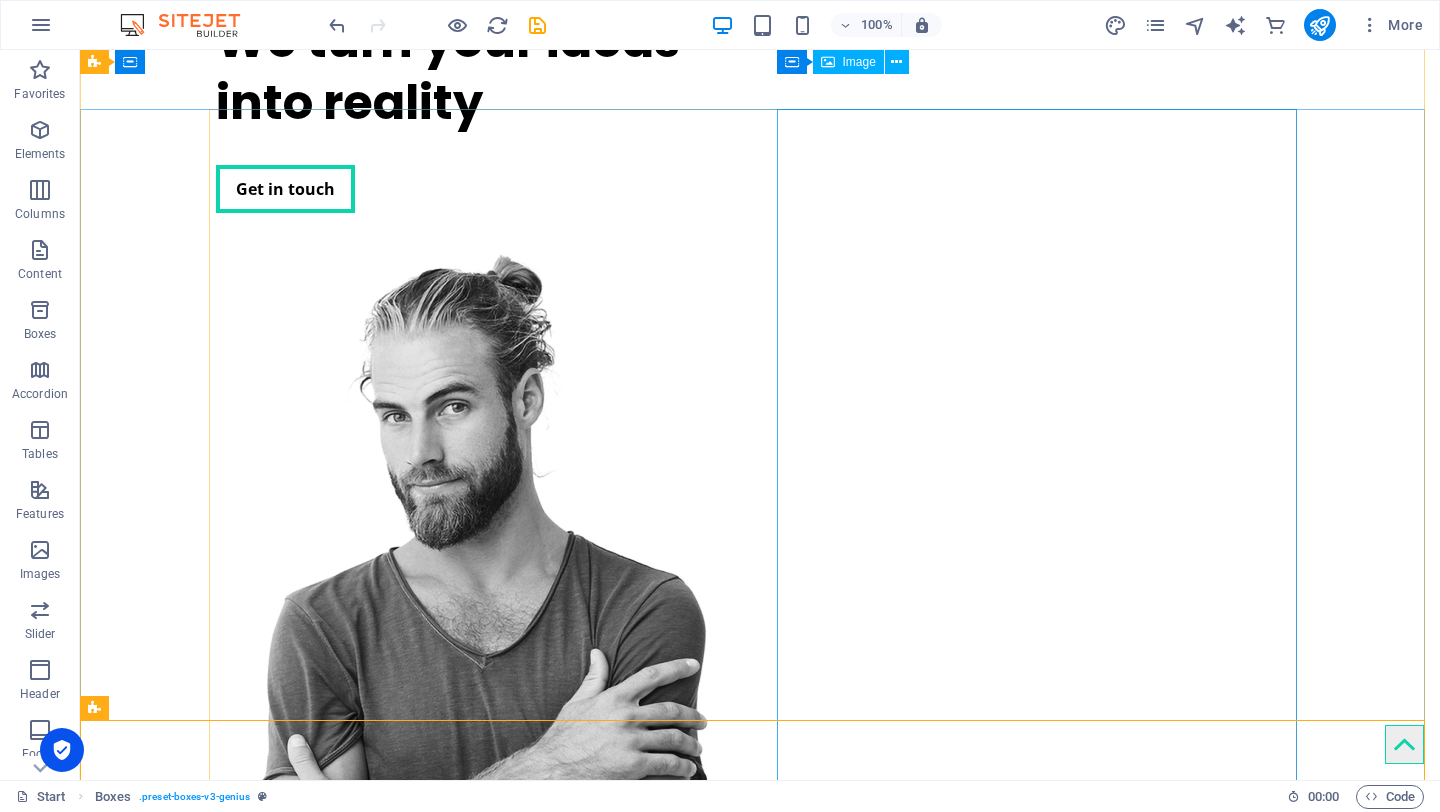 scroll, scrollTop: 0, scrollLeft: 0, axis: both 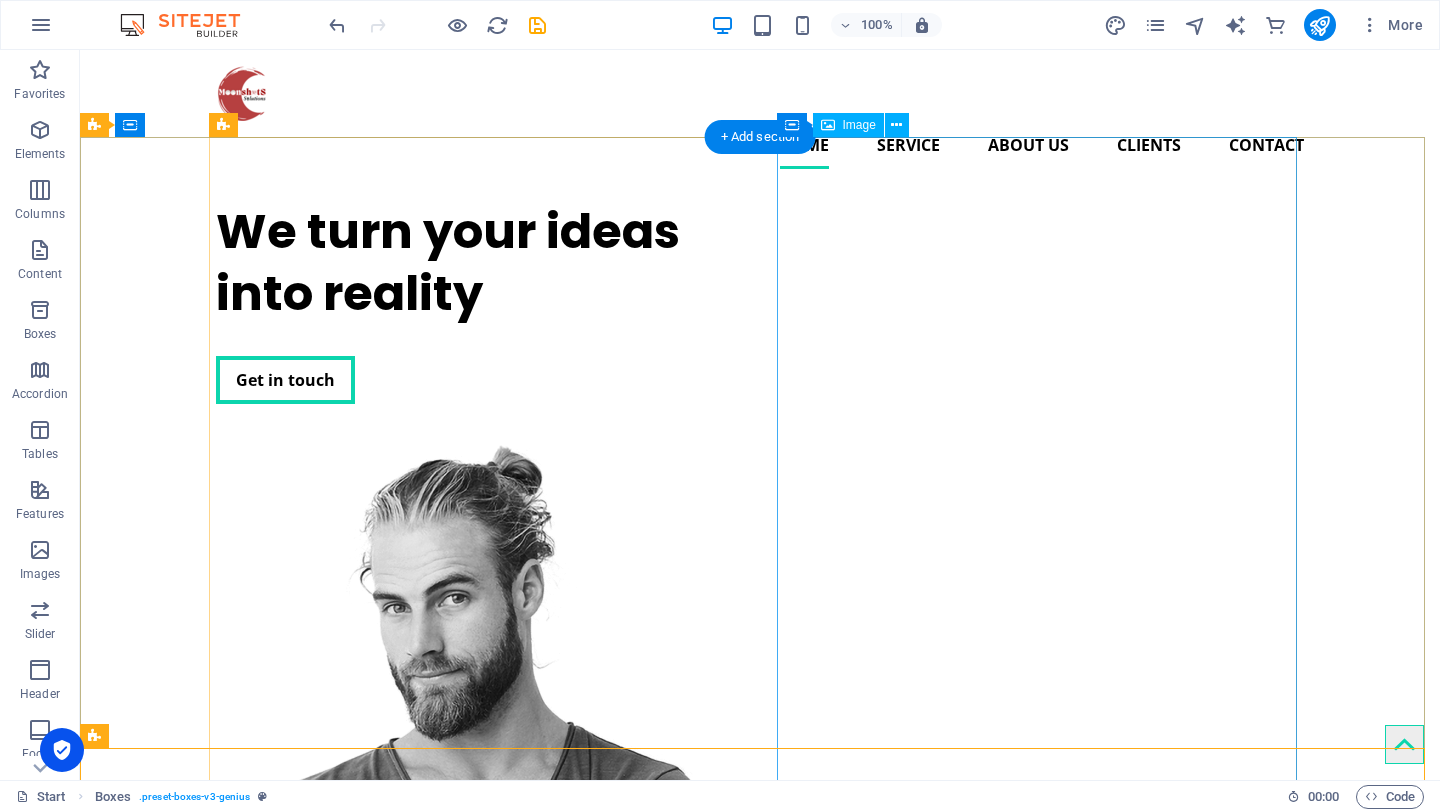 click at bounding box center (476, 824) 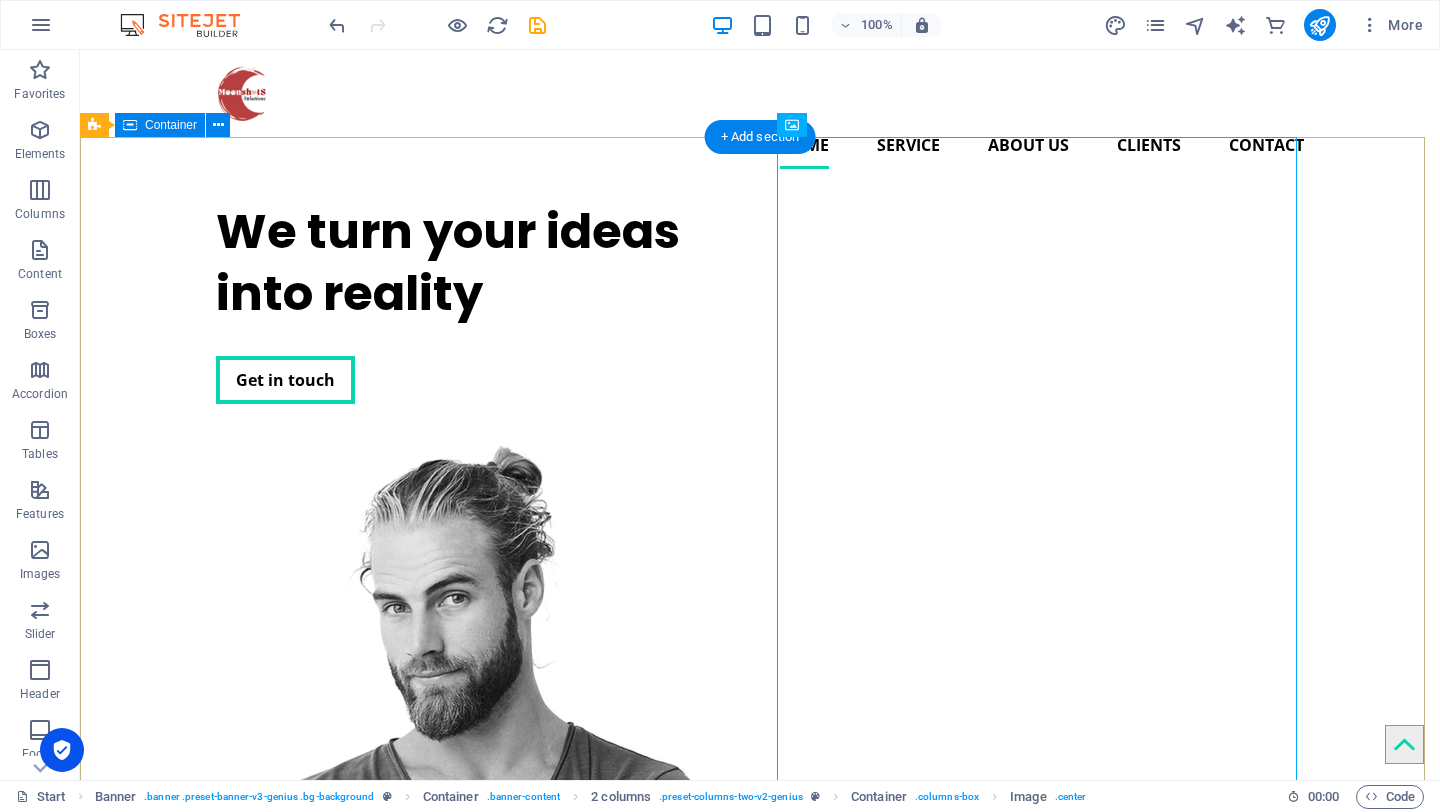 click on "We turn your ideas into reality  Get in touch" at bounding box center [760, 695] 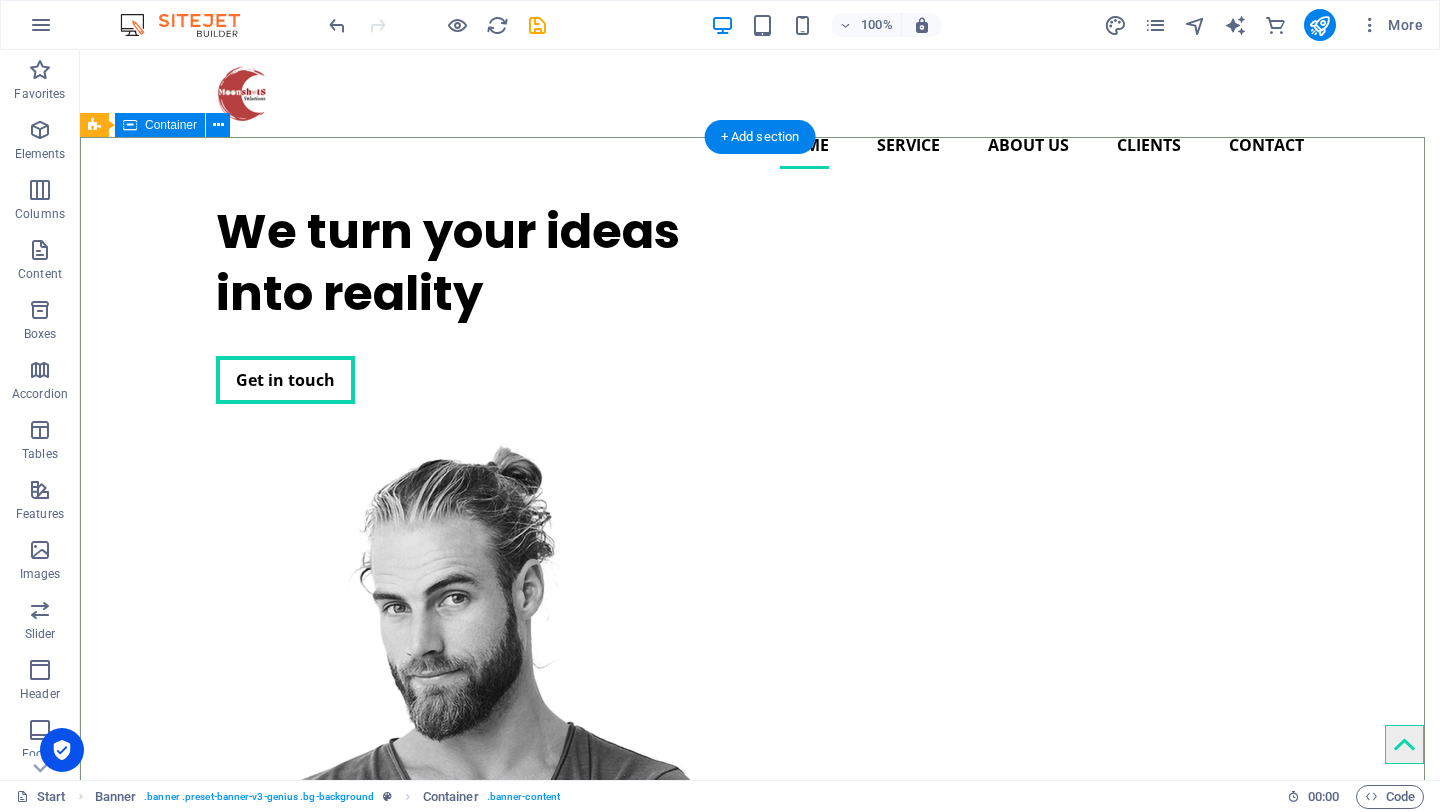 click on "We turn your ideas into reality  Get in touch" at bounding box center [760, 695] 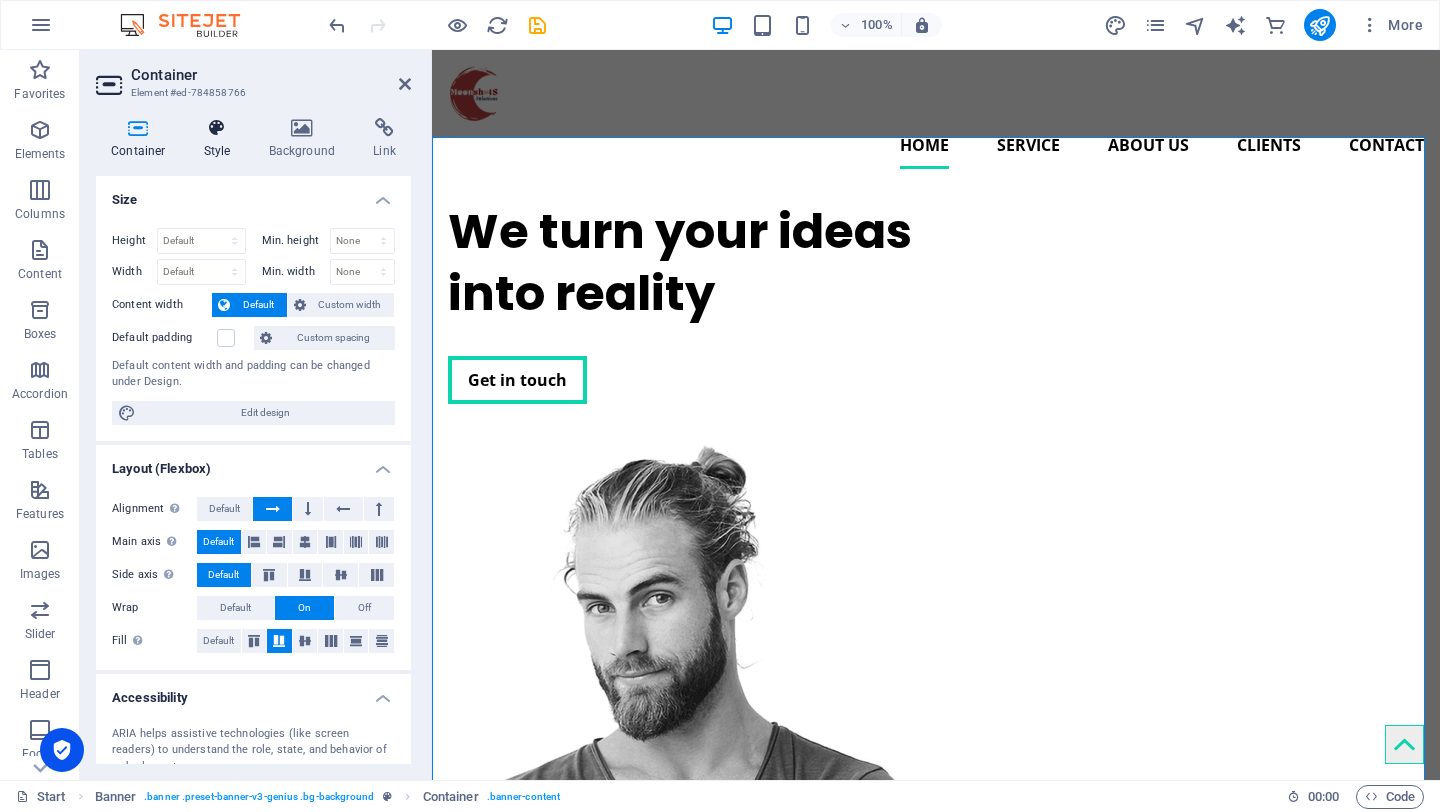 click at bounding box center (217, 128) 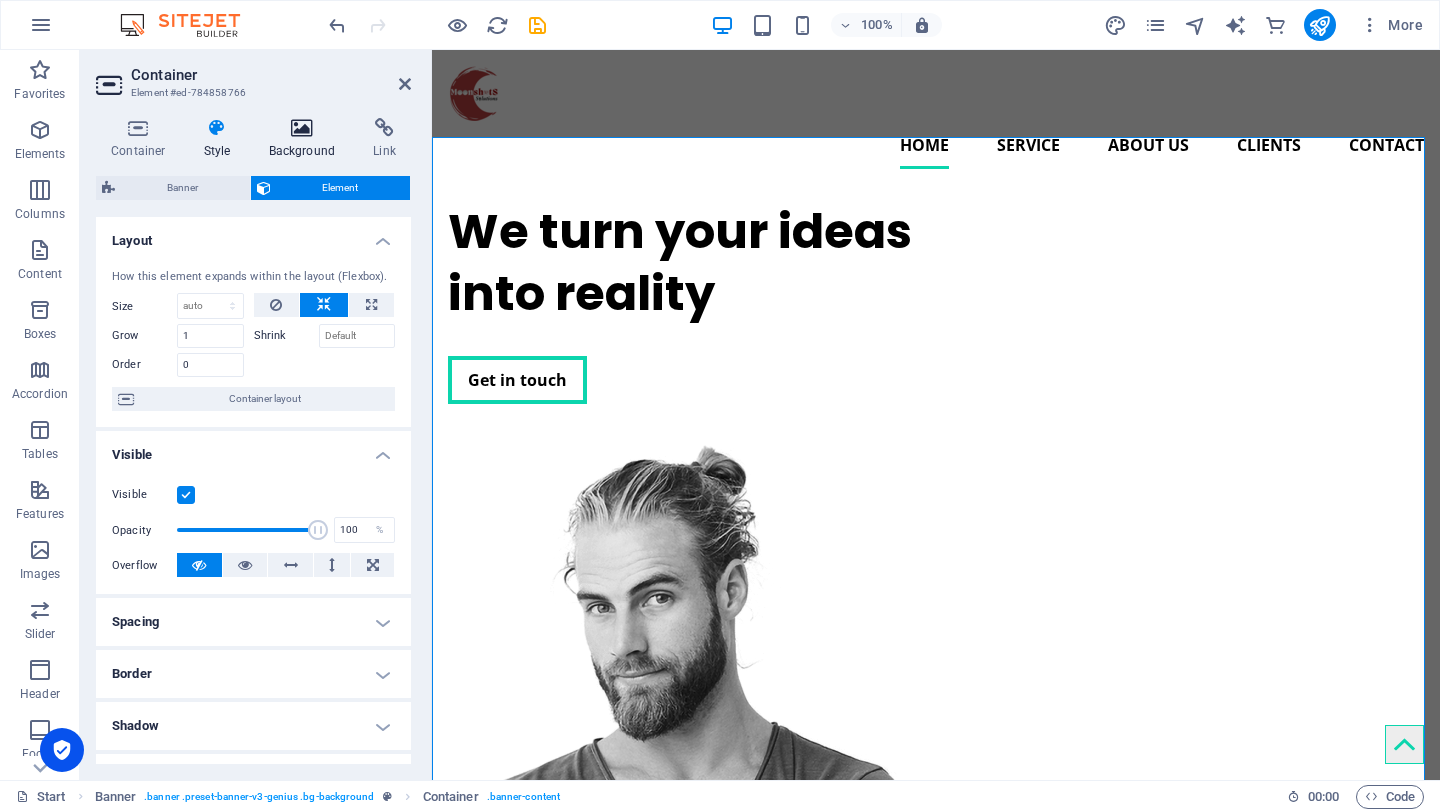 click on "Background" at bounding box center [306, 139] 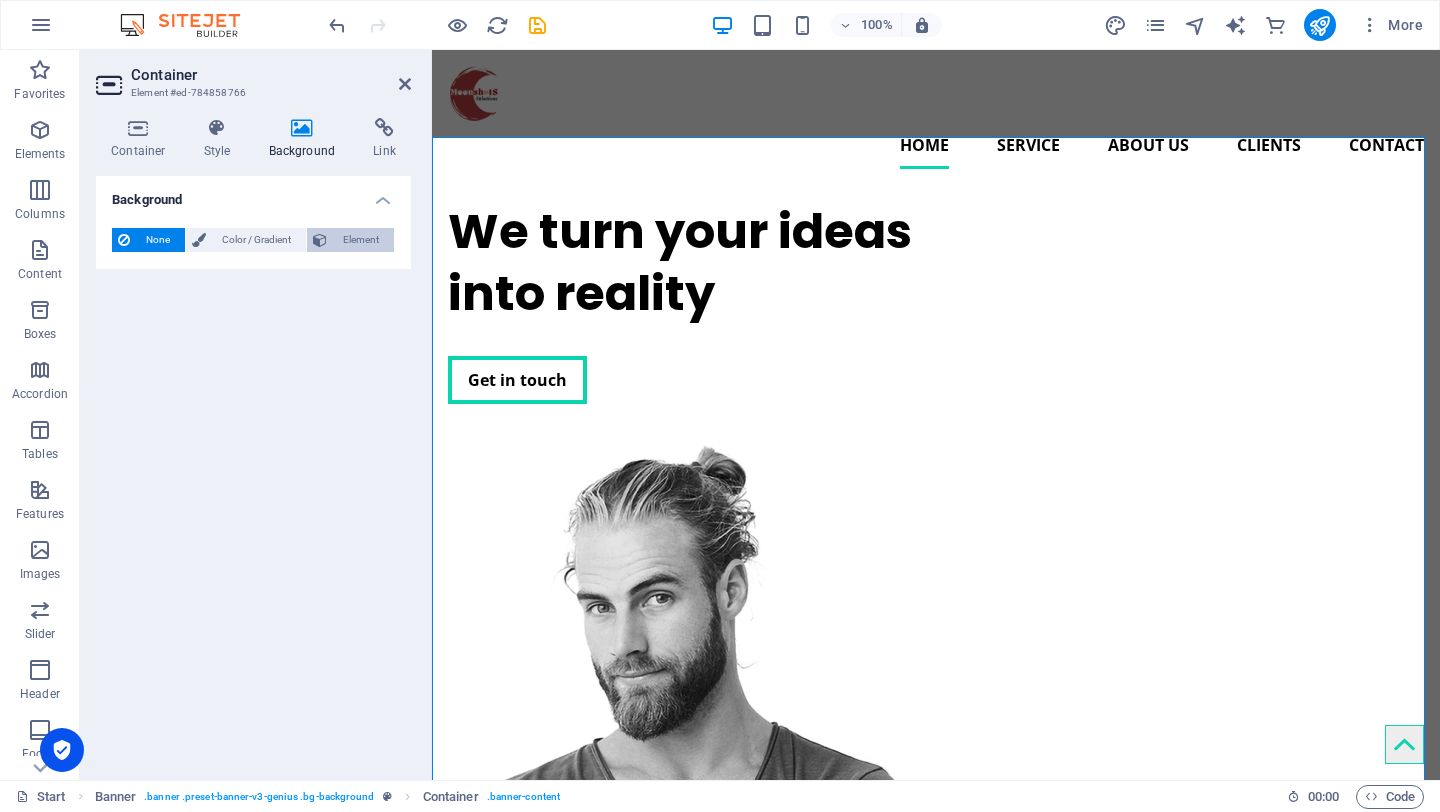 click on "Element" at bounding box center (360, 240) 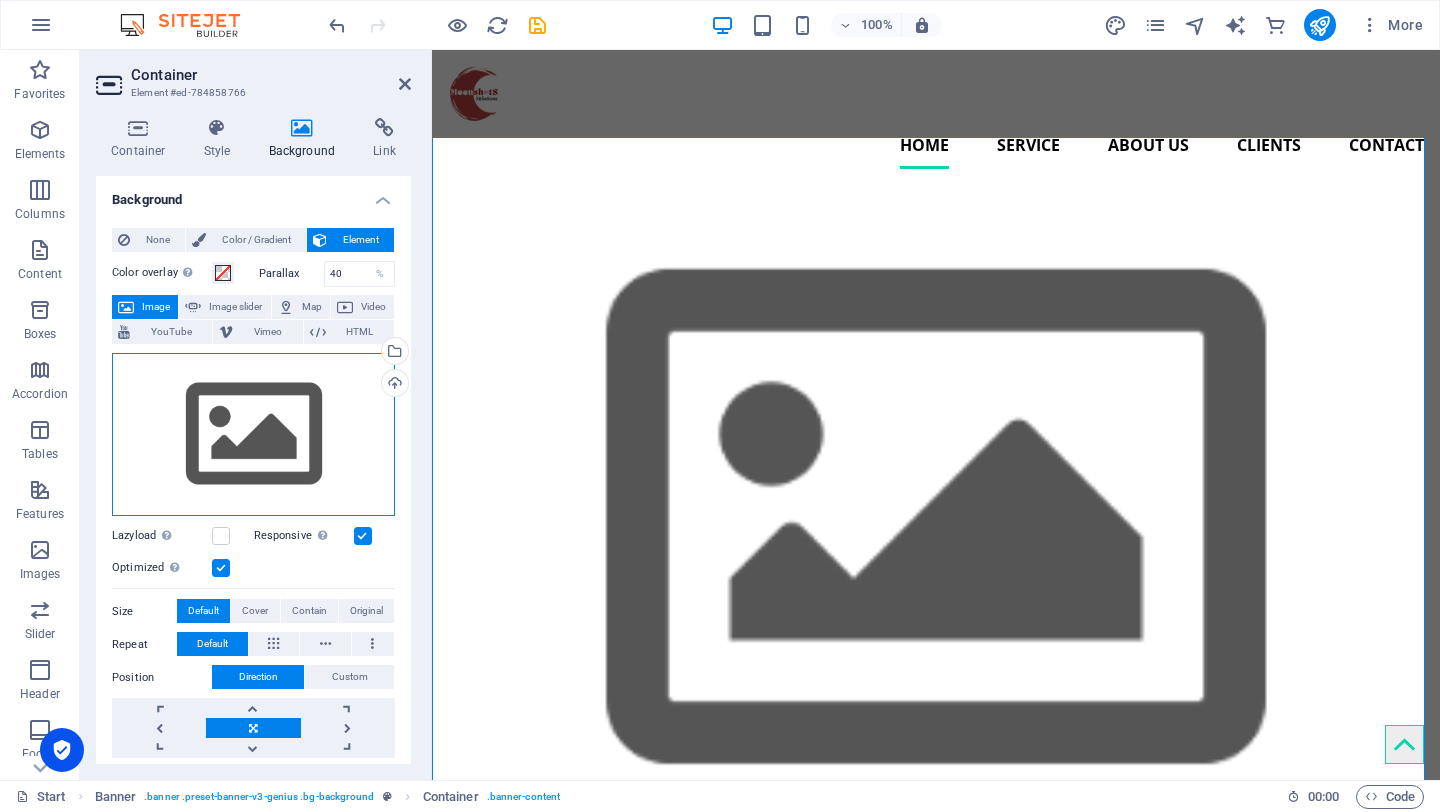 click on "Drag files here, click to choose files or select files from Files or our free stock photos & videos" at bounding box center [253, 435] 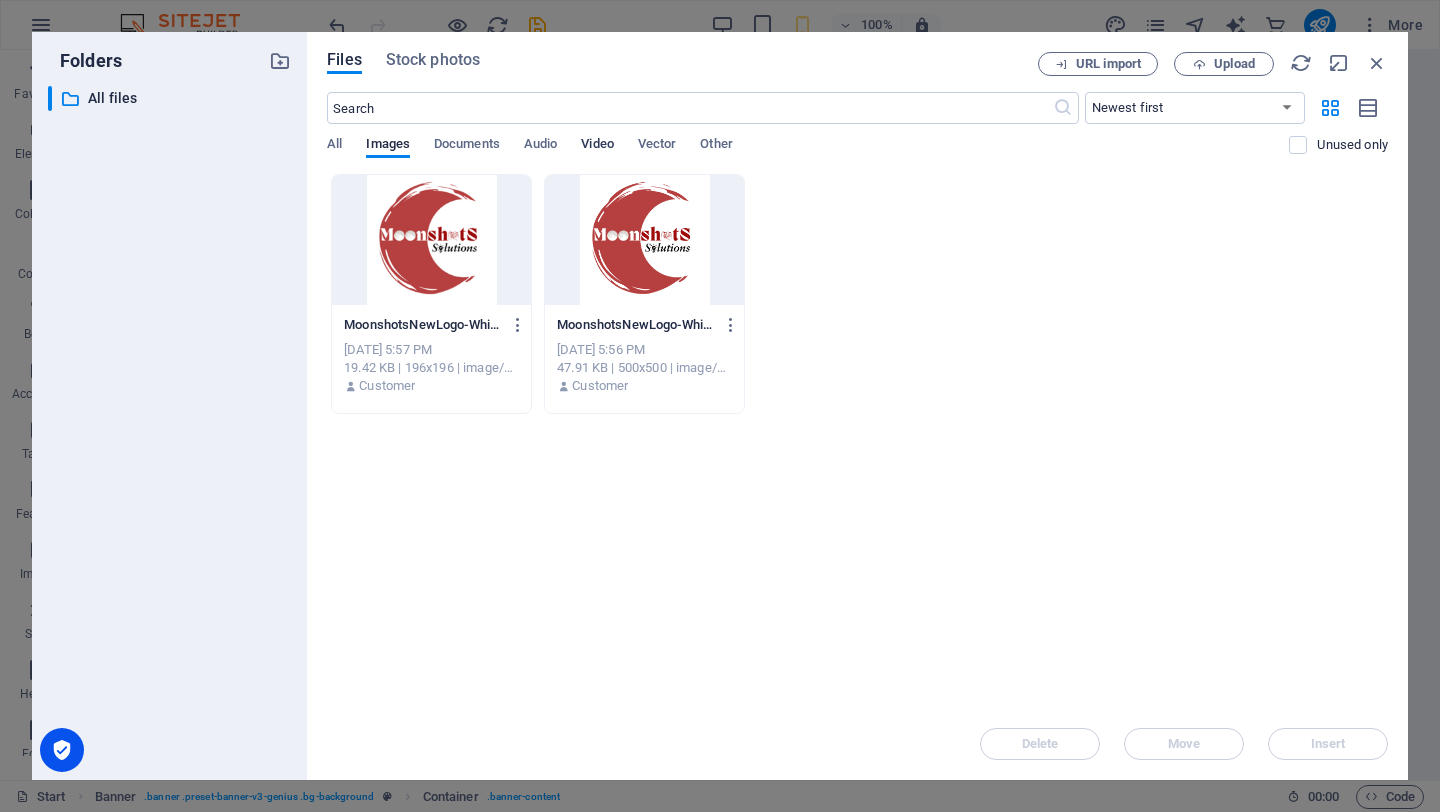 click on "Video" at bounding box center (597, 146) 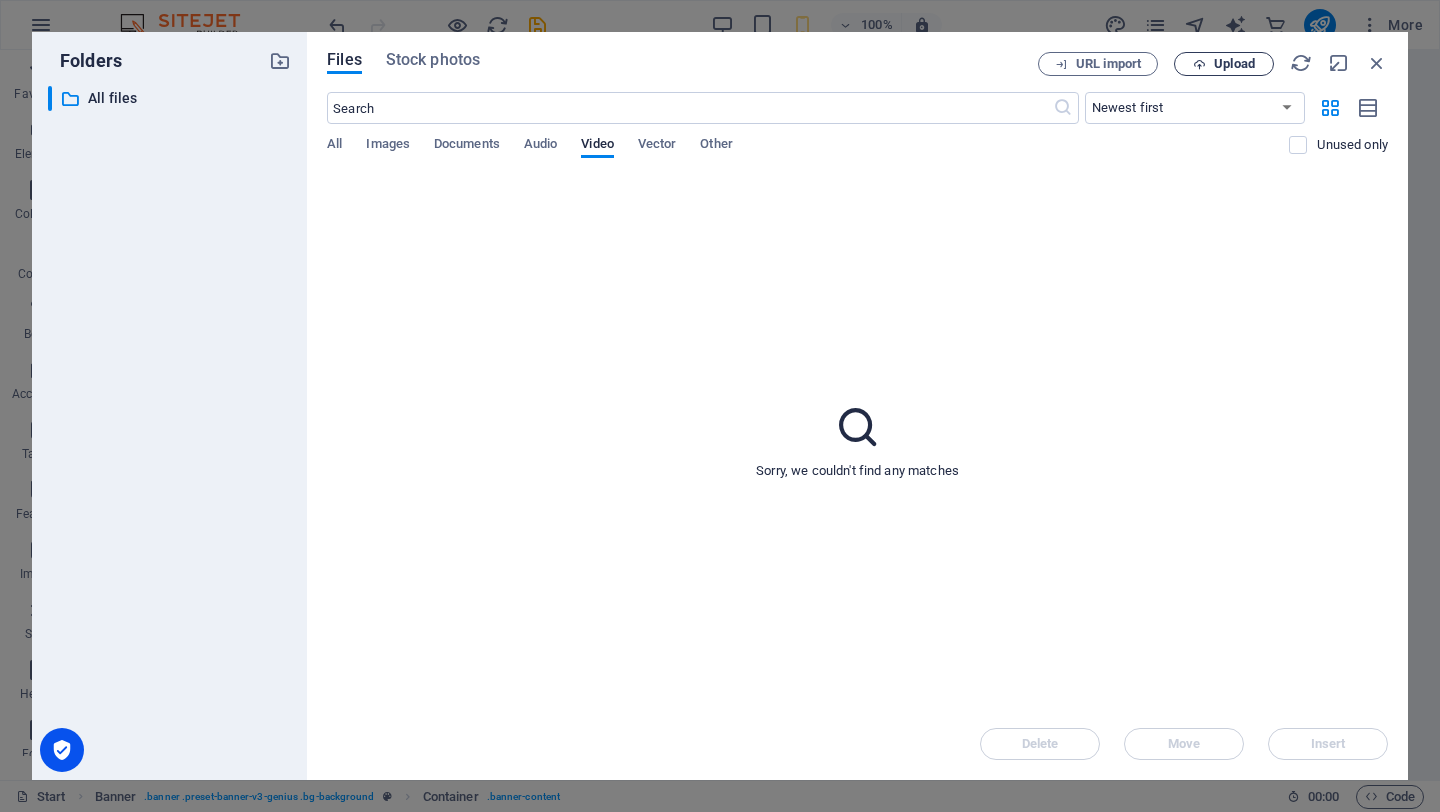 click on "Upload" at bounding box center (1234, 64) 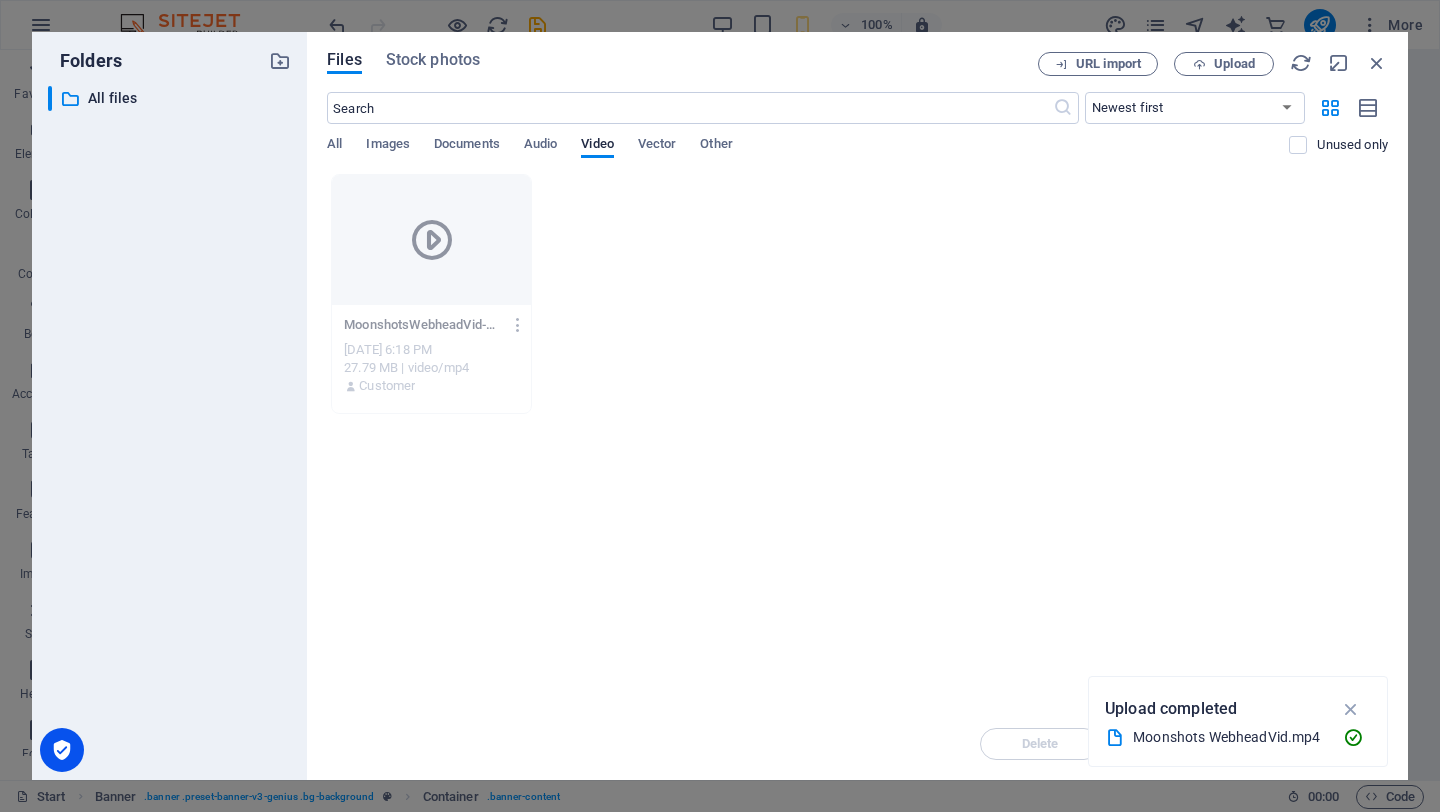 click at bounding box center (1351, 709) 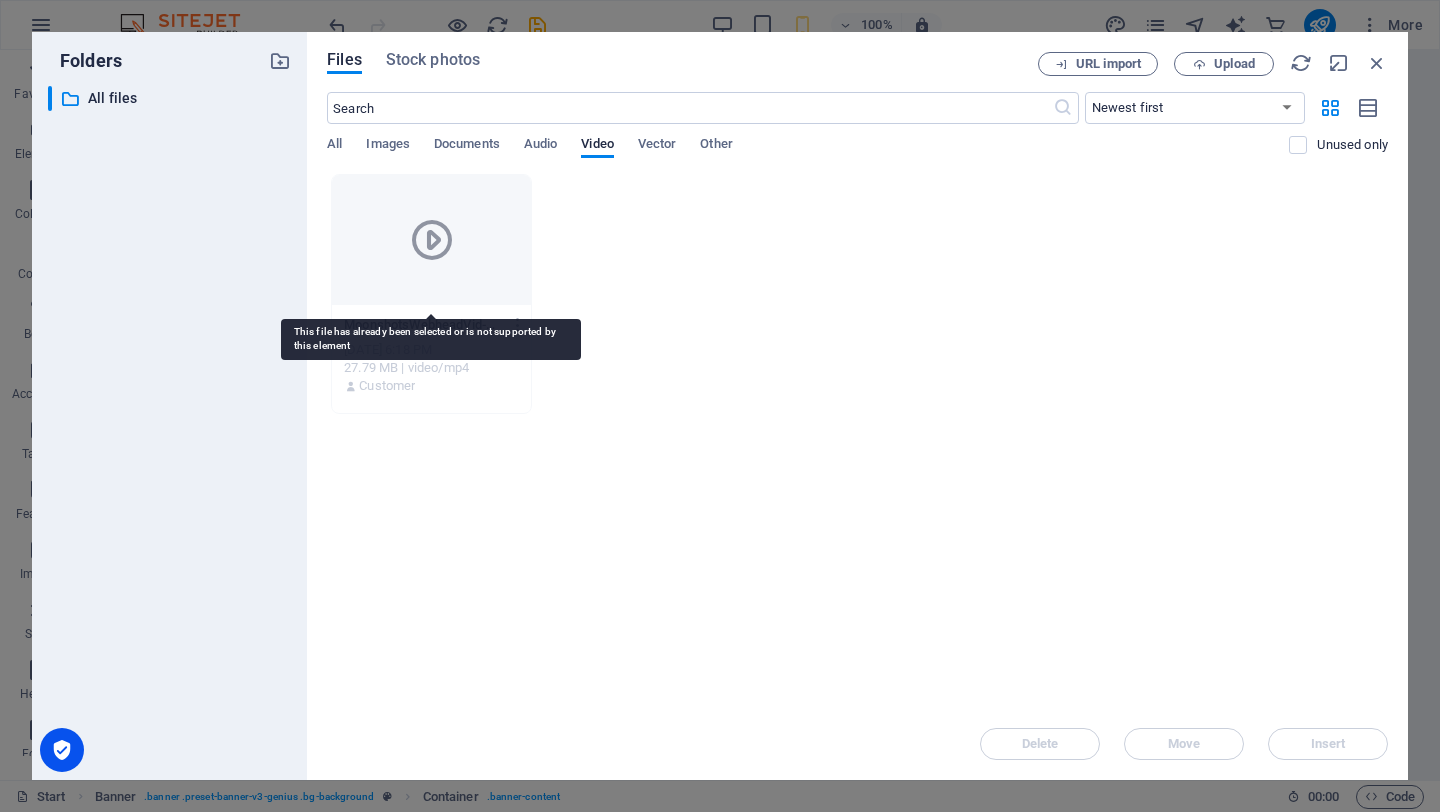 click at bounding box center [432, 240] 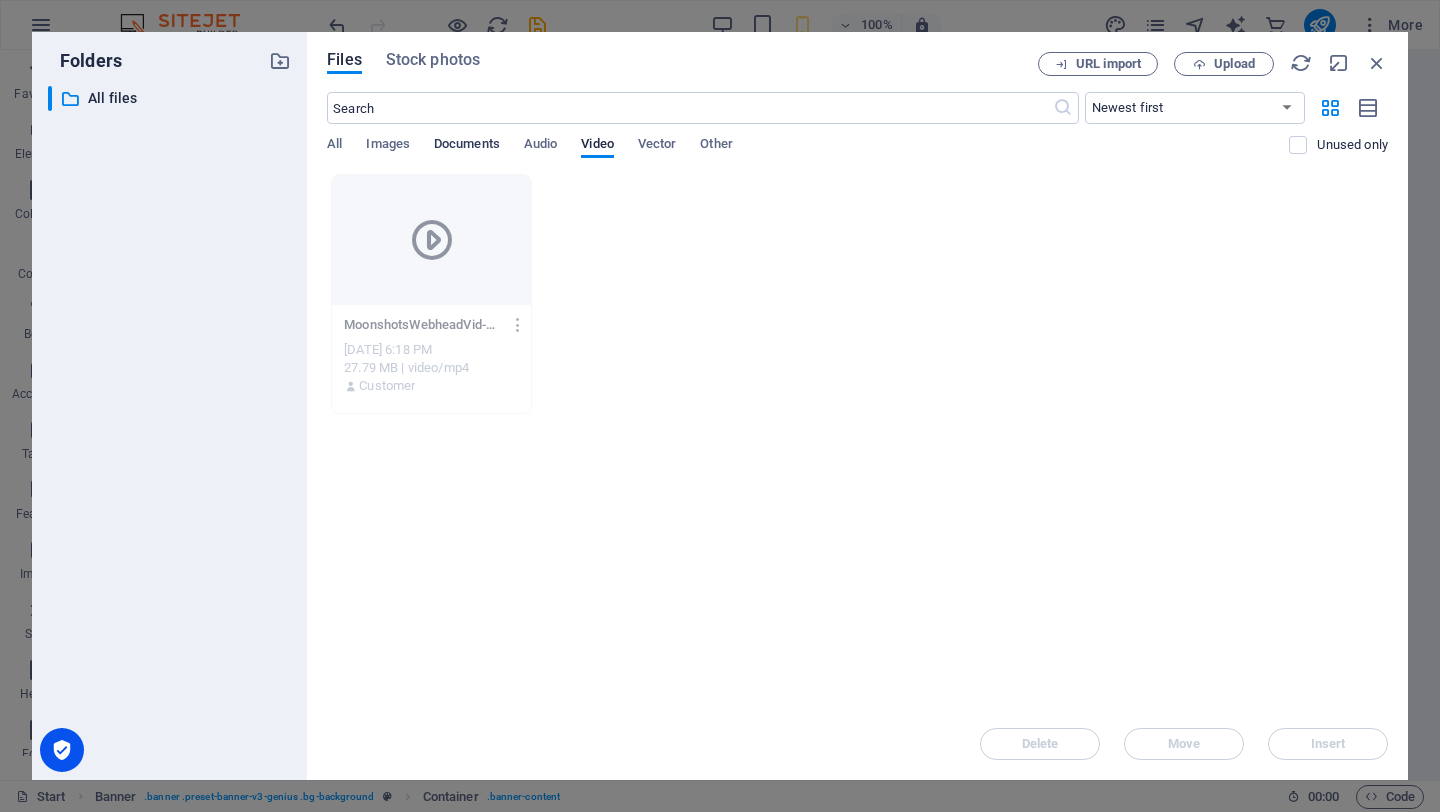 click on "Documents" at bounding box center [467, 146] 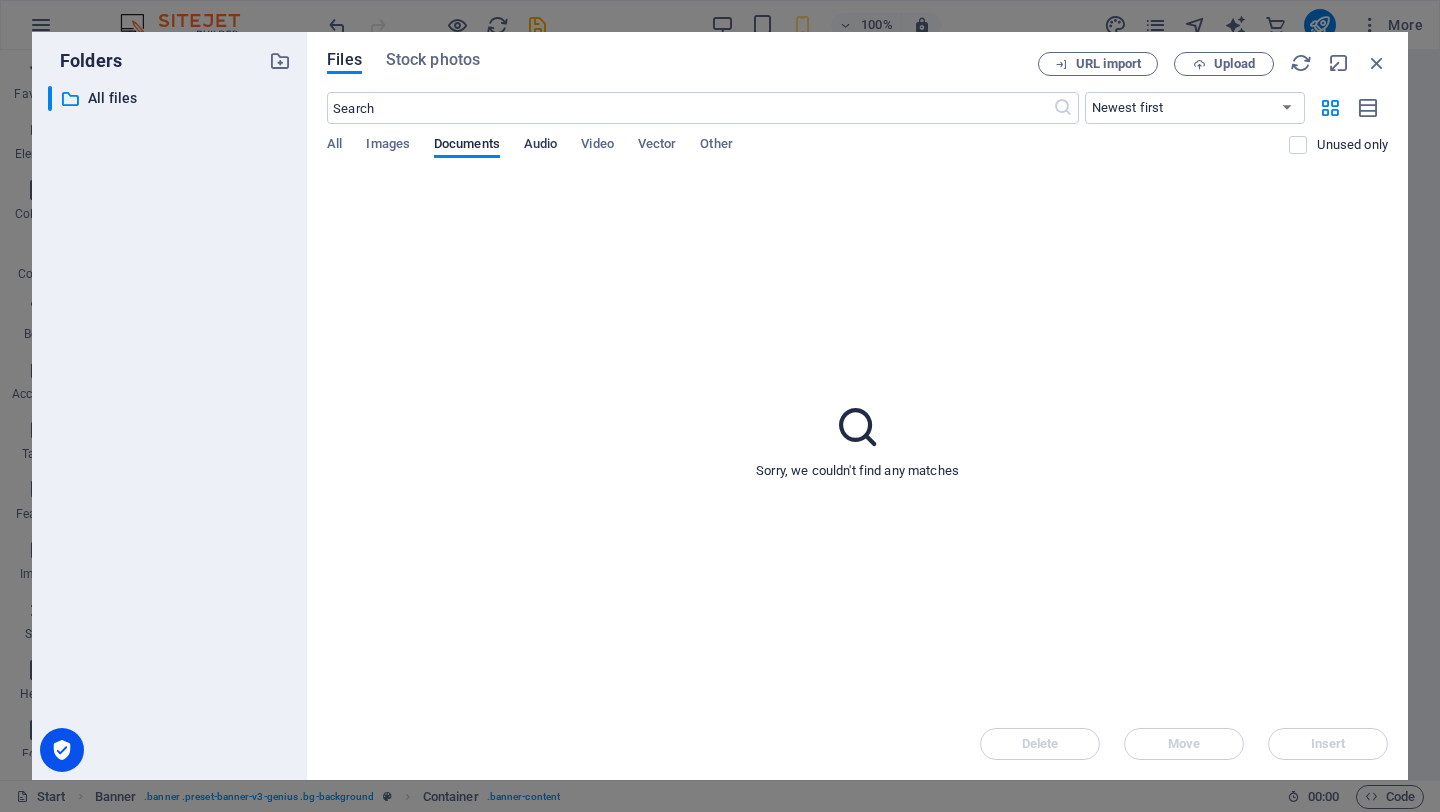 click on "Audio" at bounding box center (540, 146) 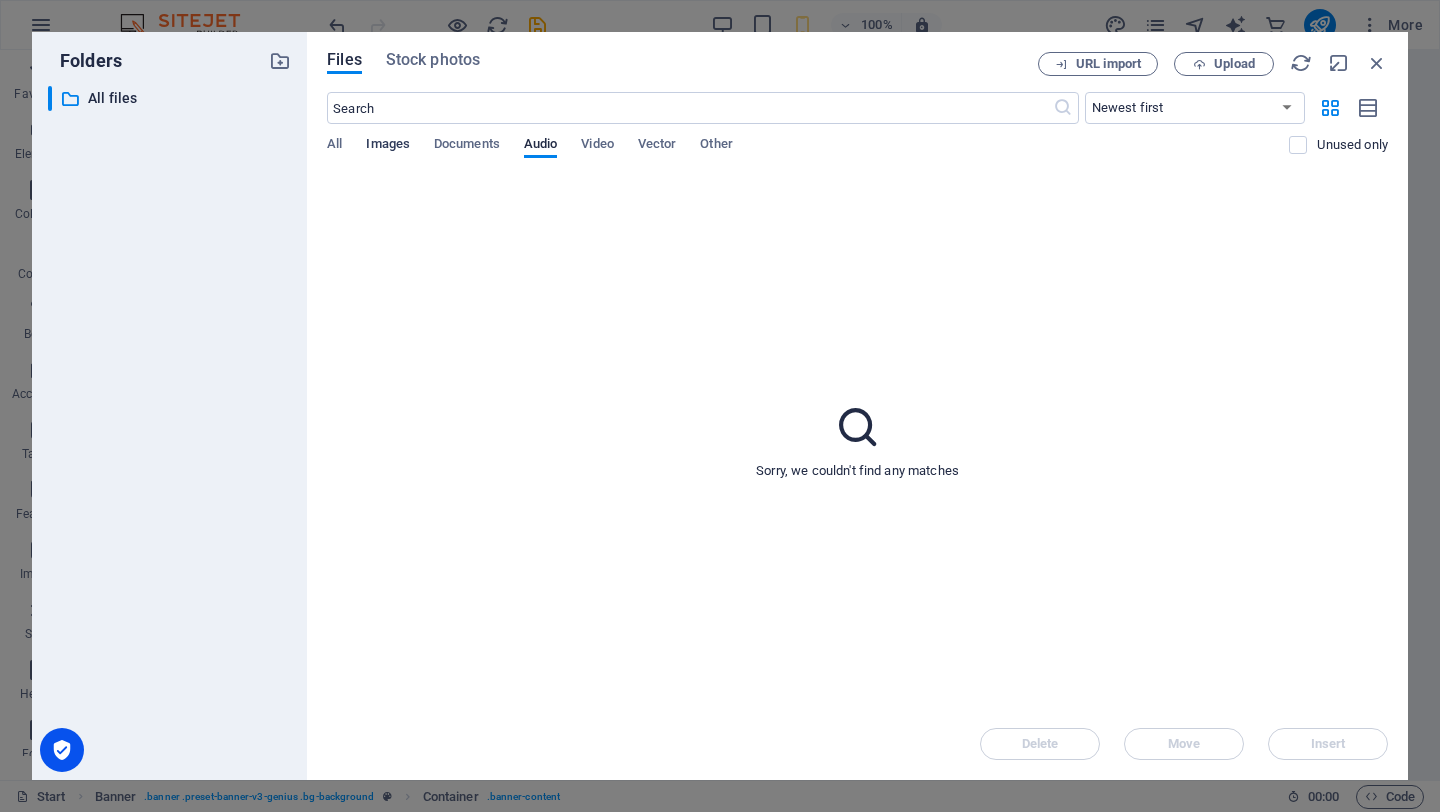 click on "Images" at bounding box center [388, 146] 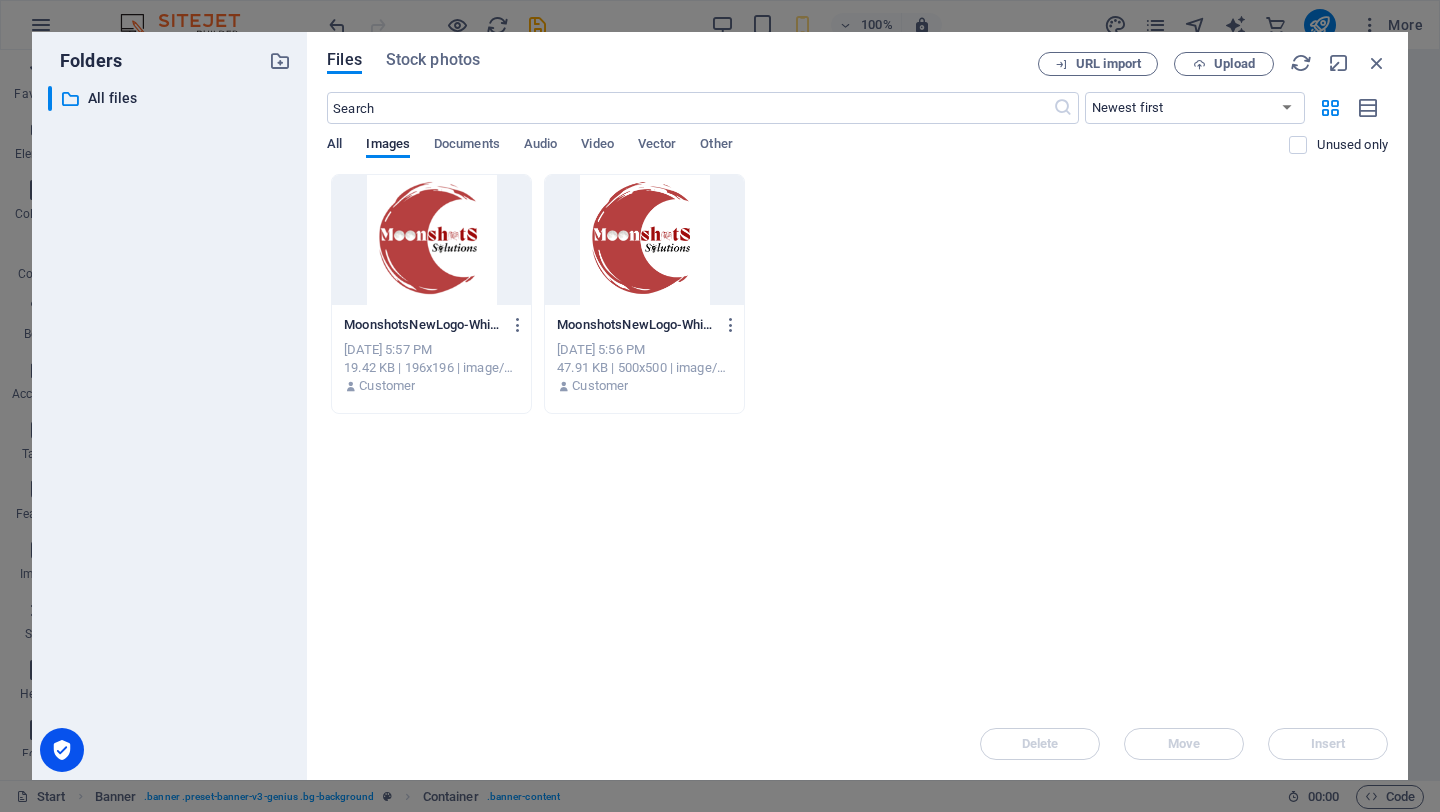 click on "All" at bounding box center (334, 146) 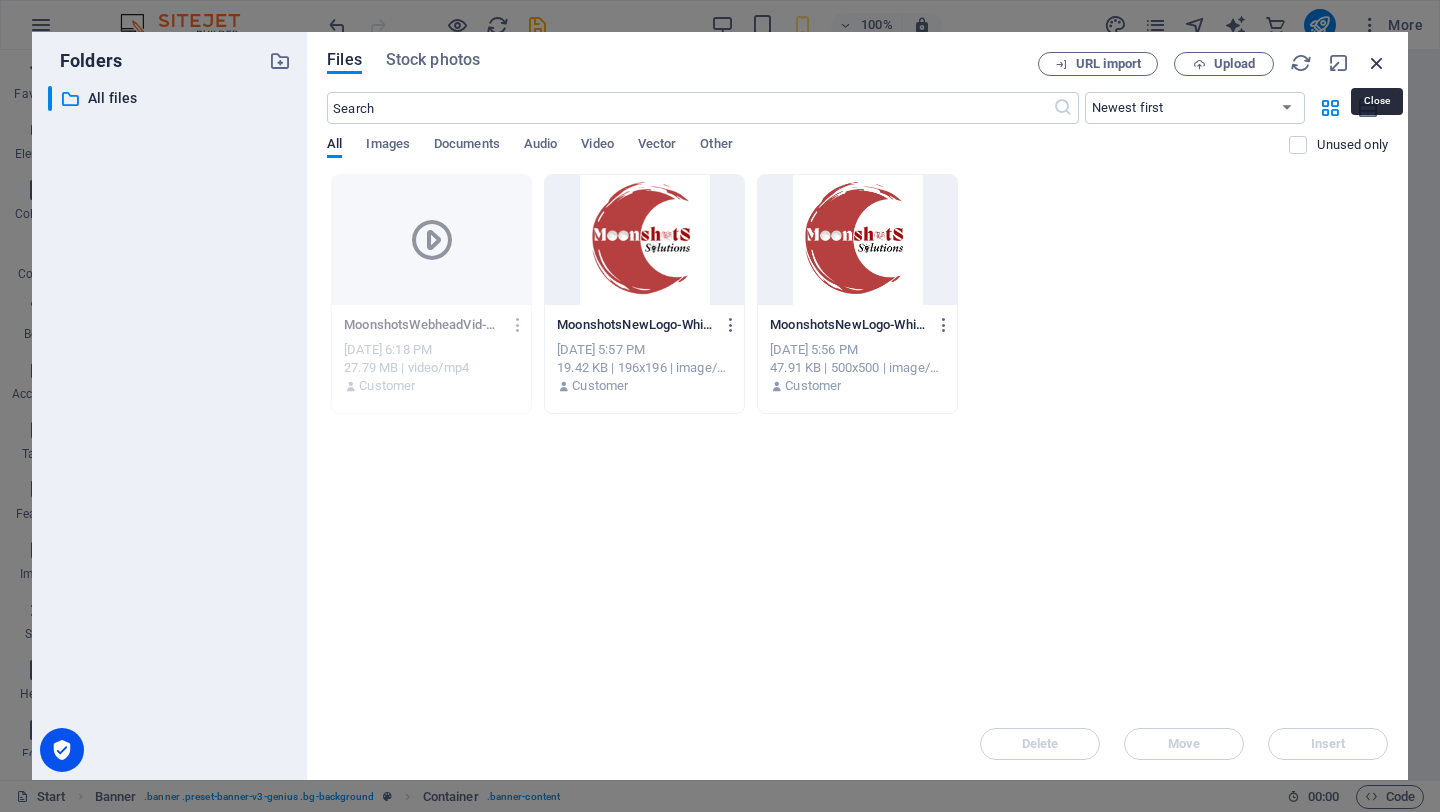 click at bounding box center (1377, 63) 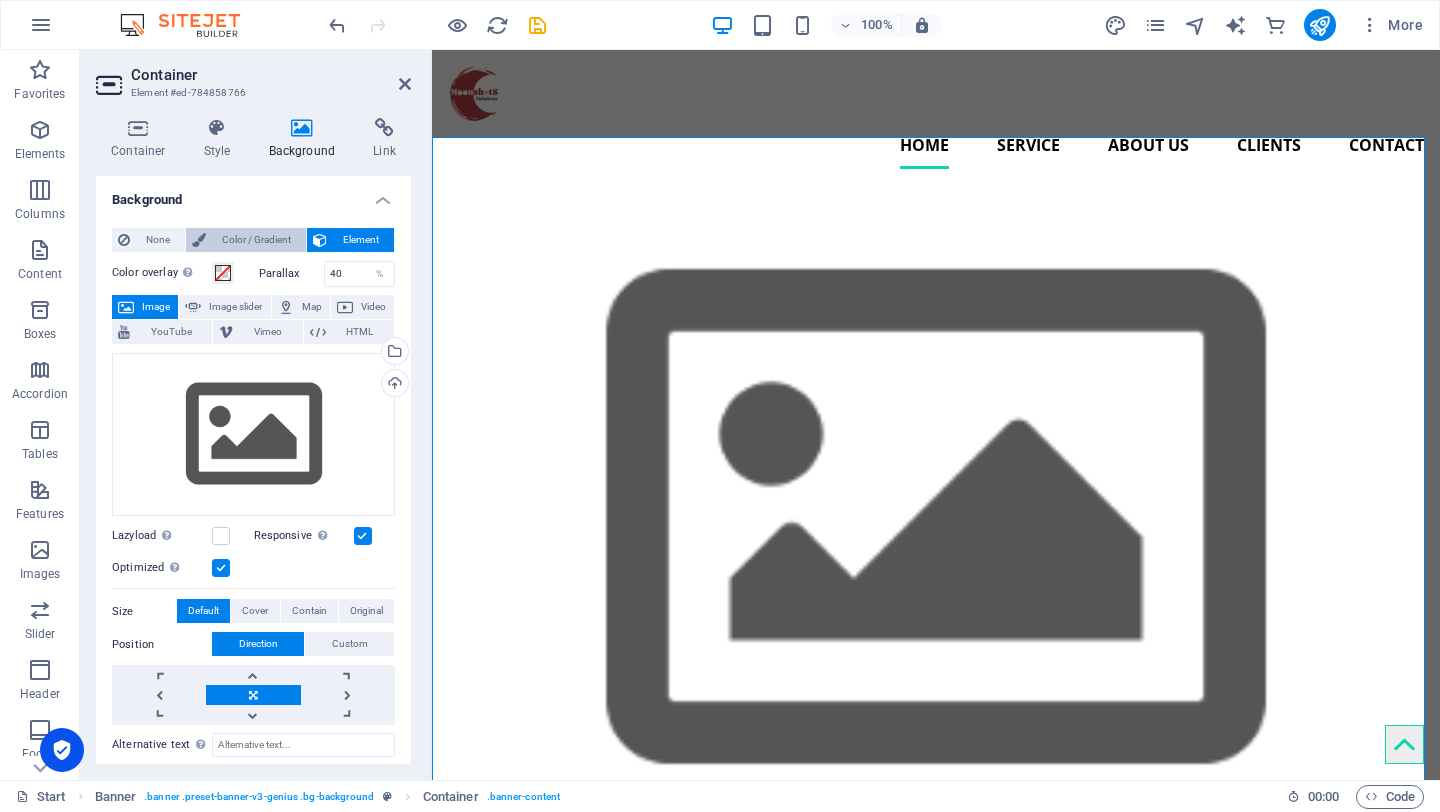 click on "Color / Gradient" at bounding box center [256, 240] 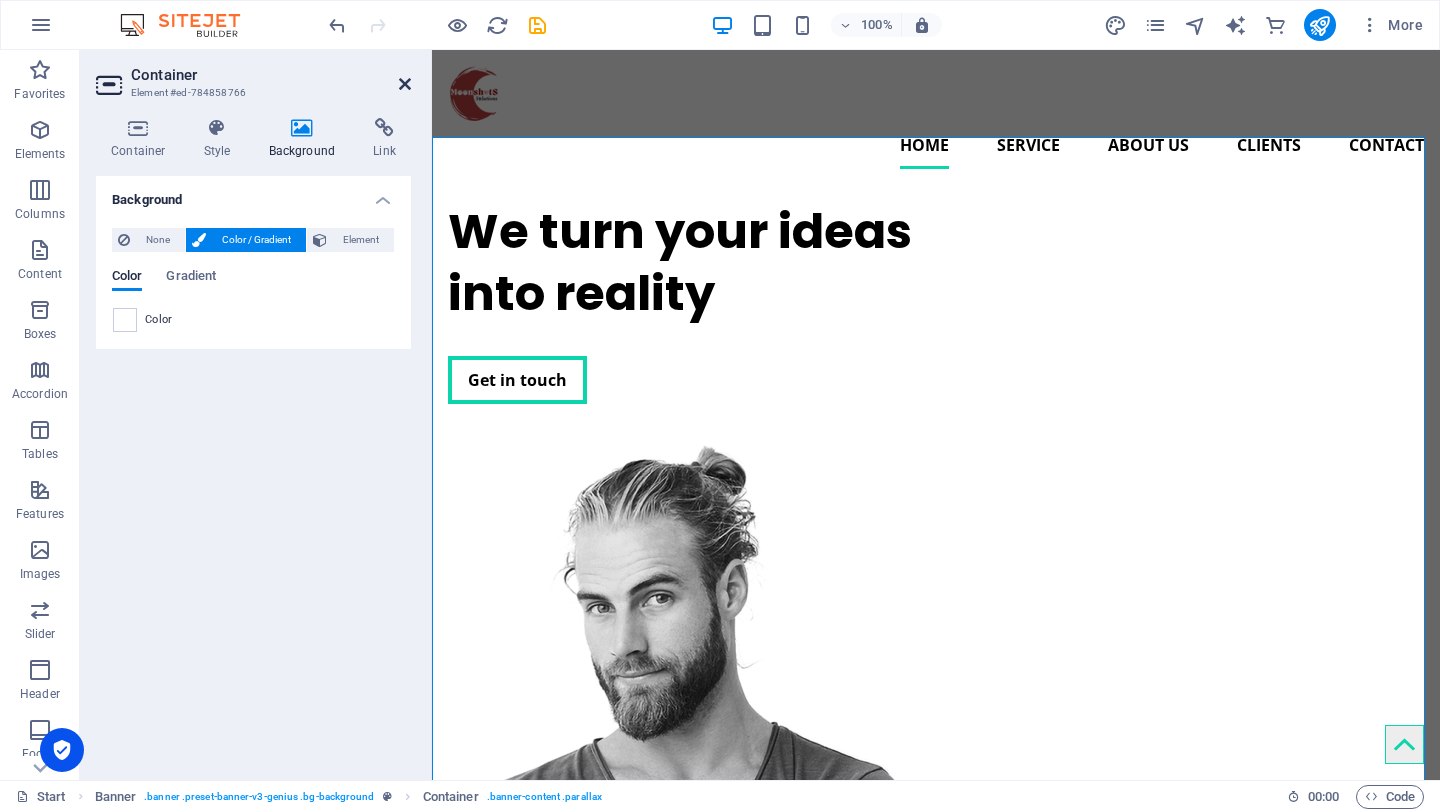 click at bounding box center (405, 84) 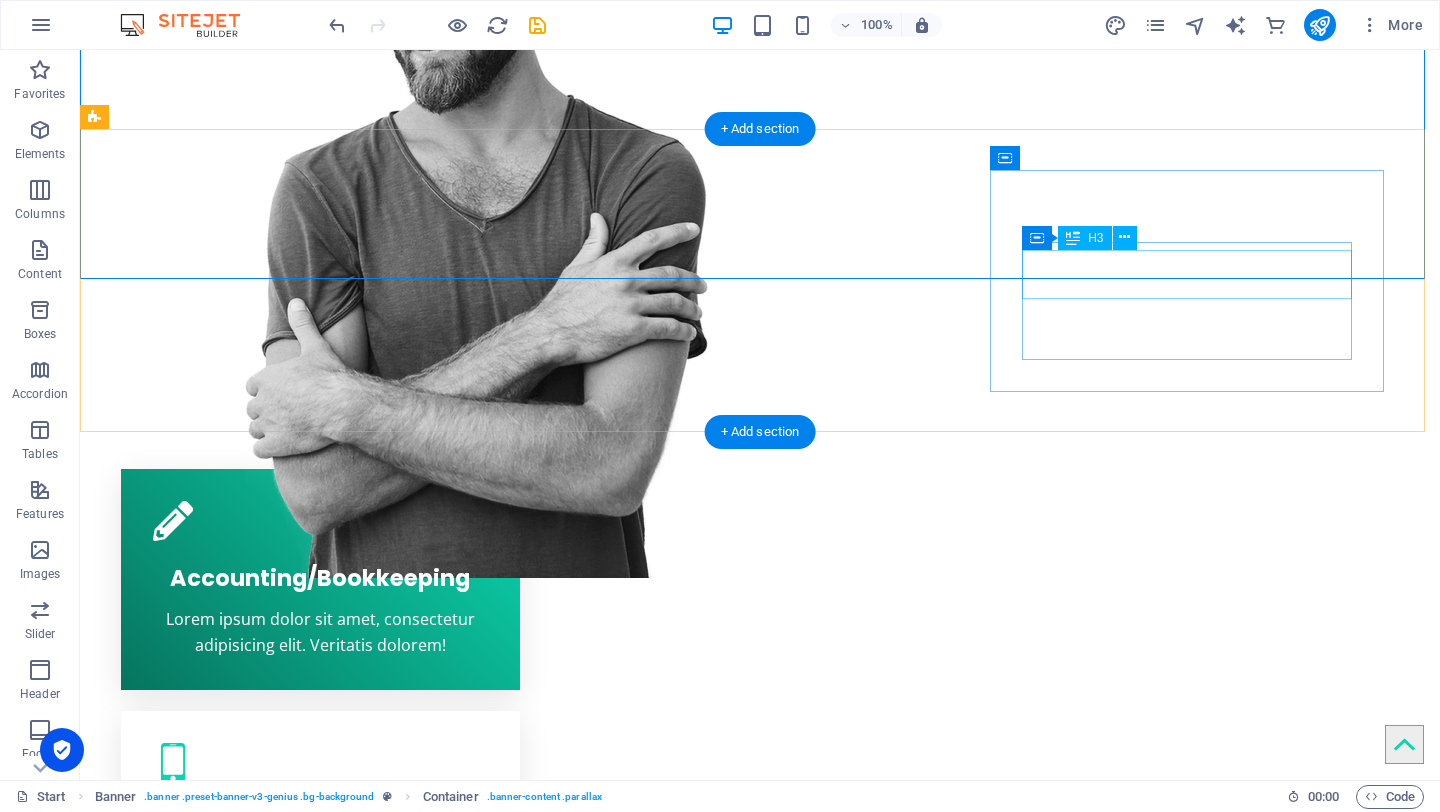 scroll, scrollTop: 637, scrollLeft: 0, axis: vertical 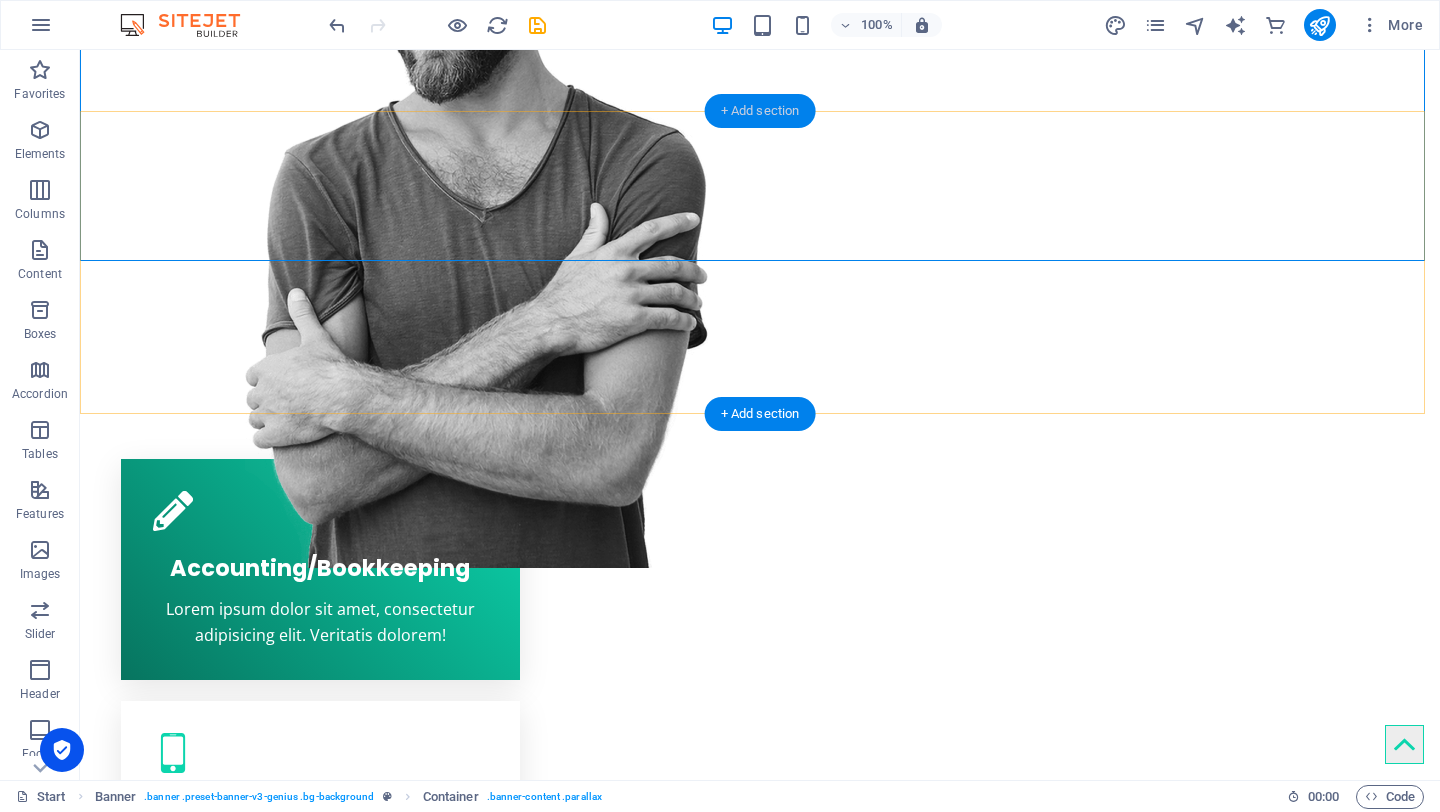 click on "+ Add section" at bounding box center (760, 111) 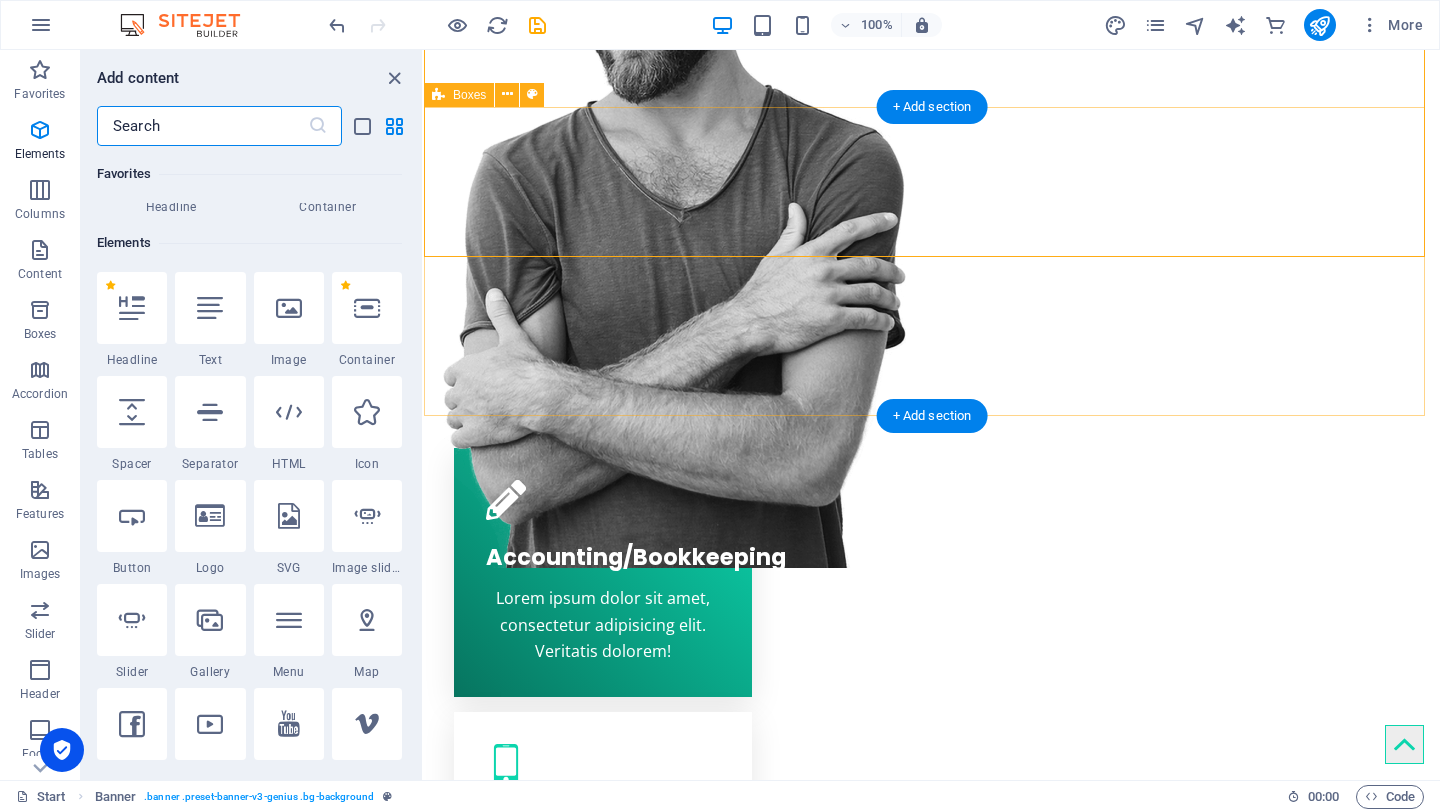 scroll, scrollTop: 3499, scrollLeft: 0, axis: vertical 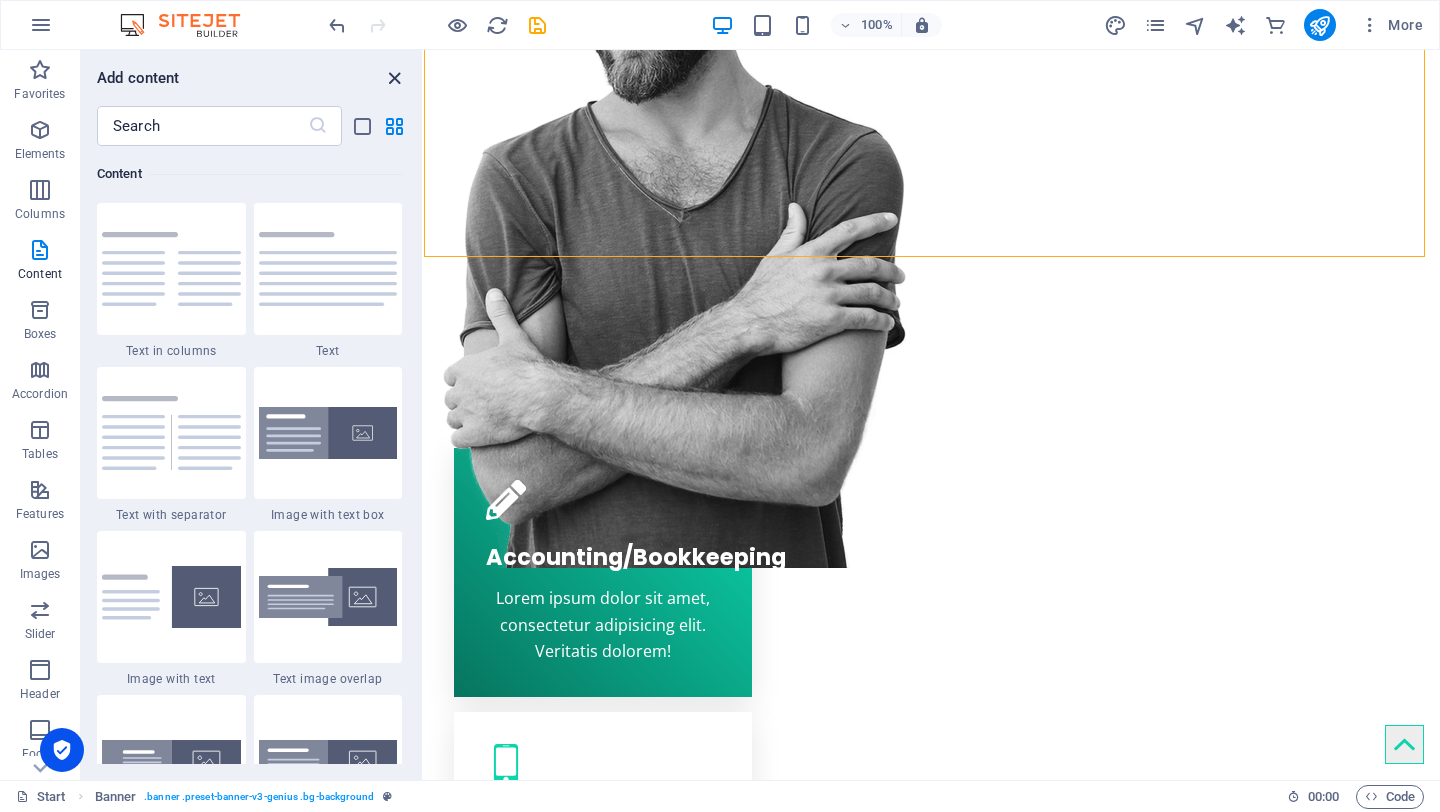 click at bounding box center [394, 78] 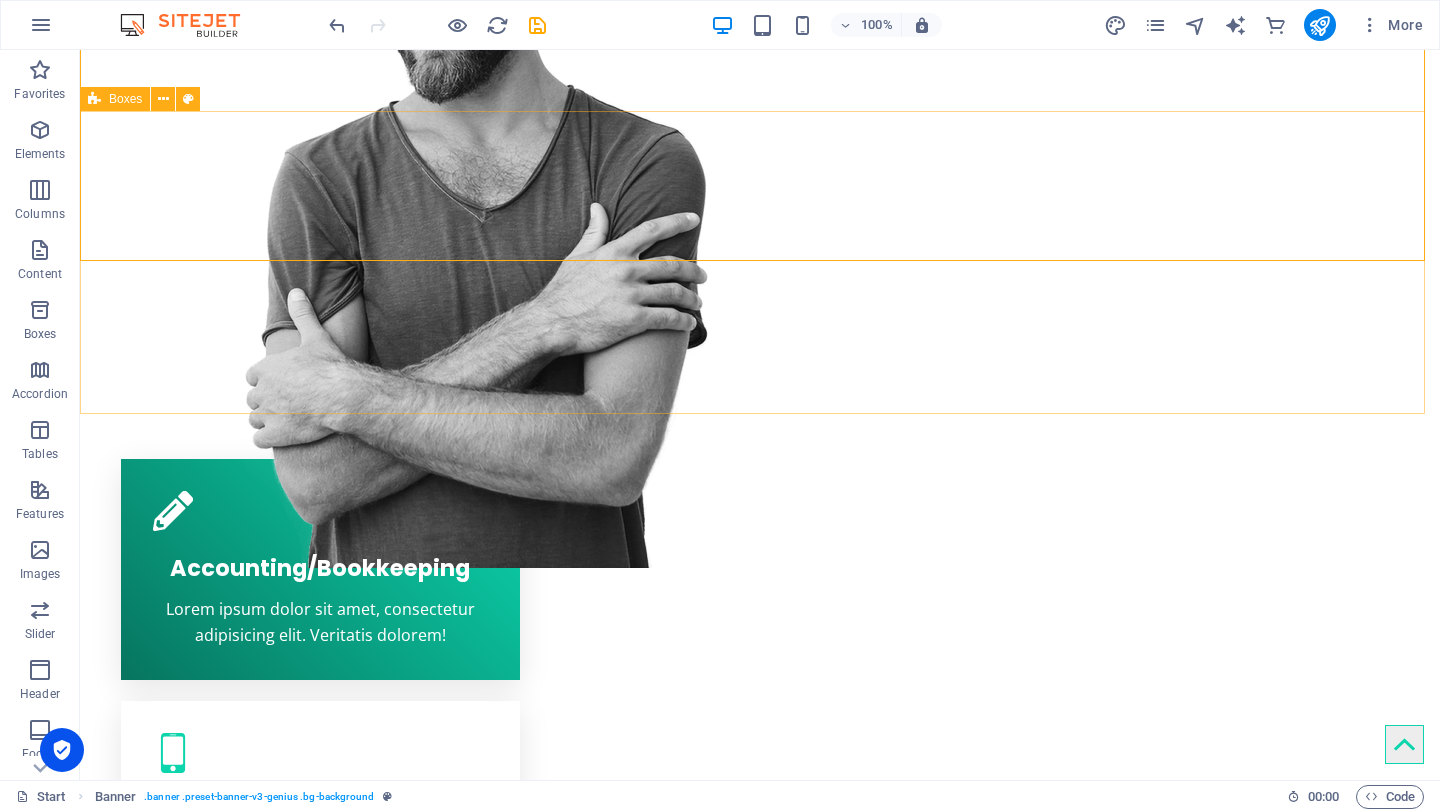 click at bounding box center [94, 99] 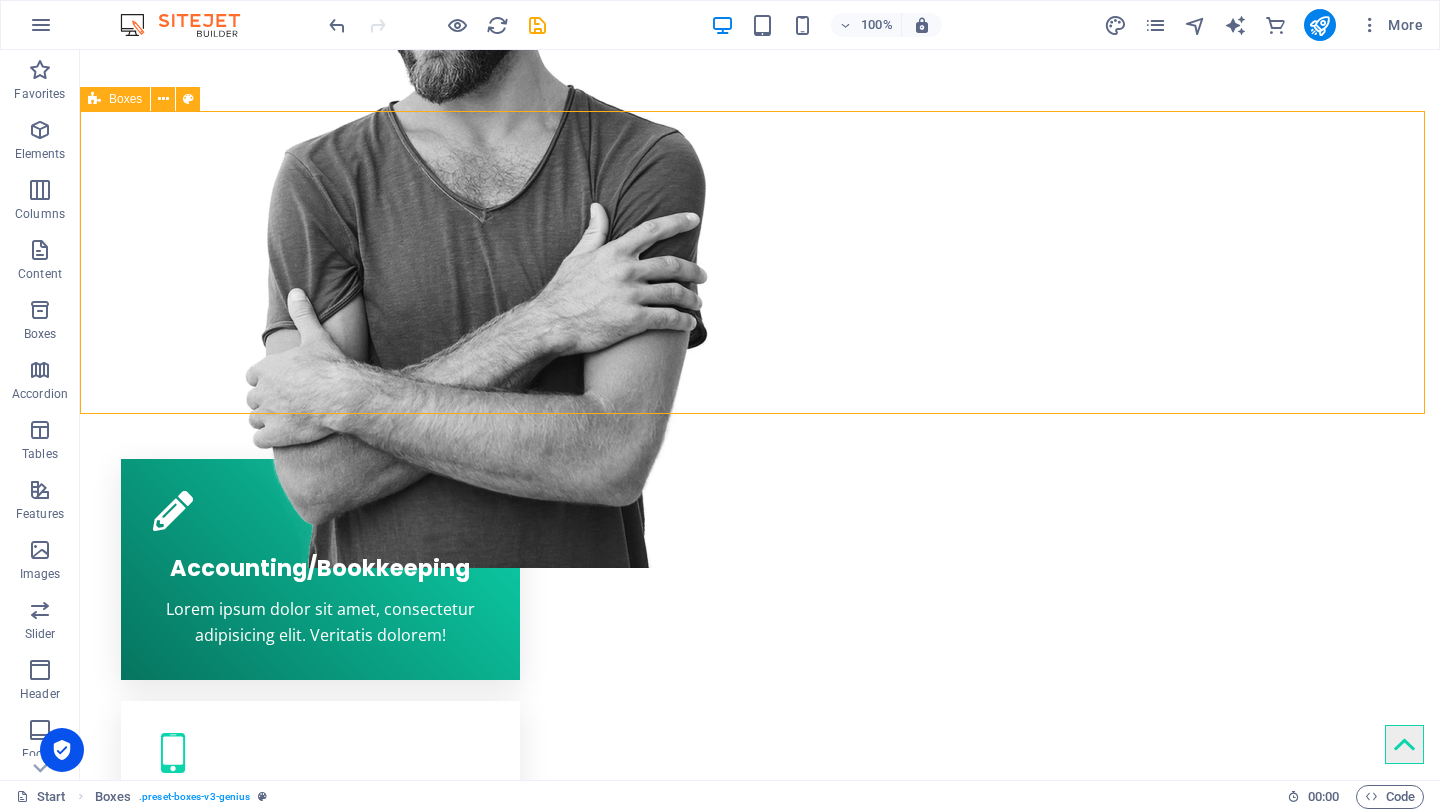 click at bounding box center [94, 99] 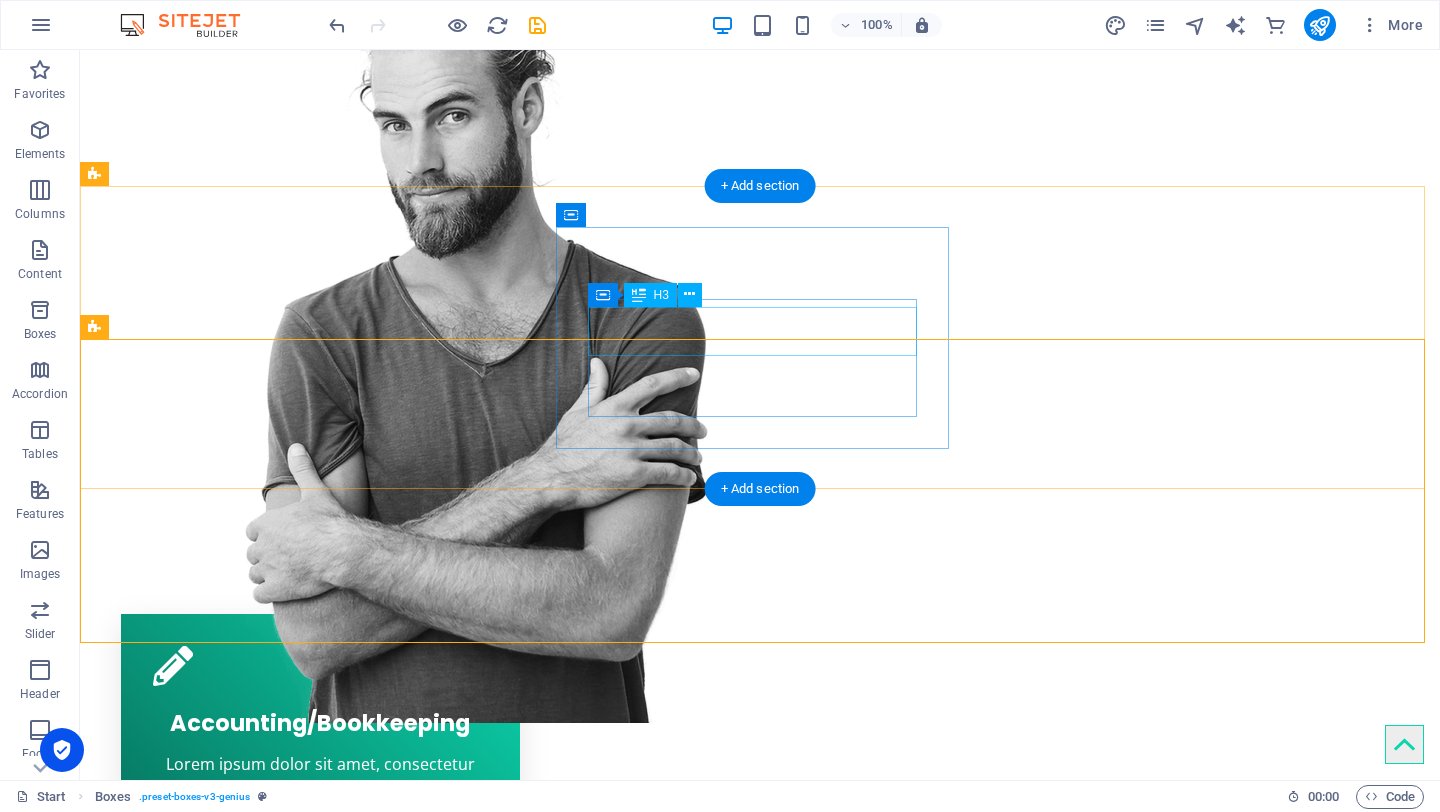 scroll, scrollTop: 572, scrollLeft: 0, axis: vertical 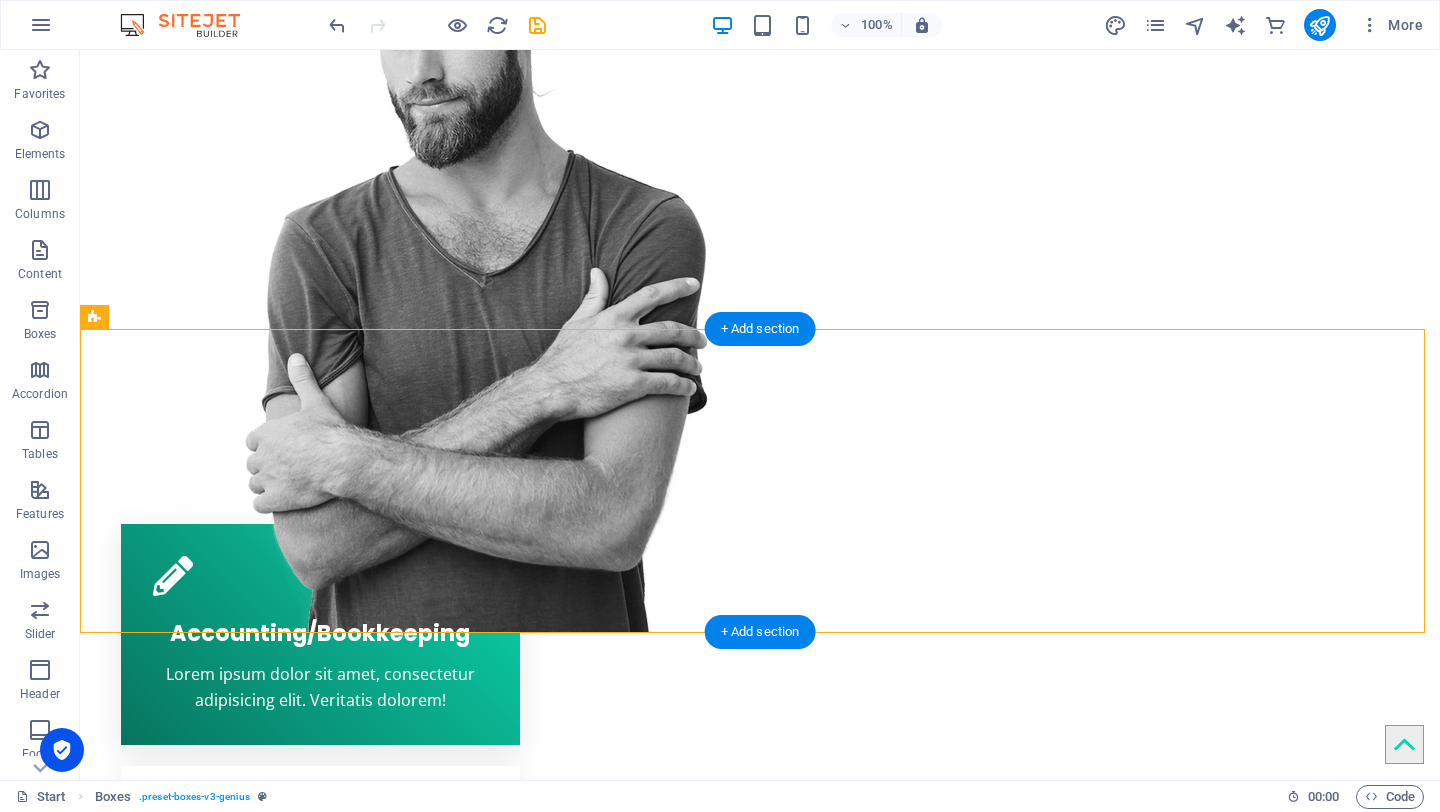 drag, startPoint x: 169, startPoint y: 369, endPoint x: 108, endPoint y: 488, distance: 133.7236 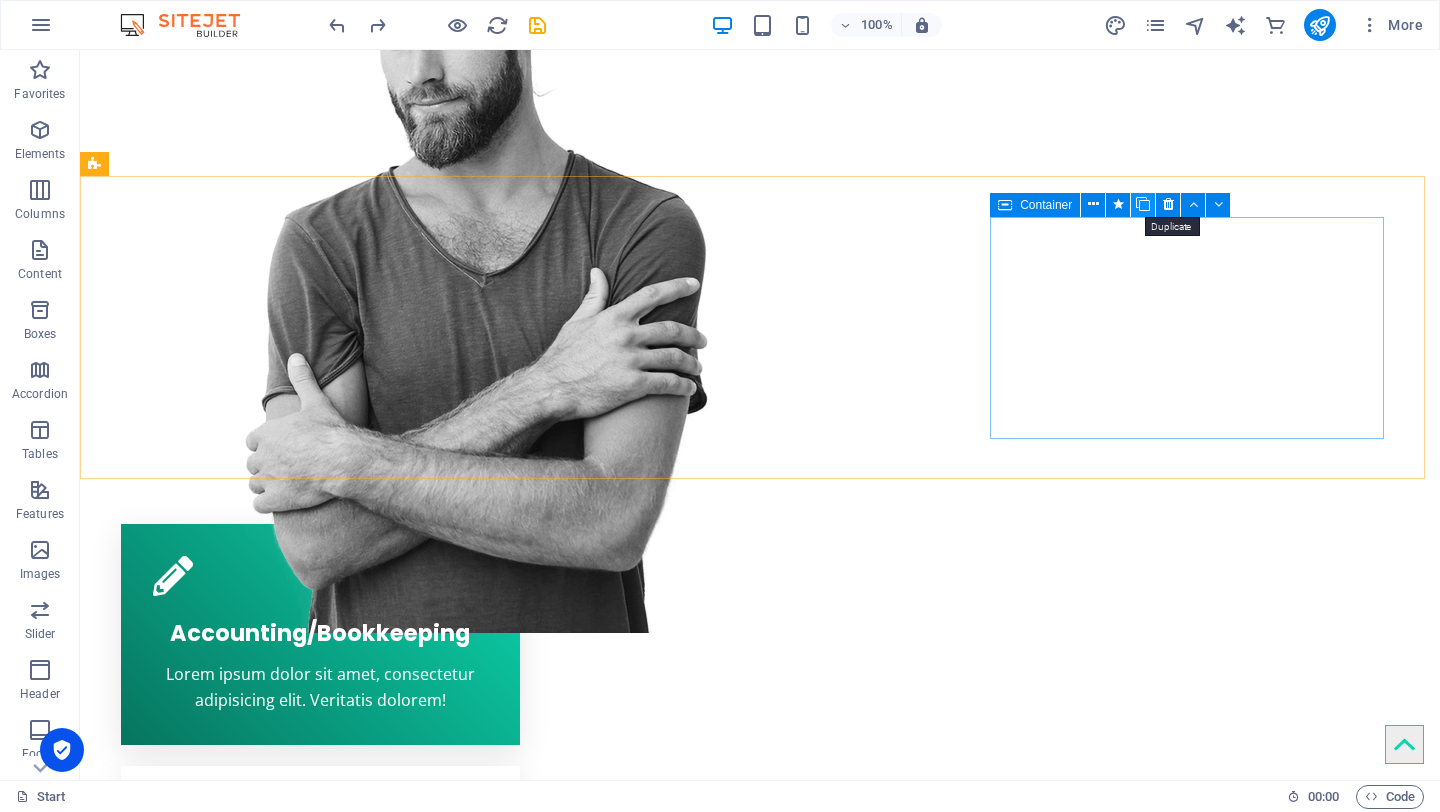 click at bounding box center [1143, 204] 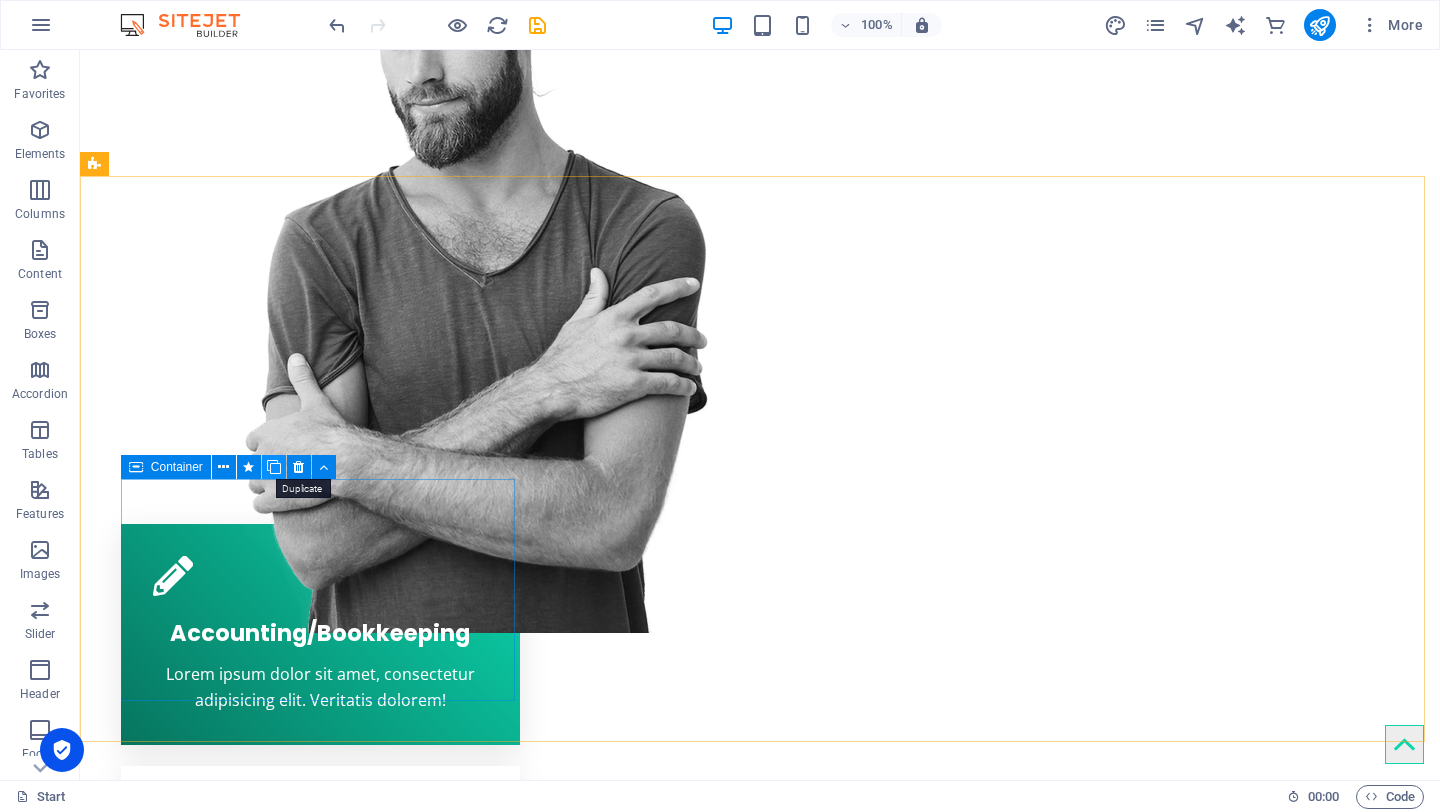 click at bounding box center [274, 467] 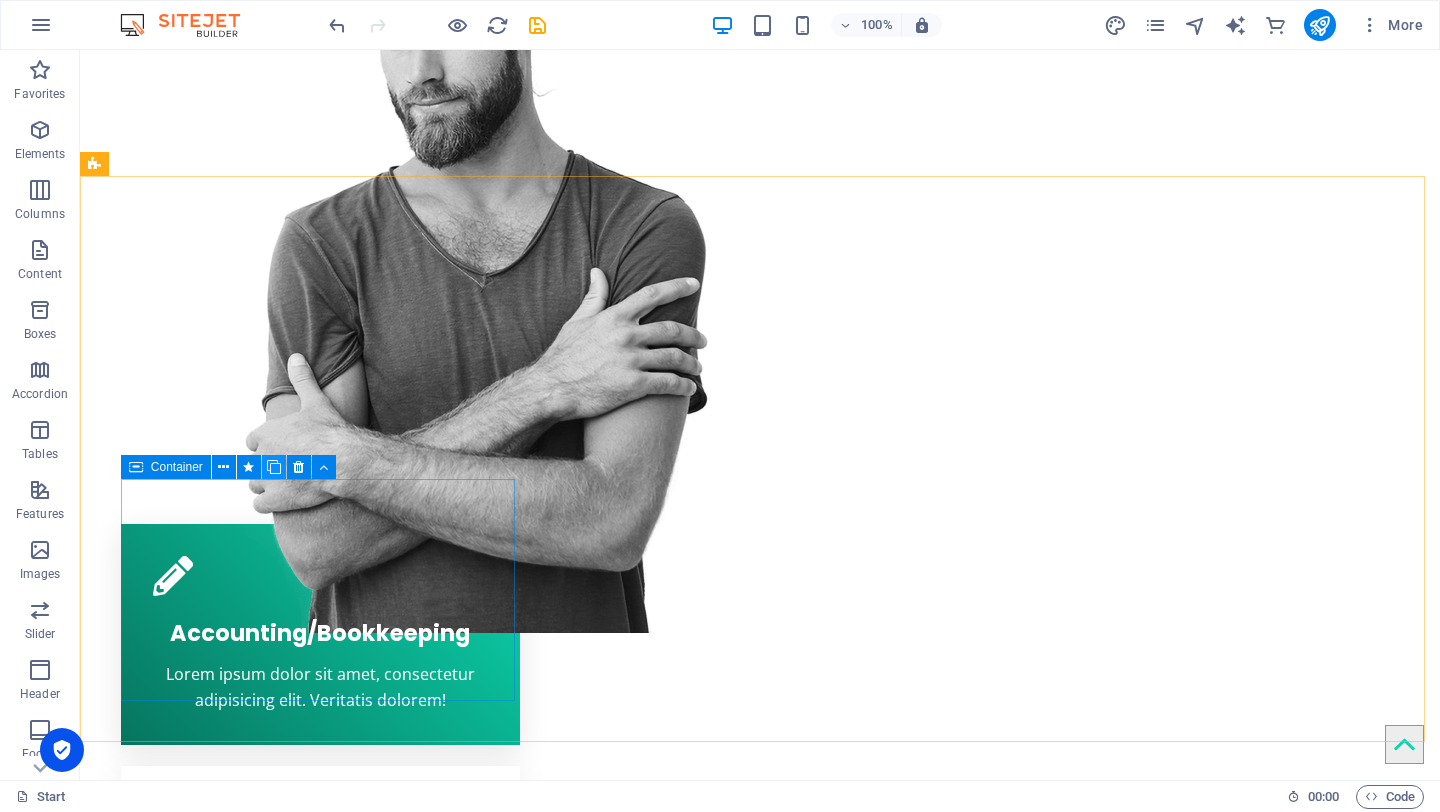 click at bounding box center [274, 467] 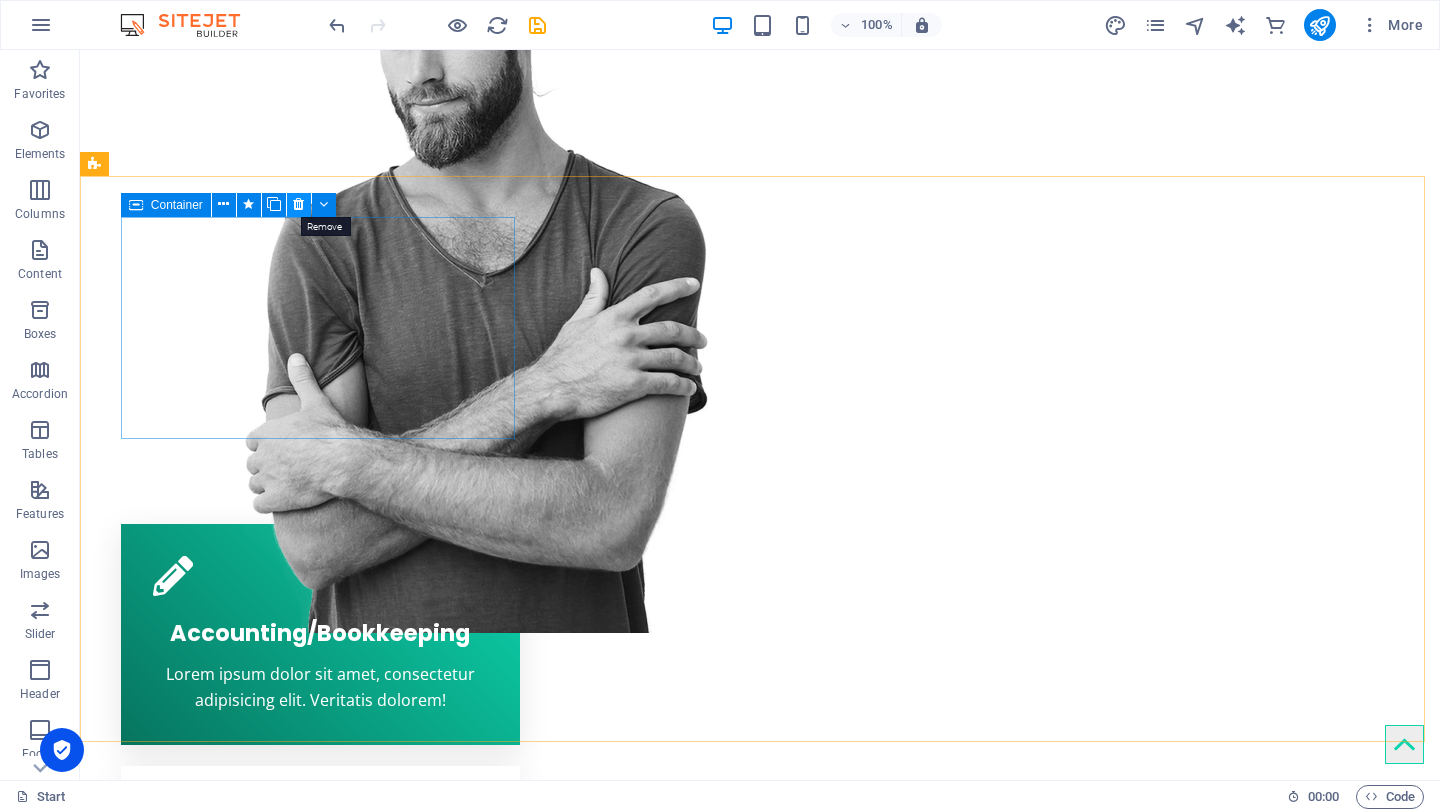 click at bounding box center (298, 204) 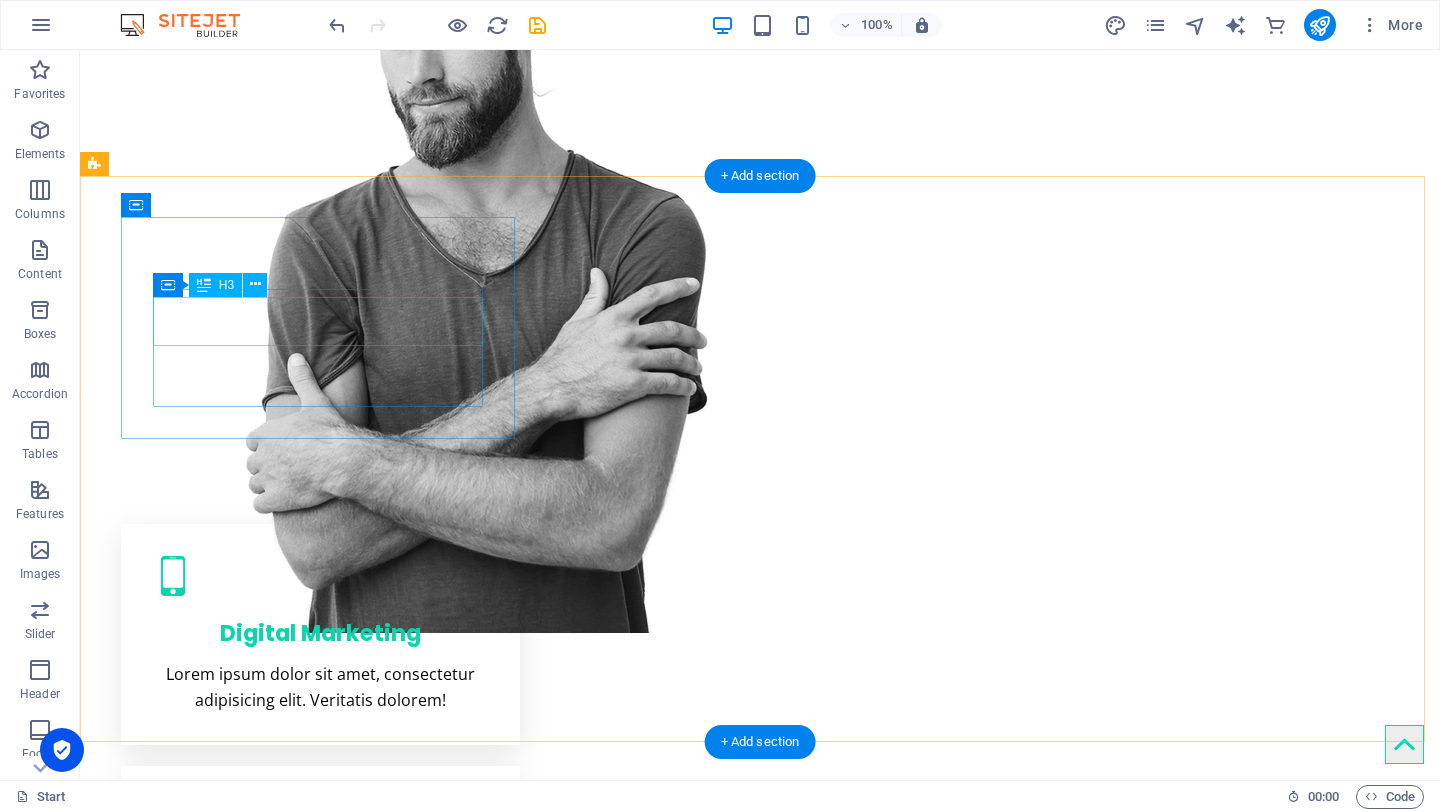 click on "Digital Marketing" at bounding box center [320, 628] 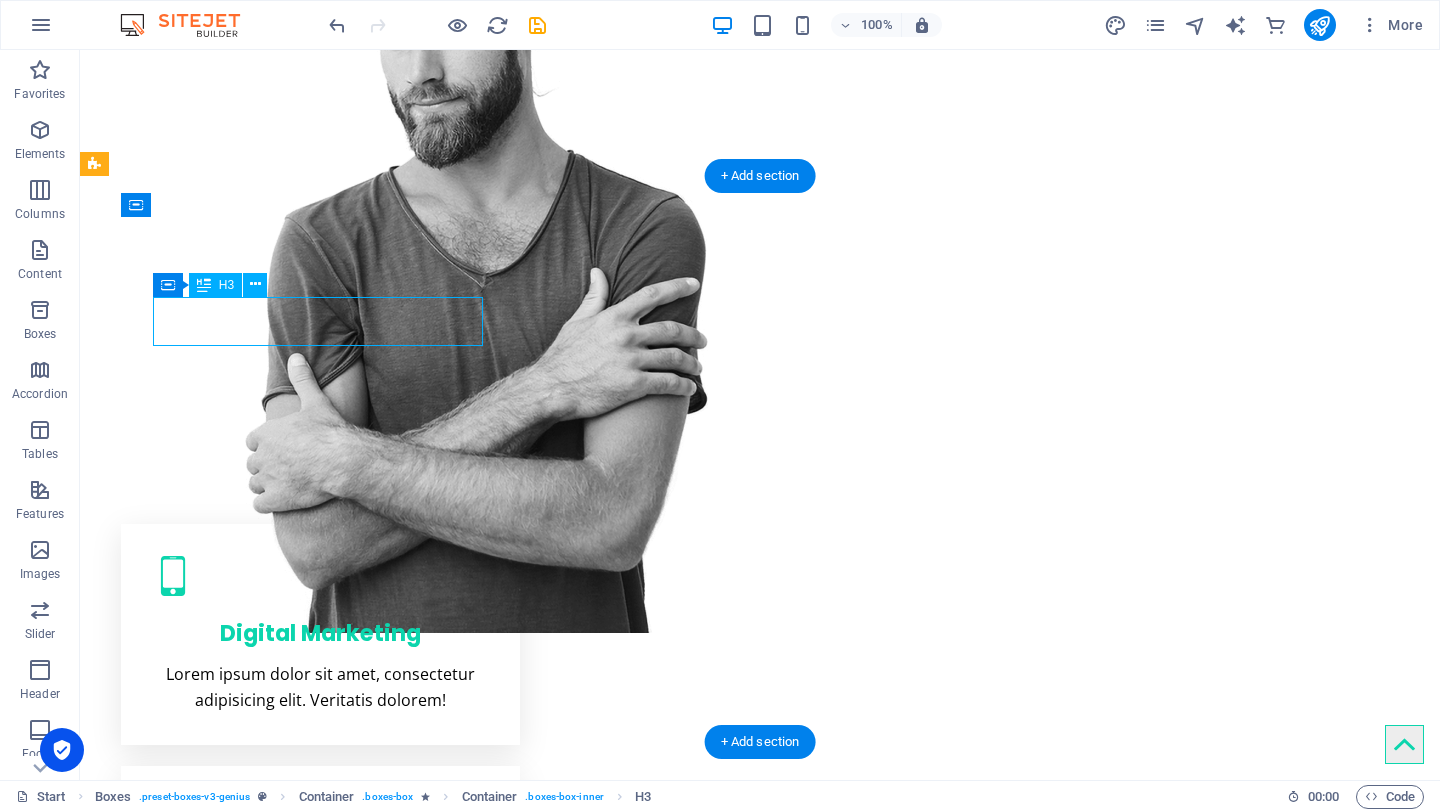 click on "Digital Marketing" at bounding box center [320, 628] 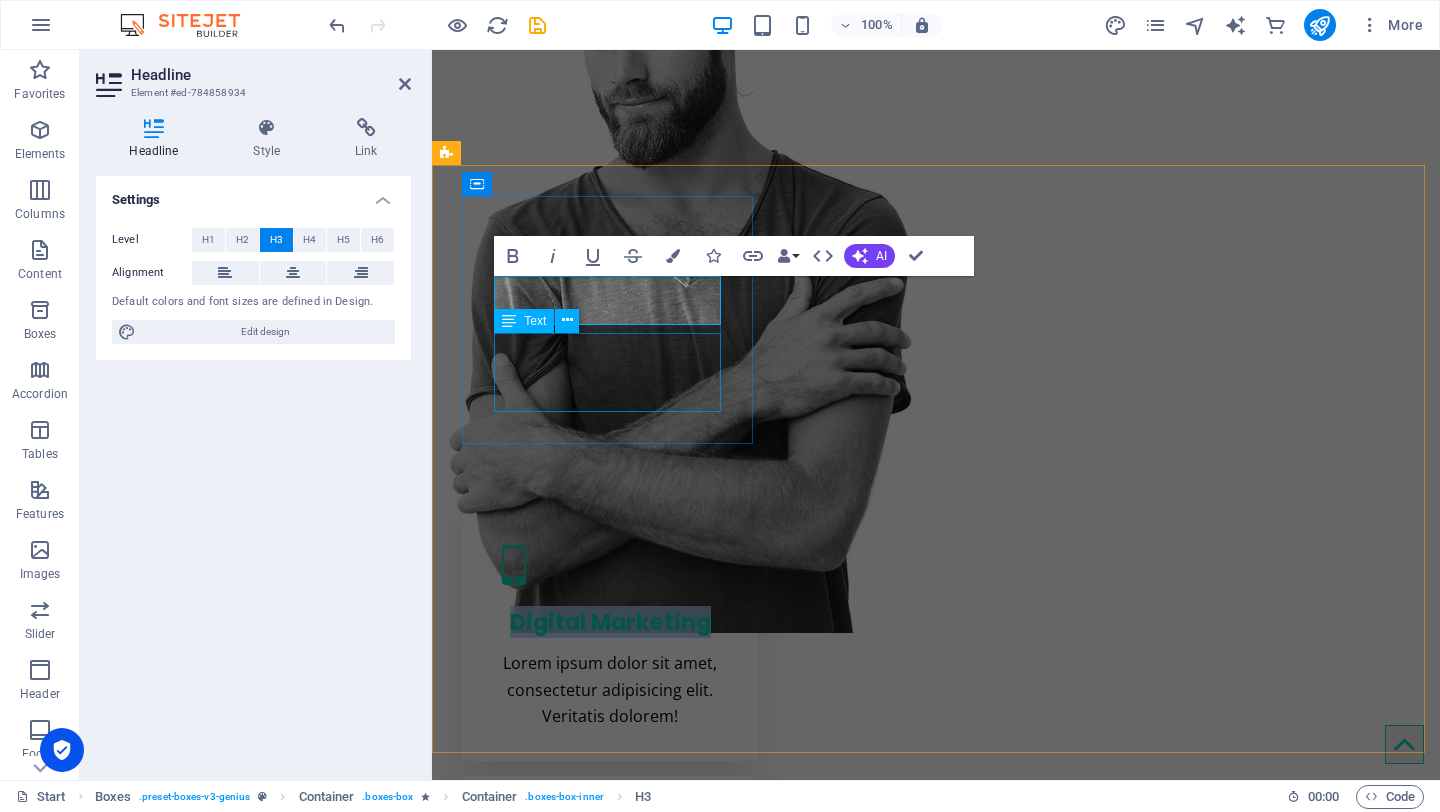 type 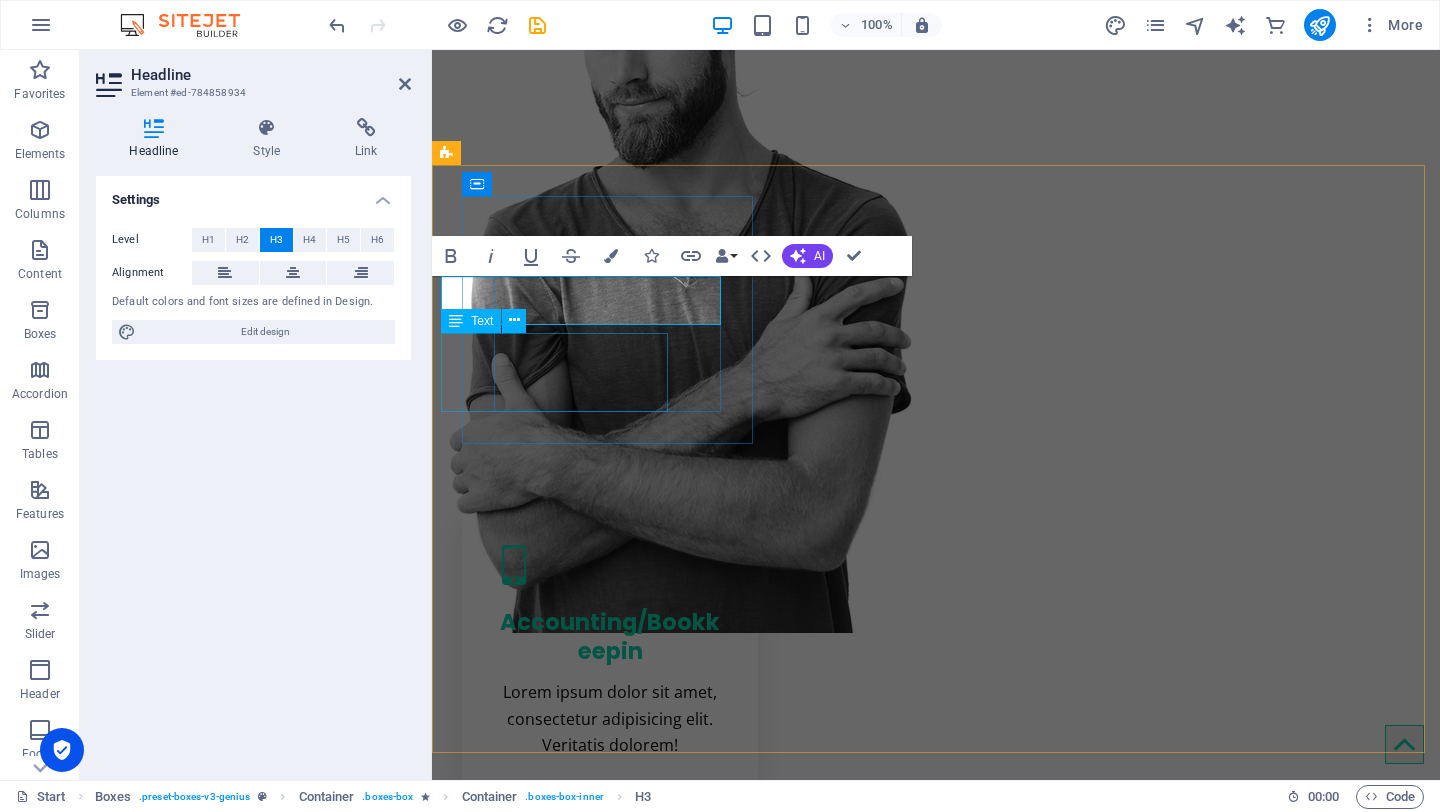scroll, scrollTop: 0, scrollLeft: 68, axis: horizontal 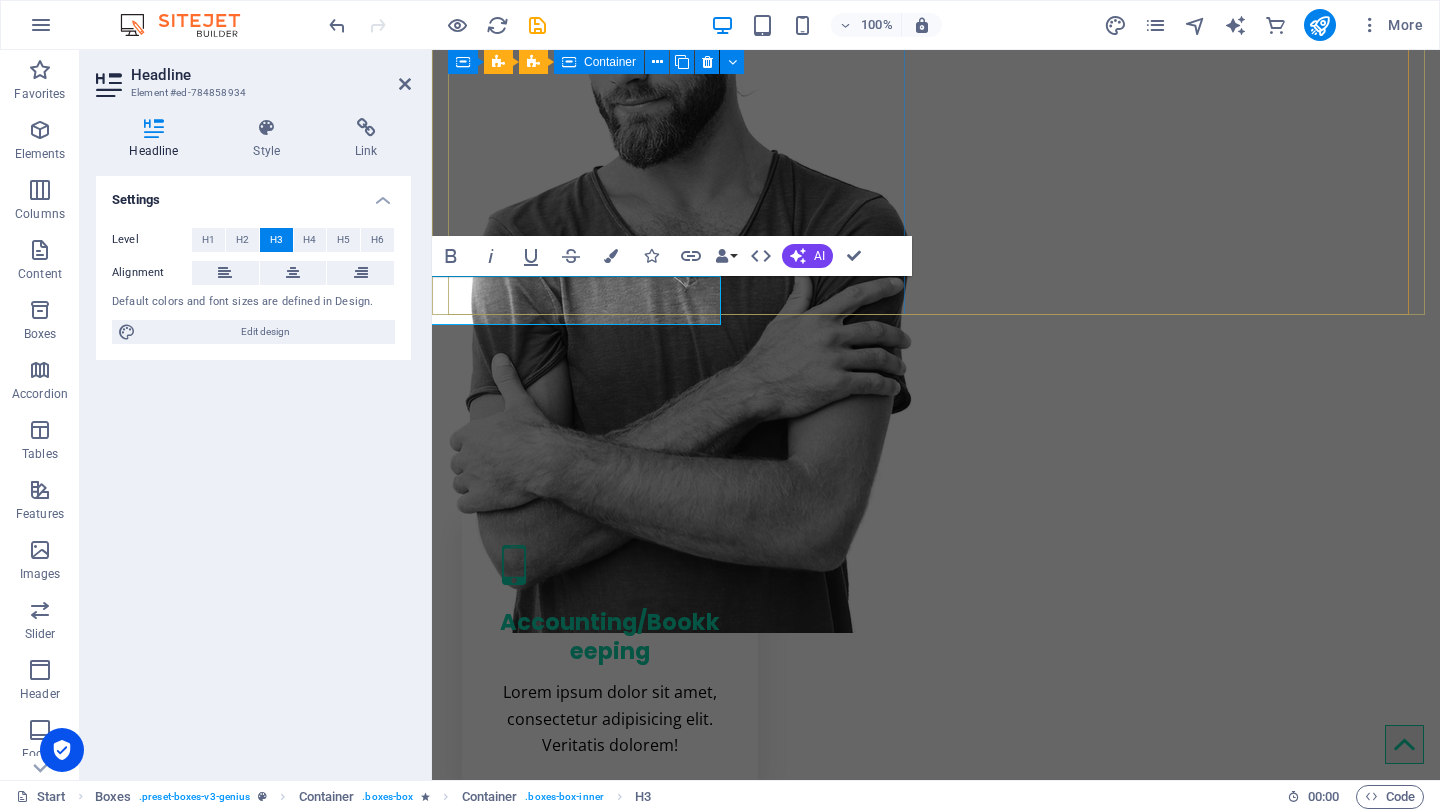 click on "We turn your ideas into reality  Get in touch" at bounding box center (680, -270) 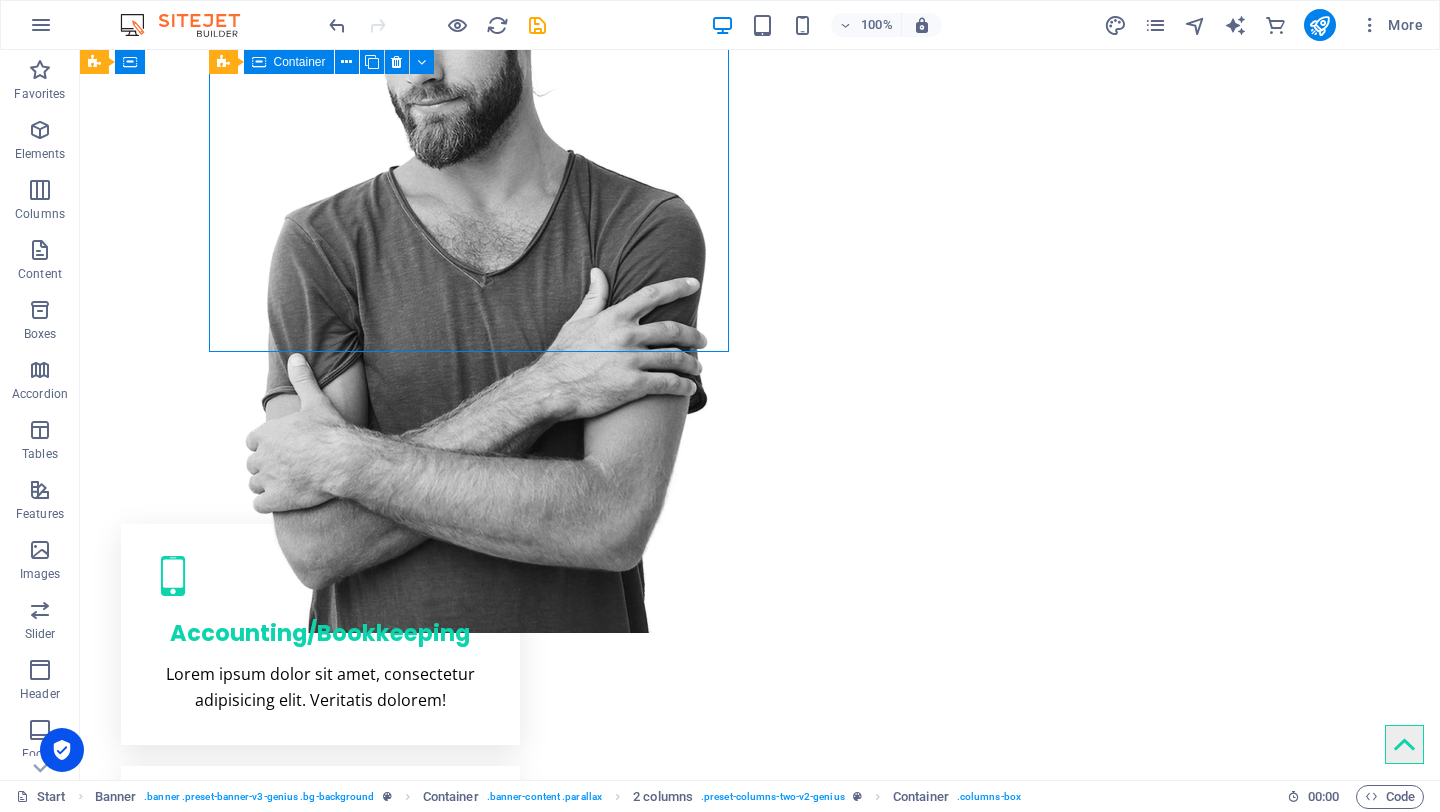 scroll, scrollTop: 546, scrollLeft: 0, axis: vertical 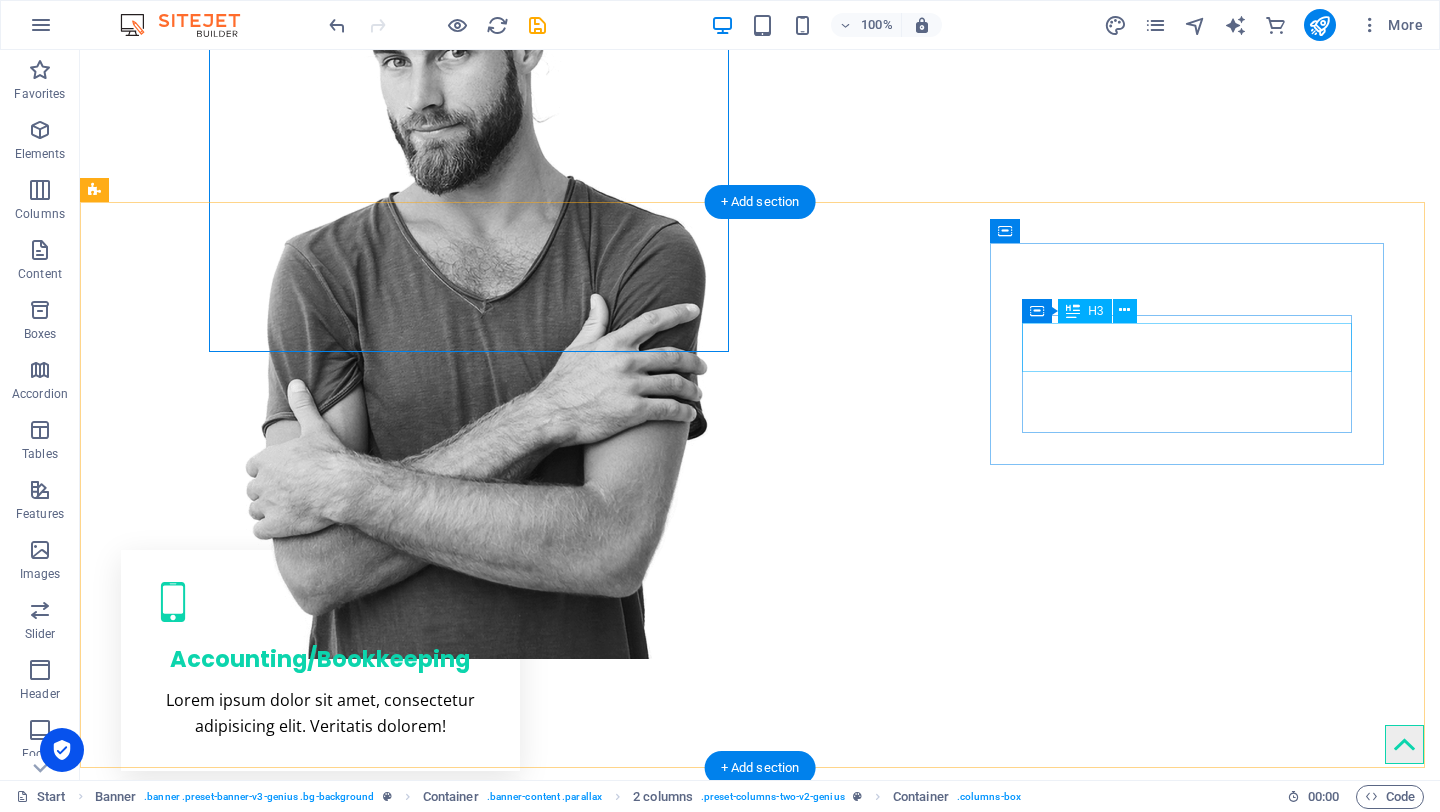 click on "Manpower Services" at bounding box center [320, 1138] 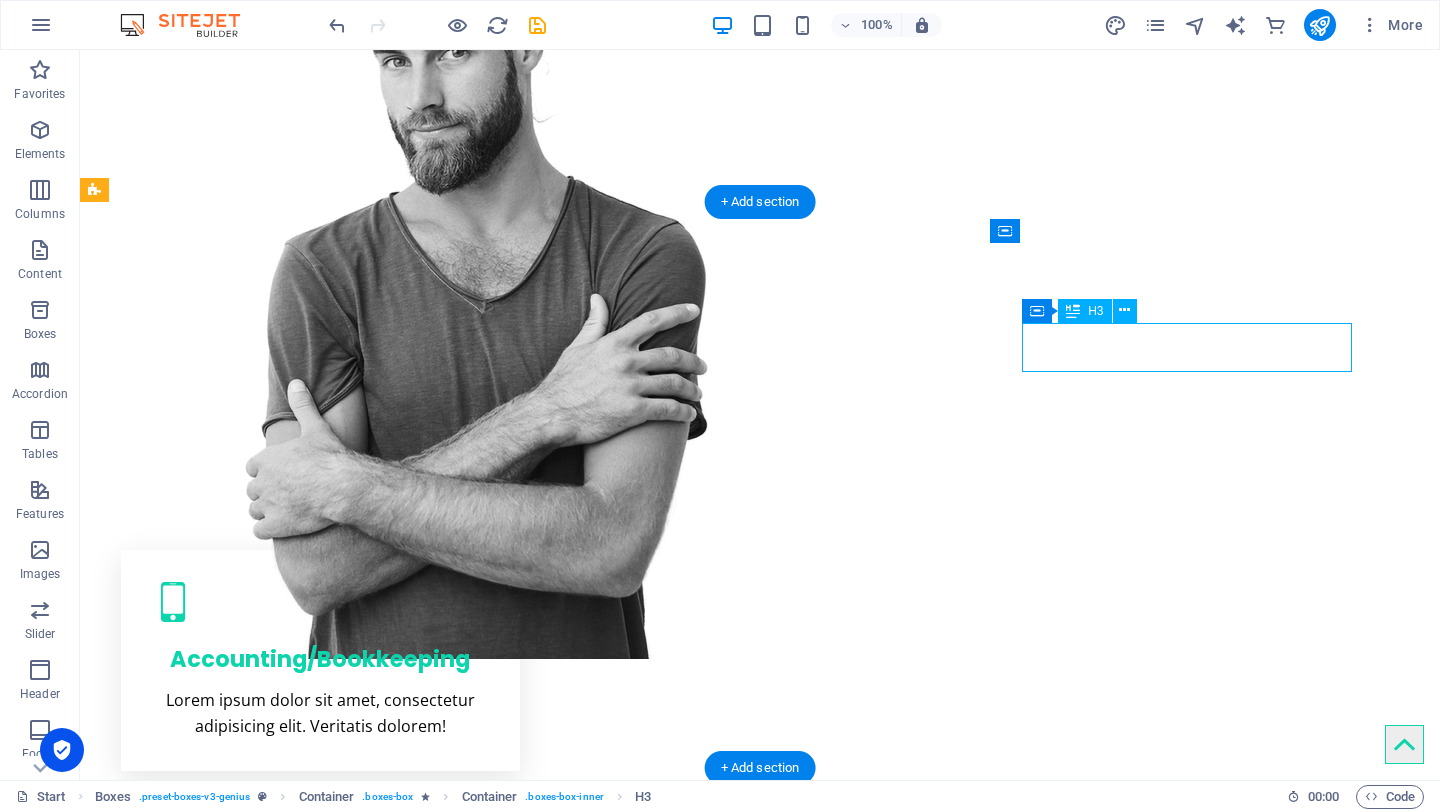 click on "Manpower Services" at bounding box center (320, 1138) 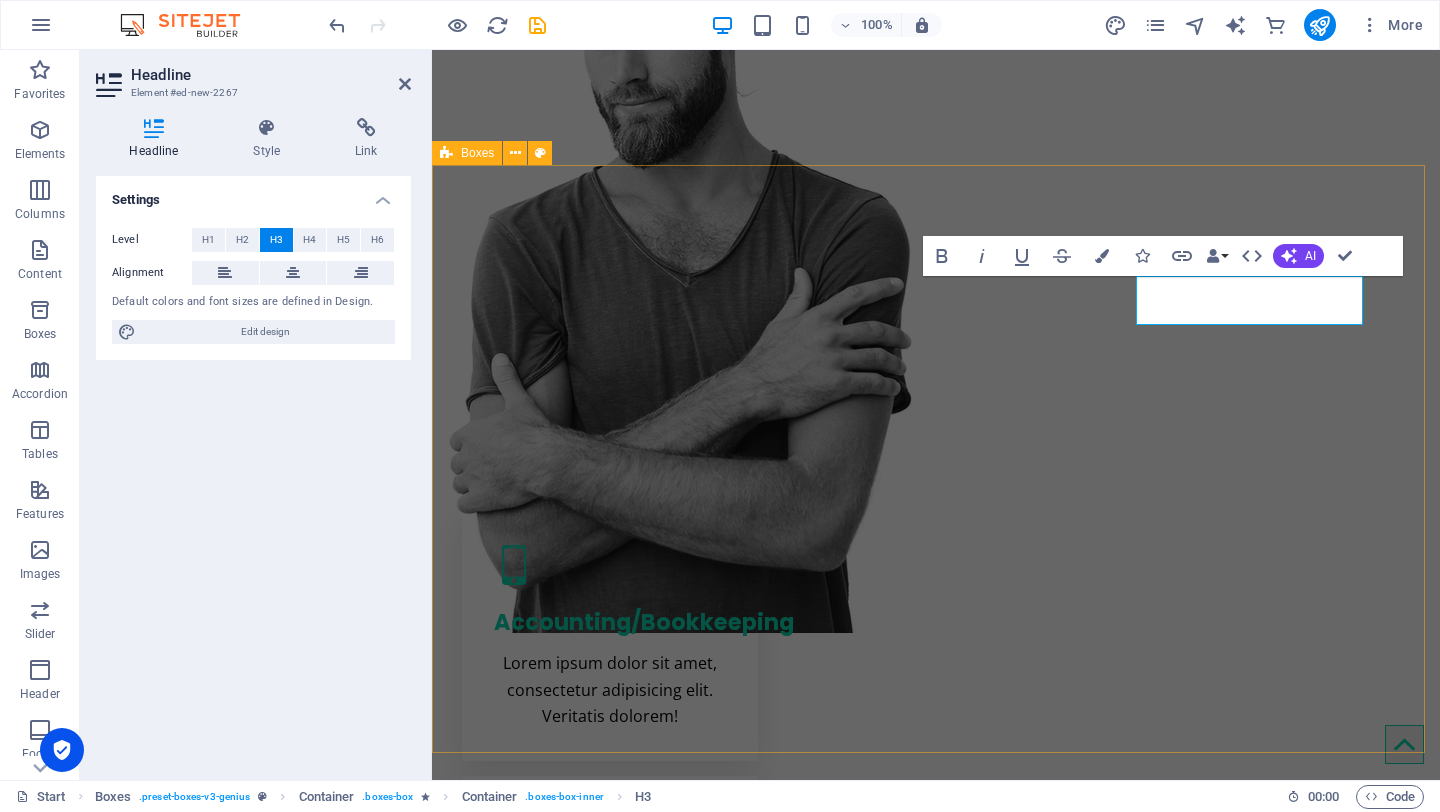 type 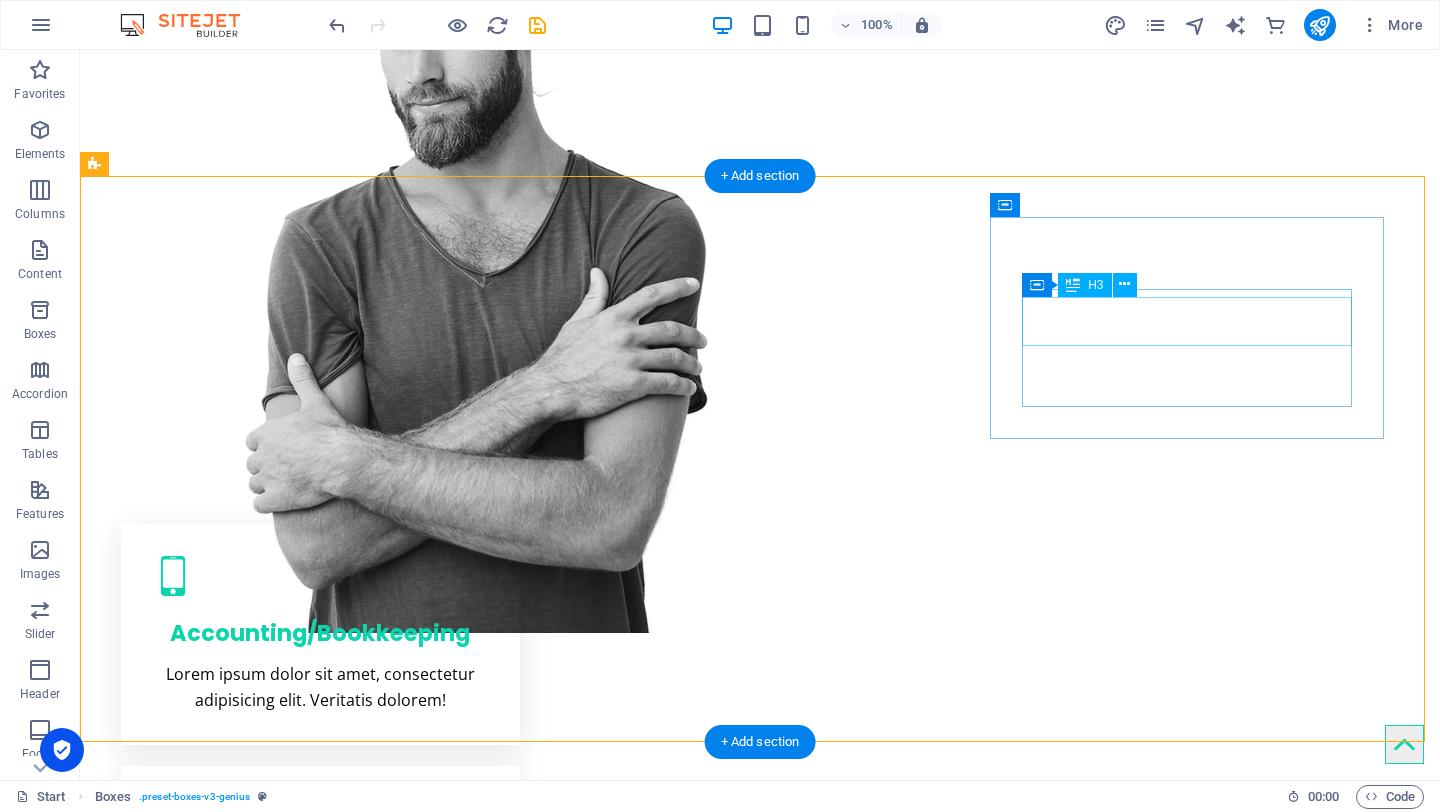 click on "Sales Support" at bounding box center (320, 1112) 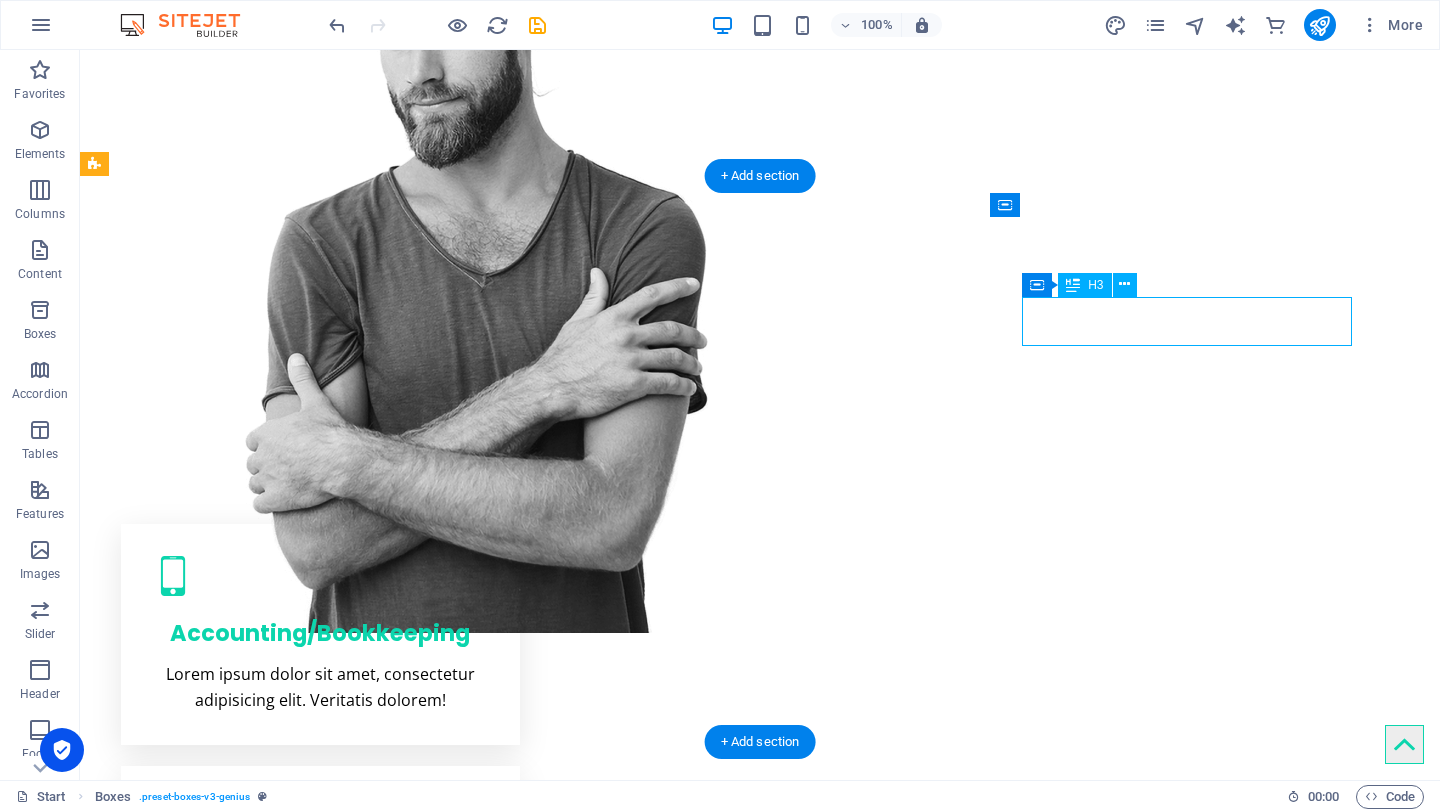 click on "Sales Support" at bounding box center (320, 1112) 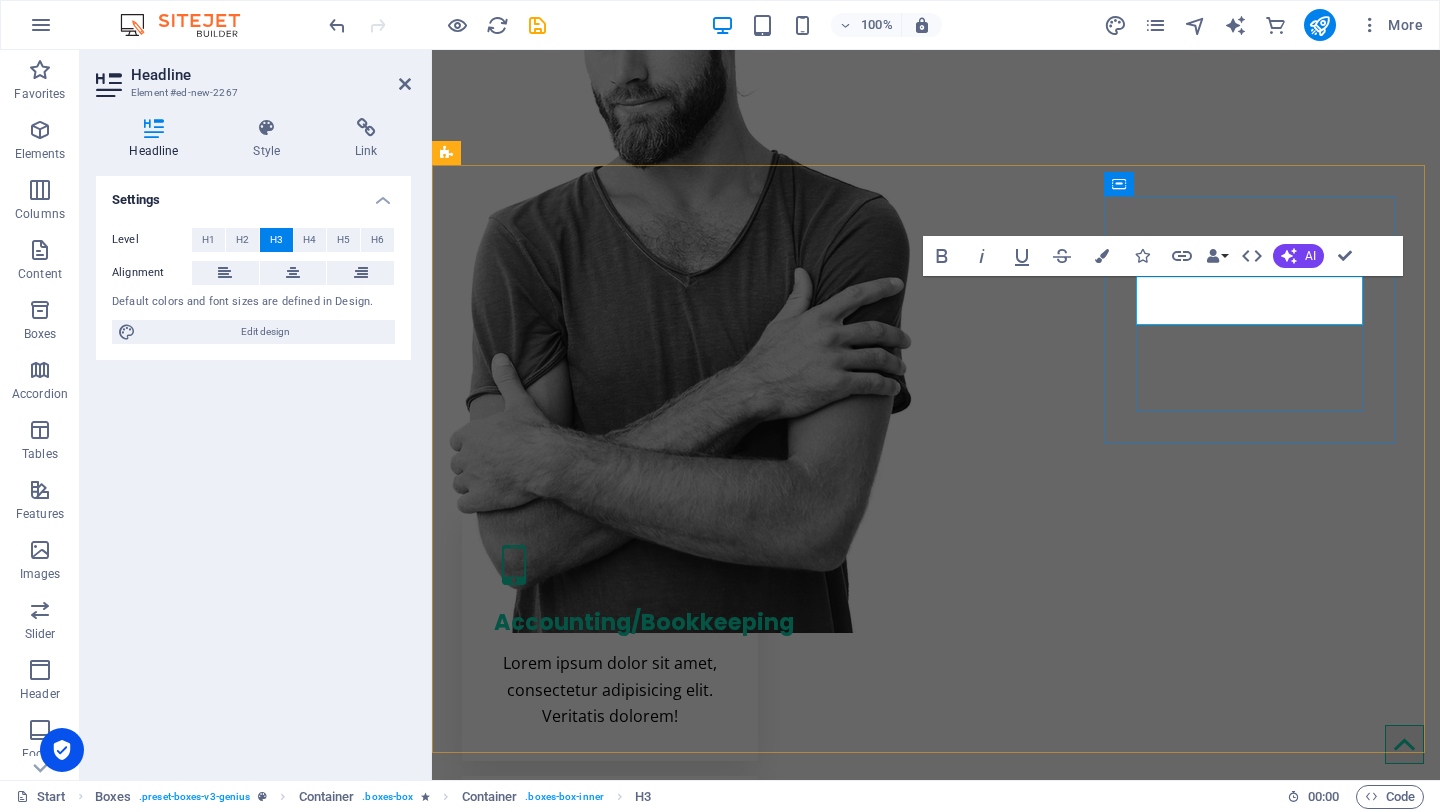 click on "Sales Support" at bounding box center (610, 1149) 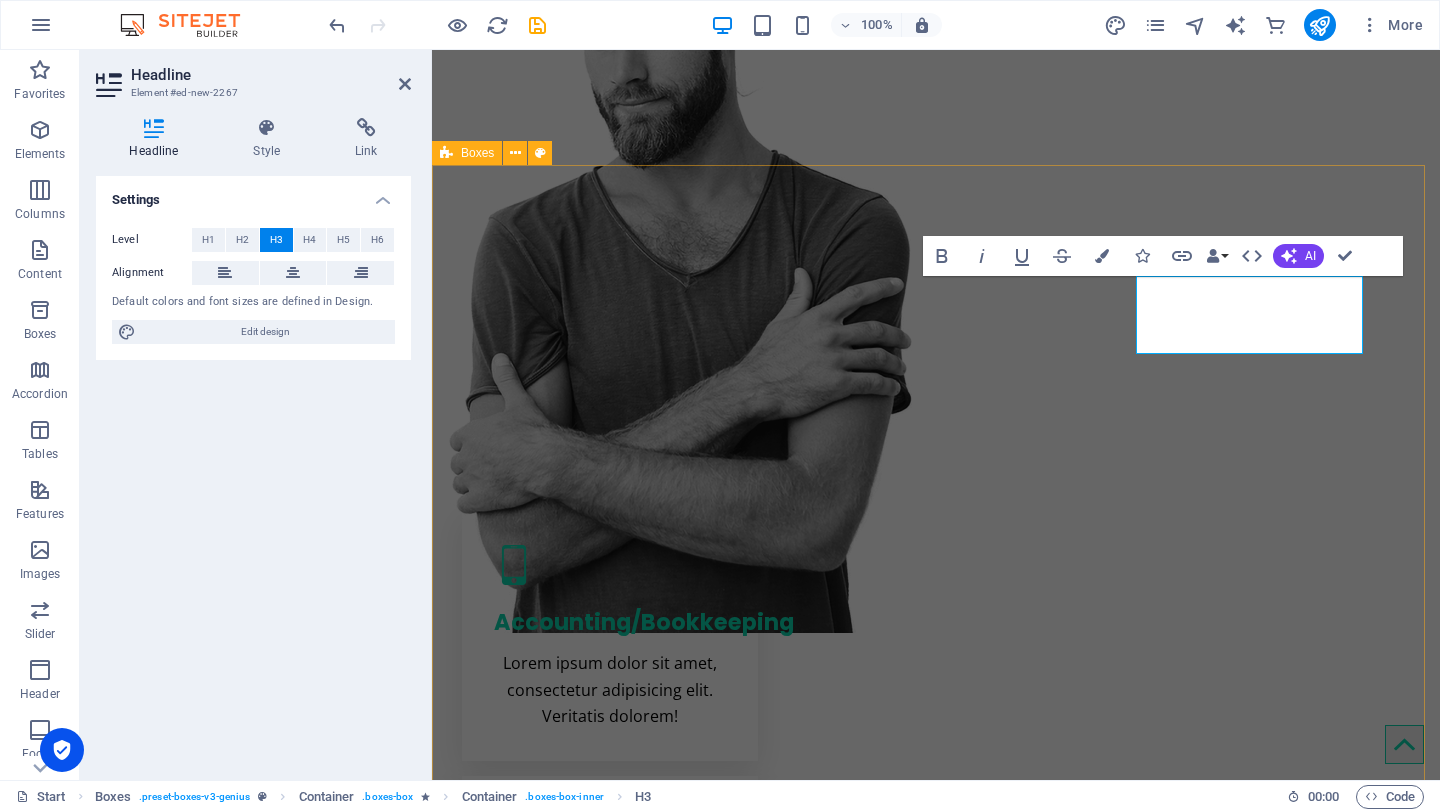 click on "Accounting/Bookkeeping Lorem ipsum dolor sit amet, consectetur adipisicing elit. Veritatis dolorem! Manpower Services Lorem ipsum dolor sit amet, consectetur adipisicing elit. Veritatis dolorem! Sales Support Services Lorem ipsum dolor sit amet, consectetur adipisicing elit. Veritatis dolorem! Manpower Services Lorem ipsum dolor sit amet, consectetur adipisicing elit. Veritatis dolorem! Manpower Services Lorem ipsum dolor sit amet, consectetur adipisicing elit. Veritatis dolorem!" at bounding box center [936, 1178] 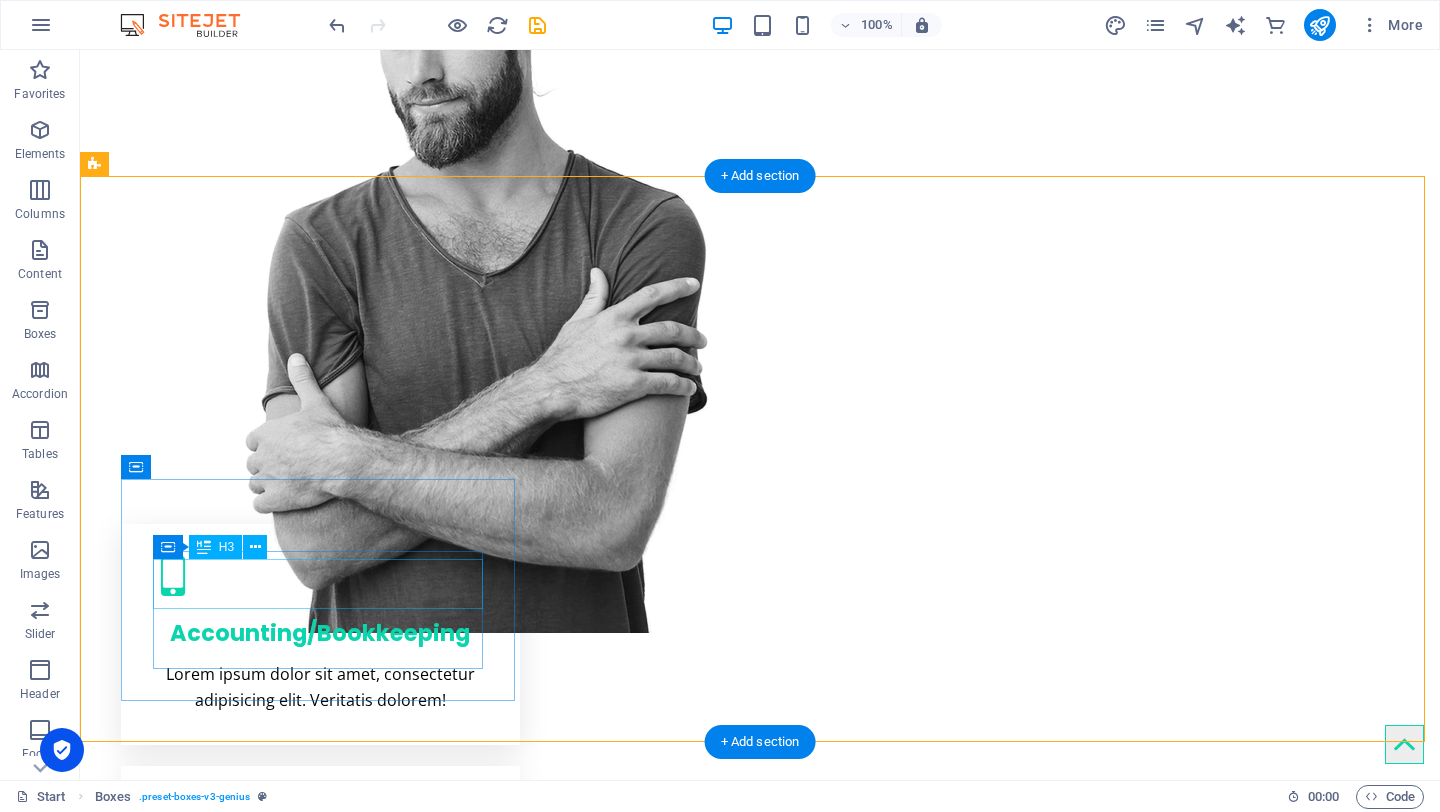 click on "Manpower Services" at bounding box center [320, 1354] 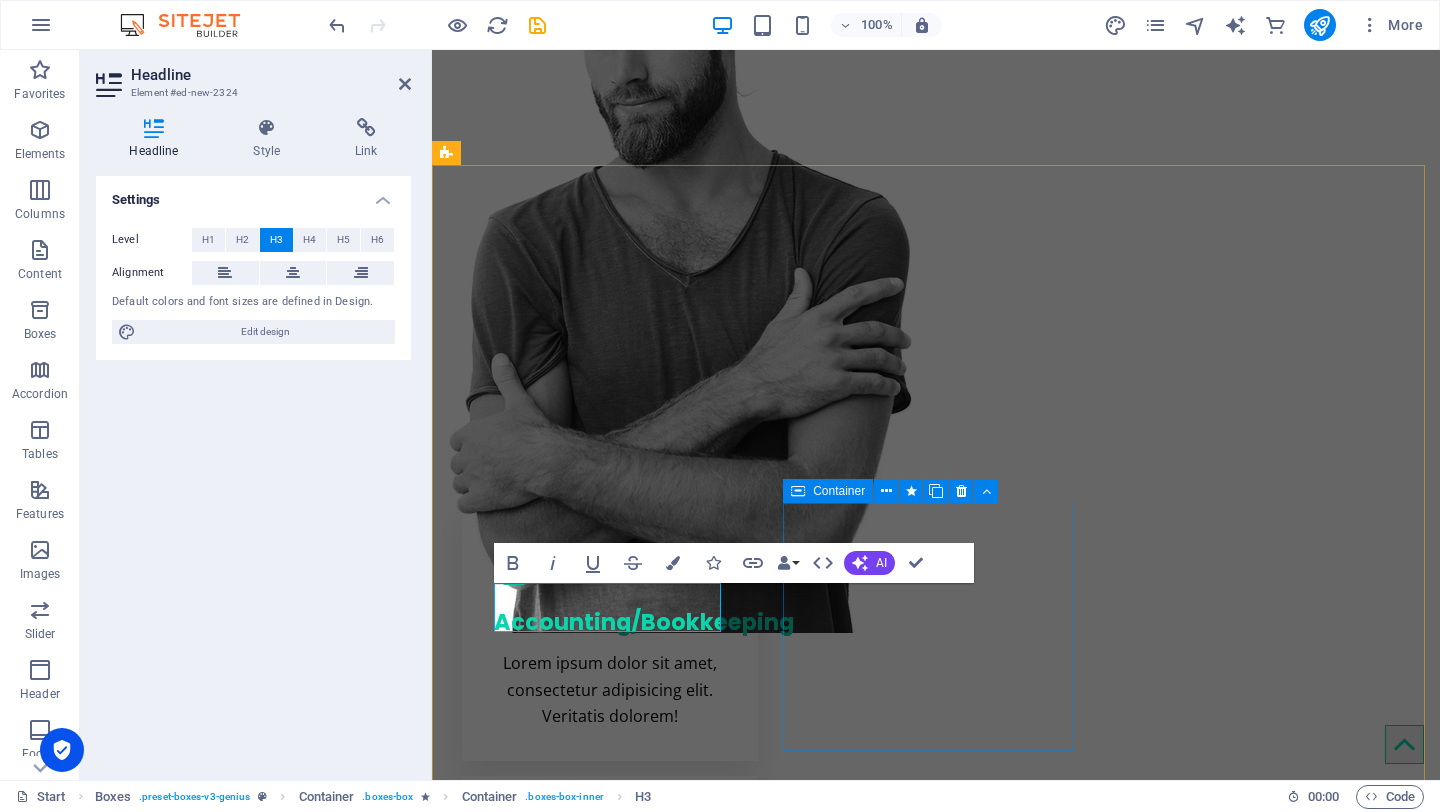 type 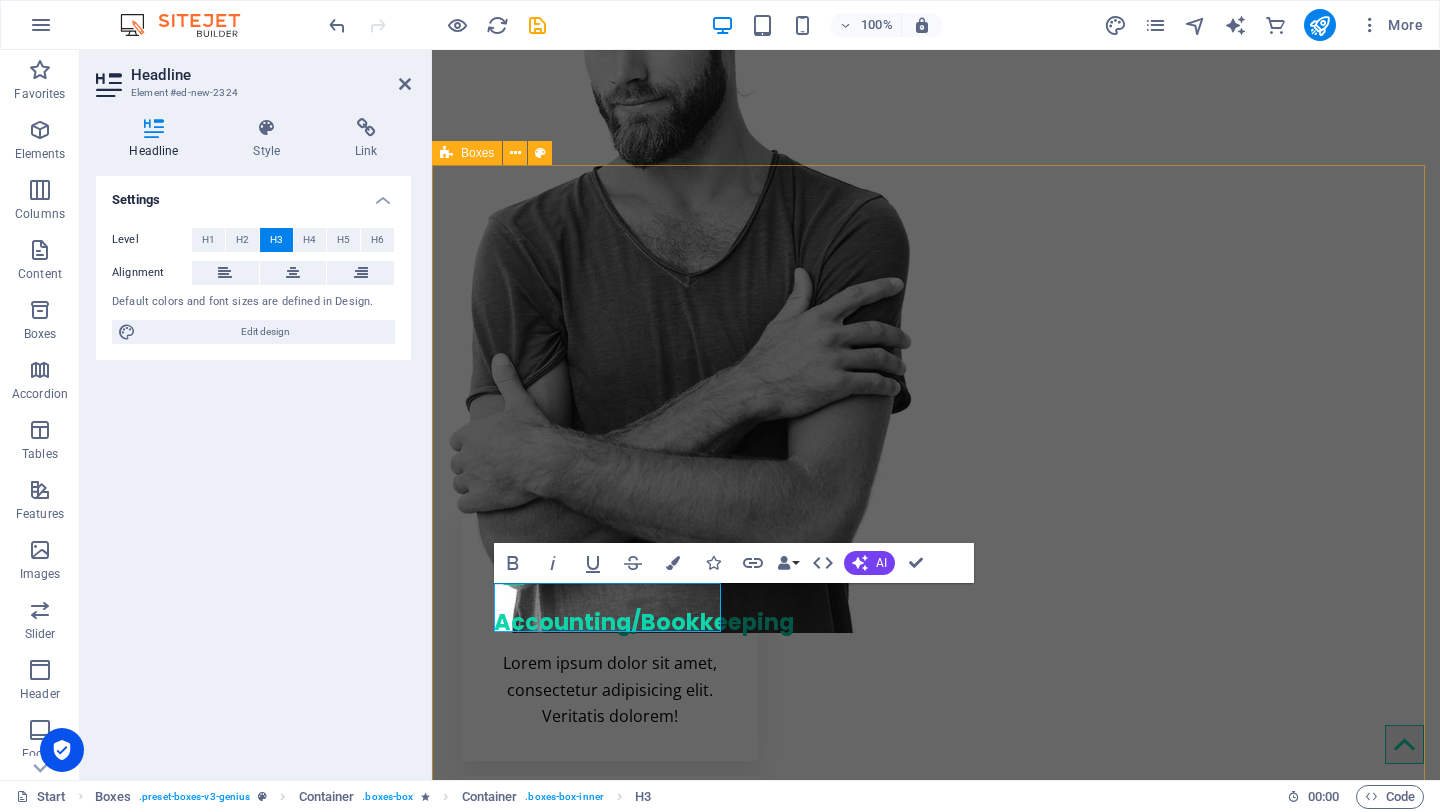click on "Accounting/Bookkeeping Lorem ipsum dolor sit amet, consectetur adipisicing elit. Veritatis dolorem! Manpower Services Lorem ipsum dolor sit amet, consectetur adipisicing elit. Veritatis dolorem! Sales Support Services Lorem ipsum dolor sit amet, consectetur adipisicing elit. Veritatis dolorem! Digital Marketing Lorem ipsum dolor sit amet, consectetur adipisicing elit. Veritatis dolorem! Manpower Services Lorem ipsum dolor sit amet, consectetur adipisicing elit. Veritatis dolorem!" at bounding box center (936, 1178) 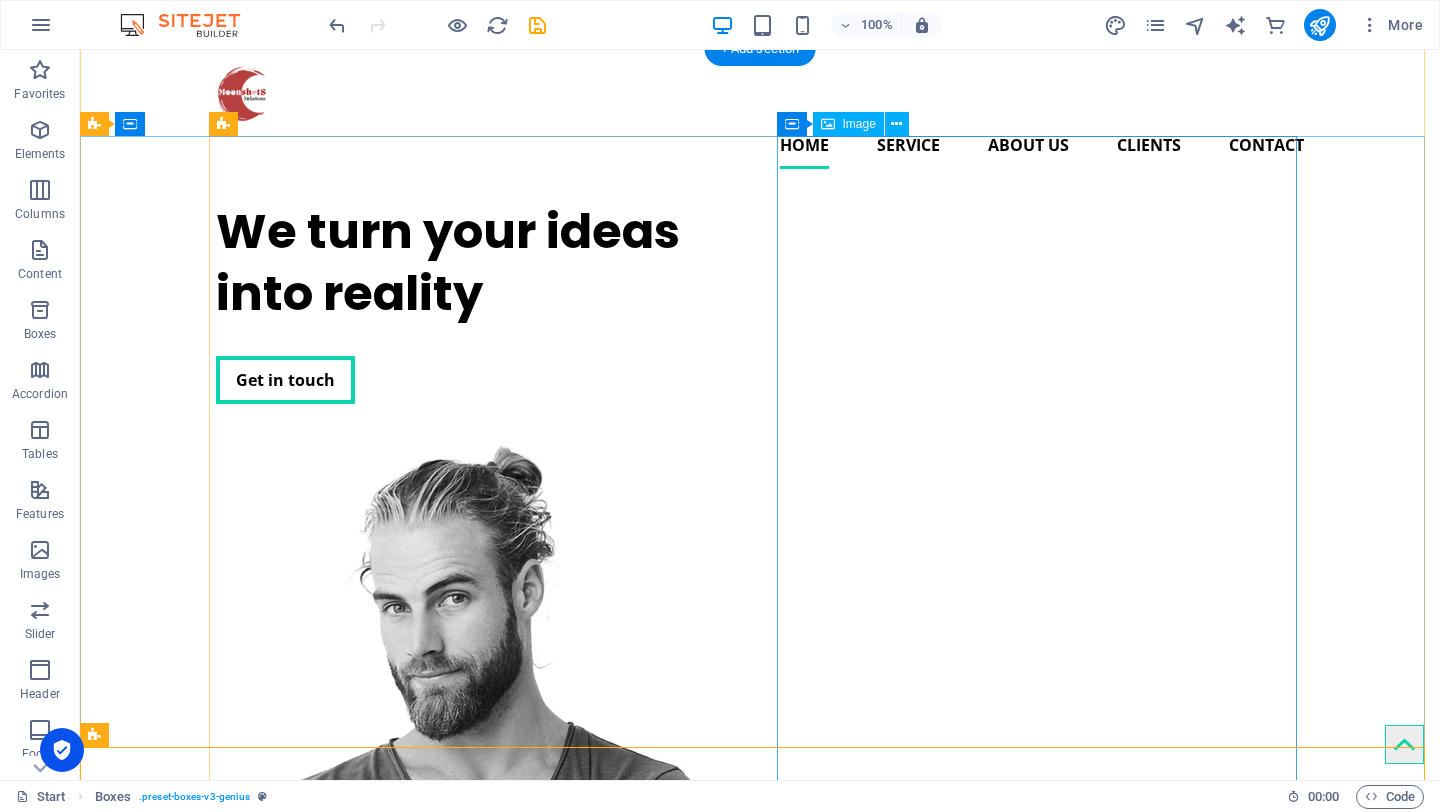 scroll, scrollTop: 315, scrollLeft: 0, axis: vertical 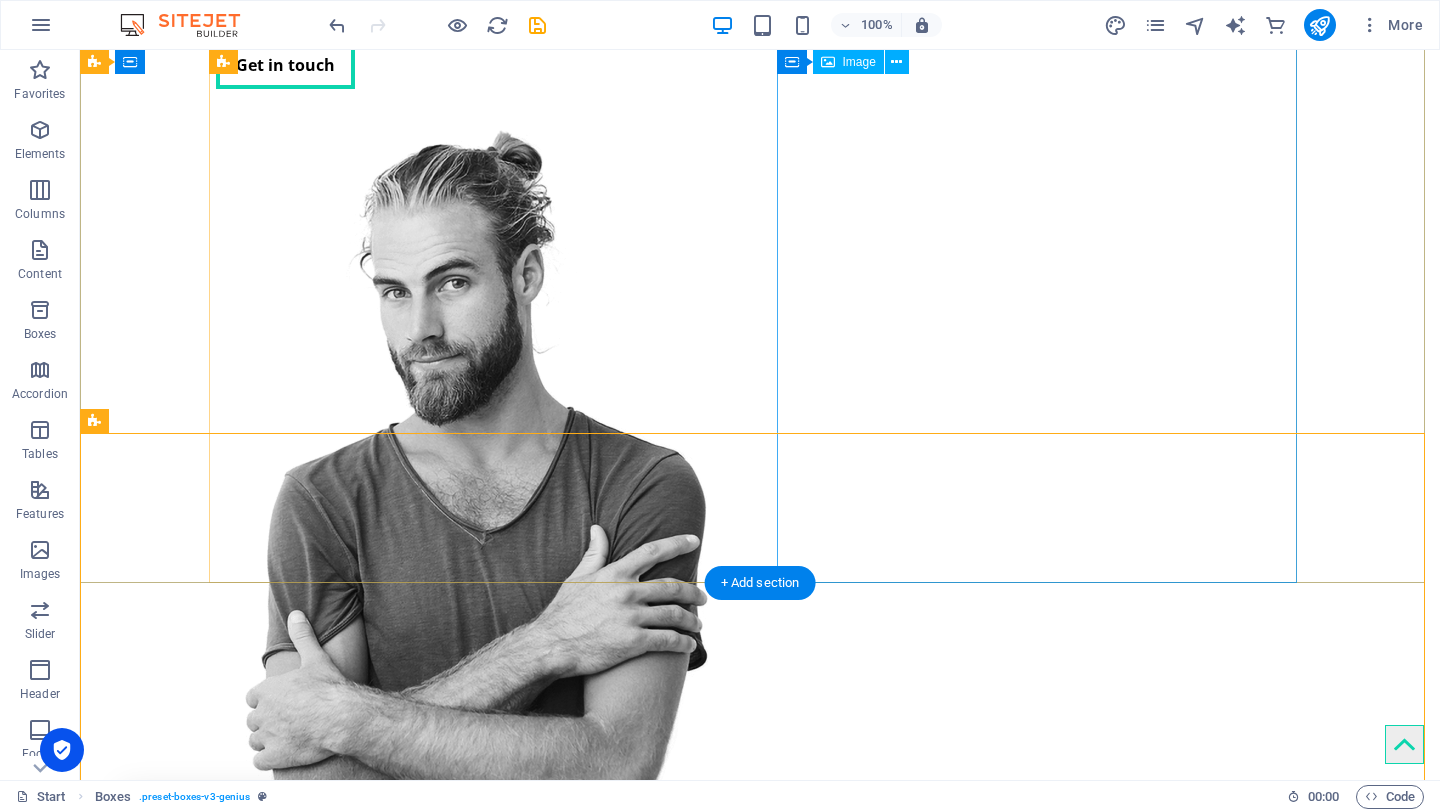 click at bounding box center (476, 509) 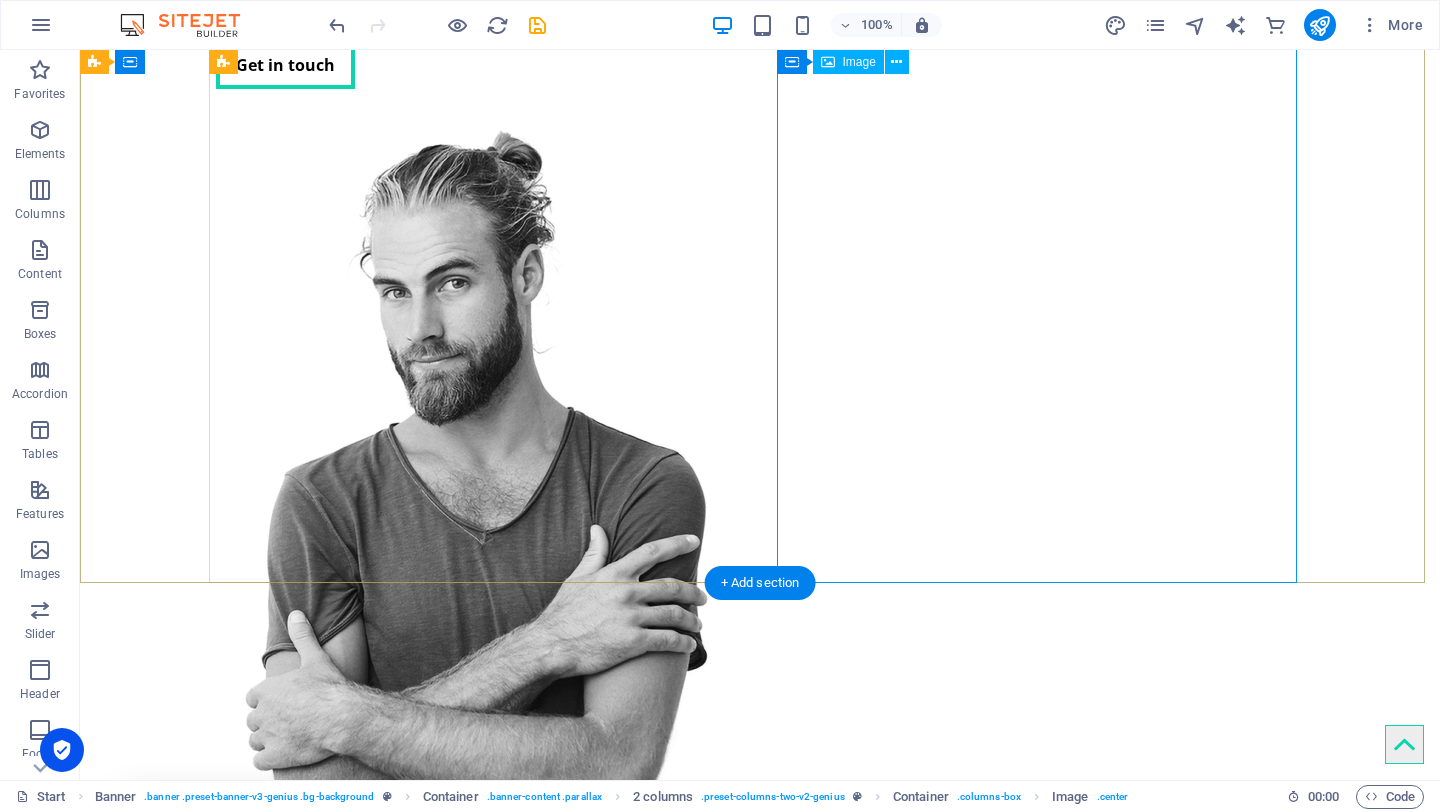 click at bounding box center (476, 509) 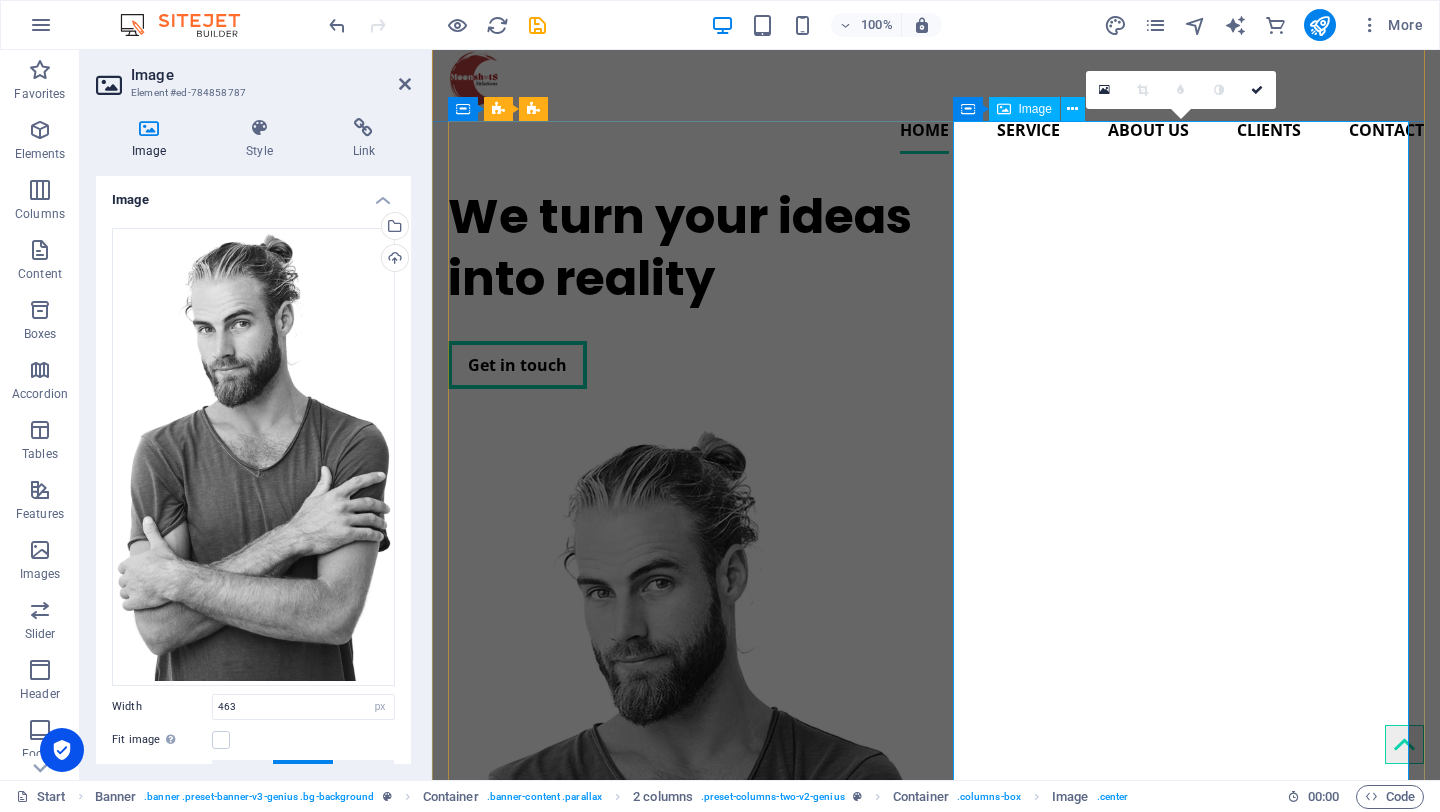 scroll, scrollTop: 14, scrollLeft: 0, axis: vertical 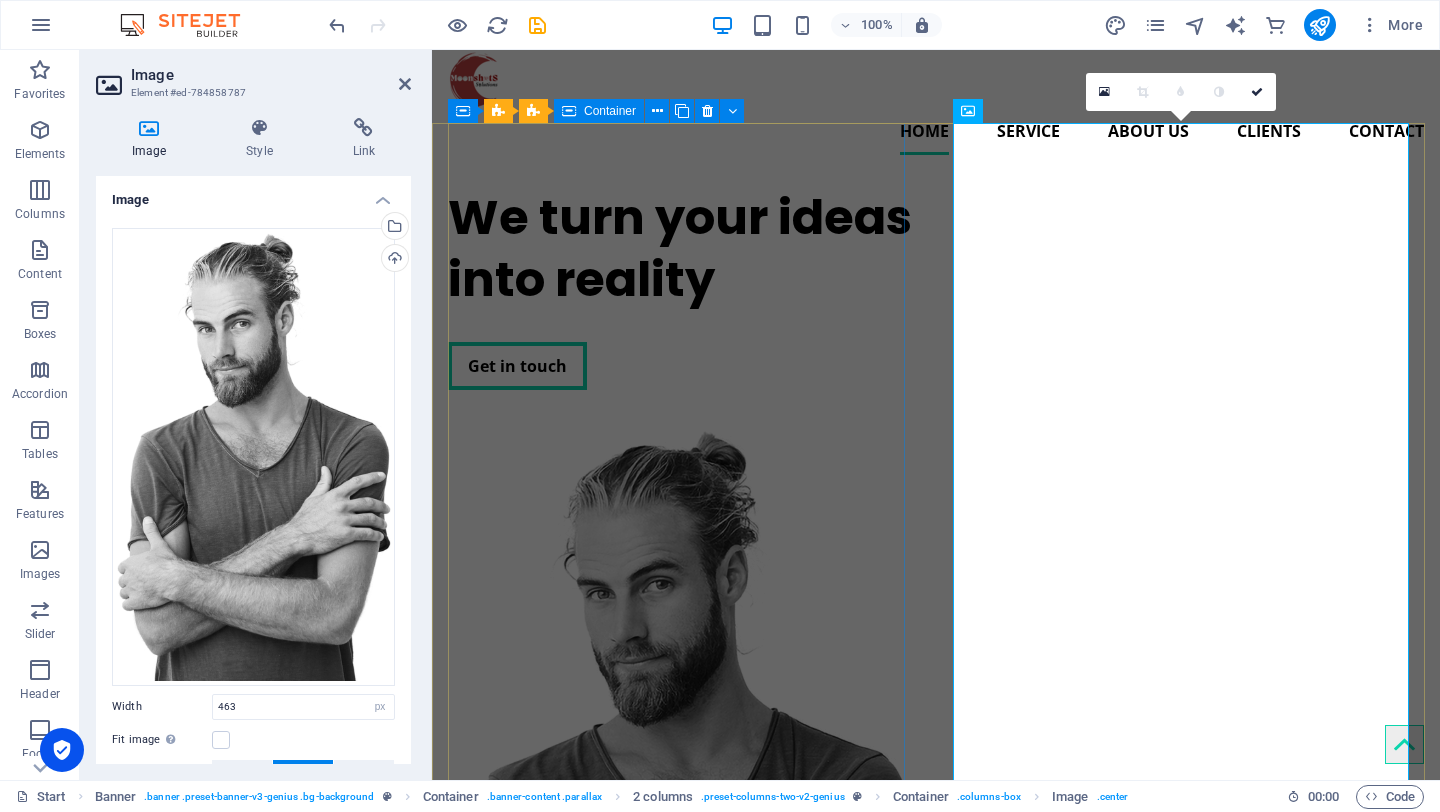 click on "We turn your ideas into reality  Get in touch" at bounding box center (680, 288) 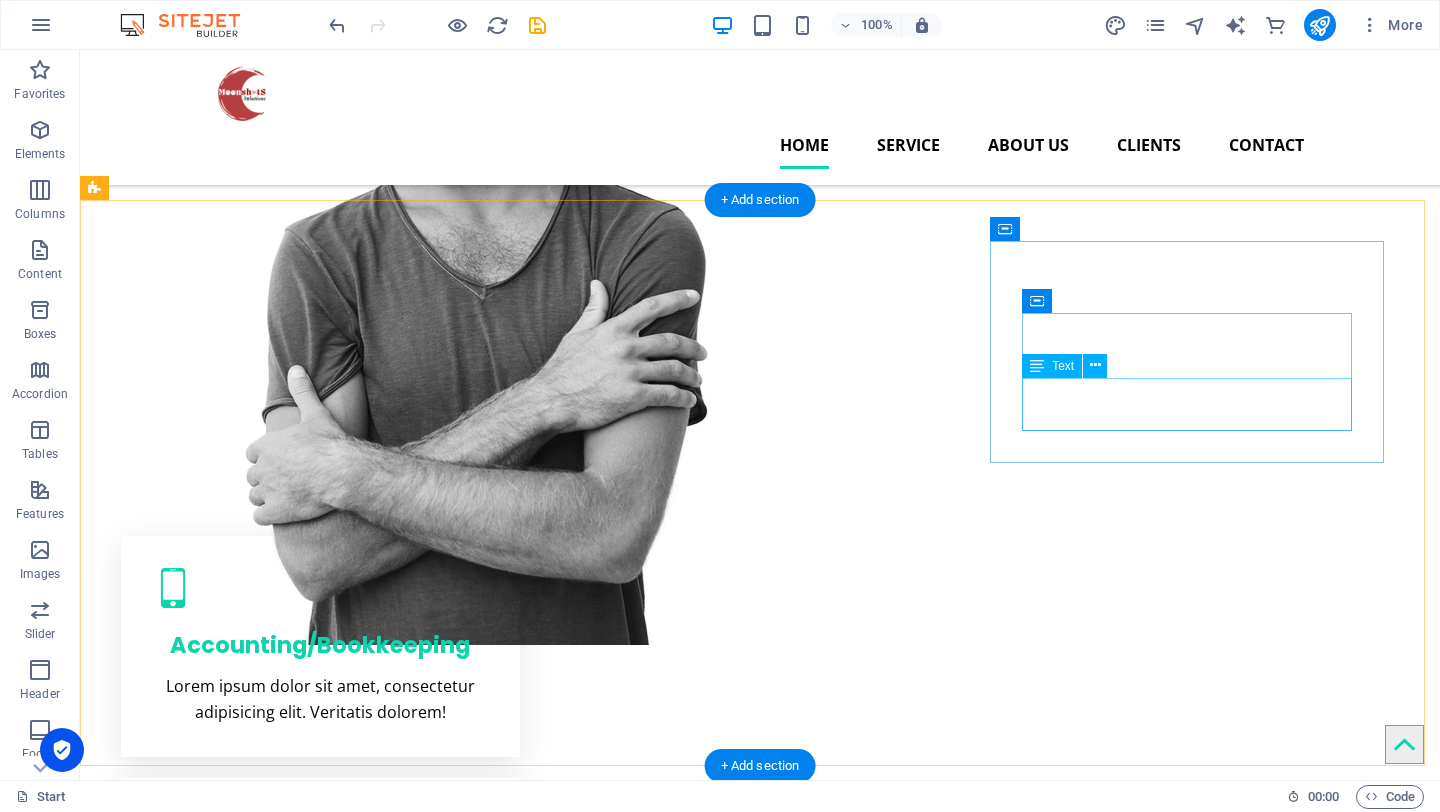 scroll, scrollTop: 599, scrollLeft: 0, axis: vertical 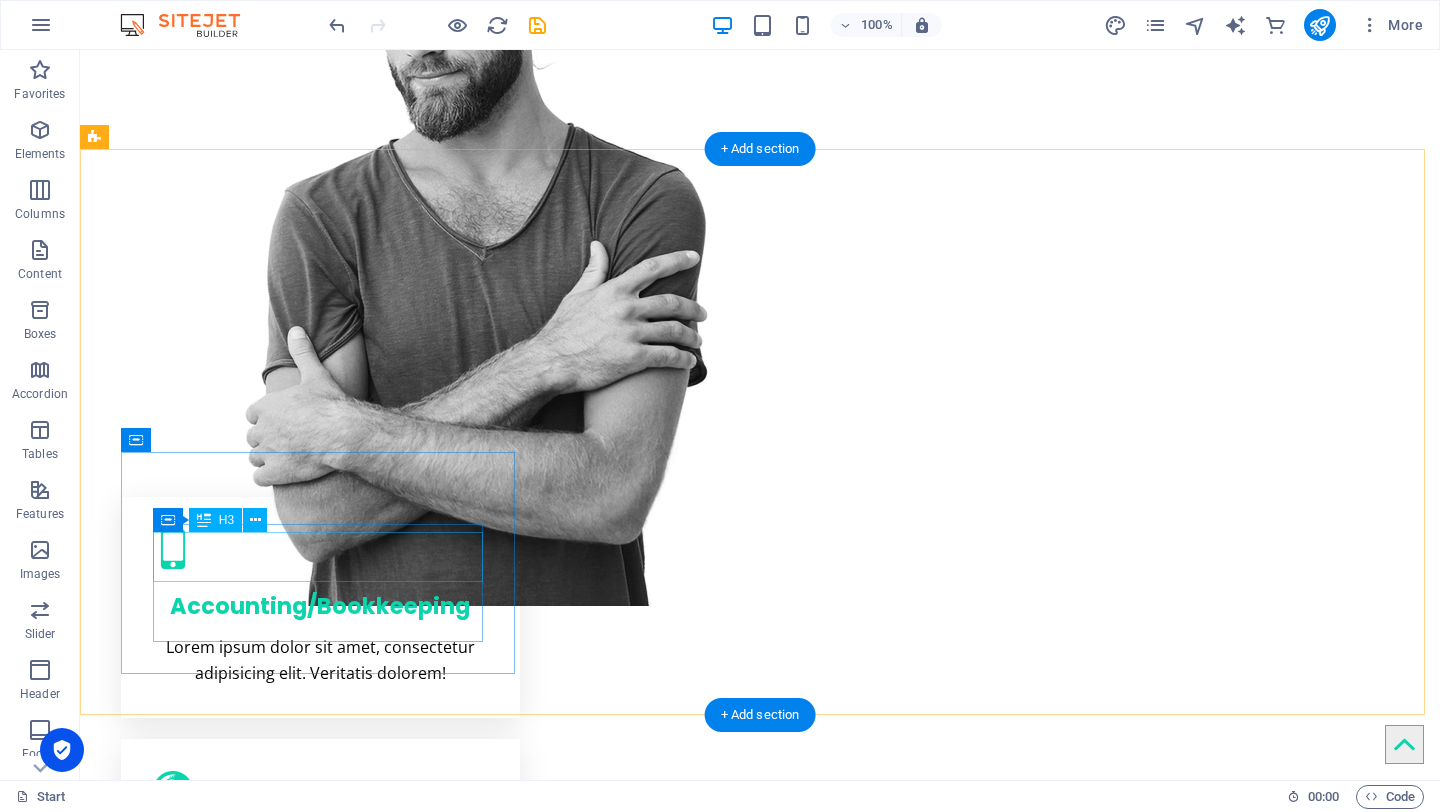 click on "Digital Marketing" at bounding box center [320, 1327] 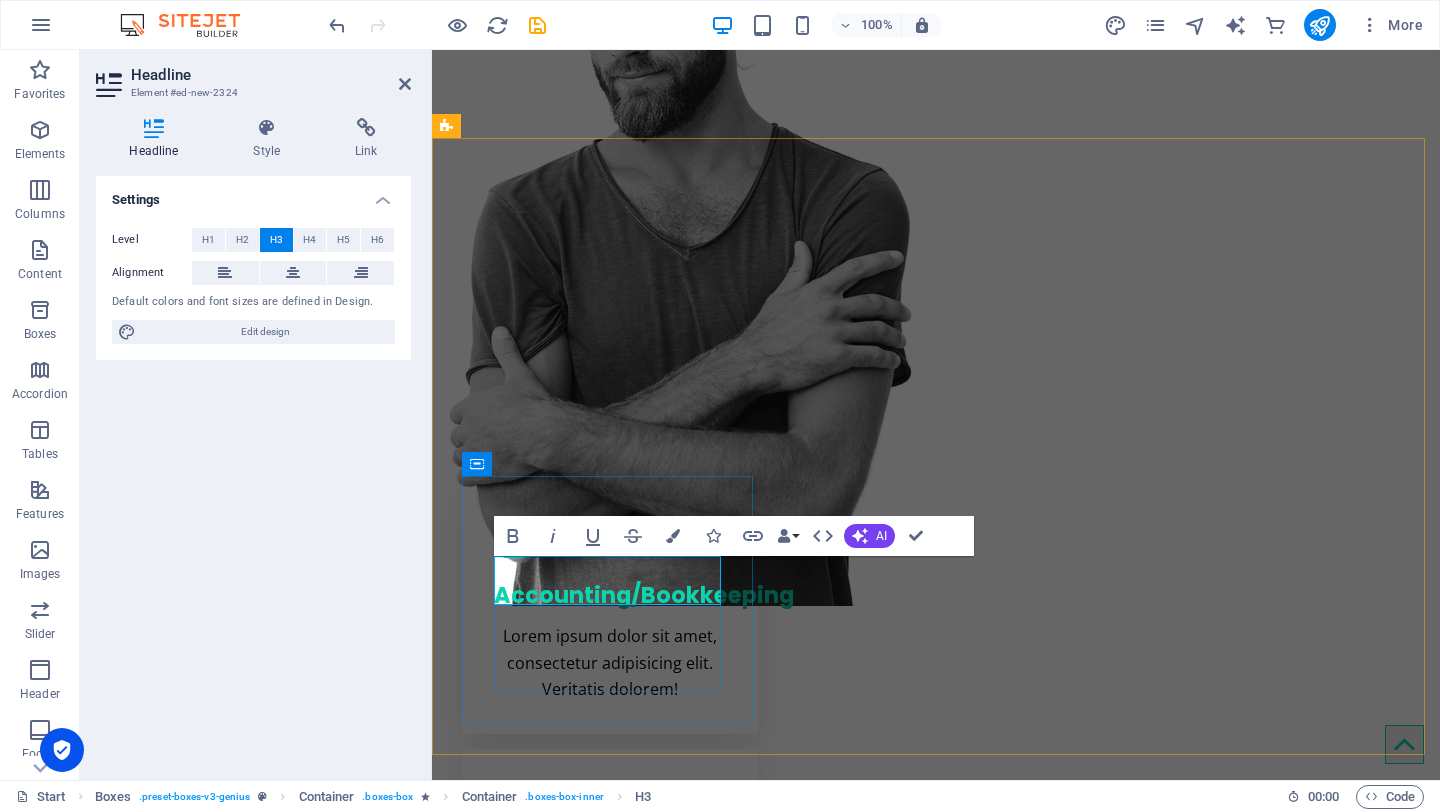 click on "Digital Marketing" at bounding box center [610, 1414] 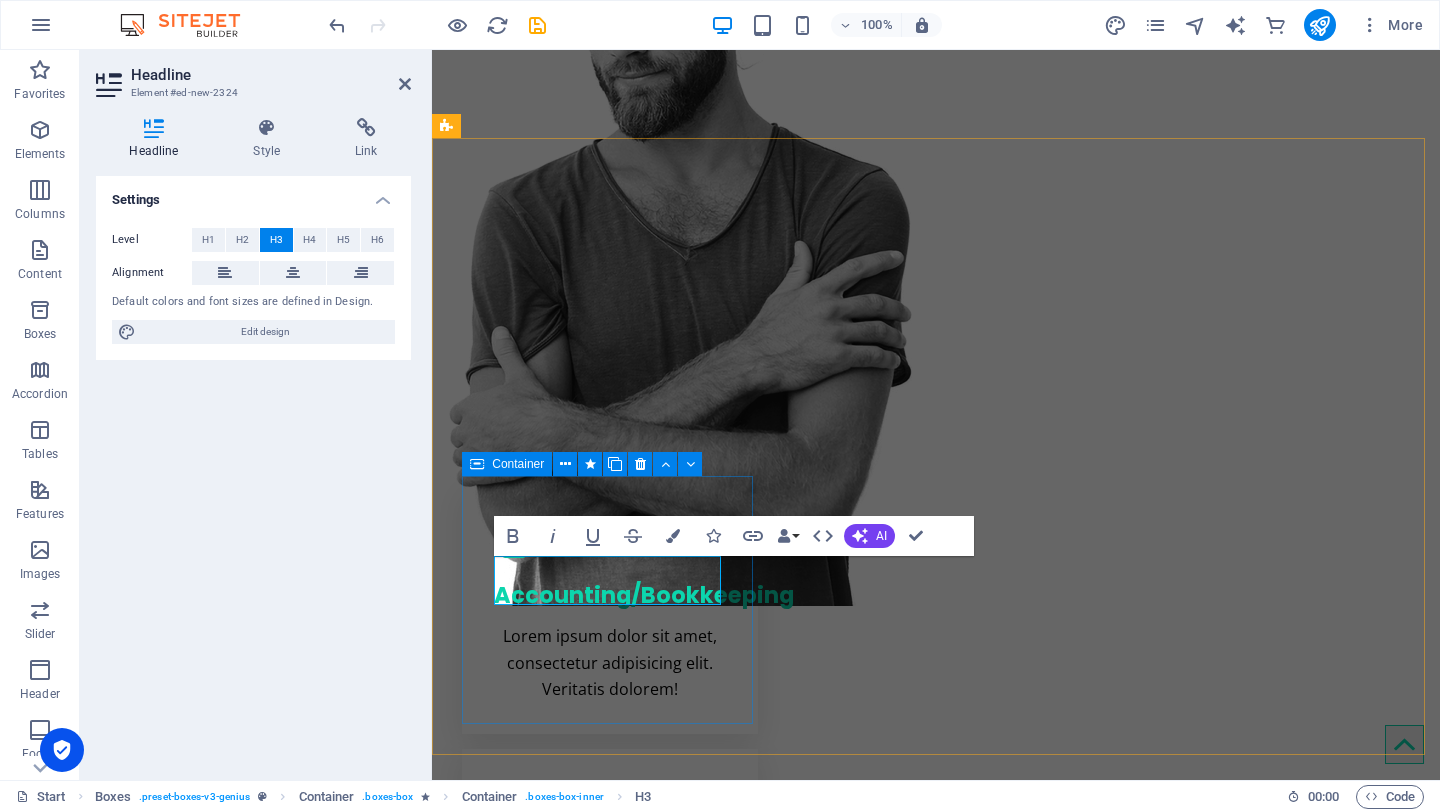 drag, startPoint x: 591, startPoint y: 581, endPoint x: 723, endPoint y: 599, distance: 133.22162 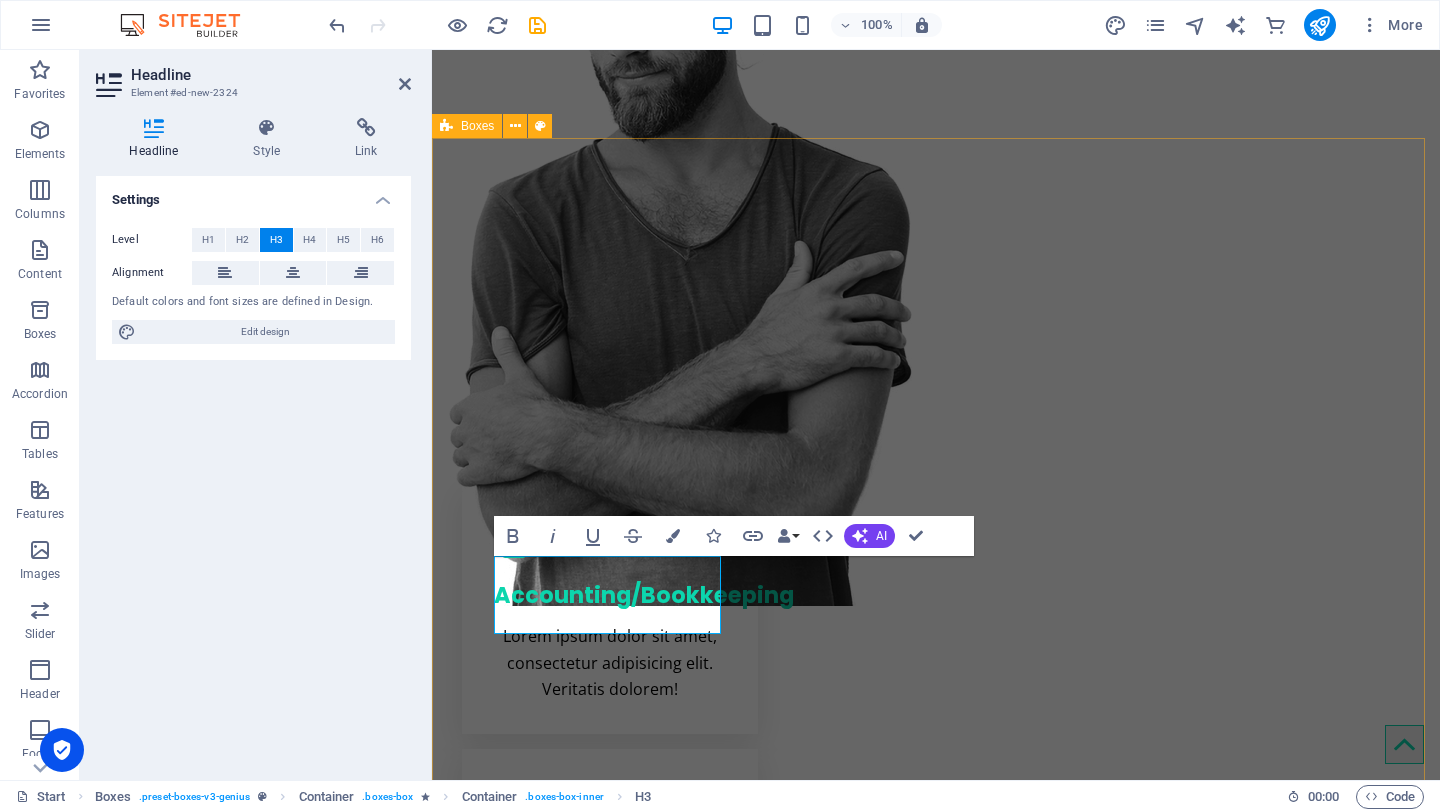 click on "Accounting/Bookkeeping Lorem ipsum dolor sit amet, consectetur adipisicing elit. Veritatis dolorem! Manpower Services Lorem ipsum dolor sit amet, consectetur adipisicing elit. Veritatis dolorem! Sales Support Services Lorem ipsum dolor sit amet, consectetur adipisicing elit. Veritatis dolorem! Digital Content Services Lorem ipsum dolor sit amet, consectetur adipisicing elit. Veritatis dolorem! Manpower Services Lorem ipsum dolor sit amet, consectetur adipisicing elit. Veritatis dolorem!" at bounding box center (936, 1166) 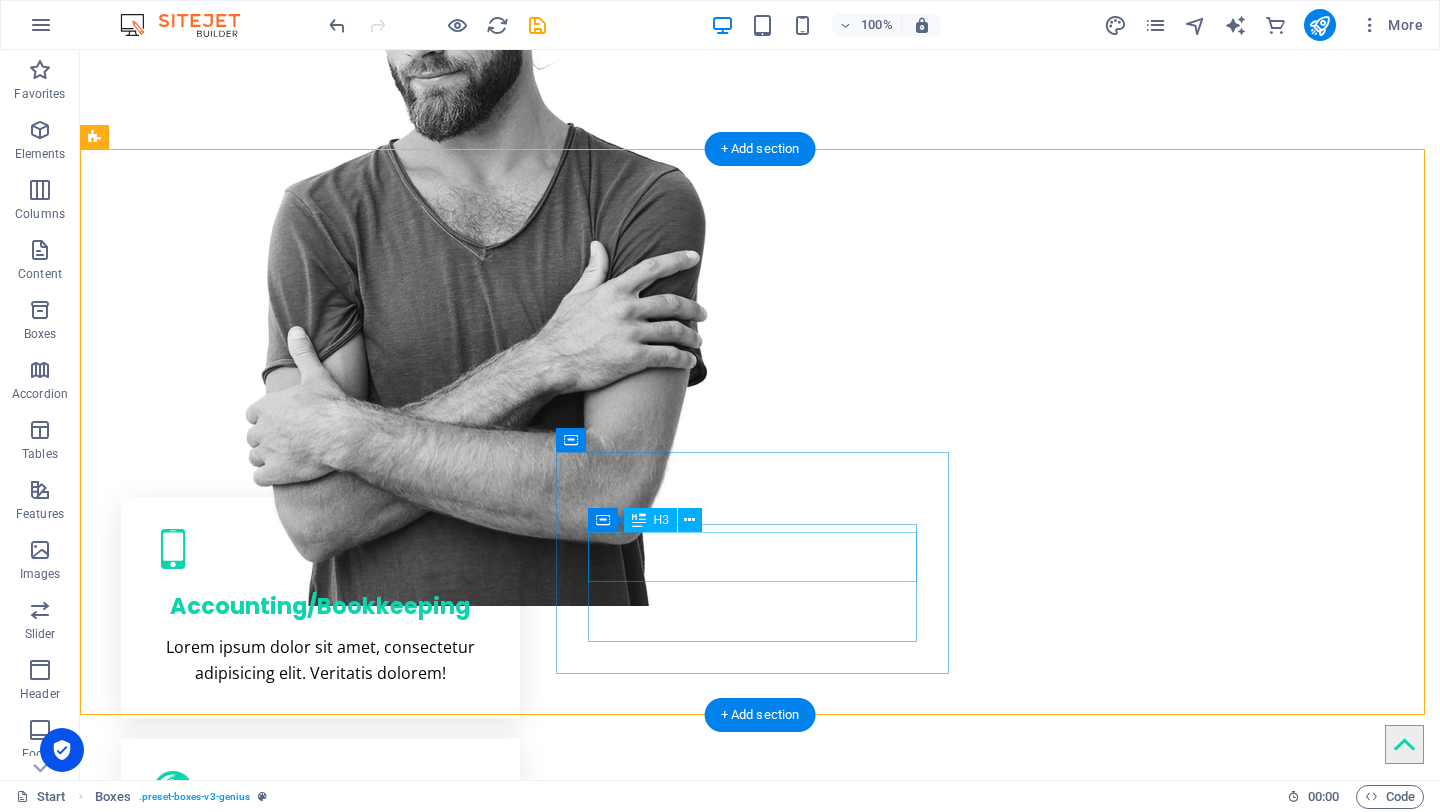 click on "Manpower Services" at bounding box center [320, 1570] 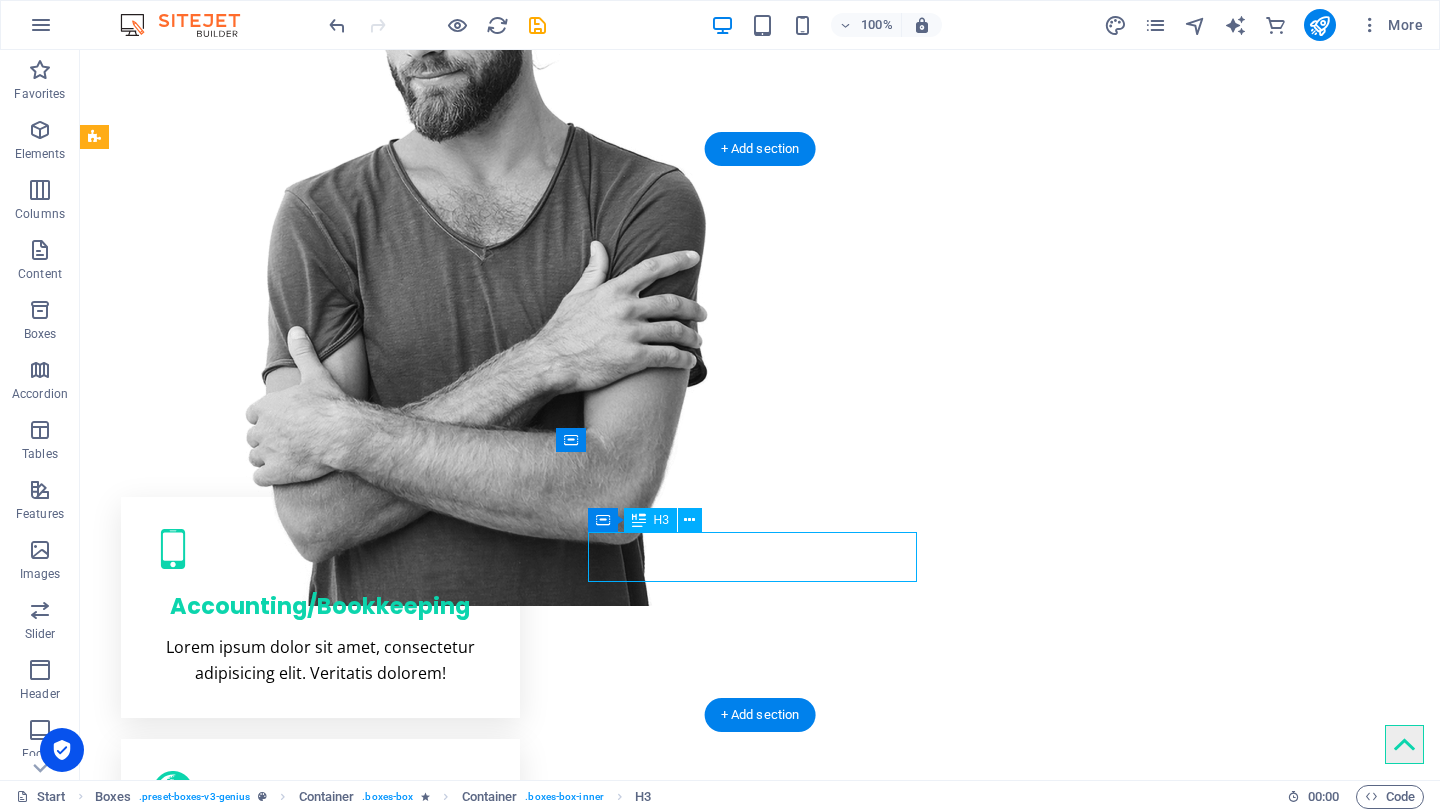 click on "Manpower Services" at bounding box center (320, 1570) 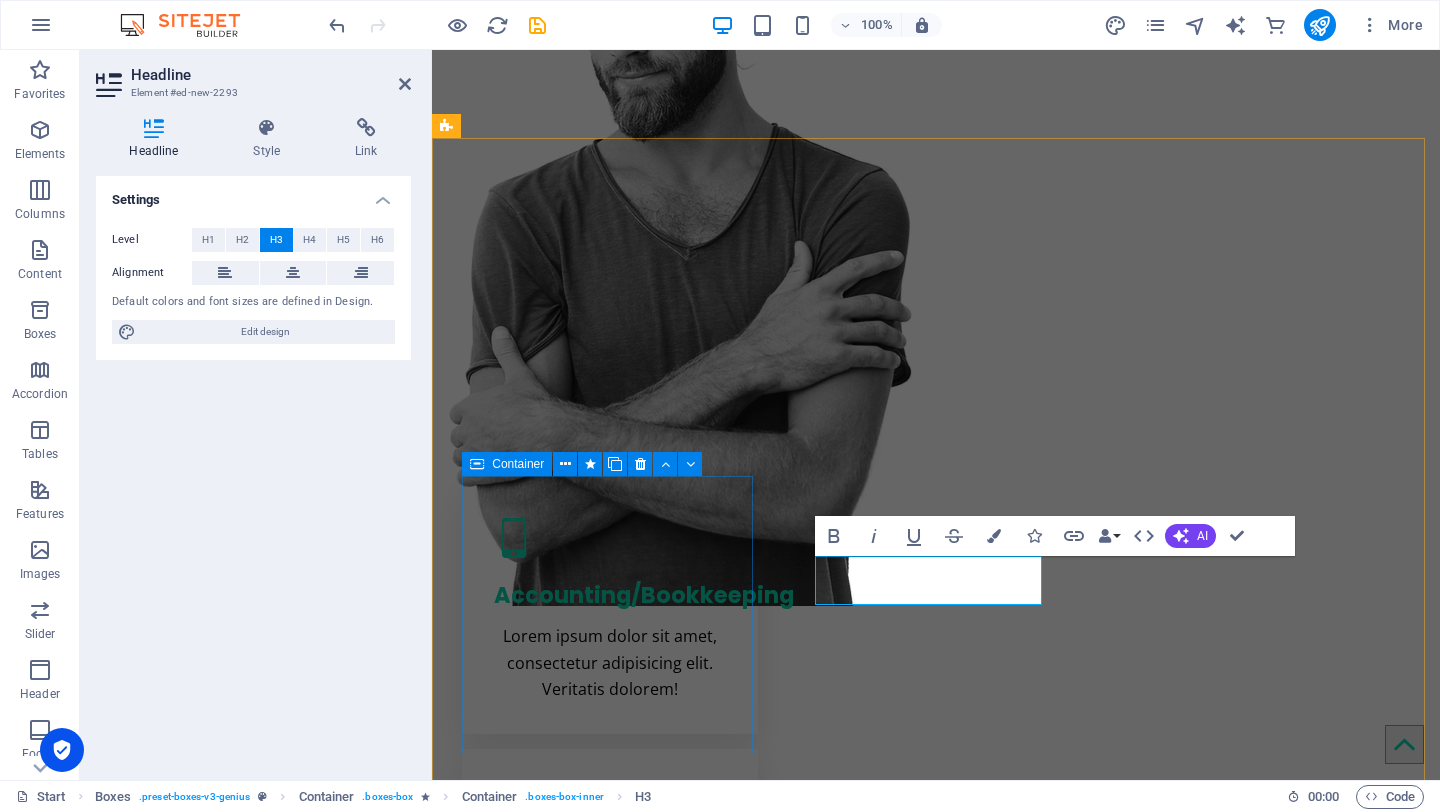 type 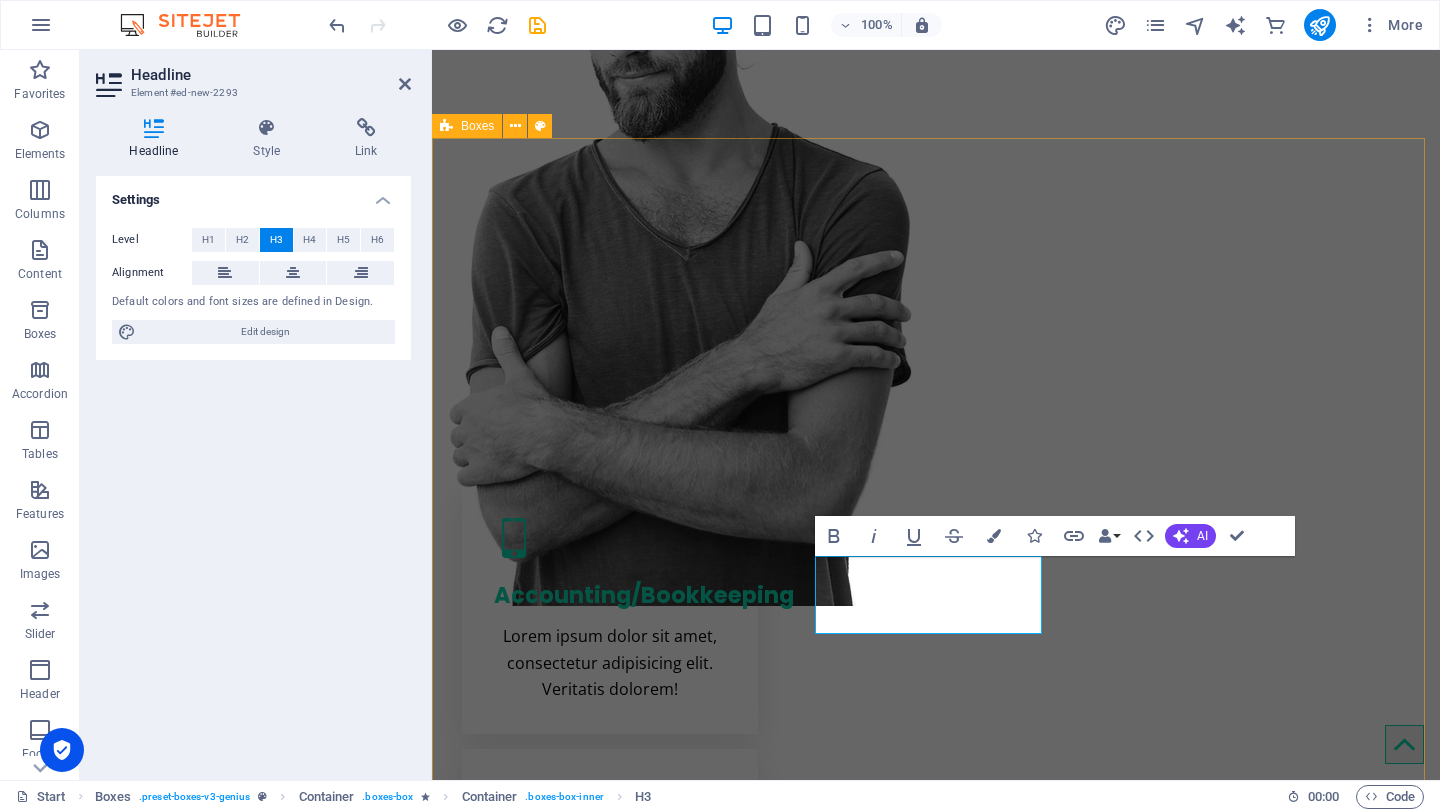 click on "Accounting/Bookkeeping Lorem ipsum dolor sit amet, consectetur adipisicing elit. Veritatis dolorem! Manpower Services Lorem ipsum dolor sit amet, consectetur adipisicing elit. Veritatis dolorem! Sales Support Services Lorem ipsum dolor sit amet, consectetur adipisicing elit. Veritatis dolorem! Digital Content Services Lorem ipsum dolor sit amet, consectetur adipisicing elit. Veritatis dolorem! Advertising Services Lorem ipsum dolor sit amet, consectetur adipisicing elit. Veritatis dolorem!" at bounding box center (936, 1181) 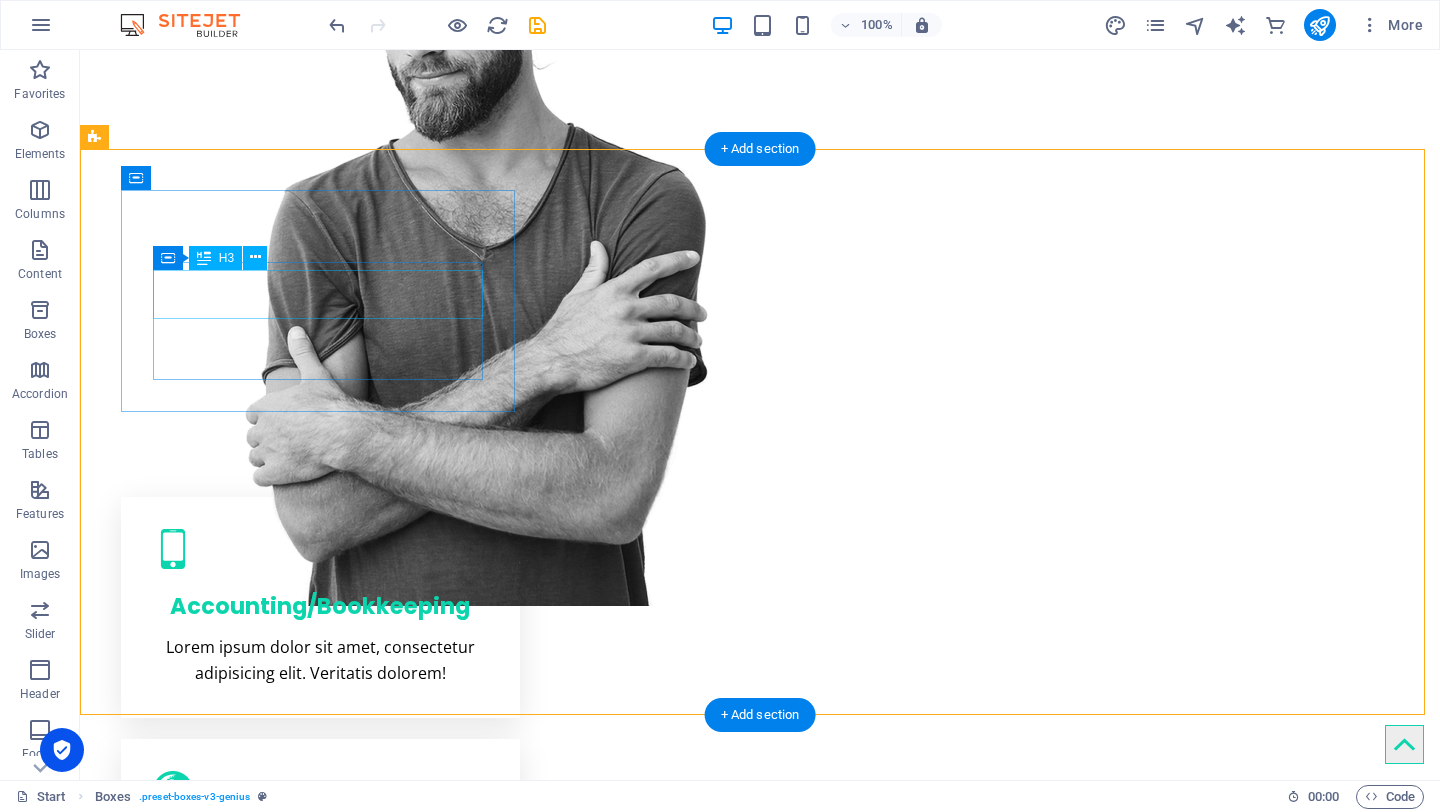 click on "Accounting/Bookkeeping" at bounding box center [320, 601] 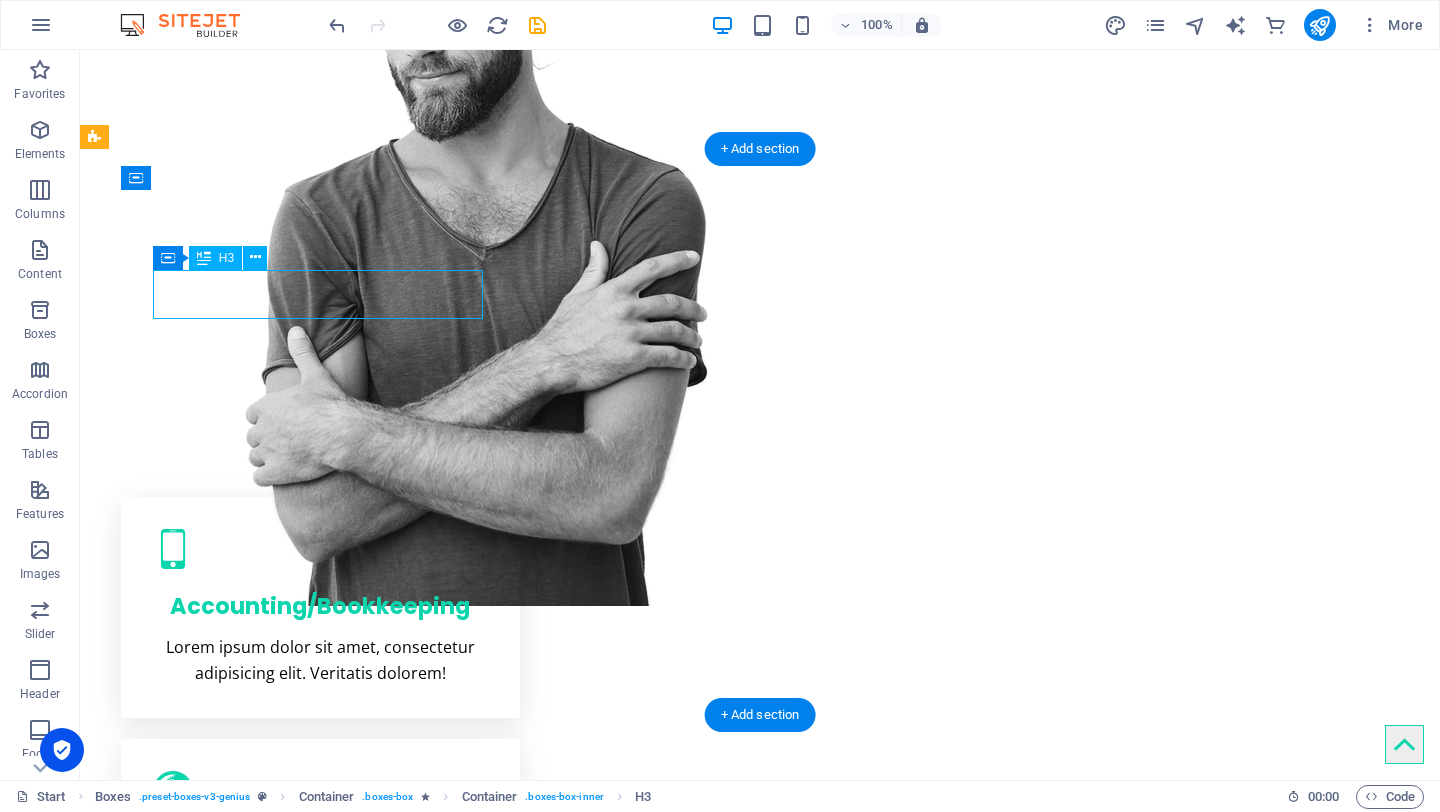click on "Accounting/Bookkeeping" at bounding box center (320, 601) 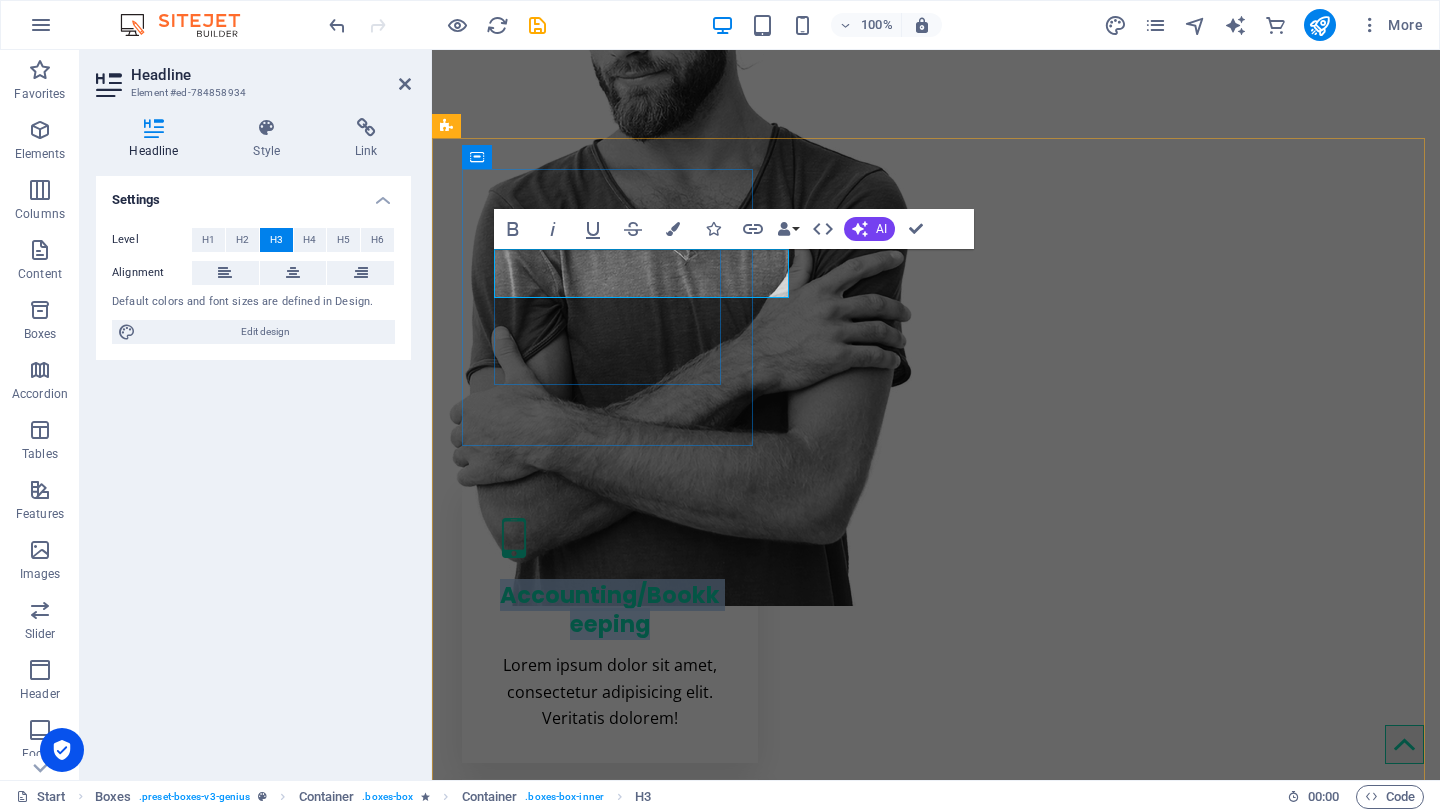 click on "Accounting/Bookkeeping" at bounding box center (610, 610) 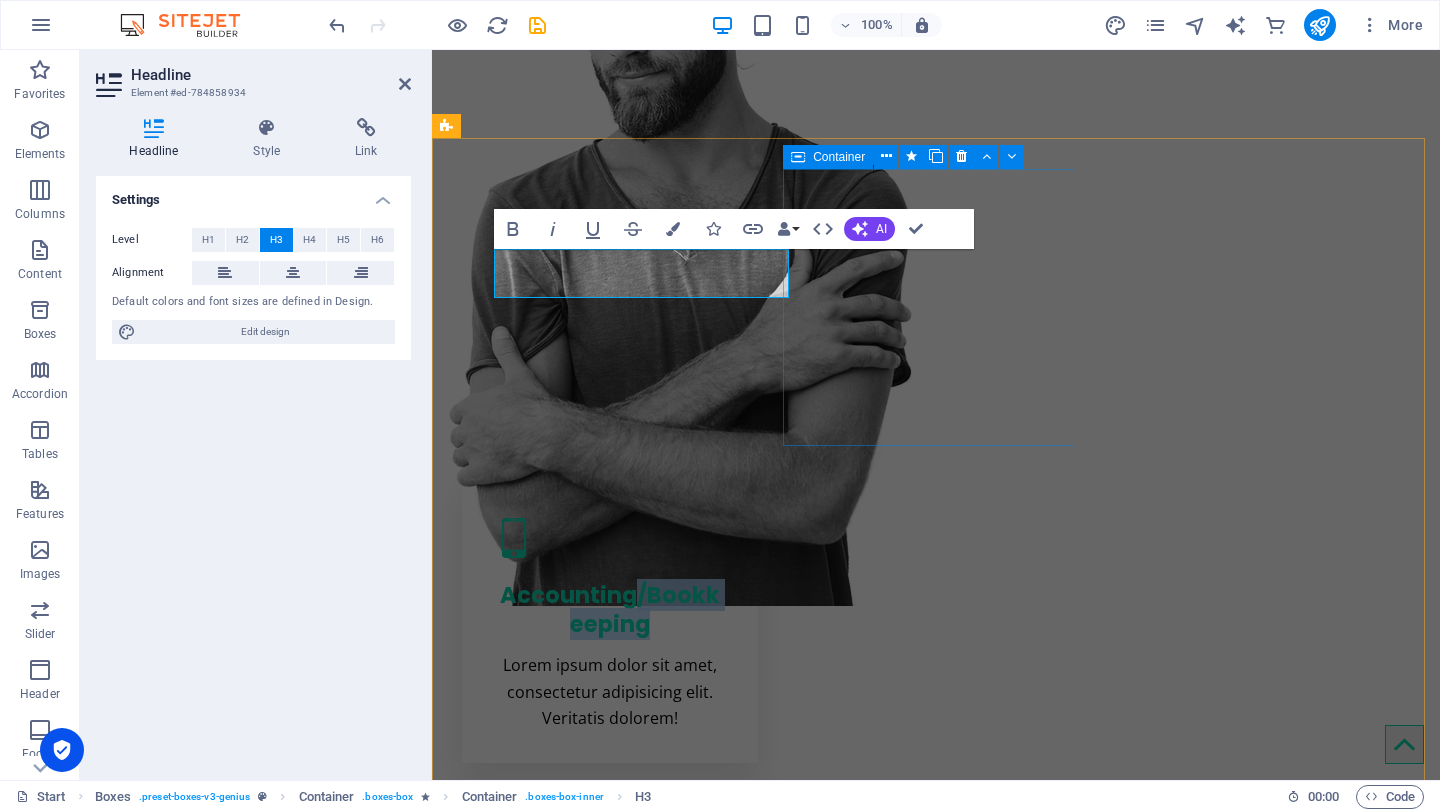 drag, startPoint x: 628, startPoint y: 276, endPoint x: 785, endPoint y: 307, distance: 160.03125 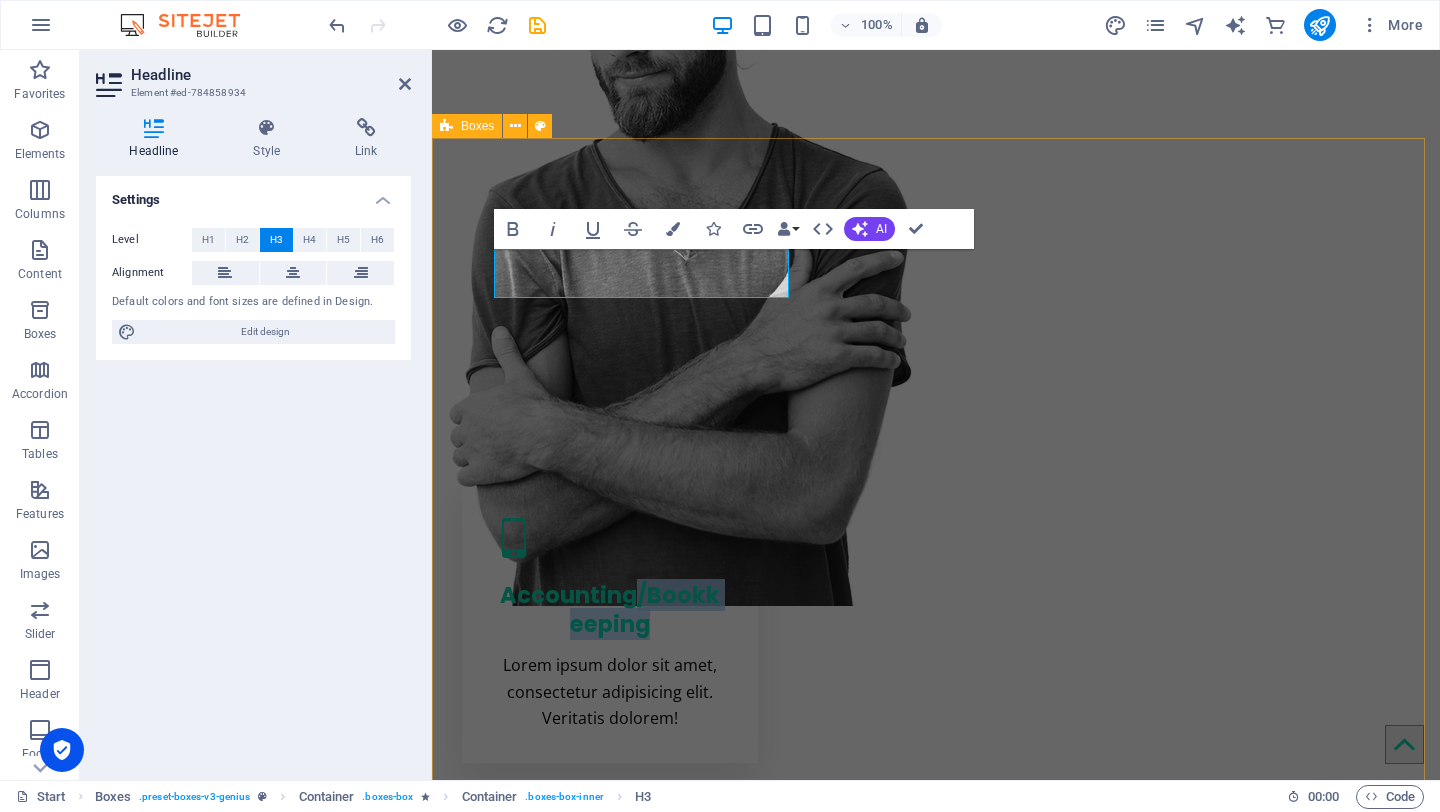 type 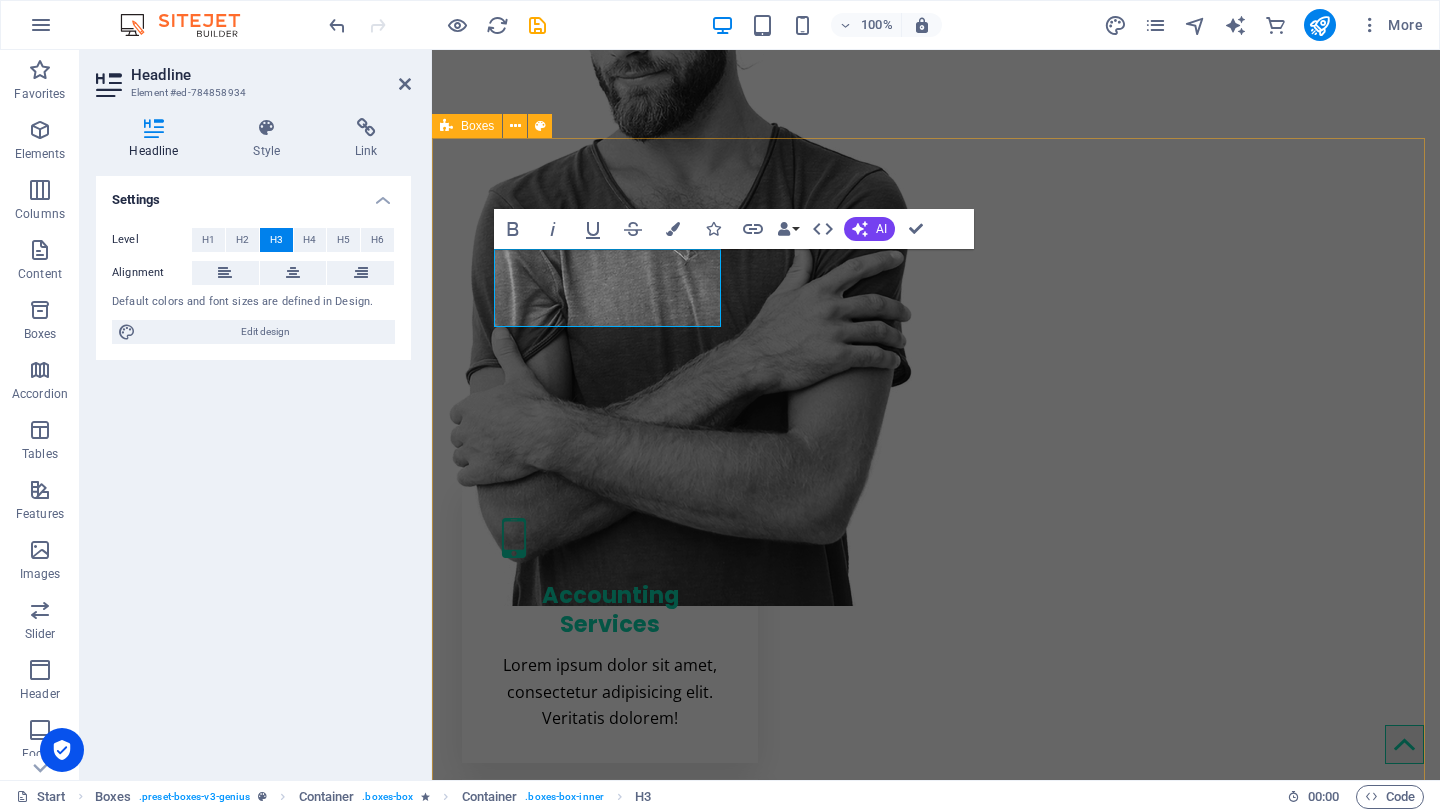 click on "Accounting Services Lorem ipsum dolor sit amet, consectetur adipisicing elit. Veritatis dolorem! Manpower Services Lorem ipsum dolor sit amet, consectetur adipisicing elit. Veritatis dolorem! Sales Support Services Lorem ipsum dolor sit amet, consectetur adipisicing elit. Veritatis dolorem! Digital Content Services Lorem ipsum dolor sit amet, consectetur adipisicing elit. Veritatis dolorem! Advertising Services Lorem ipsum dolor sit amet, consectetur adipisicing elit. Veritatis dolorem!" at bounding box center (936, 1195) 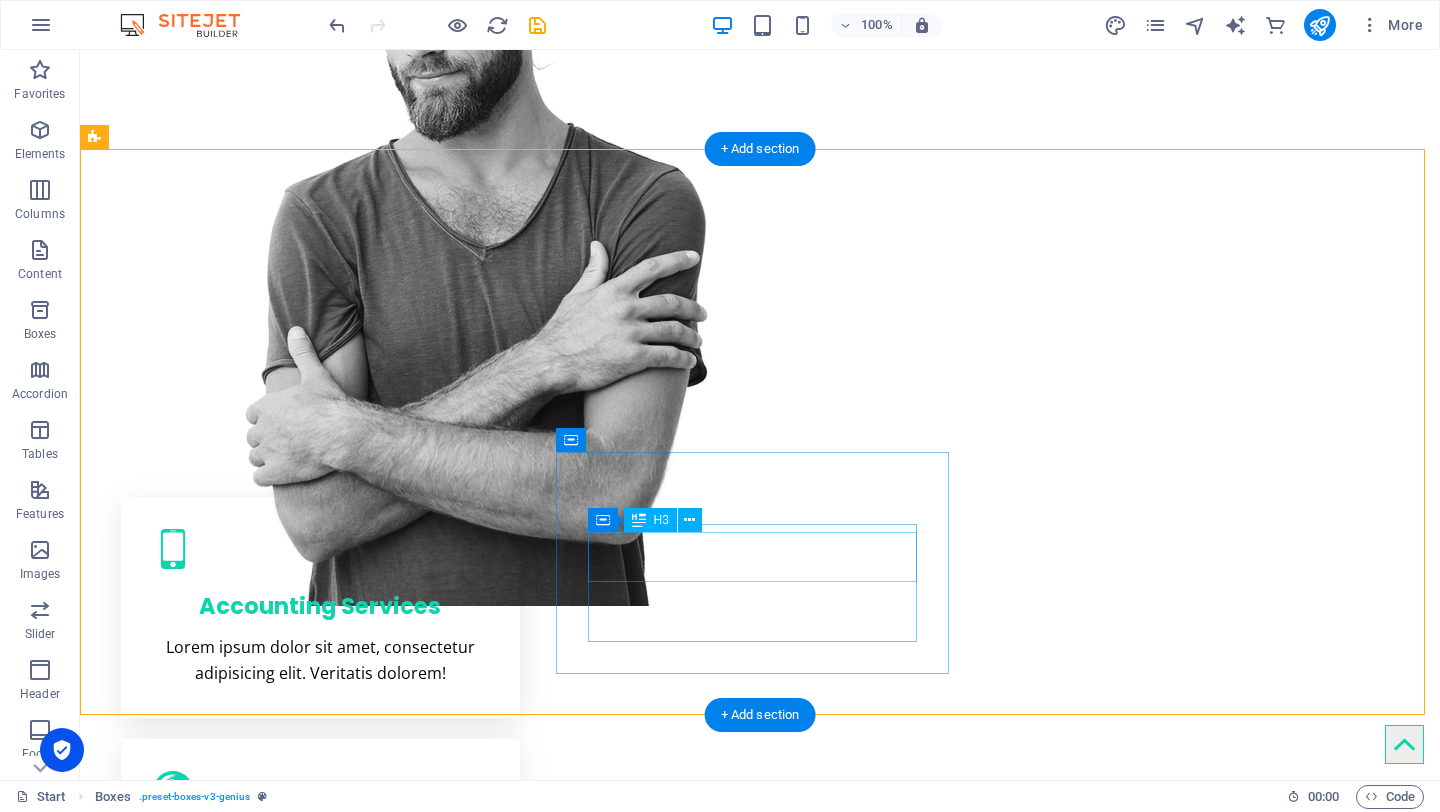 click on "Advertising Services" at bounding box center [320, 1570] 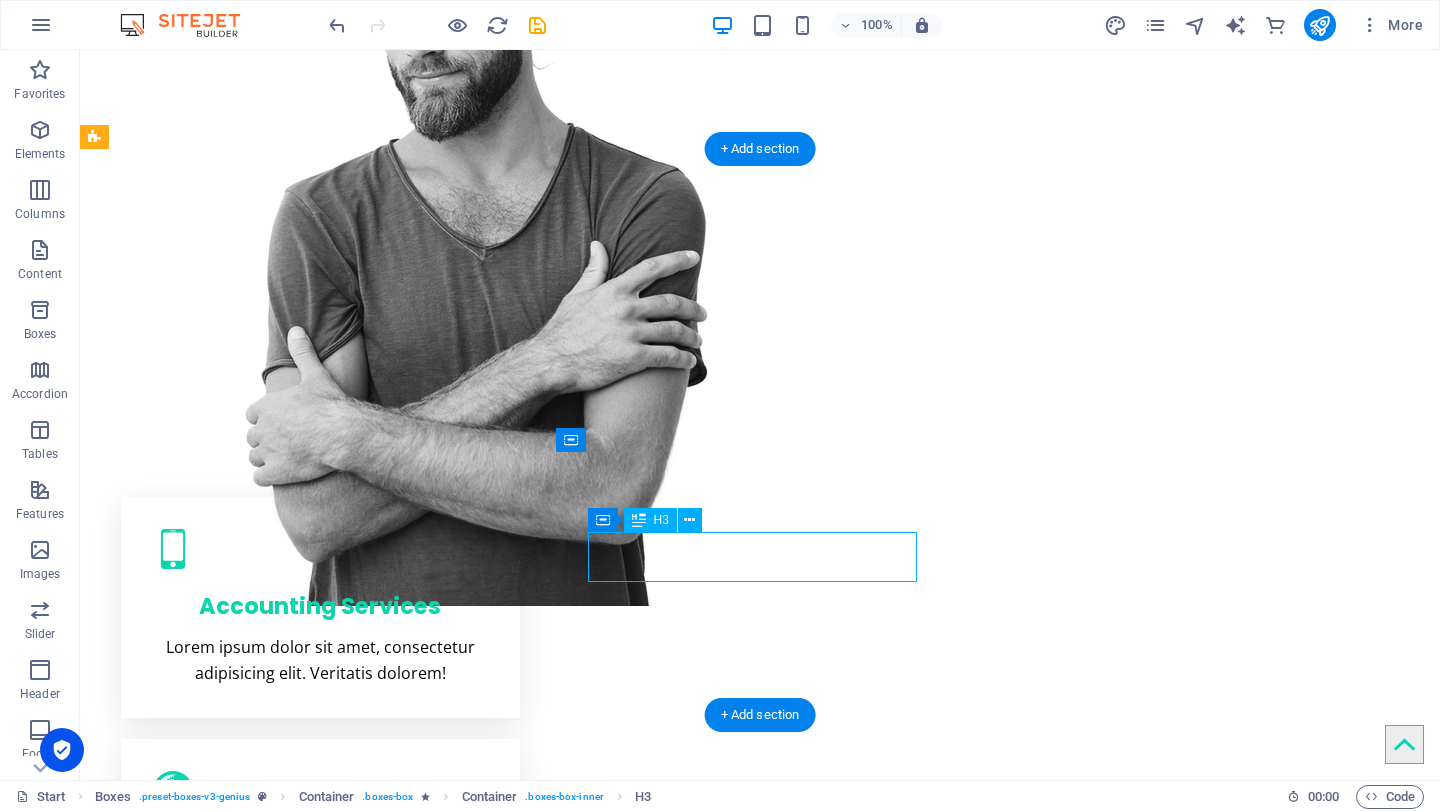 click on "Advertising Services" at bounding box center (320, 1570) 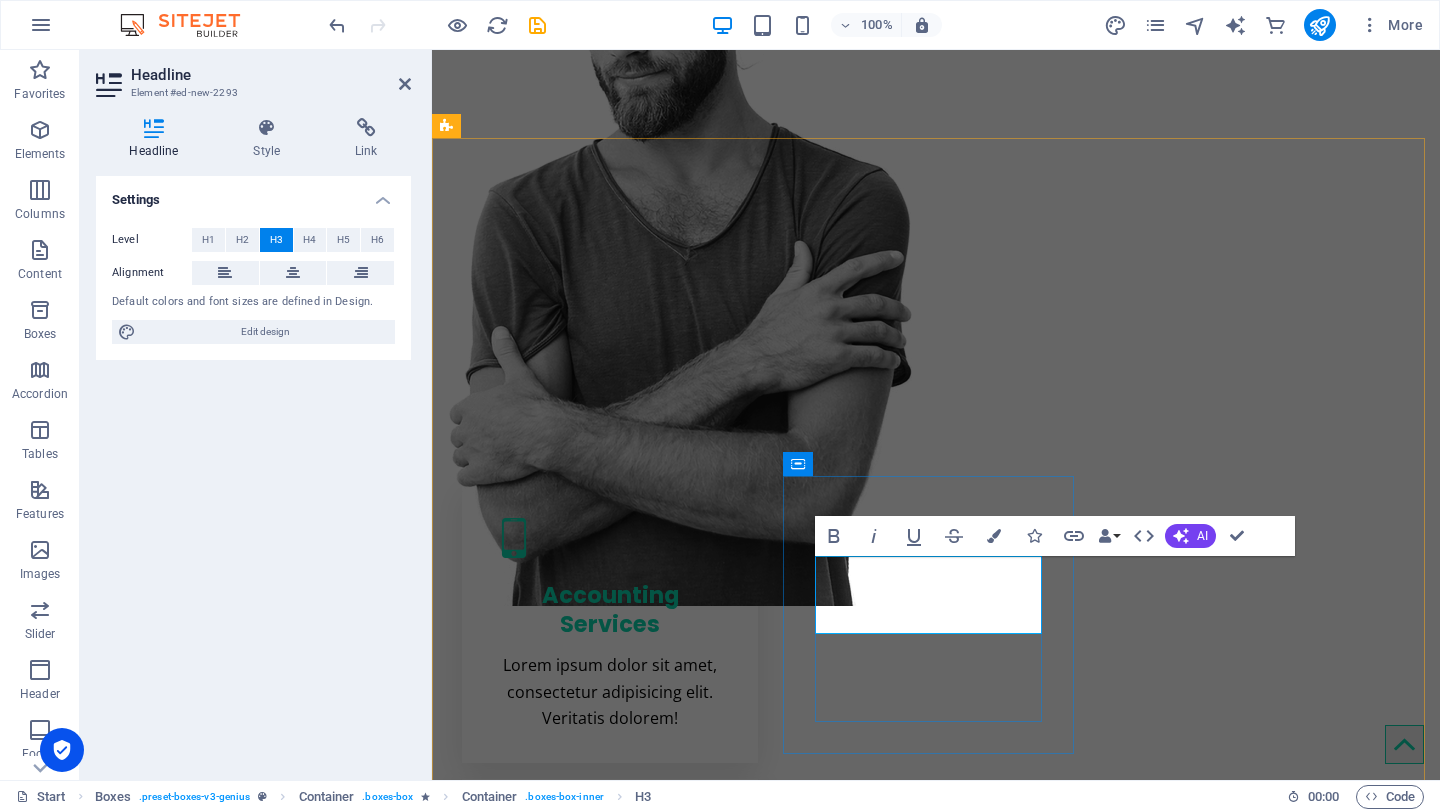 click on "Advertising Services" at bounding box center [610, 1751] 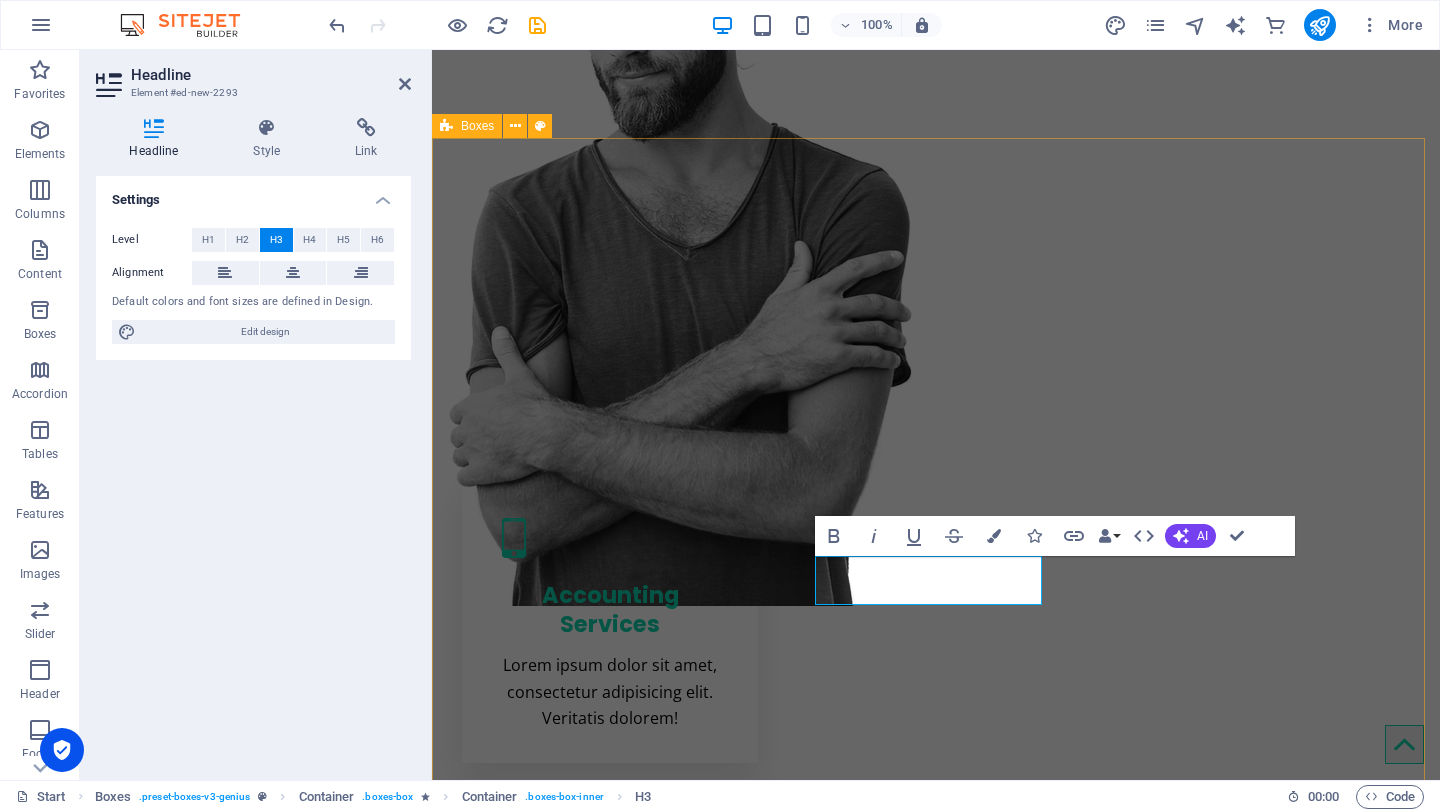 click on "Accounting Services Lorem ipsum dolor sit amet, consectetur adipisicing elit. Veritatis dolorem! Manpower Services Lorem ipsum dolor sit amet, consectetur adipisicing elit. Veritatis dolorem! Sales Support Services Lorem ipsum dolor sit amet, consectetur adipisicing elit. Veritatis dolorem! Digital Content Services Lorem ipsum dolor sit amet, consectetur adipisicing elit. Veritatis dolorem! Marketing Services Lorem ipsum dolor sit amet, consectetur adipisicing elit. Veritatis dolorem!" at bounding box center [936, 1181] 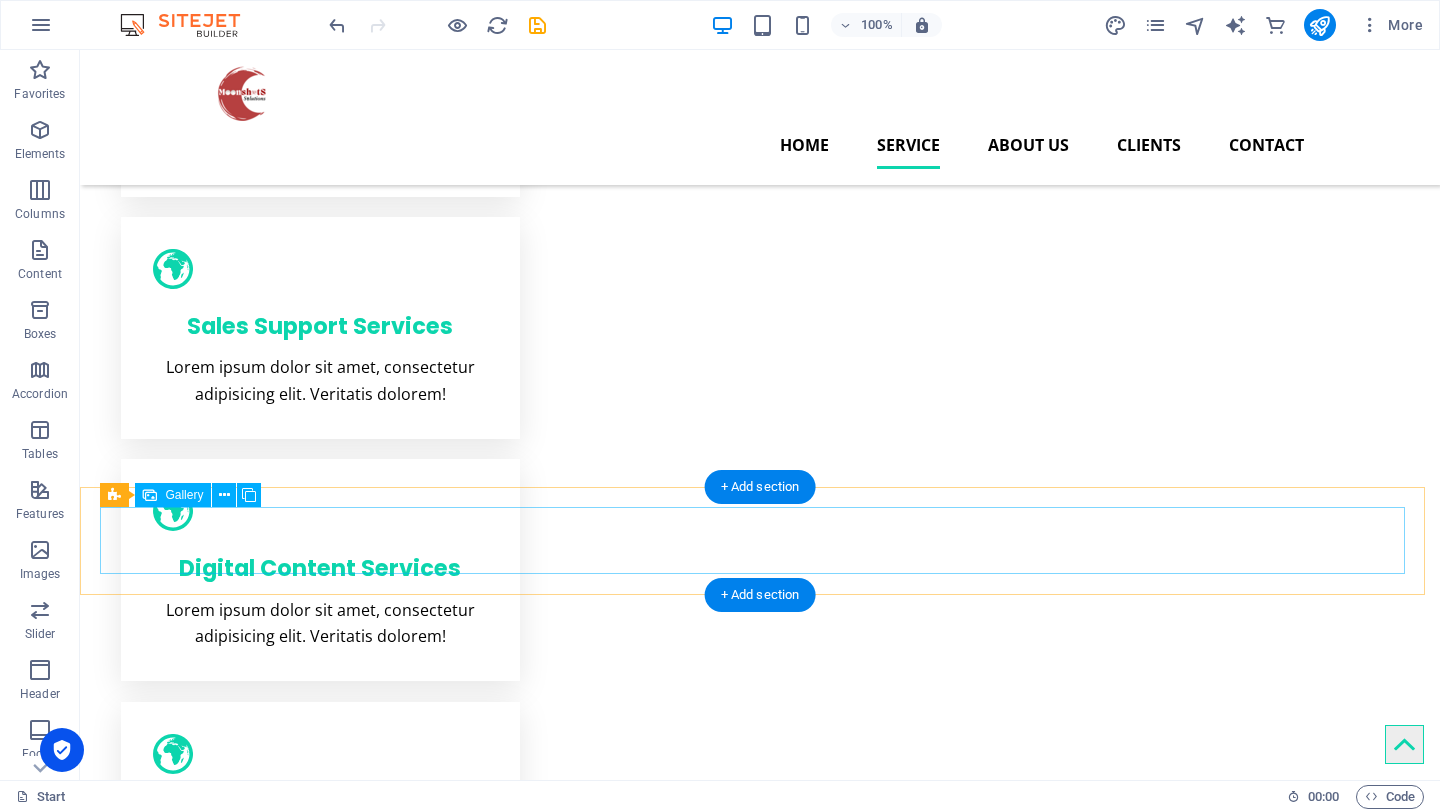 scroll, scrollTop: 956, scrollLeft: 0, axis: vertical 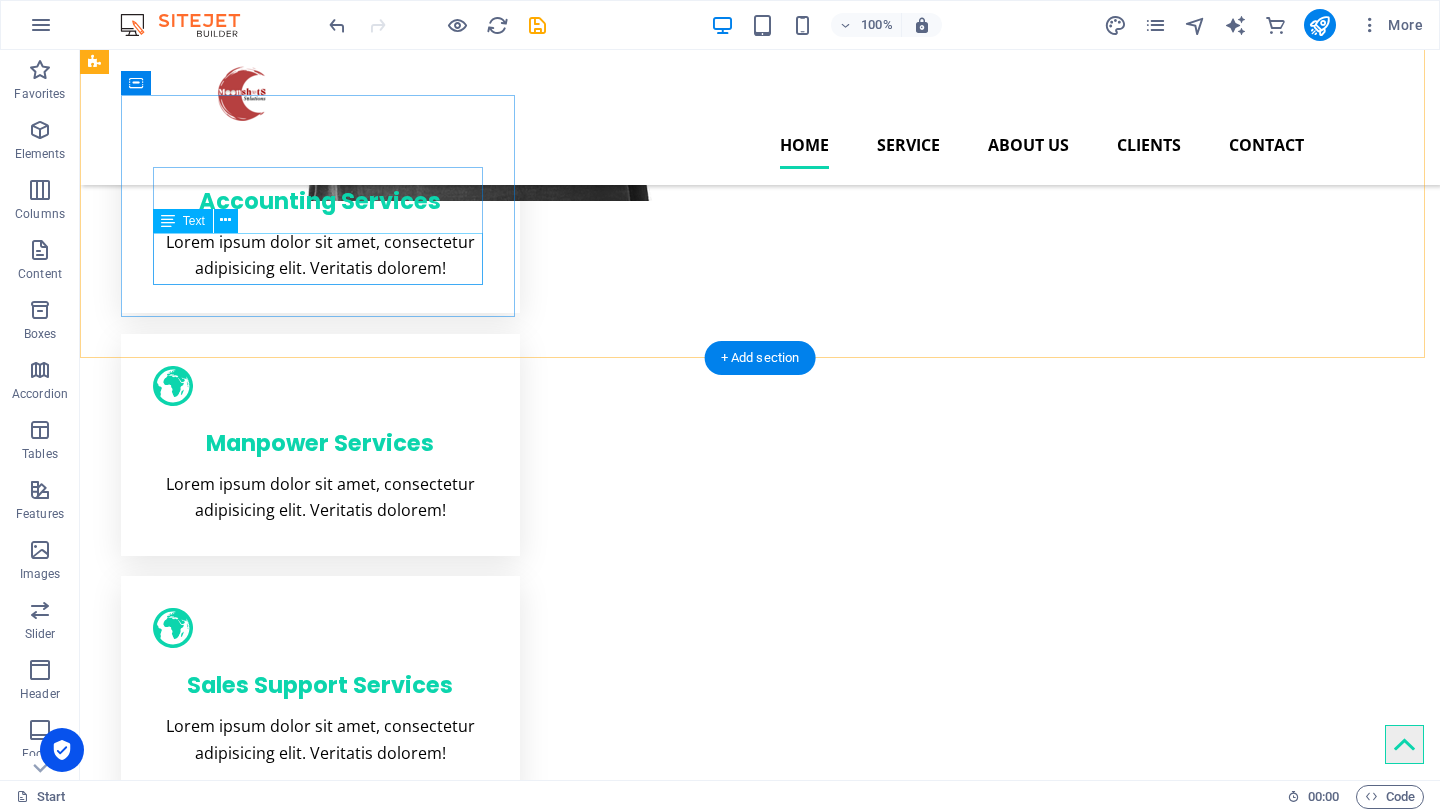 click on "Lorem ipsum dolor sit amet, consectetur adipisicing elit. Veritatis dolorem!" at bounding box center (320, 982) 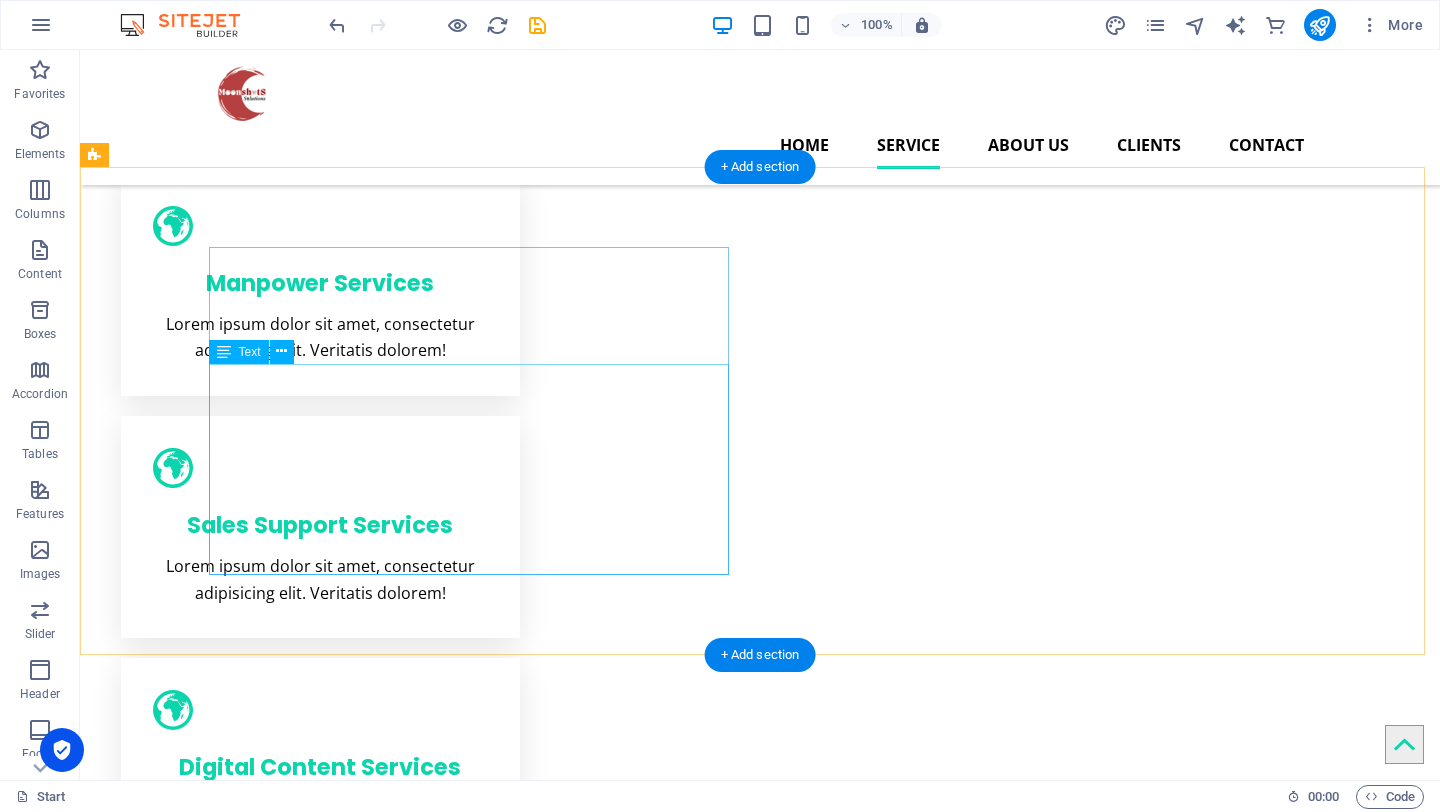 scroll, scrollTop: 1114, scrollLeft: 0, axis: vertical 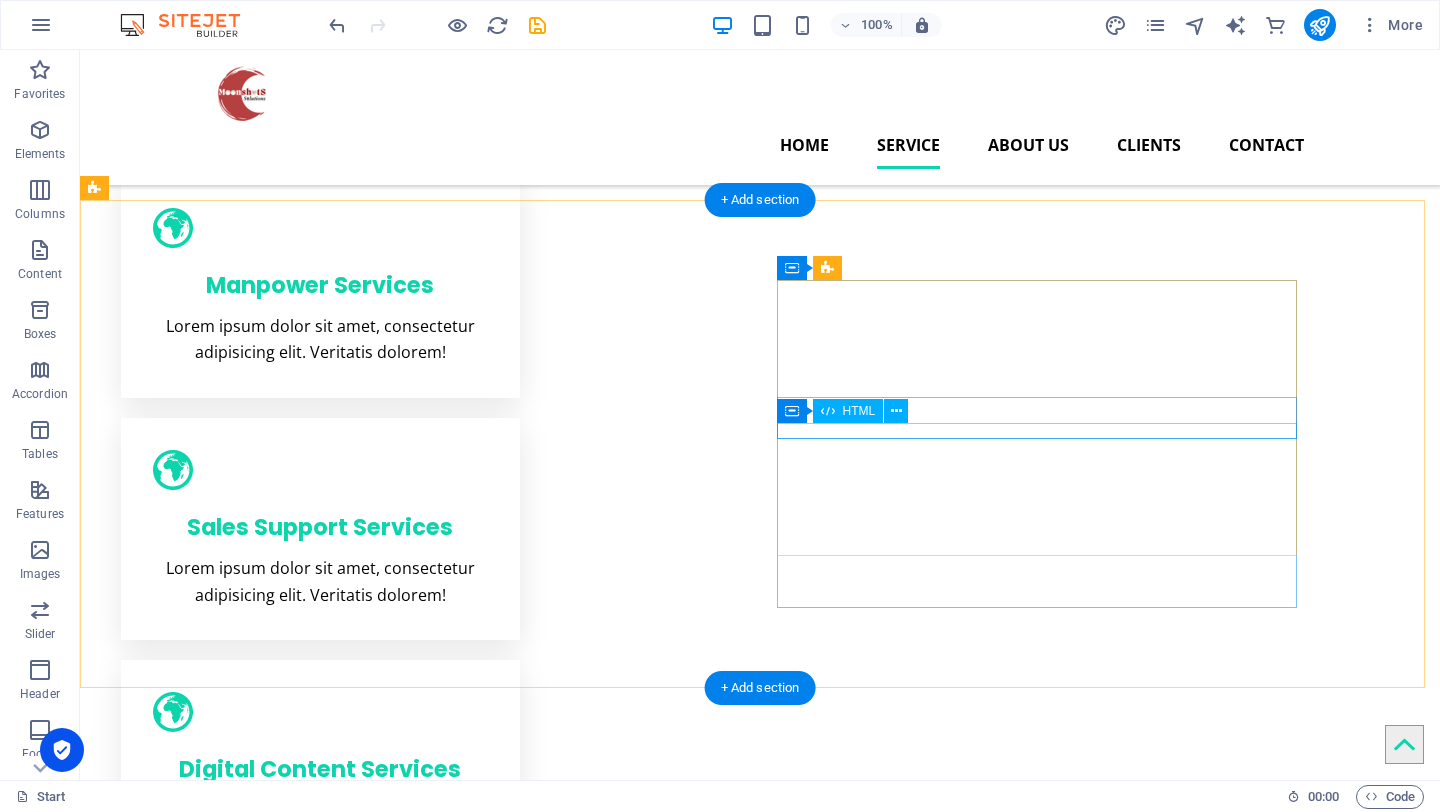 click at bounding box center [356, 1831] 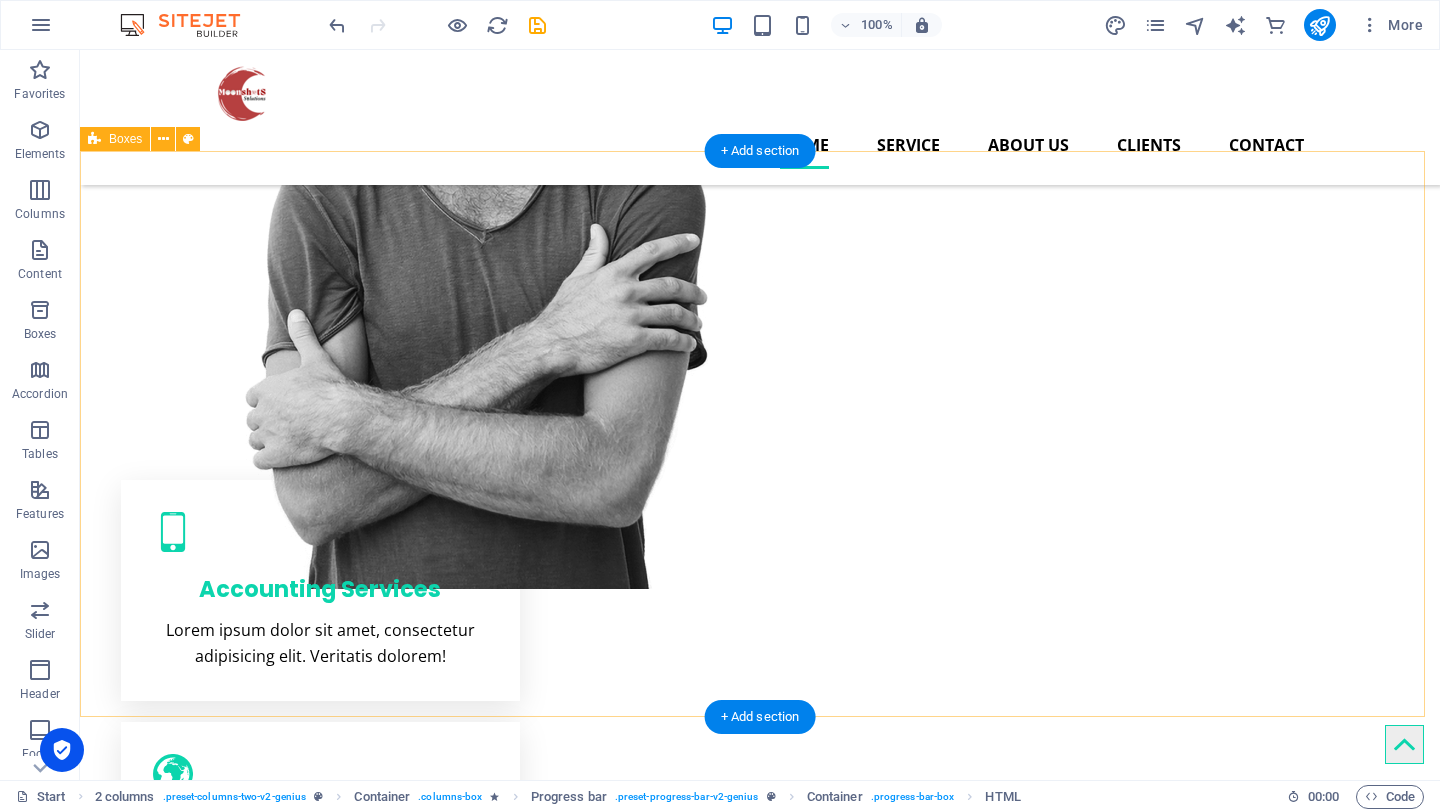 scroll, scrollTop: 551, scrollLeft: 0, axis: vertical 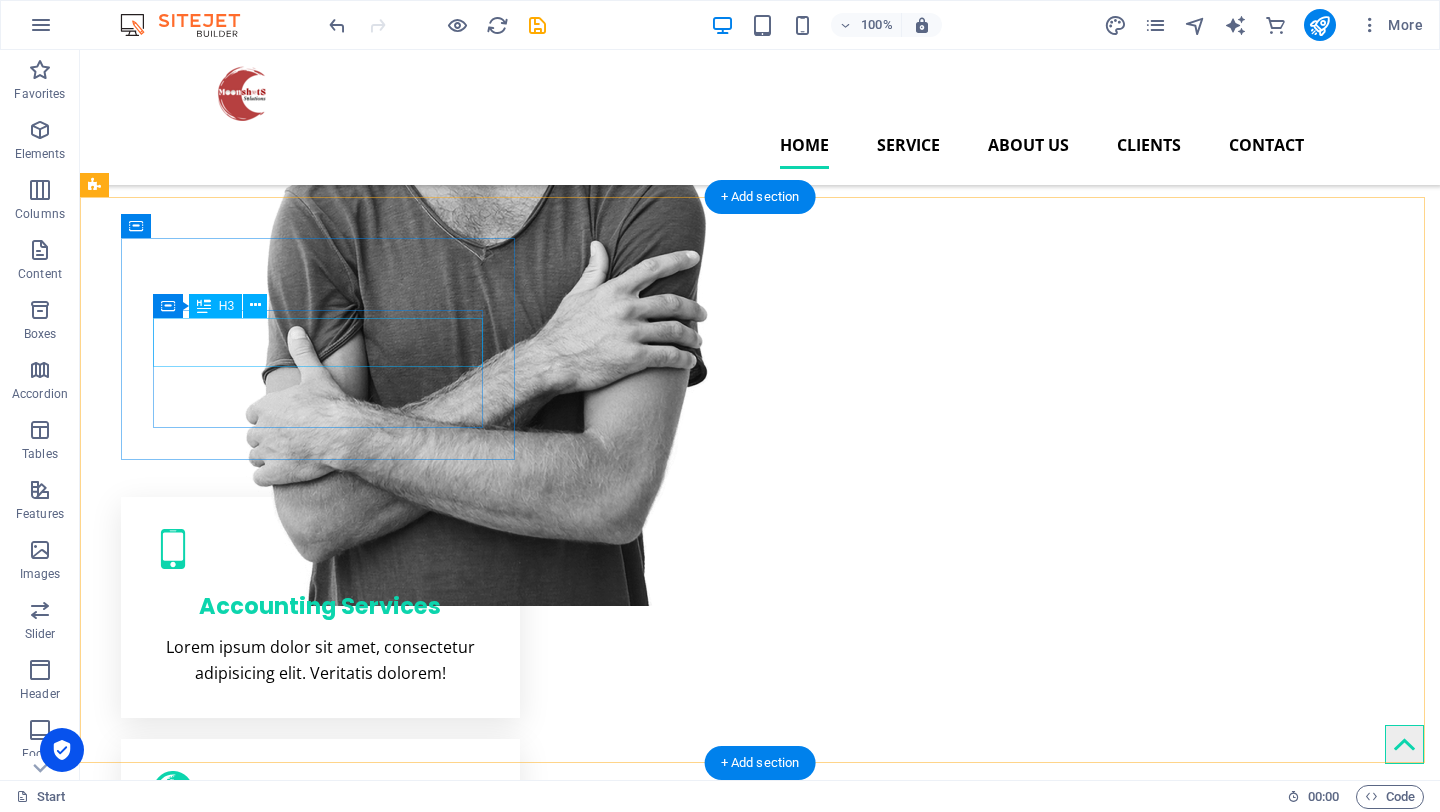 click on "Accounting Services Lorem ipsum dolor sit amet, consectetur adipisicing elit. Veritatis dolorem!" at bounding box center [320, 632] 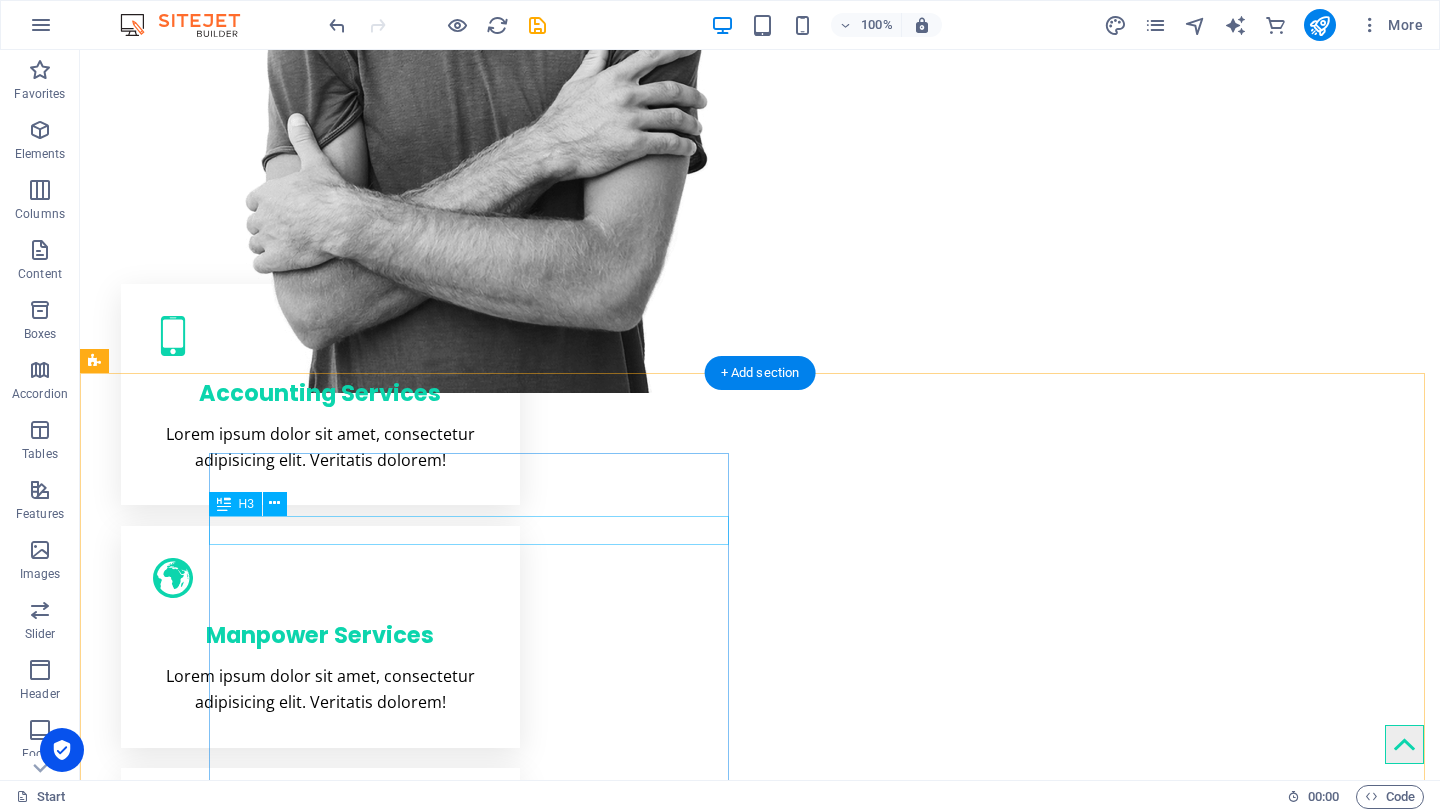 scroll, scrollTop: 991, scrollLeft: 0, axis: vertical 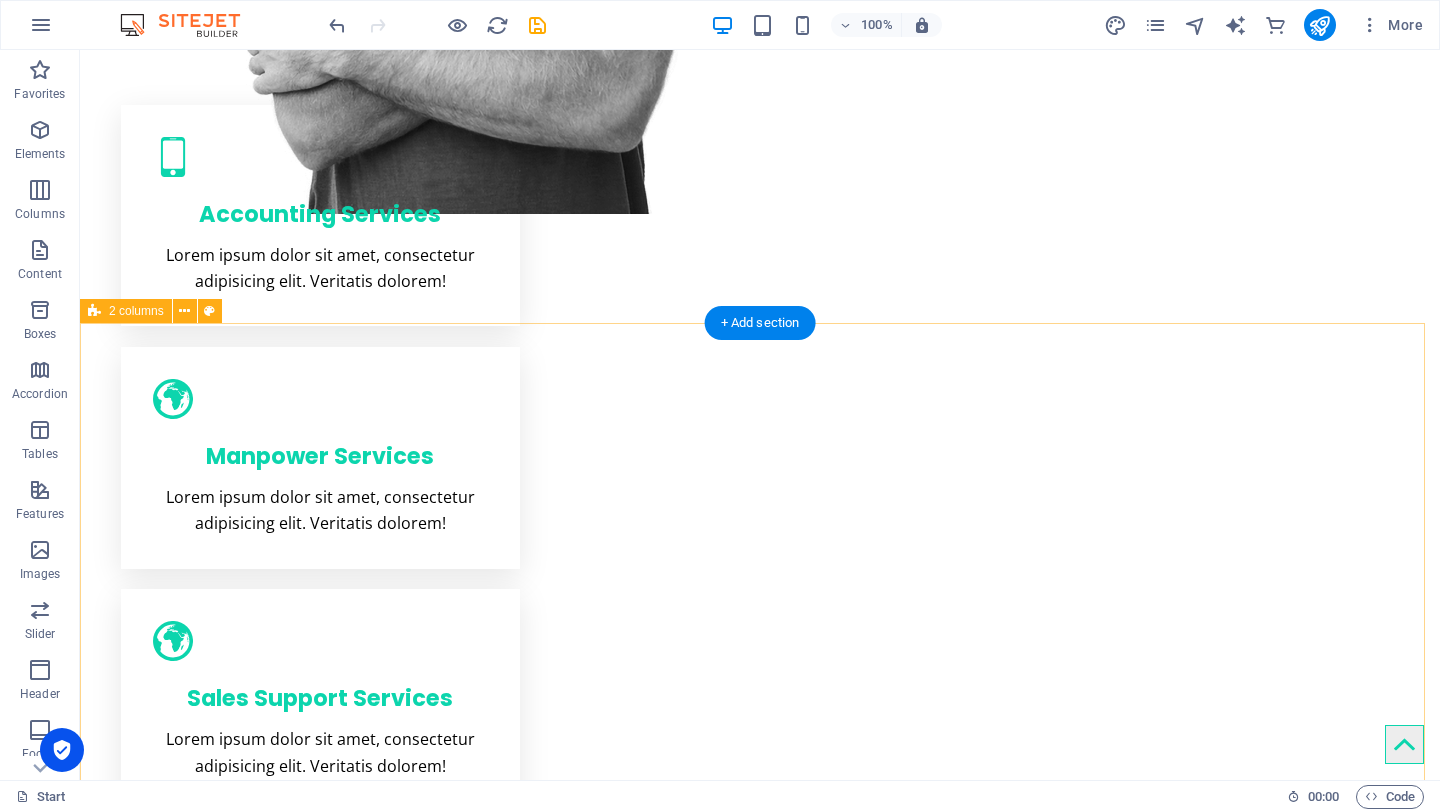 click on "Creative service Lorem ipsum dolor sit amet Lorem ipsum dolor sit amet, consectetur adipisicing elit. Repellat, maiores, a libero atque assumenda praesentium cum magni odio dolor accusantium explicabo repudiandae molestiae.  Cumque expo laboriosam nulla distinctio mollitia Molestias excepturi voluptatem veritatis iusto namut Praesentium magni odio dolor accusantium Ipsum dolor sit amet, consectetur adipisicing elit Sitejet 90%
Photoshop 70%
Illustrator 90%
HTML5 & CSS3 85%
JavaScript 45%" at bounding box center [760, 1798] 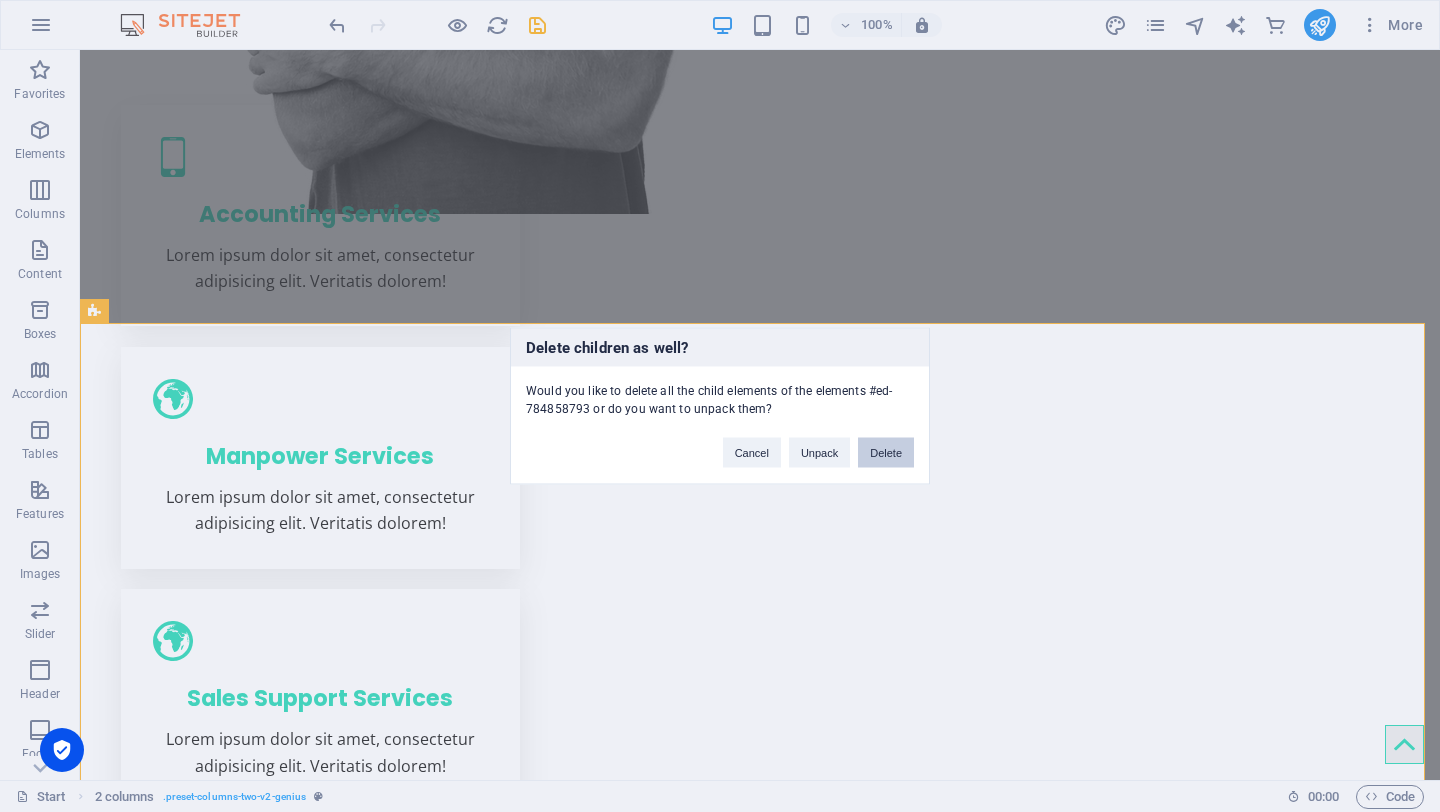 type 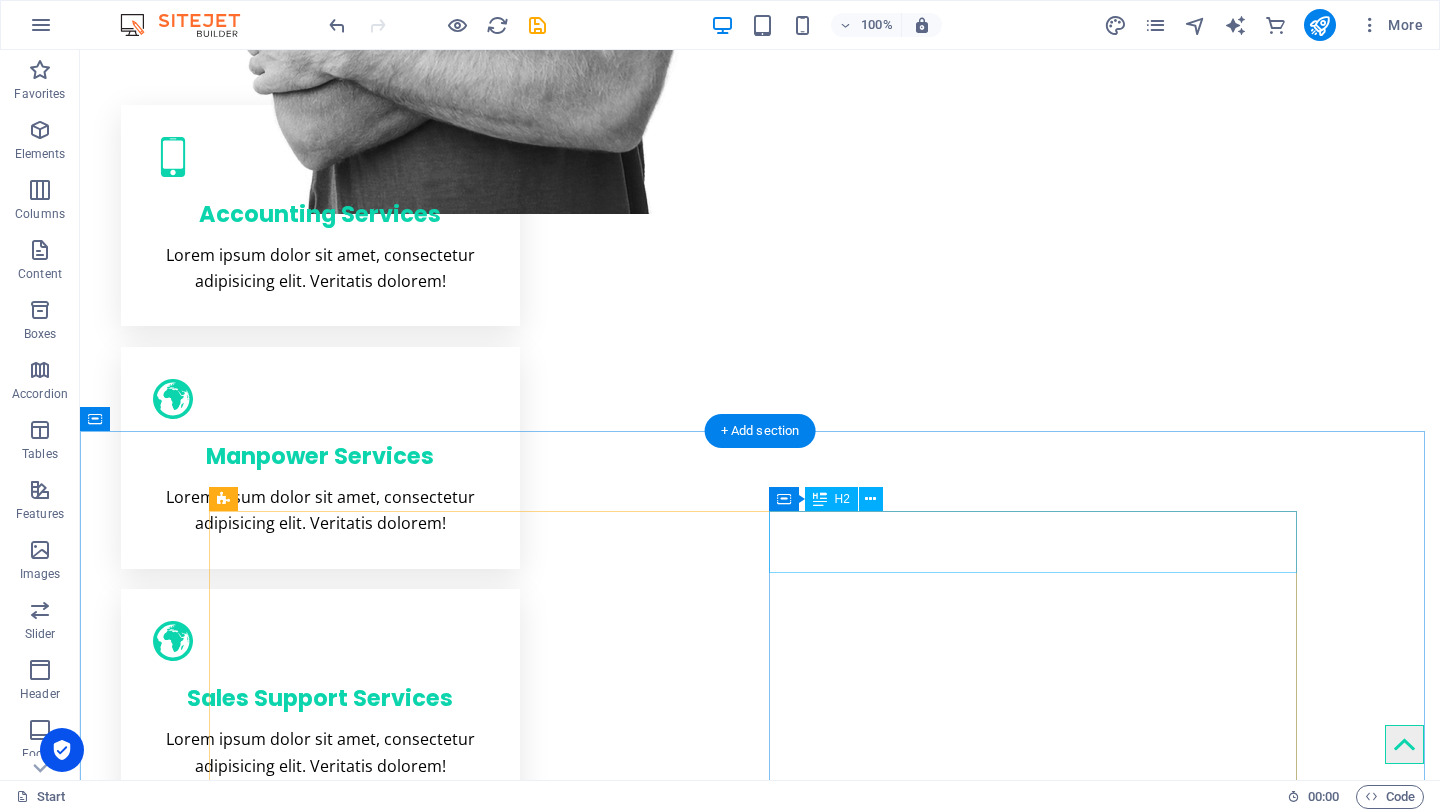 scroll, scrollTop: 1167, scrollLeft: 0, axis: vertical 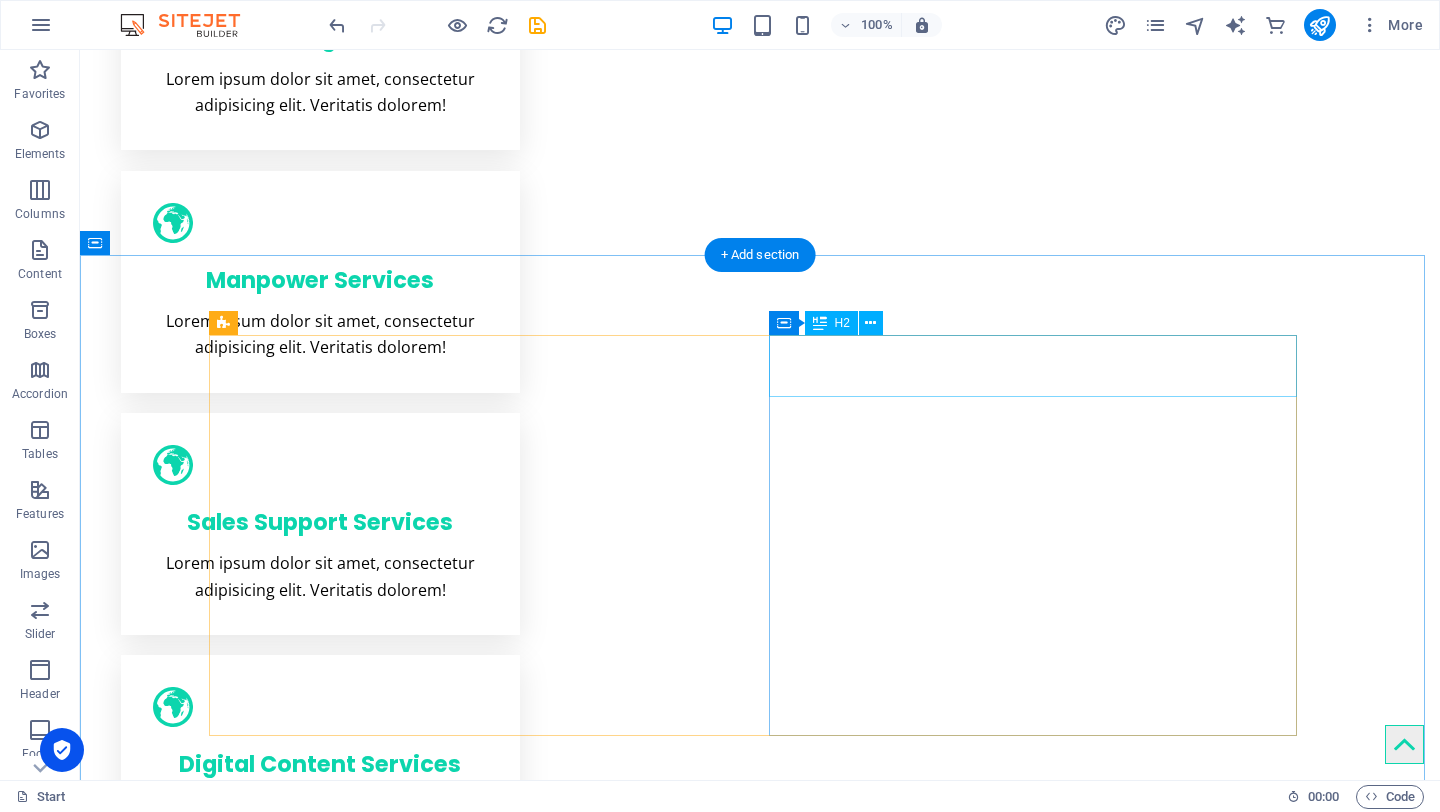 click on "About Genius" at bounding box center (760, 2129) 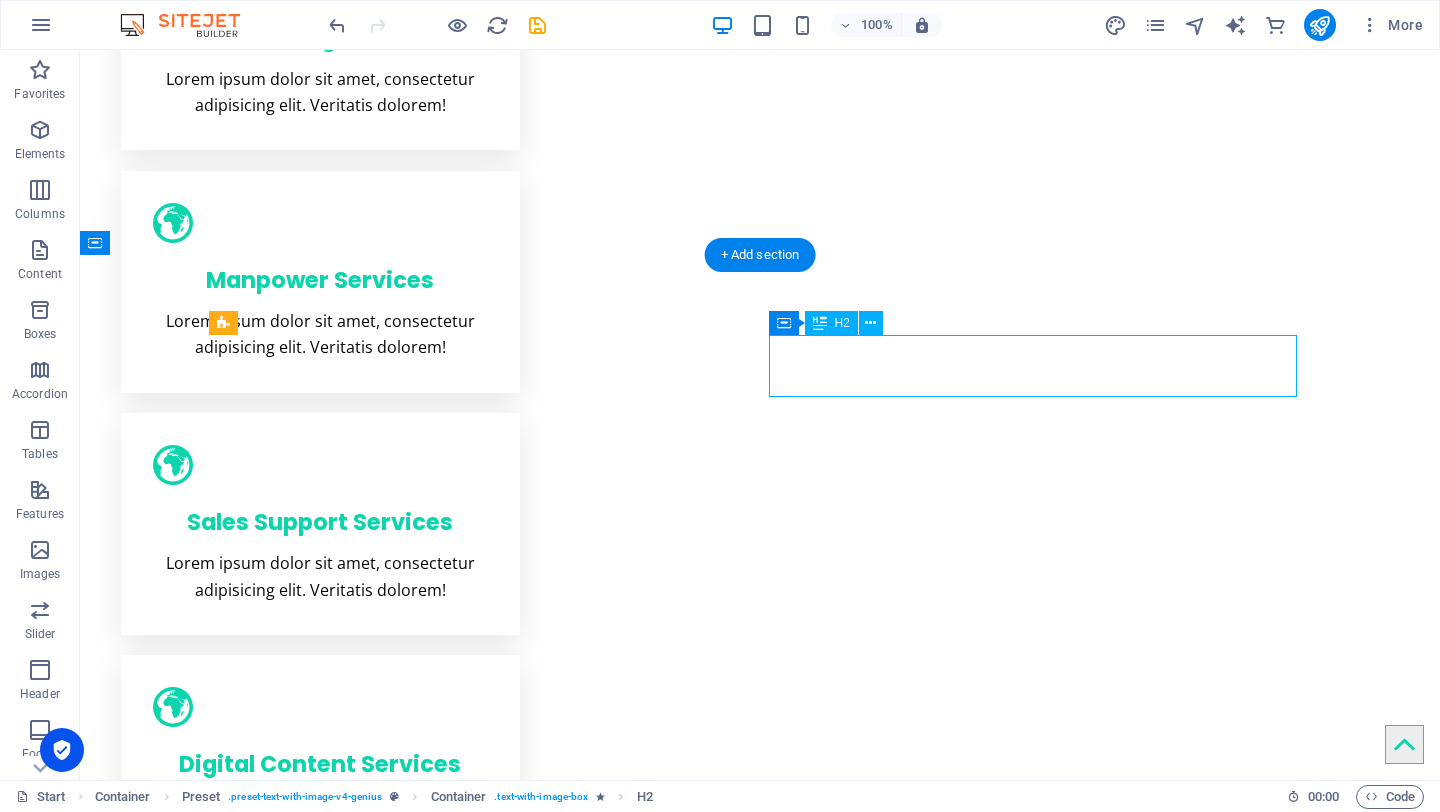 click on "About Genius" at bounding box center (760, 2129) 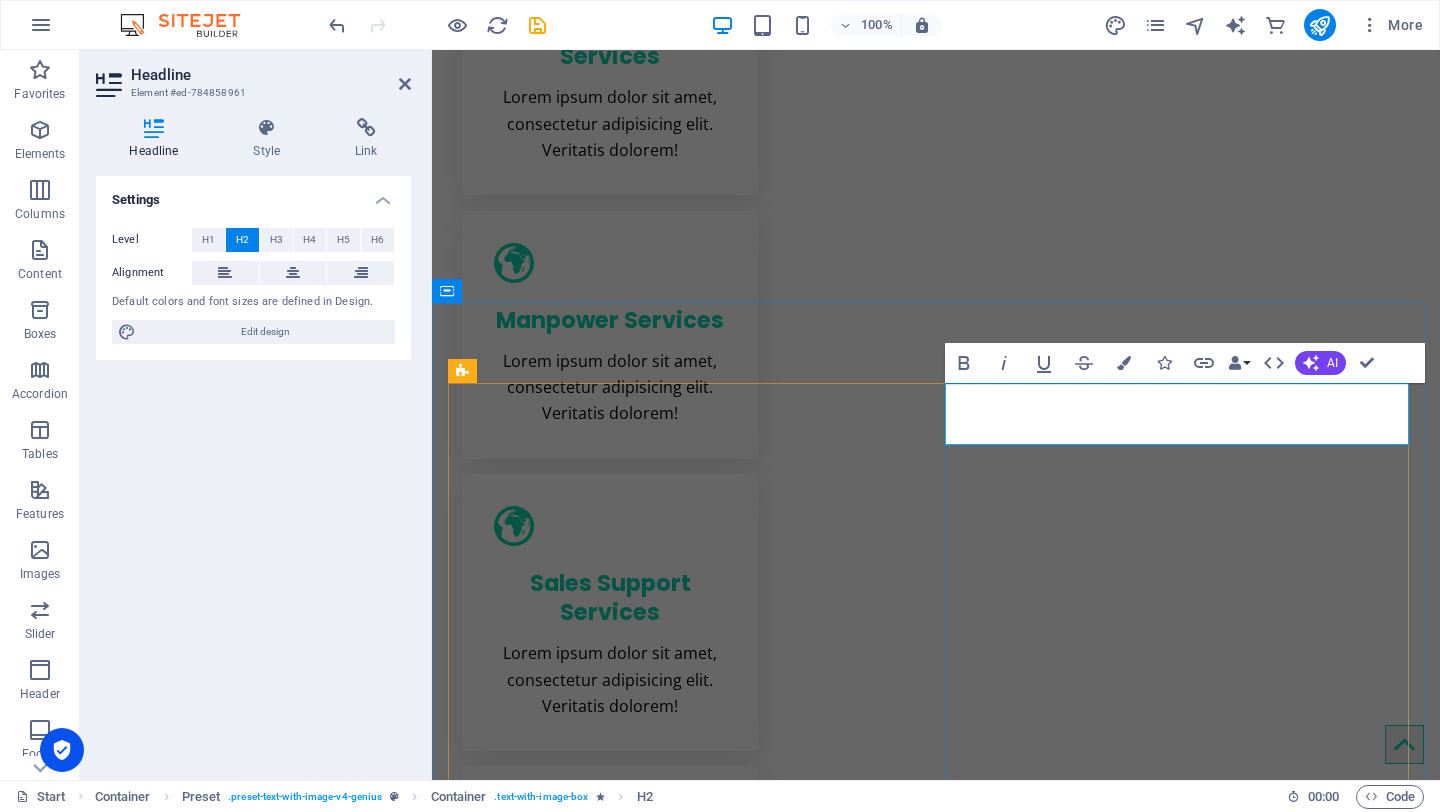 click on "About Genius" at bounding box center [936, 2229] 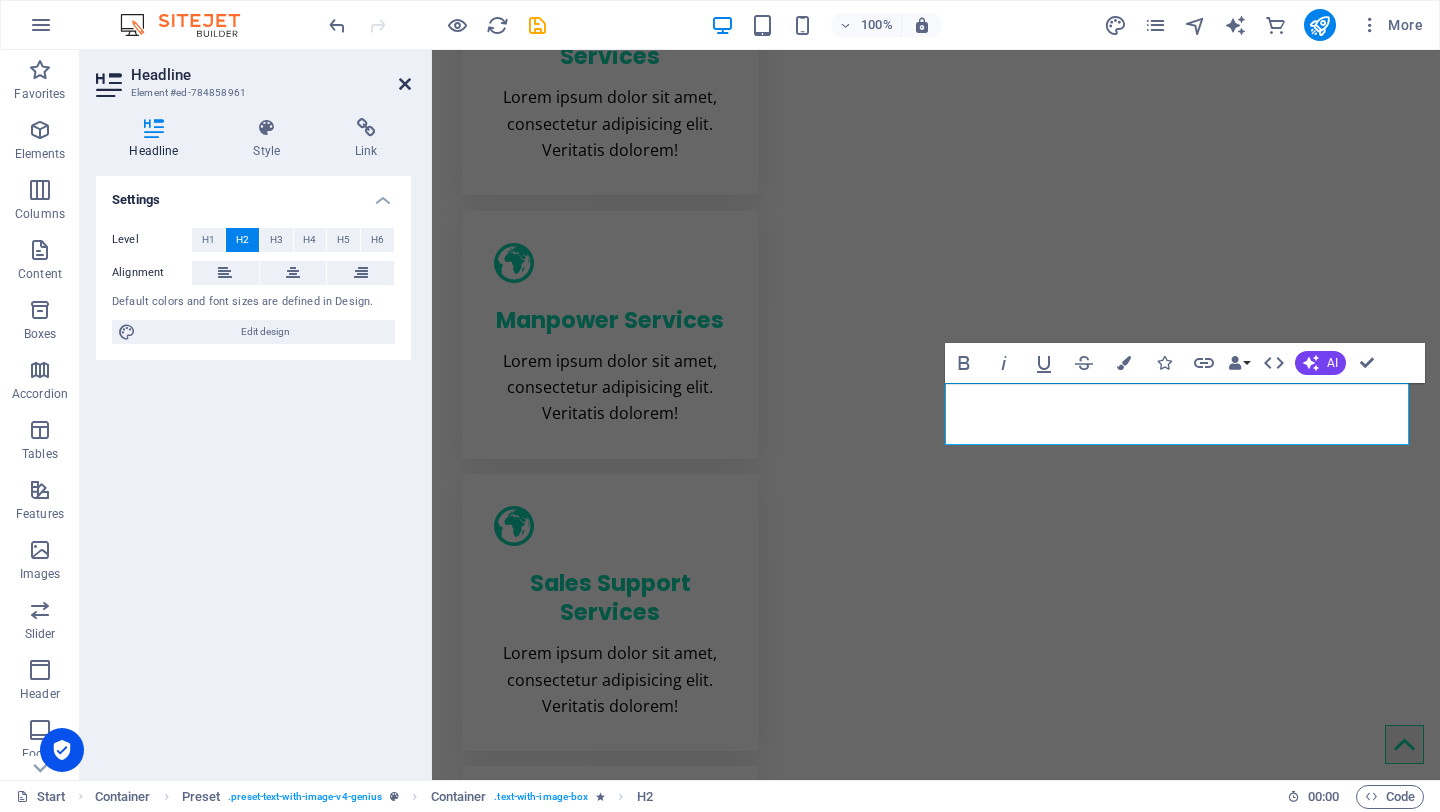 click at bounding box center [405, 84] 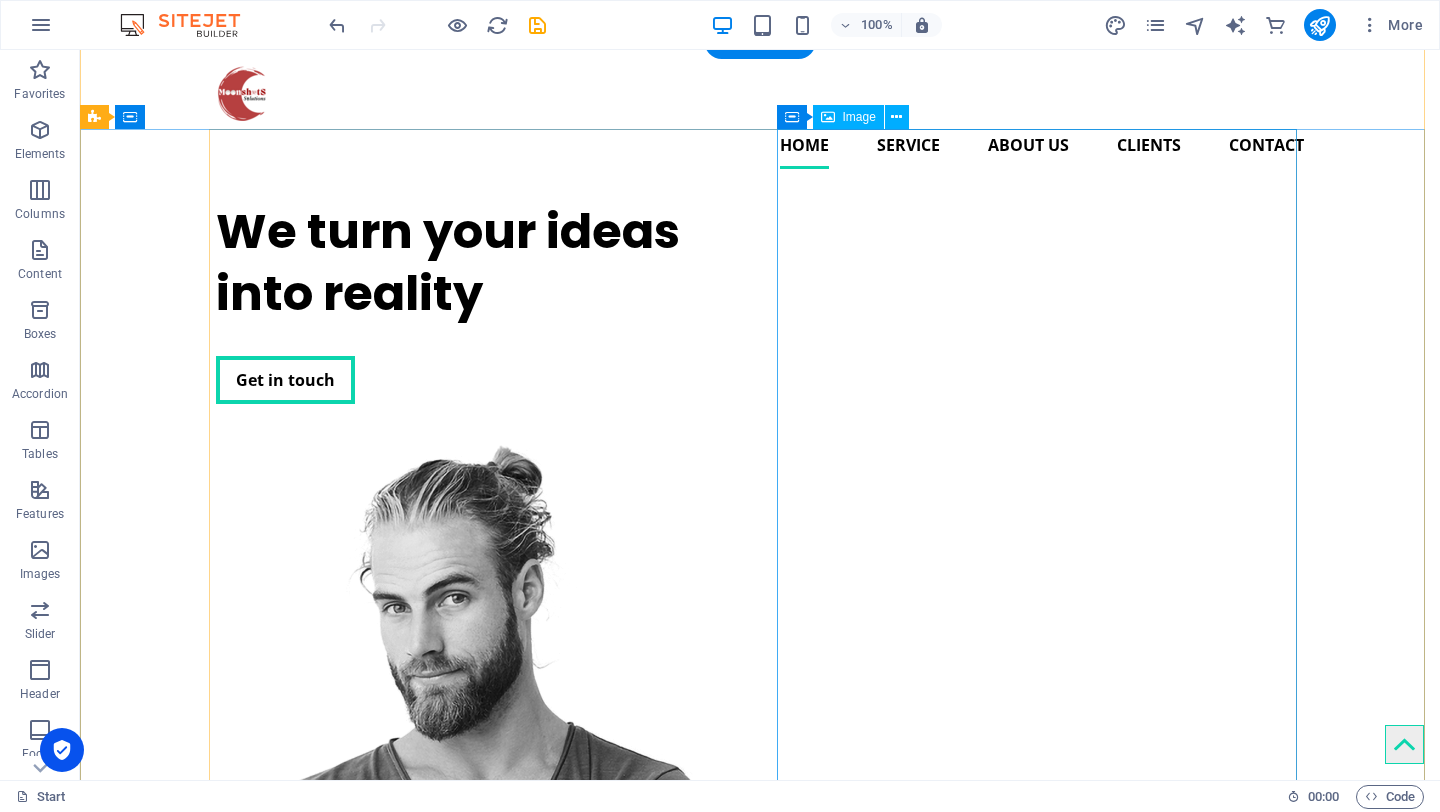 scroll, scrollTop: 651, scrollLeft: 0, axis: vertical 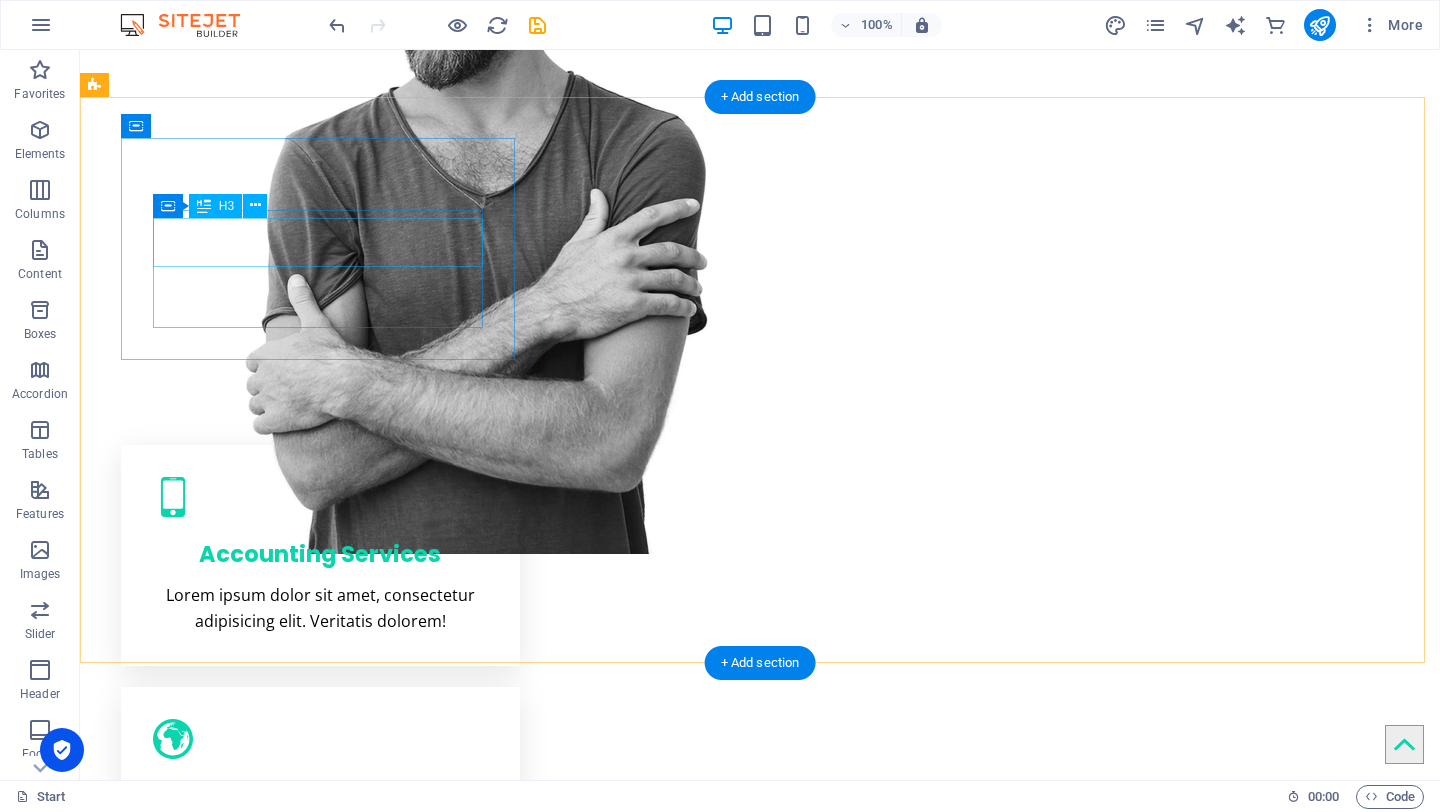 click on "Accounting Services" at bounding box center [320, 549] 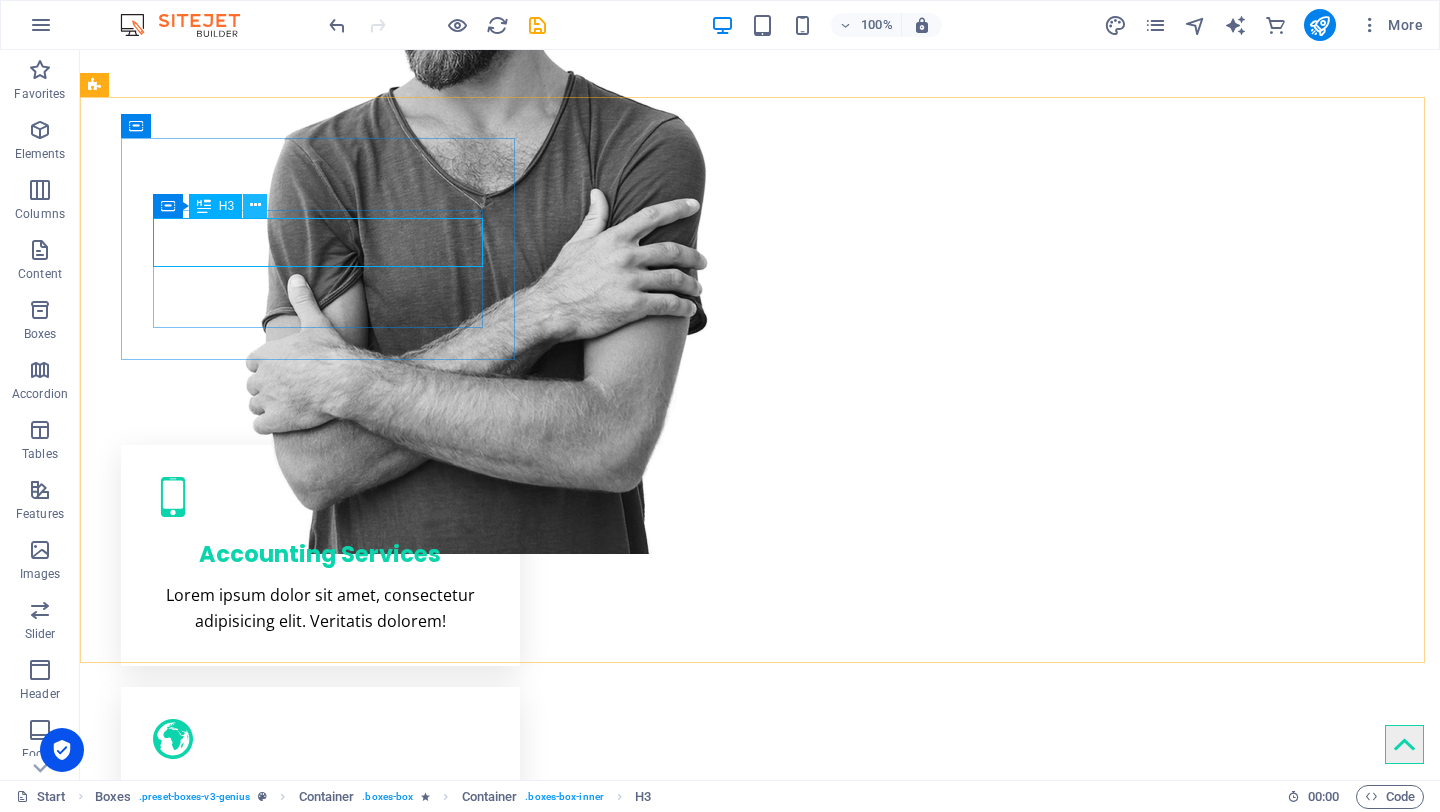 click at bounding box center (255, 206) 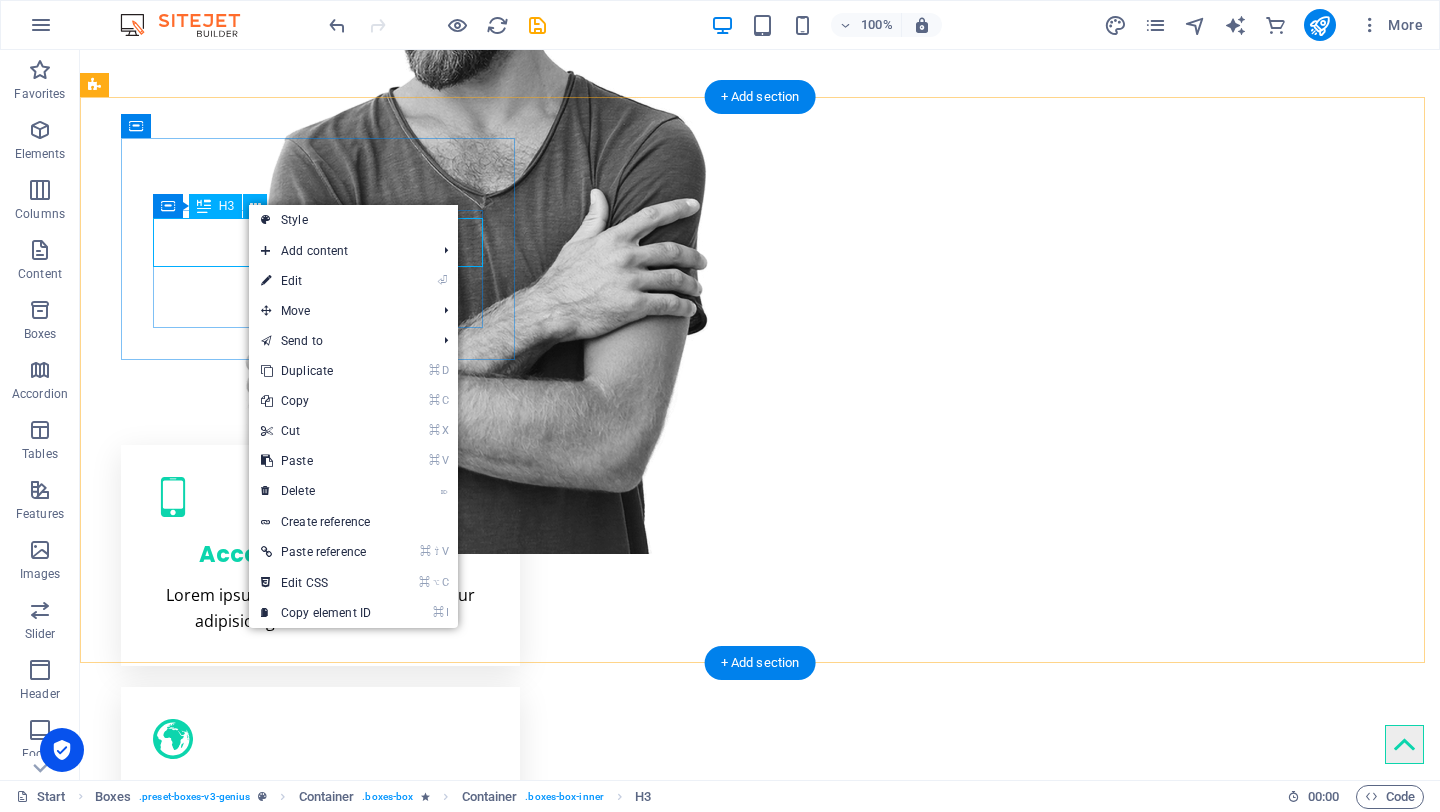 click on "Accounting Services" at bounding box center (320, 549) 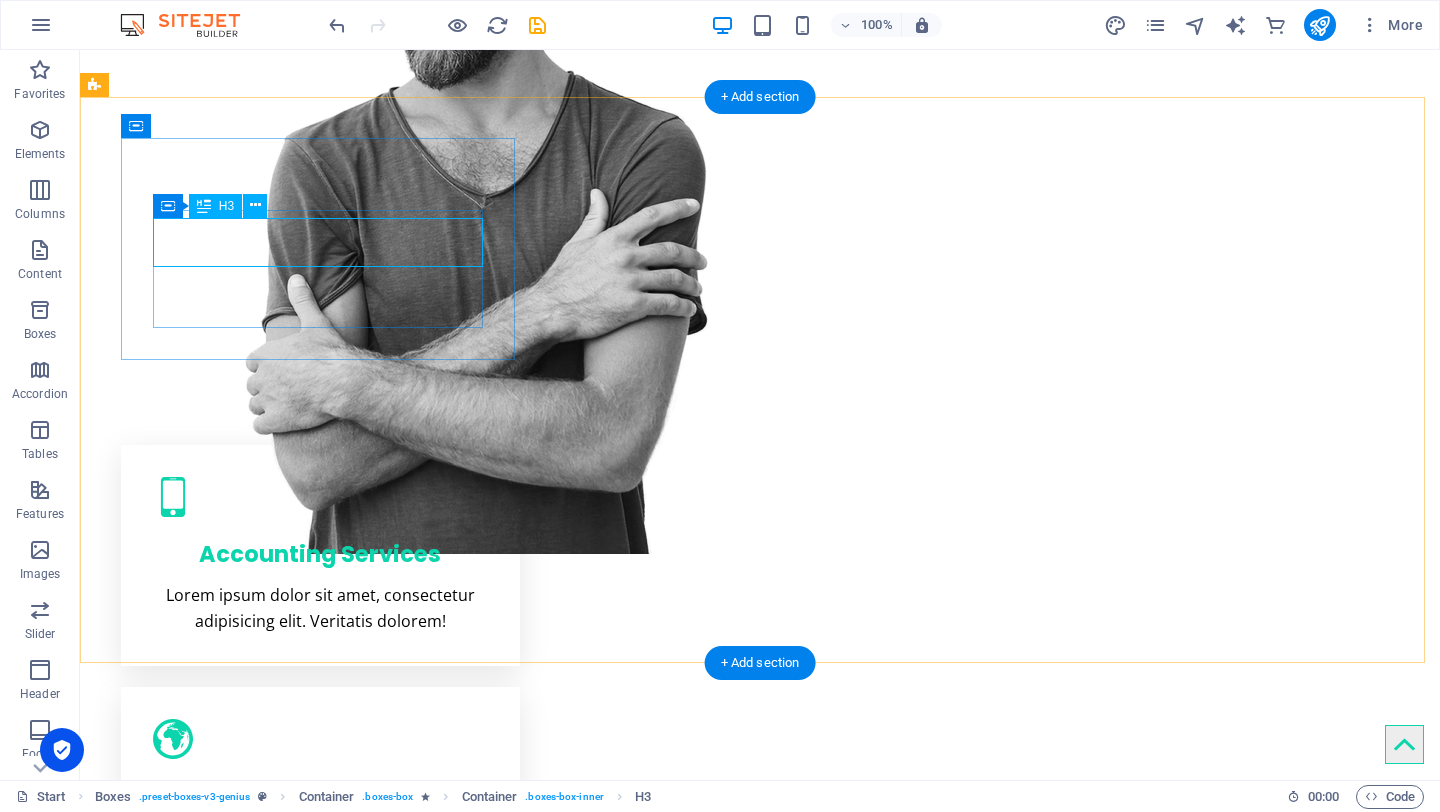 click on "Accounting Services" at bounding box center (320, 549) 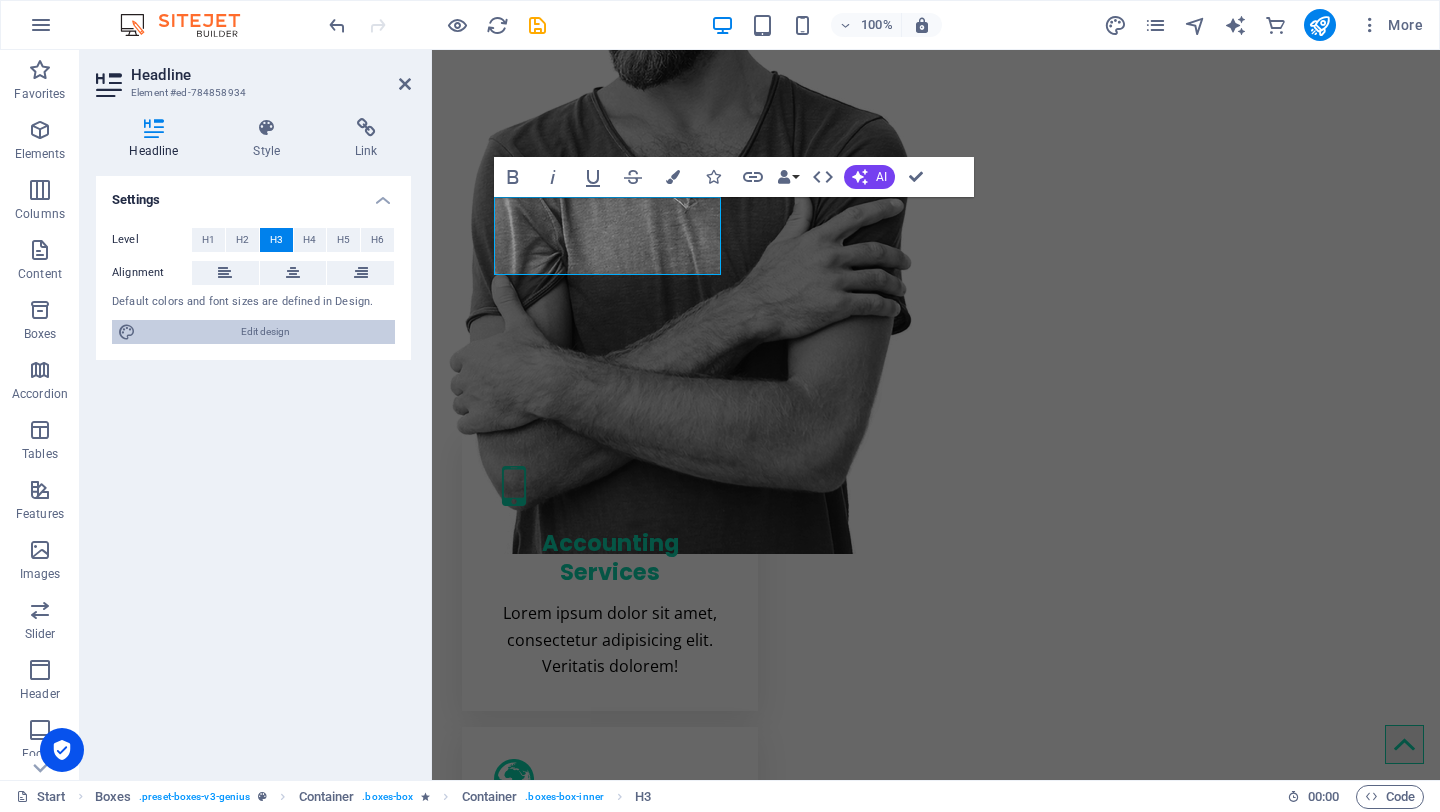 click on "Edit design" at bounding box center (265, 332) 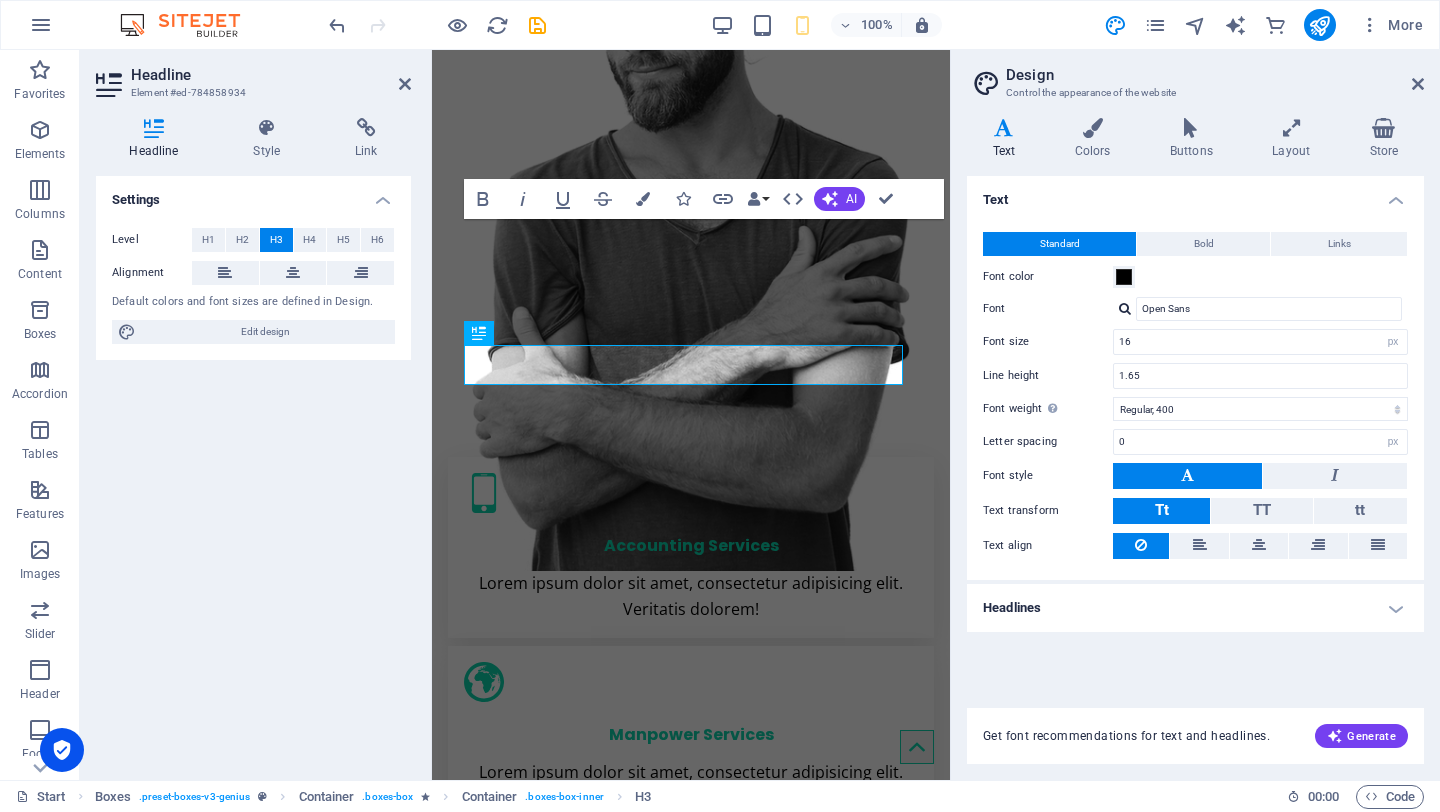 scroll, scrollTop: 776, scrollLeft: 0, axis: vertical 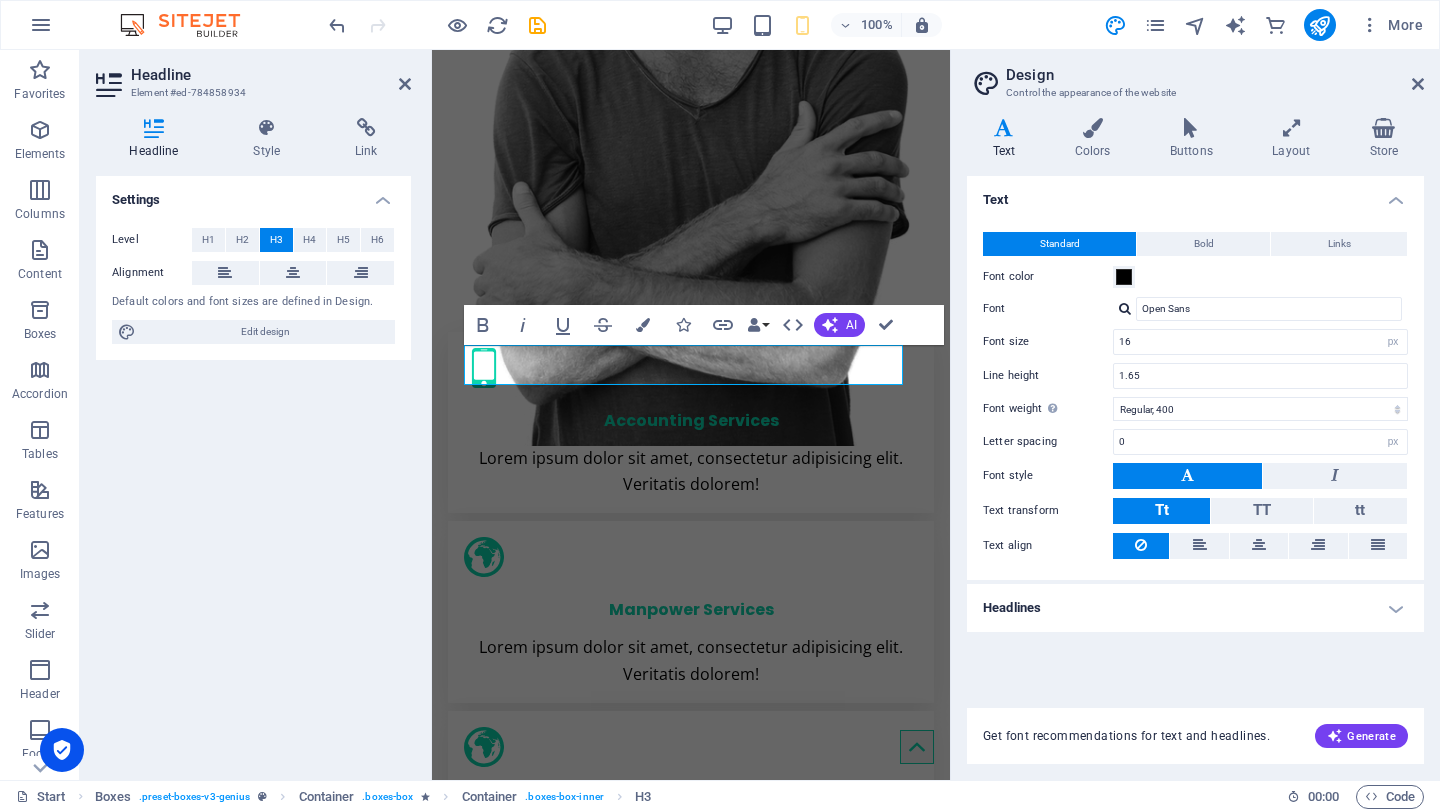 click at bounding box center (1004, 128) 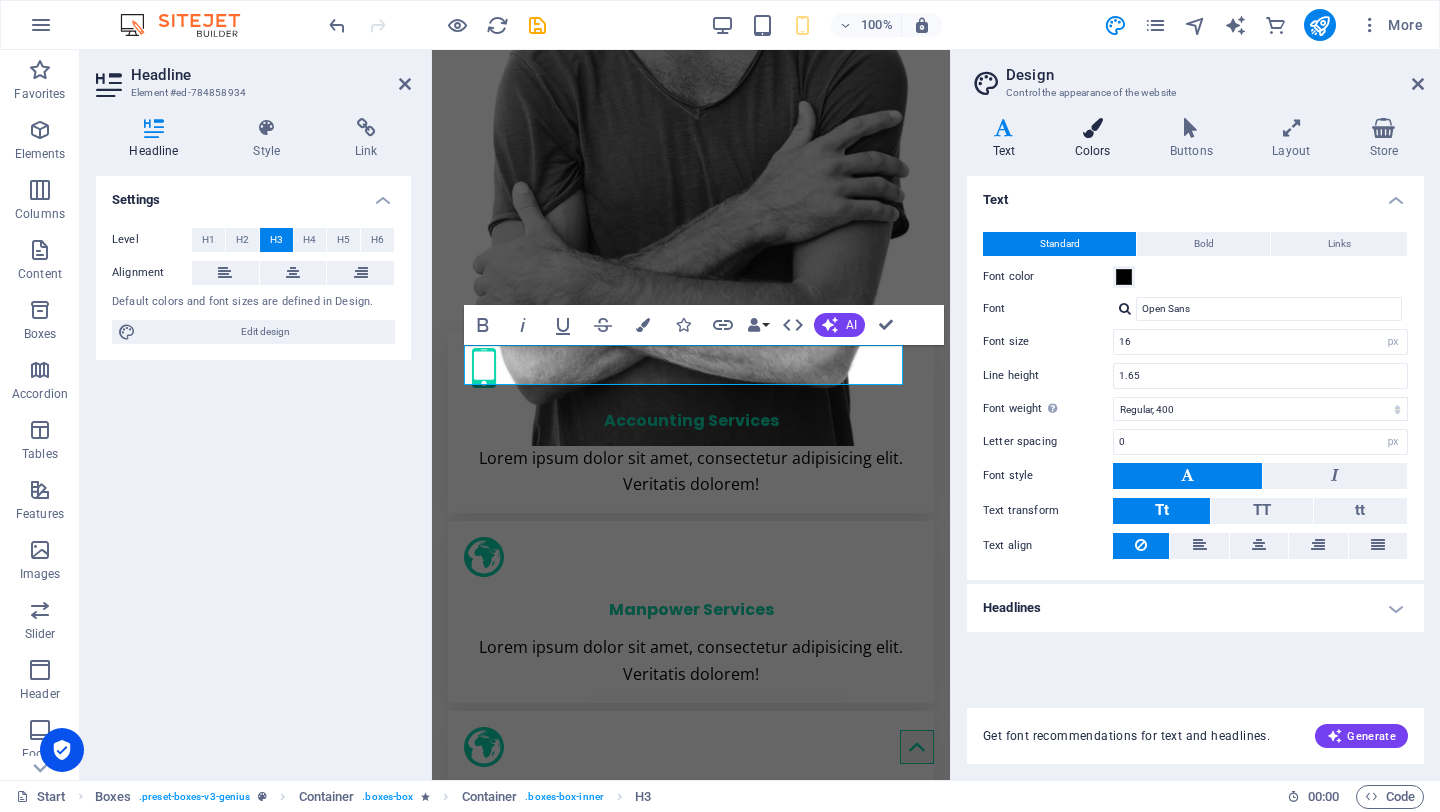 click on "Colors" at bounding box center (1096, 139) 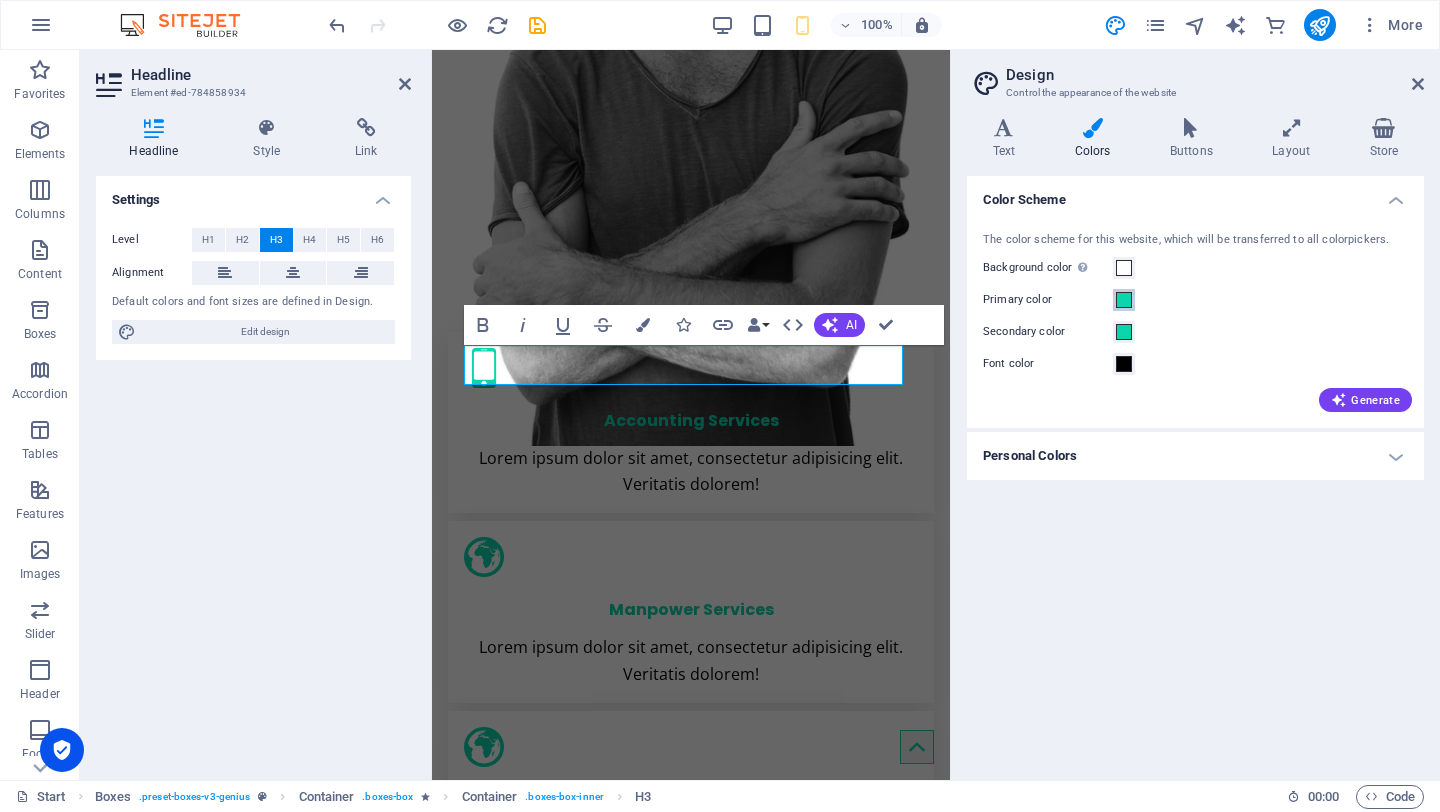click at bounding box center (1124, 300) 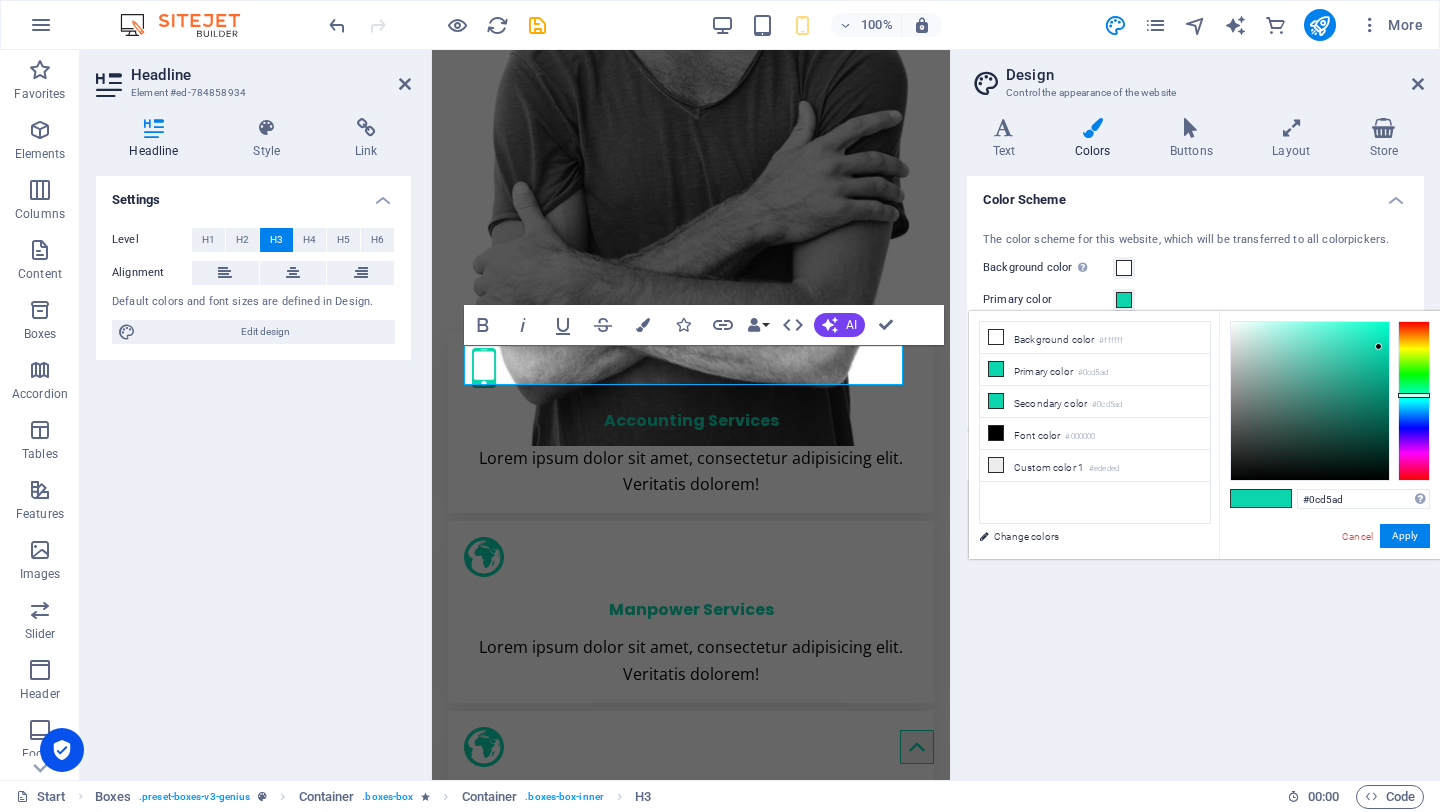type on "#d5410c" 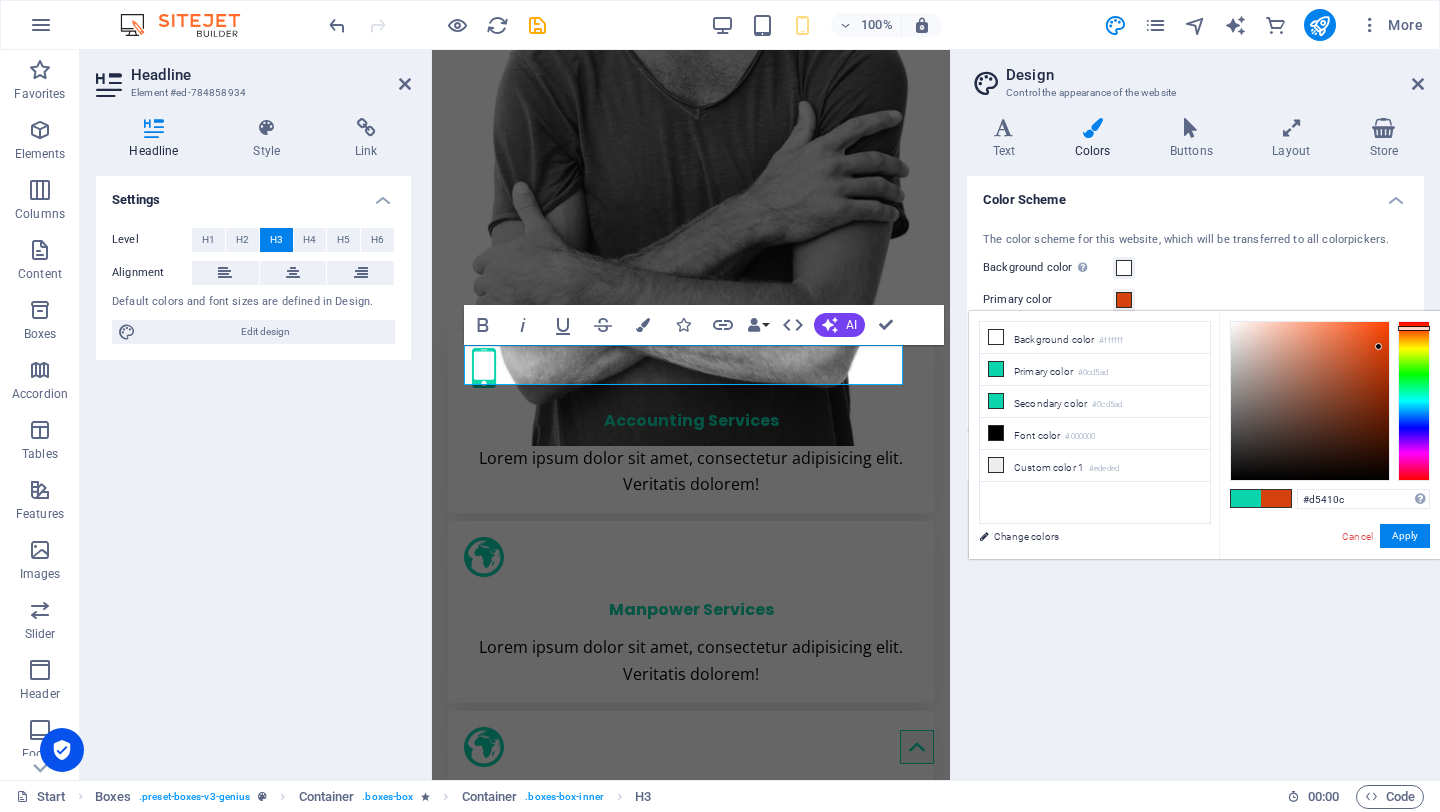 click at bounding box center [1414, 401] 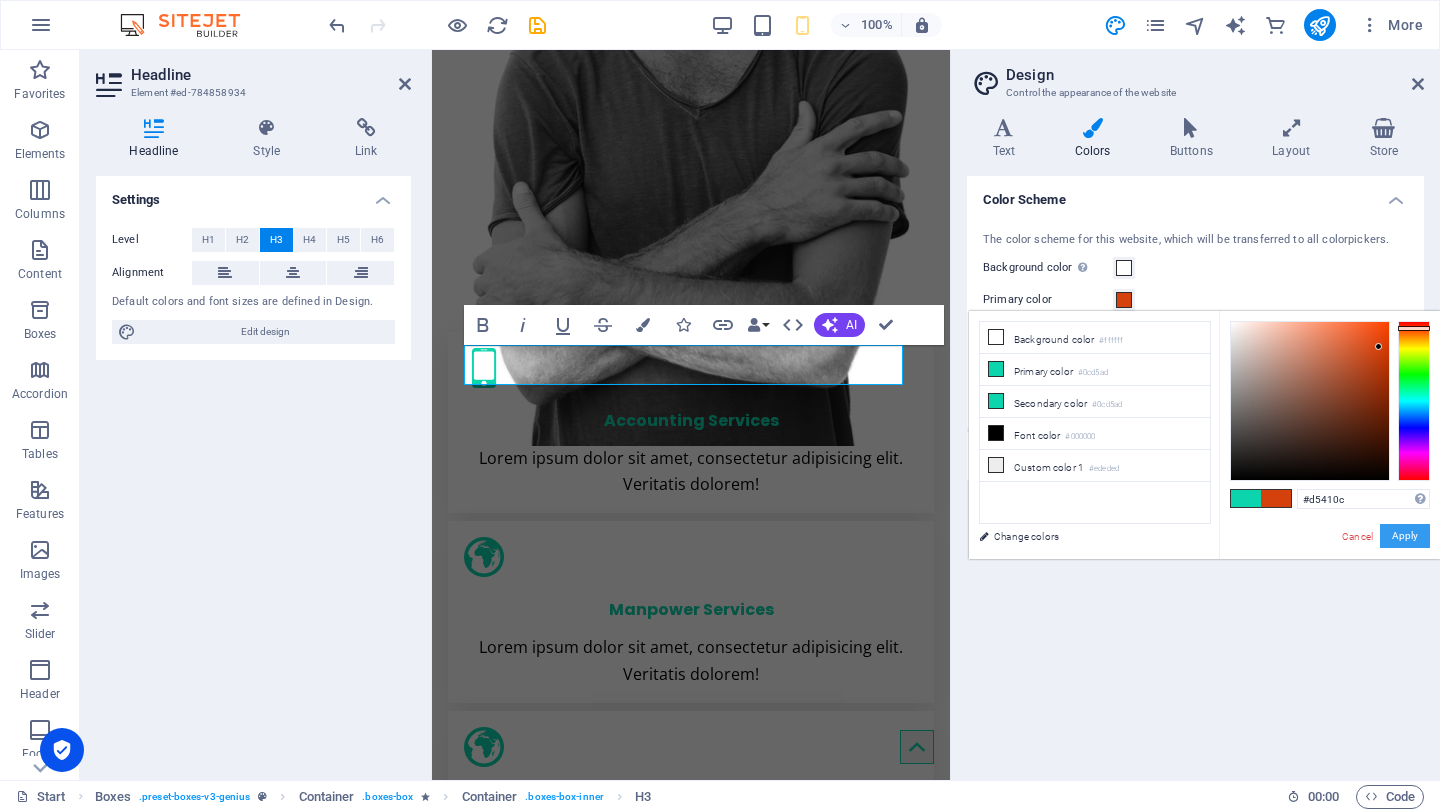 click on "Apply" at bounding box center [1405, 536] 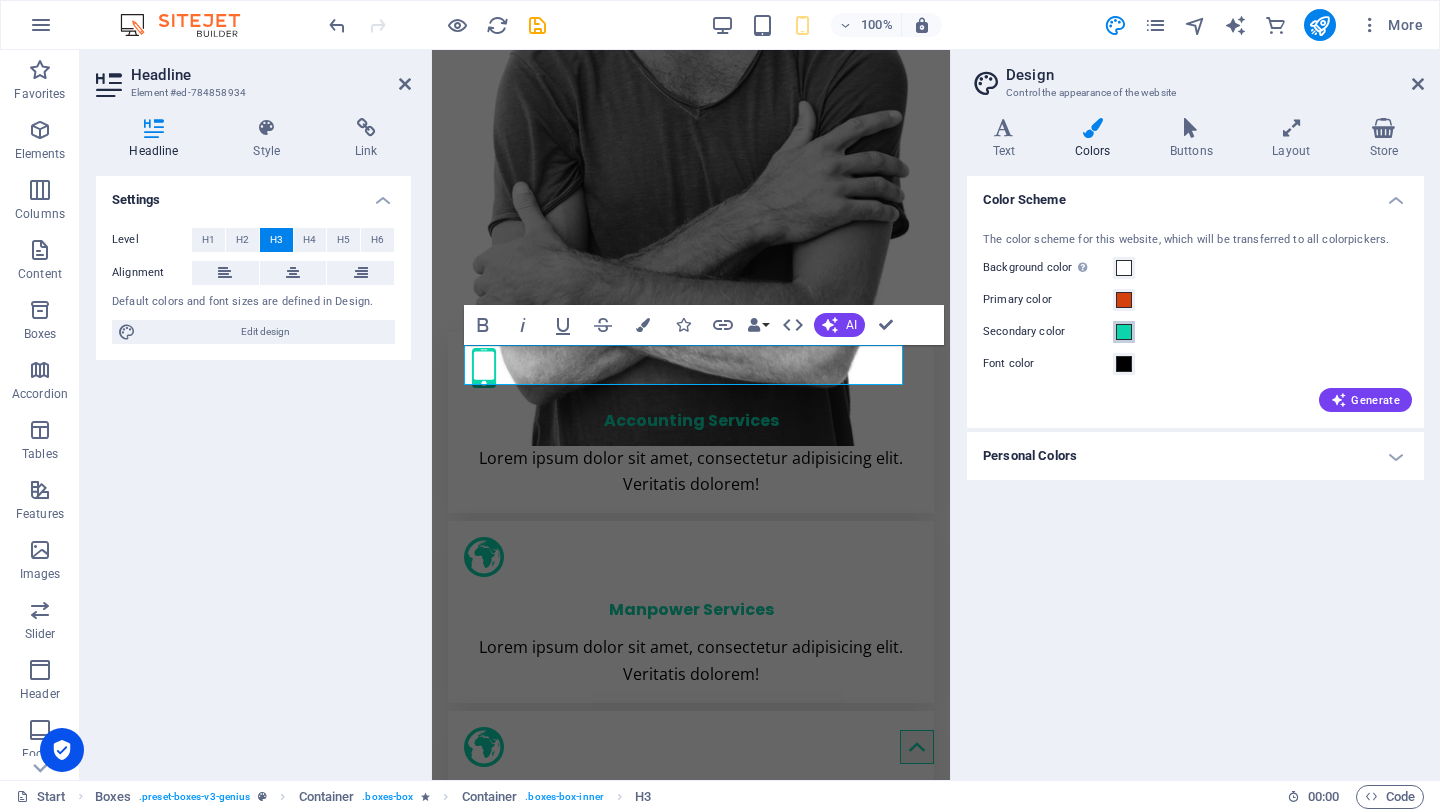 click at bounding box center [1124, 332] 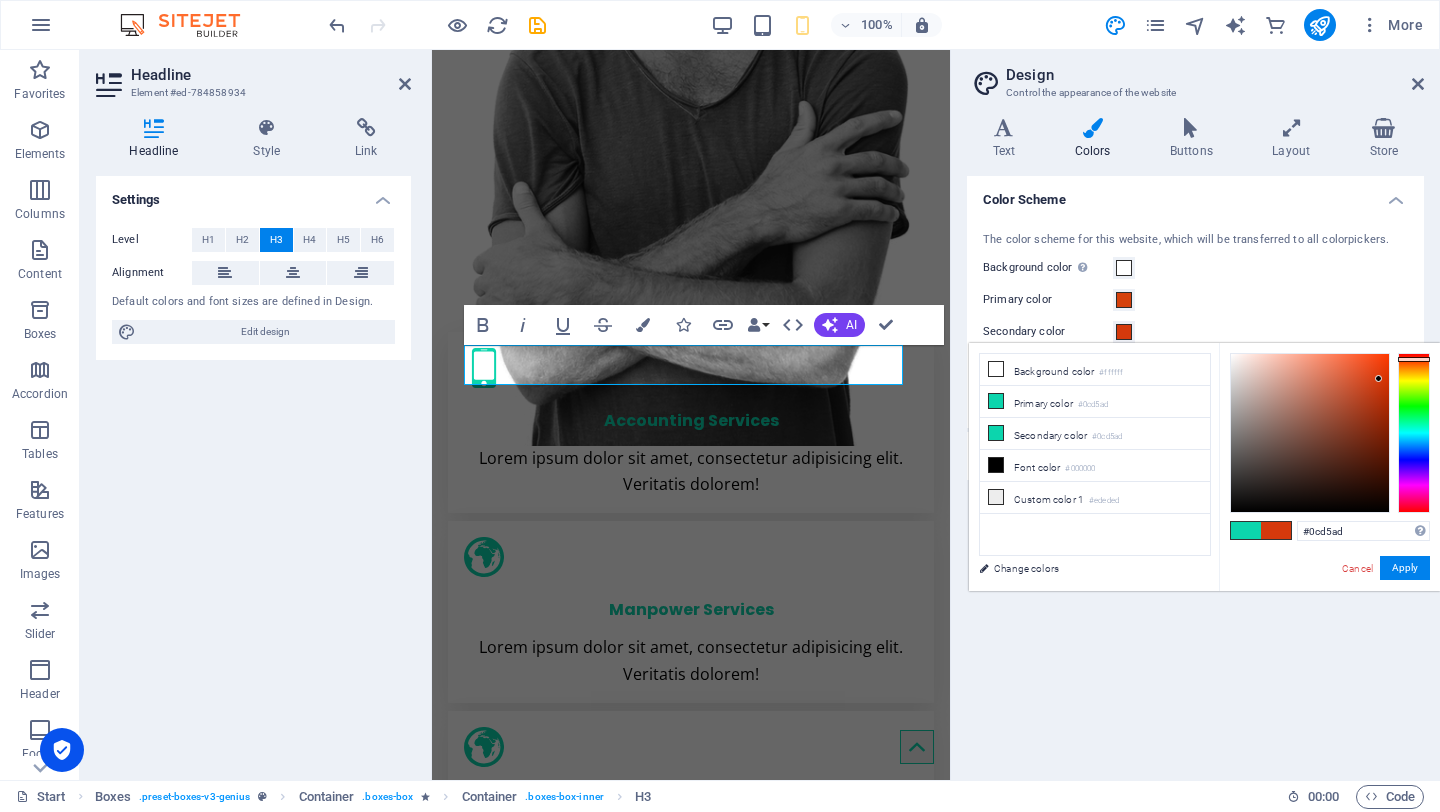 type on "#d5390c" 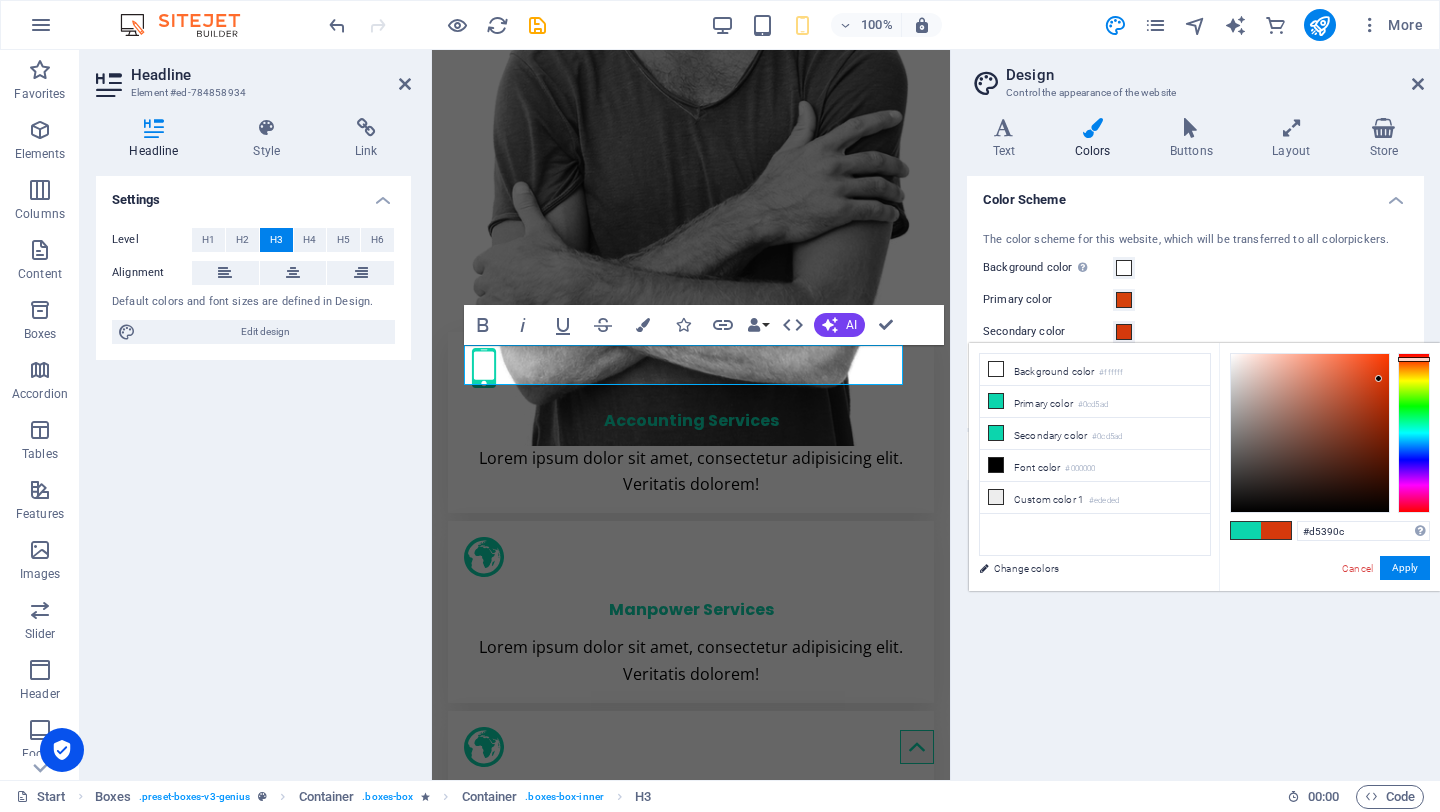 click at bounding box center (1414, 433) 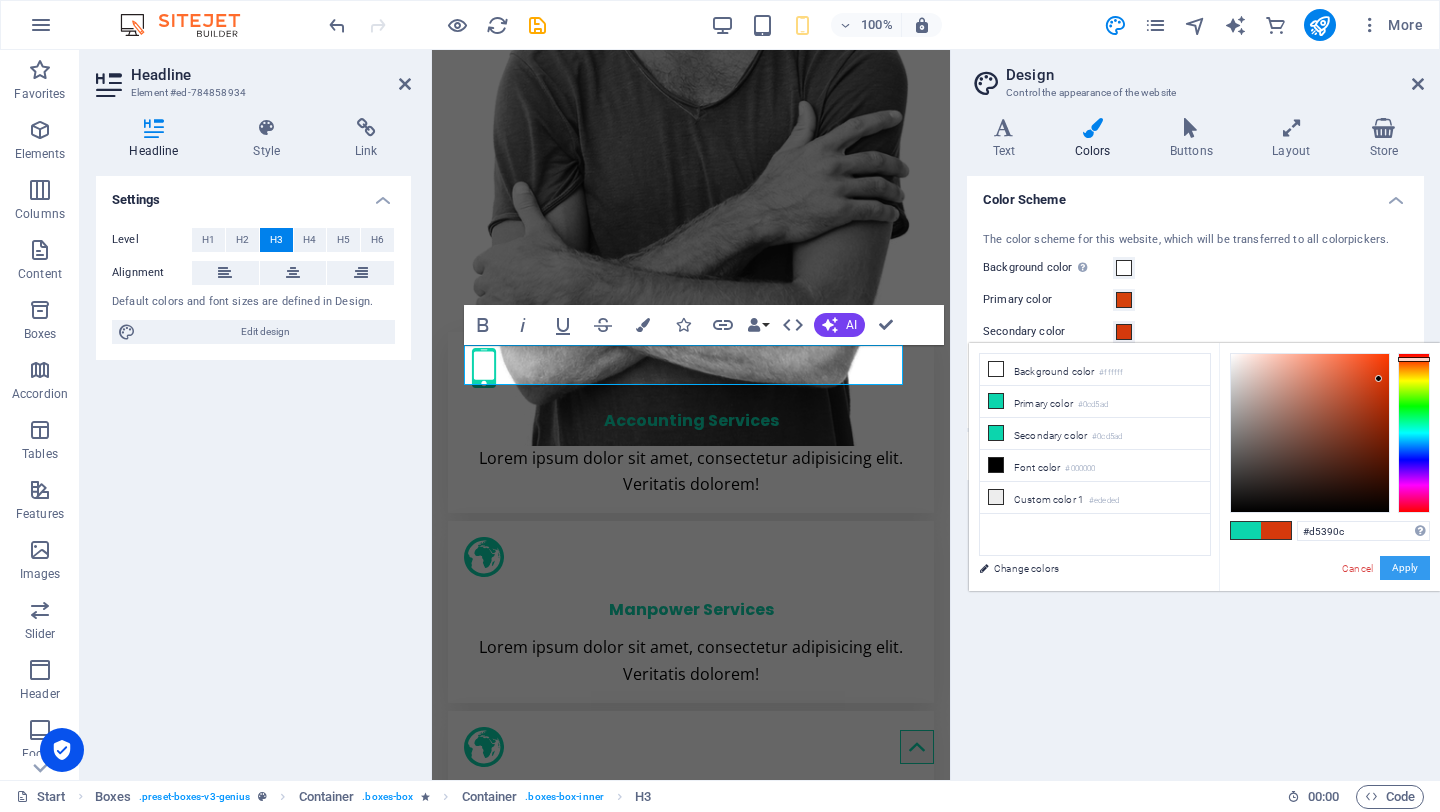 click on "Apply" at bounding box center [1405, 568] 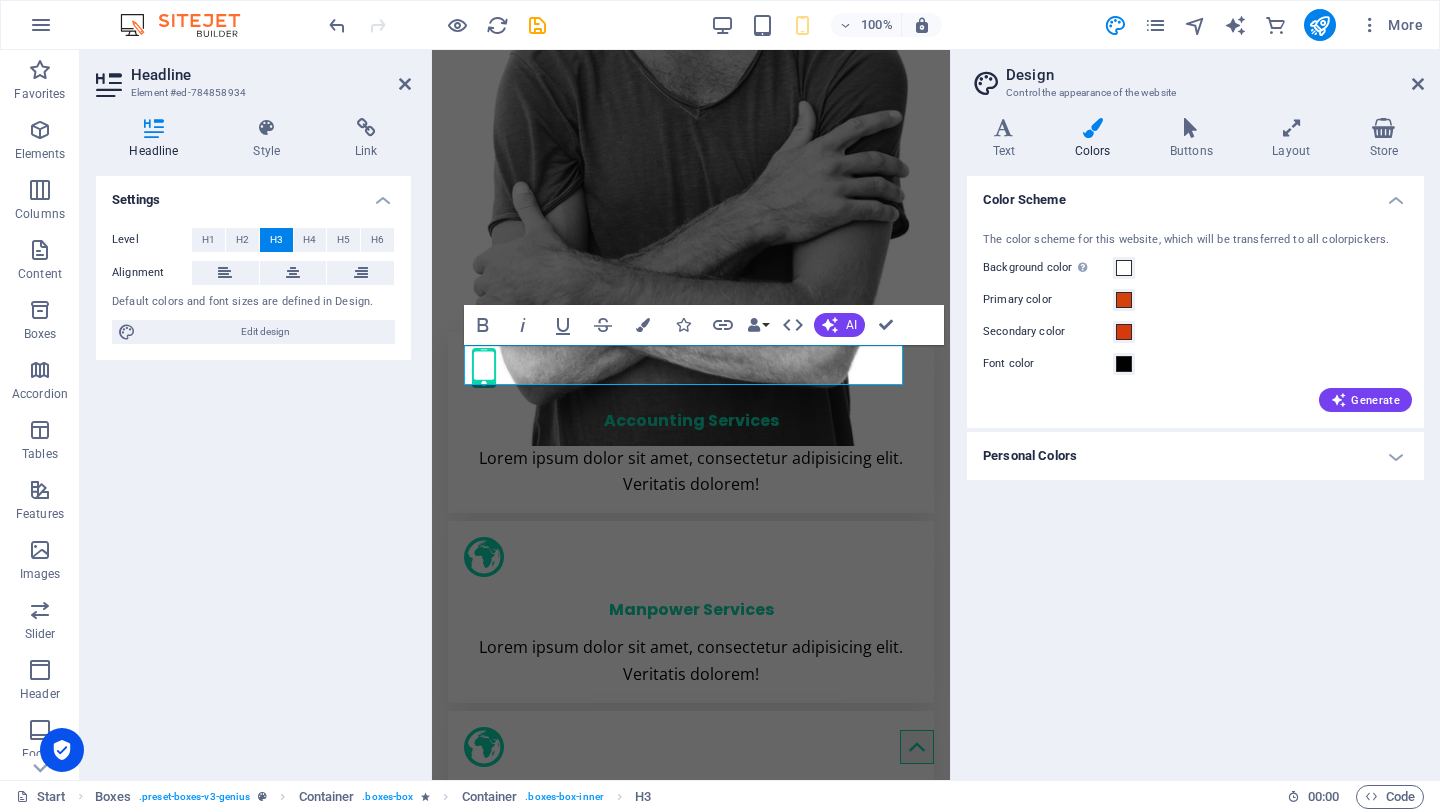 click on "Color Scheme The color scheme for this website, which will be transferred to all colorpickers. Background color Only visible if it is not covered by other backgrounds. Primary color Secondary color Font color Generate Personal Colors Custom color 1 Custom color 2 Custom color 3 Custom color 4 Custom color 5" at bounding box center [1195, 470] 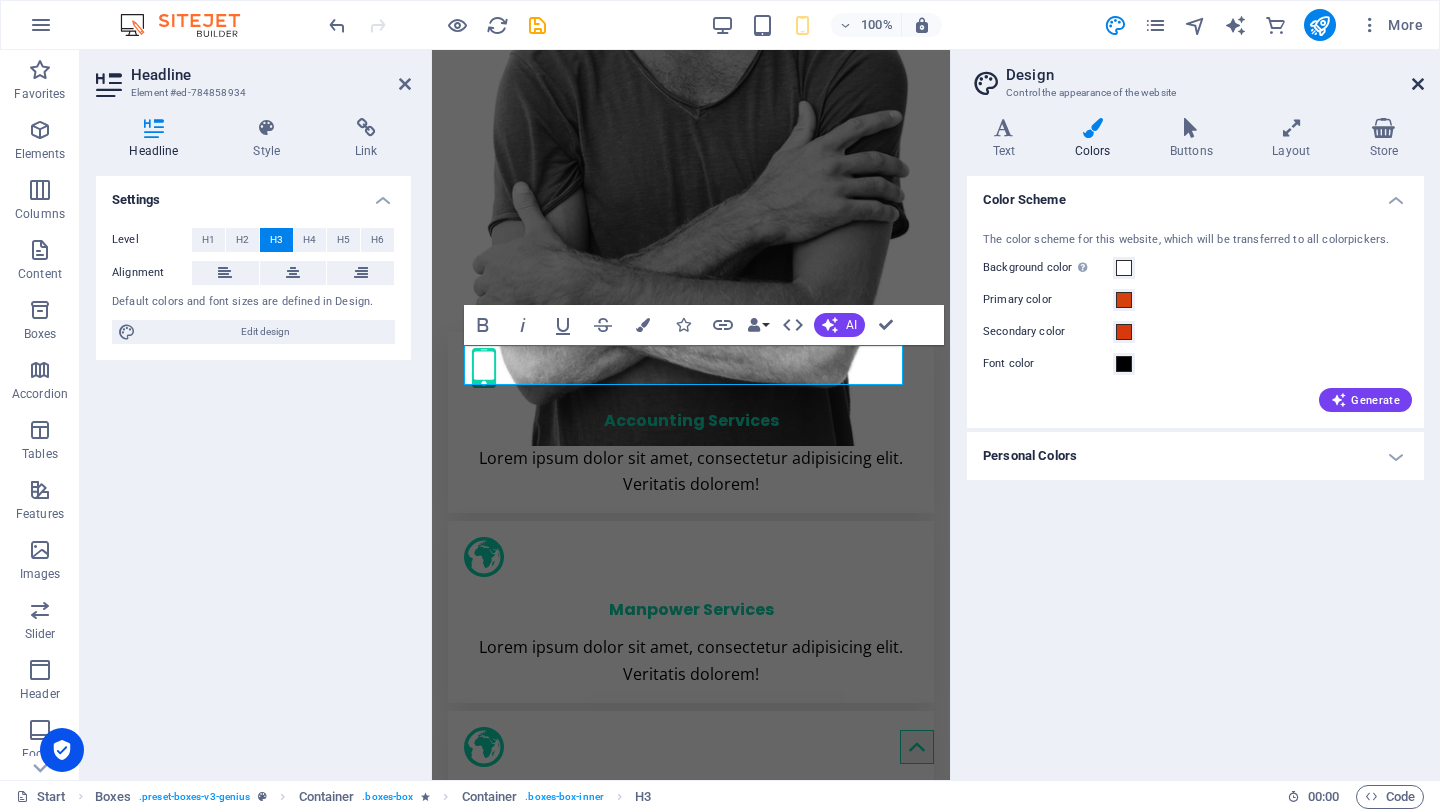 drag, startPoint x: 1416, startPoint y: 82, endPoint x: 825, endPoint y: 330, distance: 640.9251 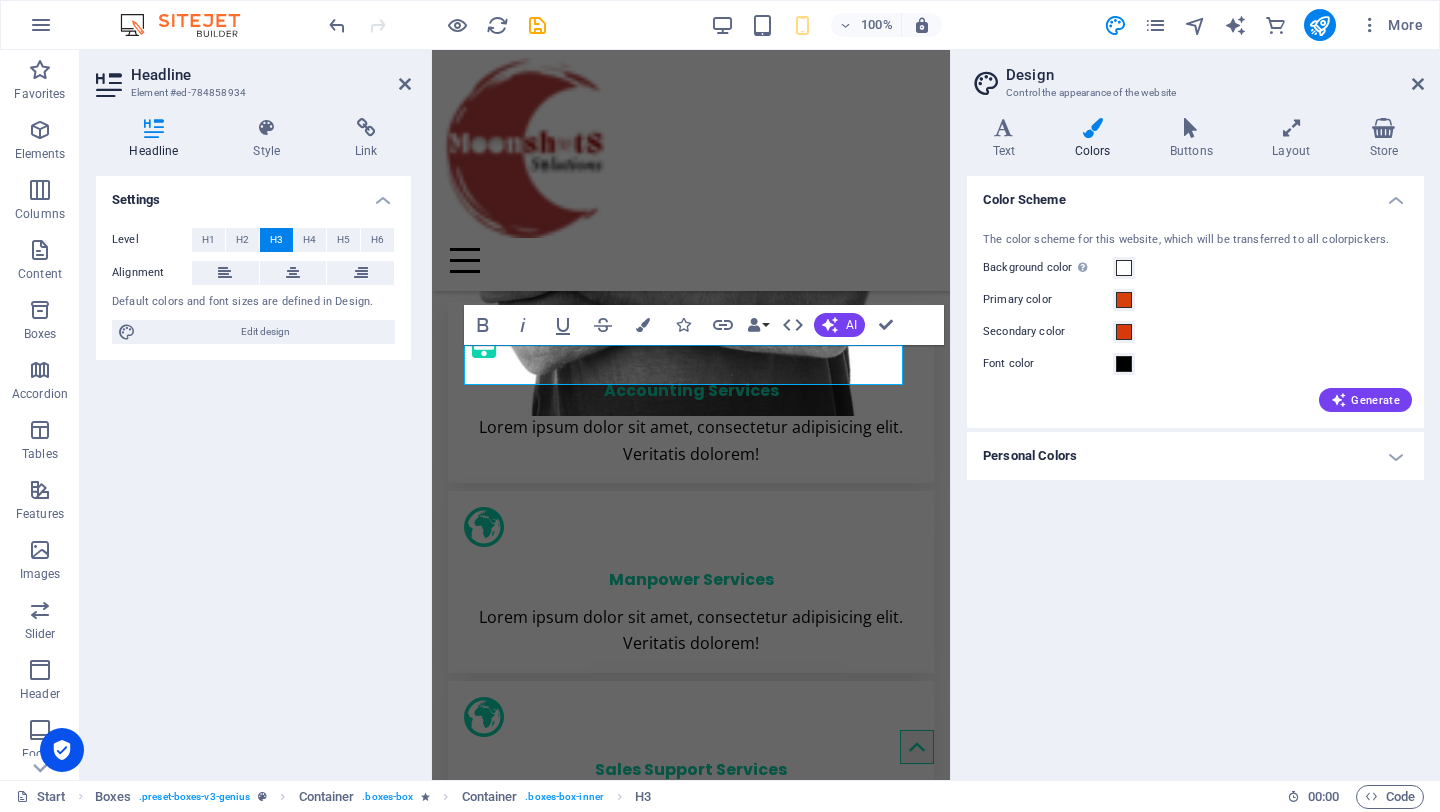 scroll, scrollTop: 657, scrollLeft: 0, axis: vertical 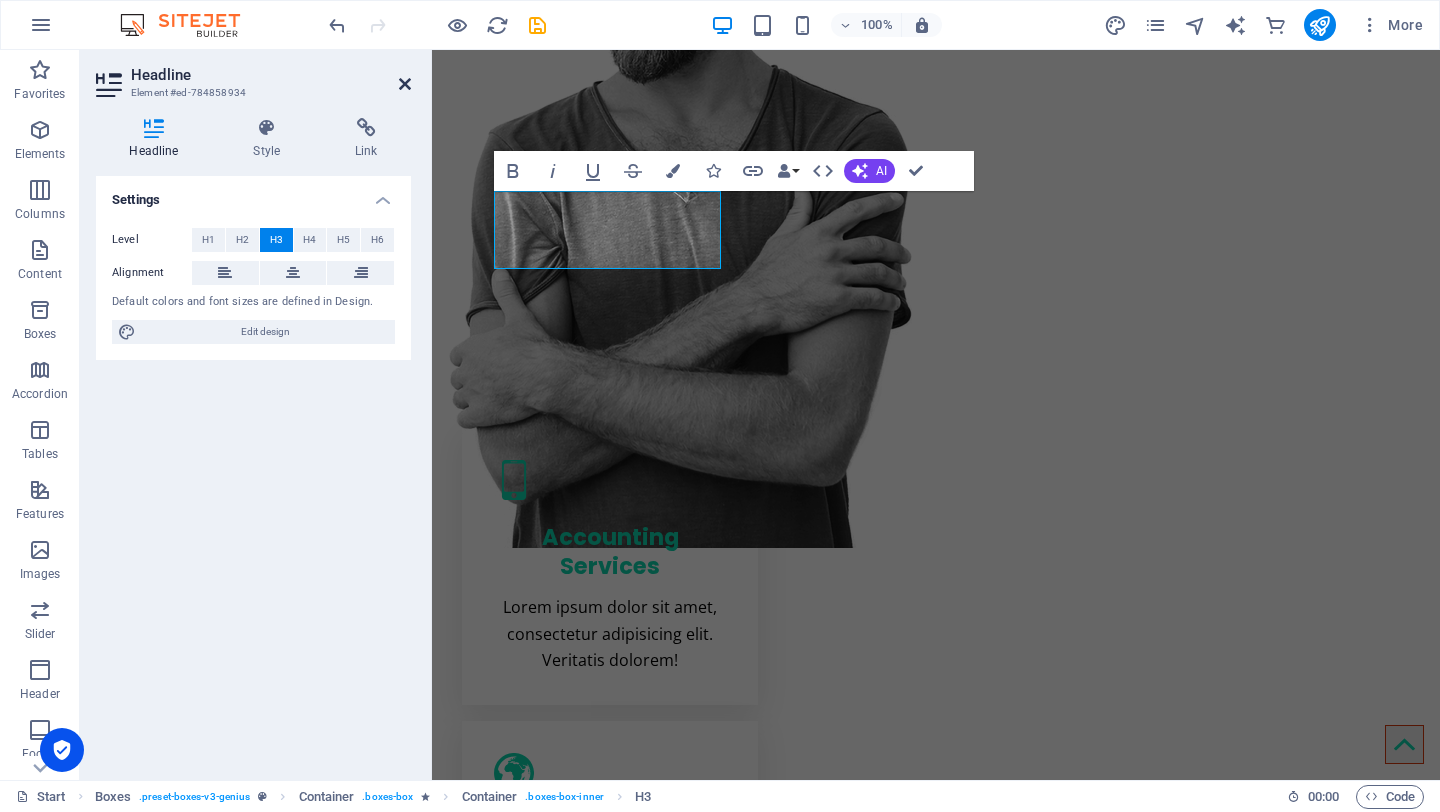 click at bounding box center [405, 84] 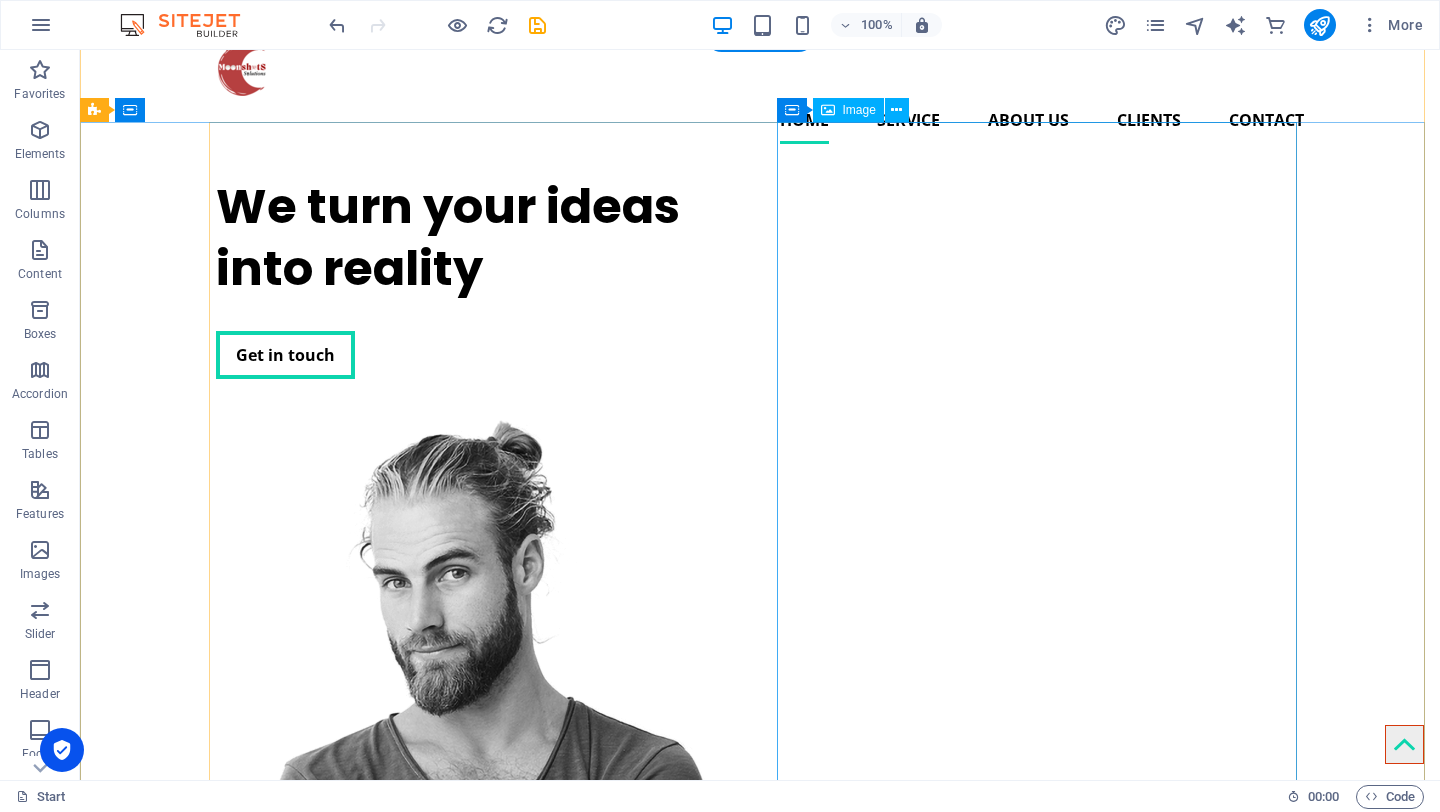 scroll, scrollTop: 35, scrollLeft: 0, axis: vertical 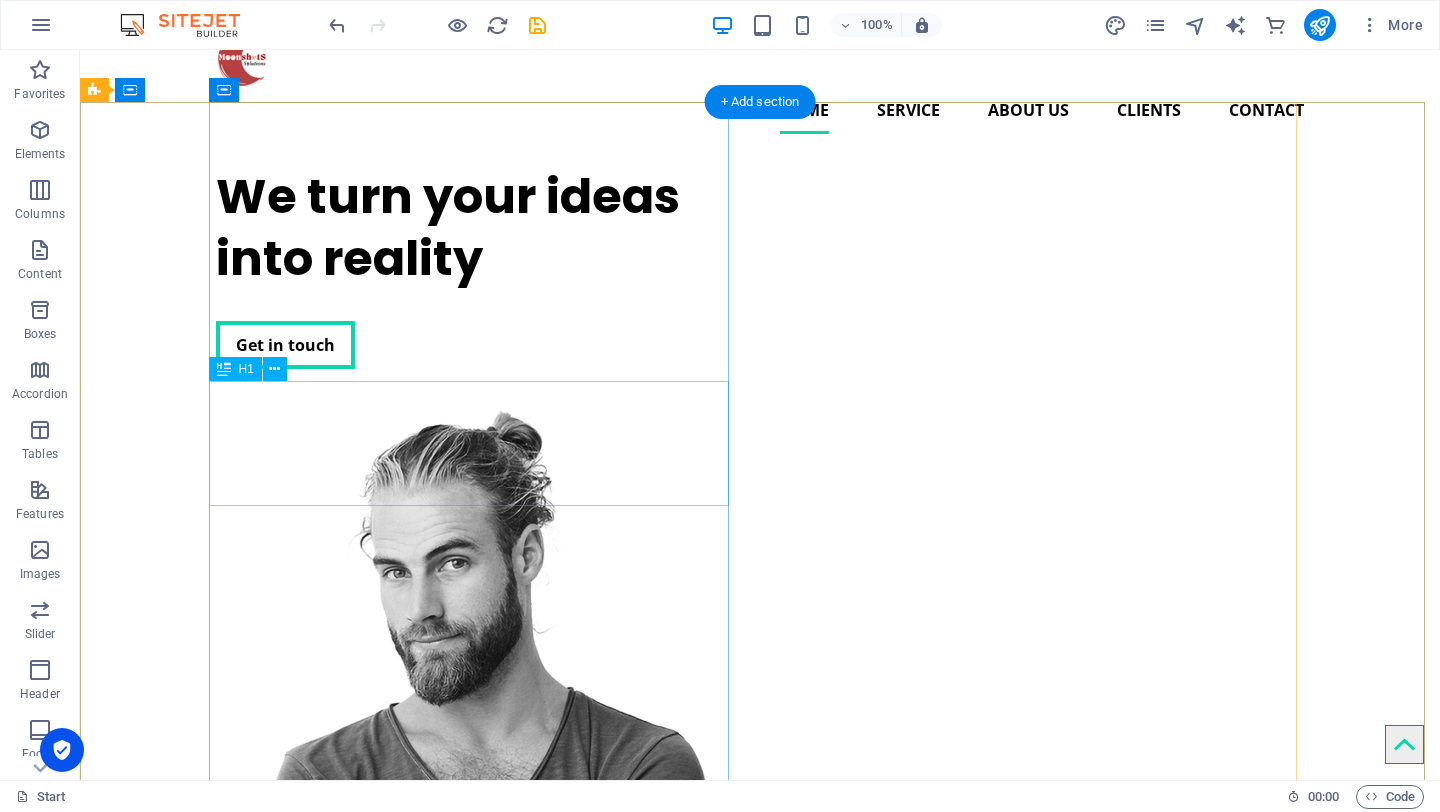click on "We turn your ideas into reality" at bounding box center [476, 228] 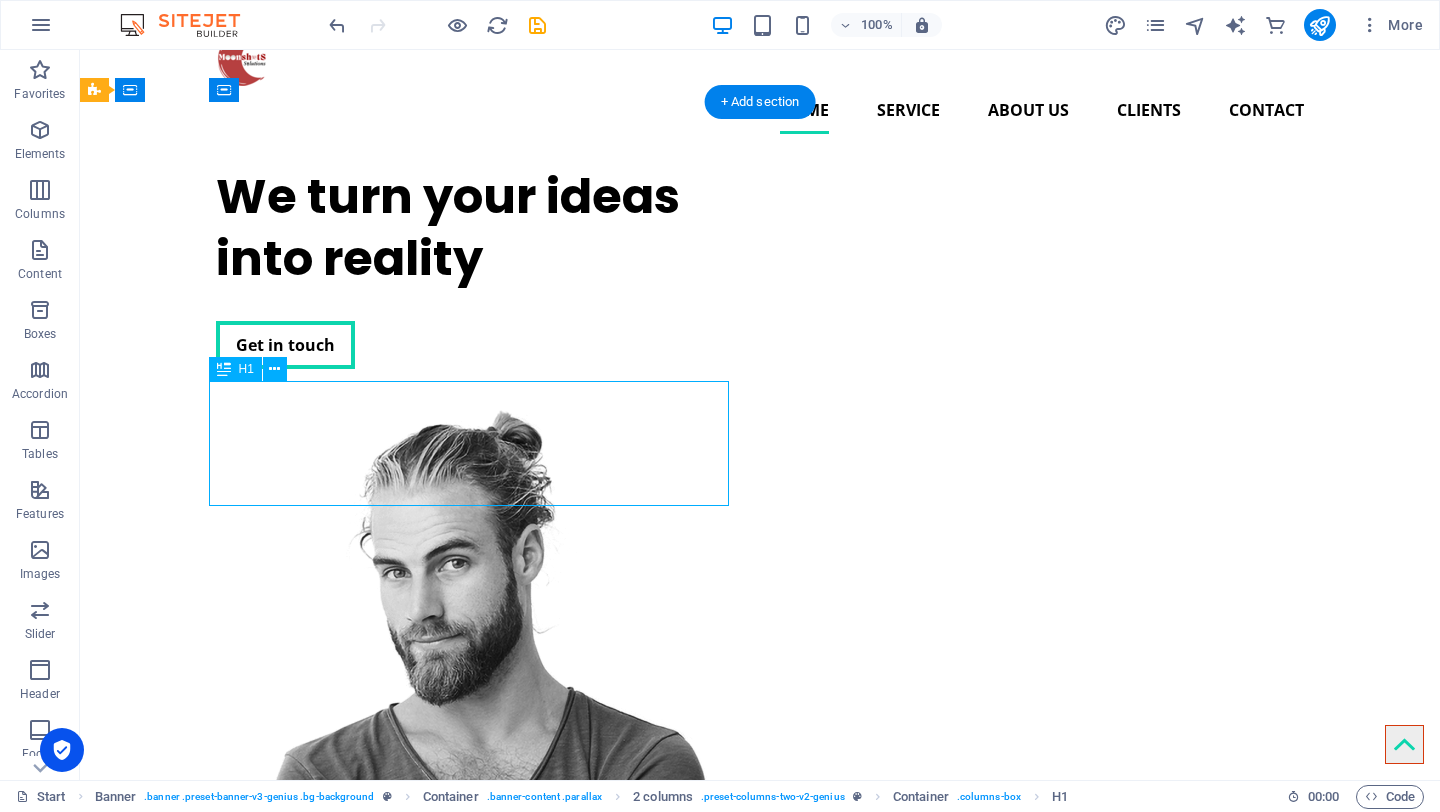 click on "We turn your ideas into reality" at bounding box center (476, 228) 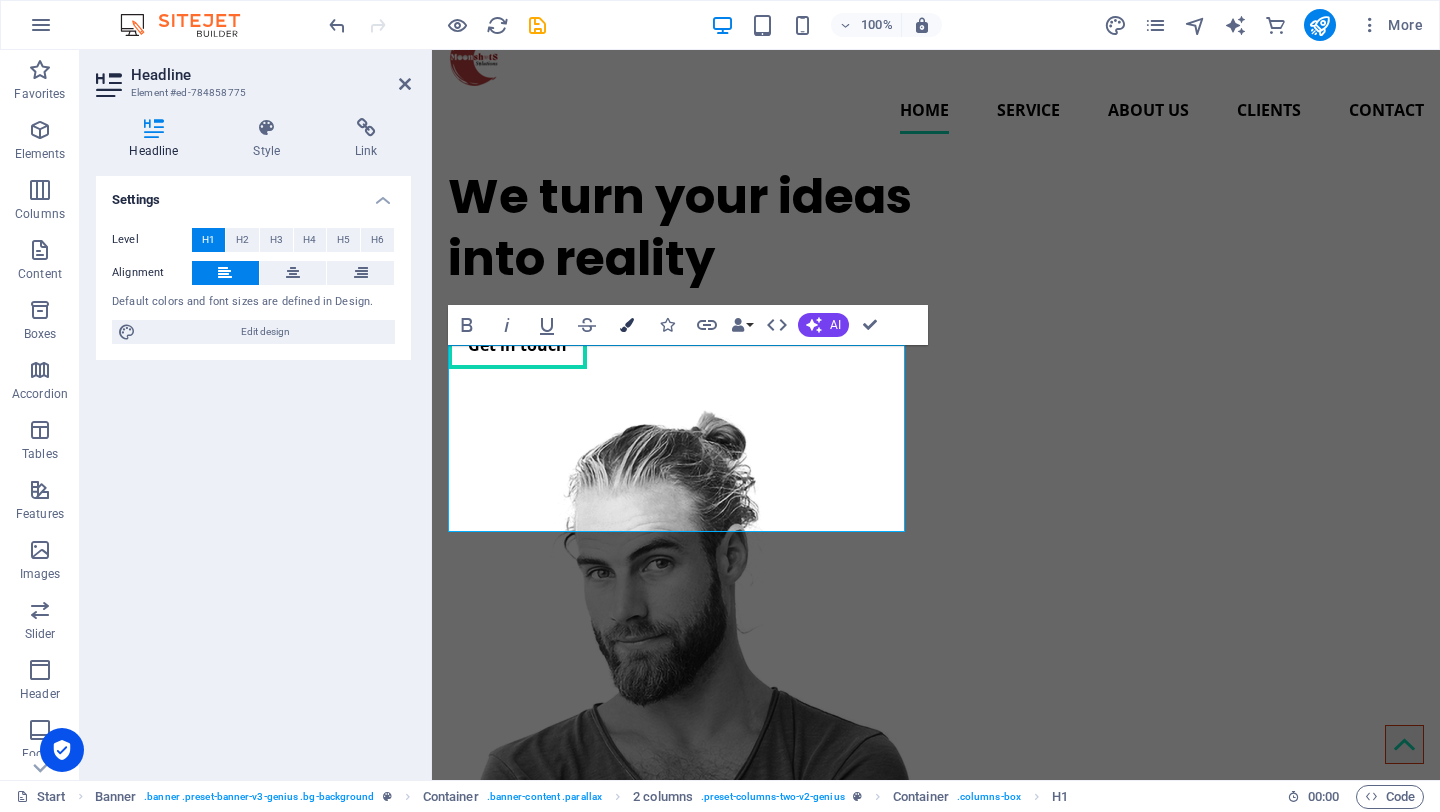 click at bounding box center [627, 325] 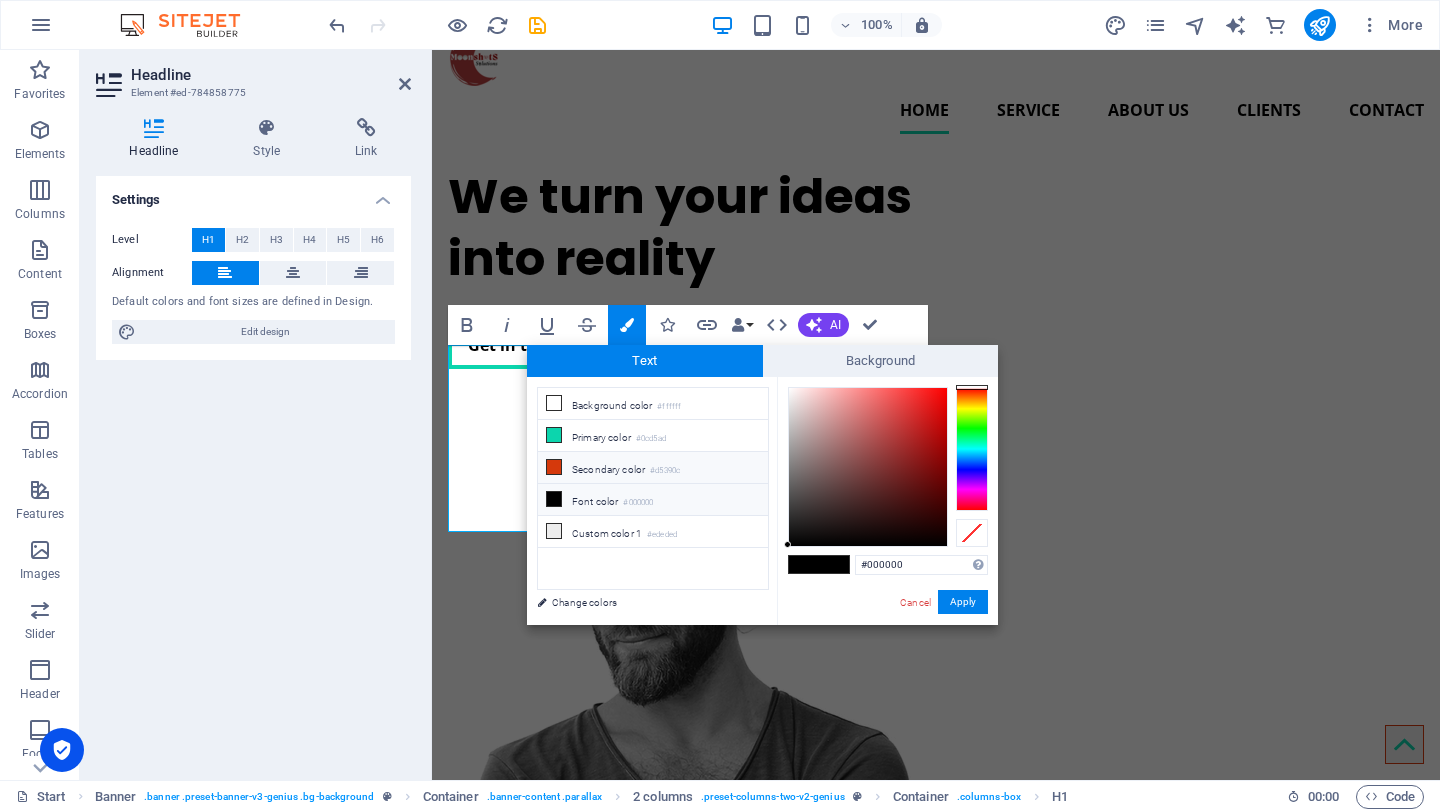 click at bounding box center (554, 467) 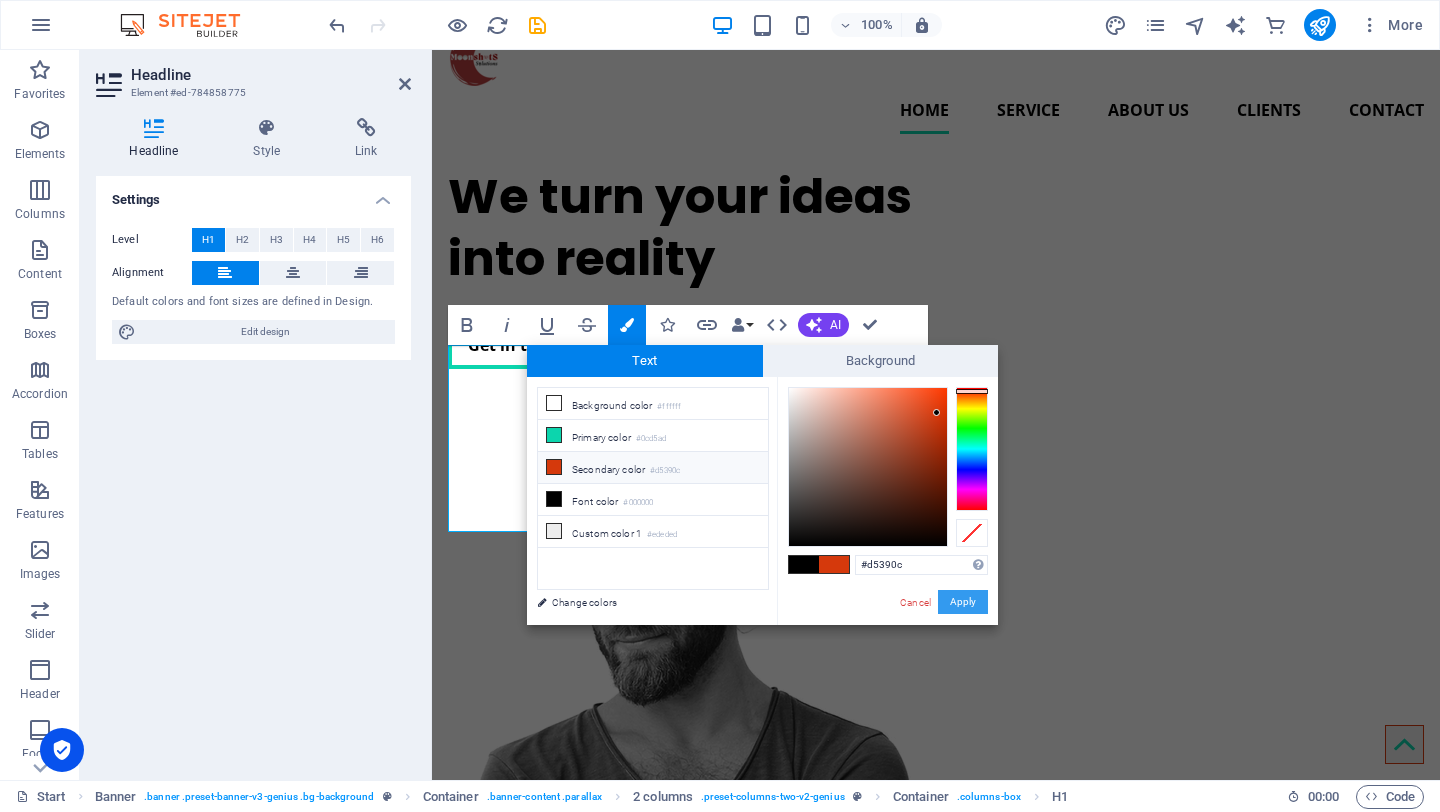click on "Apply" at bounding box center [963, 602] 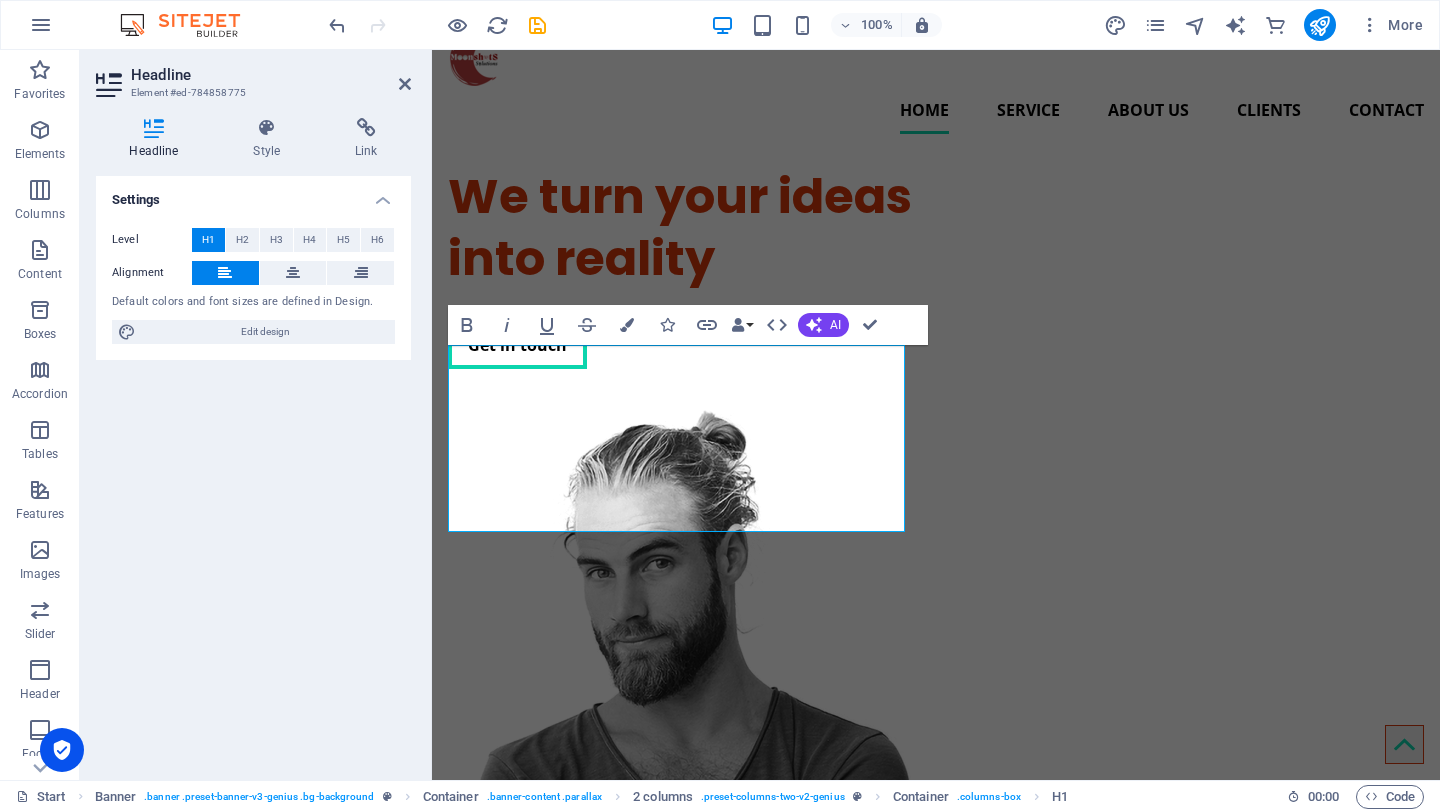 click on "Settings Level H1 H2 H3 H4 H5 H6 Alignment Default colors and font sizes are defined in Design. Edit design" at bounding box center (253, 470) 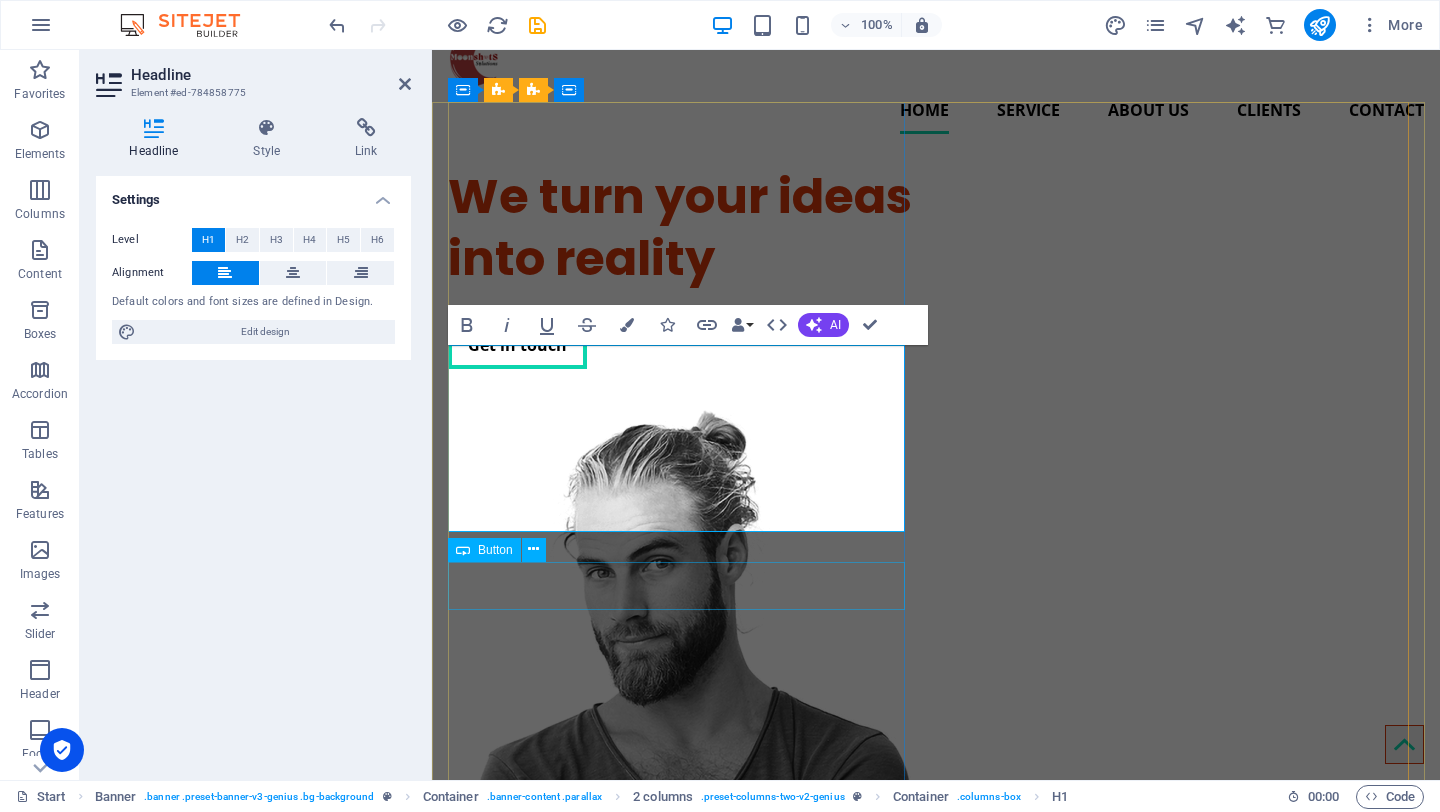 click on "Get in touch" at bounding box center [680, 345] 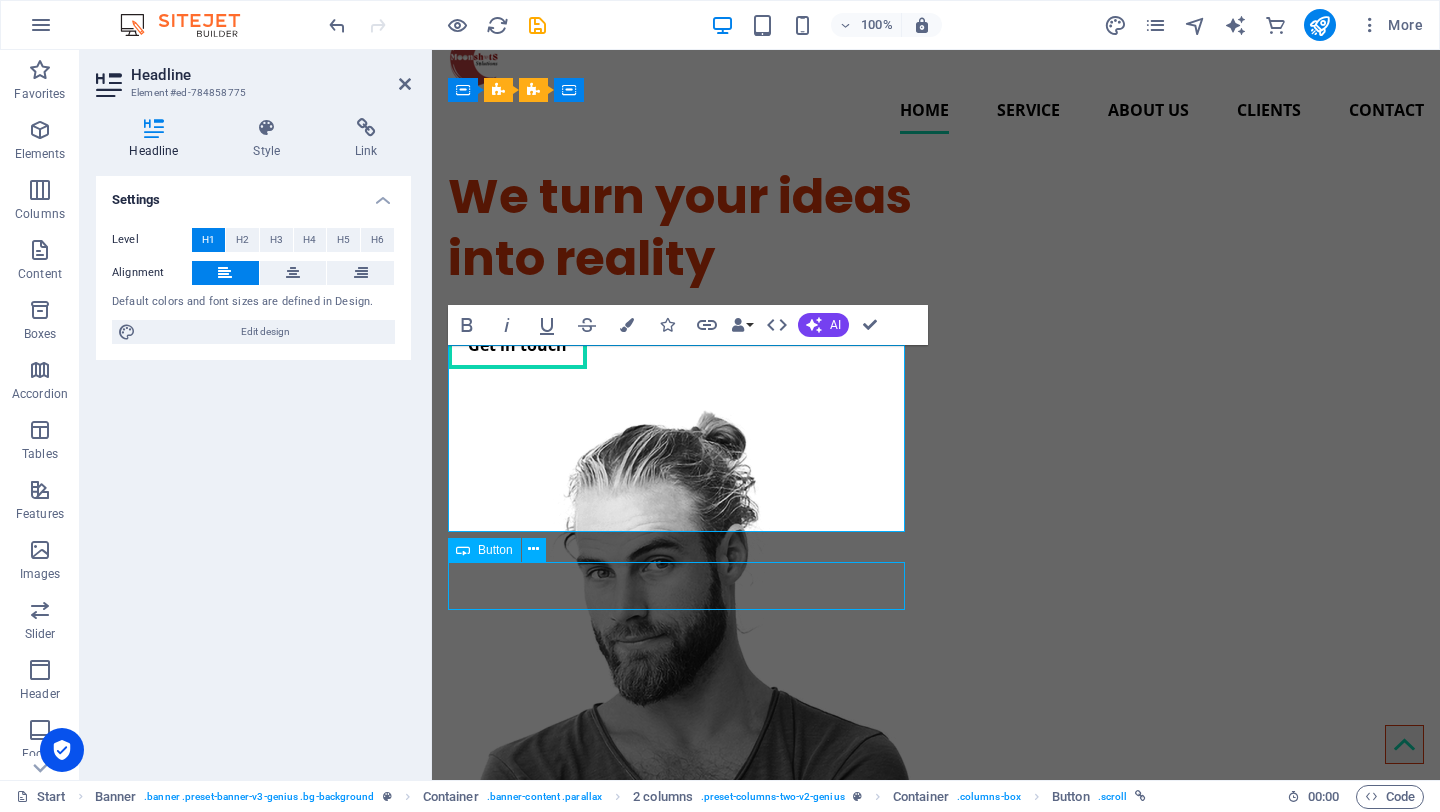 click on "Get in touch" at bounding box center (680, 345) 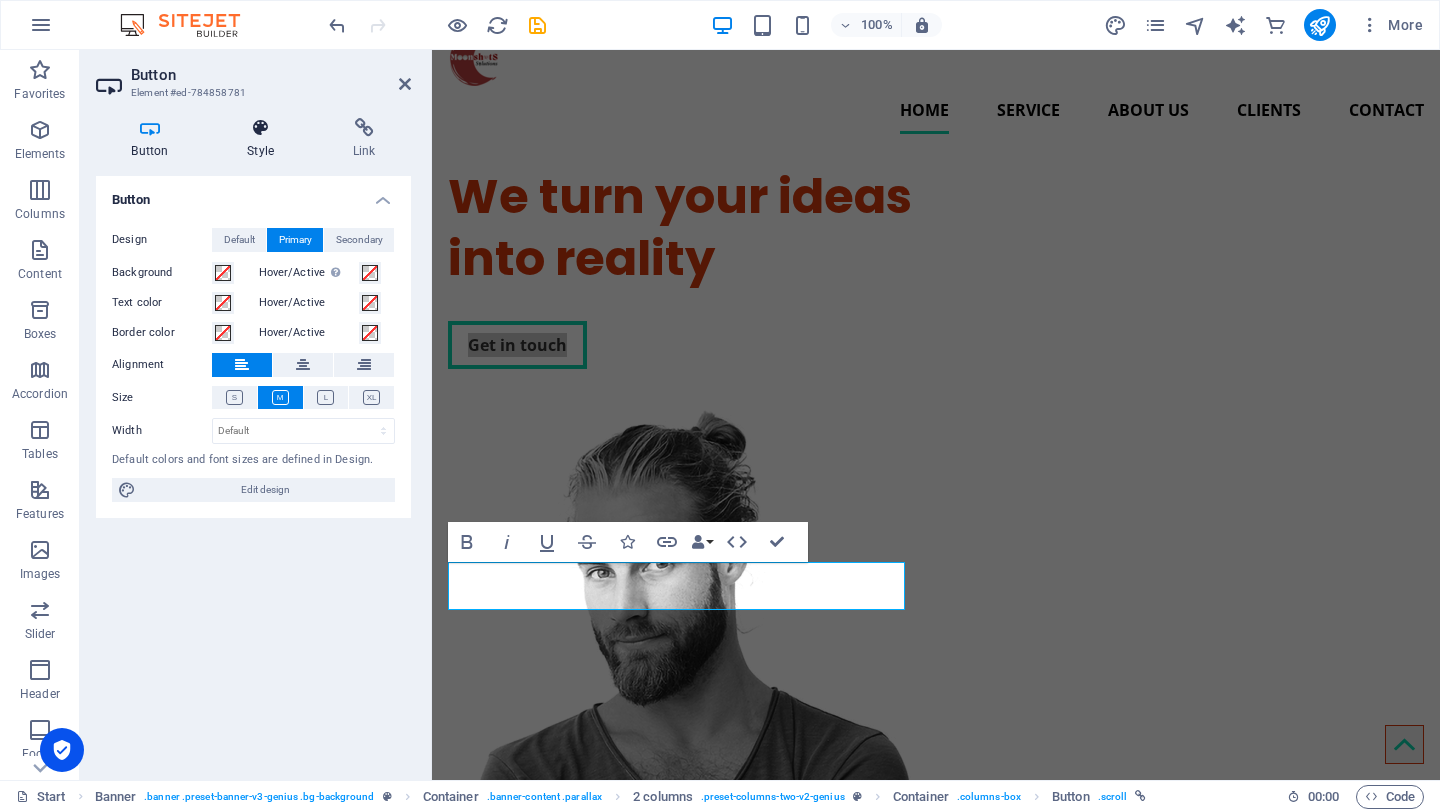click at bounding box center (261, 128) 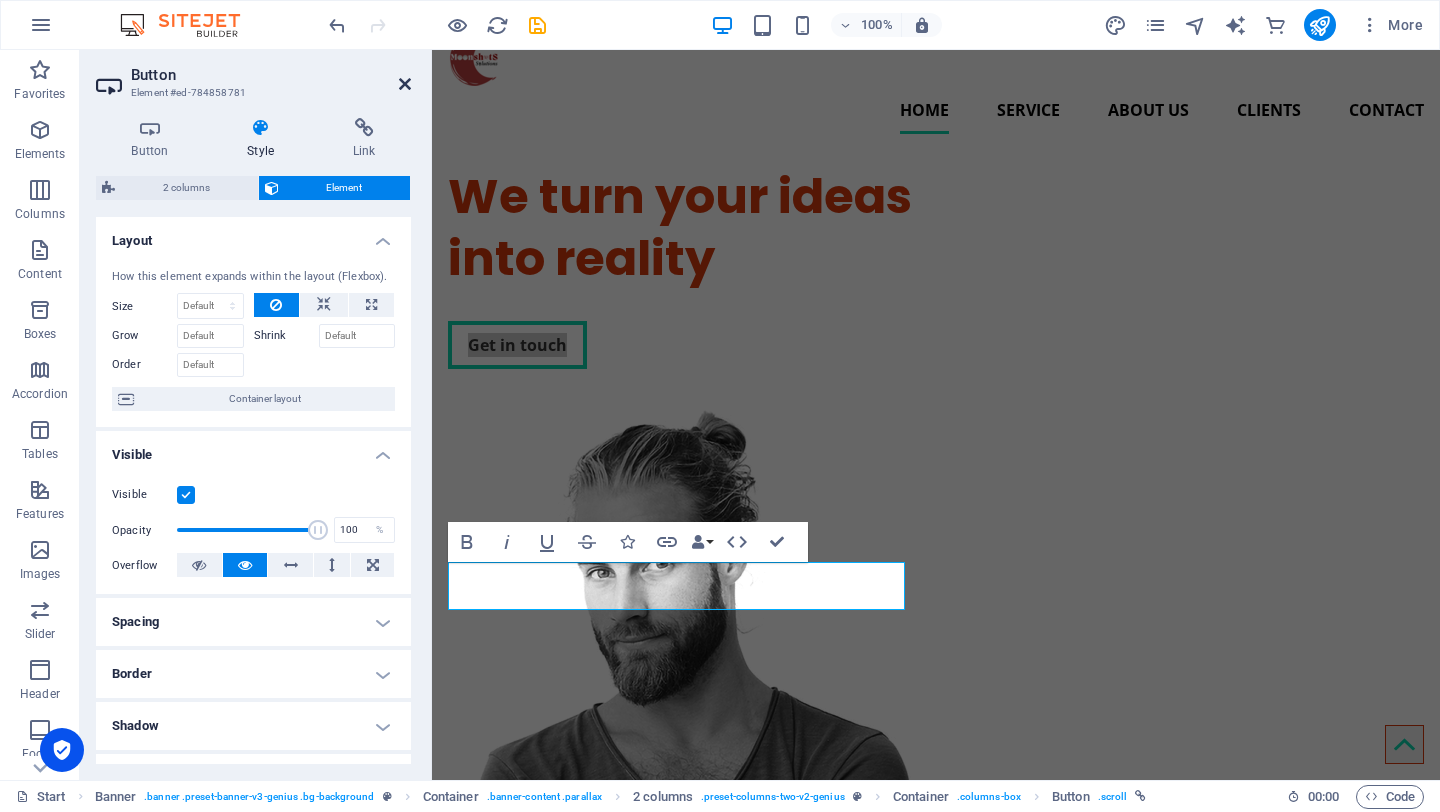 click at bounding box center (405, 84) 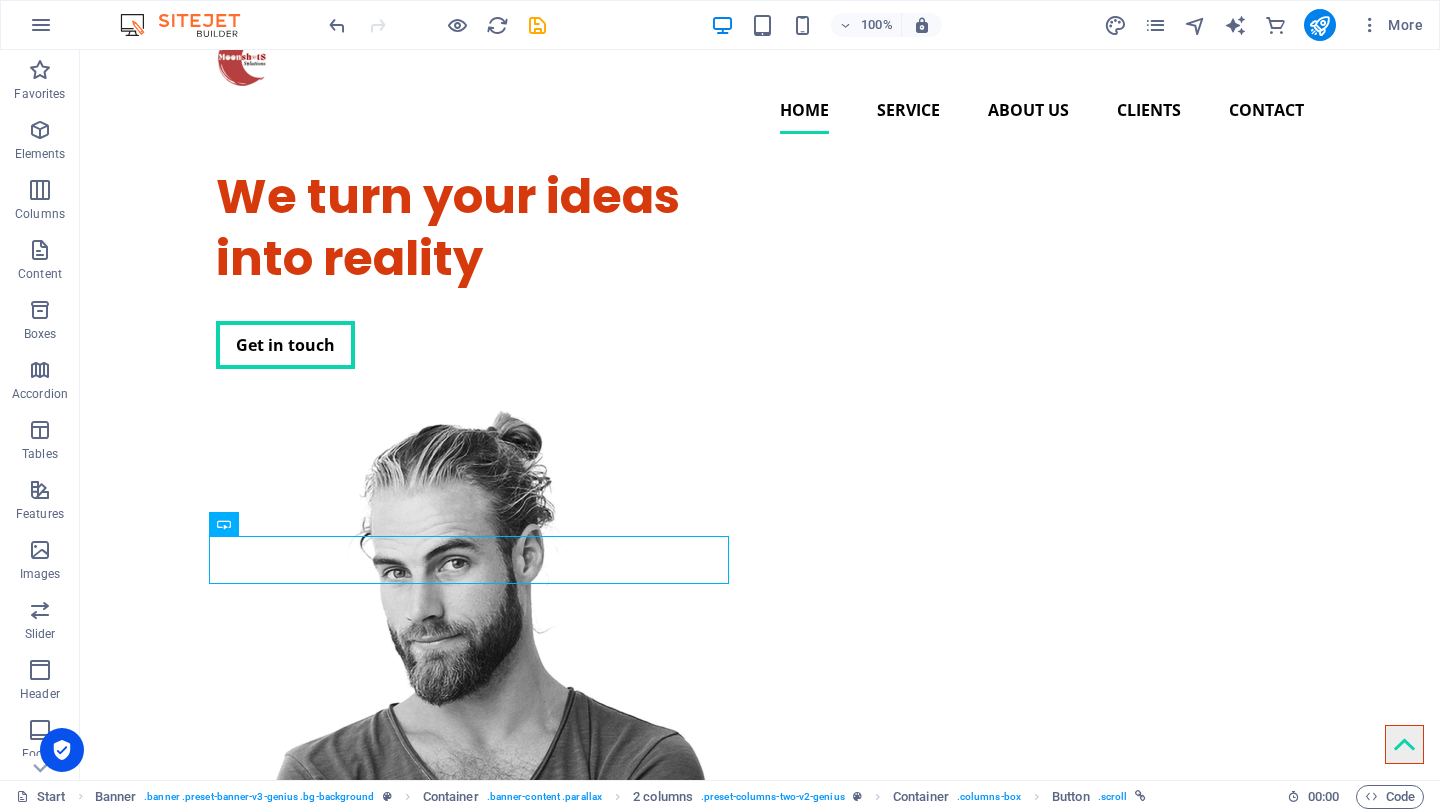 click on "We turn your ideas into reality  Get in touch" at bounding box center (760, 660) 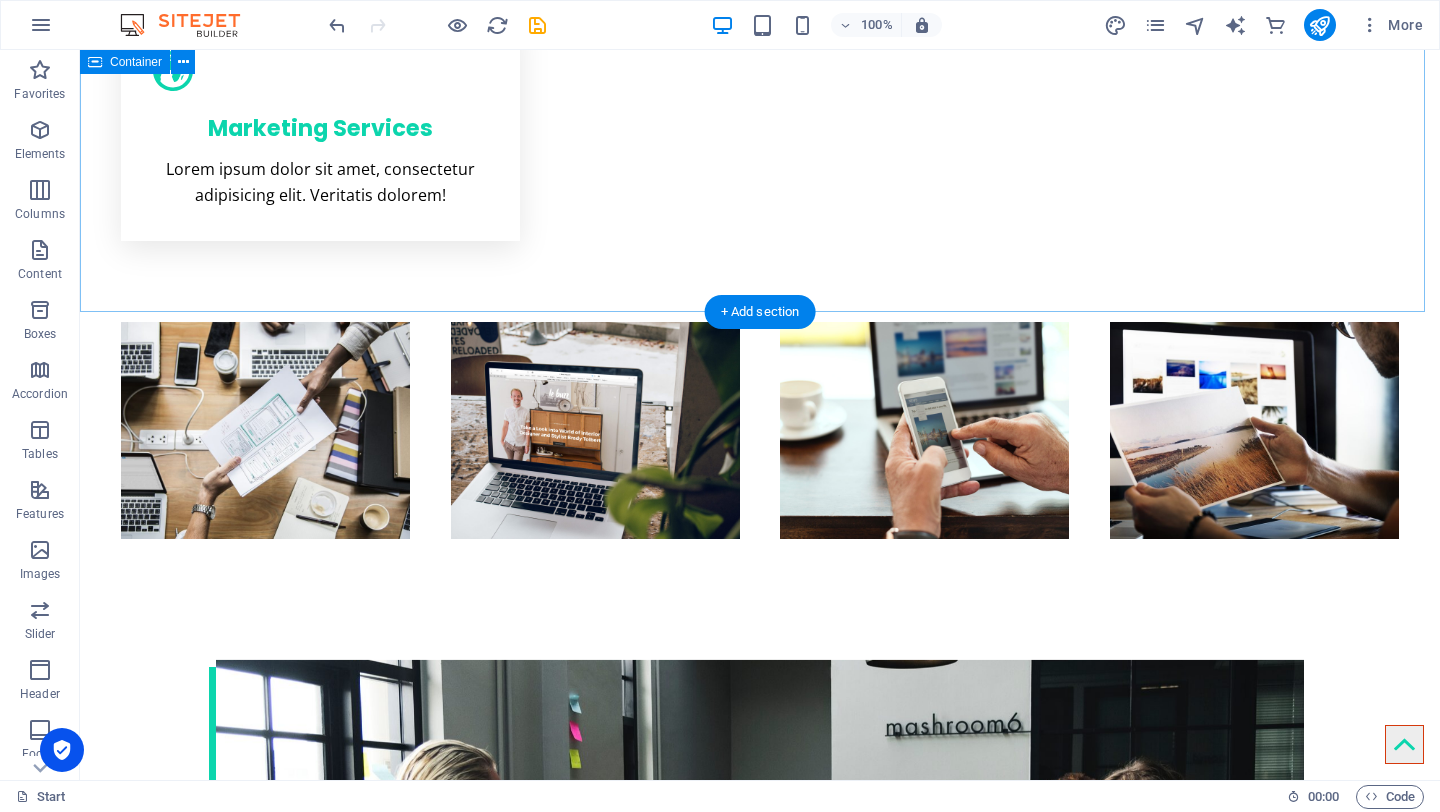 scroll, scrollTop: 2666, scrollLeft: 0, axis: vertical 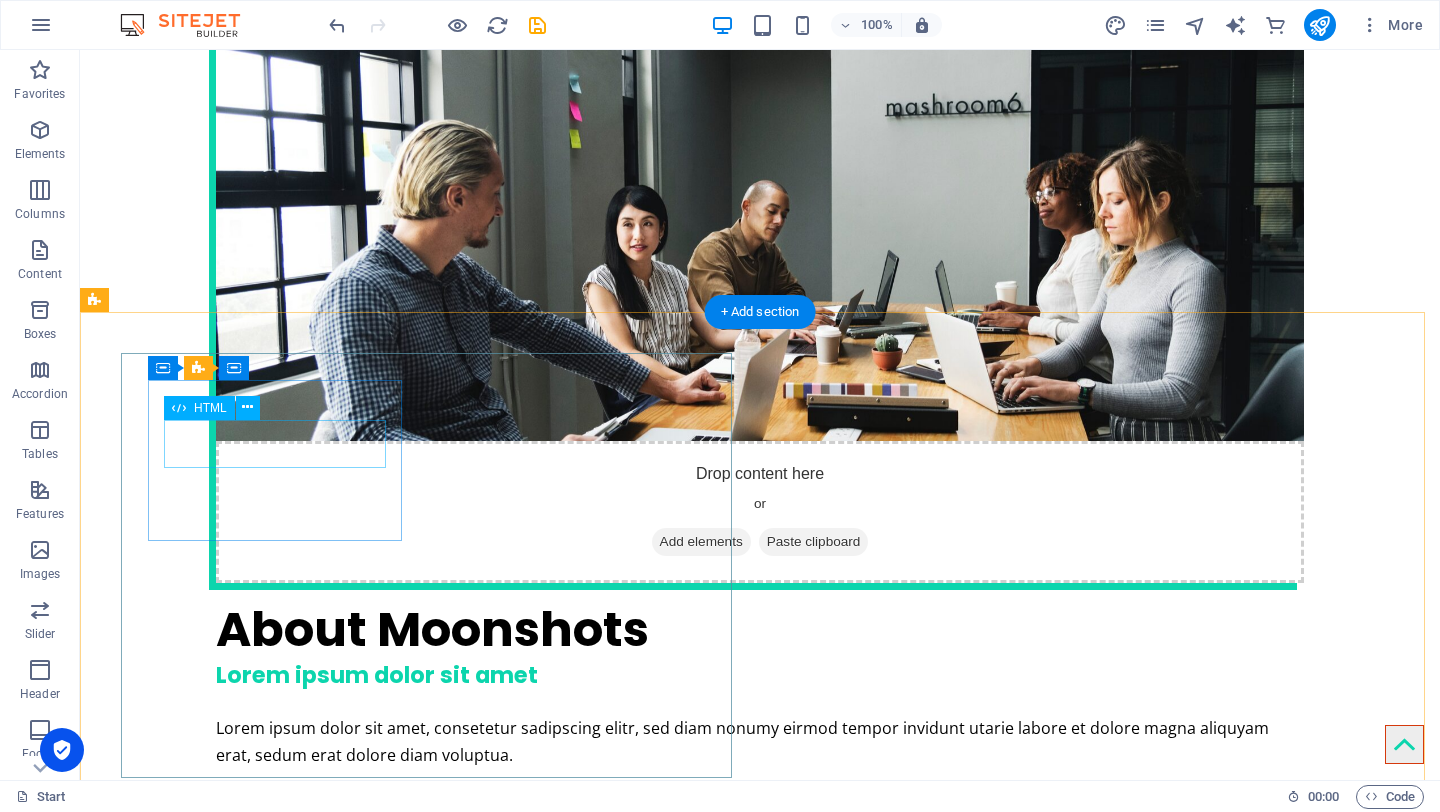 click on "59" at bounding box center [277, 3628] 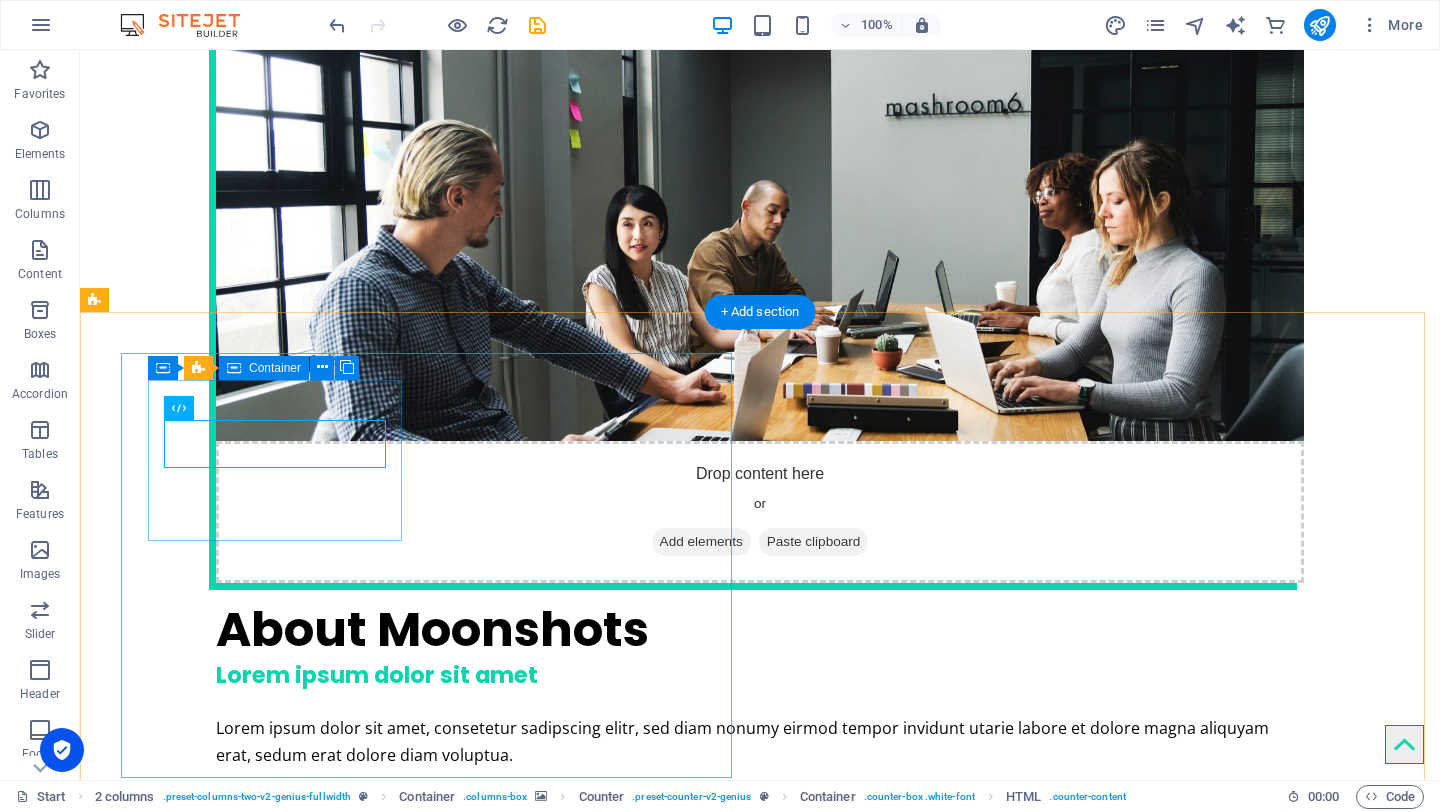 click on "59 PROJECTS" at bounding box center [277, 3645] 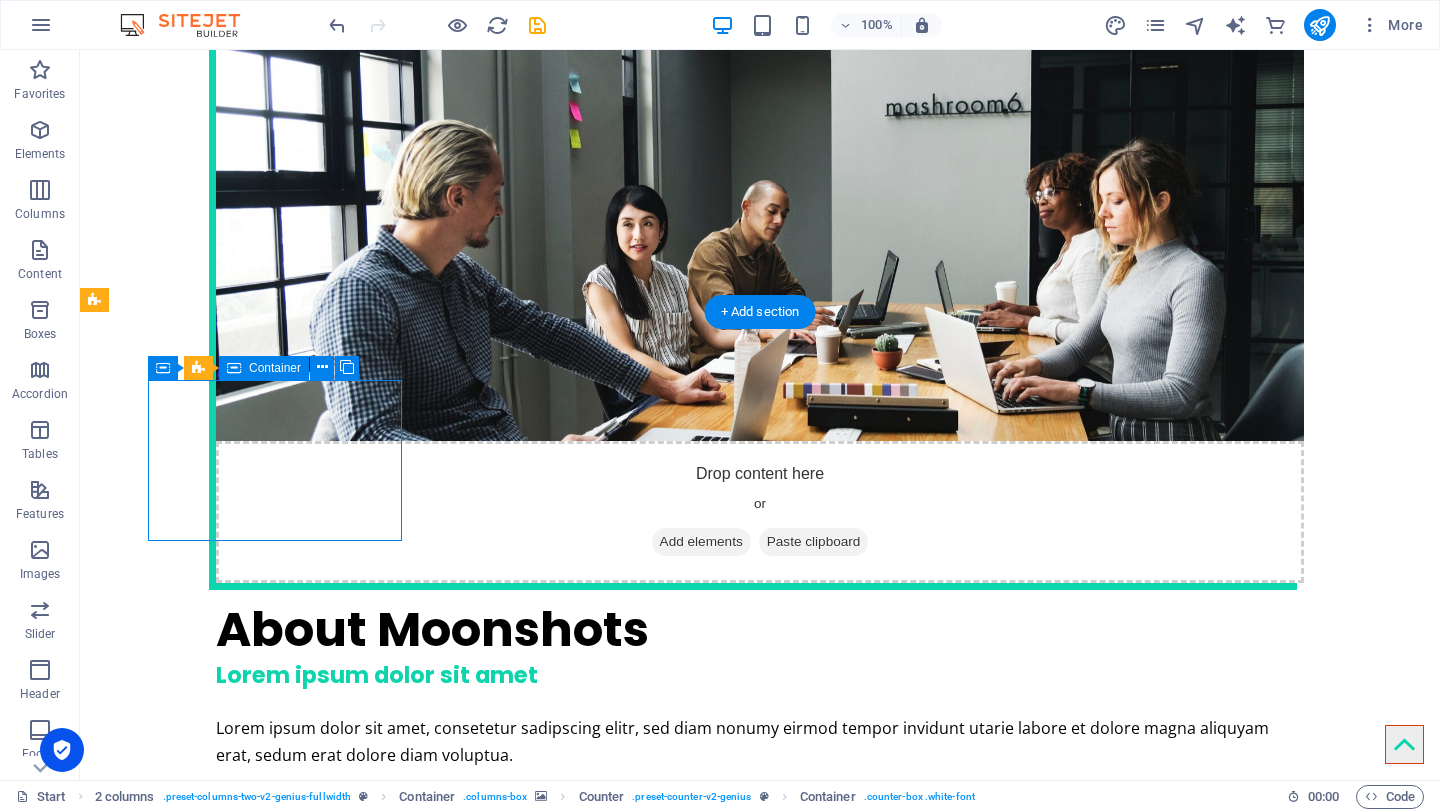click on "59 PROJECTS" at bounding box center [277, 3645] 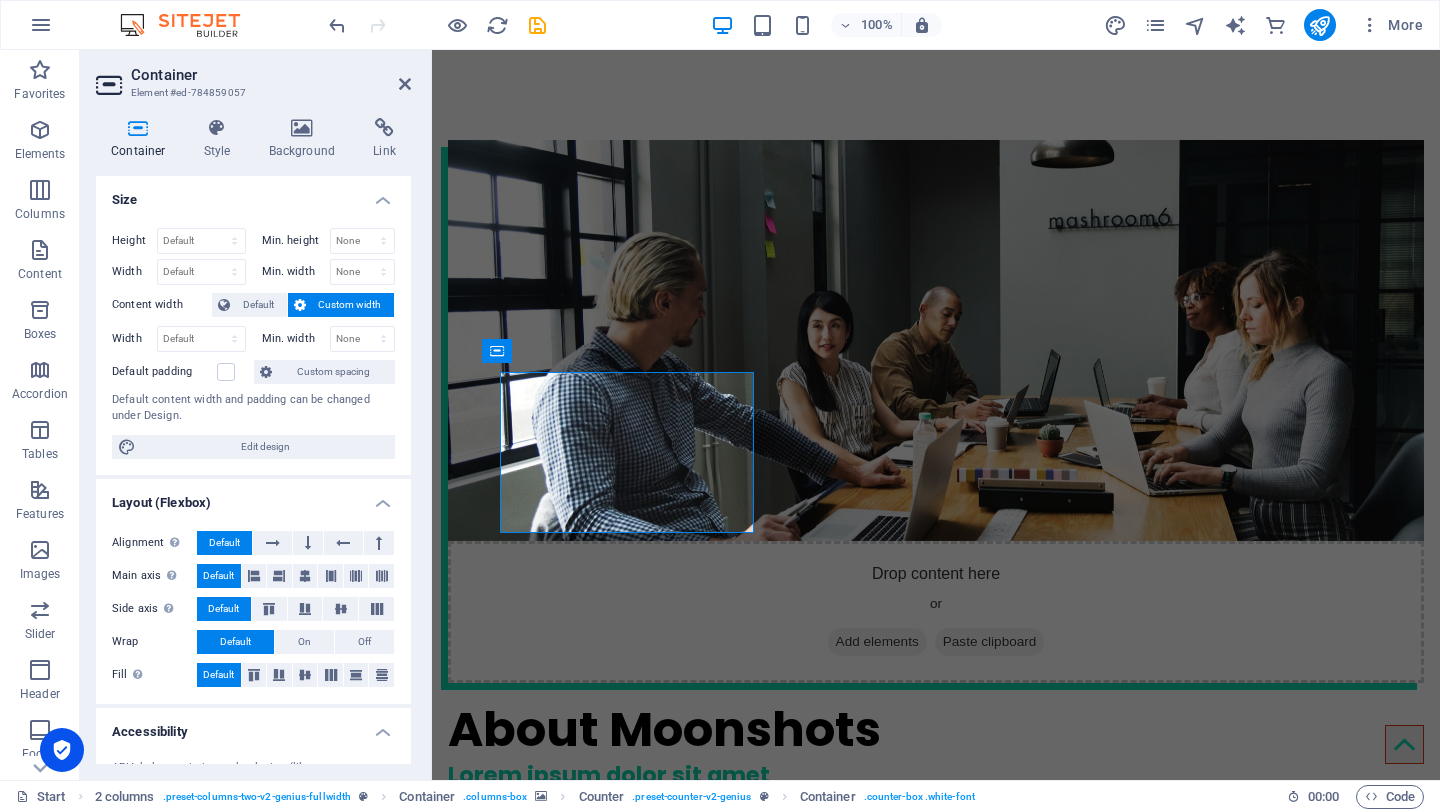 scroll, scrollTop: 2674, scrollLeft: 0, axis: vertical 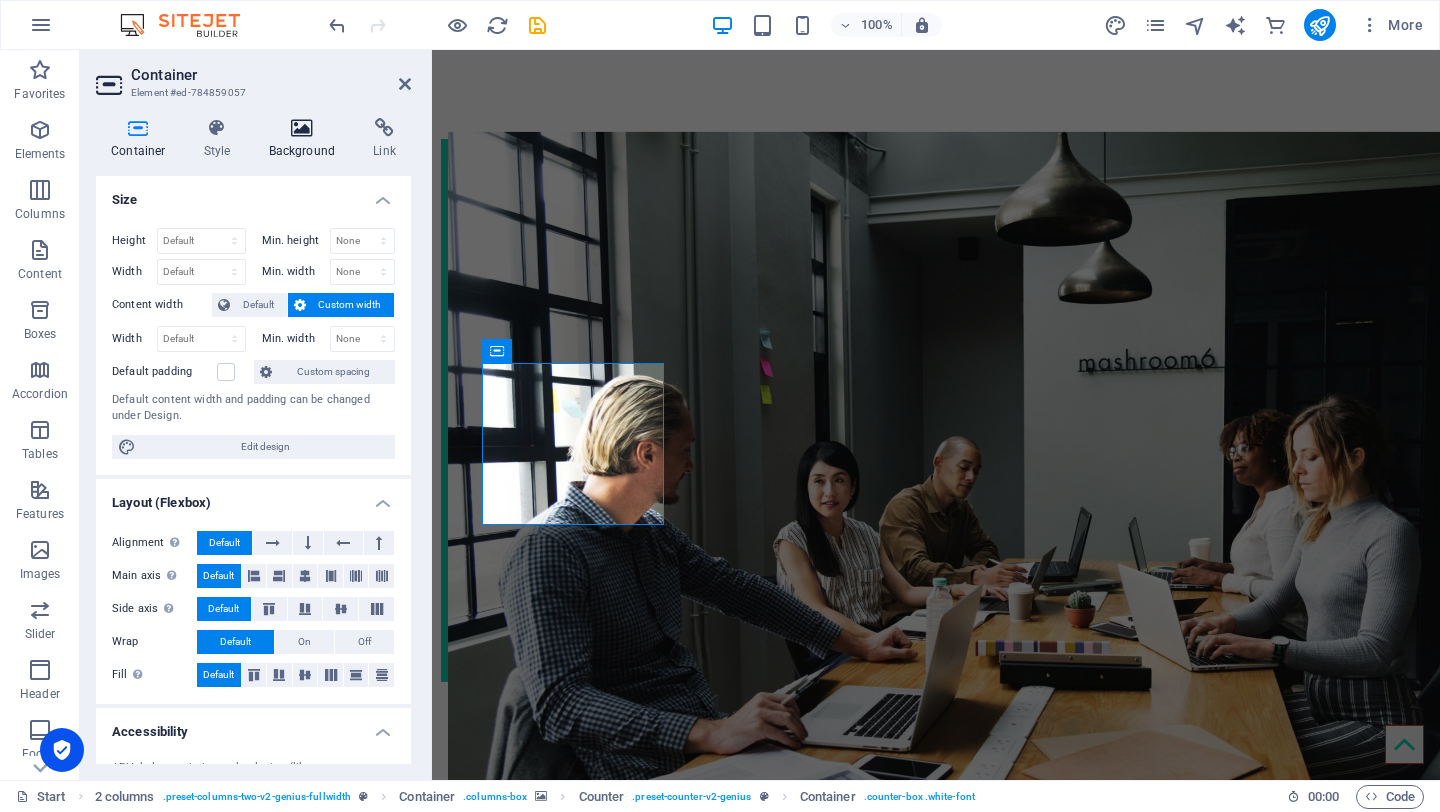 click at bounding box center (302, 128) 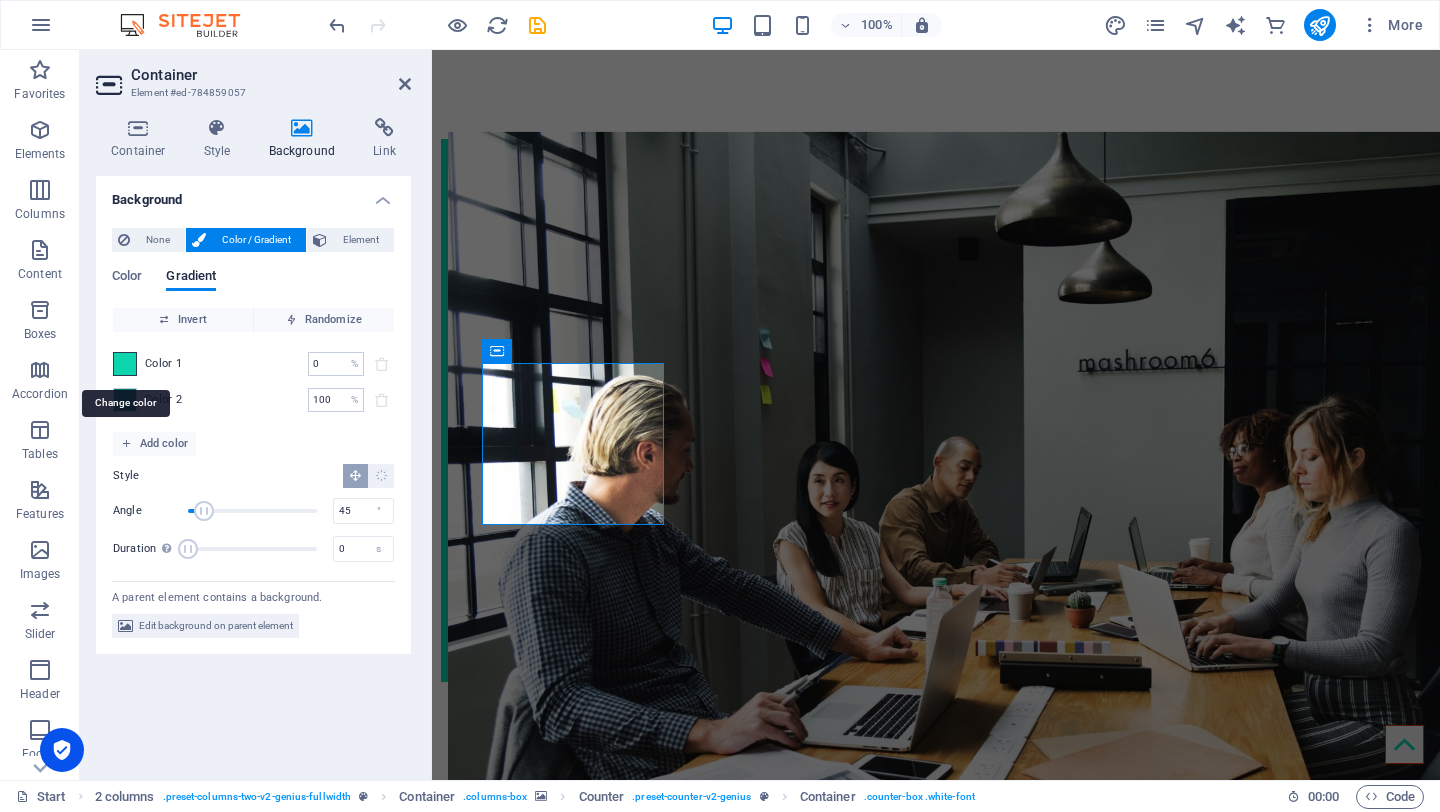 click at bounding box center [125, 364] 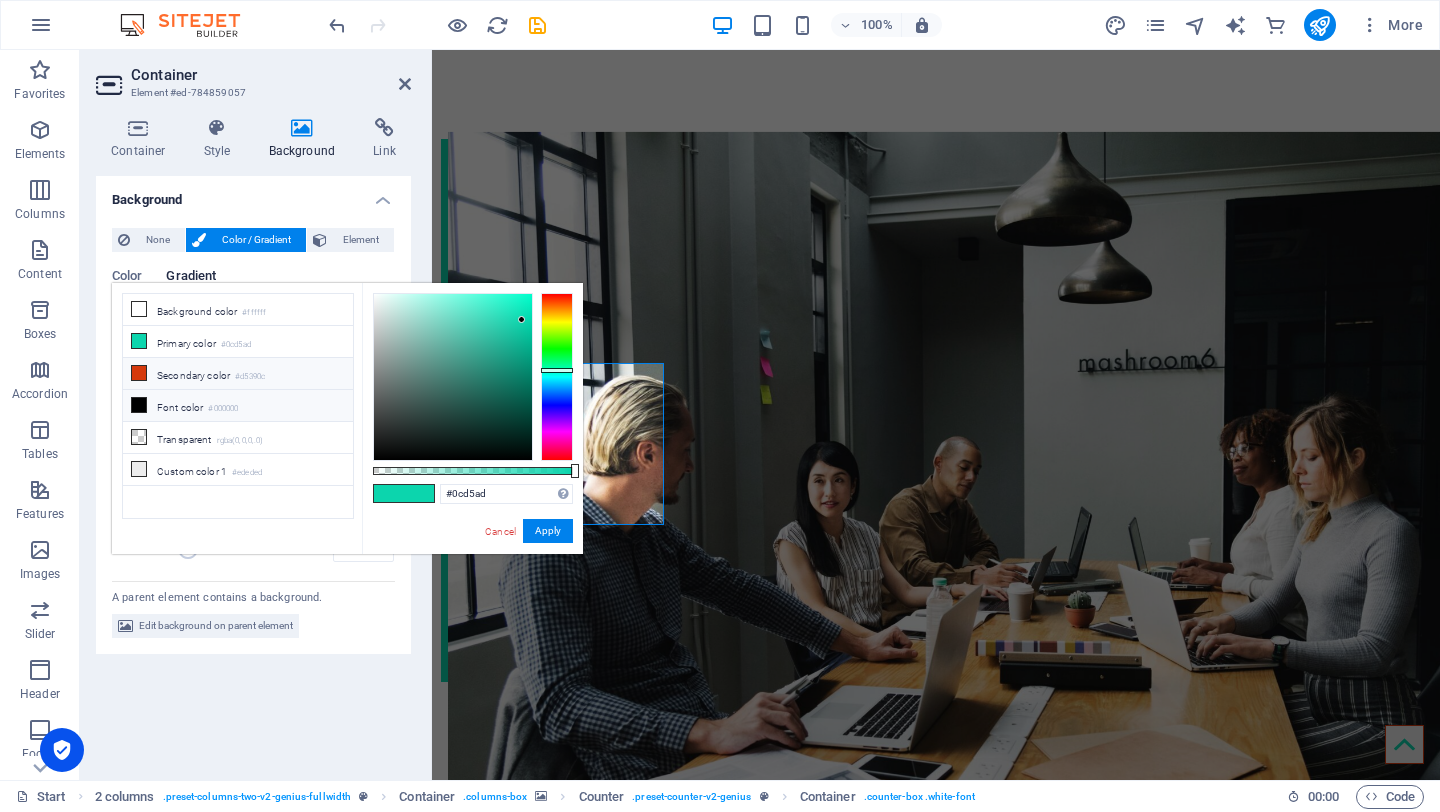 click at bounding box center [139, 373] 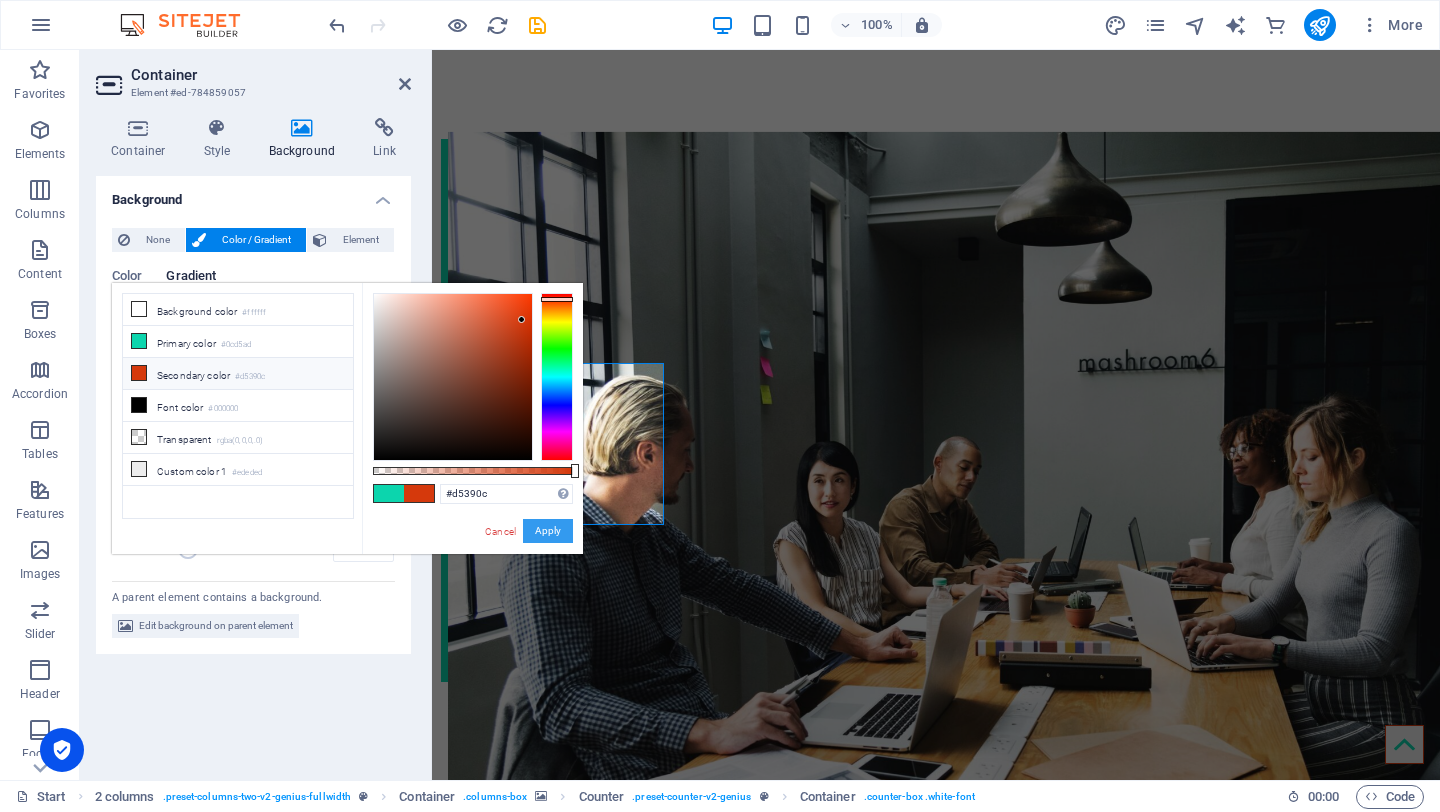 click on "Apply" at bounding box center (548, 531) 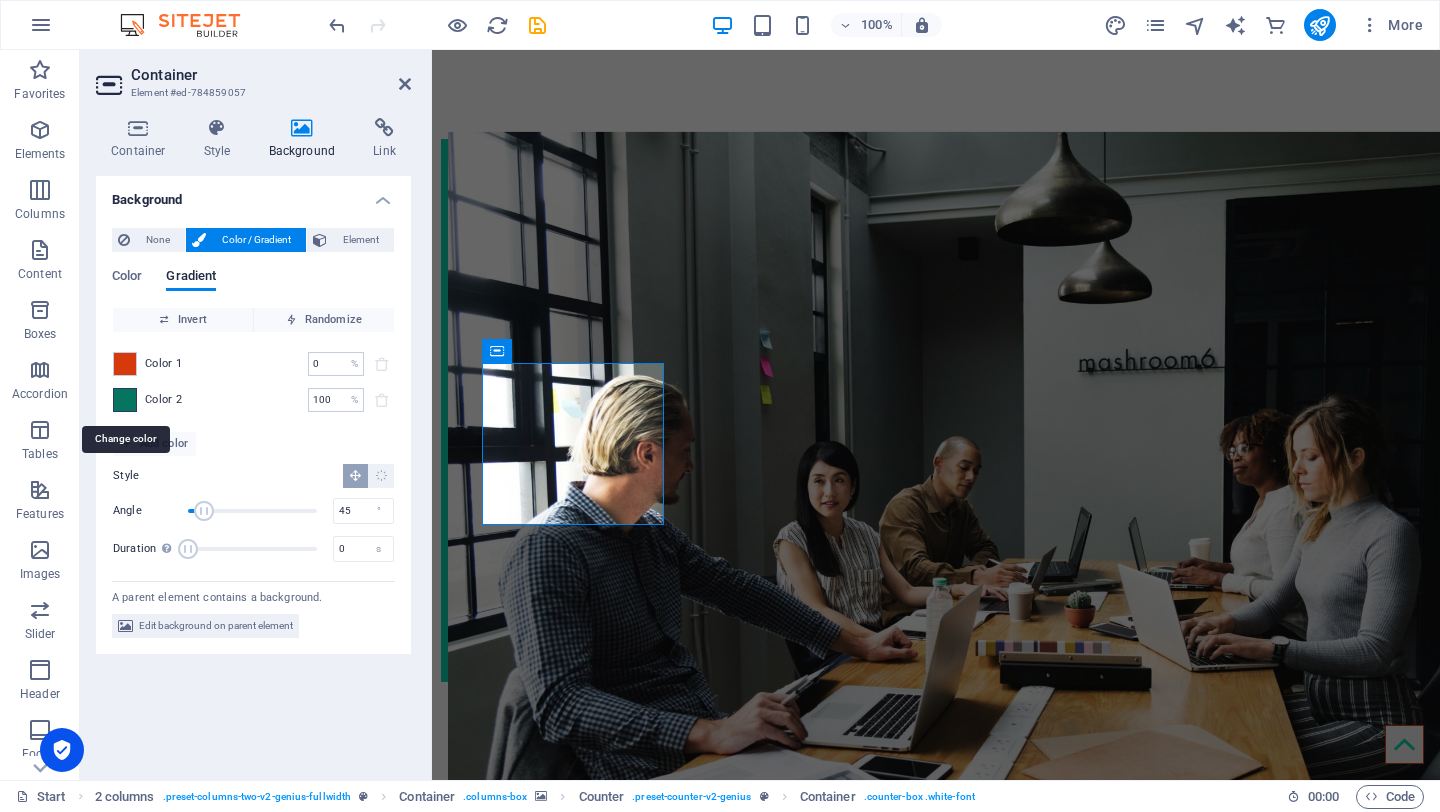 click at bounding box center [125, 400] 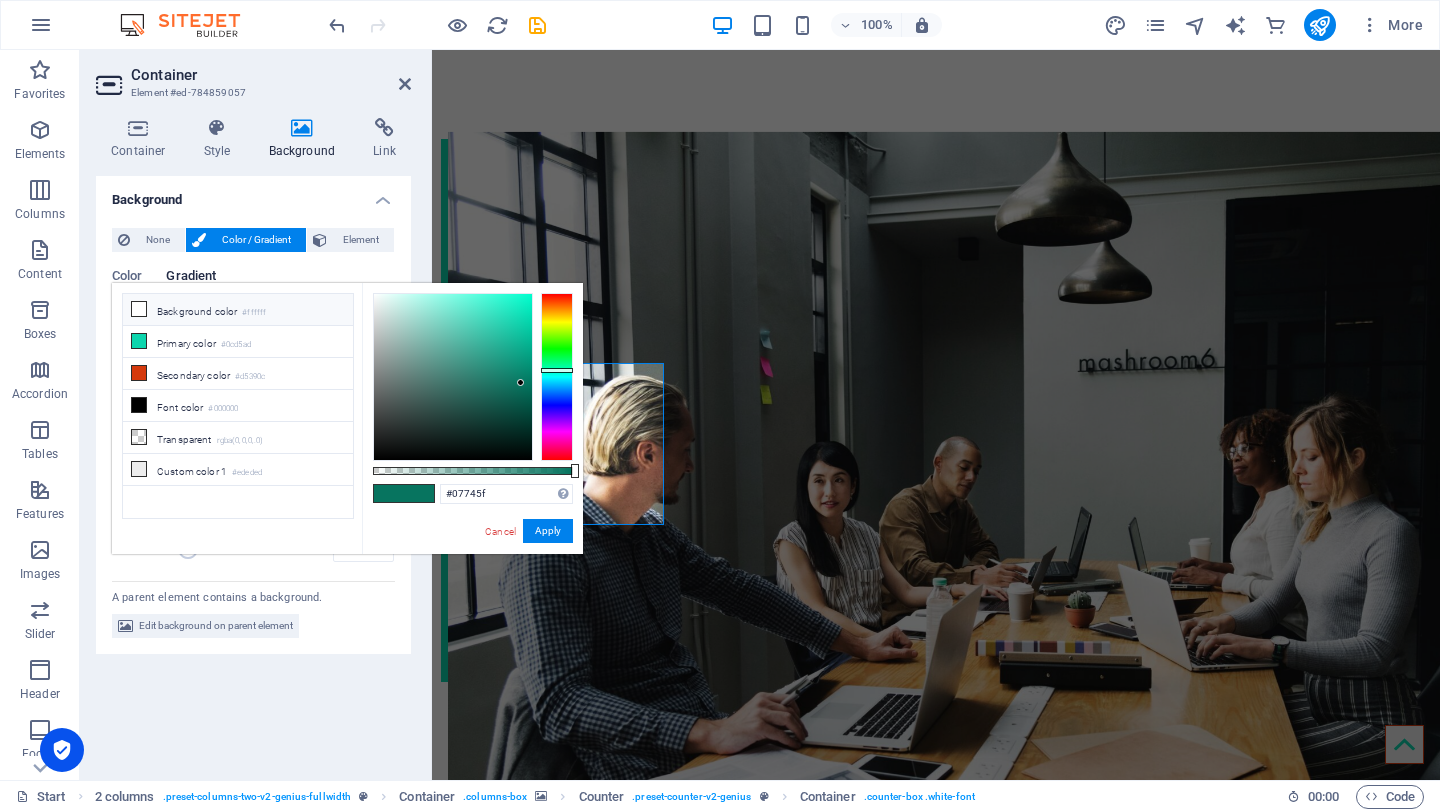 click at bounding box center (139, 309) 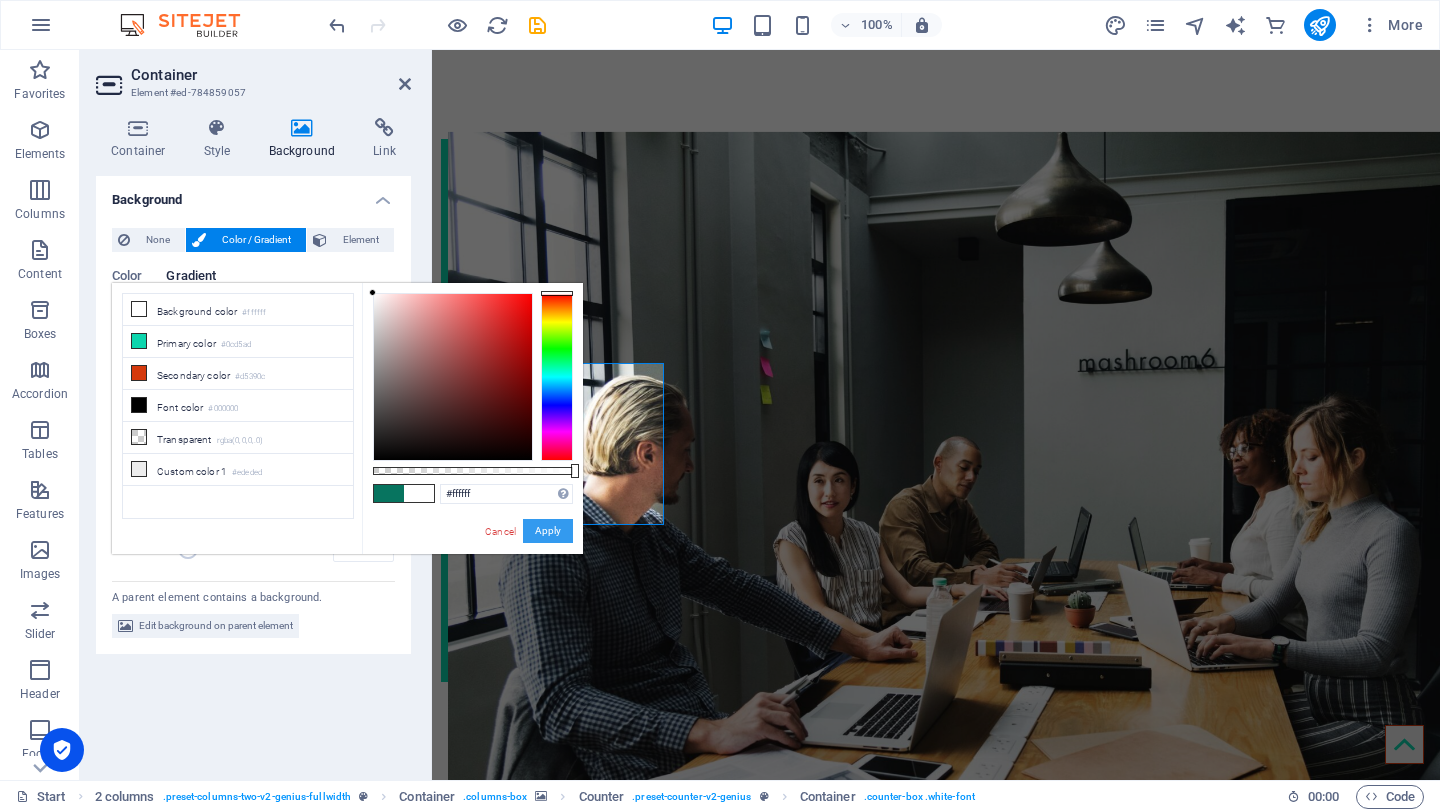 click on "Apply" at bounding box center (548, 531) 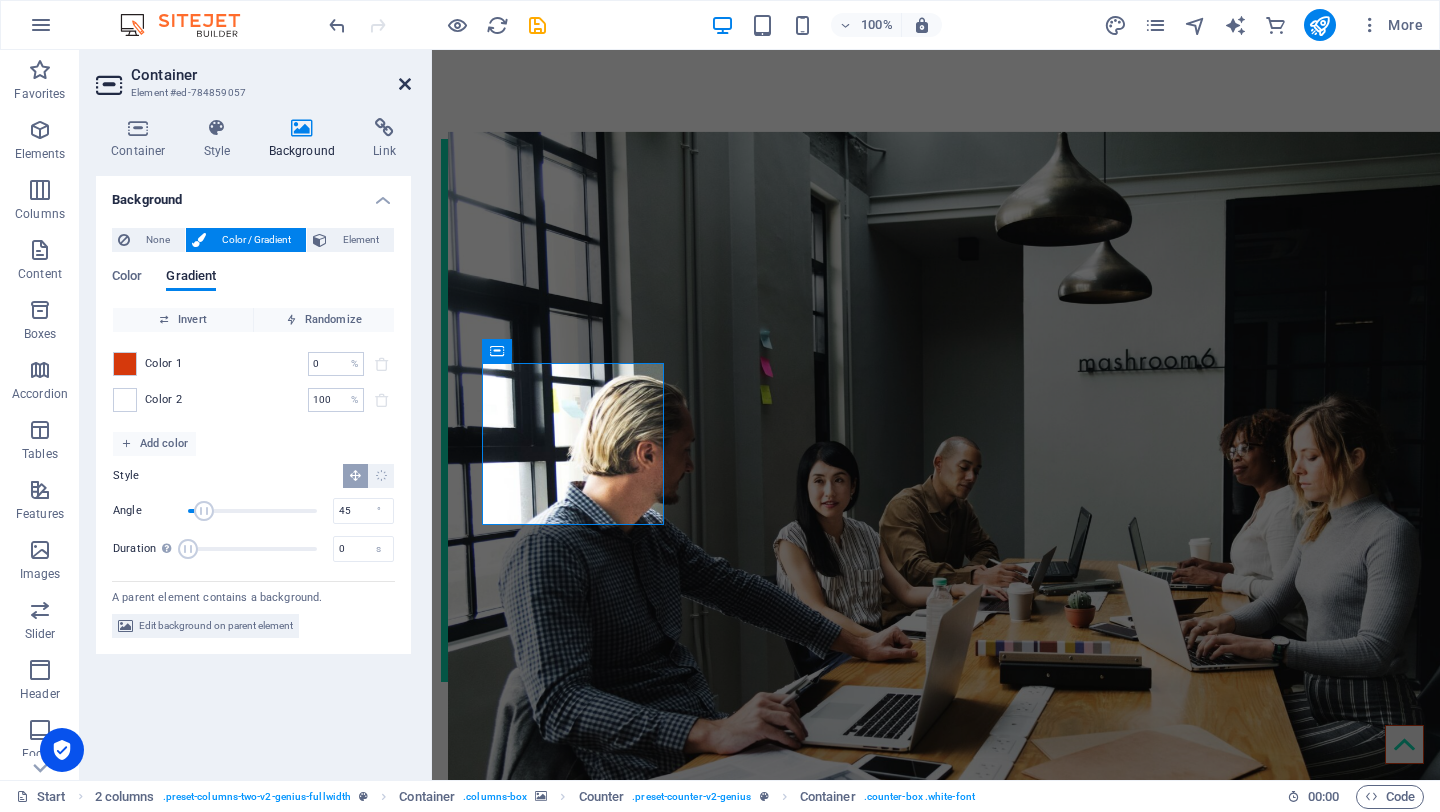 drag, startPoint x: 410, startPoint y: 85, endPoint x: 330, endPoint y: 40, distance: 91.787796 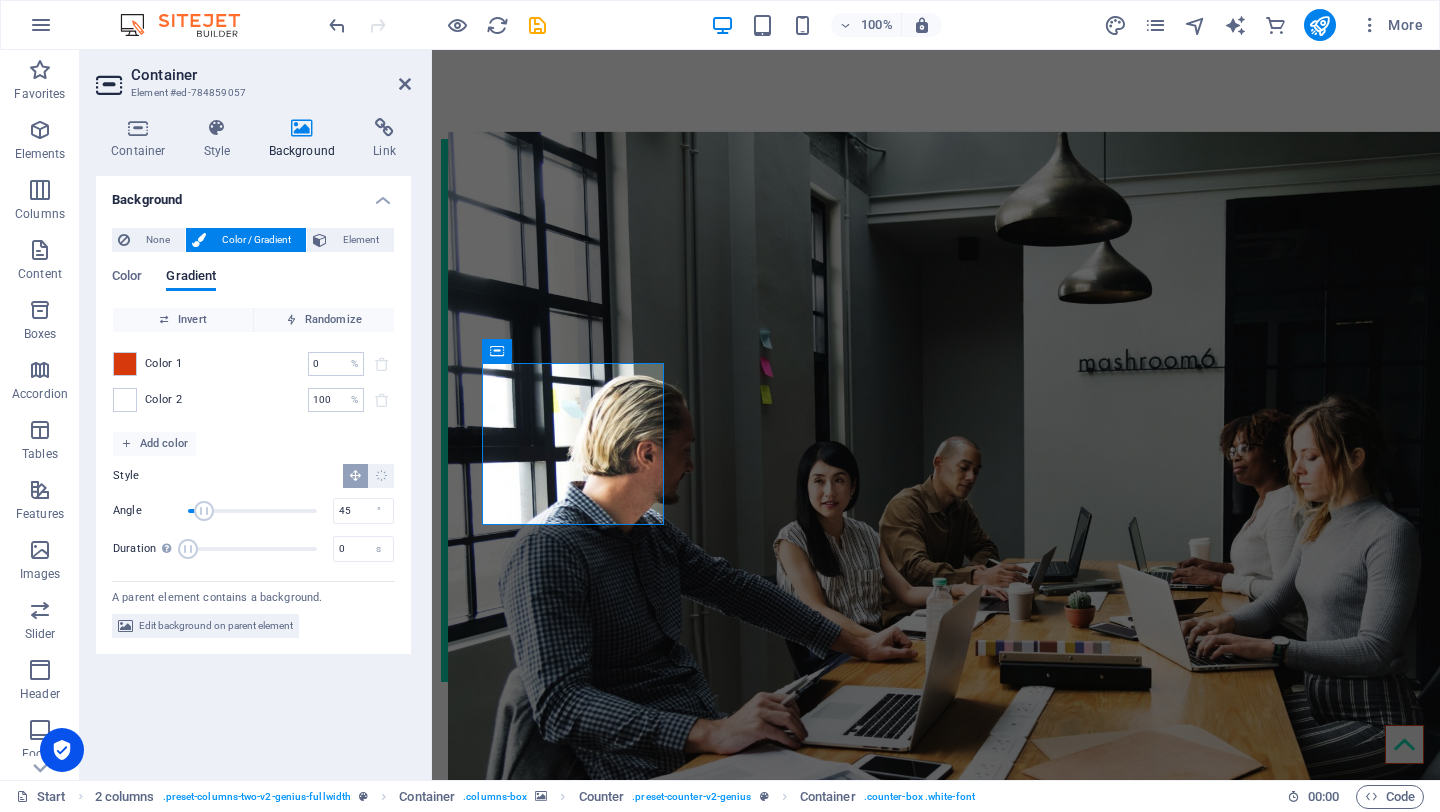 scroll, scrollTop: 2666, scrollLeft: 0, axis: vertical 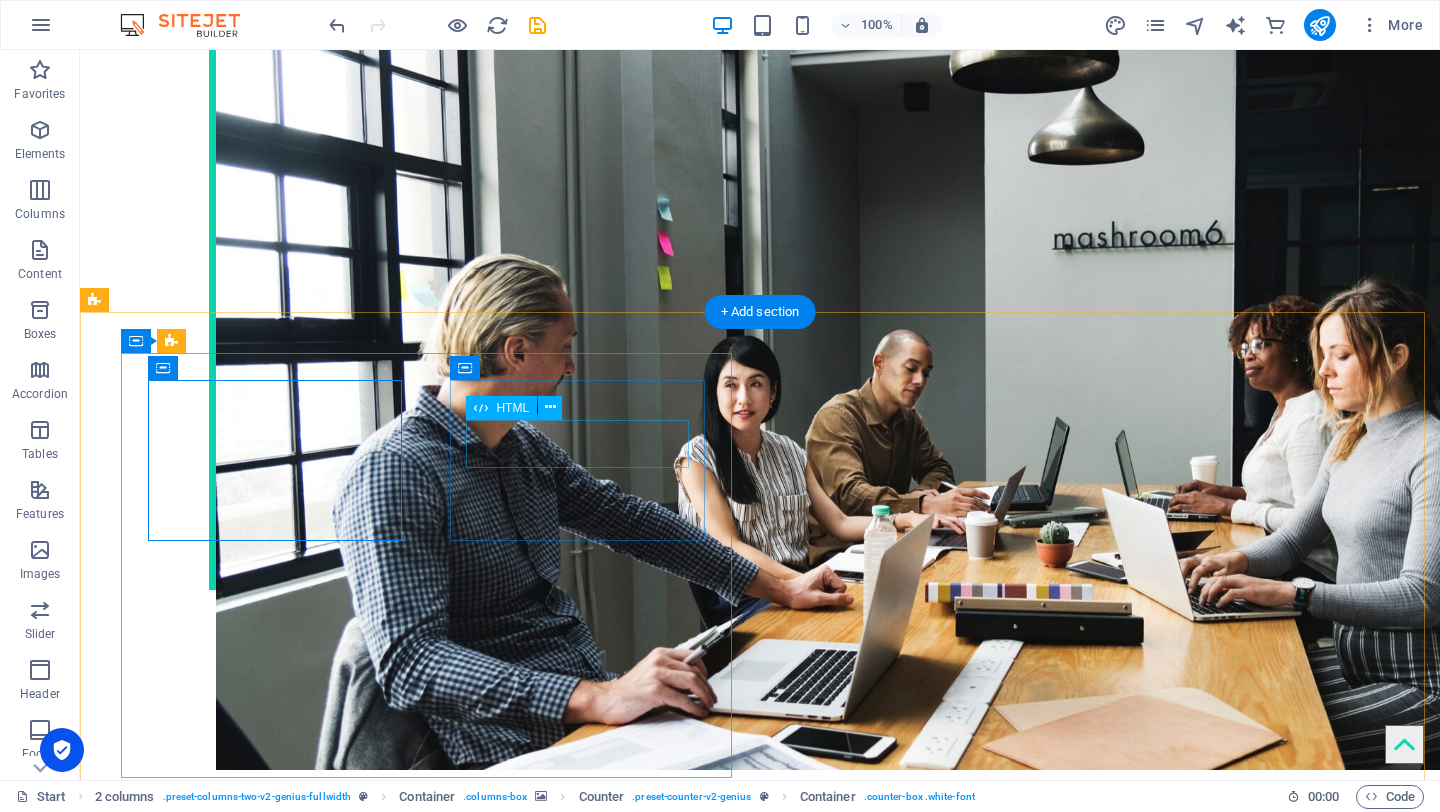 click on "18" at bounding box center [277, 3814] 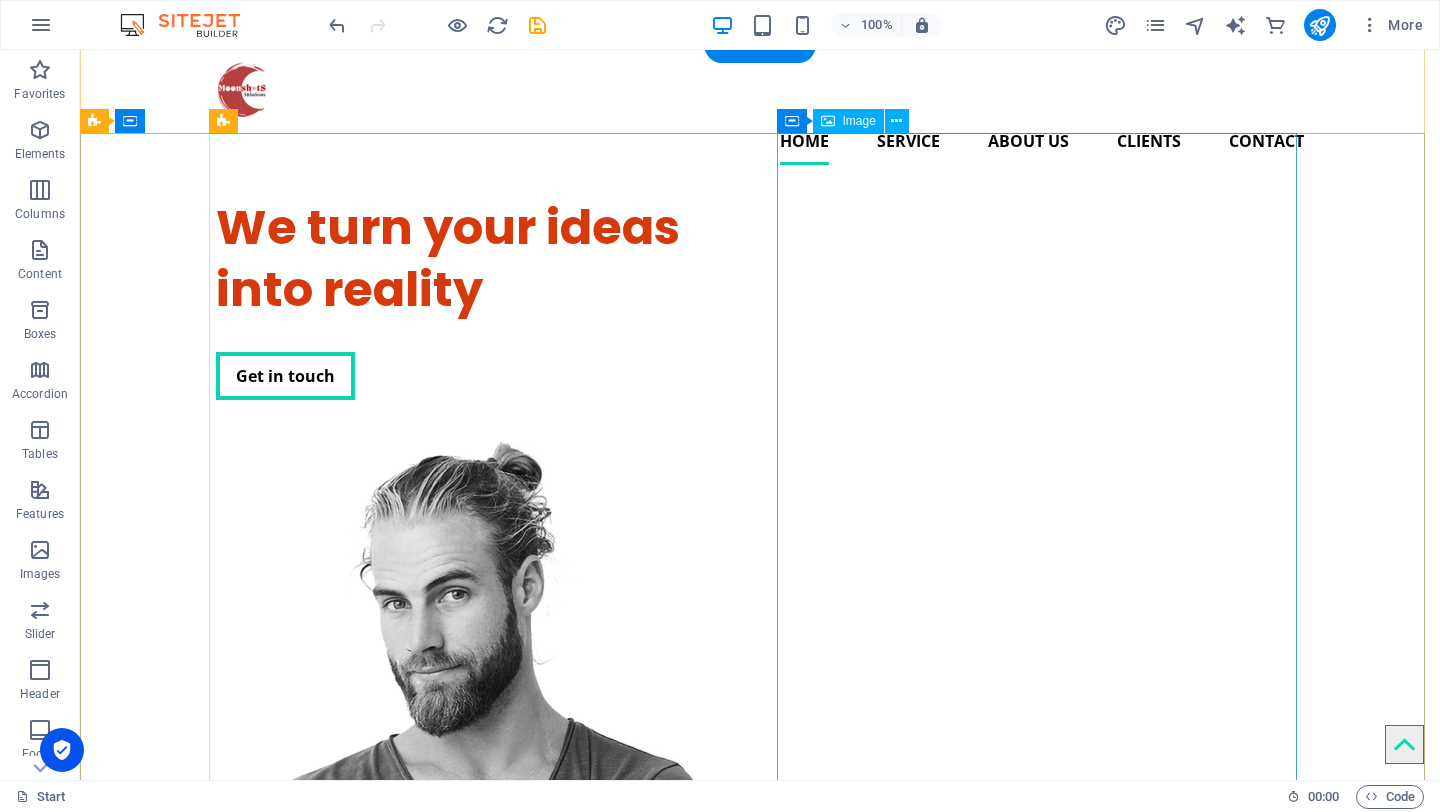 scroll, scrollTop: 0, scrollLeft: 0, axis: both 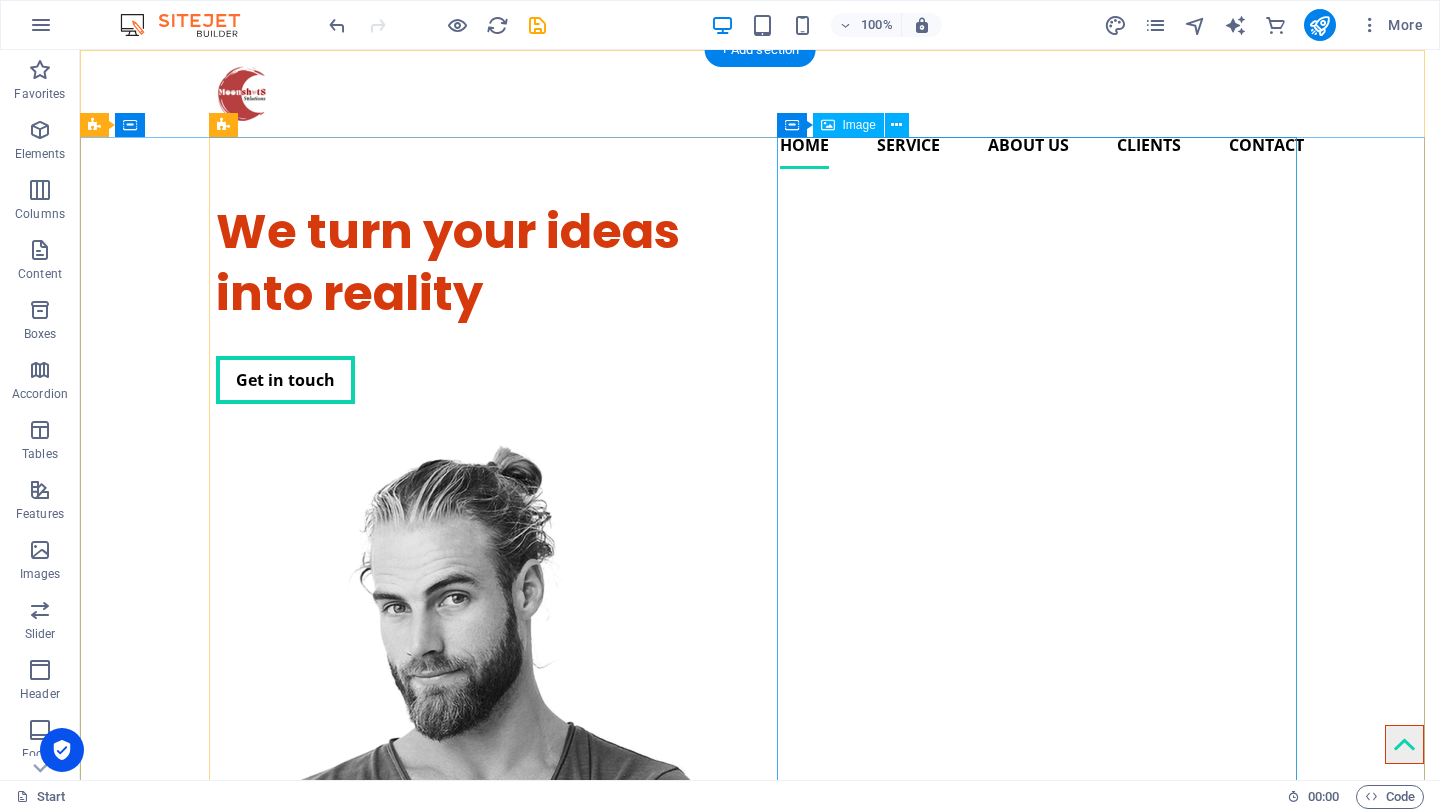 click at bounding box center [476, 824] 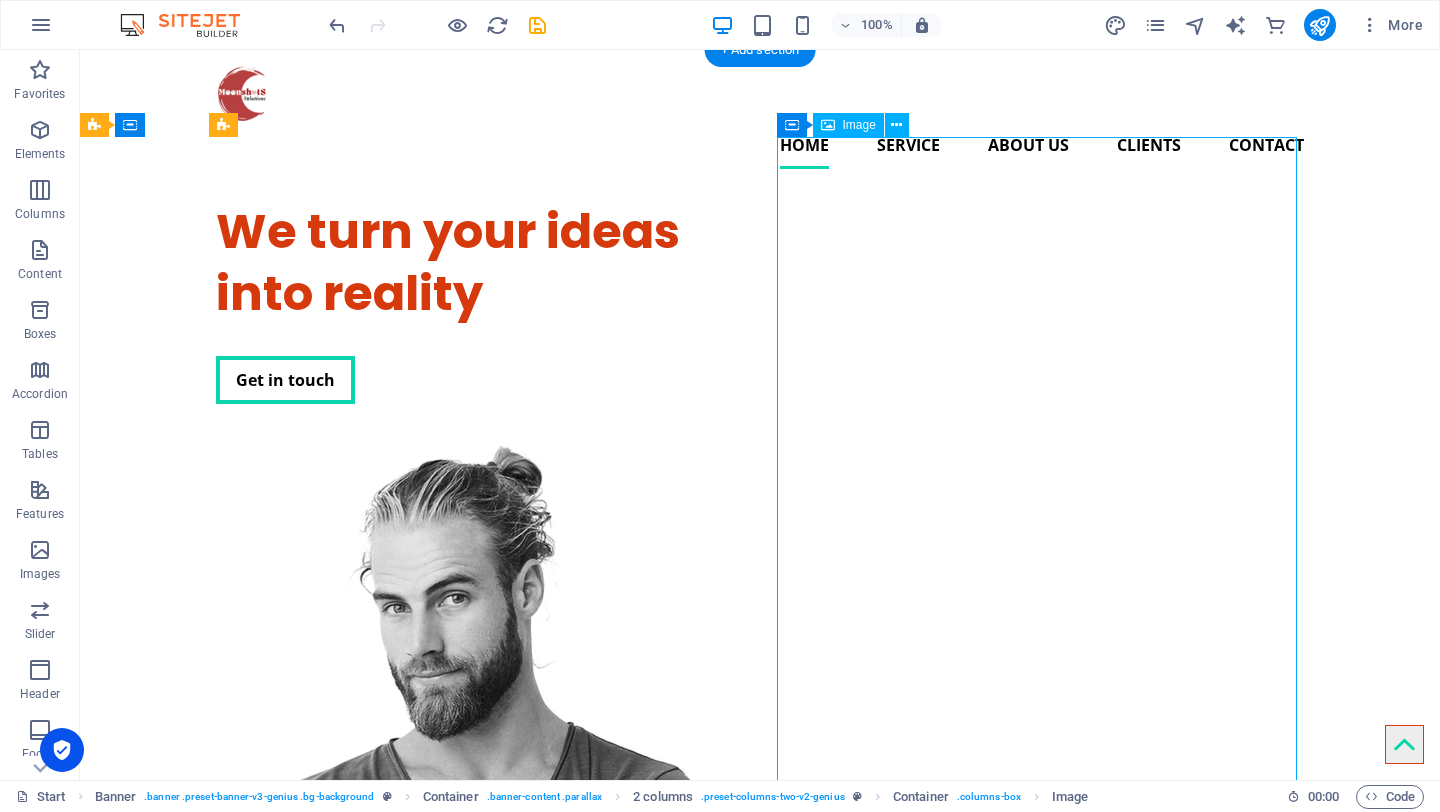 click at bounding box center (476, 824) 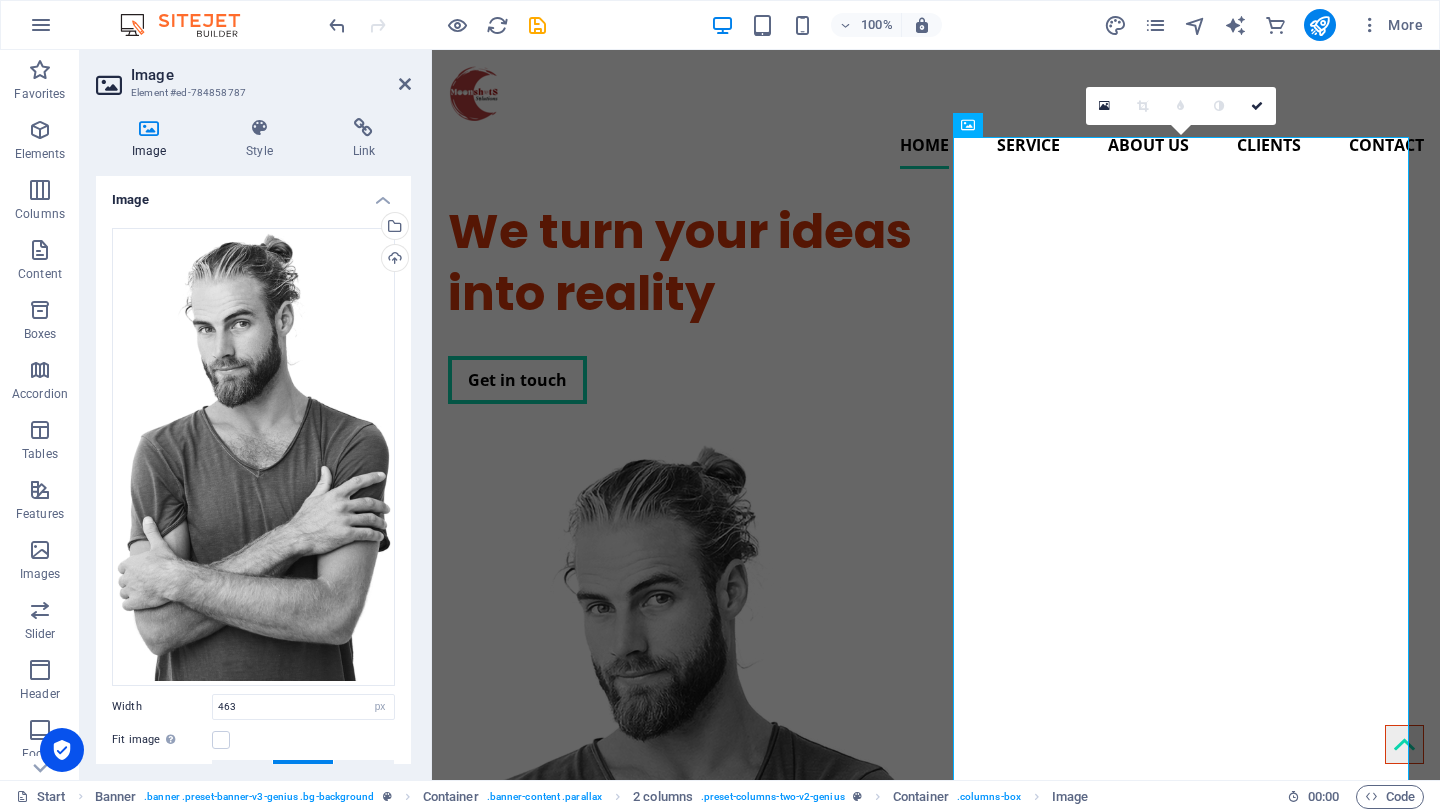 click at bounding box center (149, 128) 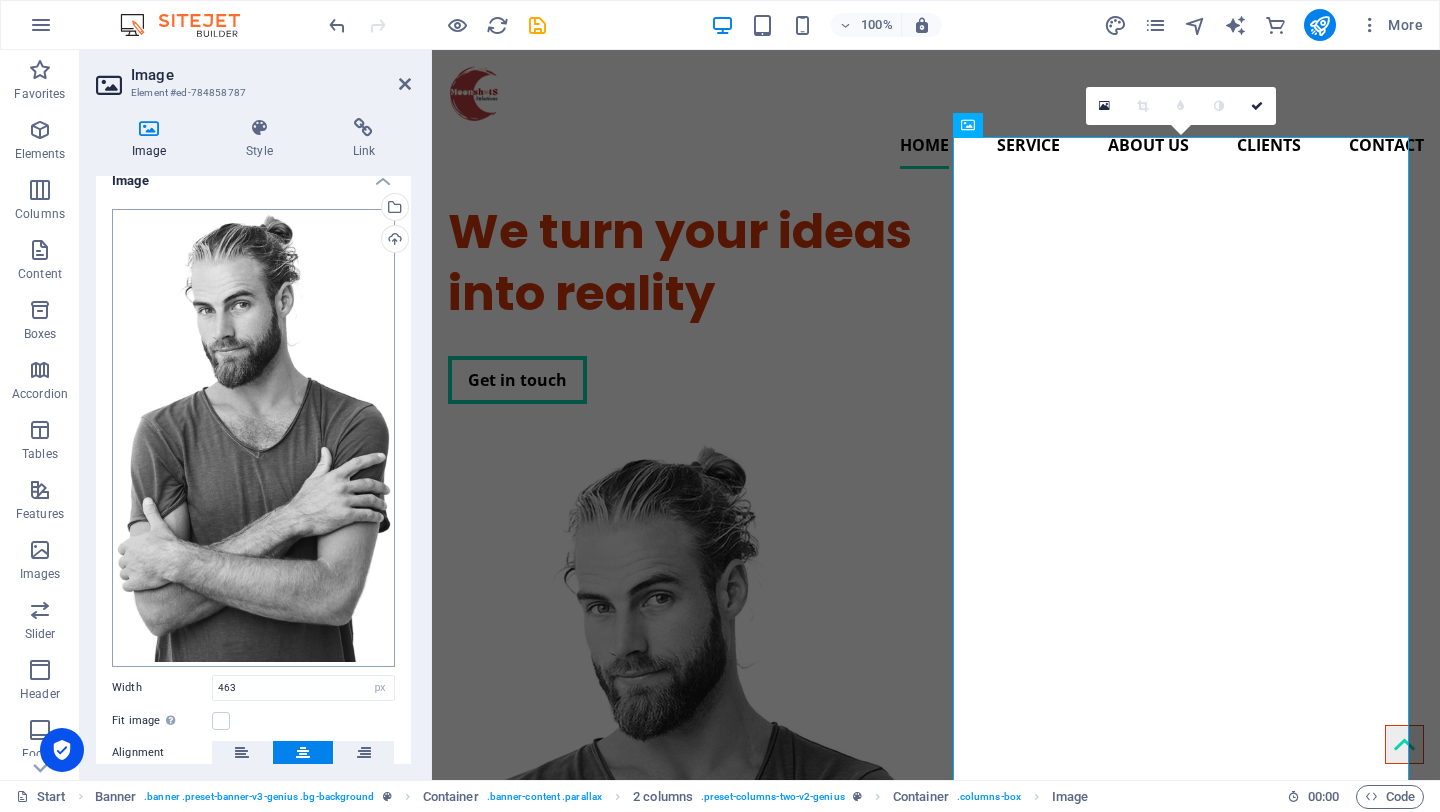 scroll, scrollTop: 0, scrollLeft: 0, axis: both 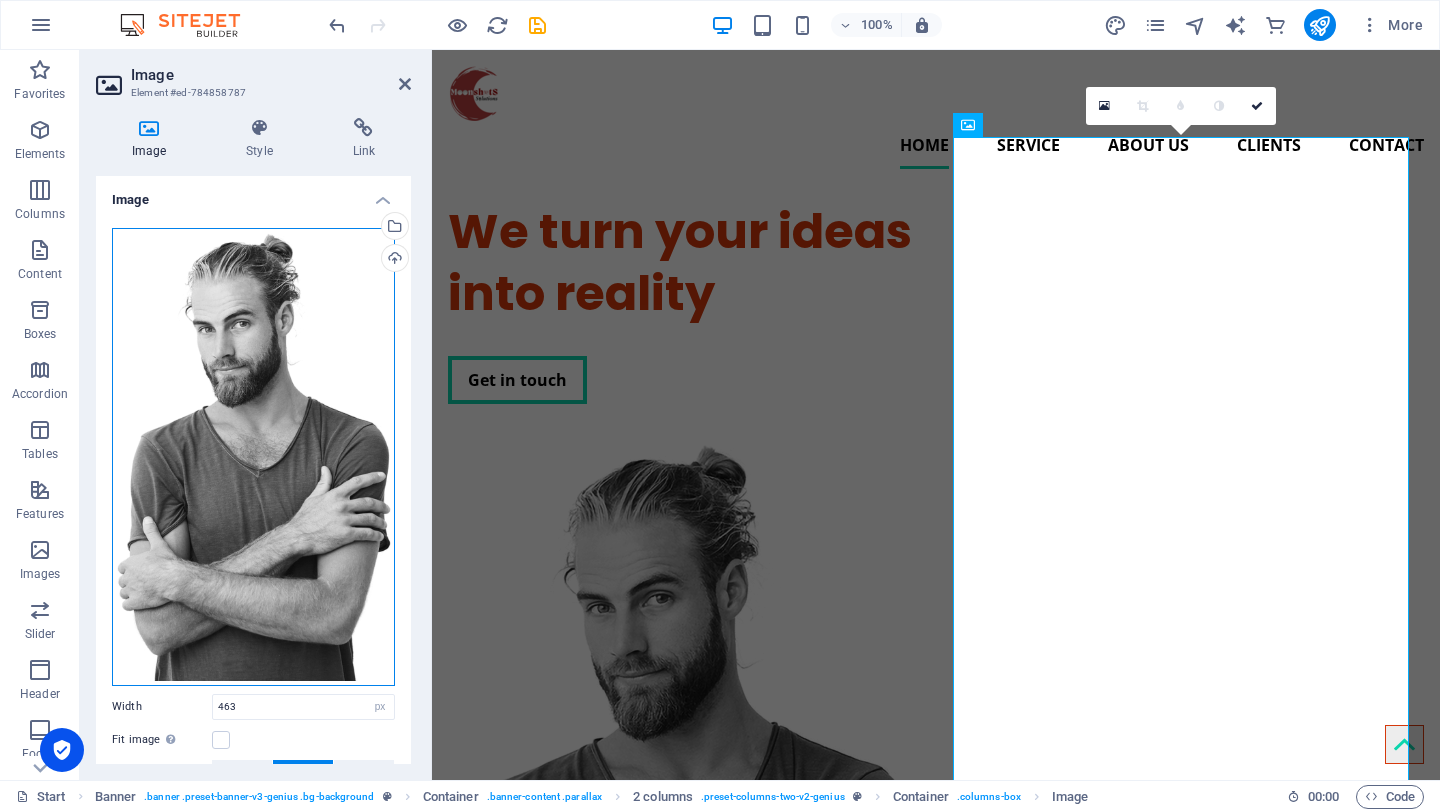 click on "Drag files here, click to choose files or select files from Files or our free stock photos & videos" at bounding box center (253, 457) 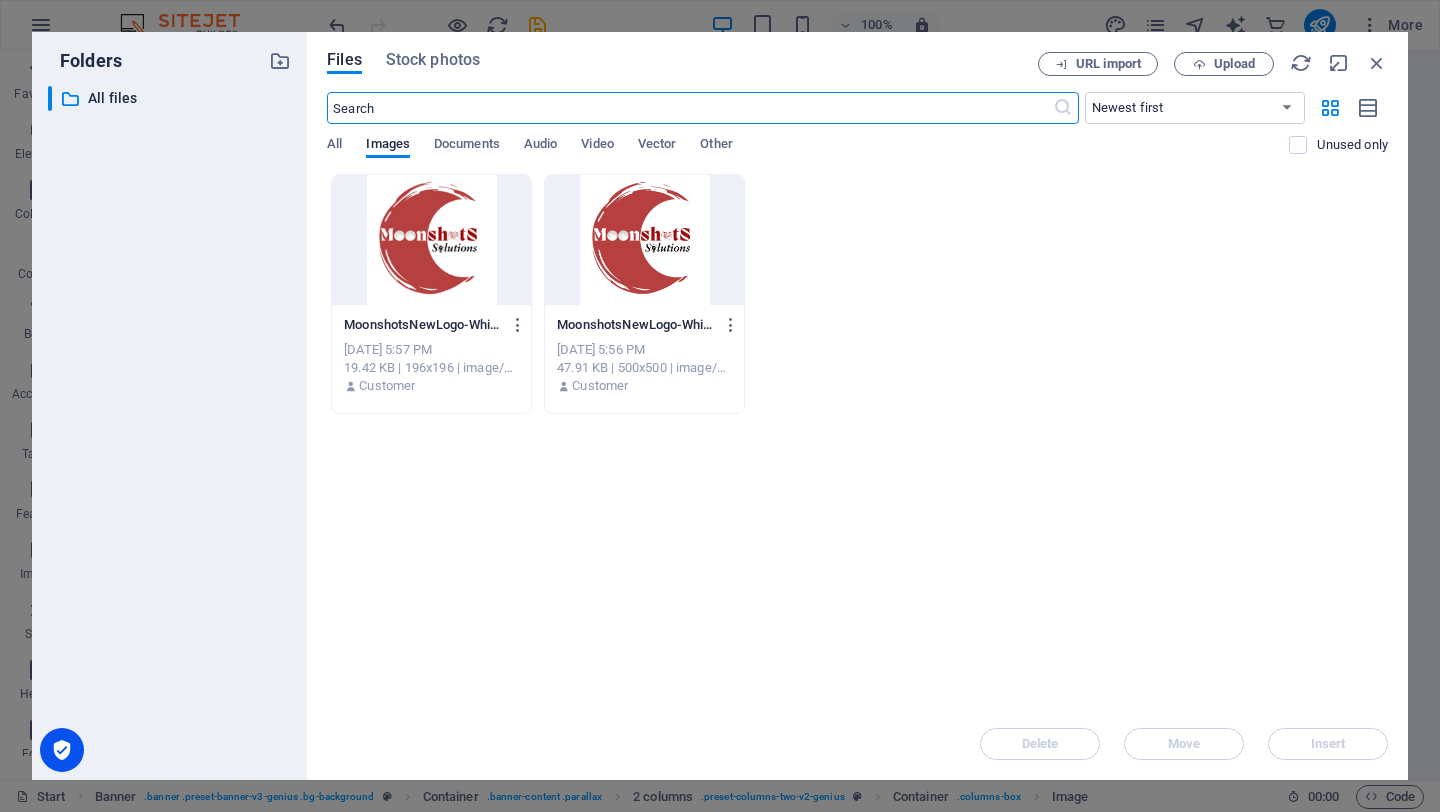 type on "90" 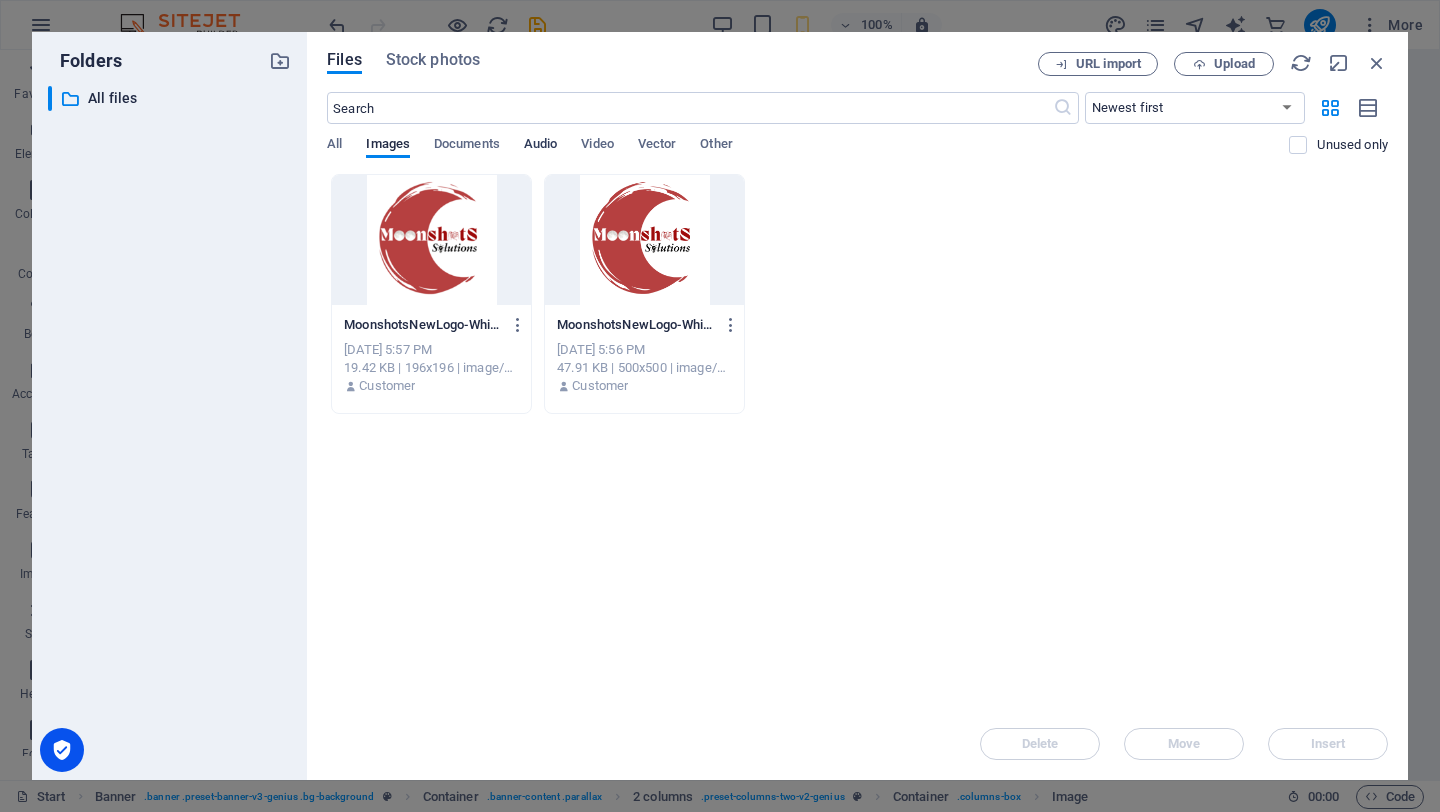 click on "Audio" at bounding box center [540, 146] 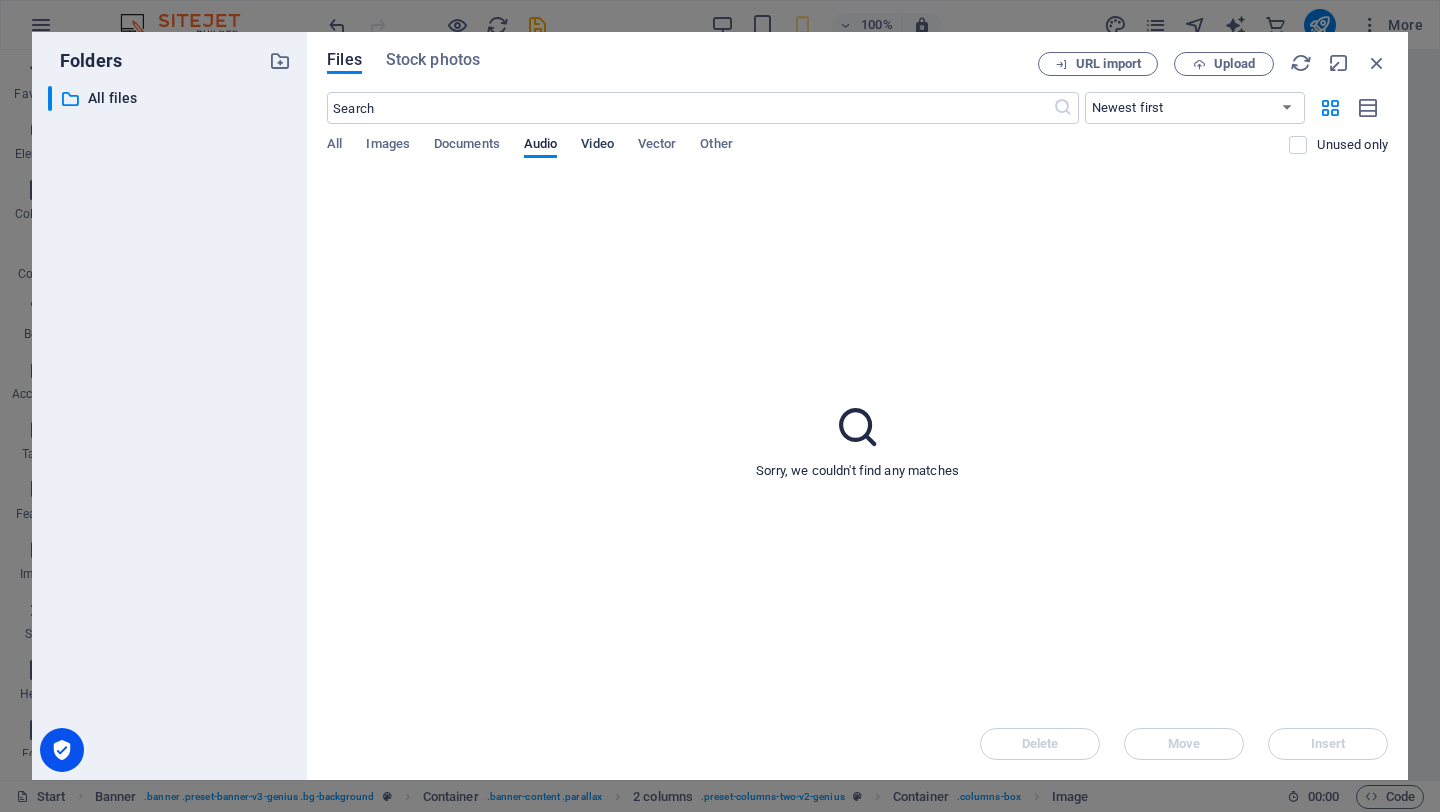 click on "Video" at bounding box center [597, 146] 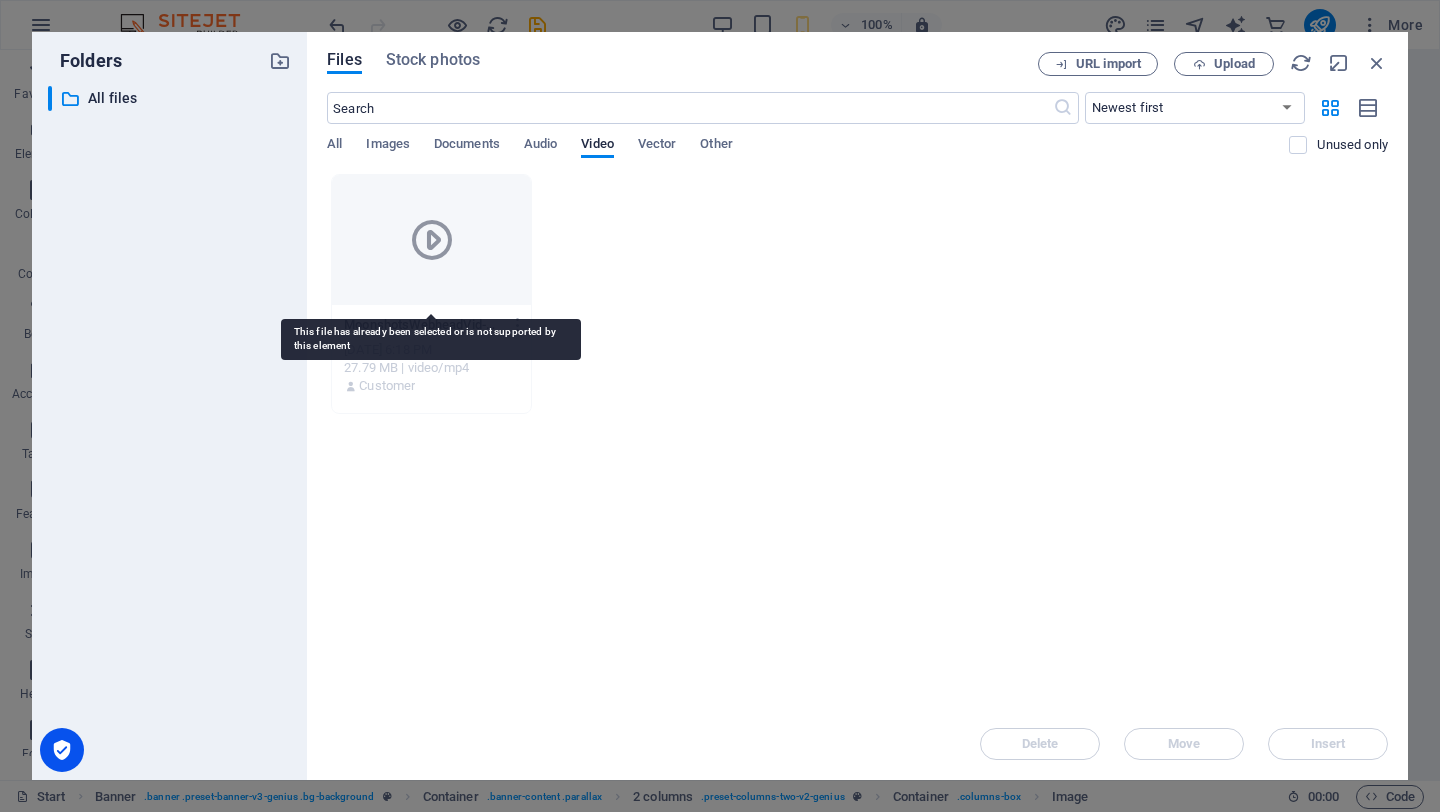 click at bounding box center [432, 240] 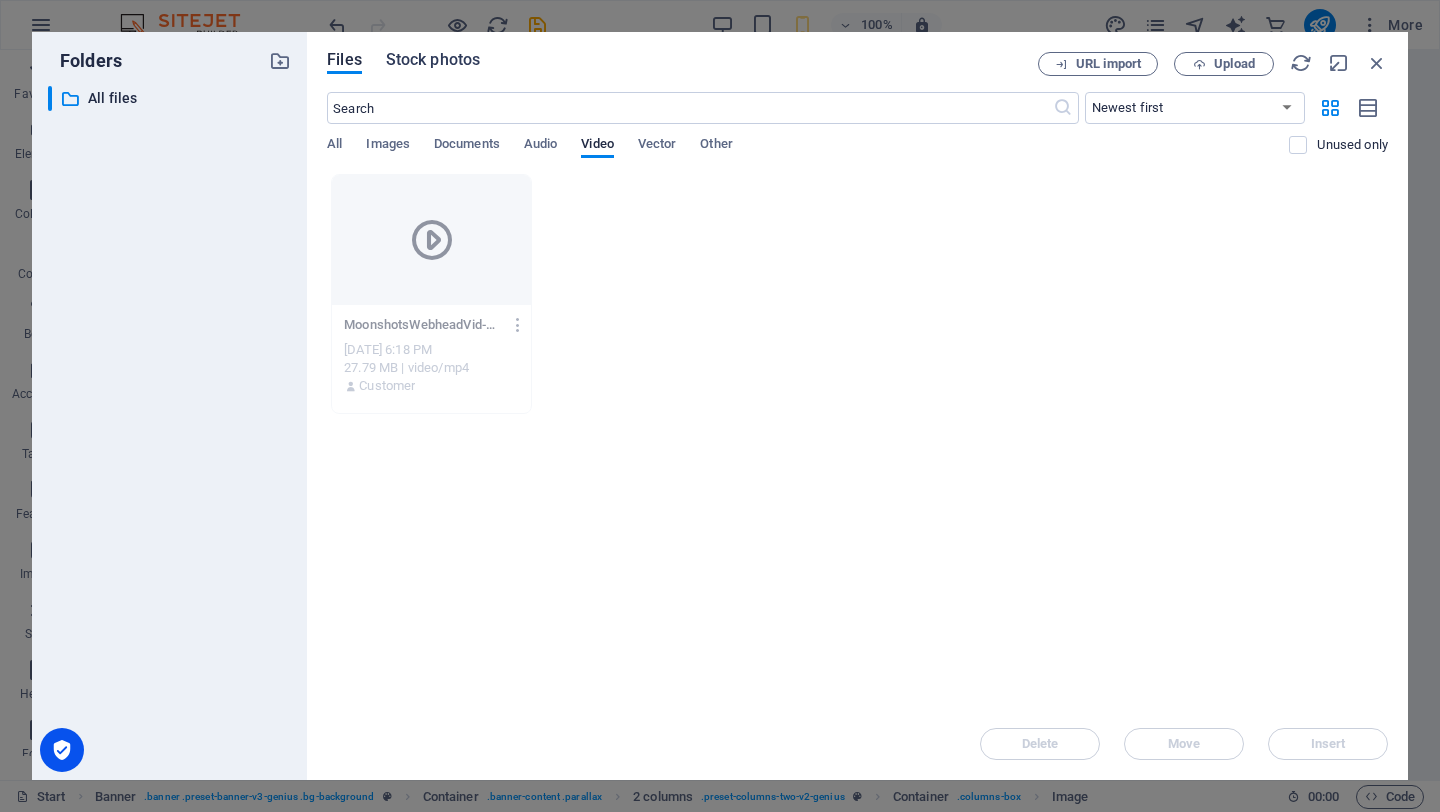 click on "Stock photos" at bounding box center (433, 60) 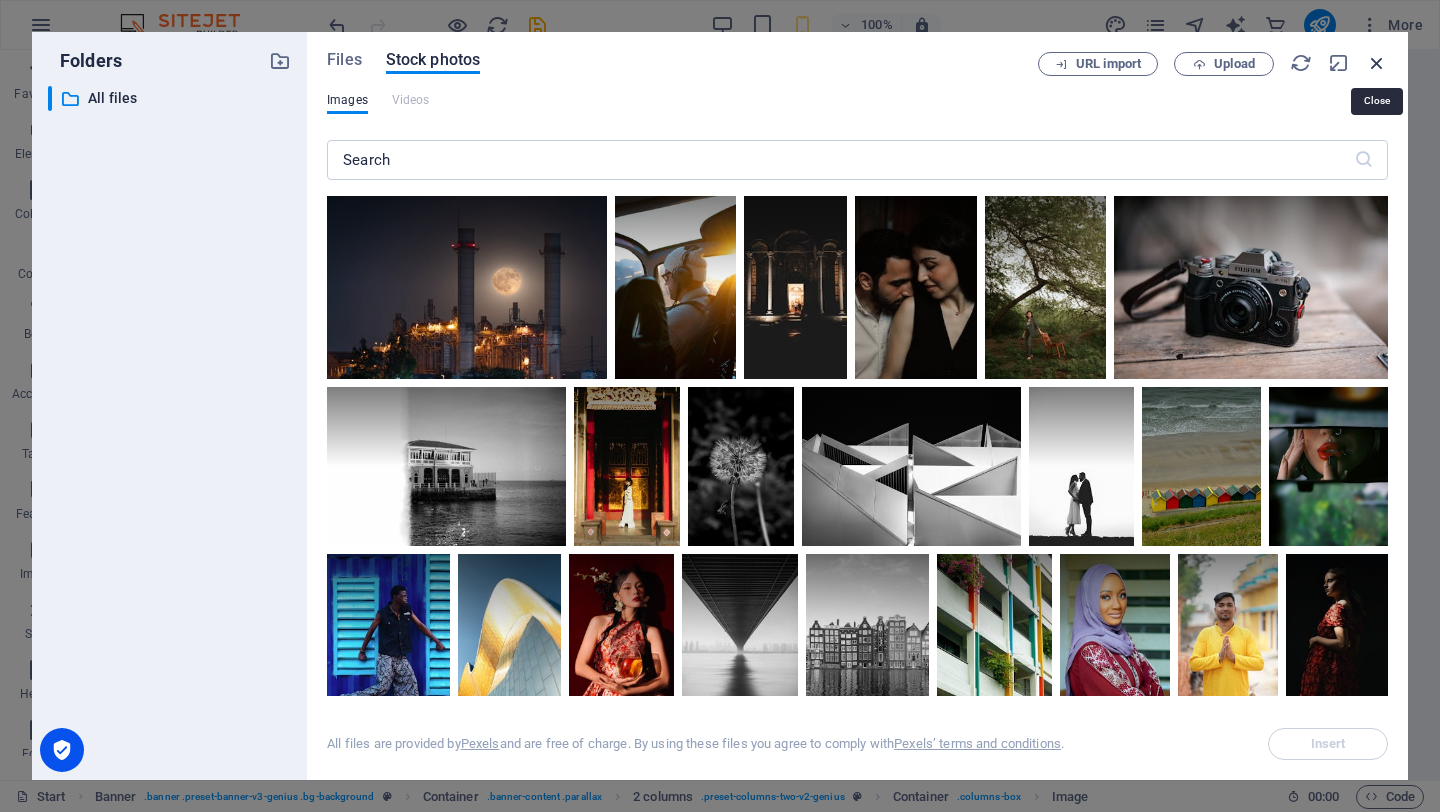 drag, startPoint x: 1378, startPoint y: 63, endPoint x: 765, endPoint y: 228, distance: 634.81805 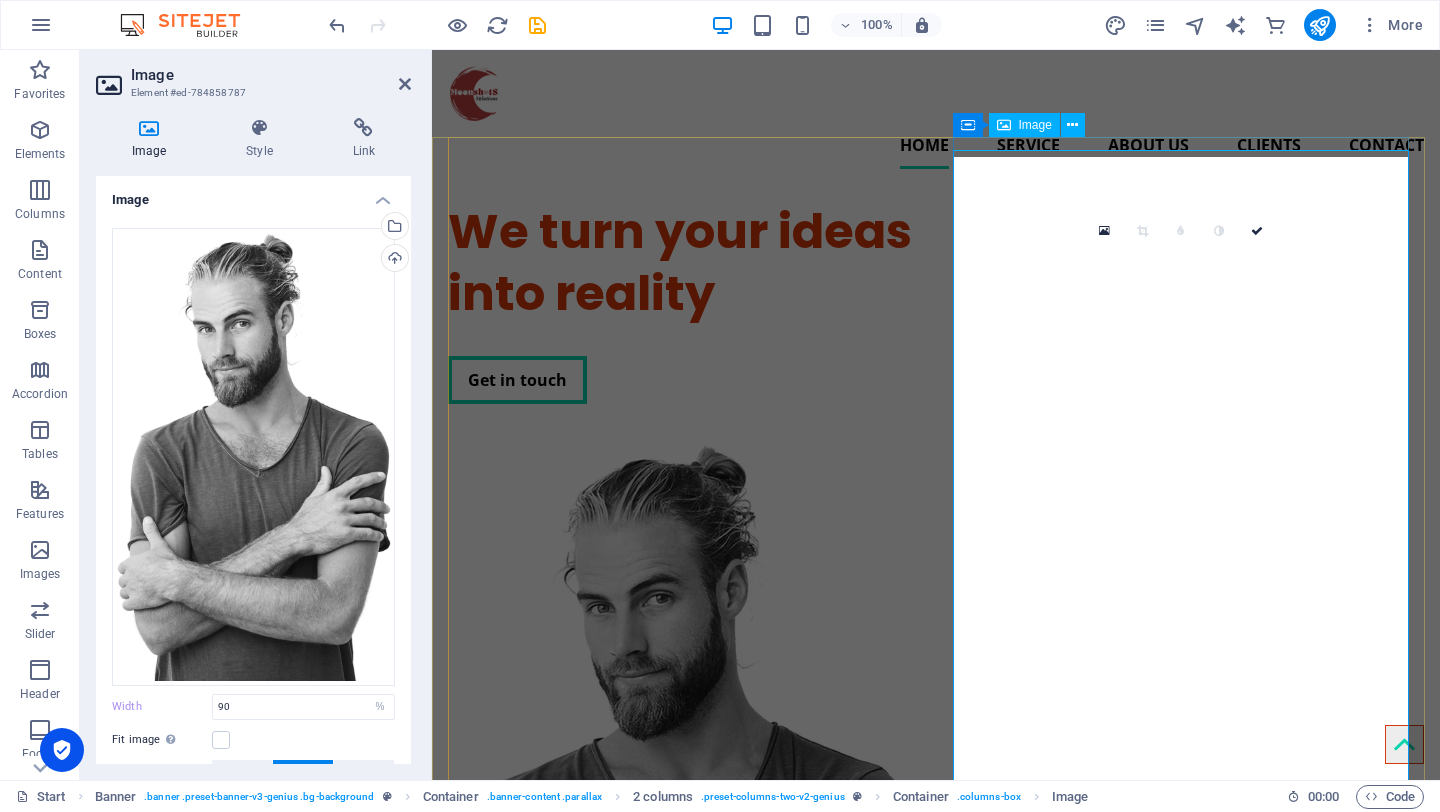 type on "463" 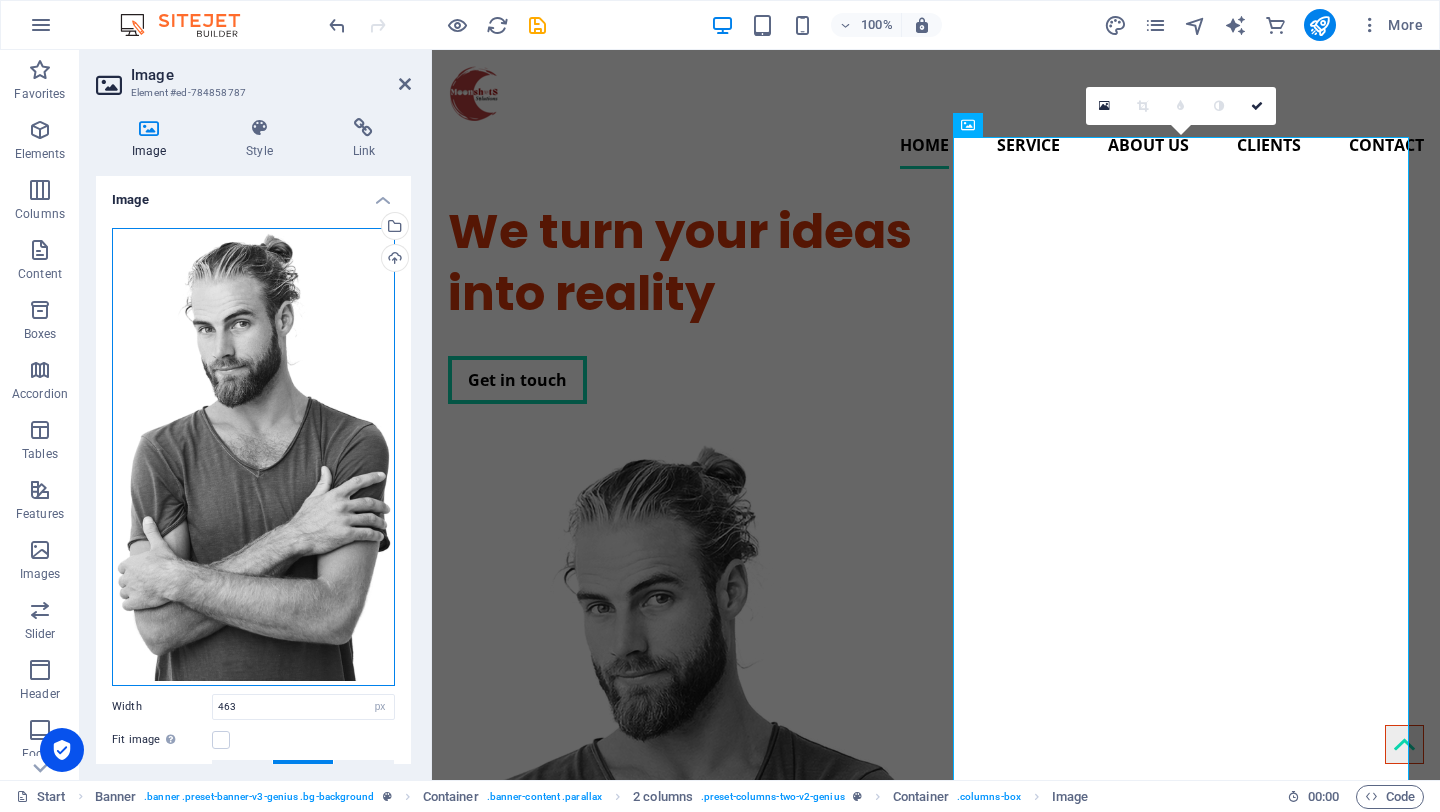 click on "Drag files here, click to choose files or select files from Files or our free stock photos & videos" at bounding box center (253, 457) 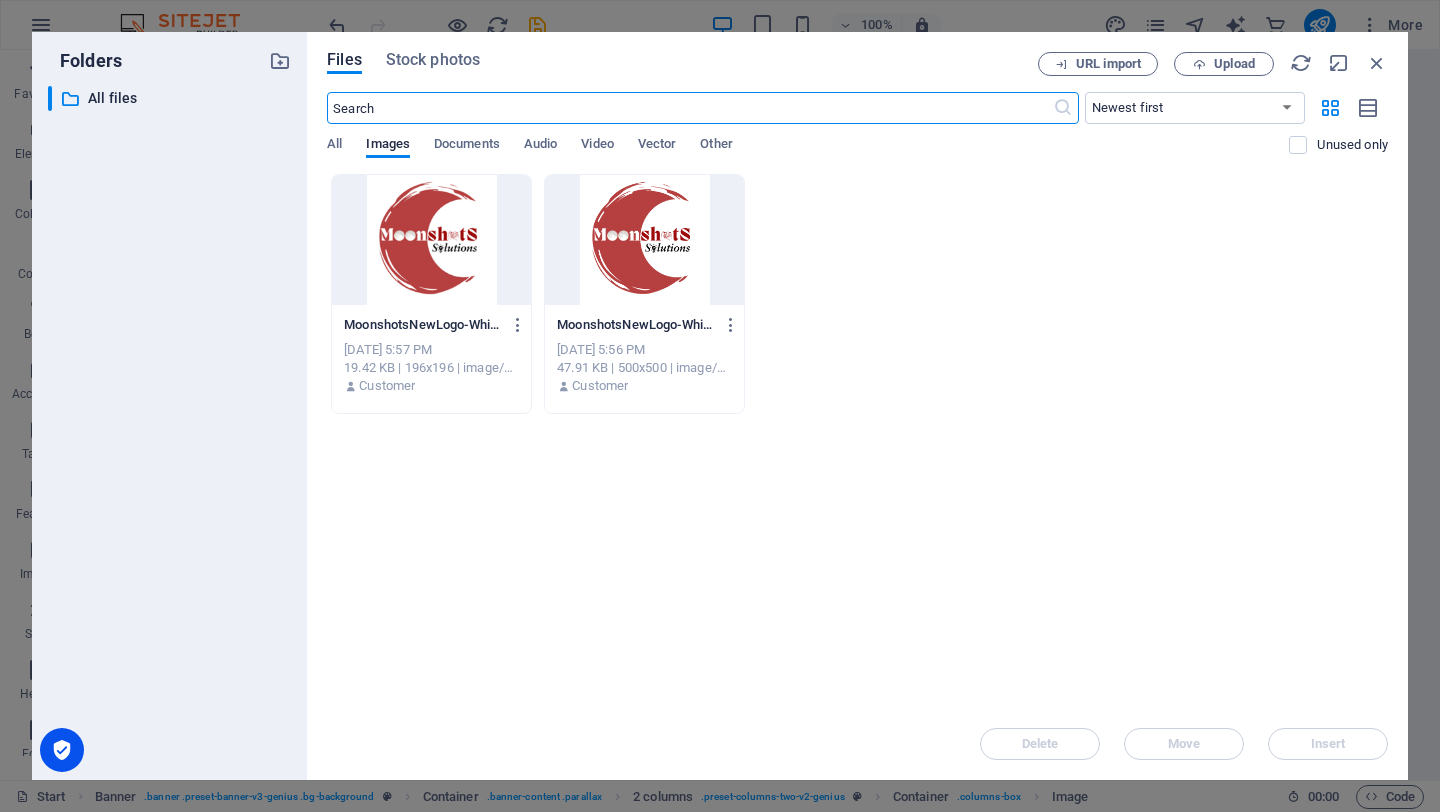 type on "90" 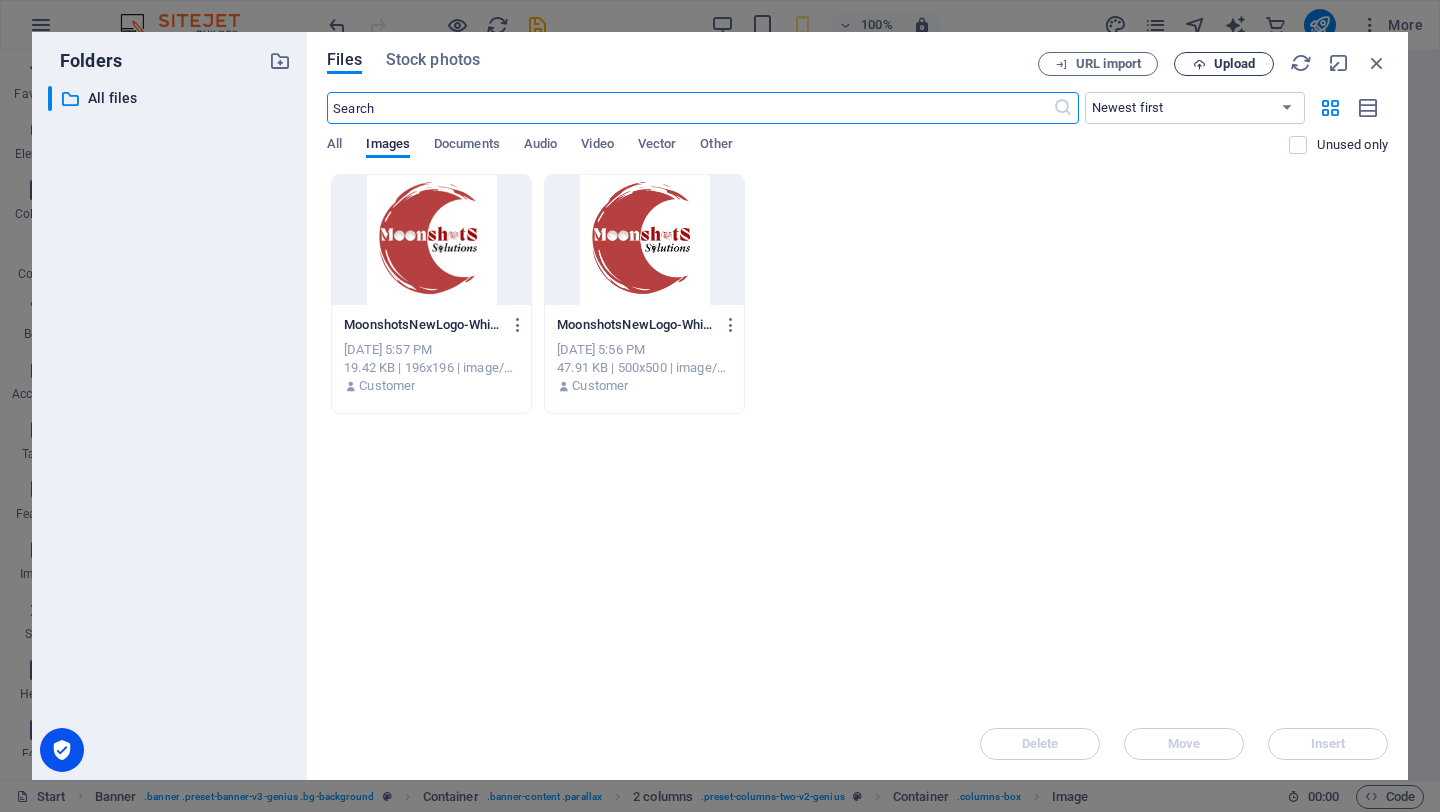click on "Upload" at bounding box center [1234, 64] 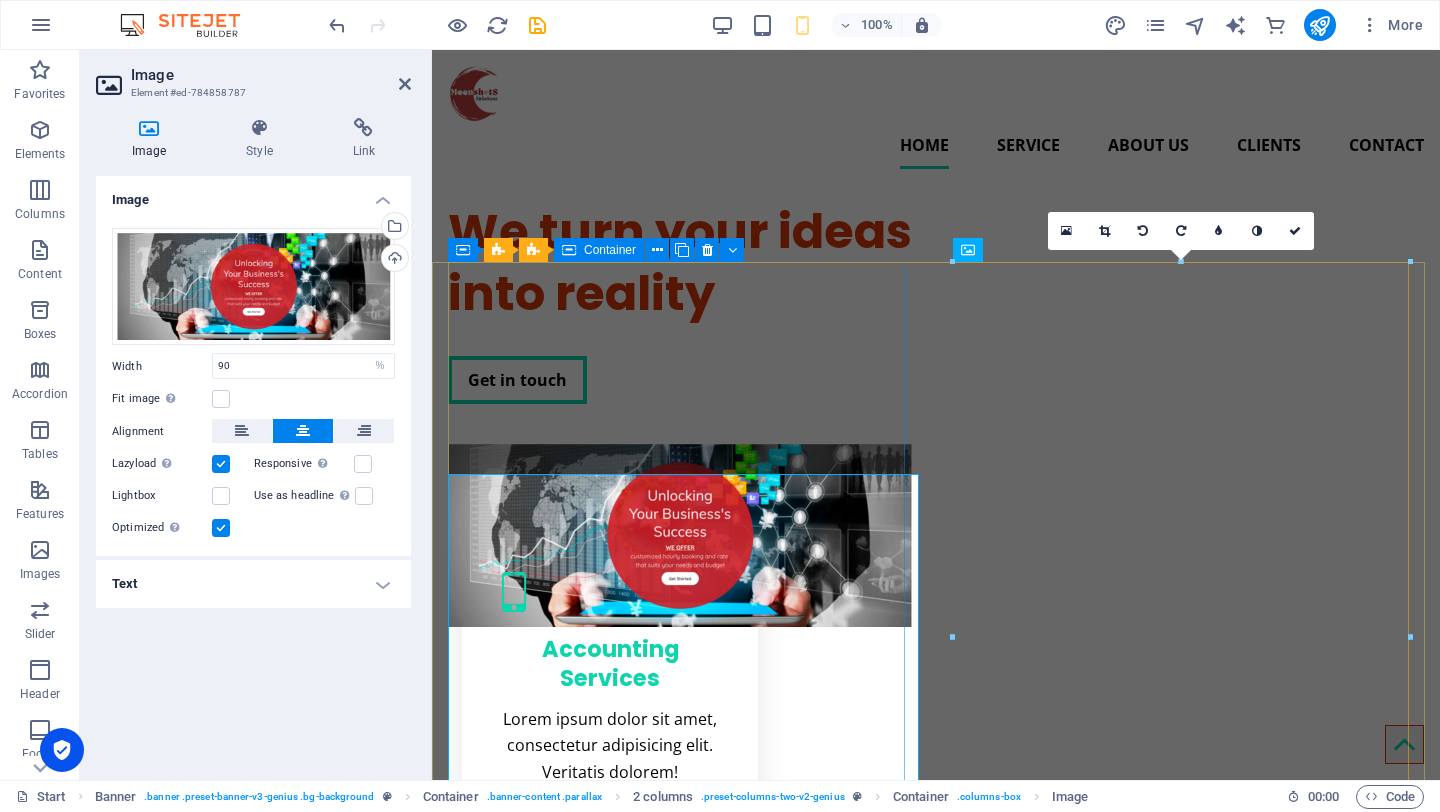 type on "463" 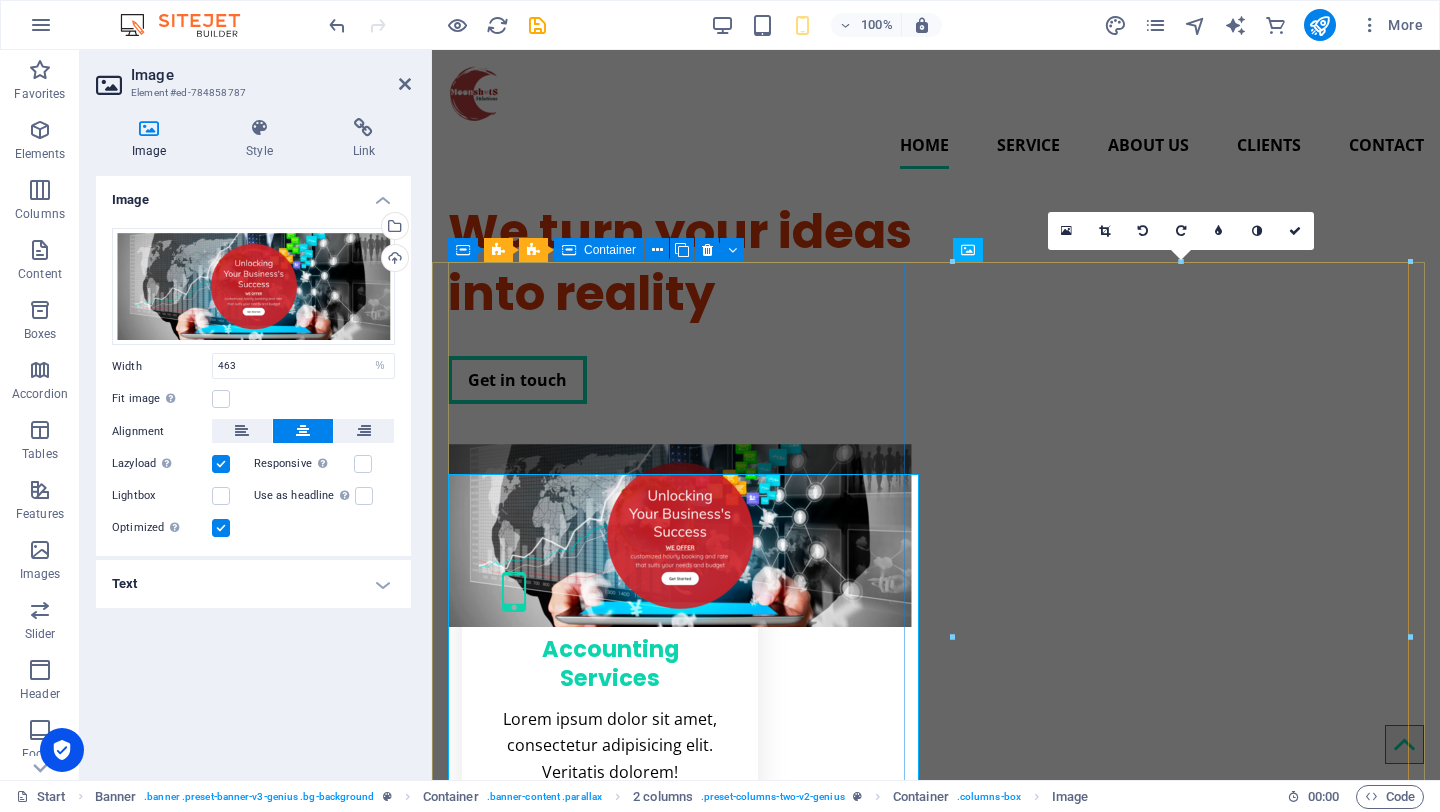 select on "px" 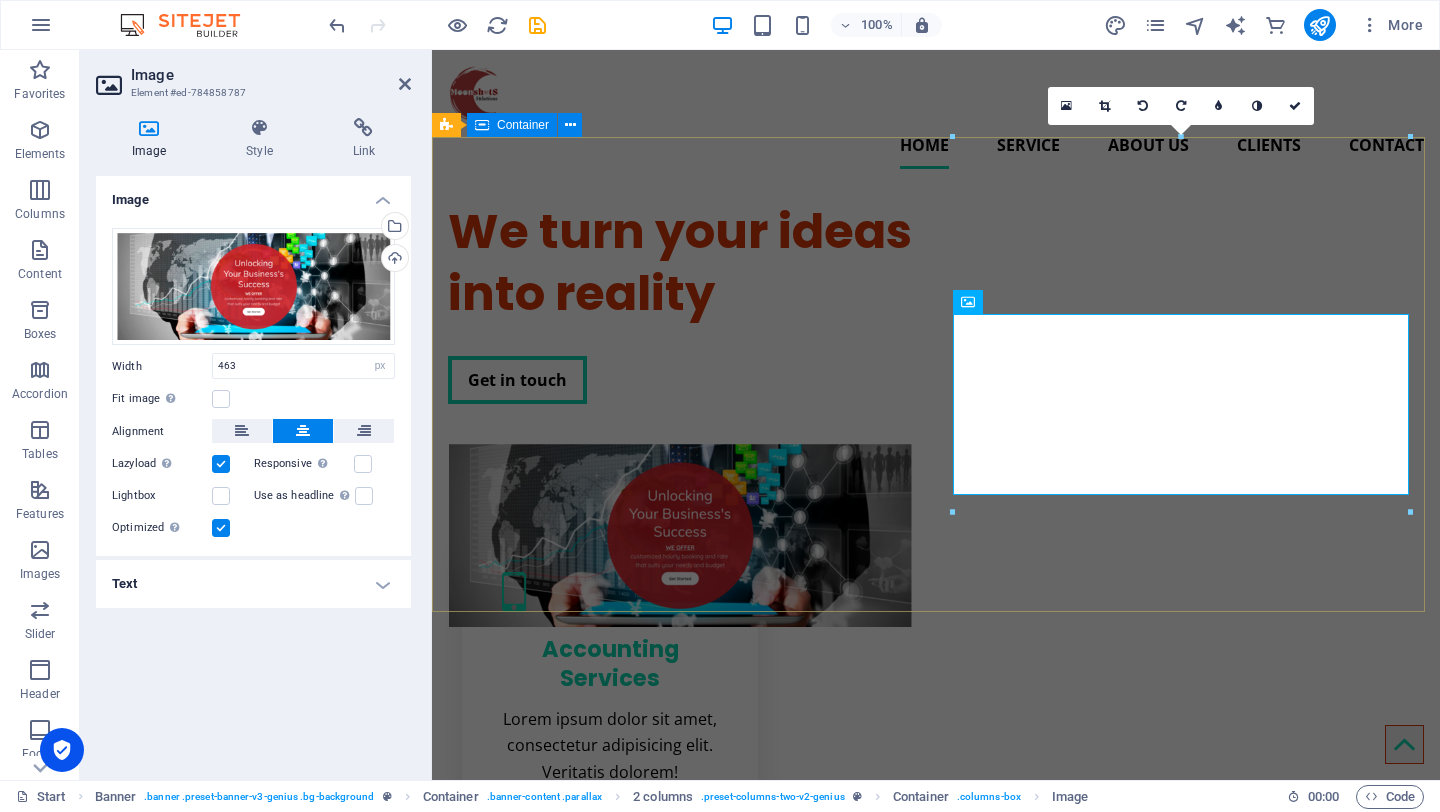 click on "We turn your ideas into reality  Get in touch" at bounding box center (936, 406) 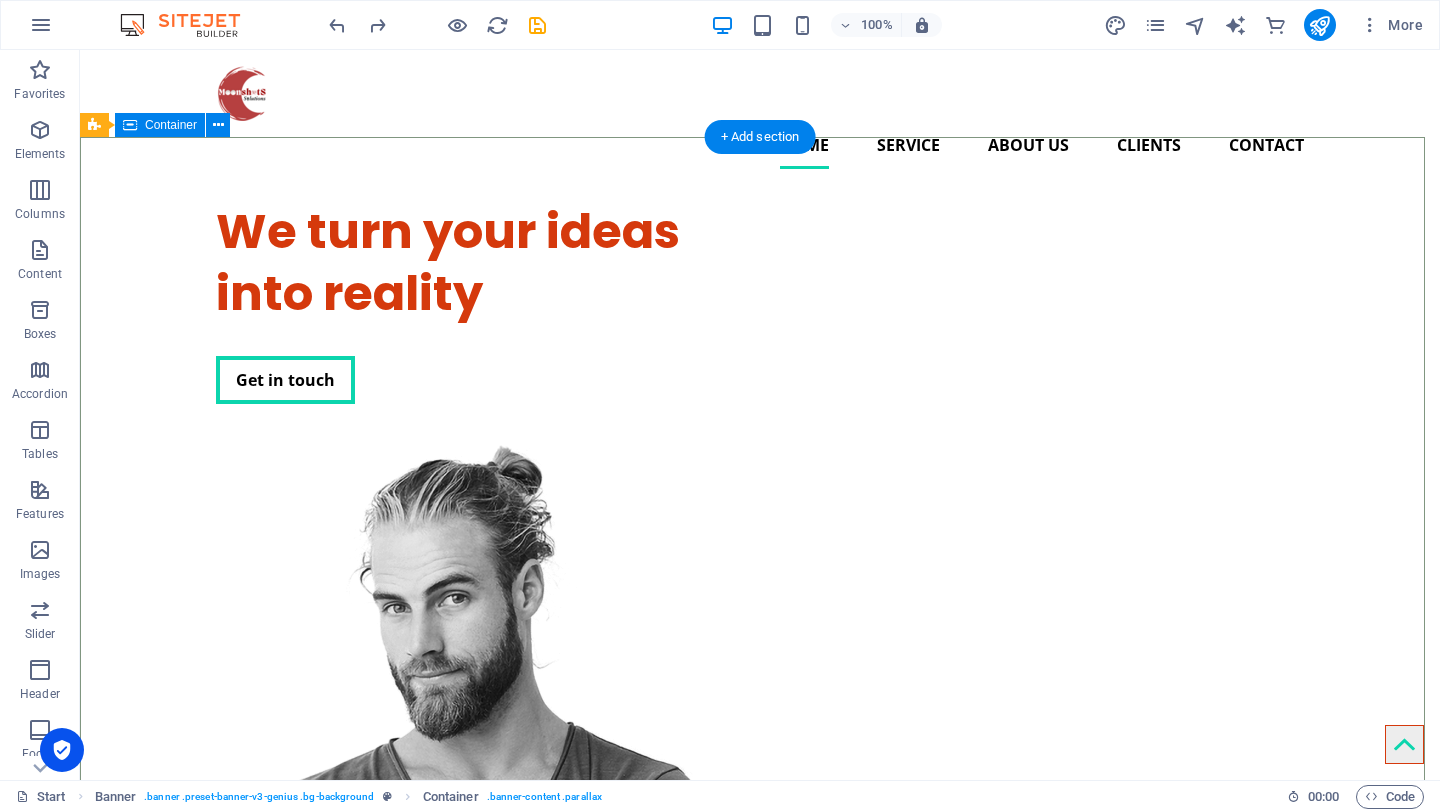click on "We turn your ideas into reality  Get in touch" at bounding box center [760, 695] 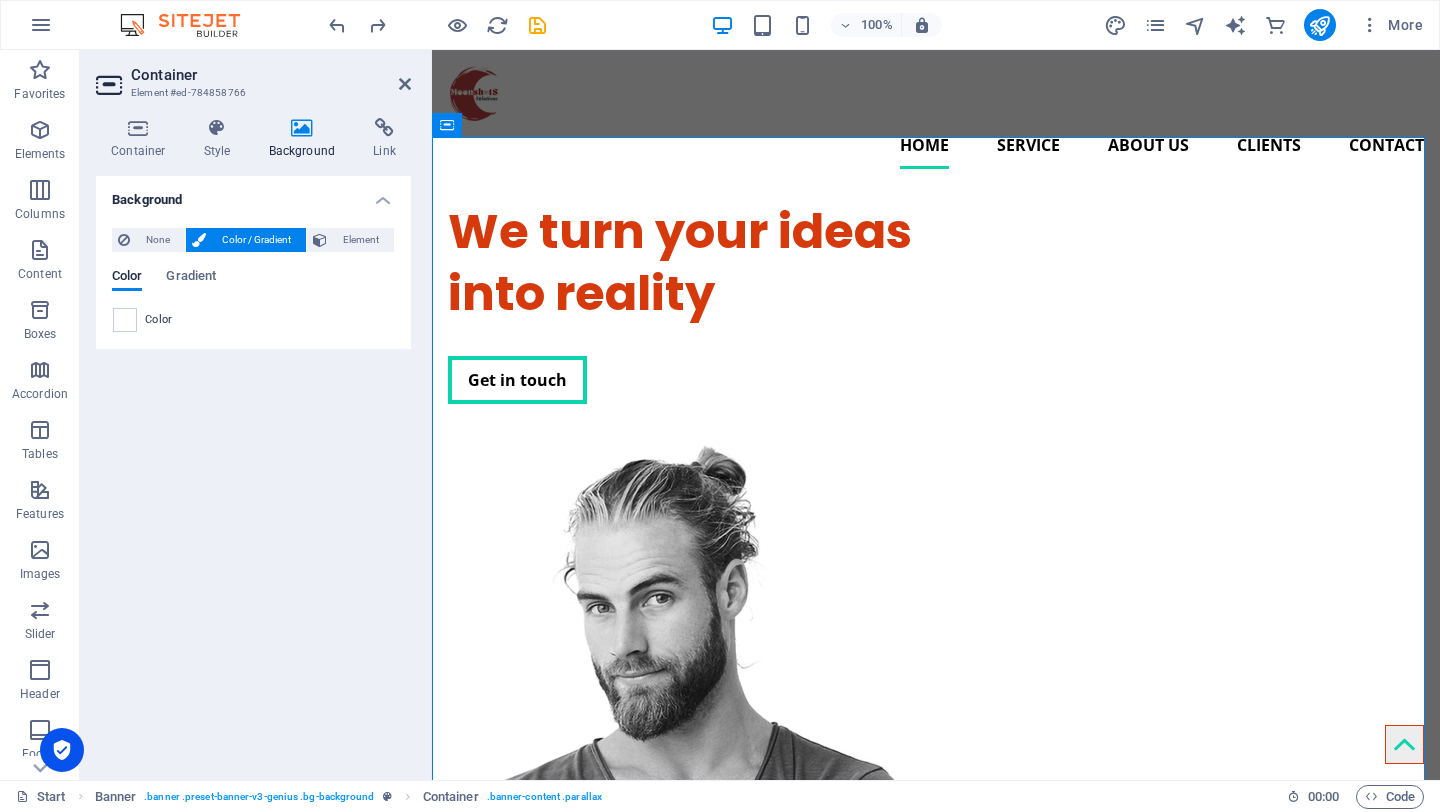 click at bounding box center (302, 128) 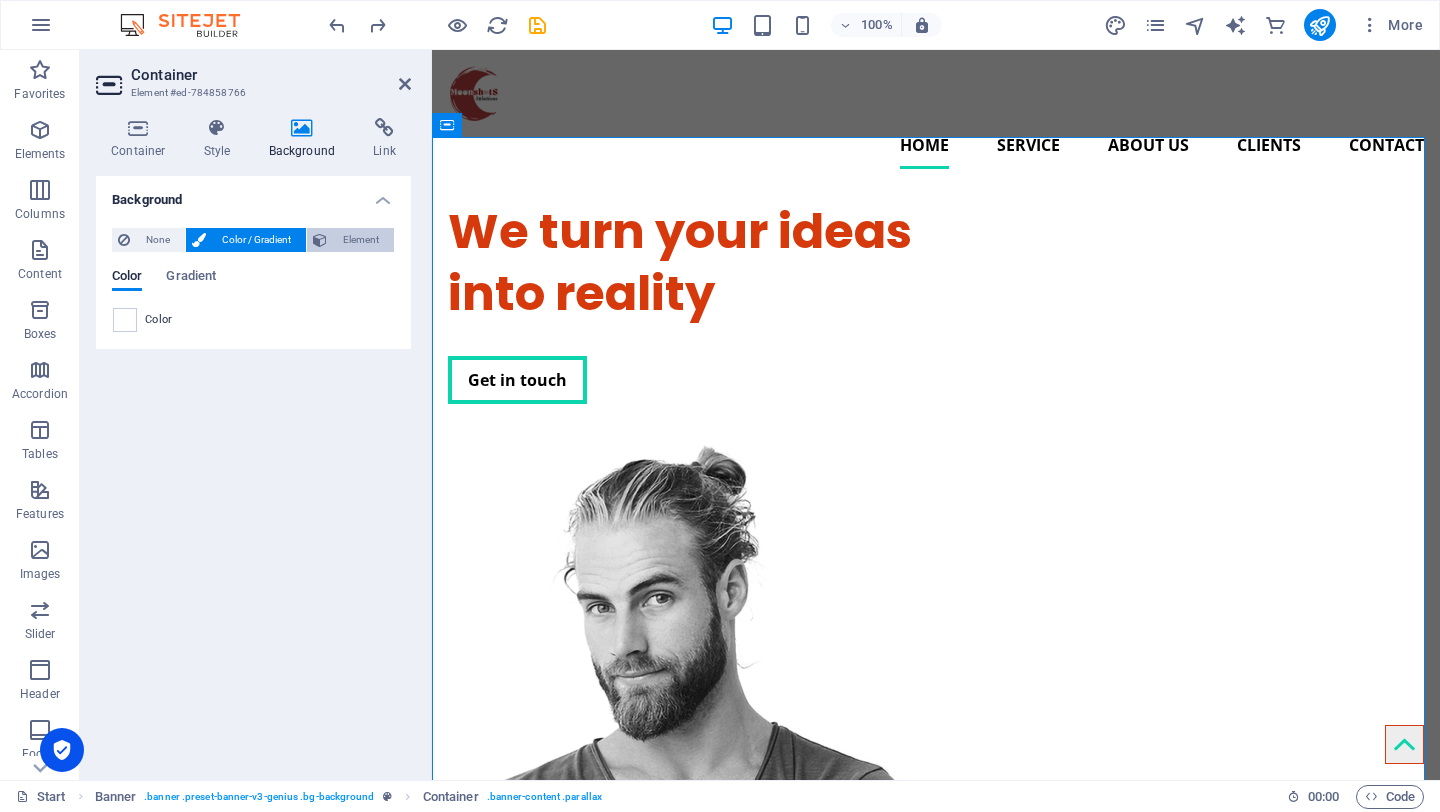 click on "Element" at bounding box center (360, 240) 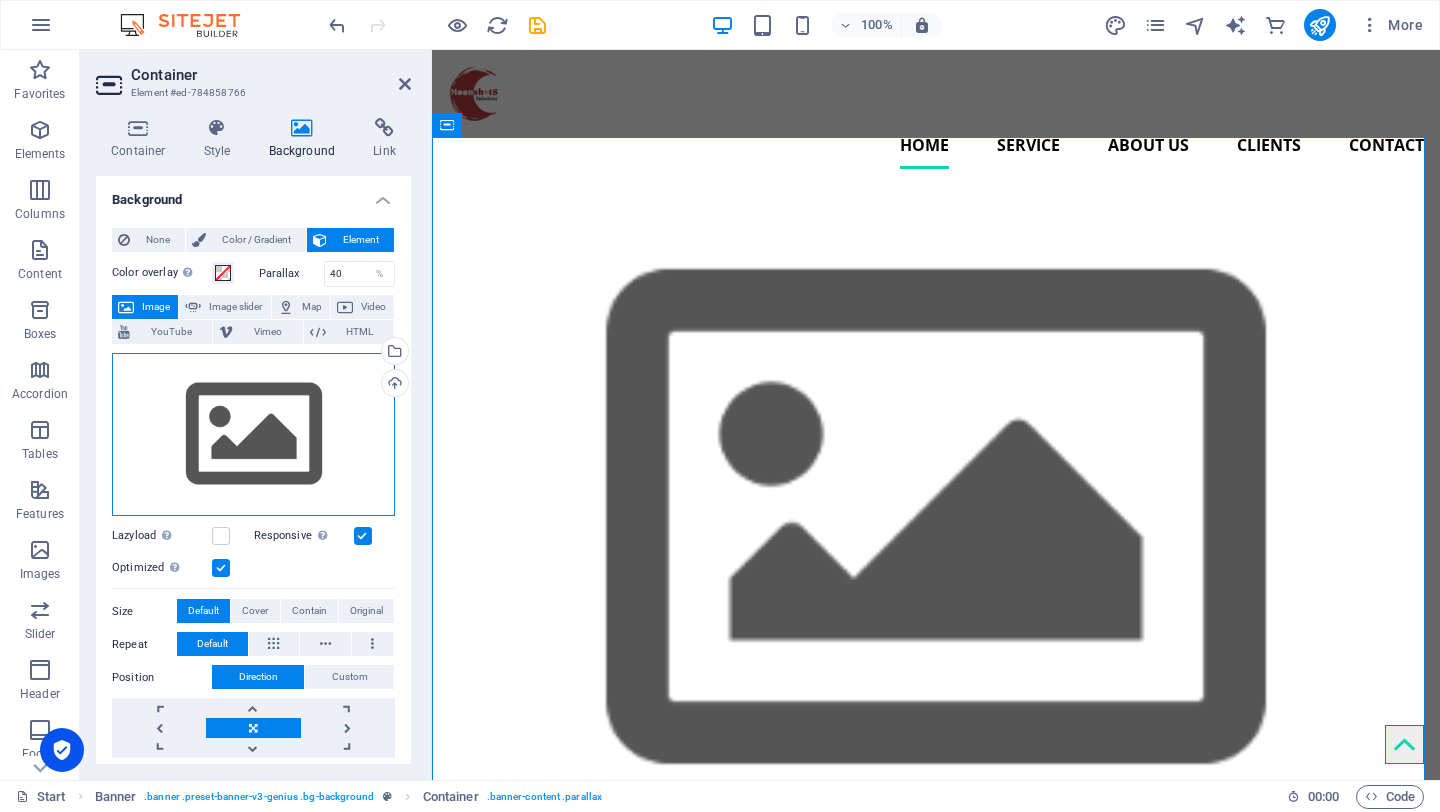 click on "Drag files here, click to choose files or select files from Files or our free stock photos & videos" at bounding box center (253, 435) 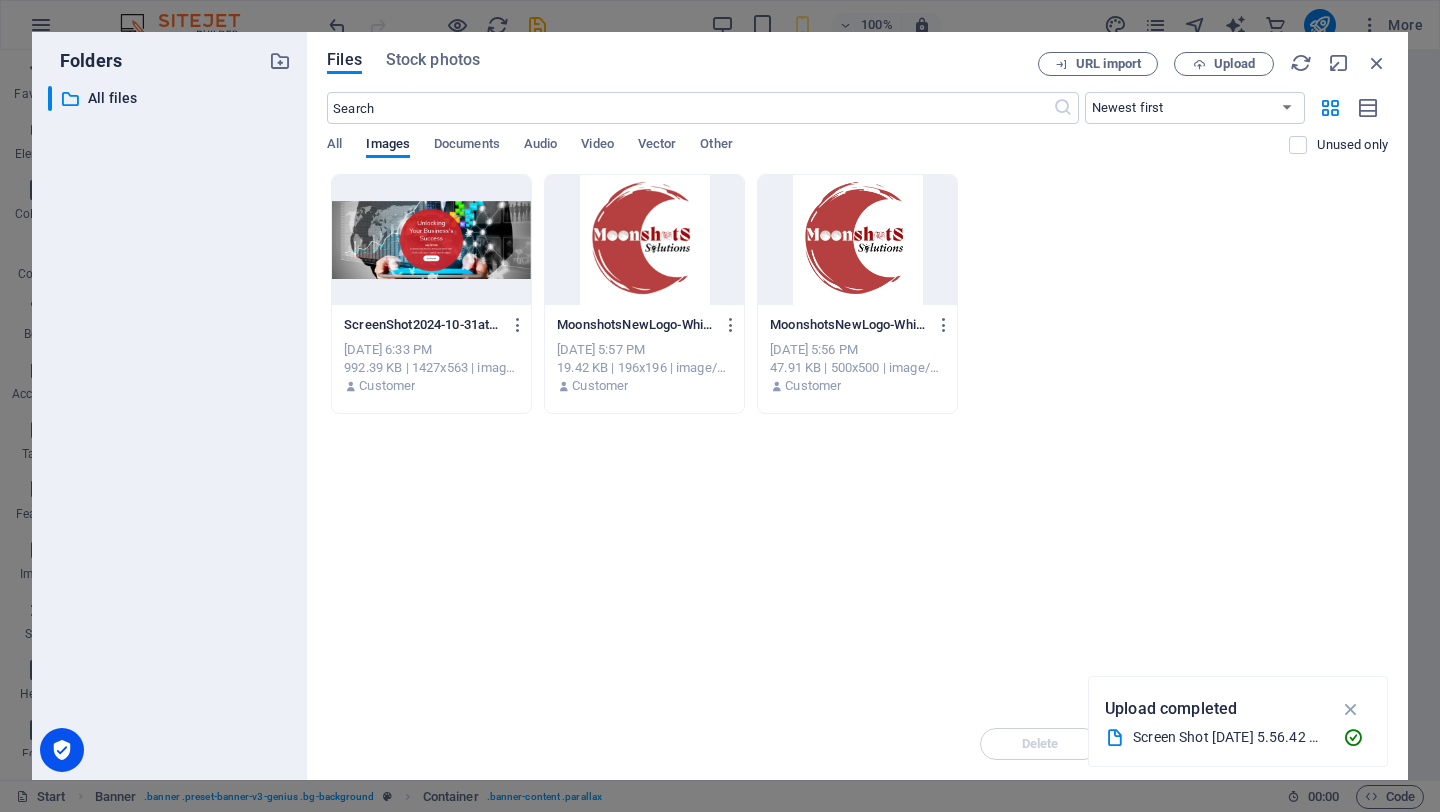 click at bounding box center [431, 240] 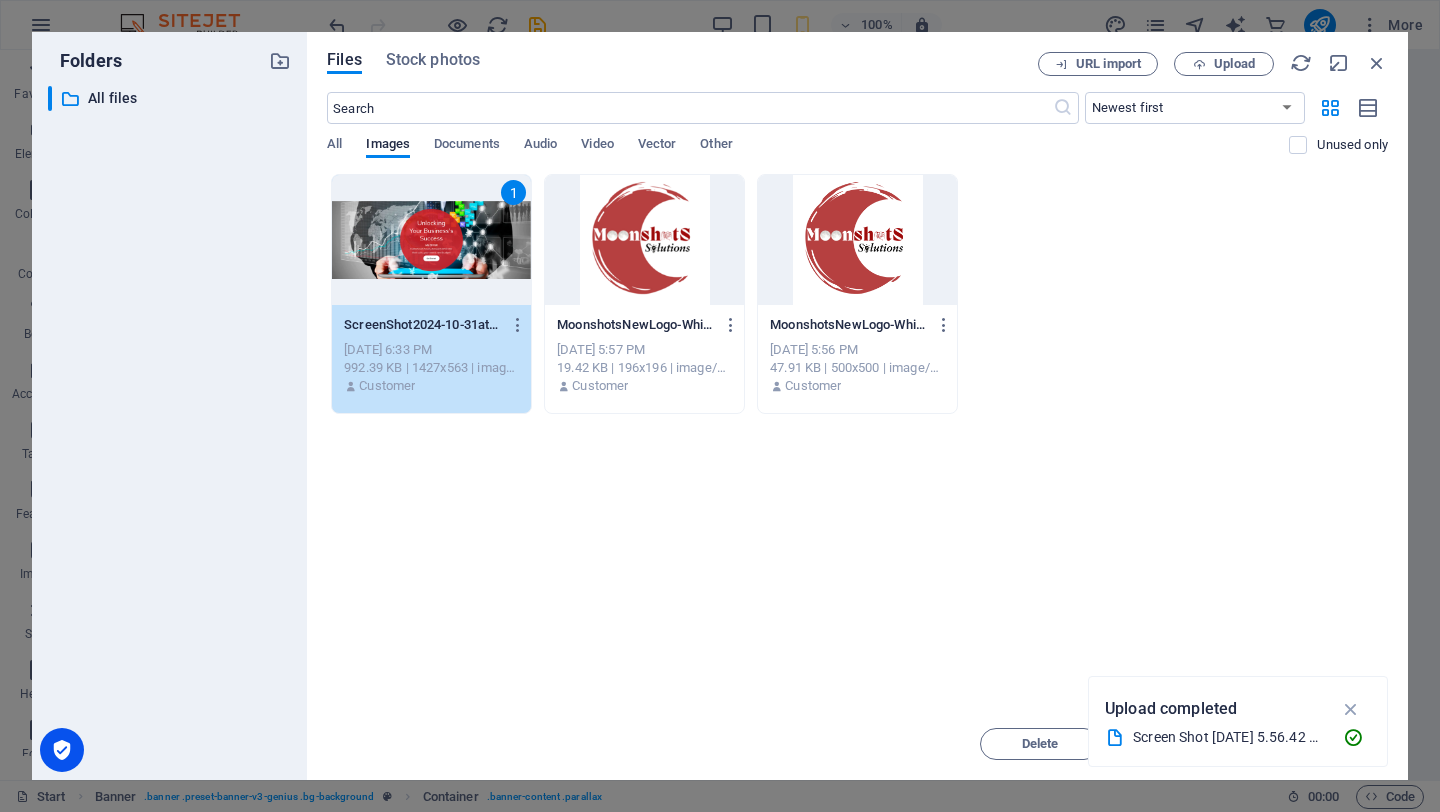 click on "1" at bounding box center (431, 240) 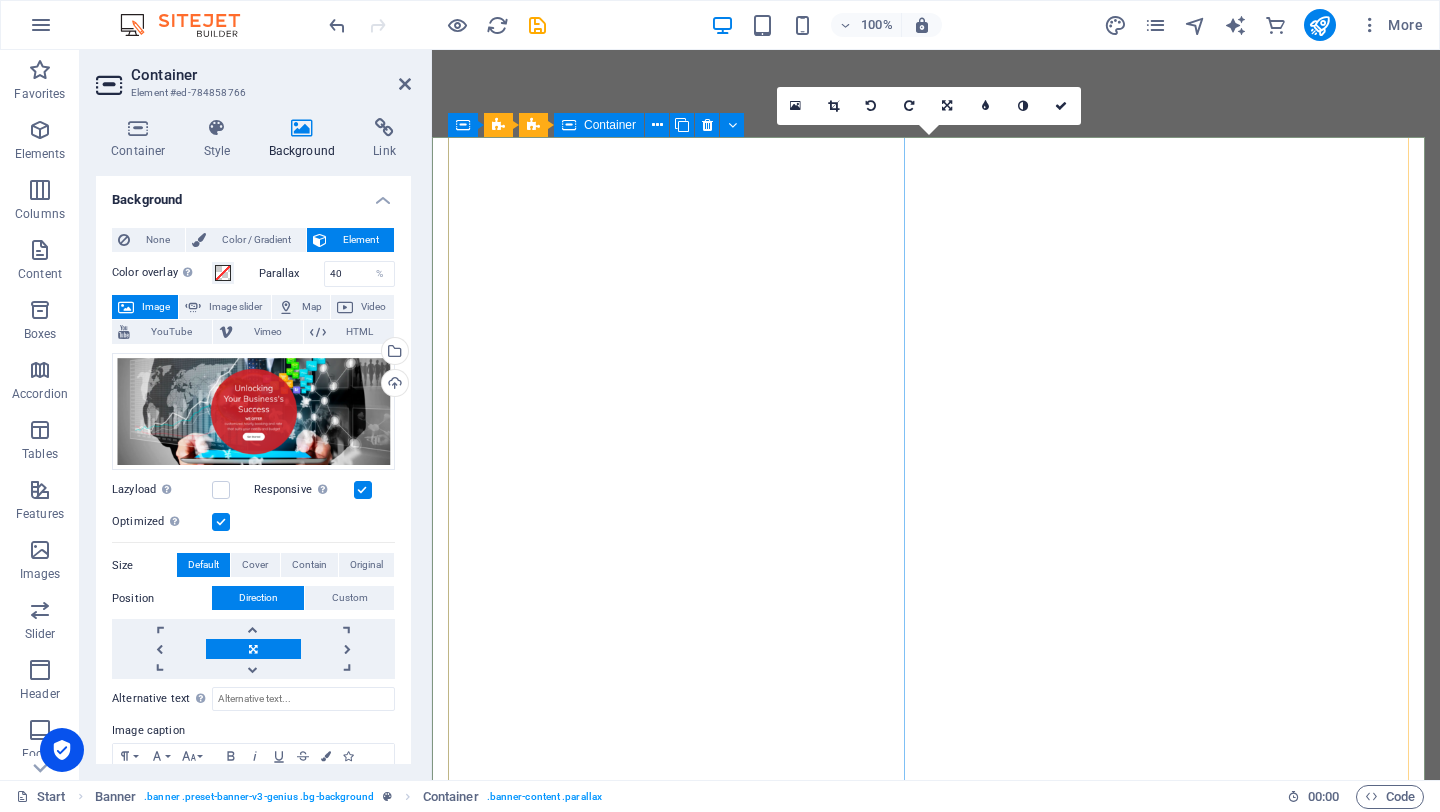 scroll, scrollTop: 0, scrollLeft: 0, axis: both 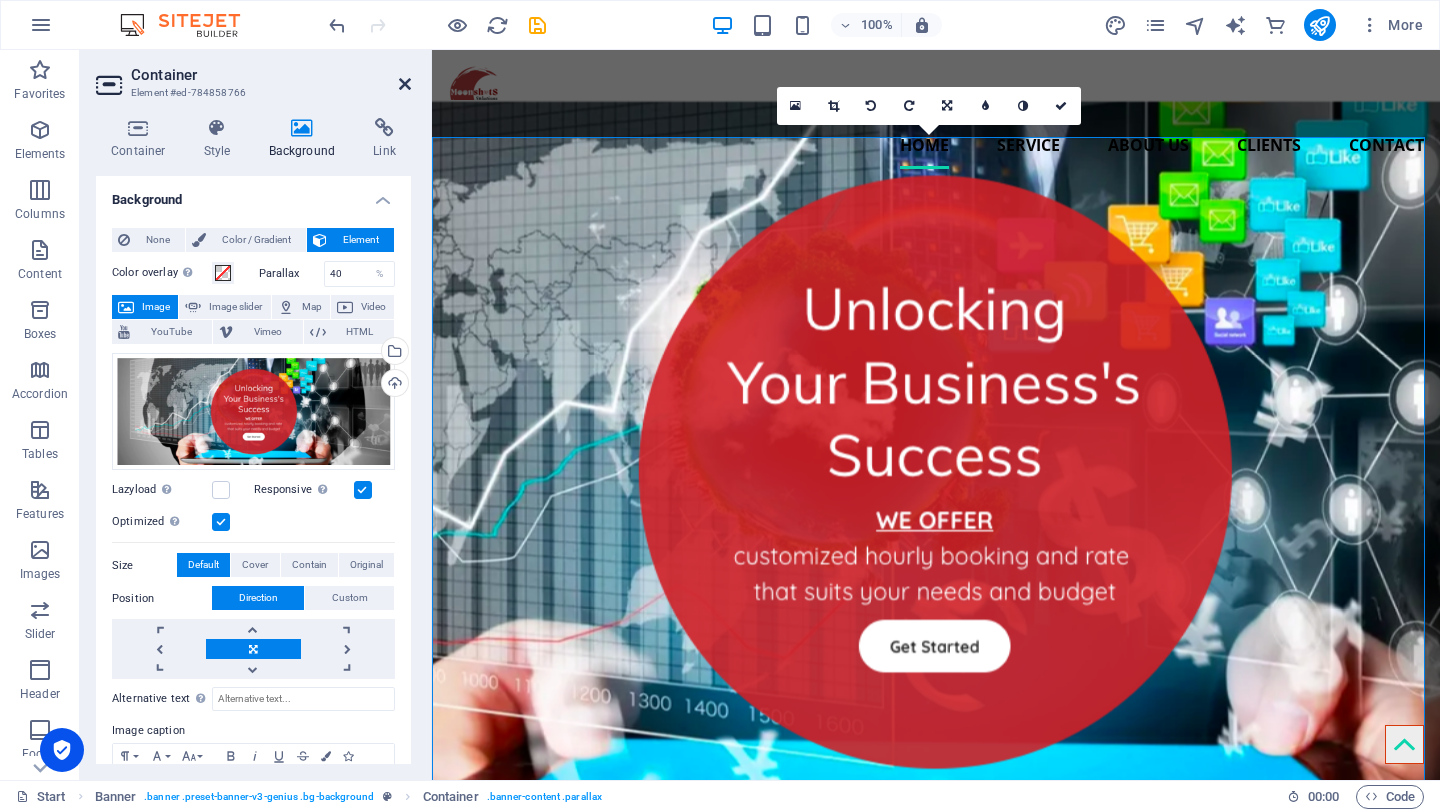 click at bounding box center [405, 84] 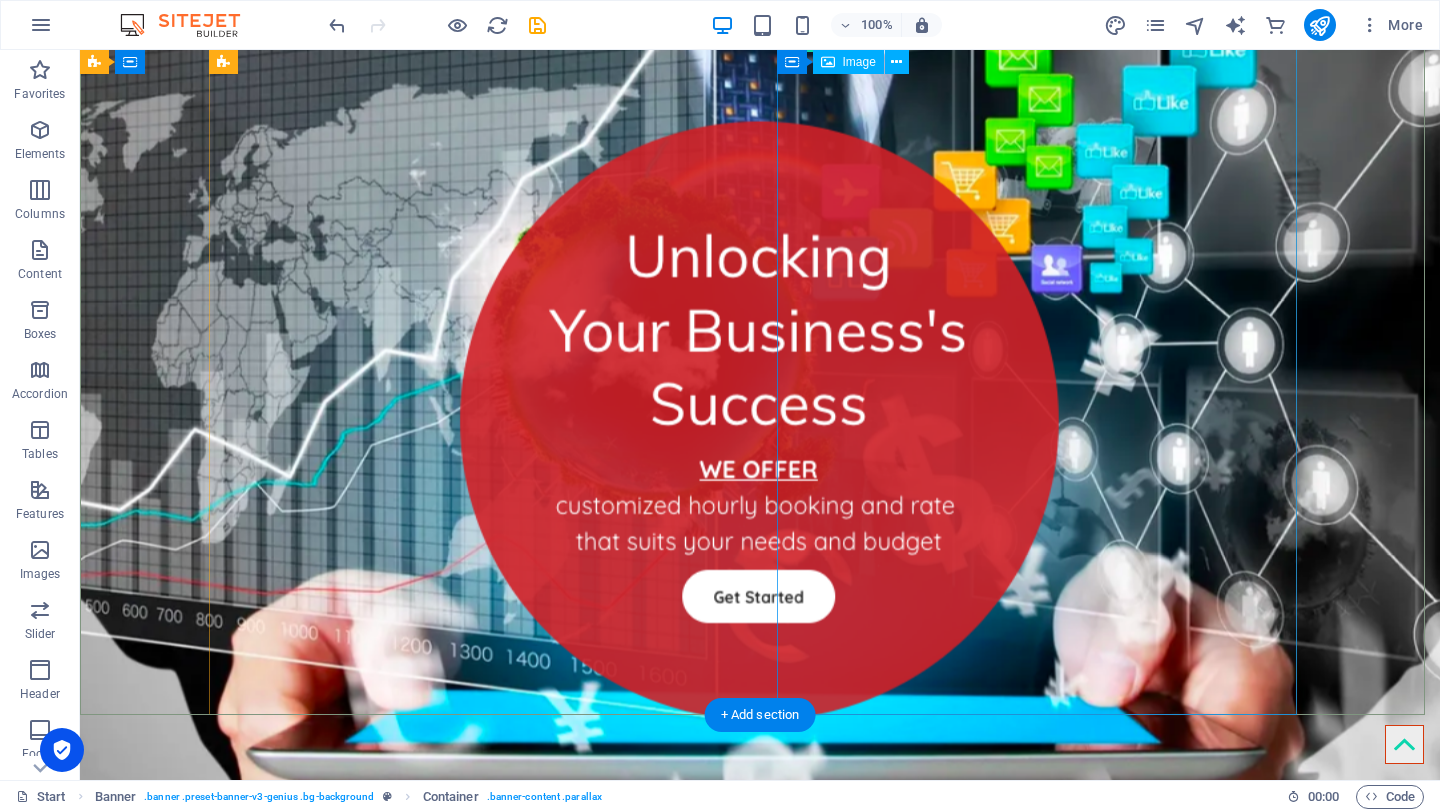 scroll, scrollTop: 0, scrollLeft: 0, axis: both 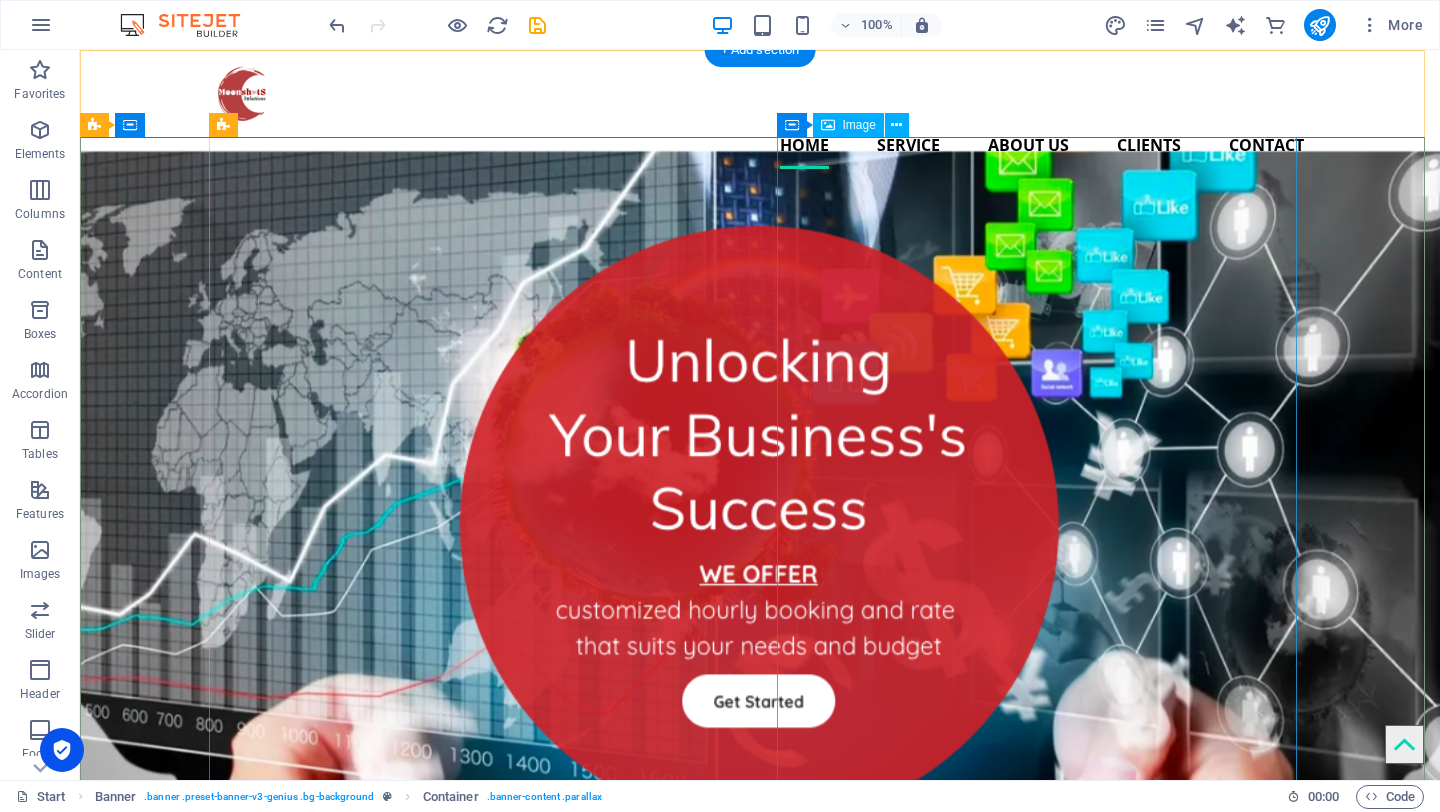 click at bounding box center [476, 1573] 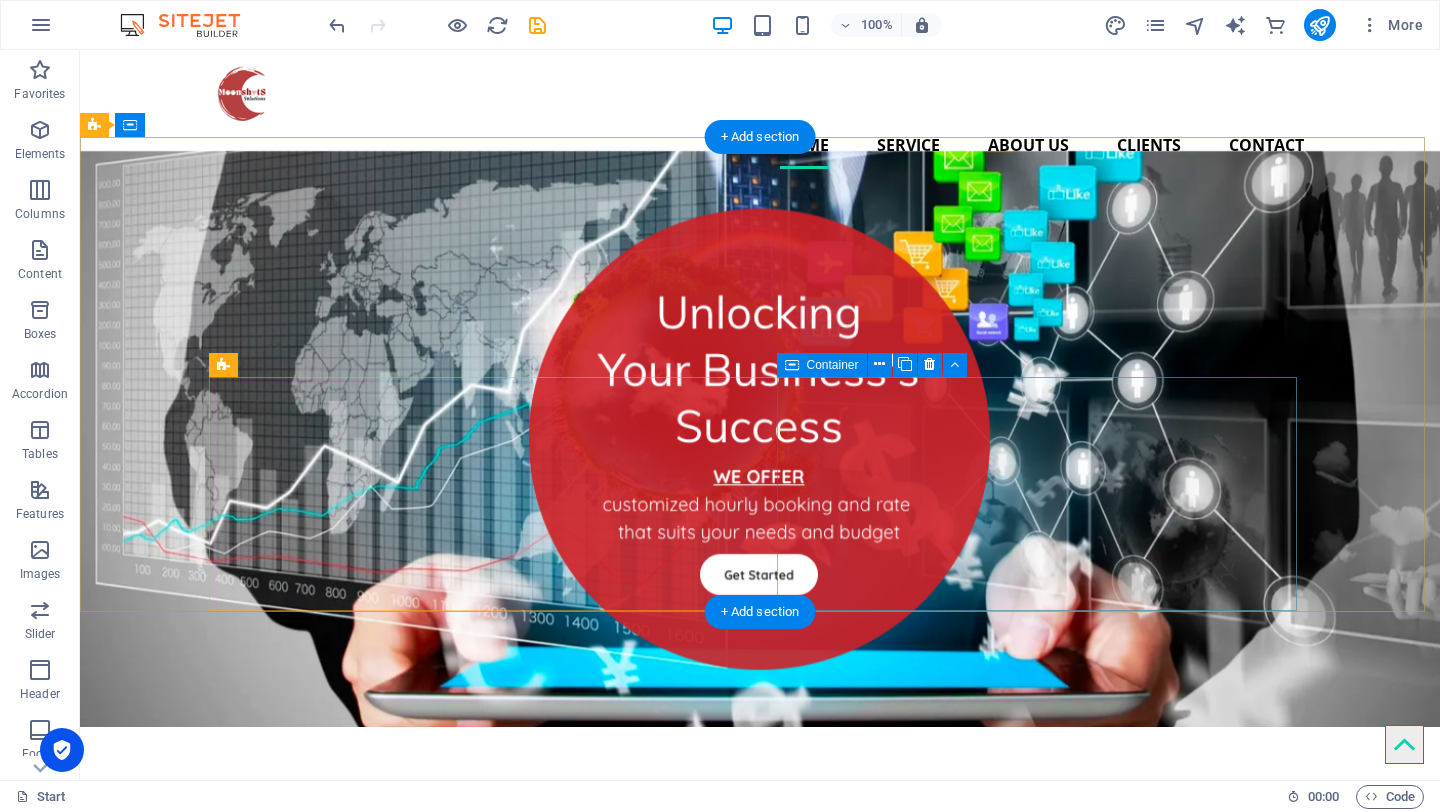 click on "Drop content here or  Add elements  Paste clipboard" at bounding box center [476, 1092] 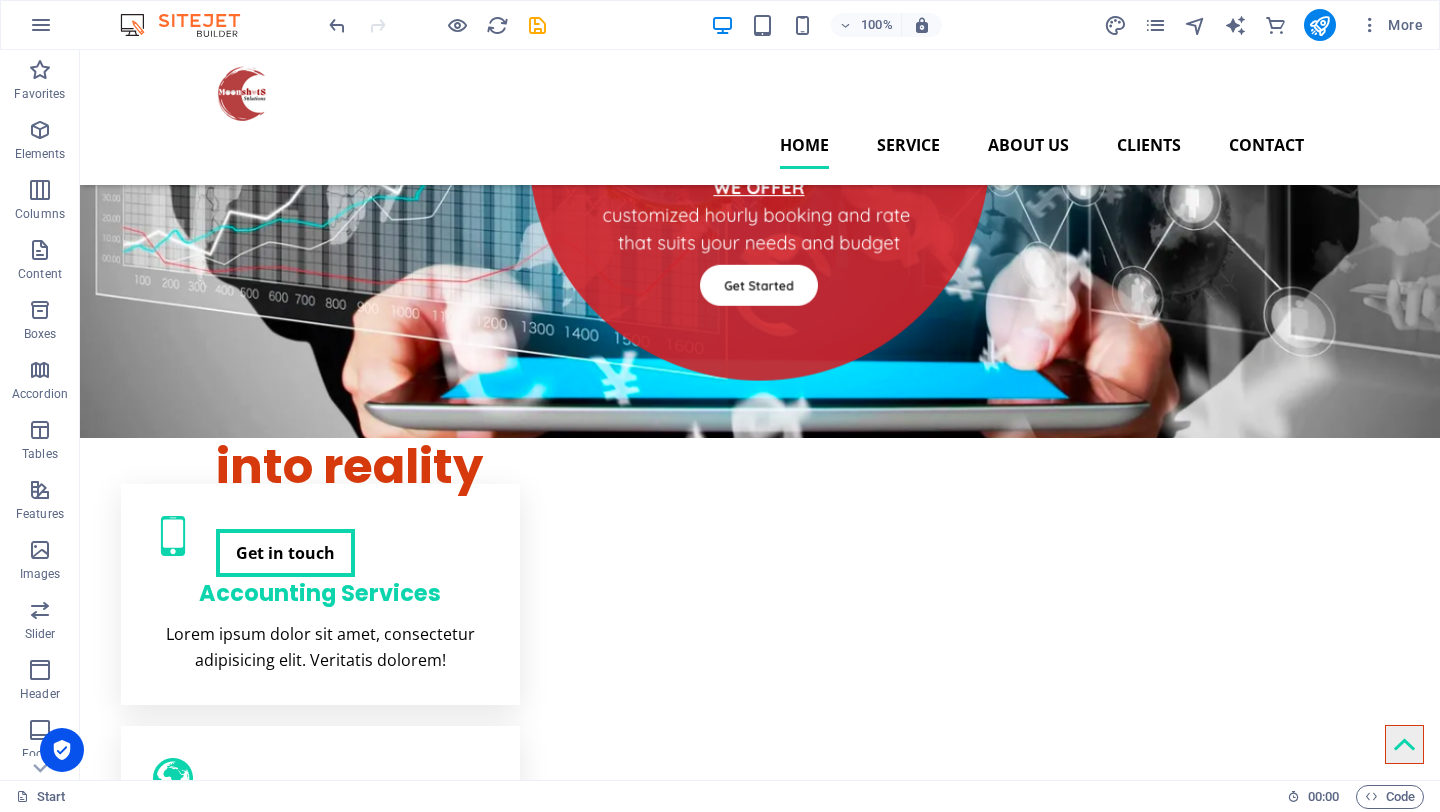 scroll, scrollTop: 0, scrollLeft: 0, axis: both 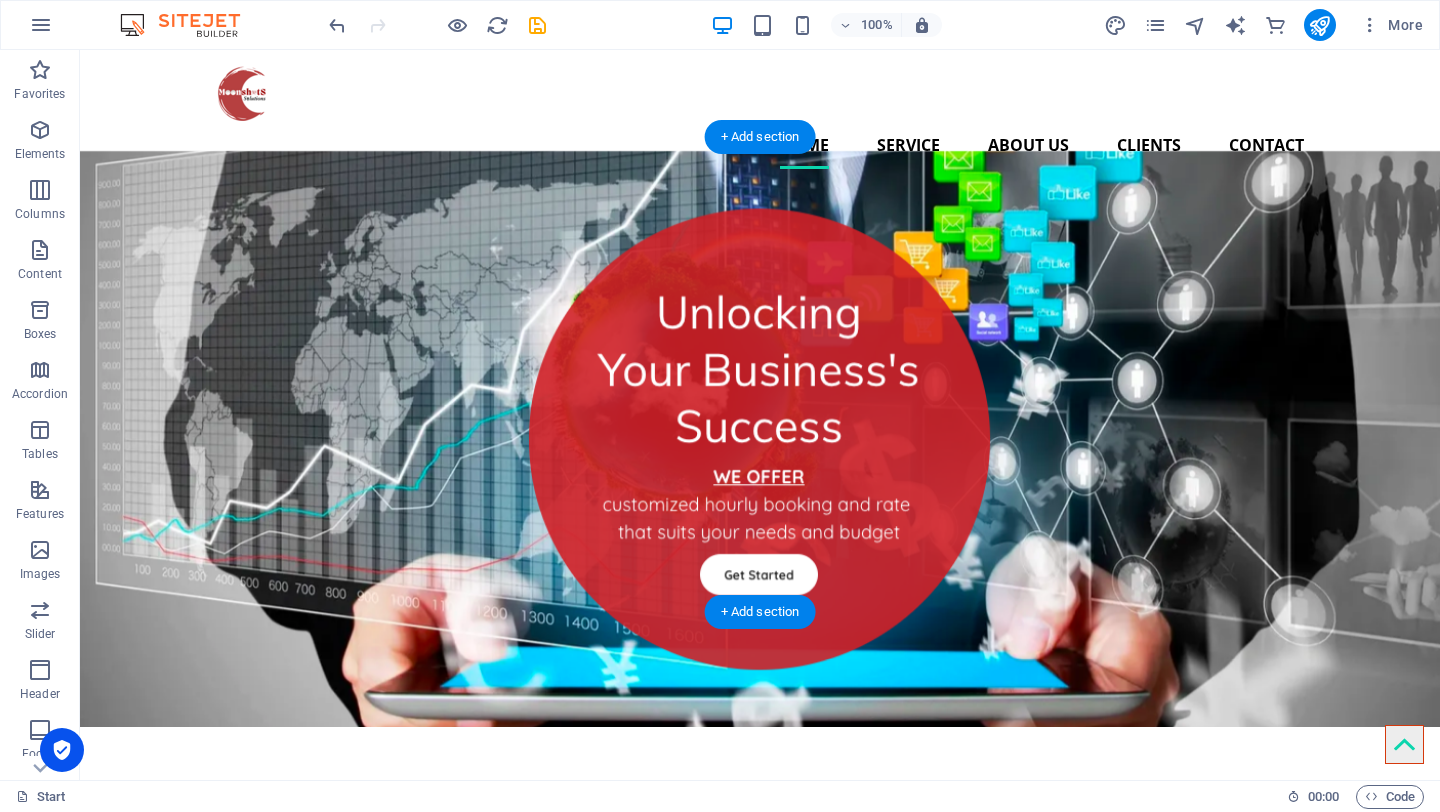 click at bounding box center [760, 438] 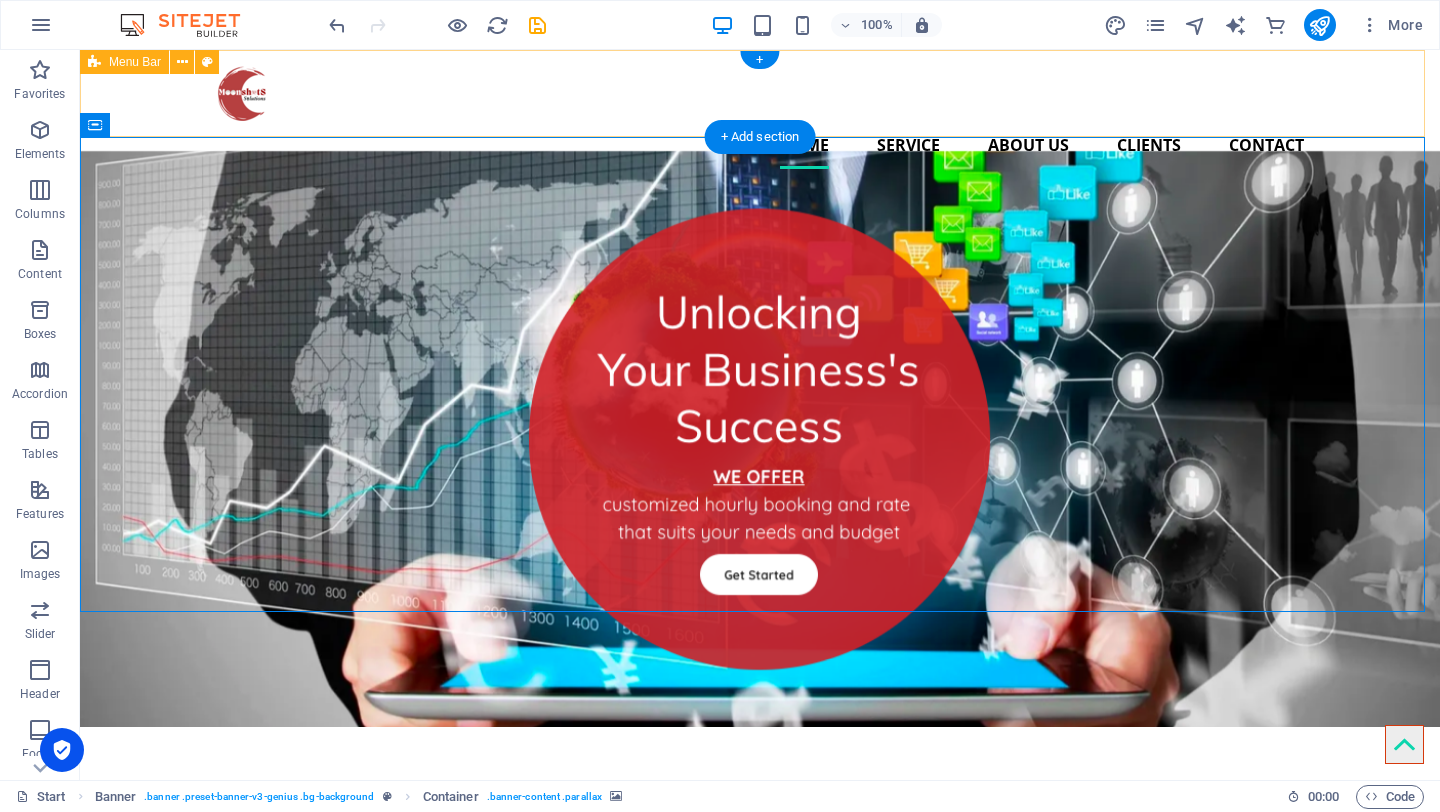 click on "Home Service About us Clients Contact" at bounding box center [760, 117] 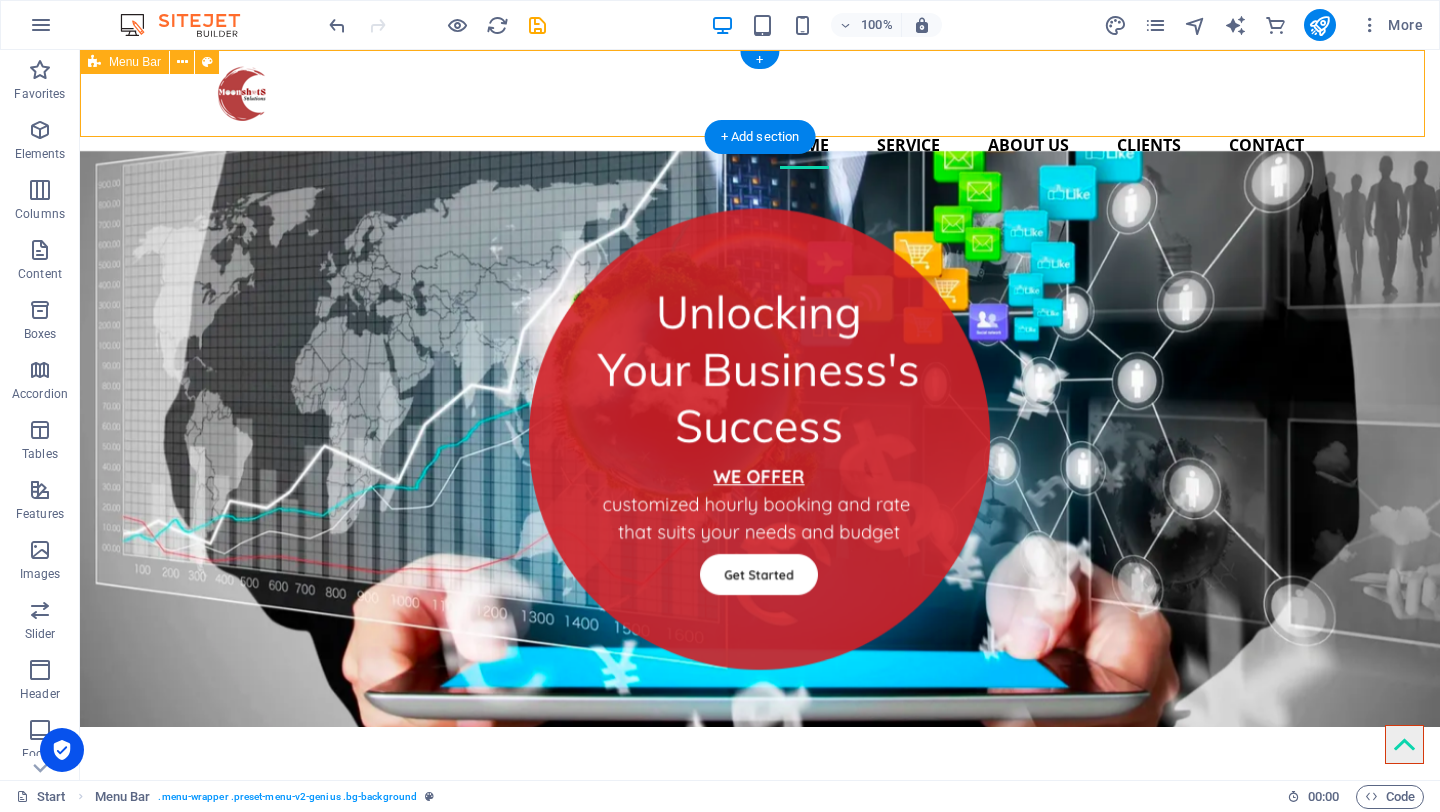 click on "Home Service About us Clients Contact" at bounding box center (760, 117) 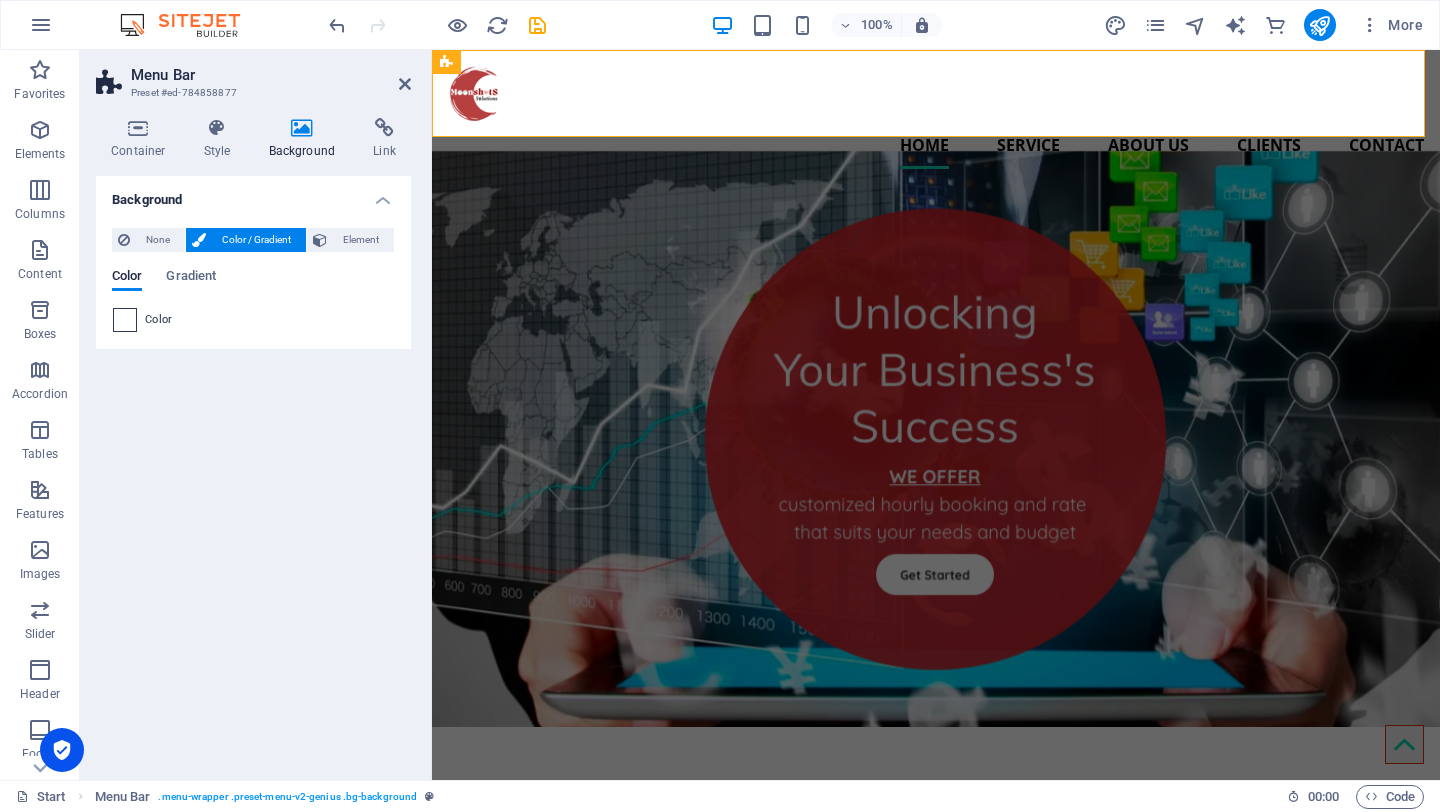 click at bounding box center [125, 320] 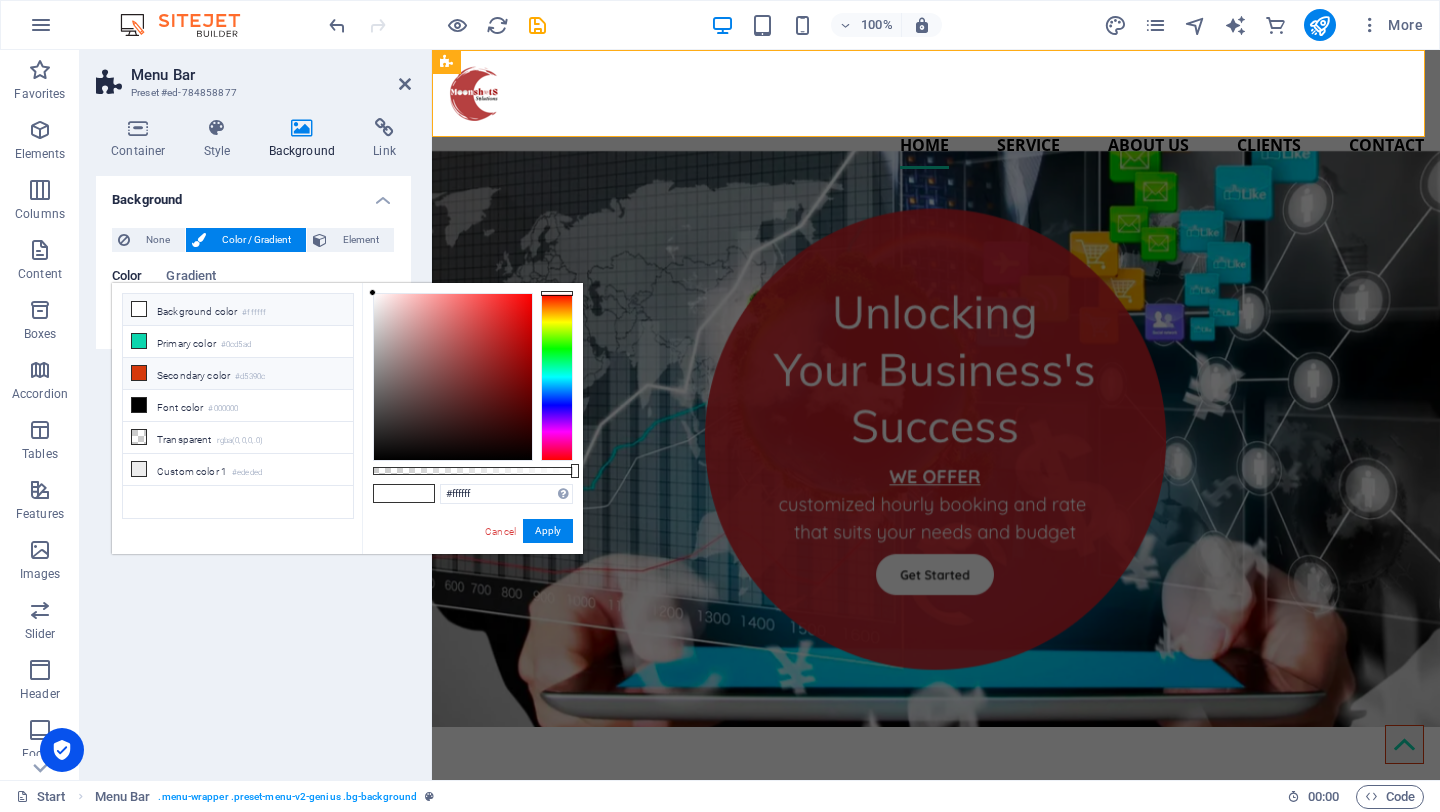click at bounding box center (139, 373) 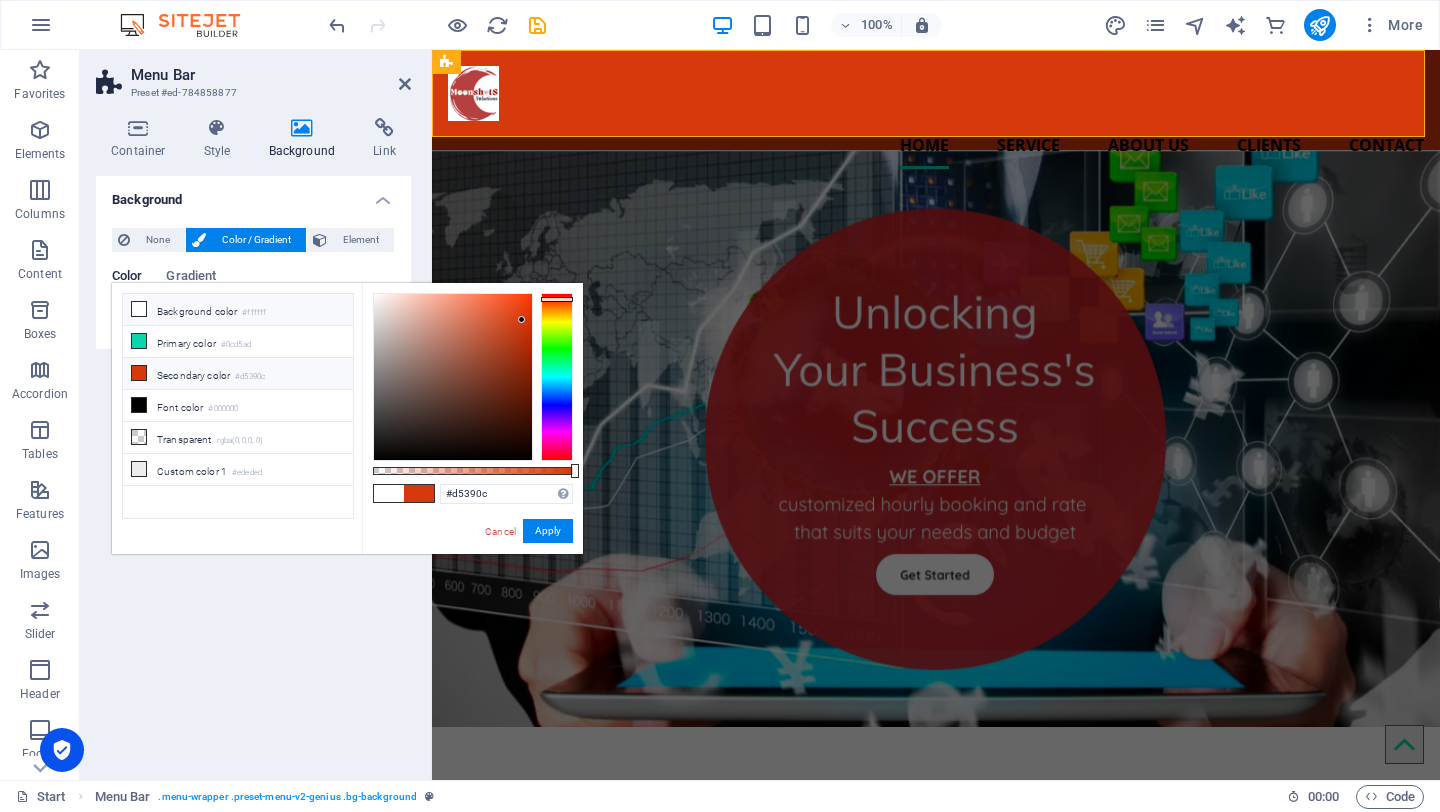 click at bounding box center [139, 309] 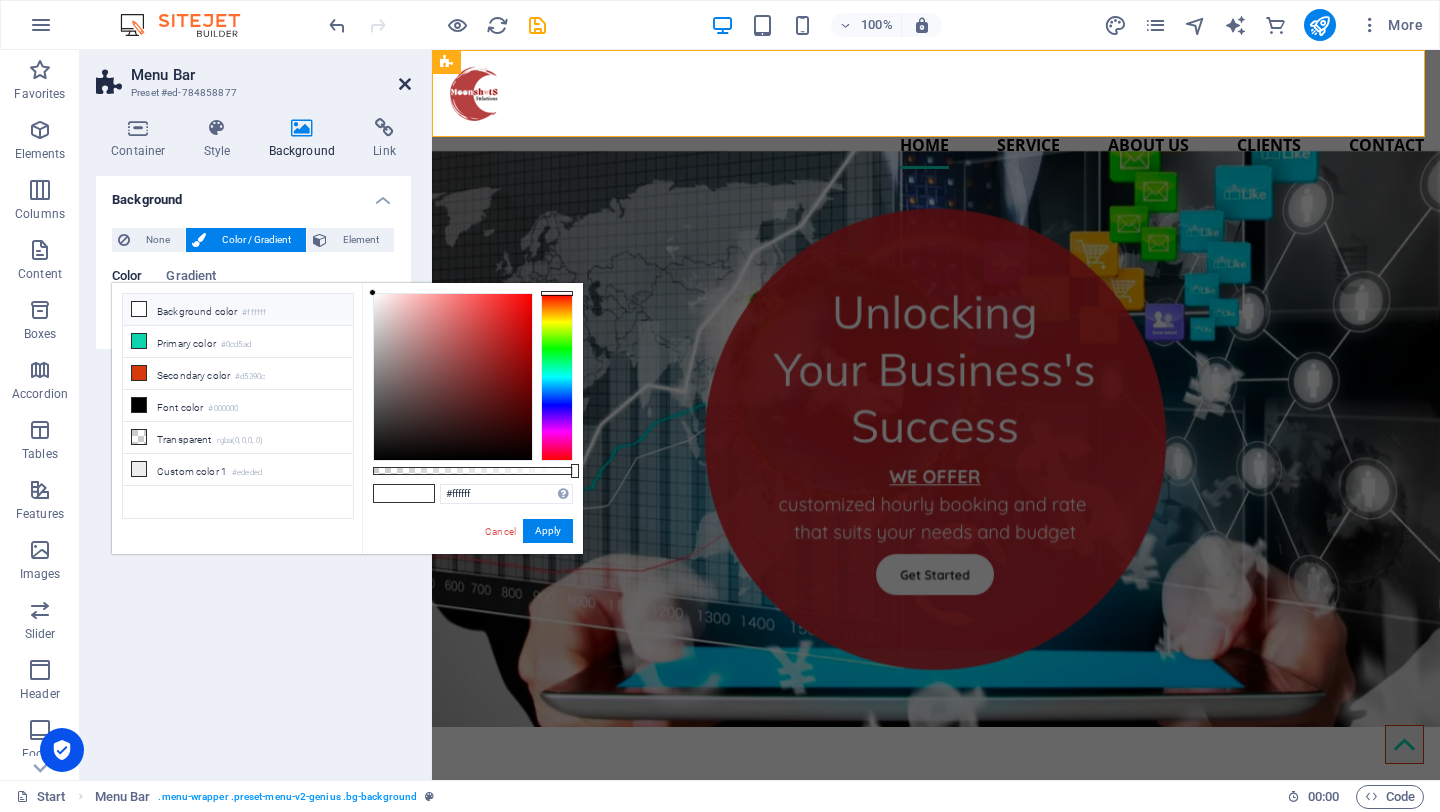 drag, startPoint x: 406, startPoint y: 81, endPoint x: 408, endPoint y: 138, distance: 57.035076 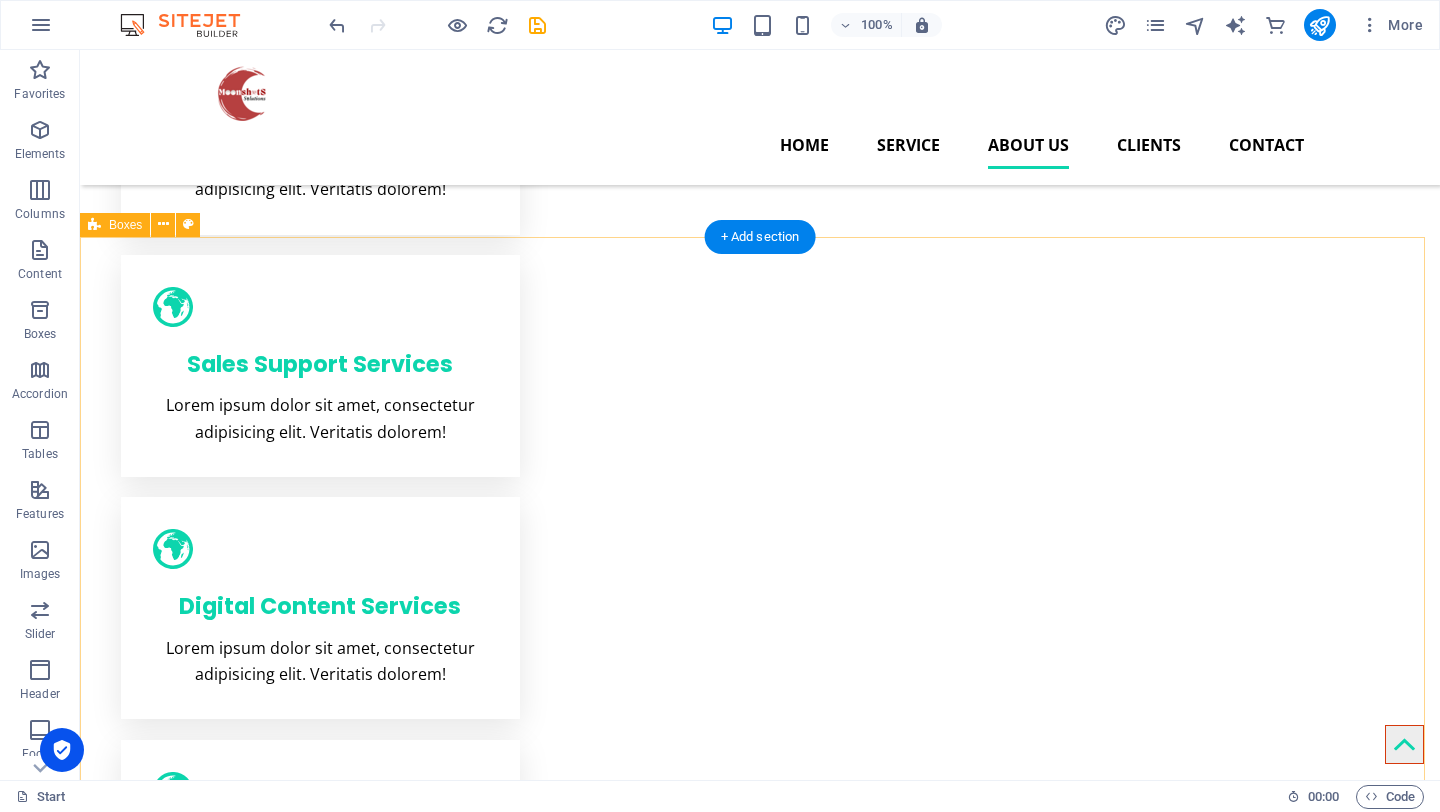scroll, scrollTop: 0, scrollLeft: 0, axis: both 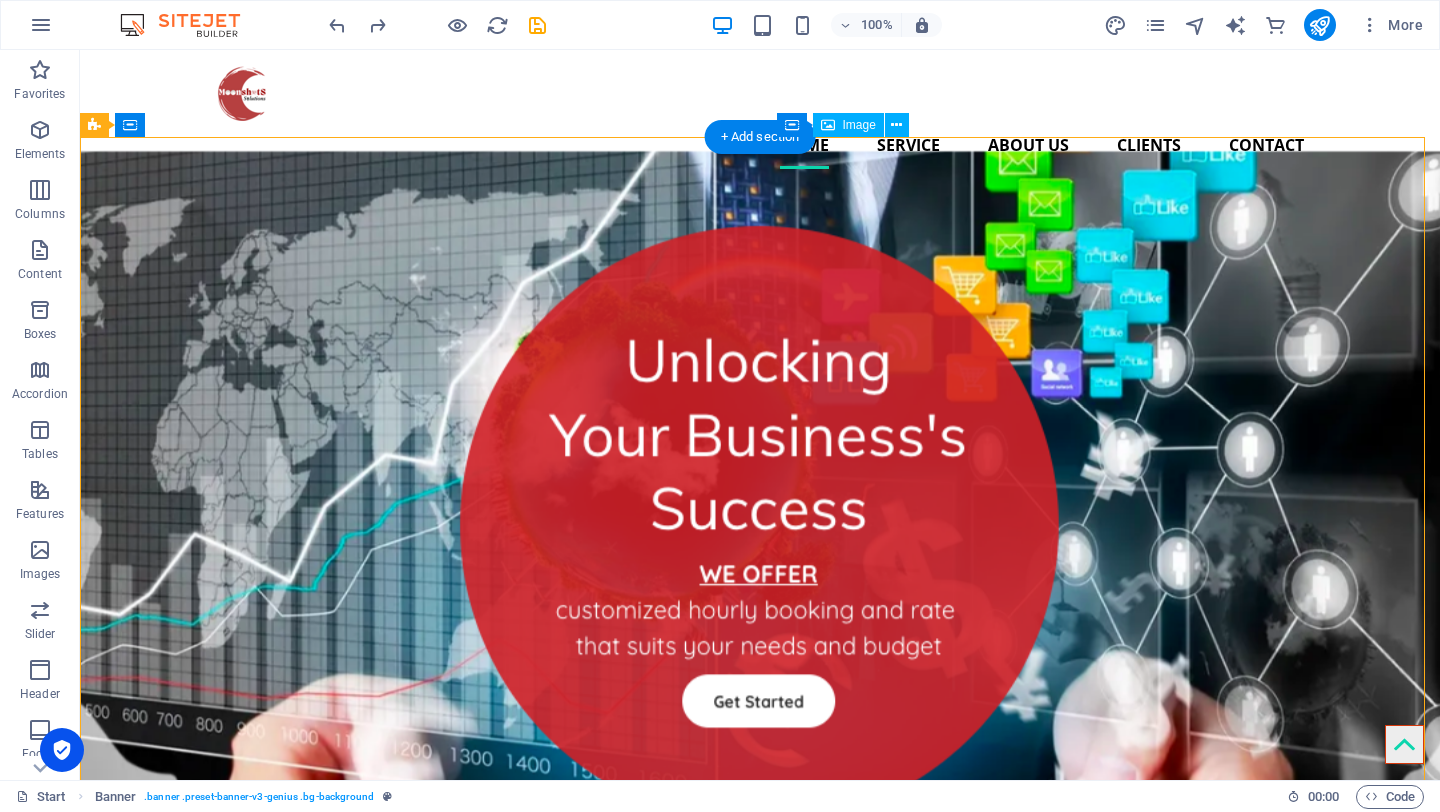 drag, startPoint x: 1017, startPoint y: 398, endPoint x: 1141, endPoint y: 395, distance: 124.036285 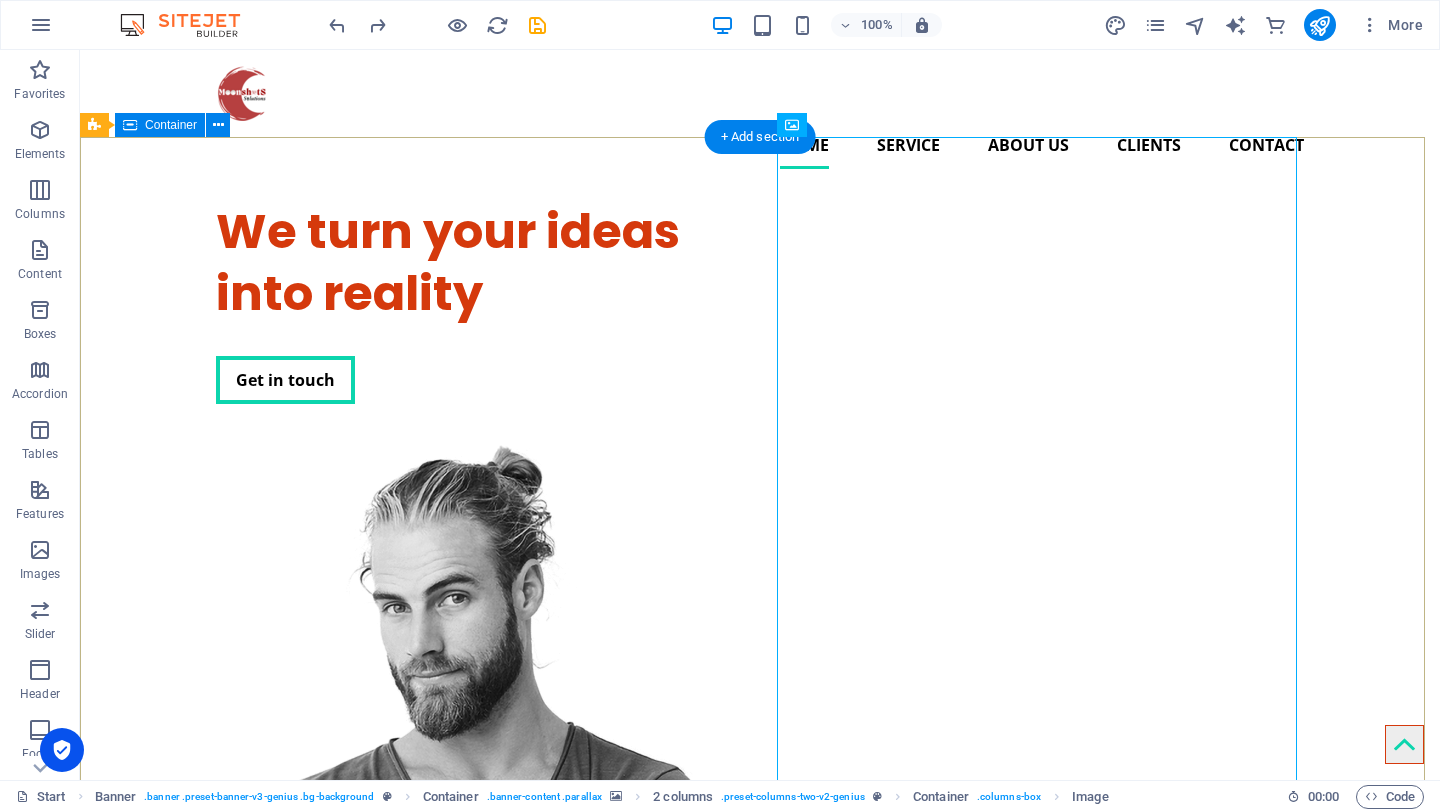 click on "We turn your ideas into reality  Get in touch" at bounding box center [760, 695] 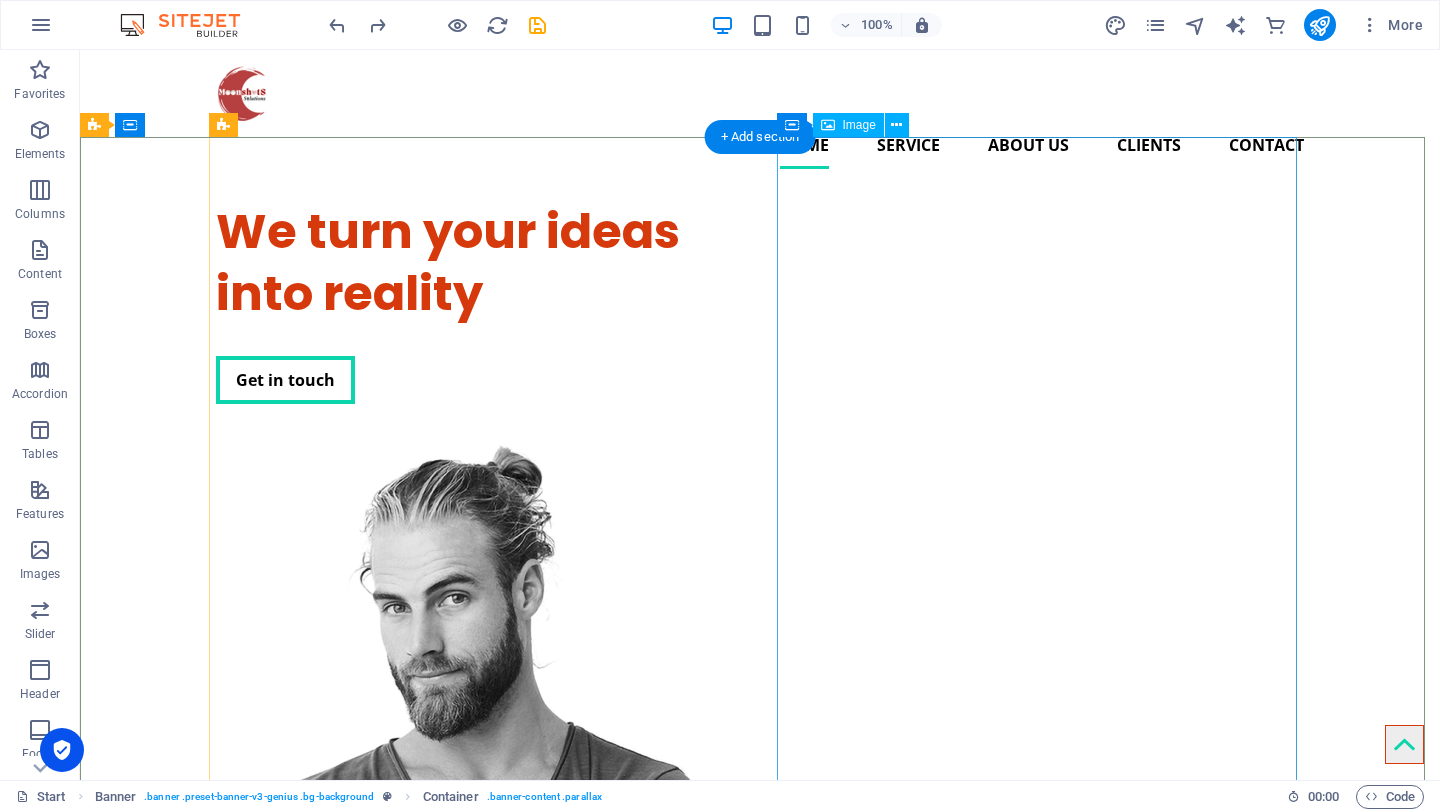 click at bounding box center [476, 824] 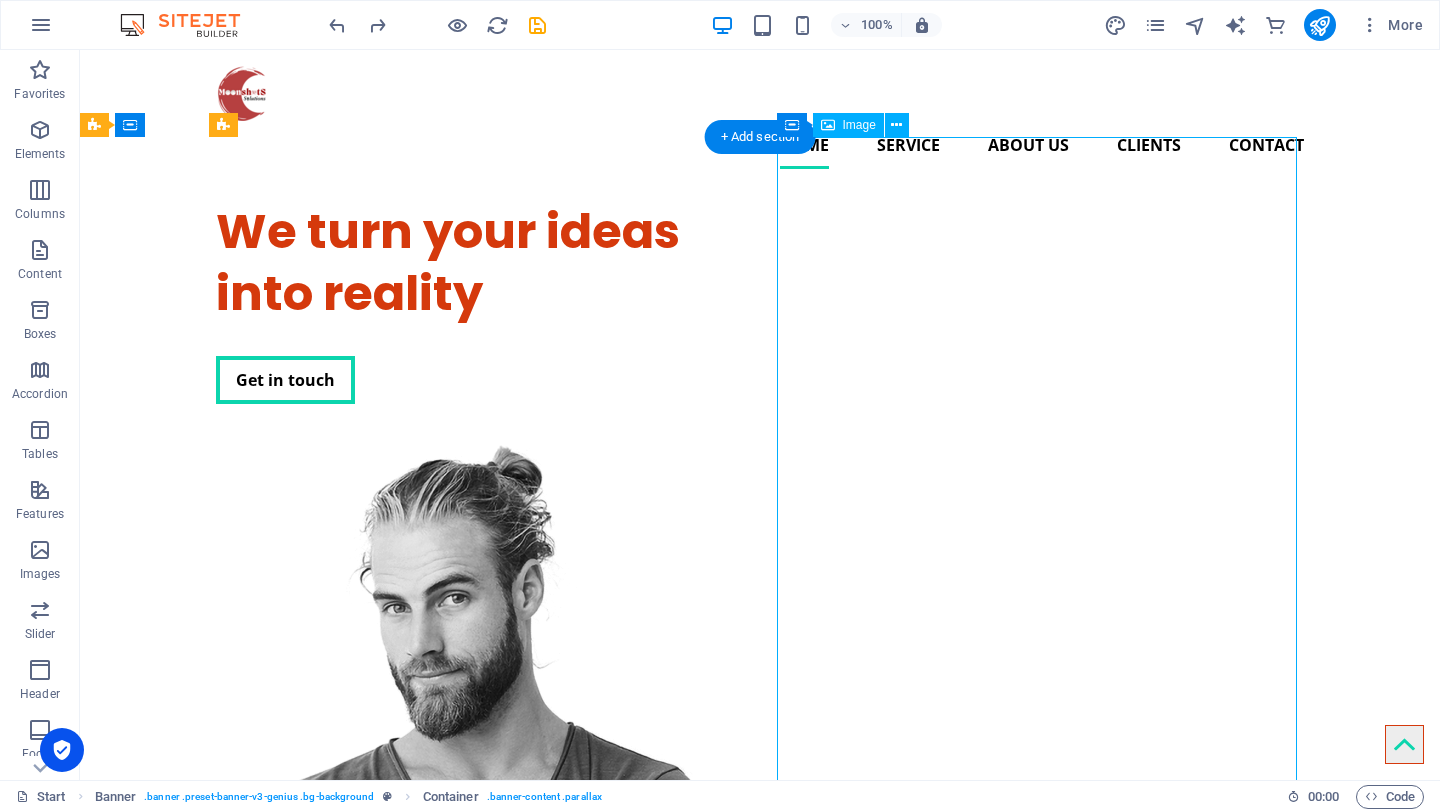 click at bounding box center [476, 824] 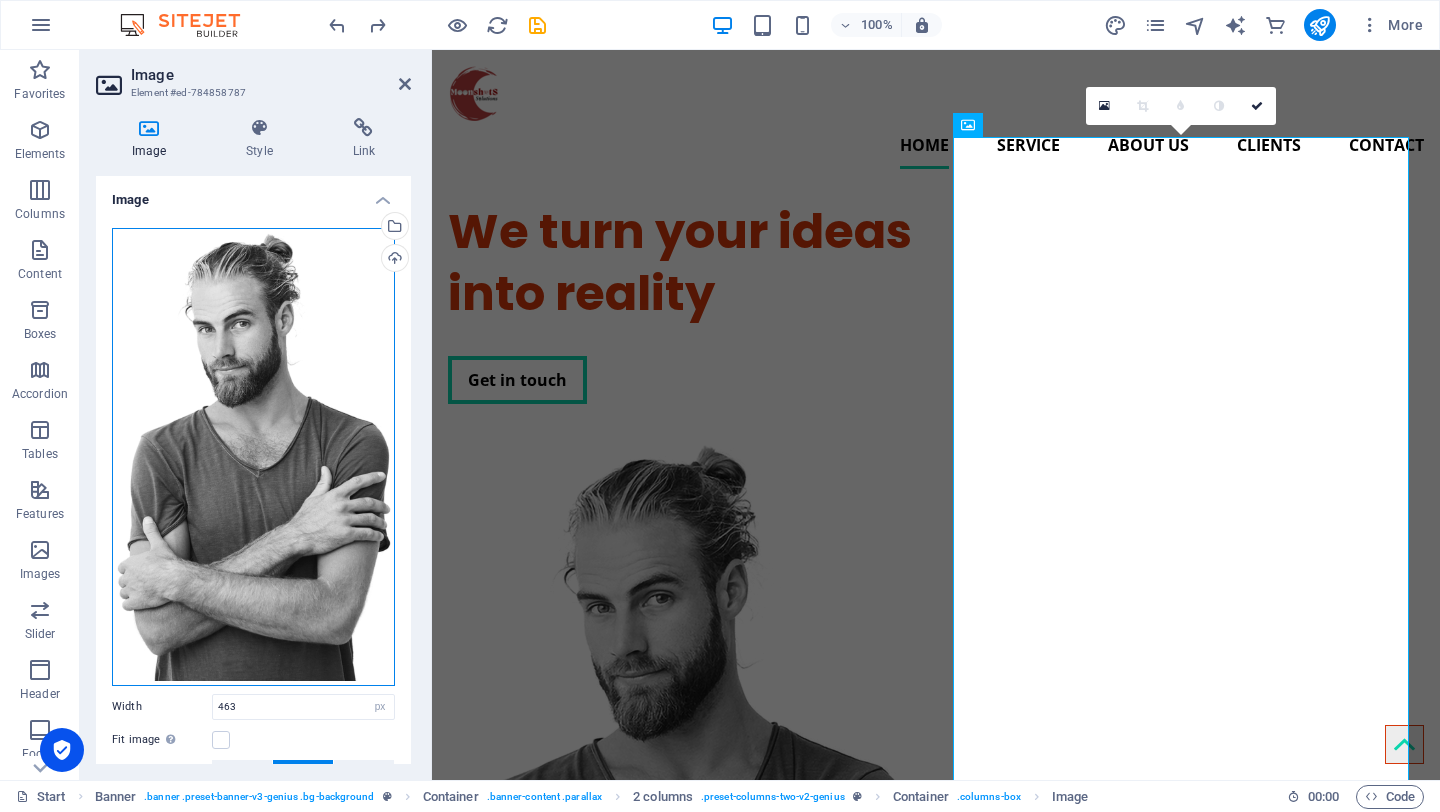 click on "Drag files here, click to choose files or select files from Files or our free stock photos & videos" at bounding box center (253, 457) 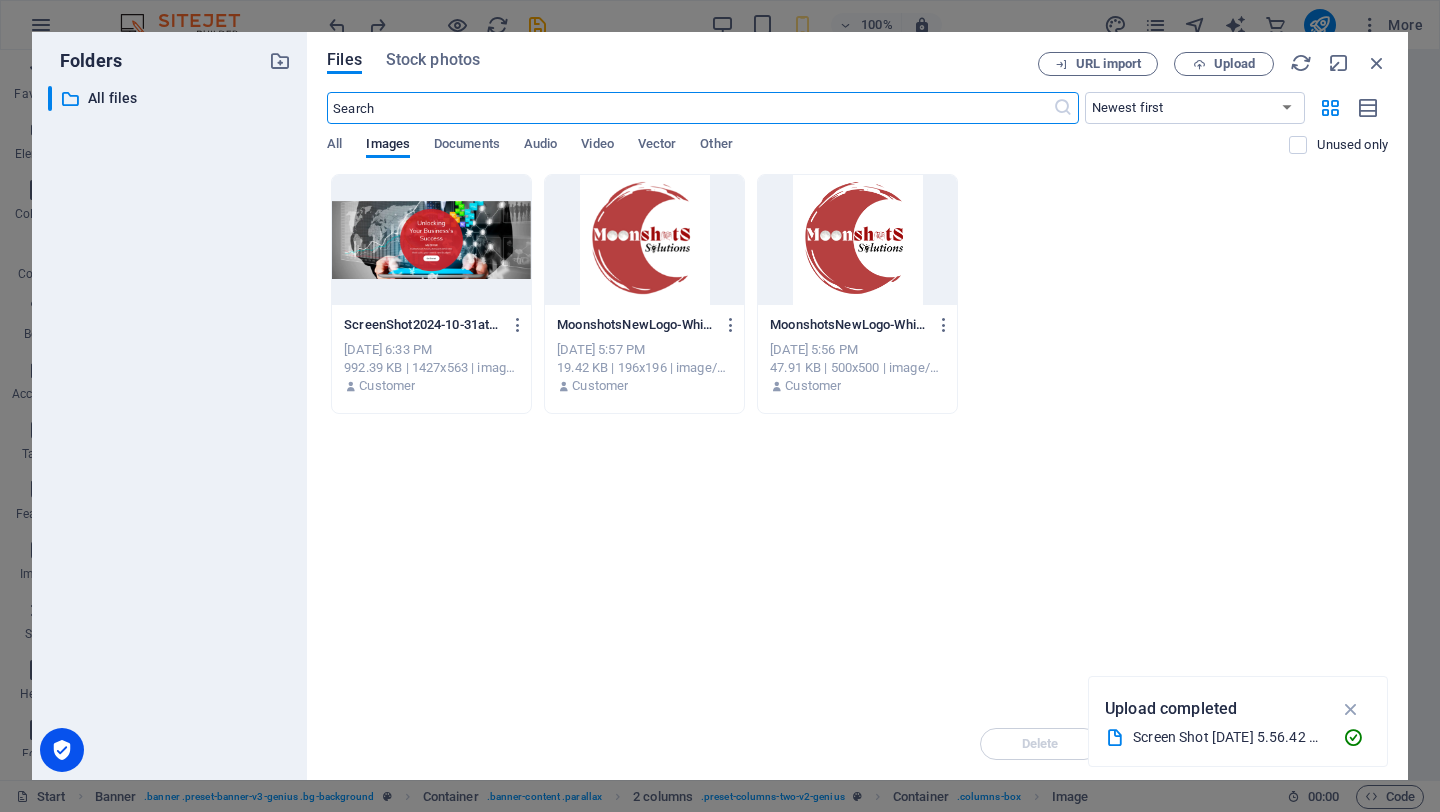type on "90" 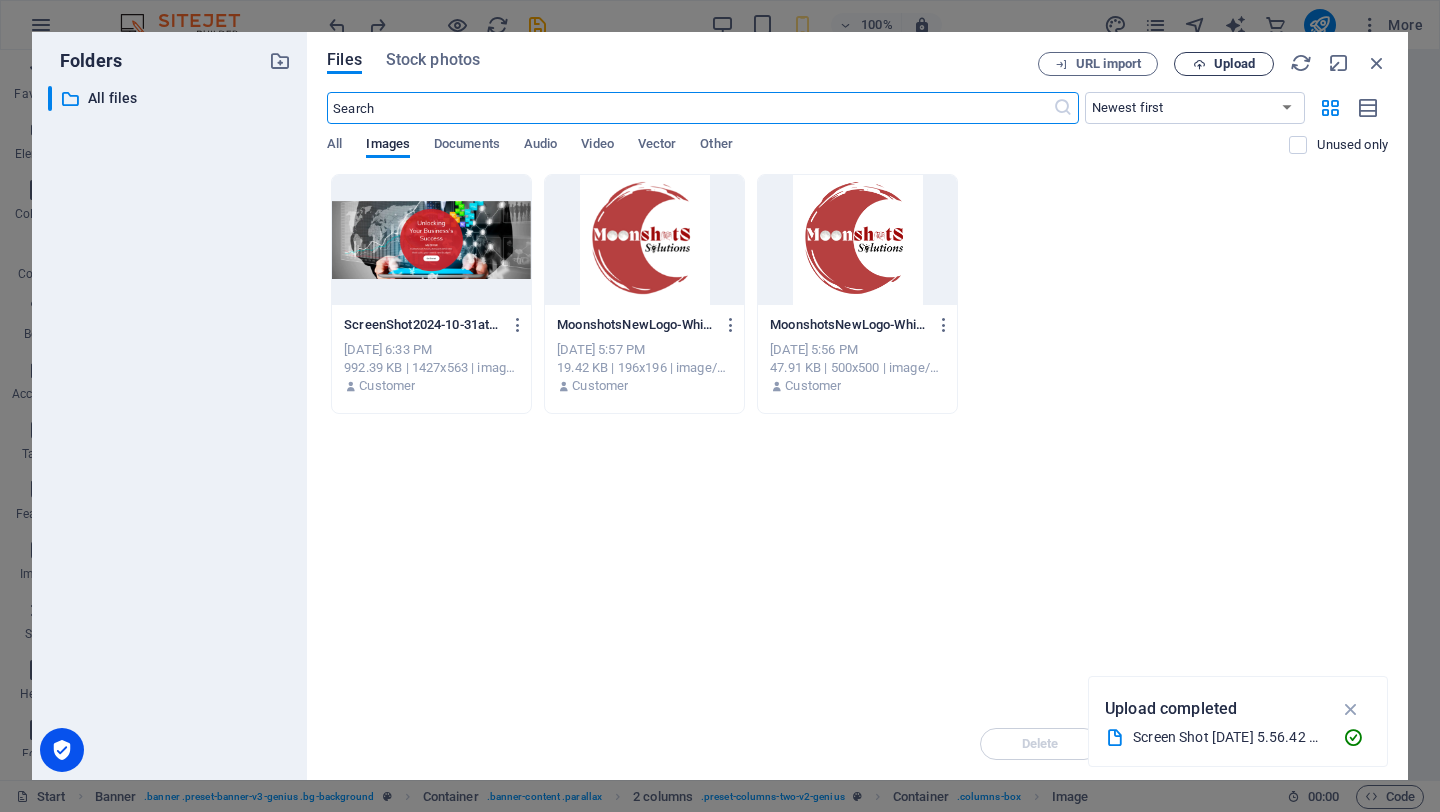 click on "Upload" at bounding box center (1234, 64) 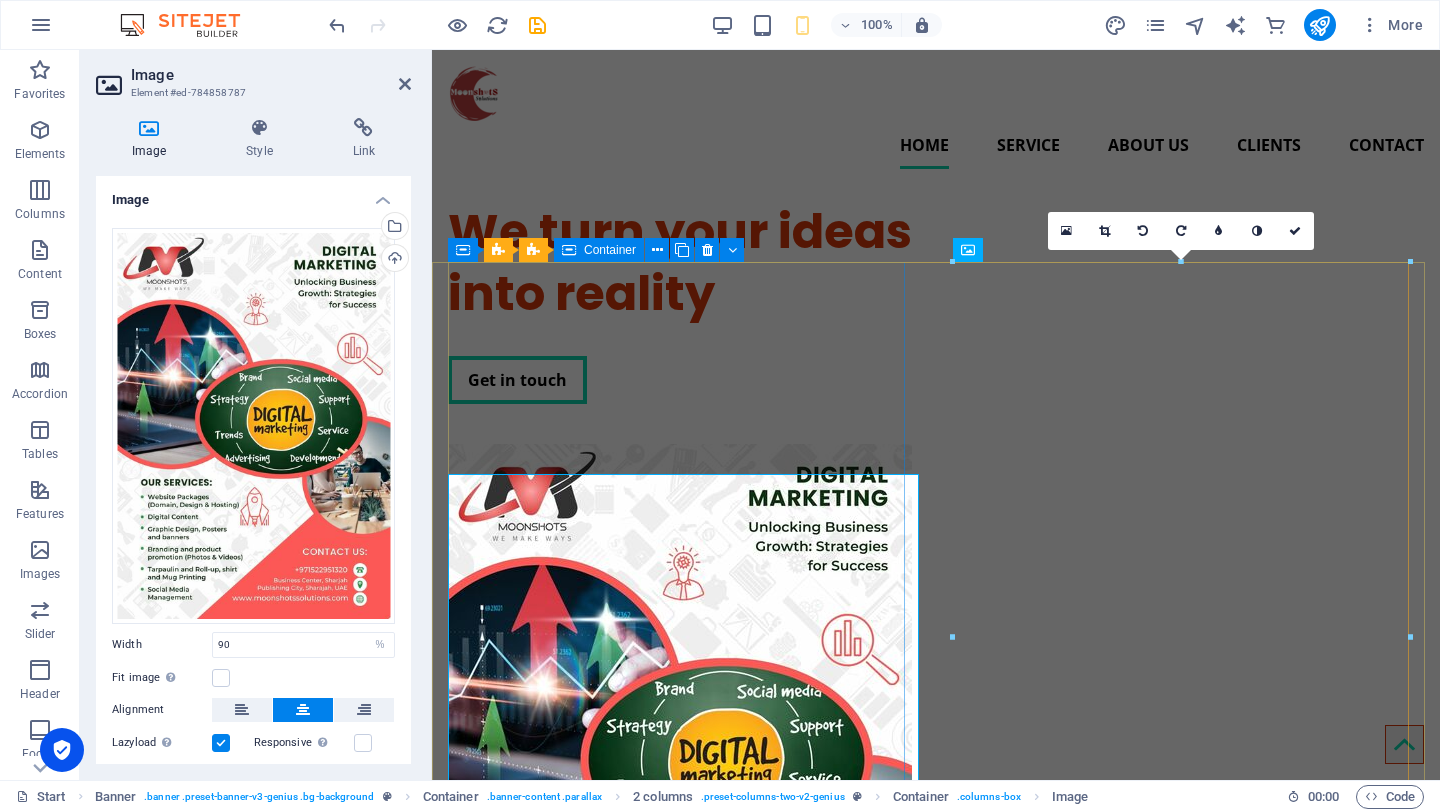 type on "463" 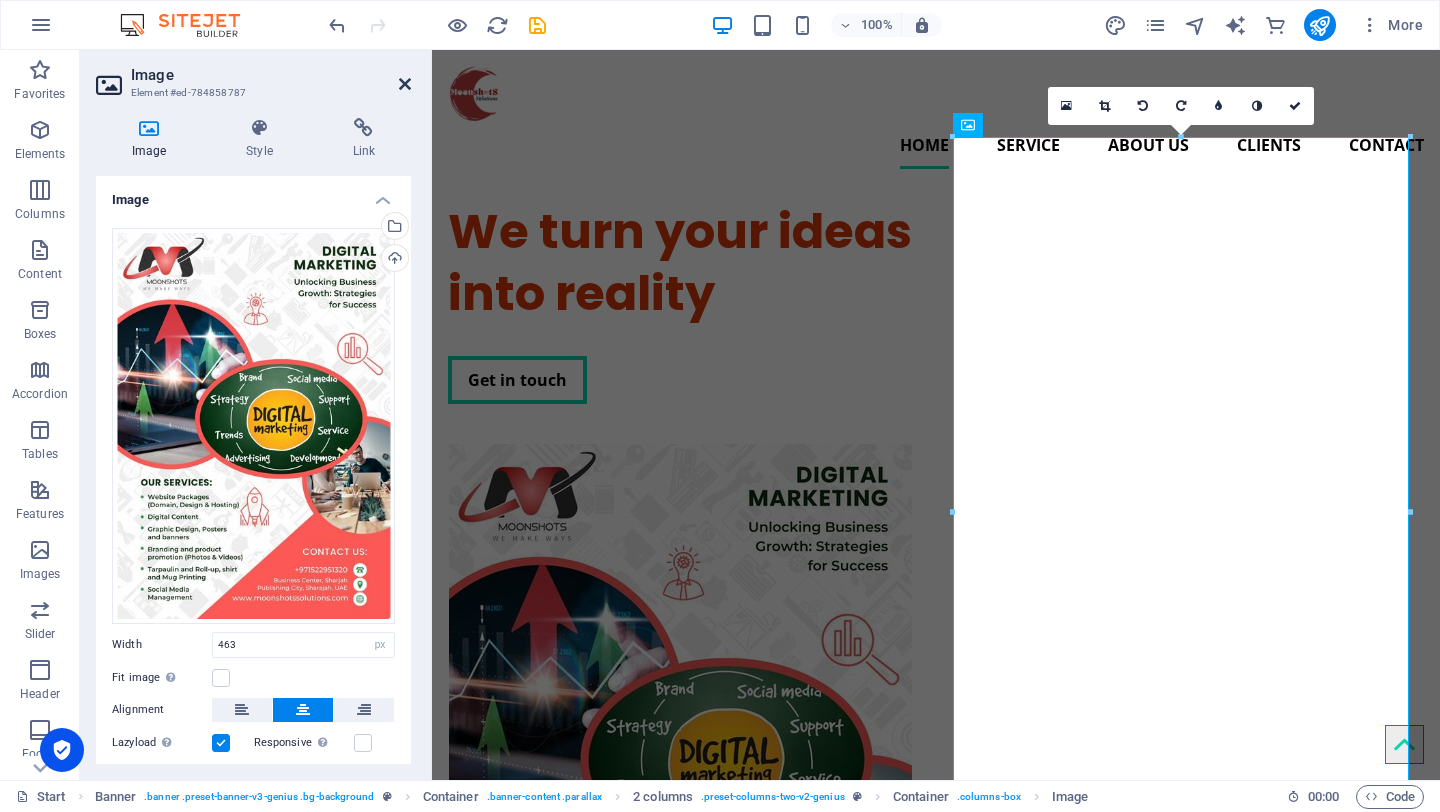 click at bounding box center (405, 84) 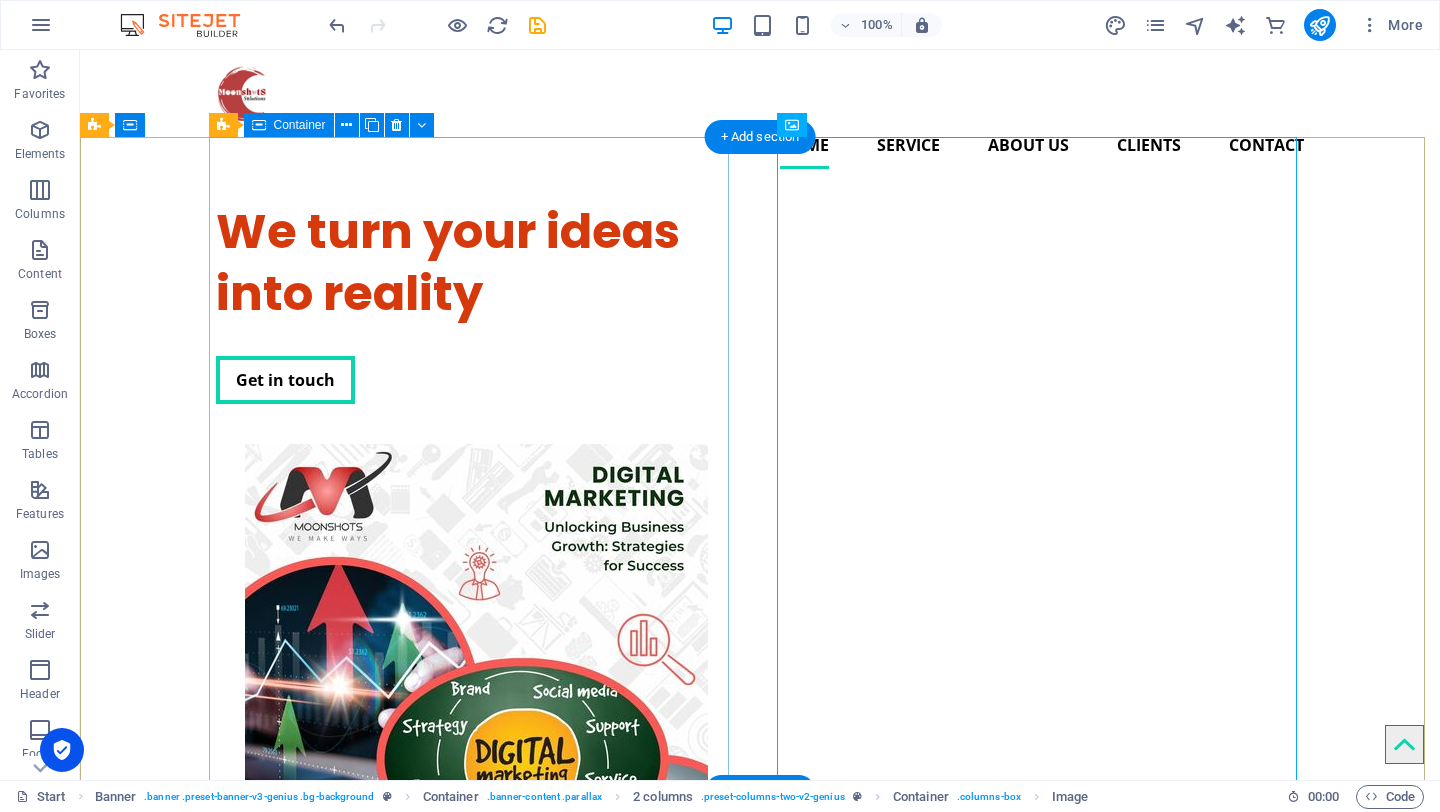 click on "We turn your ideas into reality  Get in touch" at bounding box center (476, 302) 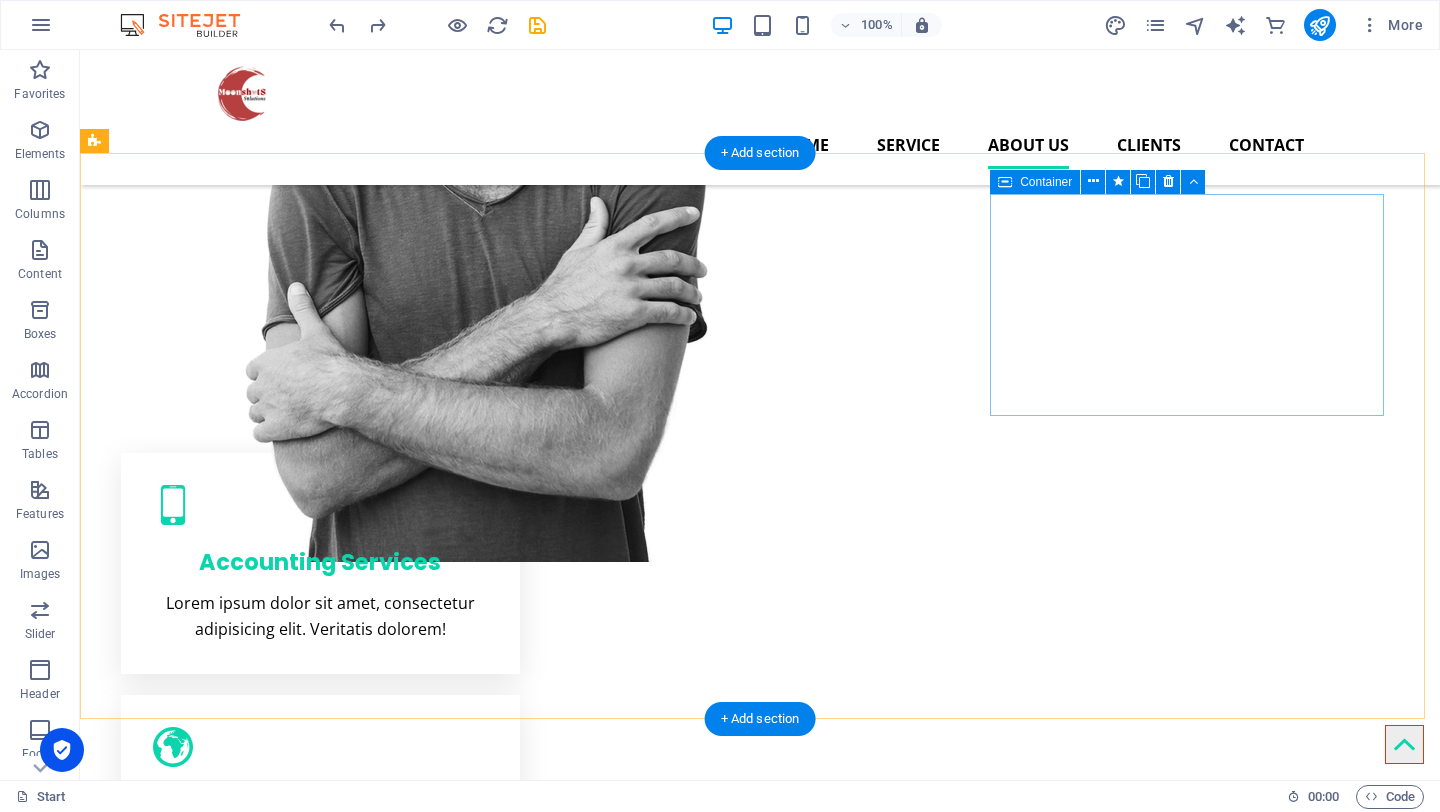 scroll, scrollTop: 577, scrollLeft: 0, axis: vertical 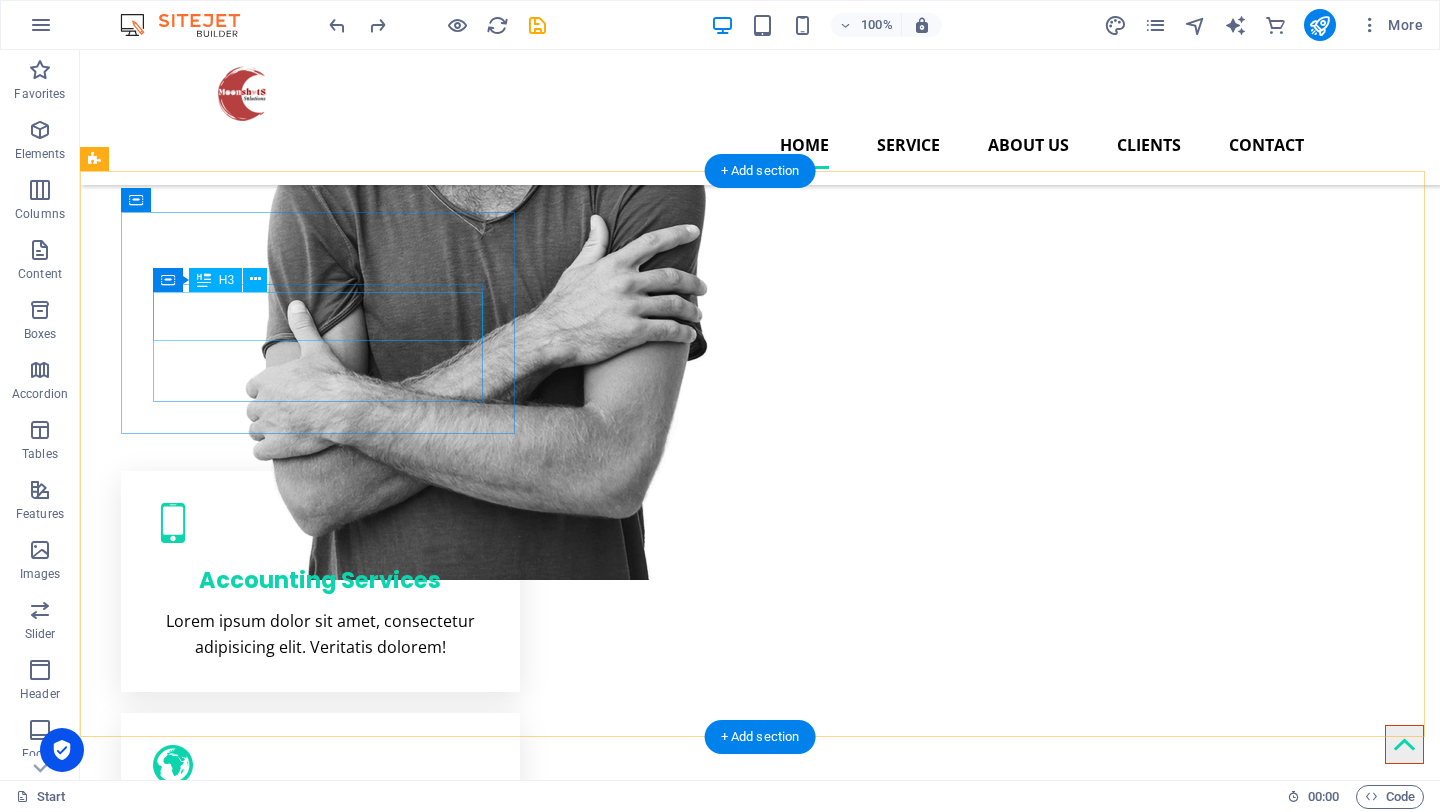 click on "Accounting Services" at bounding box center (320, 575) 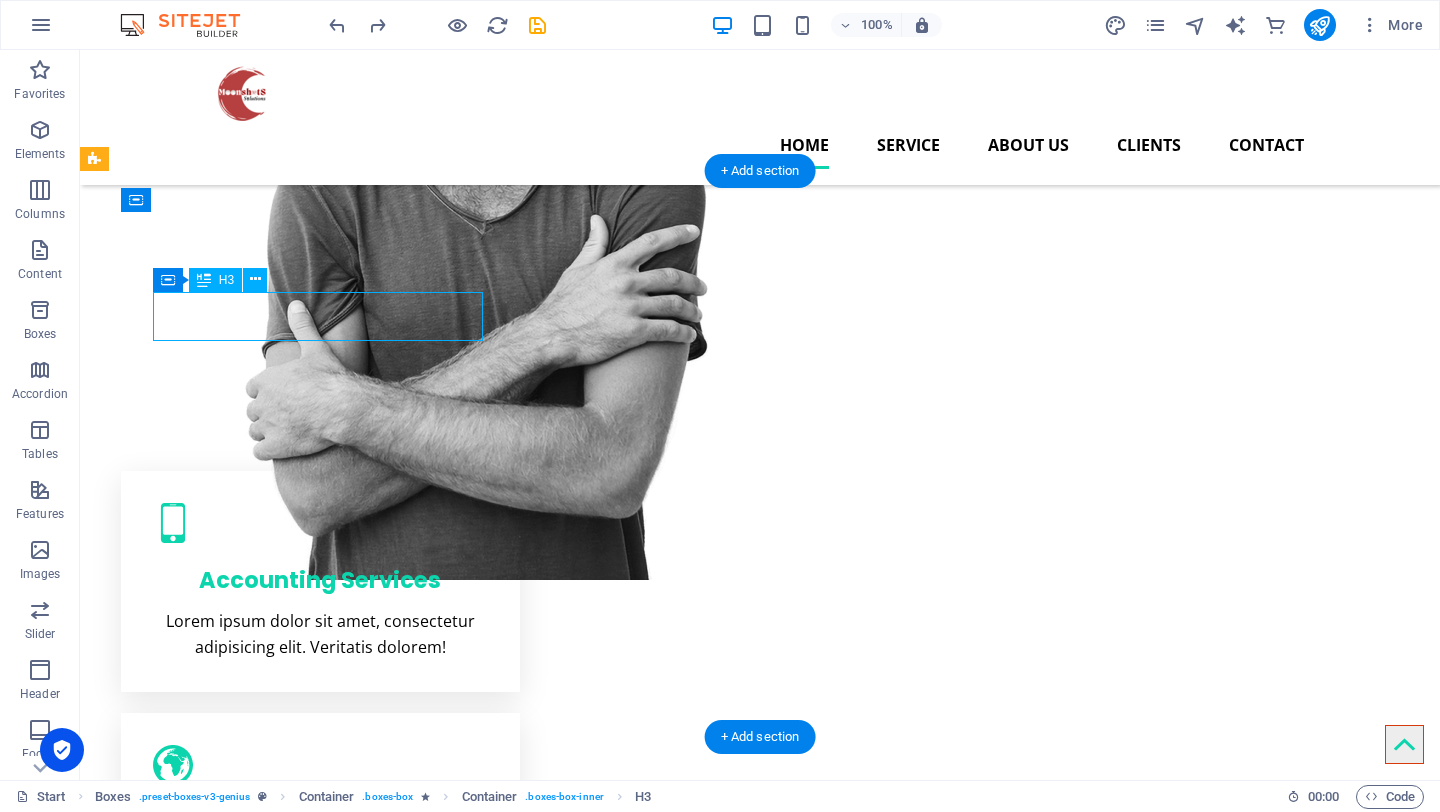 click on "Accounting Services" at bounding box center [320, 575] 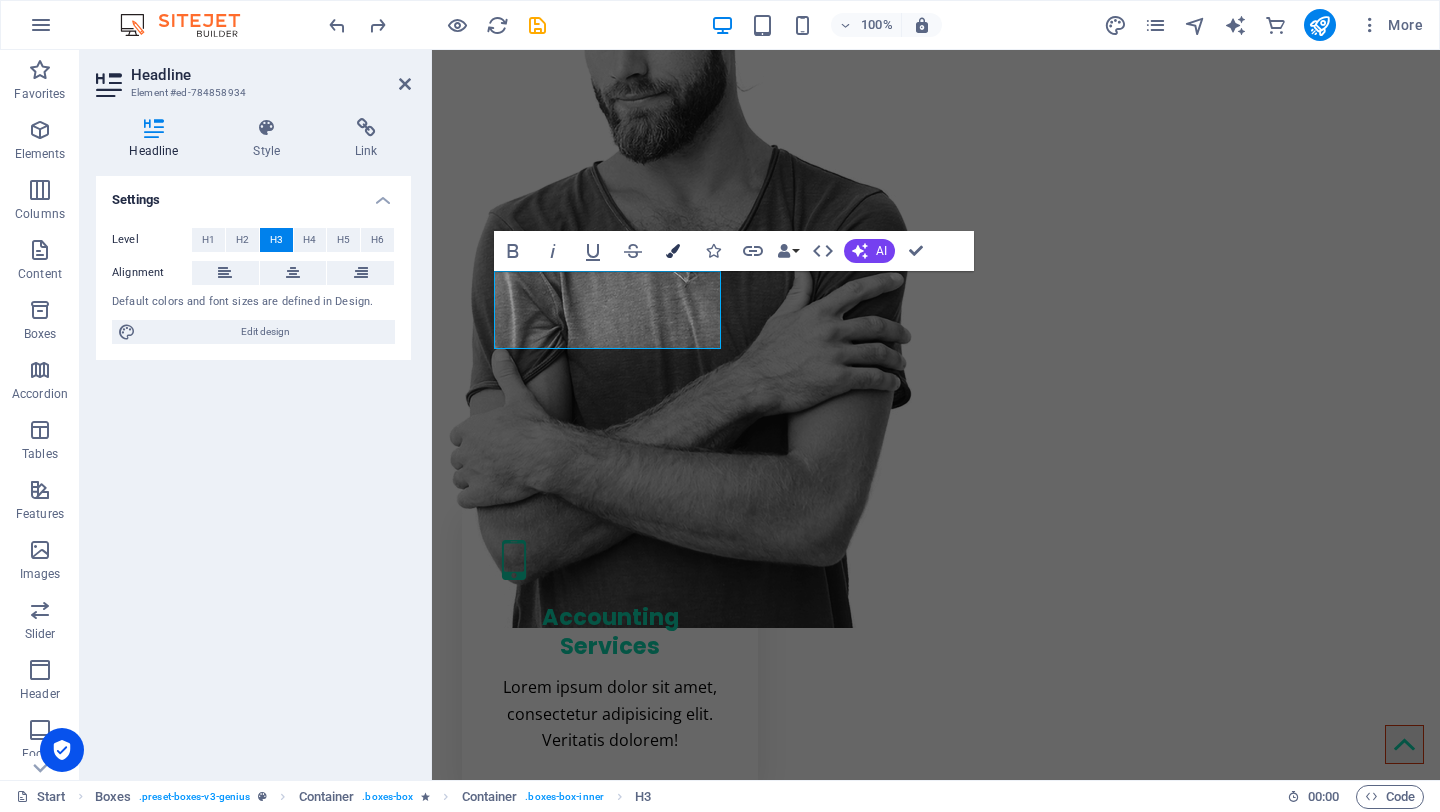 click at bounding box center (673, 251) 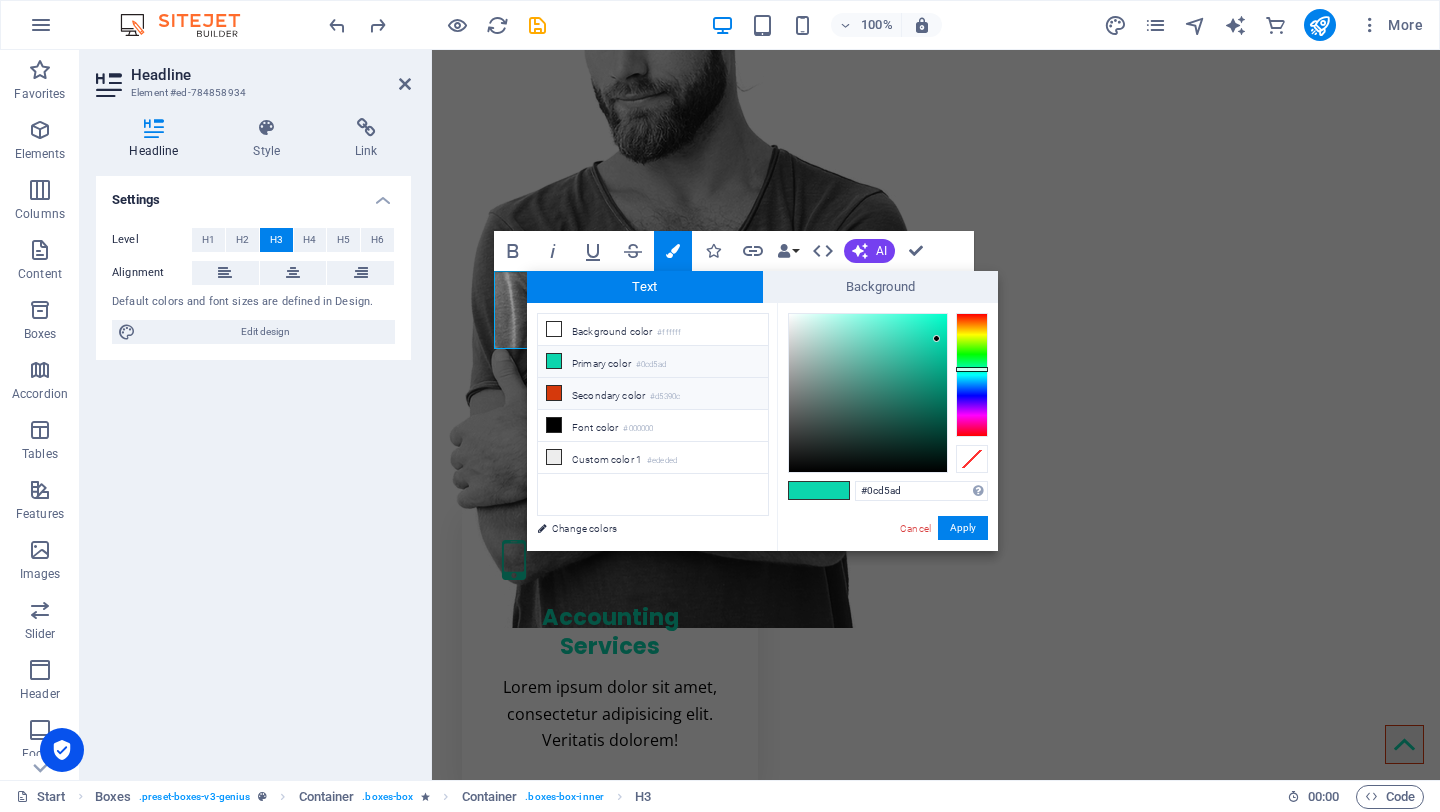 click at bounding box center (554, 393) 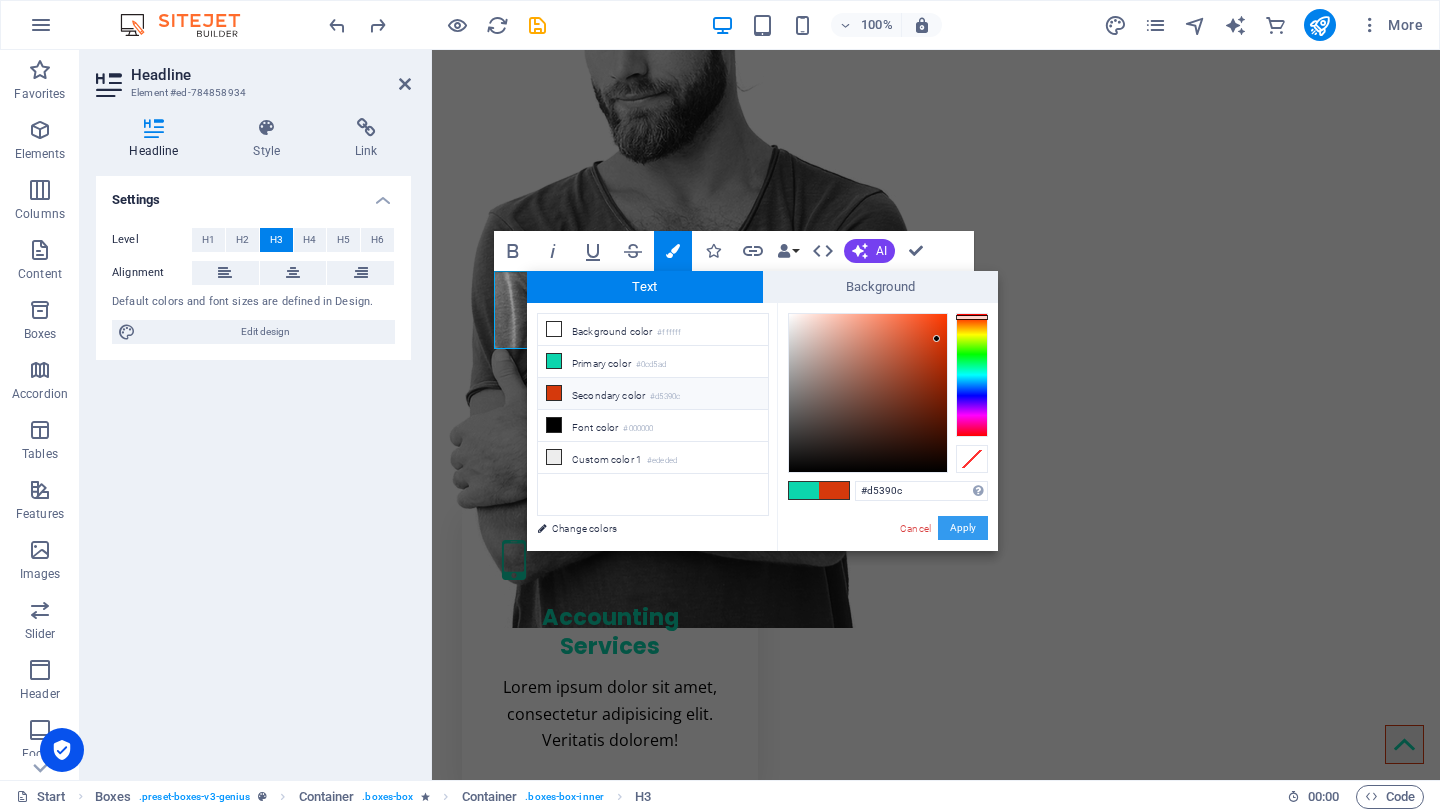 drag, startPoint x: 956, startPoint y: 529, endPoint x: 524, endPoint y: 477, distance: 435.11838 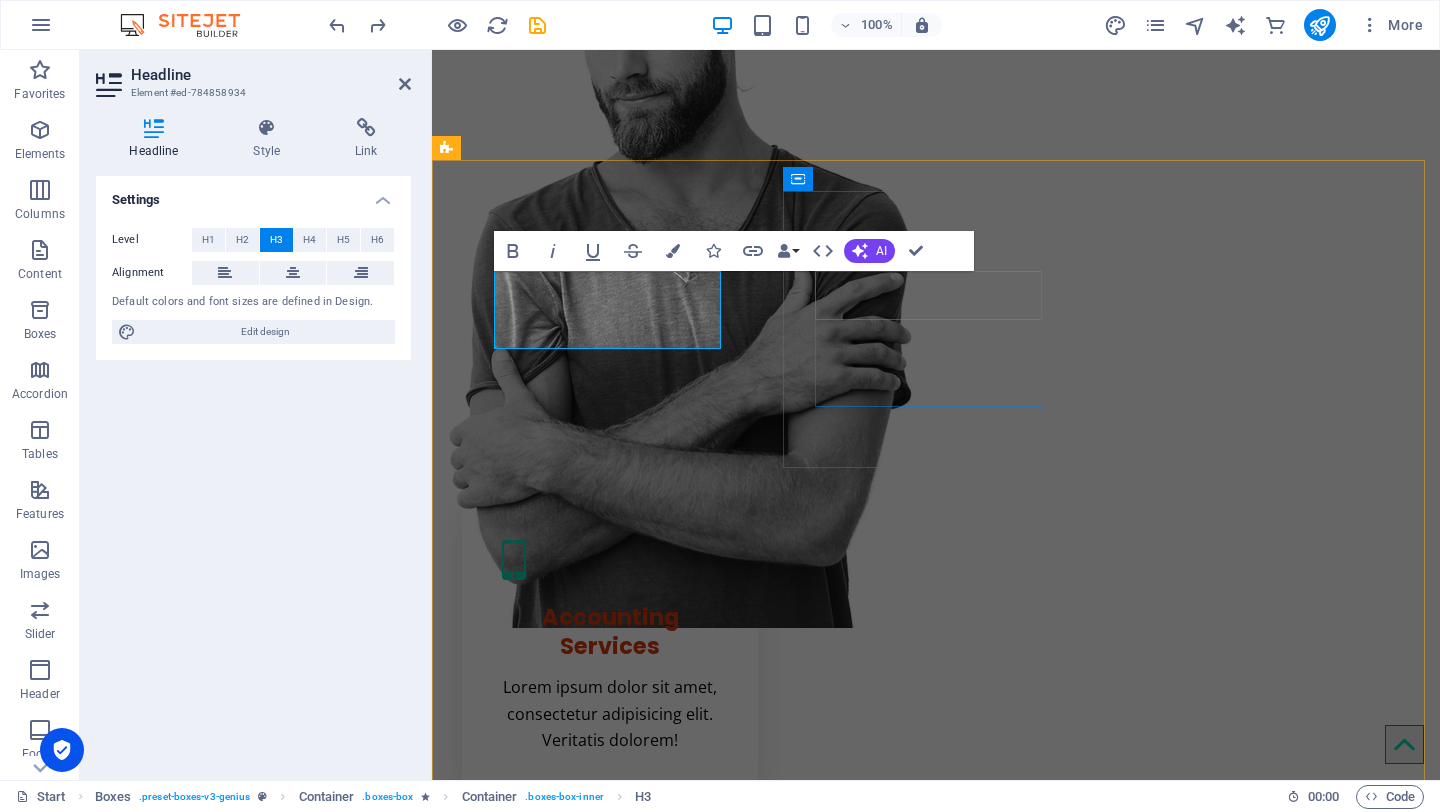 click on "Manpower Services" at bounding box center [610, 905] 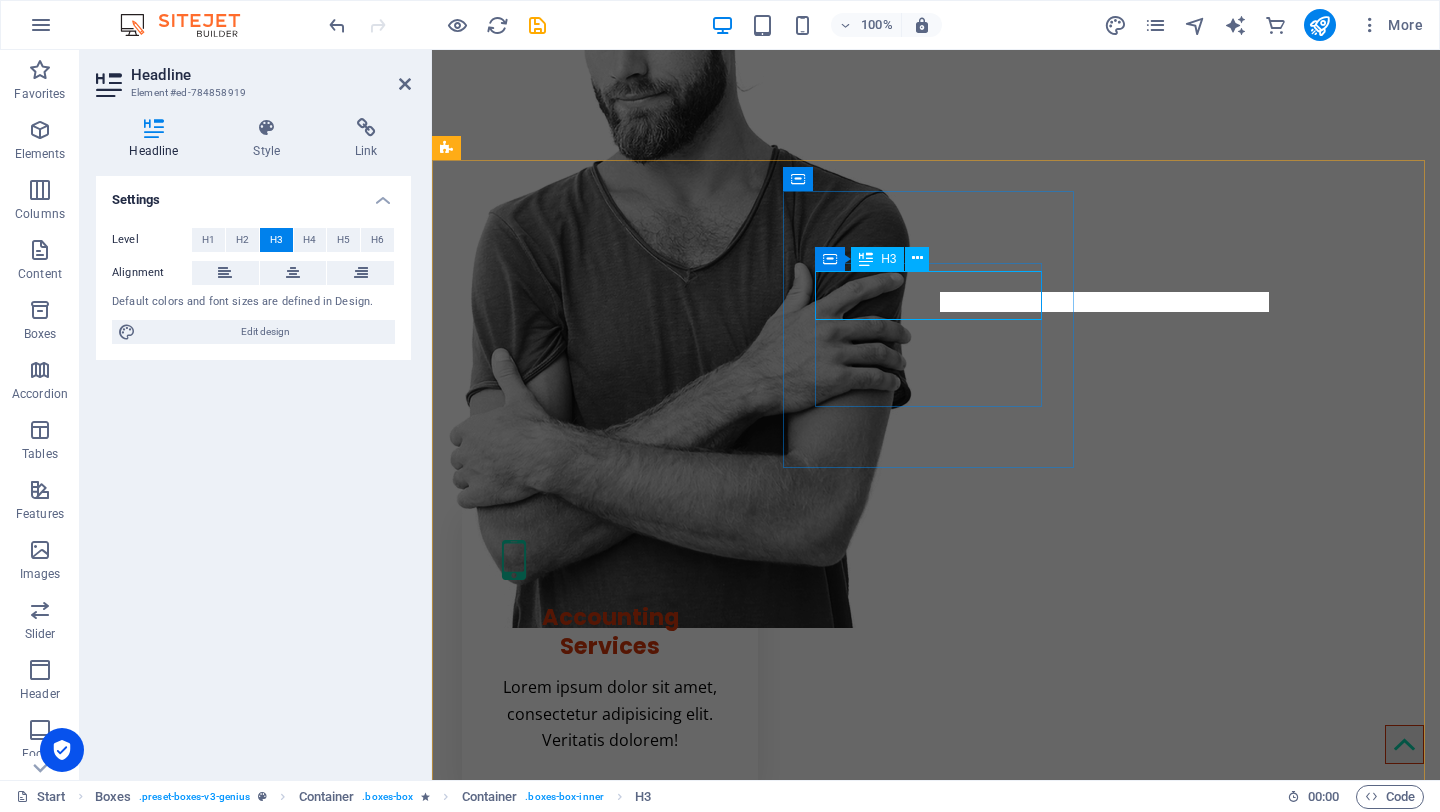 click on "Manpower Services Lorem ipsum dolor sit amet, consectetur adipisicing elit. Veritatis dolorem!" at bounding box center [610, 949] 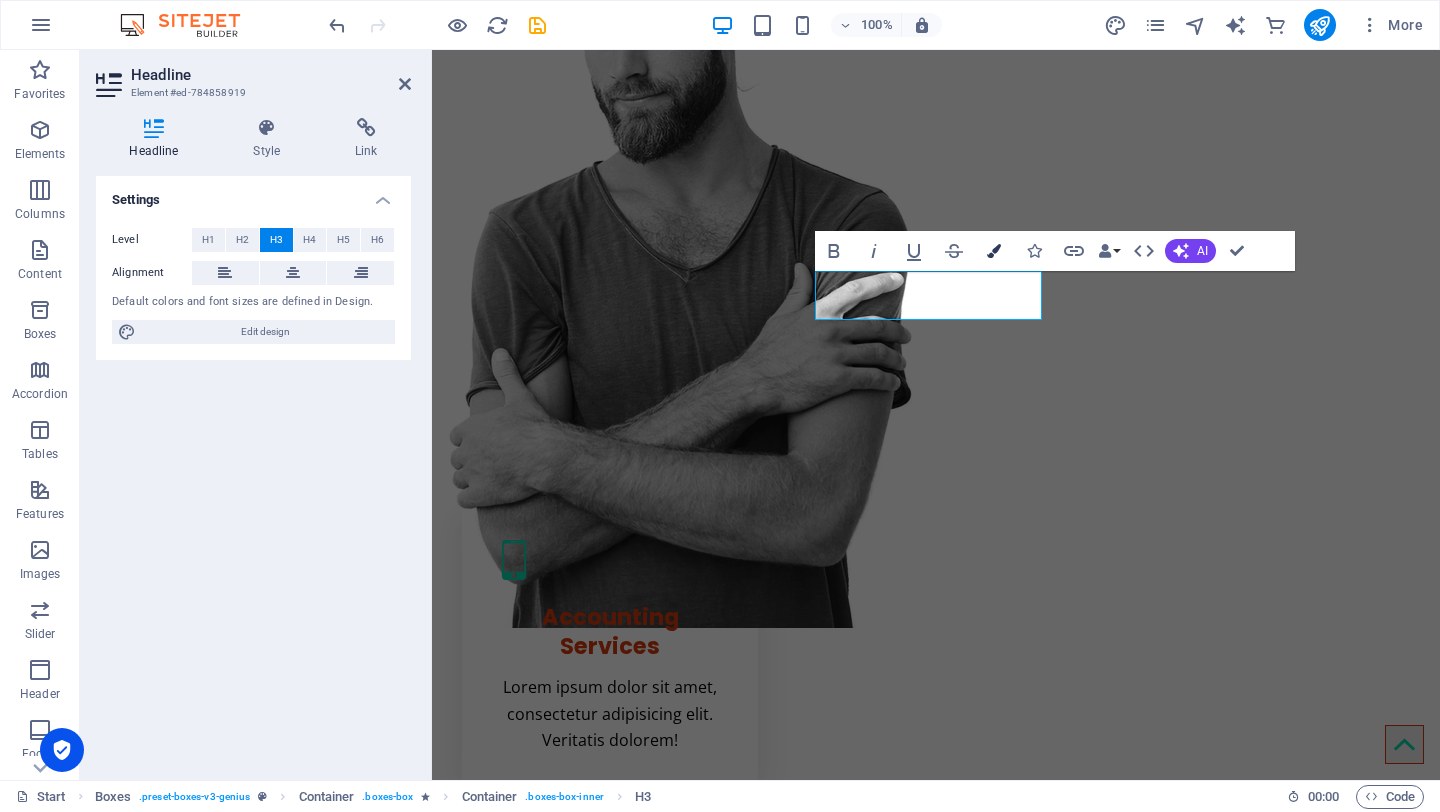 click at bounding box center (994, 251) 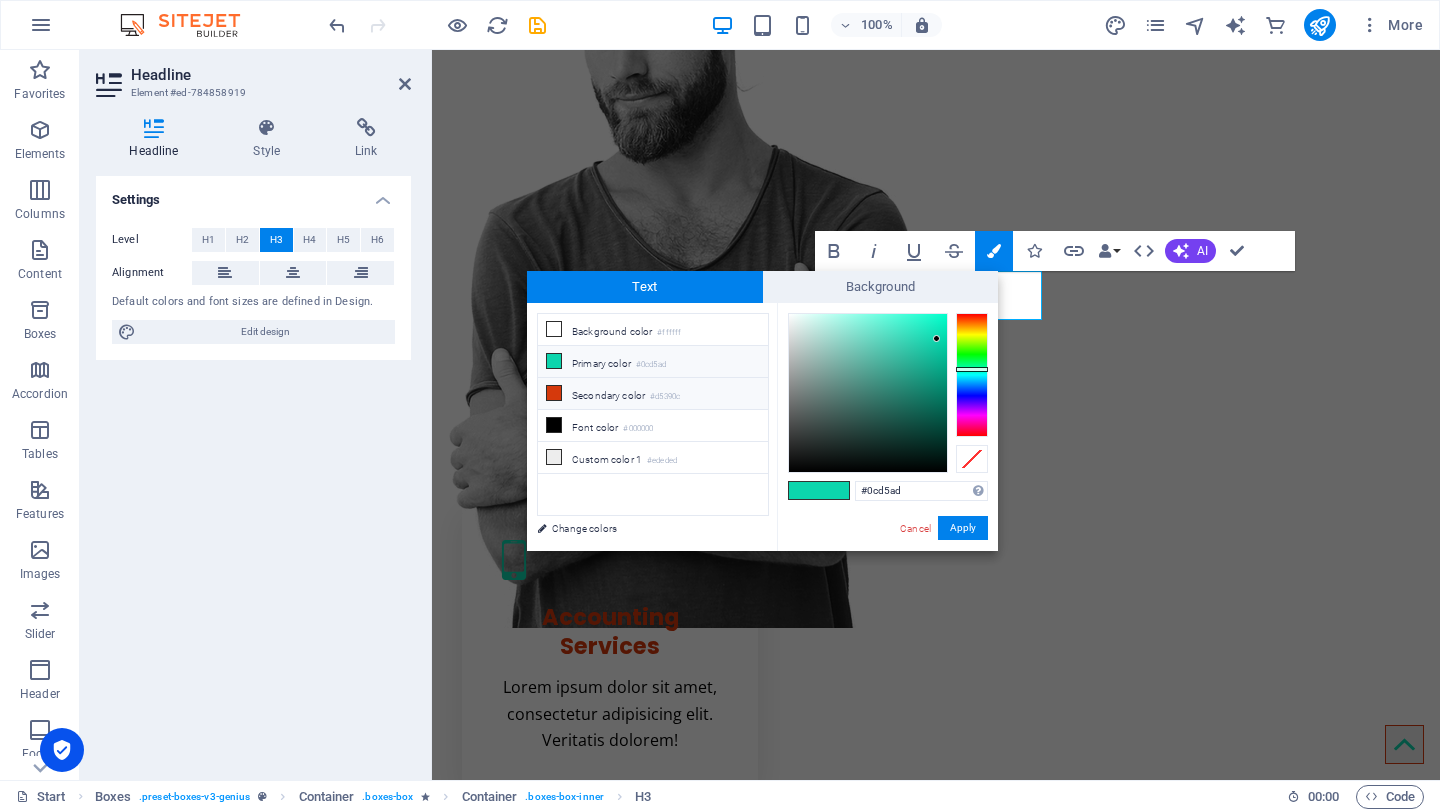 click at bounding box center [554, 393] 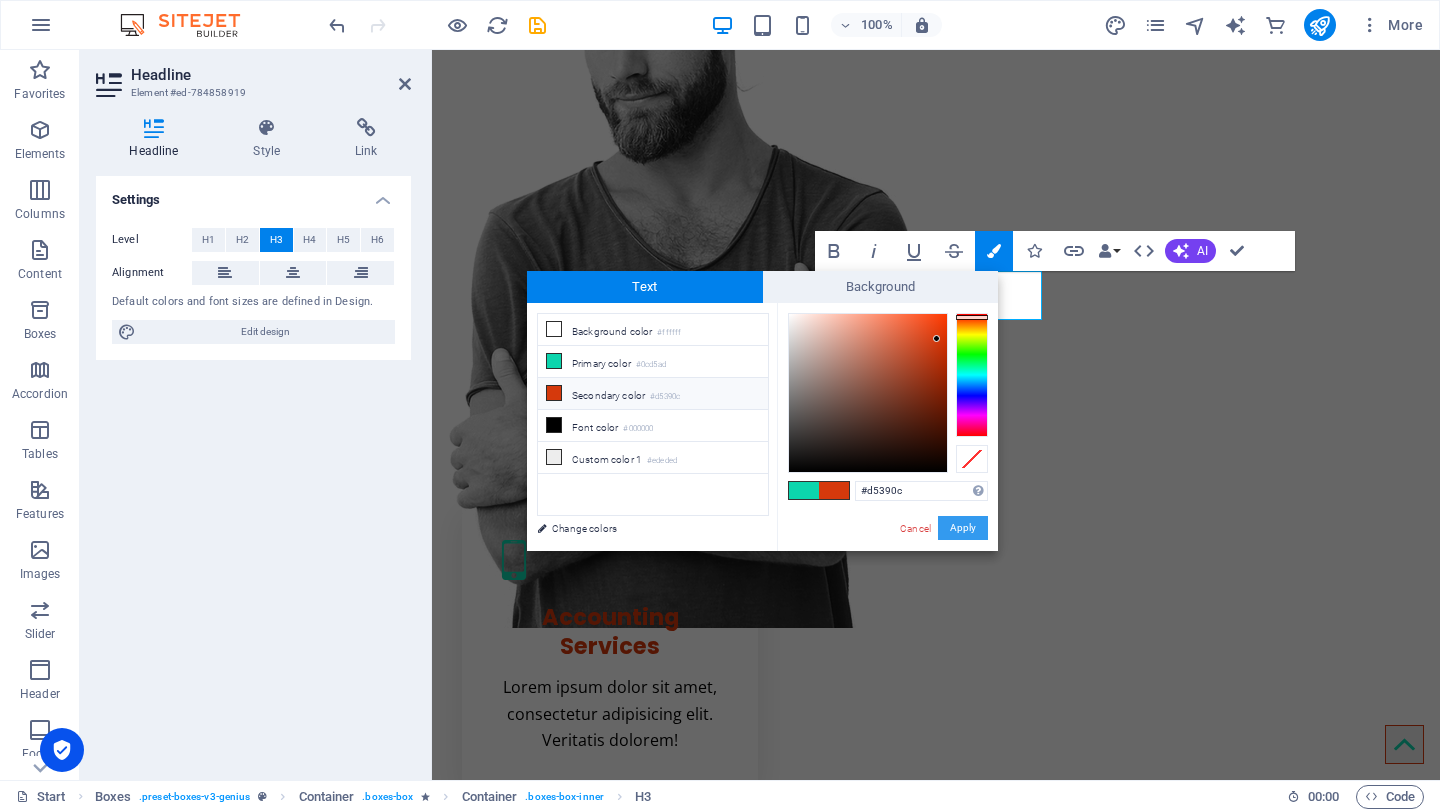 drag, startPoint x: 948, startPoint y: 522, endPoint x: 536, endPoint y: 465, distance: 415.9243 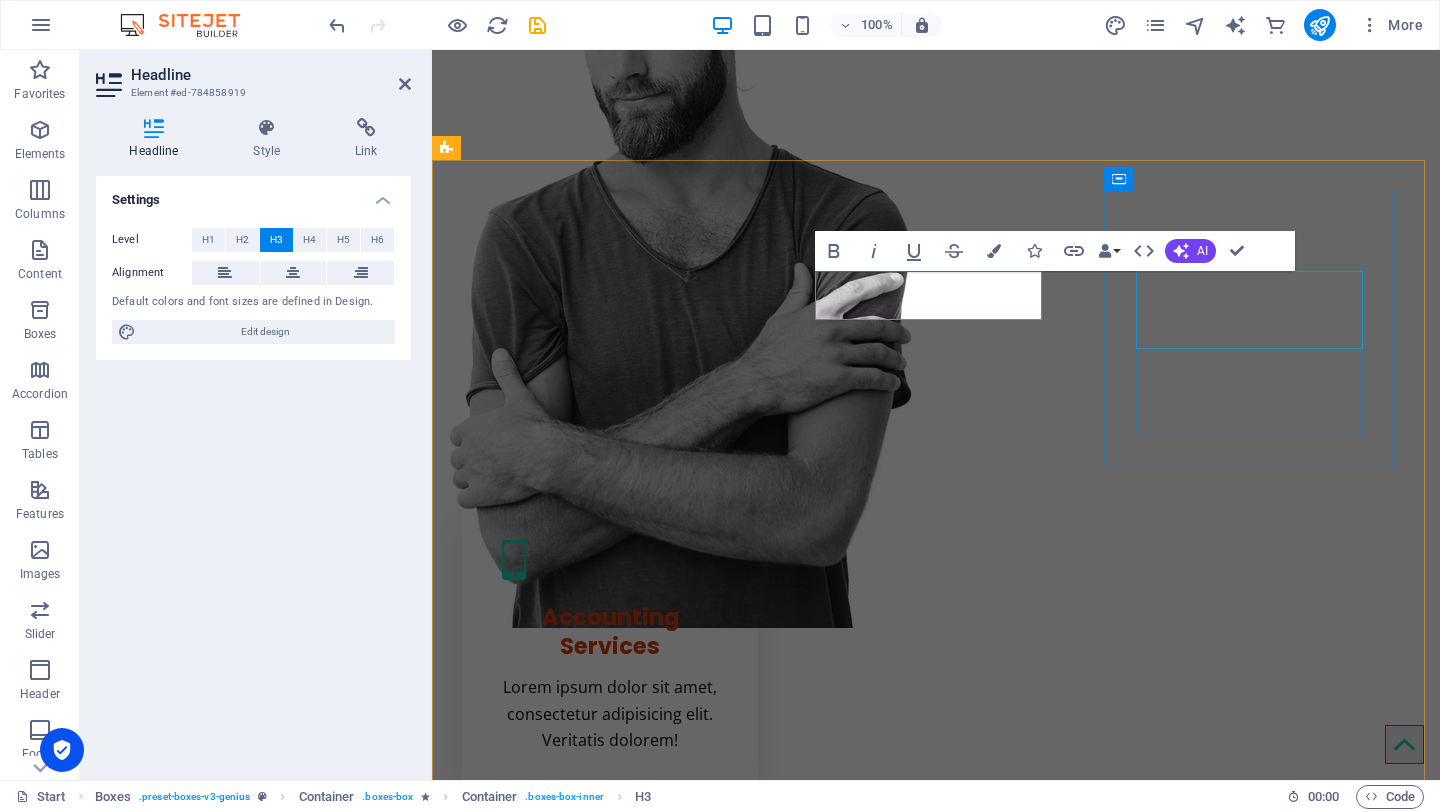 click on "Sales Support Services" at bounding box center (610, 1183) 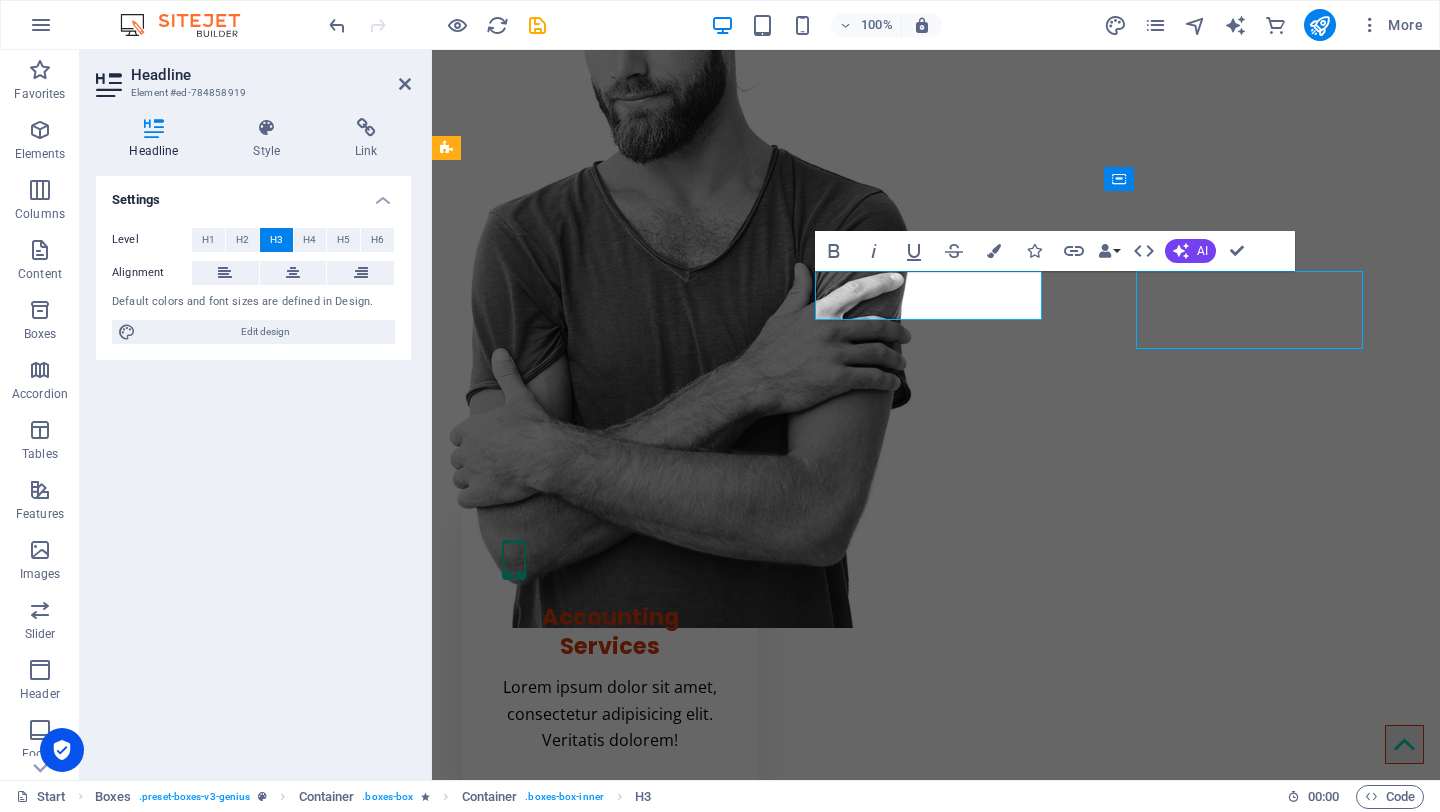 click on "Sales Support Services" at bounding box center [610, 1183] 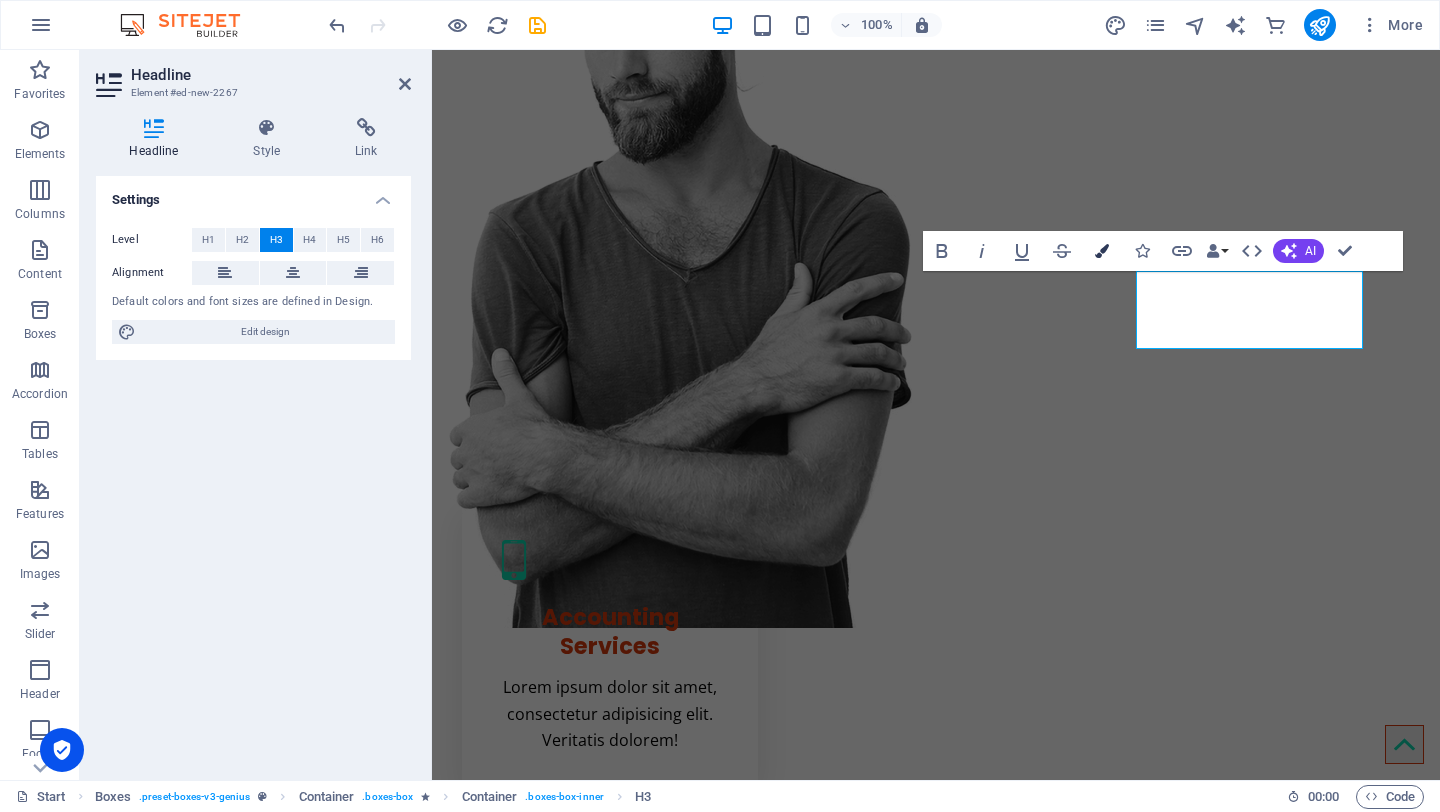 click at bounding box center [1102, 251] 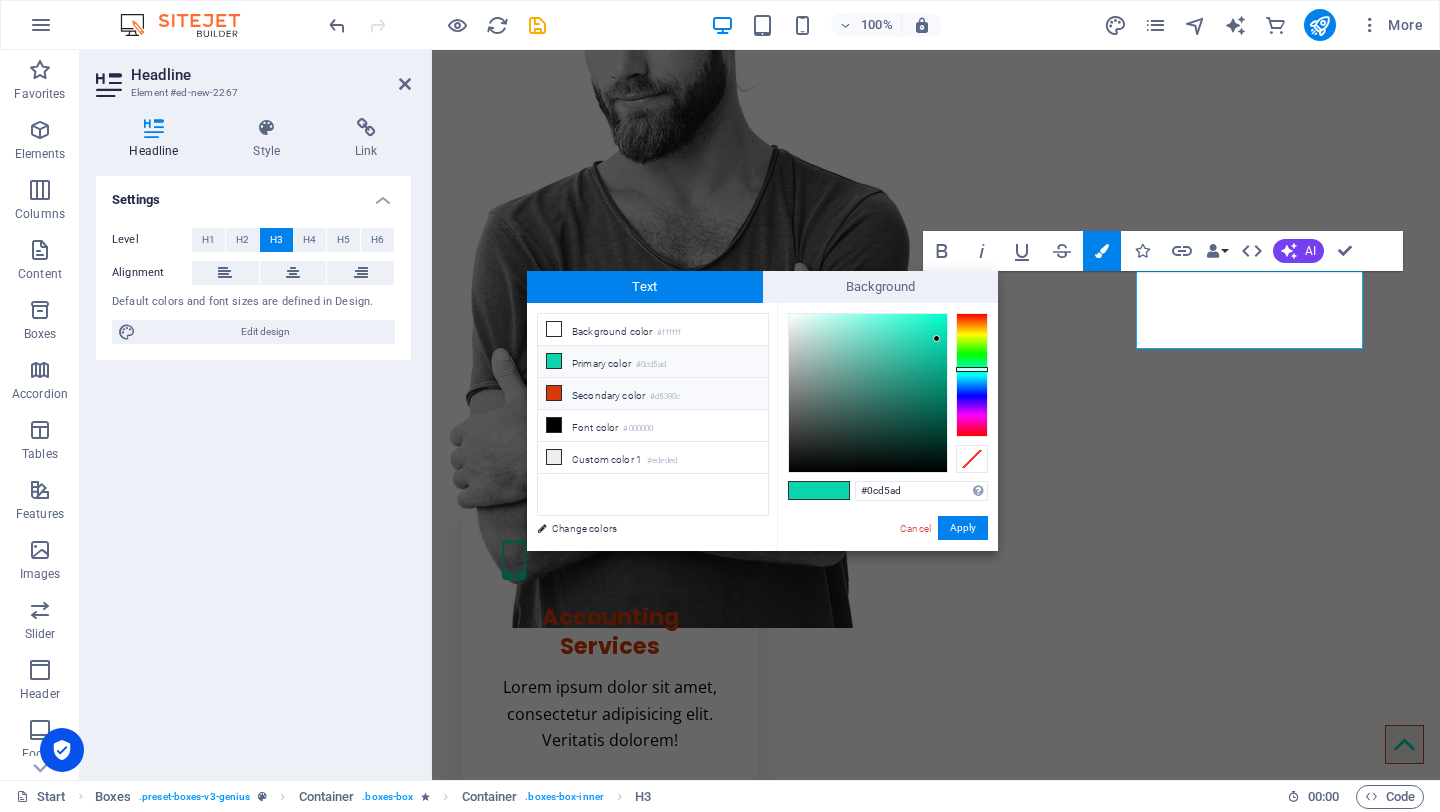 click at bounding box center [554, 393] 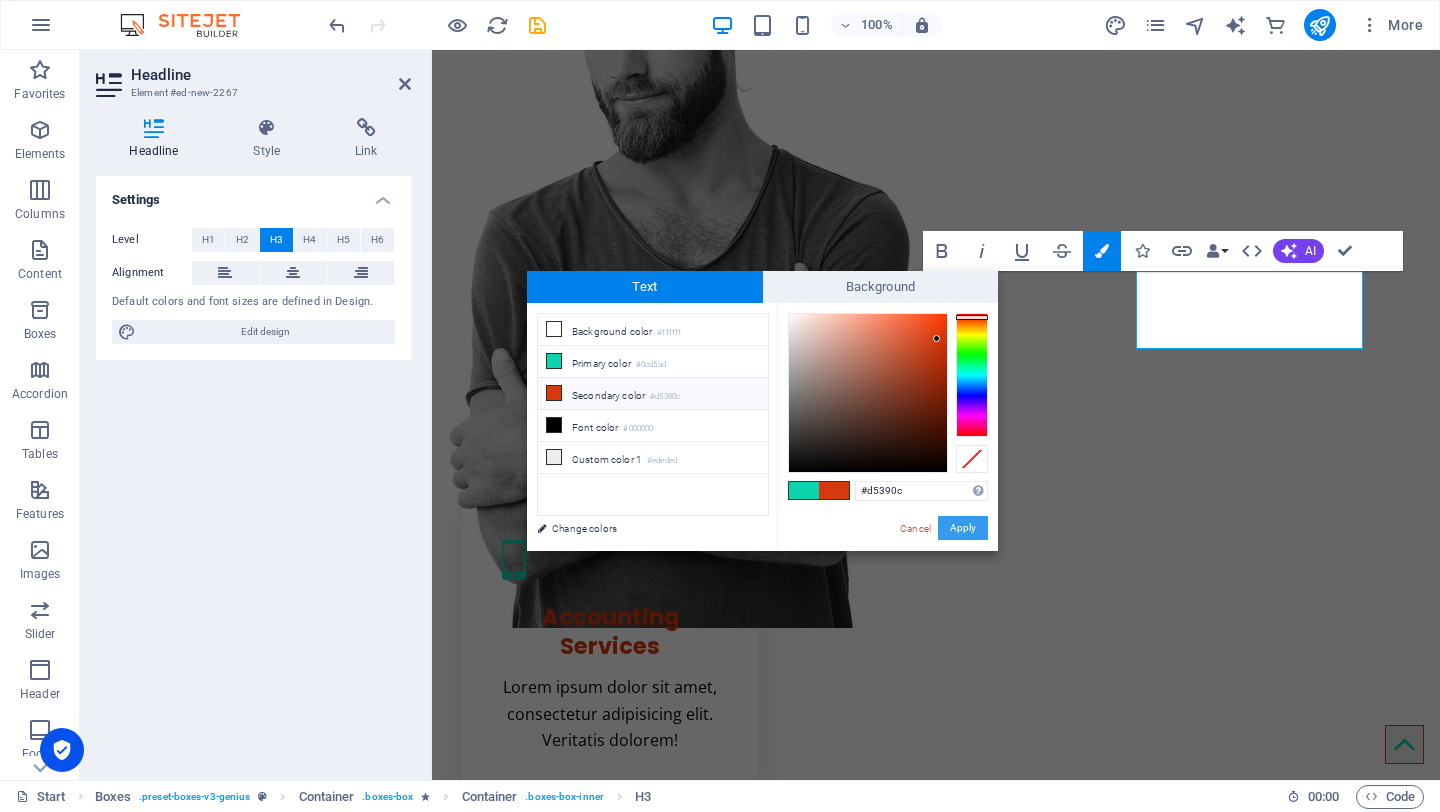 click on "Apply" at bounding box center (963, 528) 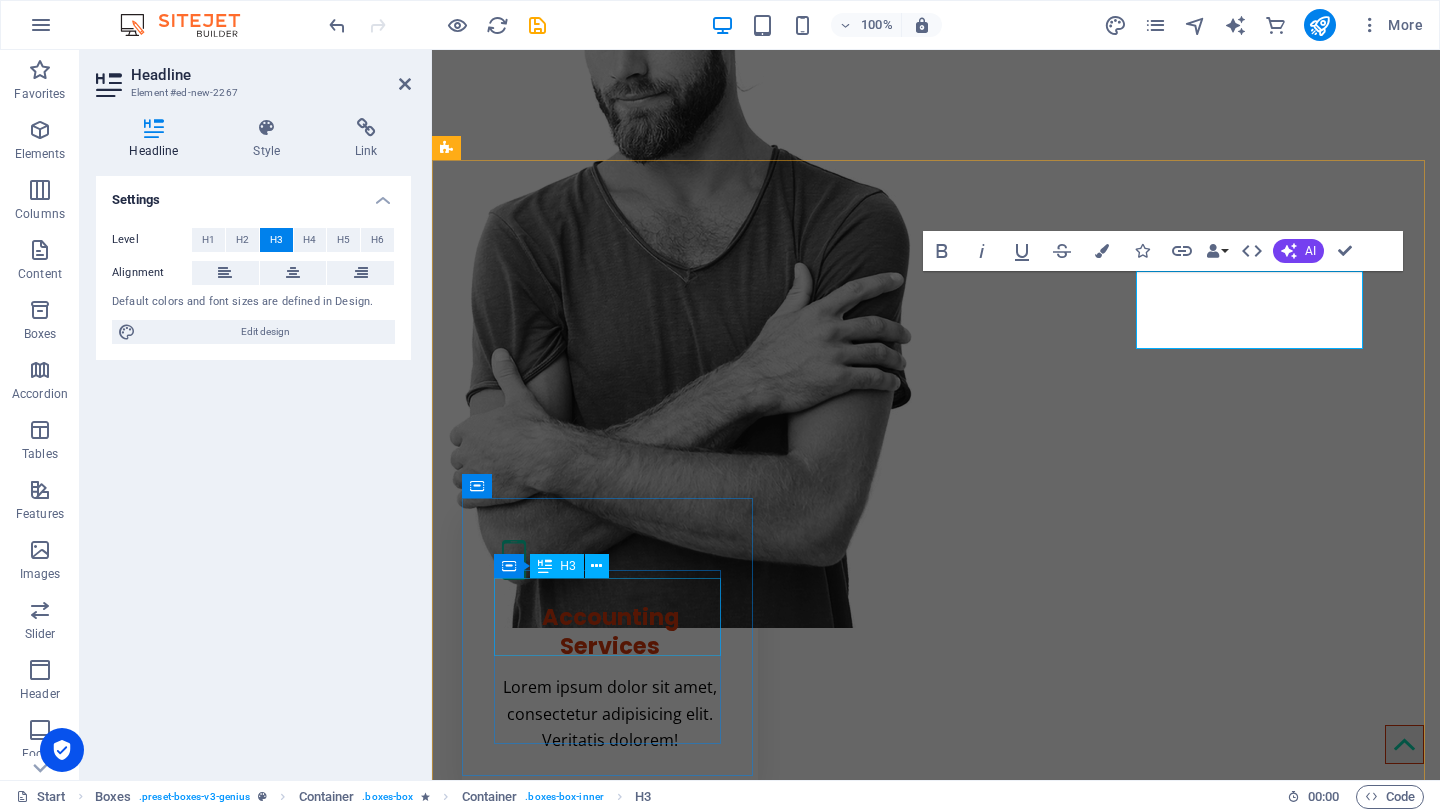 click on "Digital Content Services" at bounding box center (610, 1475) 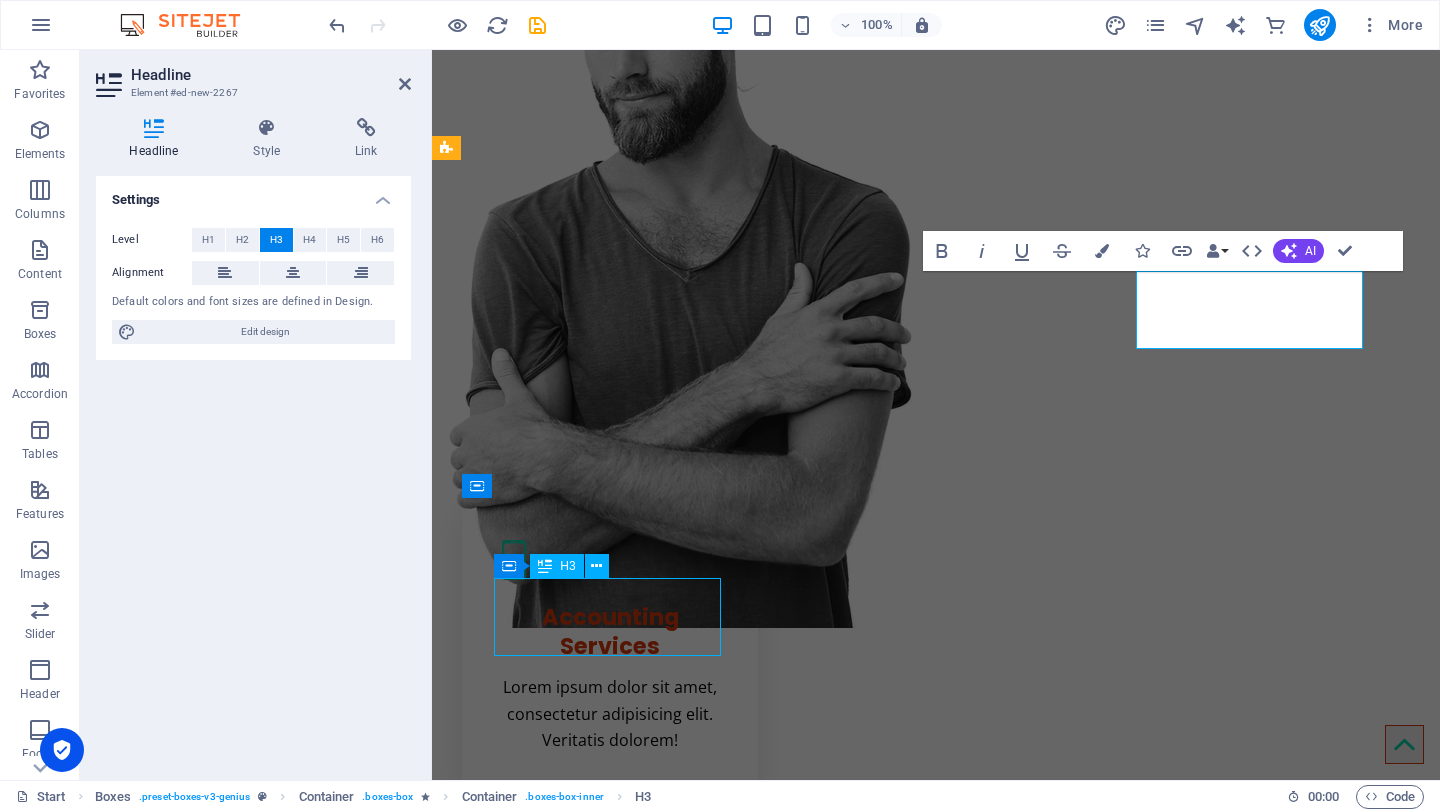 click on "Digital Content Services" at bounding box center (610, 1475) 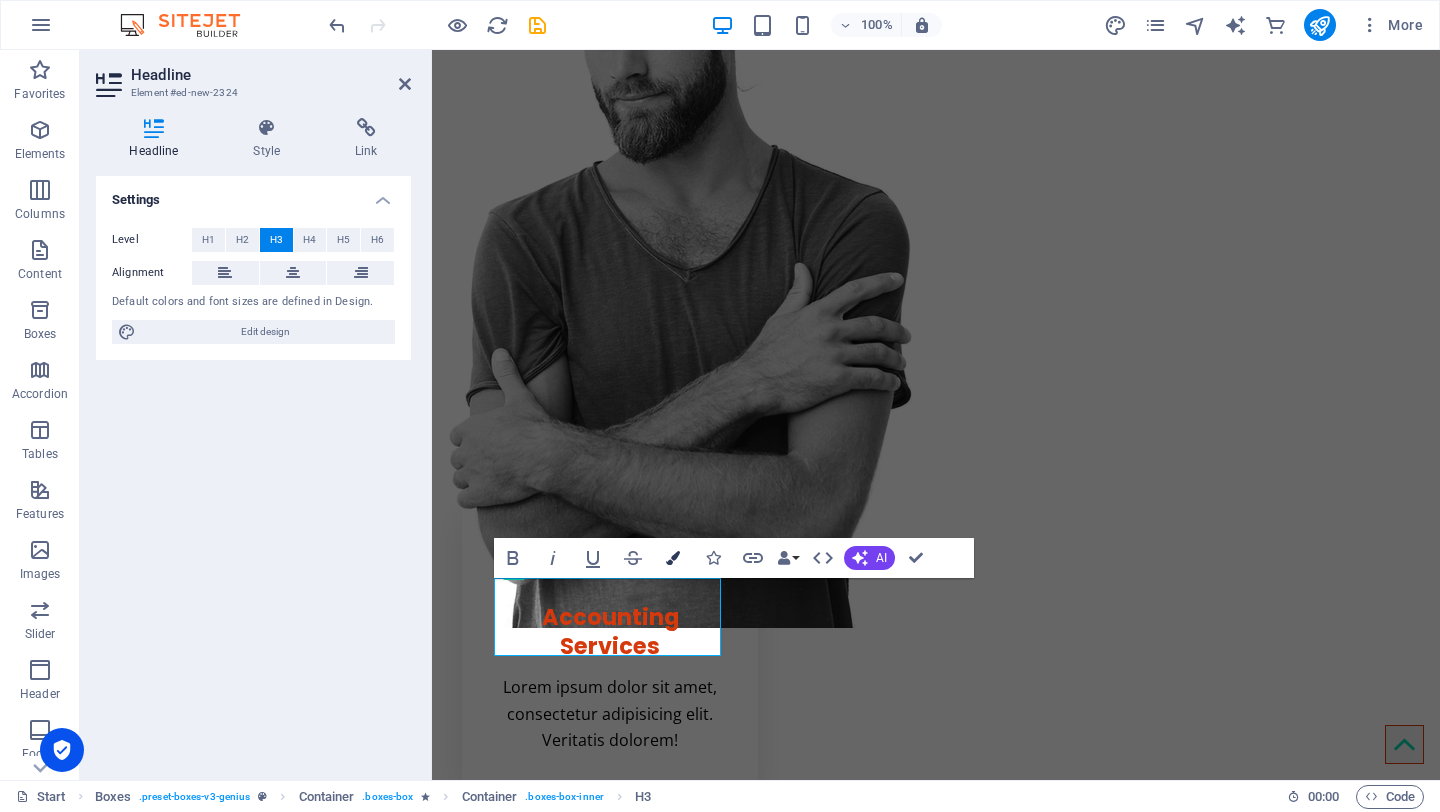click at bounding box center [673, 558] 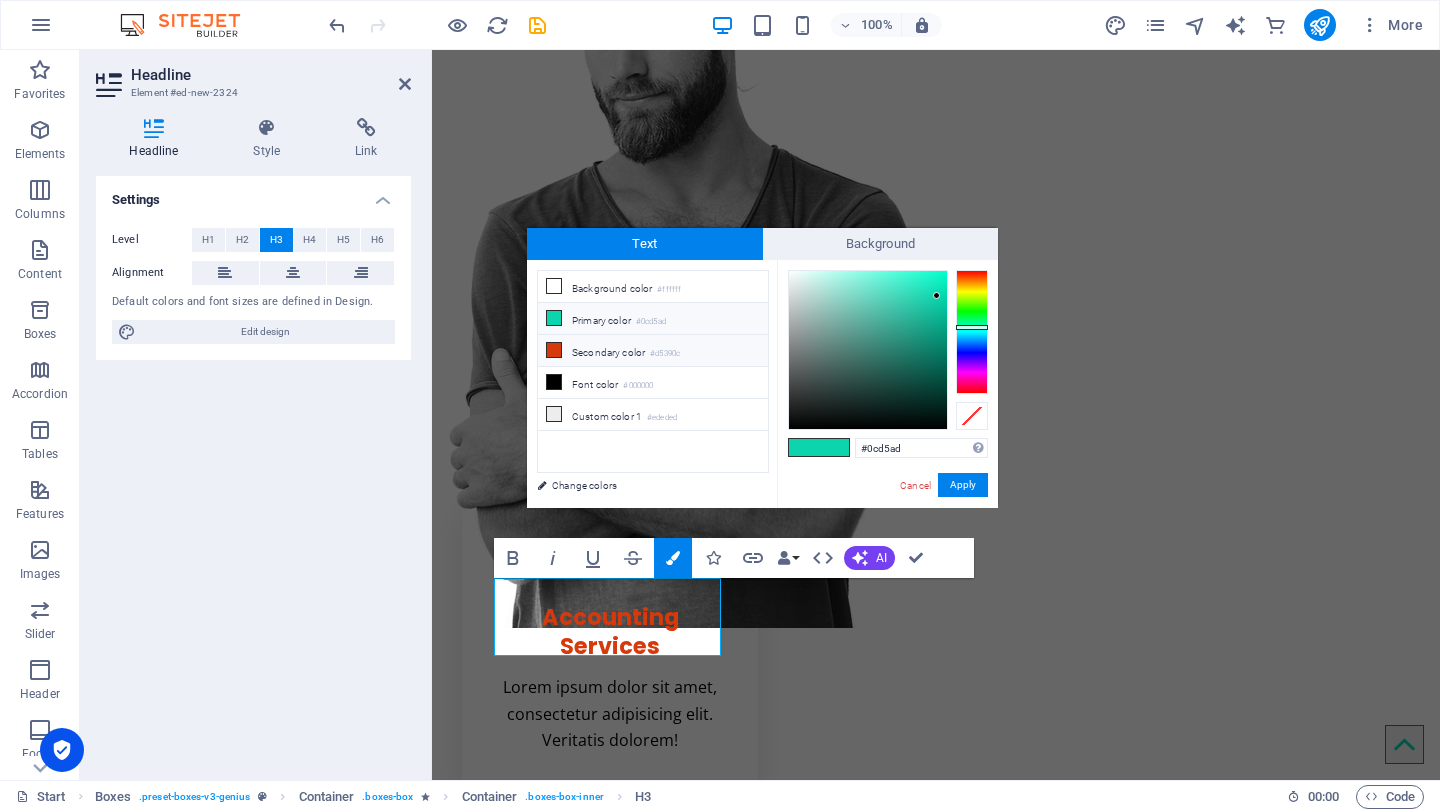 click at bounding box center (554, 350) 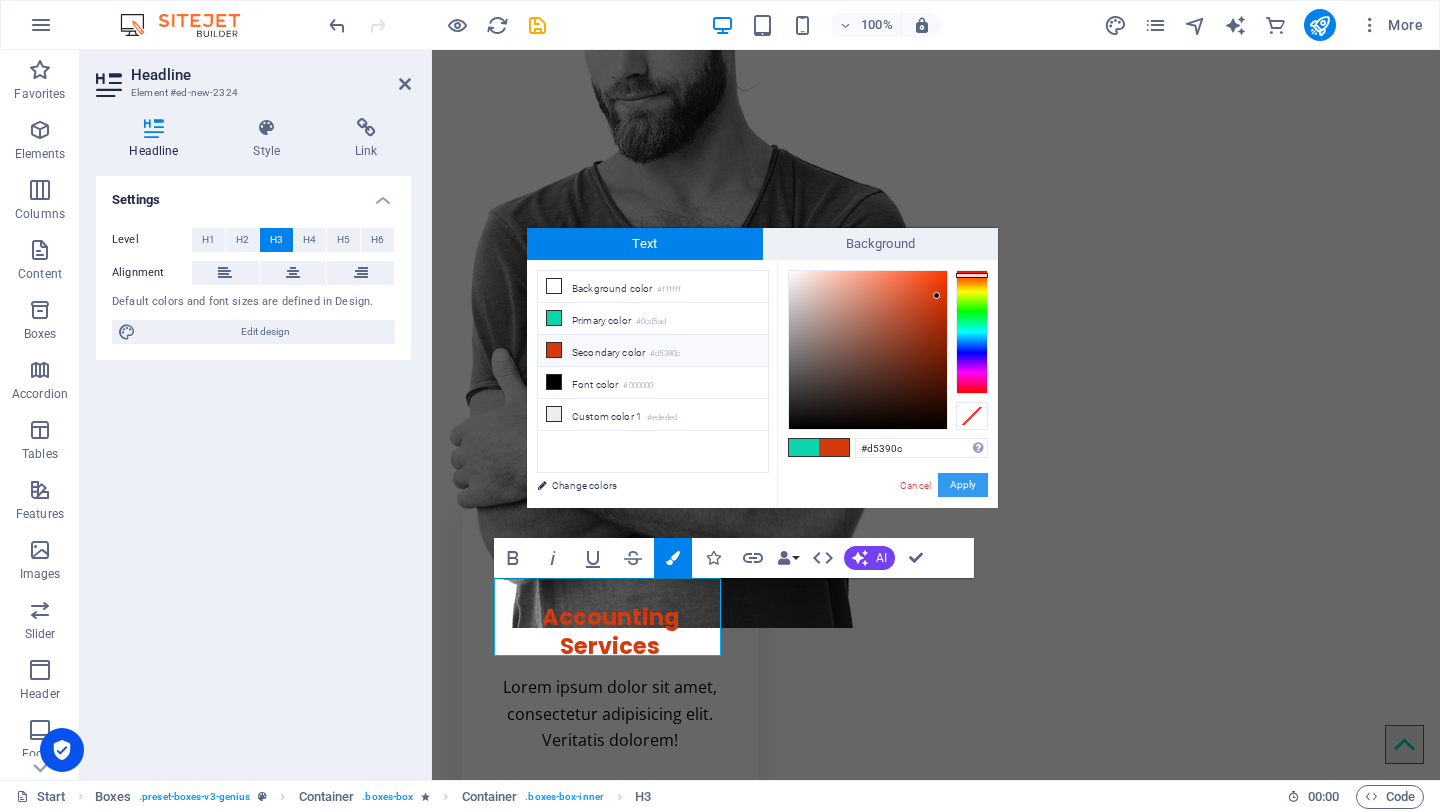 click on "Apply" at bounding box center [963, 485] 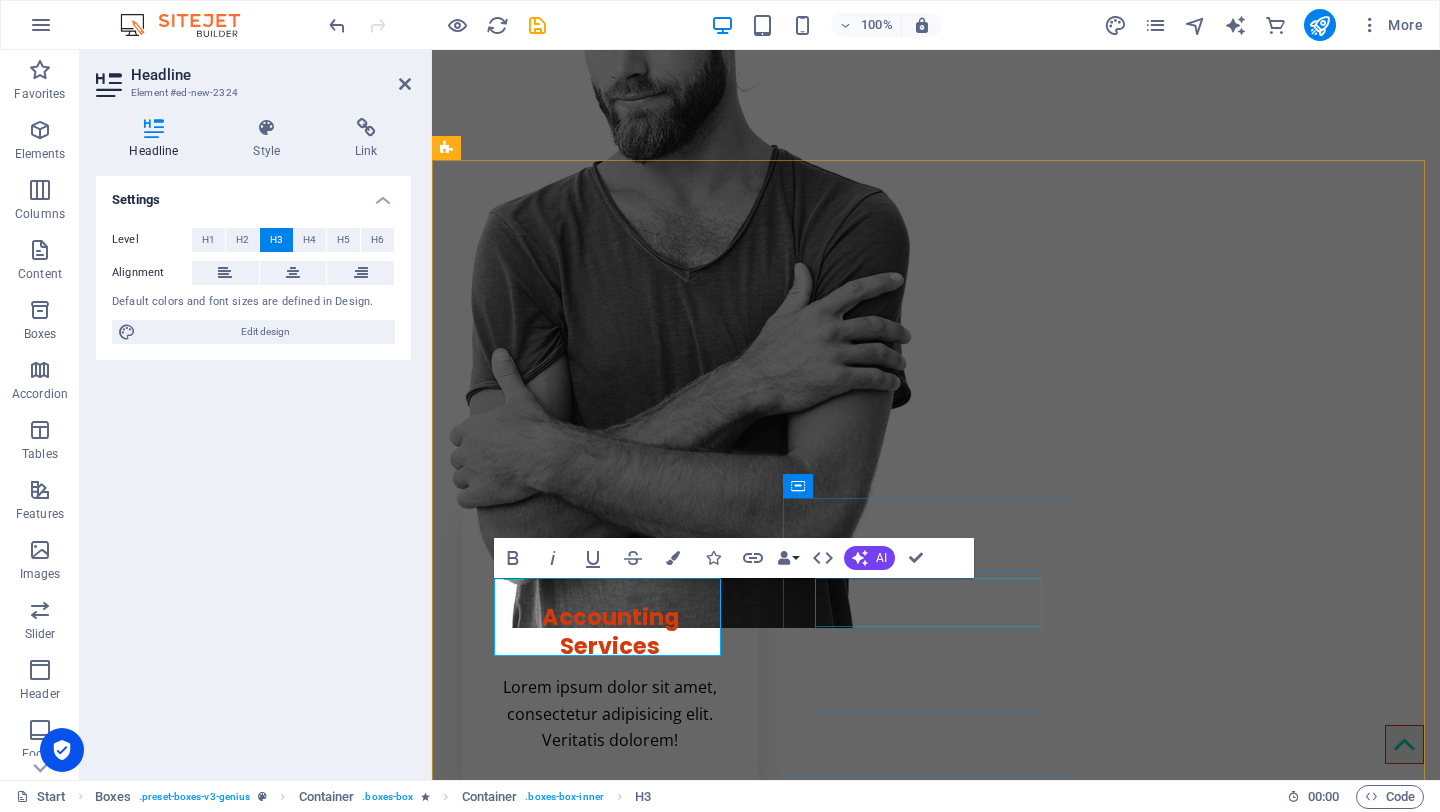 click on "Marketing Services" at bounding box center (610, 1753) 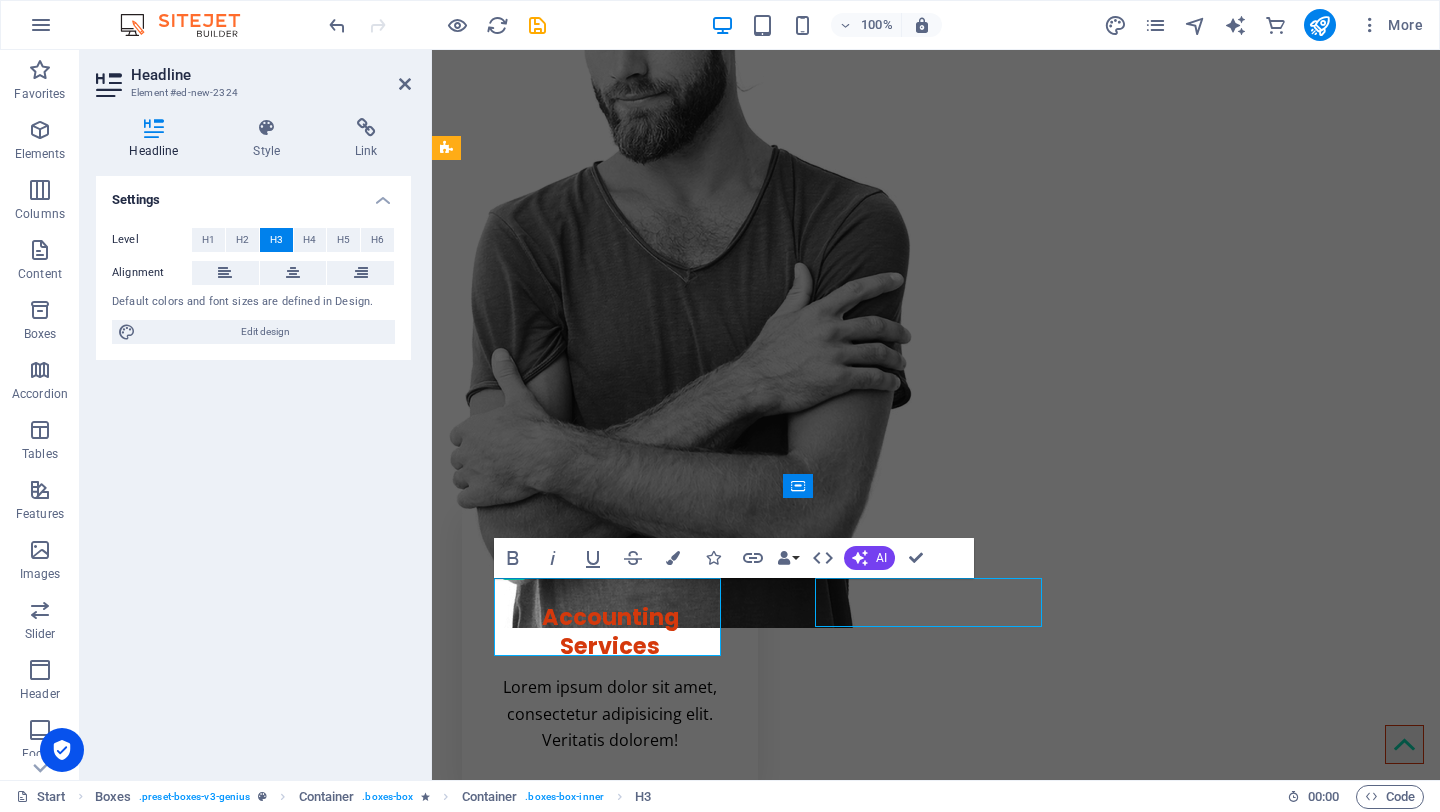 click on "Marketing Services" at bounding box center (610, 1753) 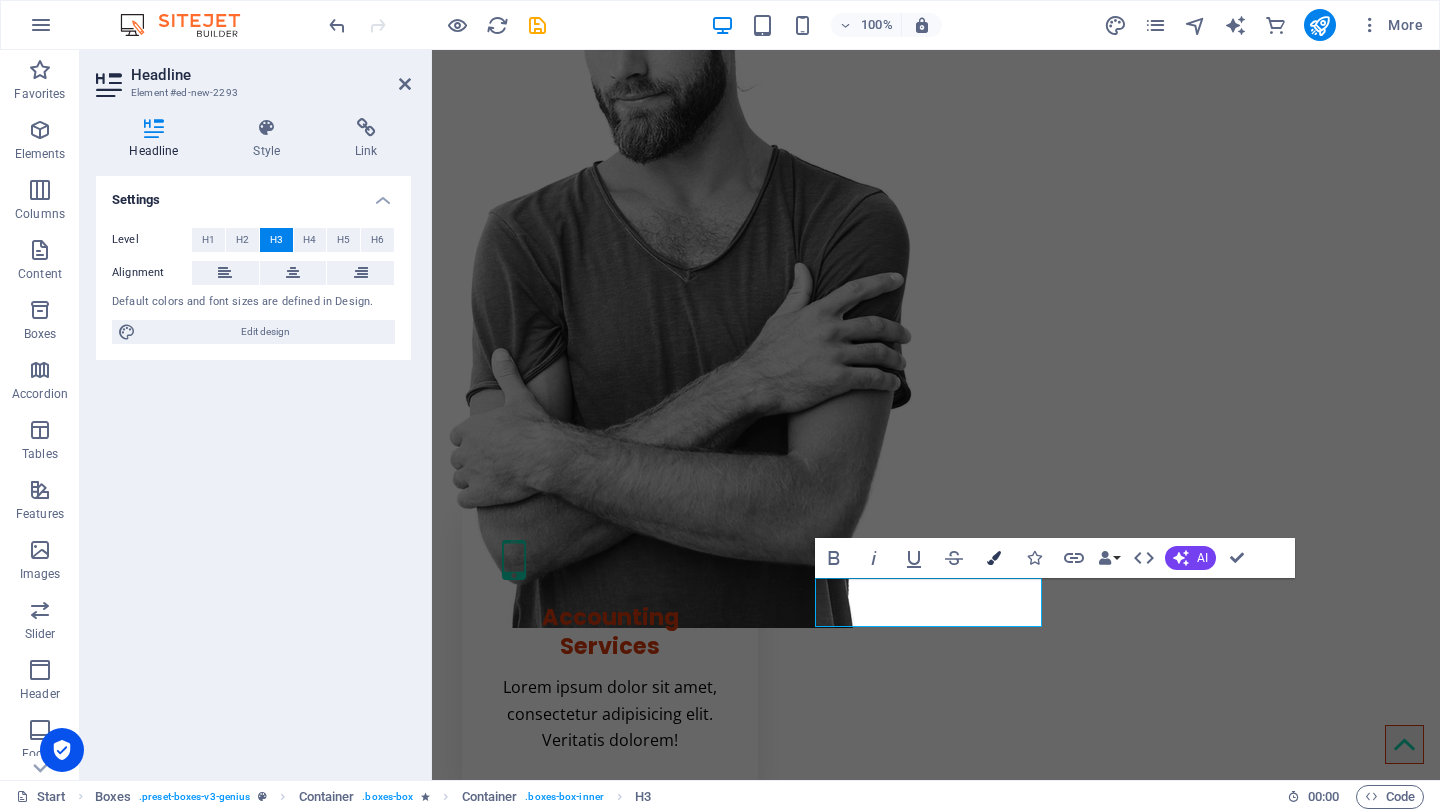 click at bounding box center [994, 558] 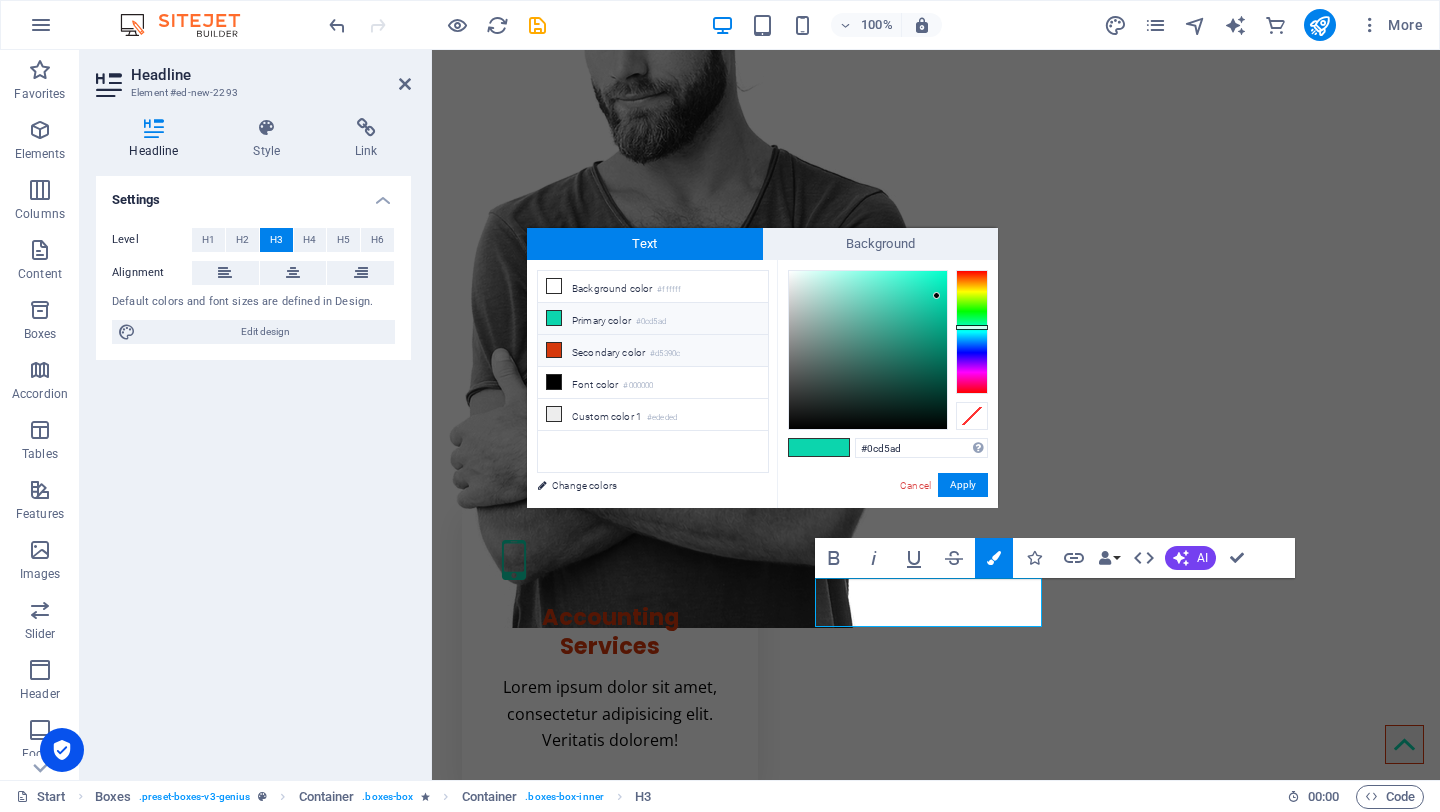 click at bounding box center (554, 350) 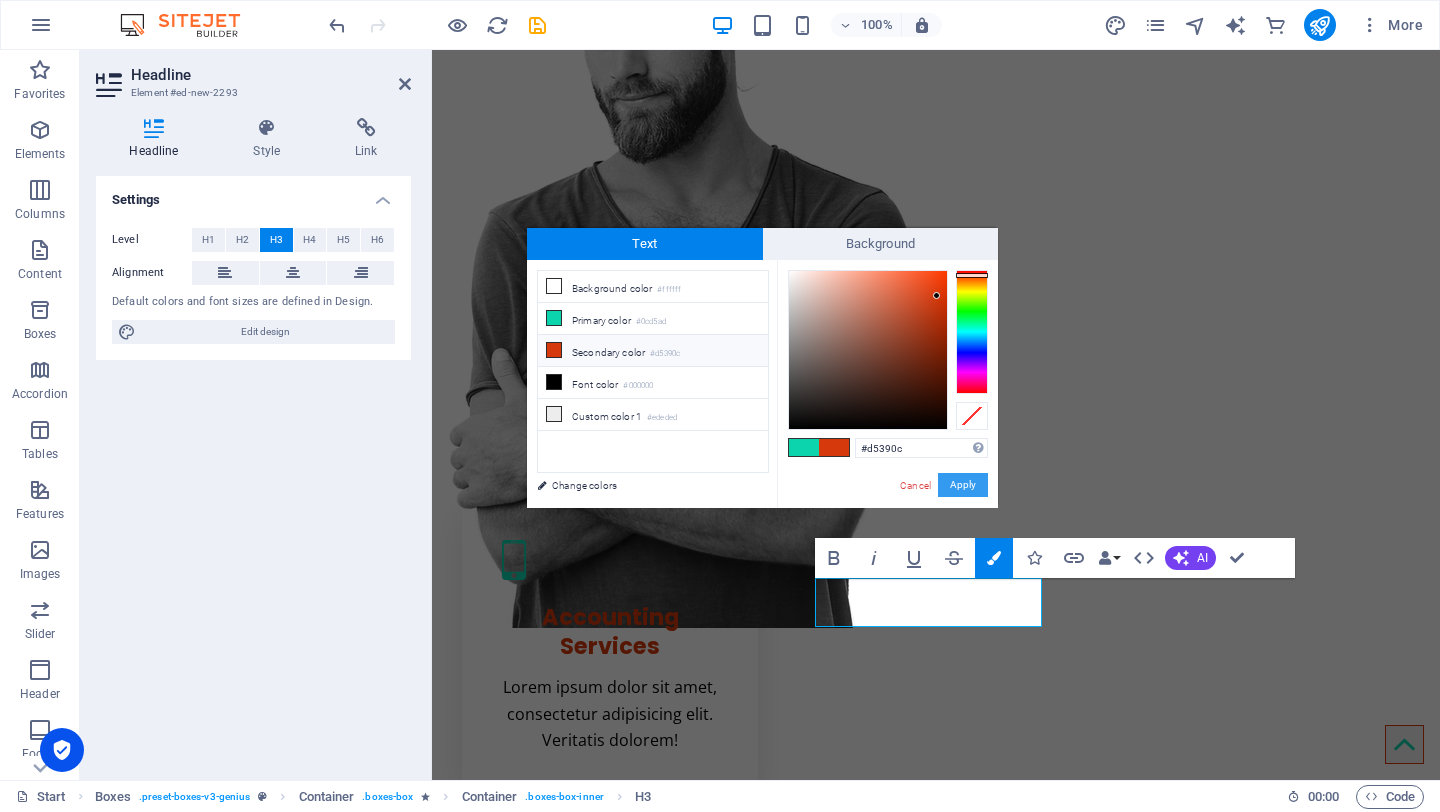 click on "Apply" at bounding box center [963, 485] 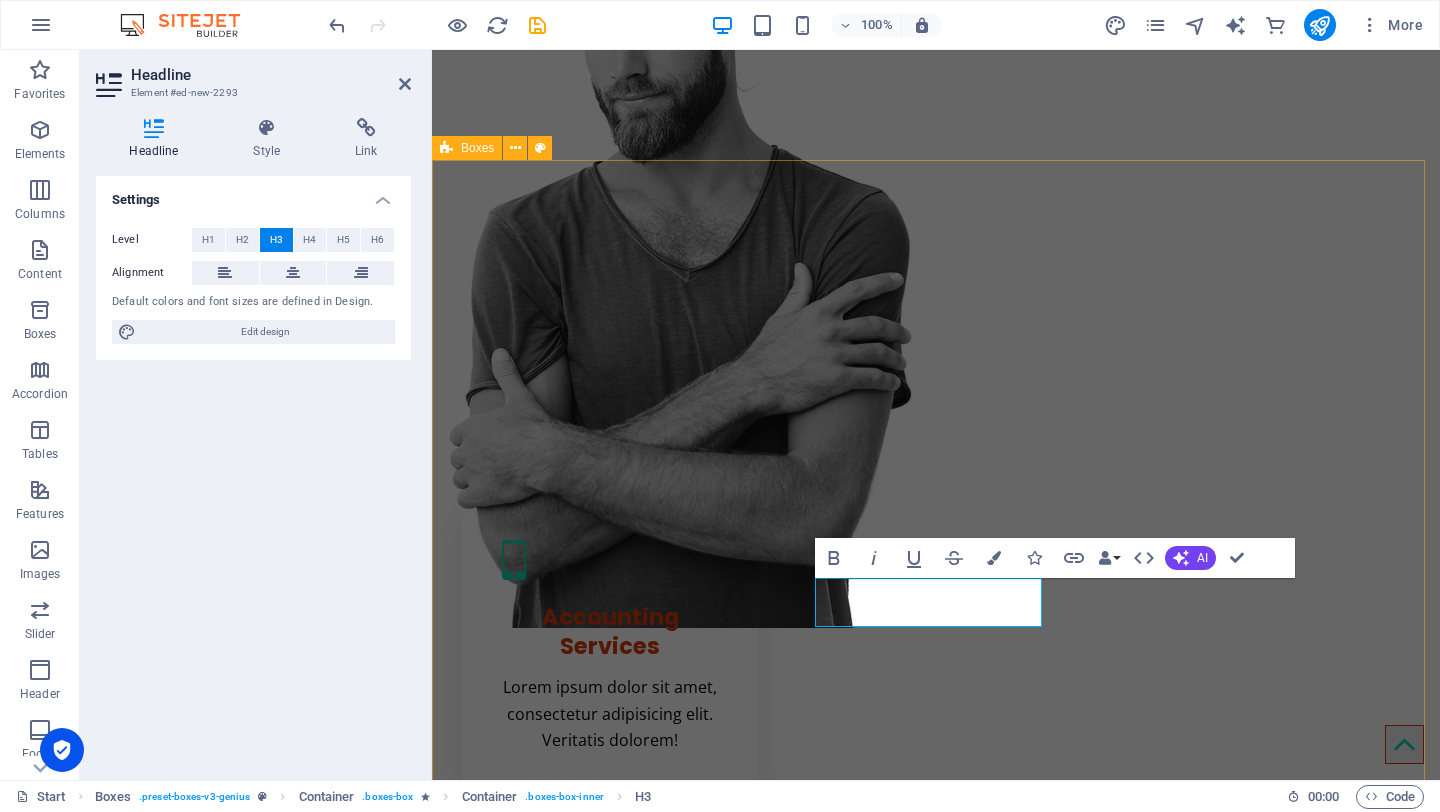 click on "Accounting Services Lorem ipsum dolor sit amet, consectetur adipisicing elit. Veritatis dolorem! Manpower Services Lorem ipsum dolor sit amet, consectetur adipisicing elit. Veritatis dolorem! Sales Support Services Lorem ipsum dolor sit amet, consectetur adipisicing elit. Veritatis dolorem! Digital Content Services Lorem ipsum dolor sit amet, consectetur adipisicing elit. Veritatis dolorem! Marketing Services Lorem ipsum dolor sit amet, consectetur adipisicing elit. Veritatis dolorem!" at bounding box center [936, 1203] 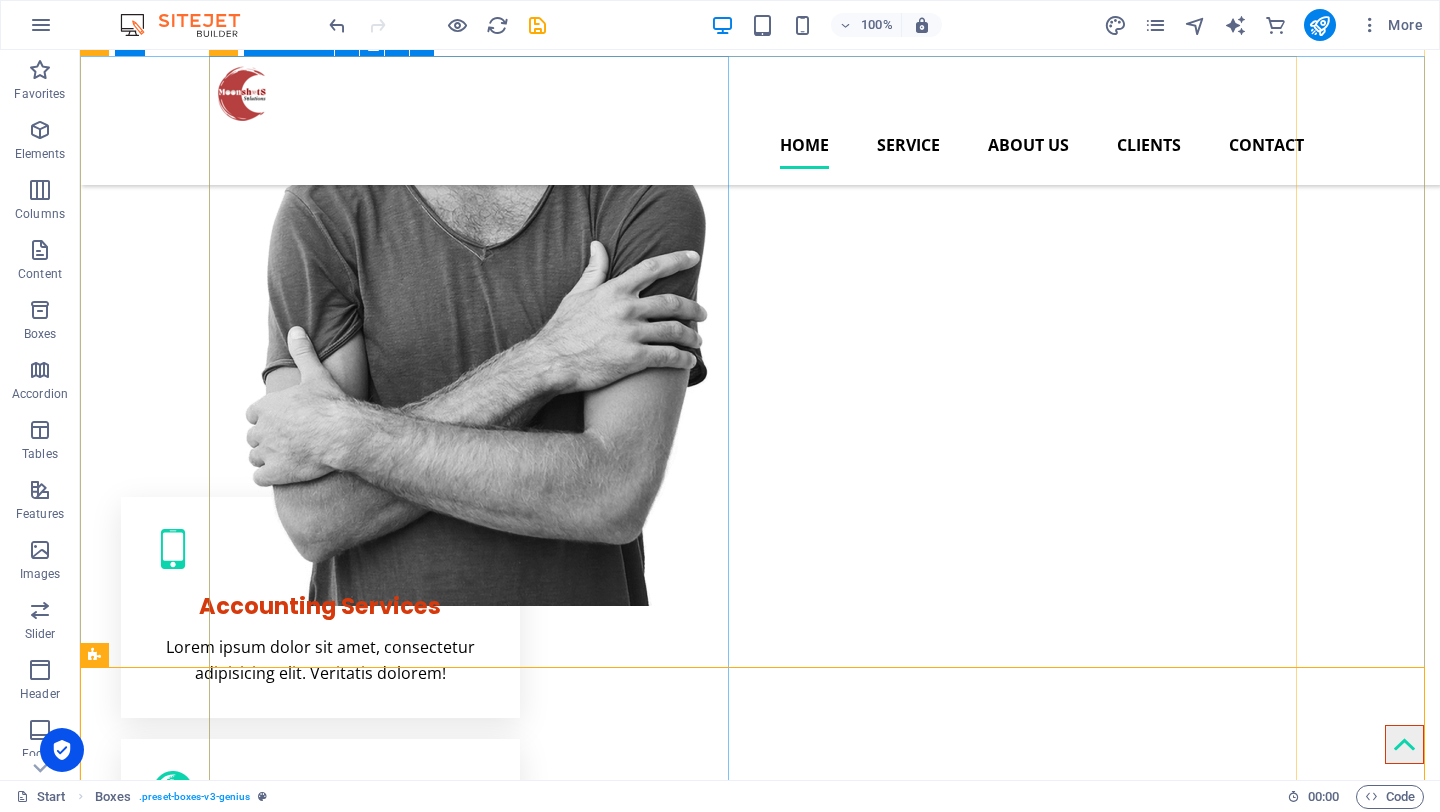 scroll, scrollTop: 0, scrollLeft: 0, axis: both 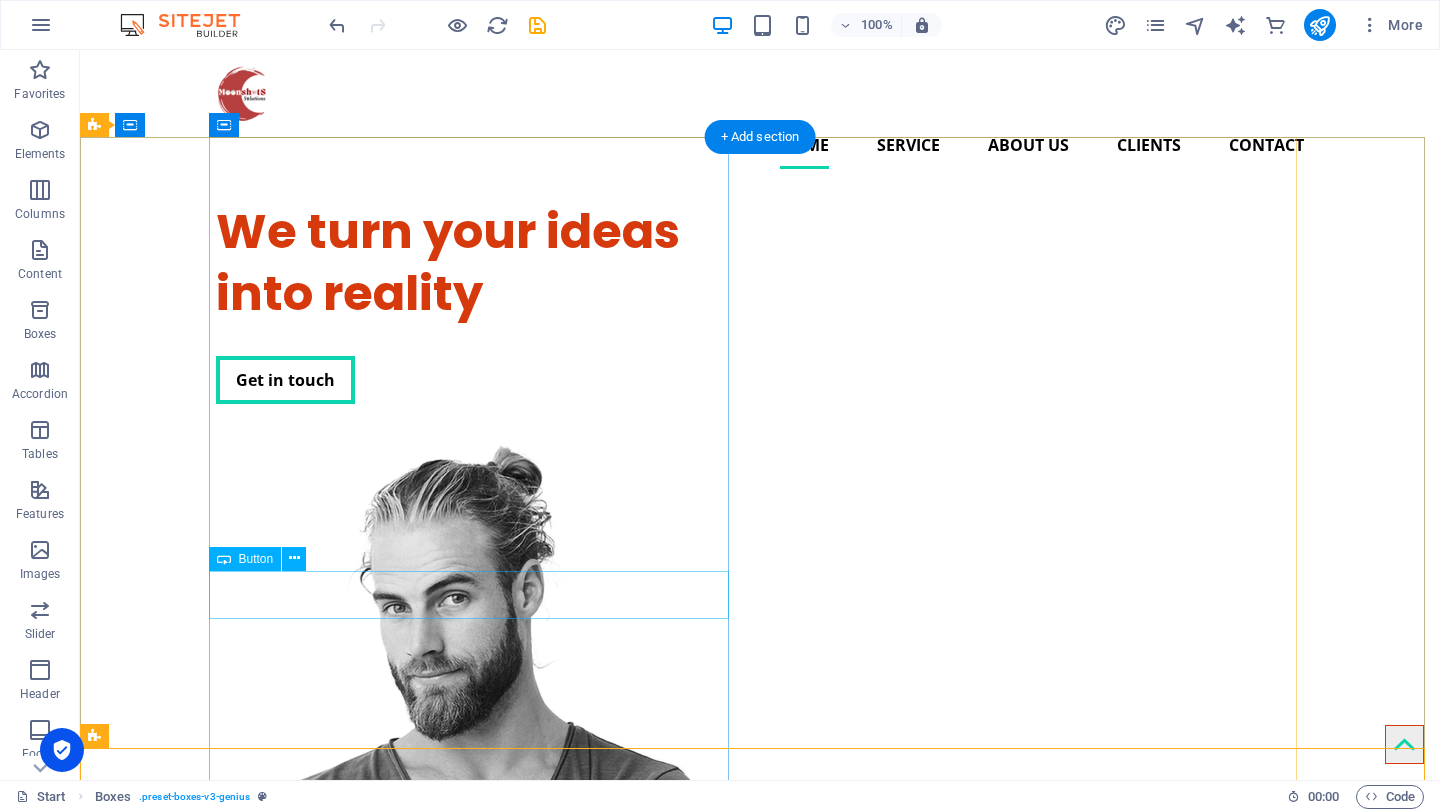 click on "Get in touch" at bounding box center [476, 380] 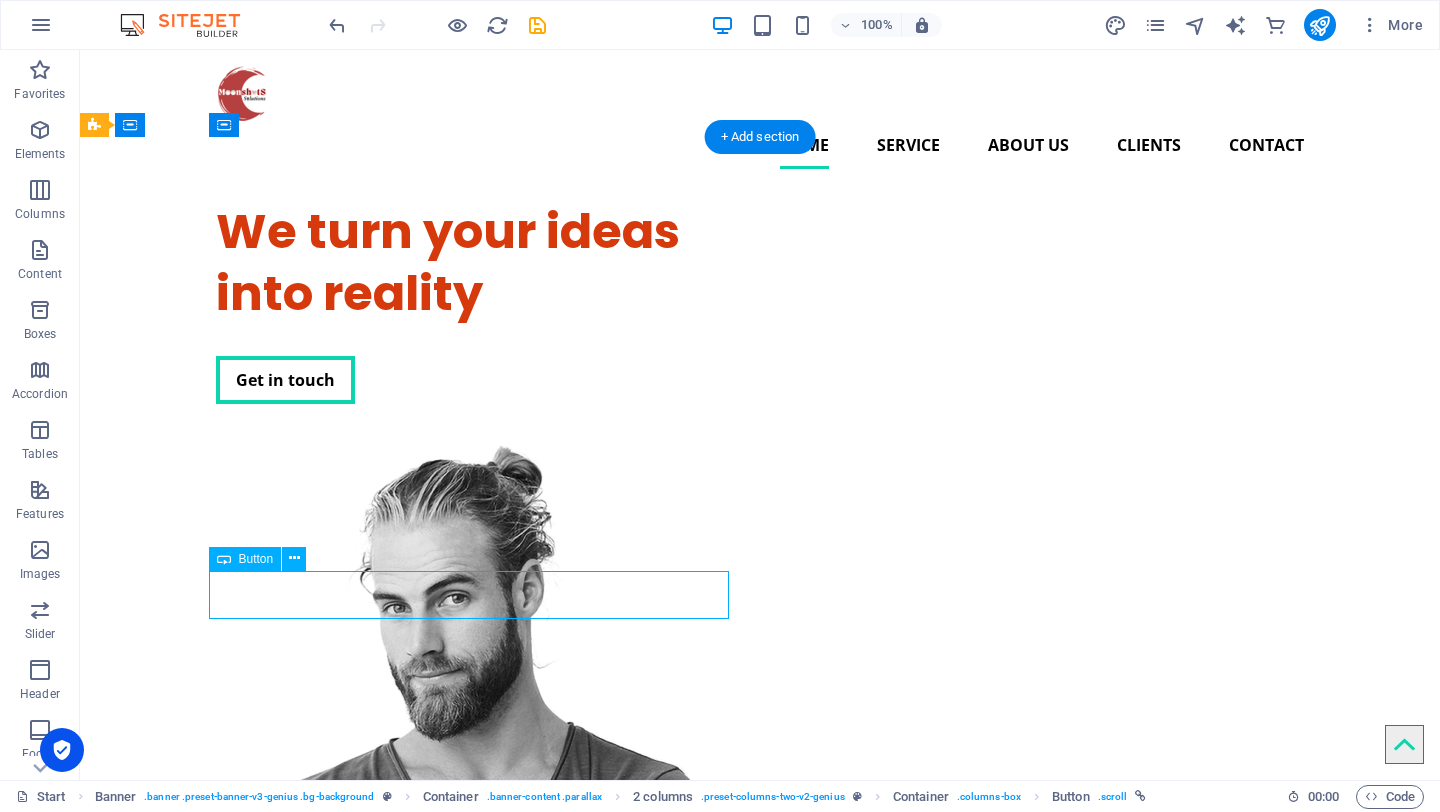 click on "Get in touch" at bounding box center [476, 380] 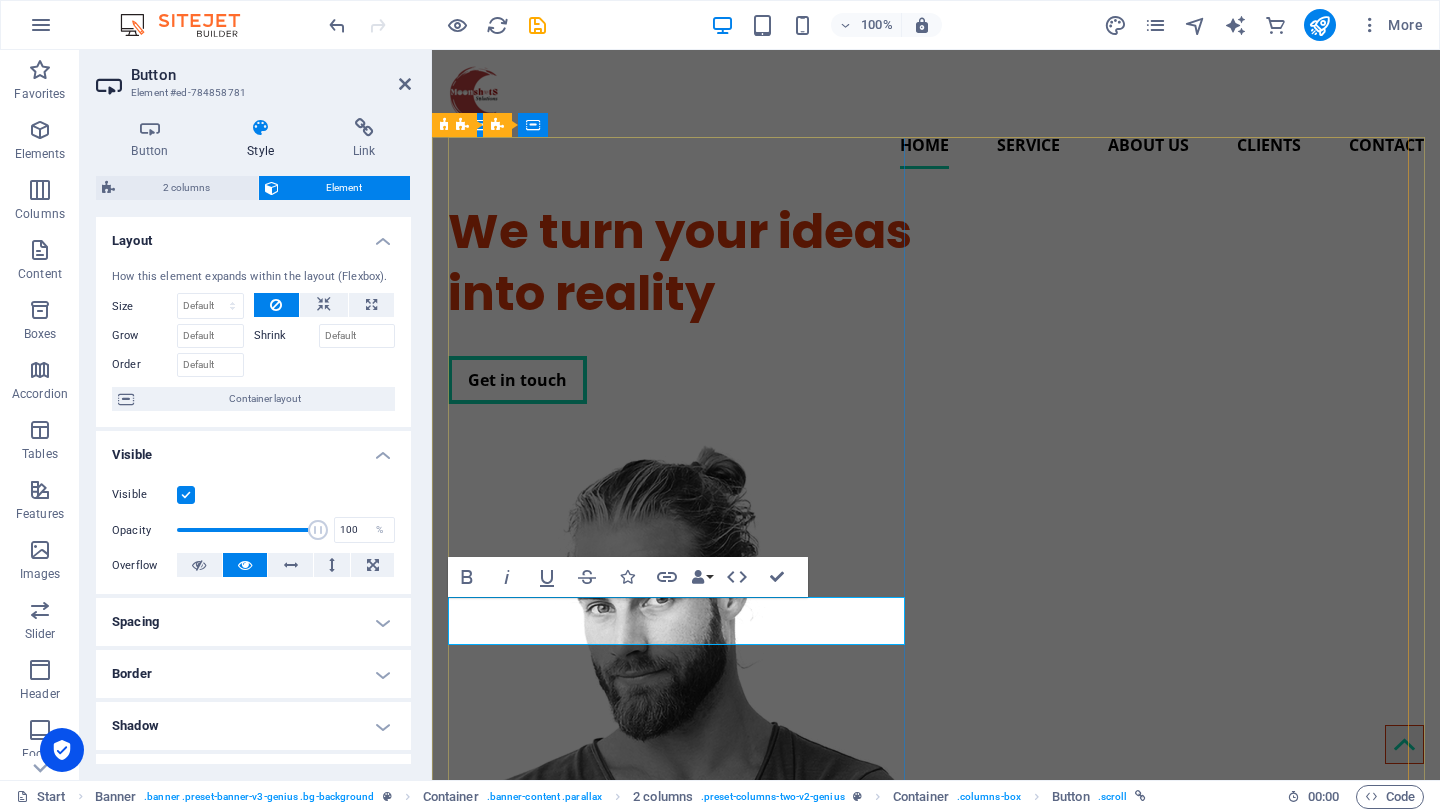 click on "Get in touch" at bounding box center (680, 380) 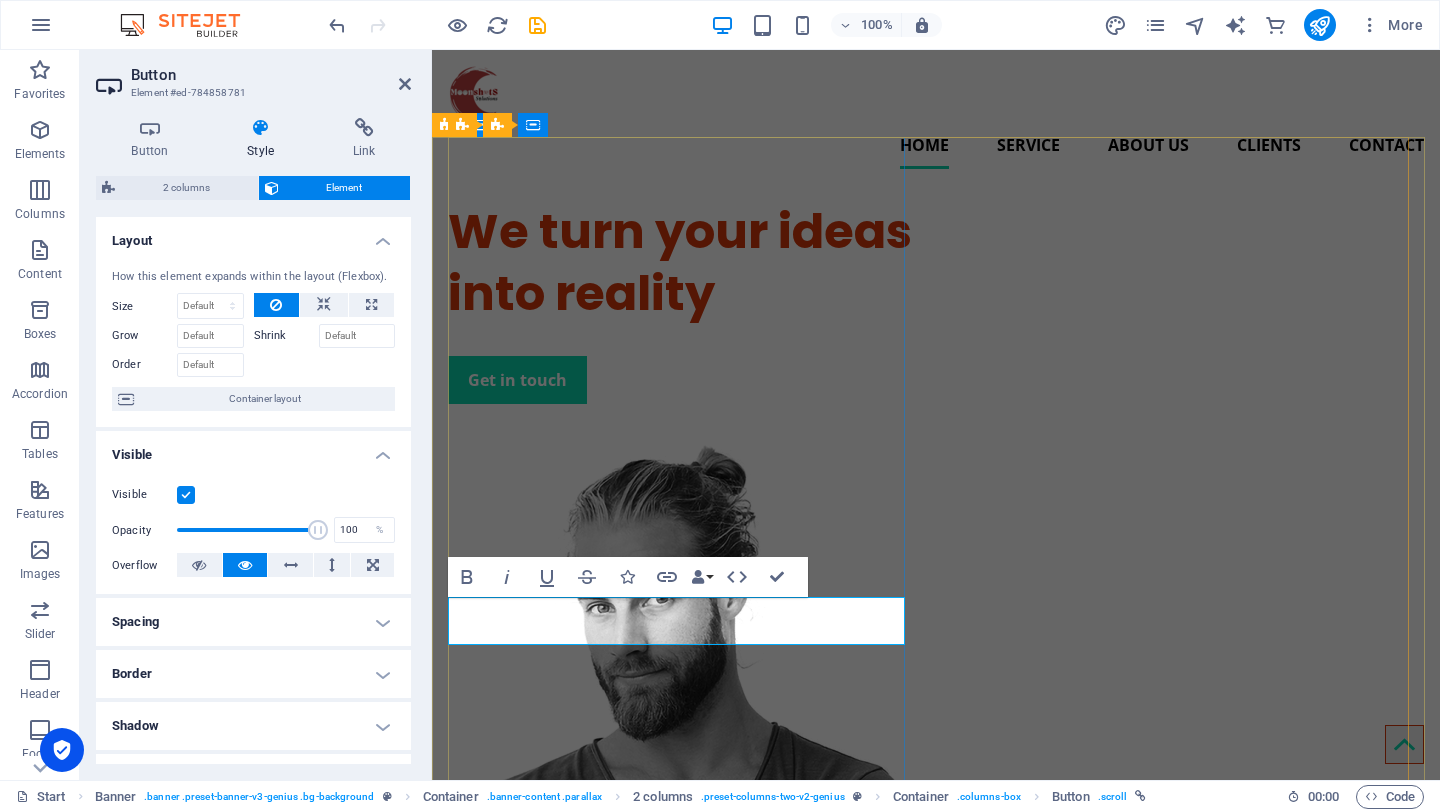 click on "Get in touch" at bounding box center (517, 380) 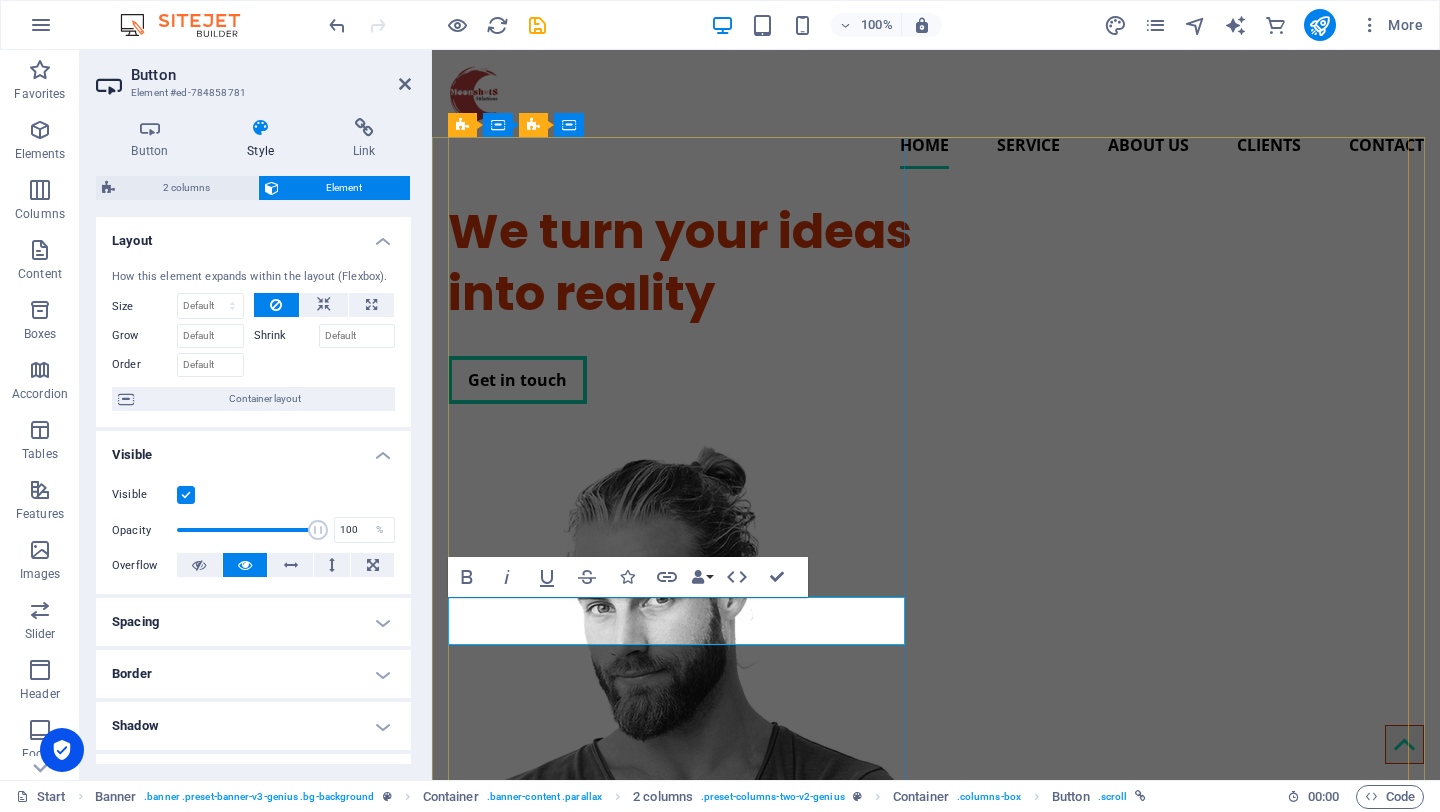 click on "Get in touch" at bounding box center [680, 380] 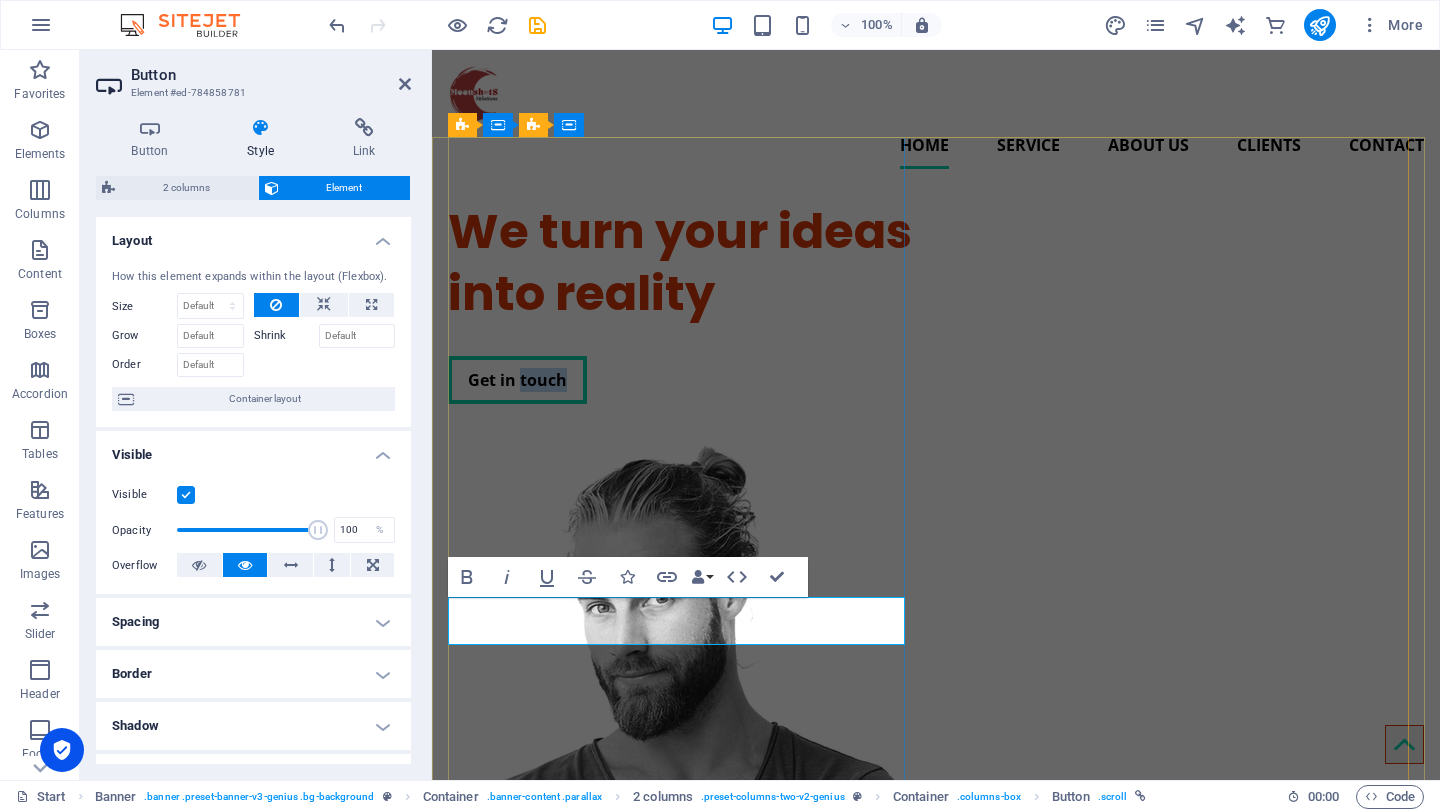 click on "Get in touch" at bounding box center (680, 380) 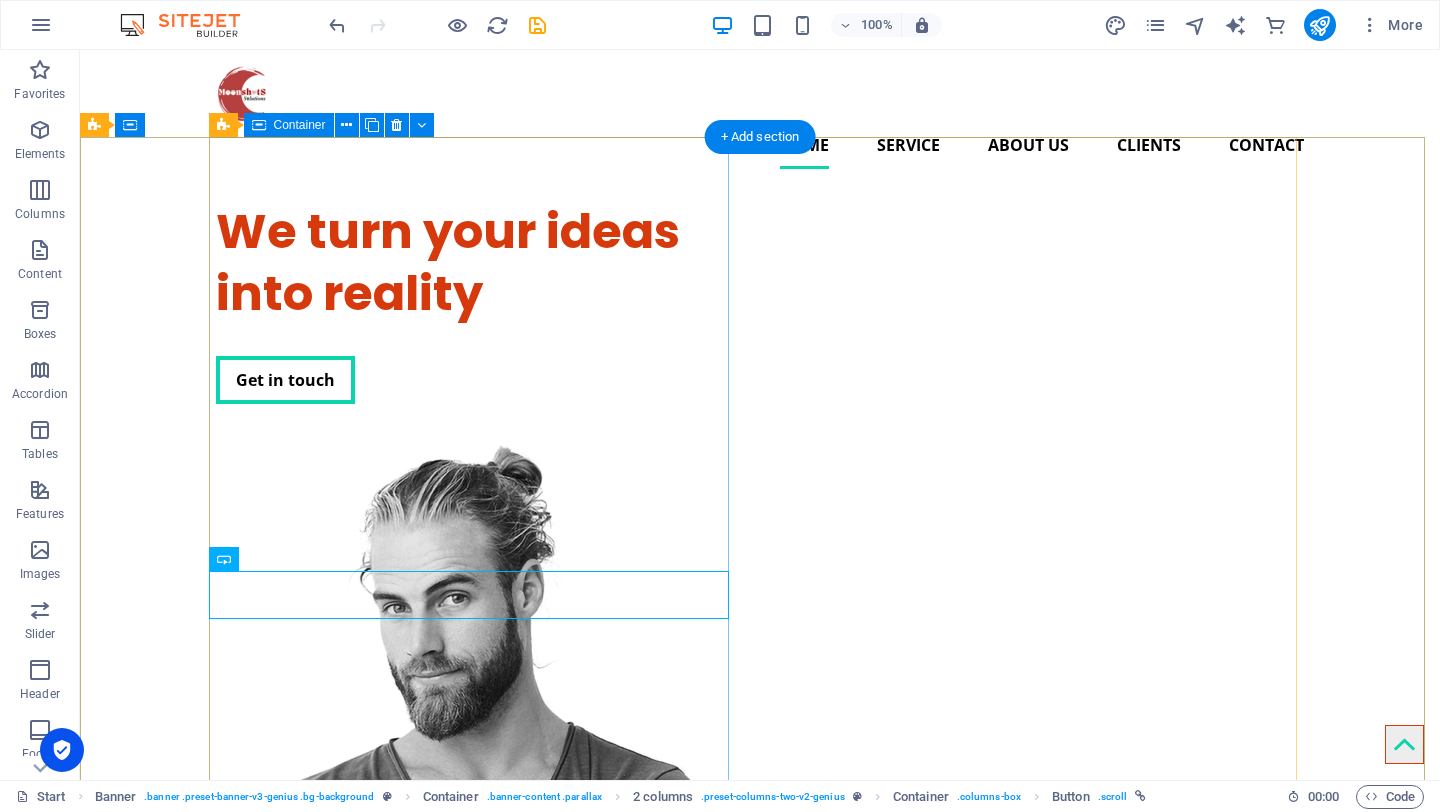 click on "We turn your ideas into reality  Get in touch" at bounding box center [476, 302] 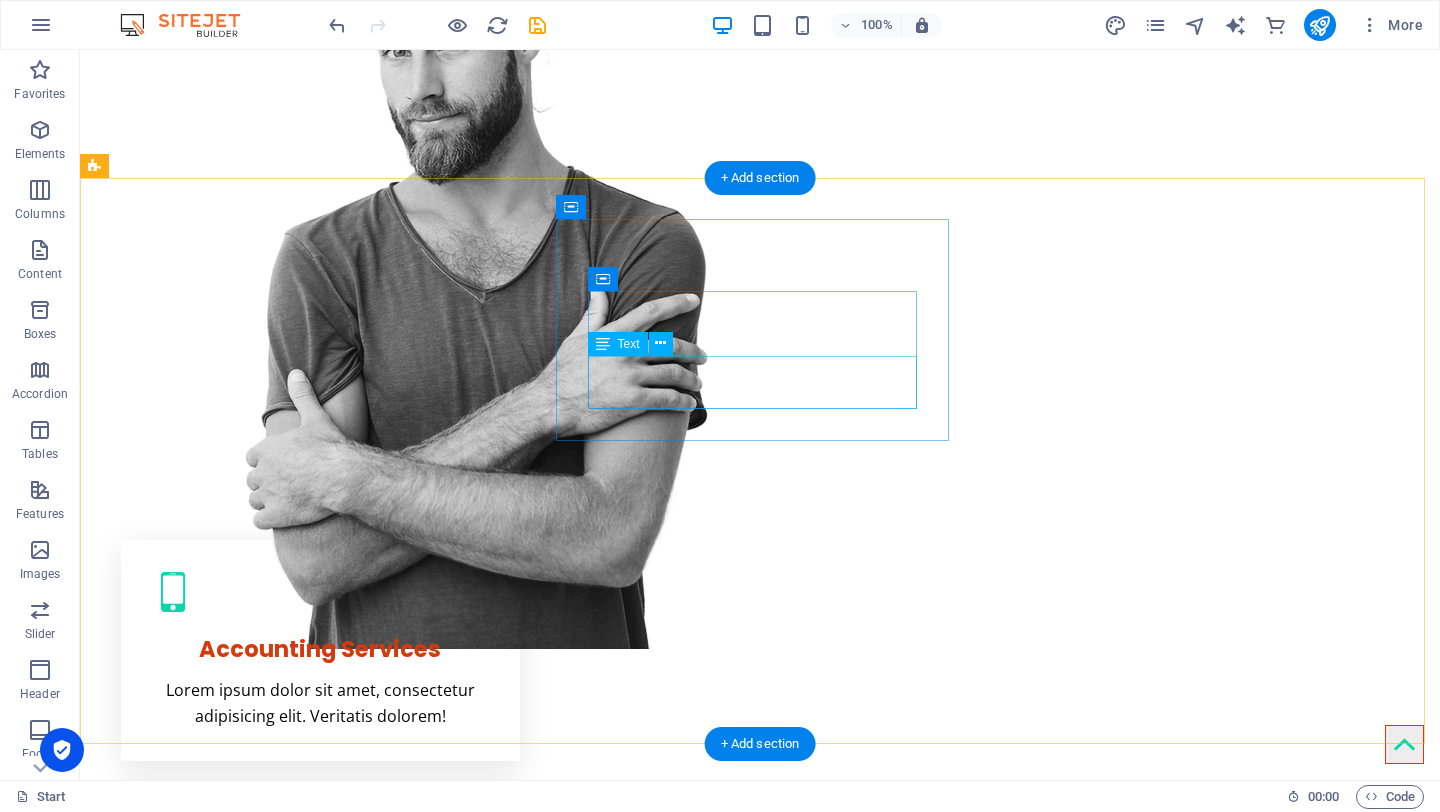 scroll, scrollTop: 682, scrollLeft: 0, axis: vertical 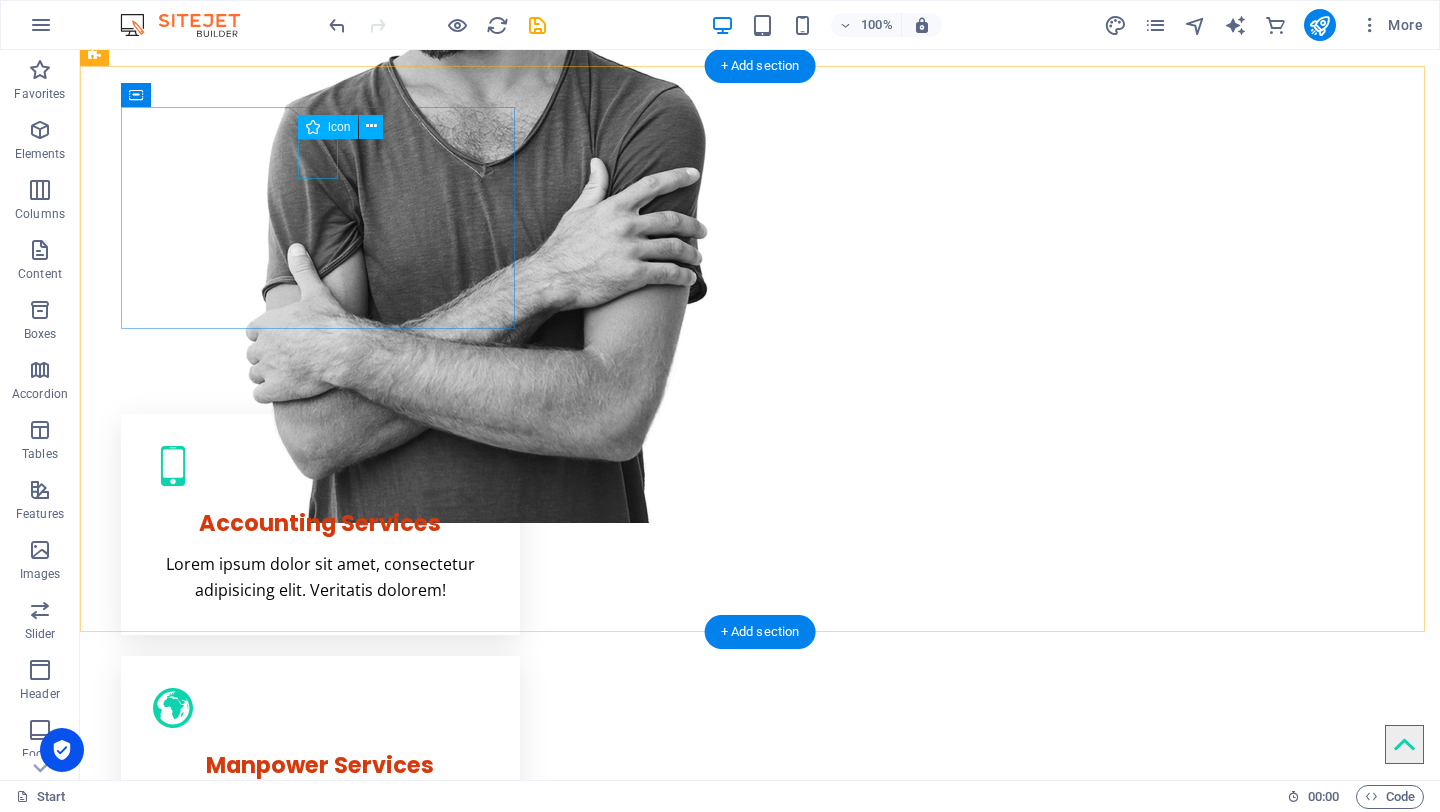 click at bounding box center [320, 466] 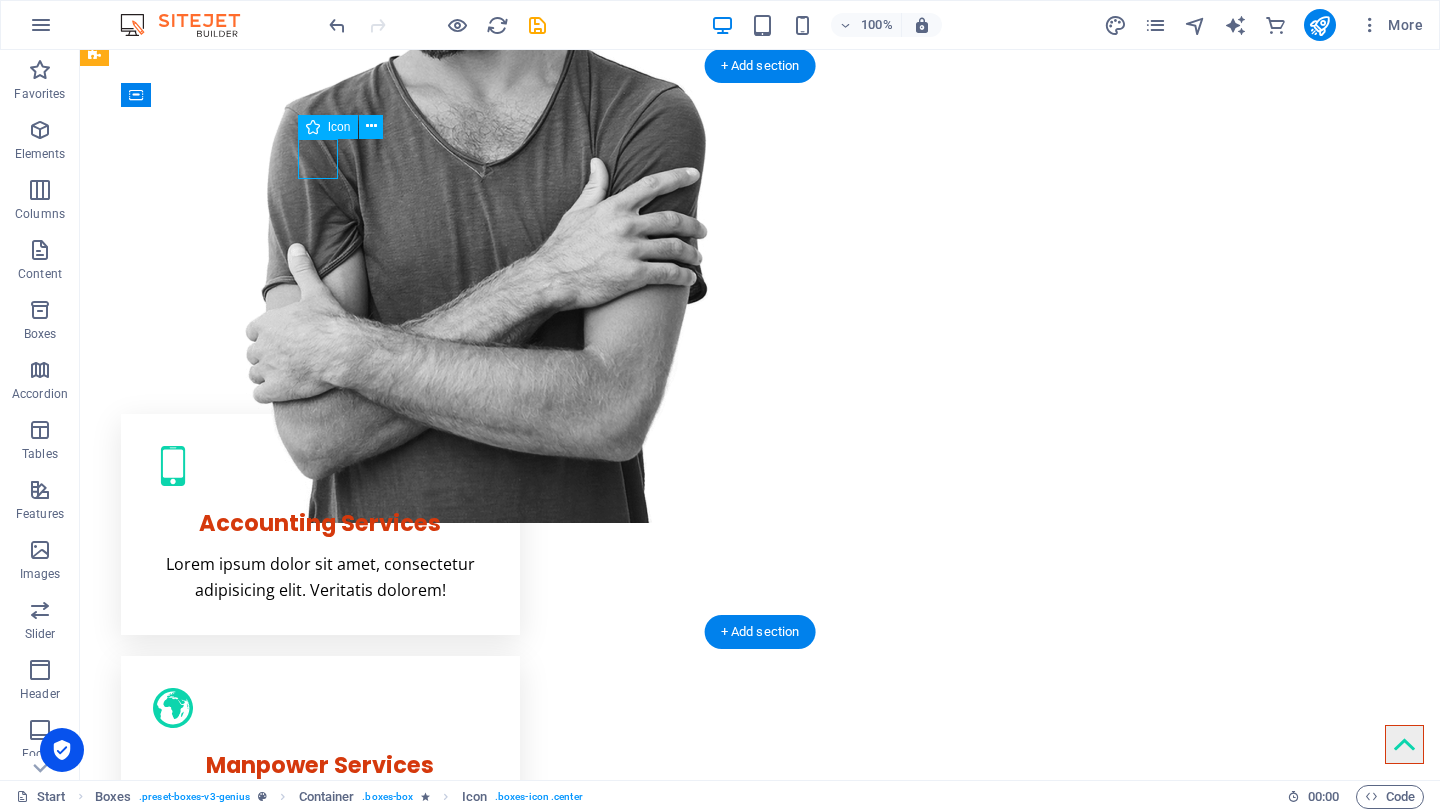 click at bounding box center (320, 466) 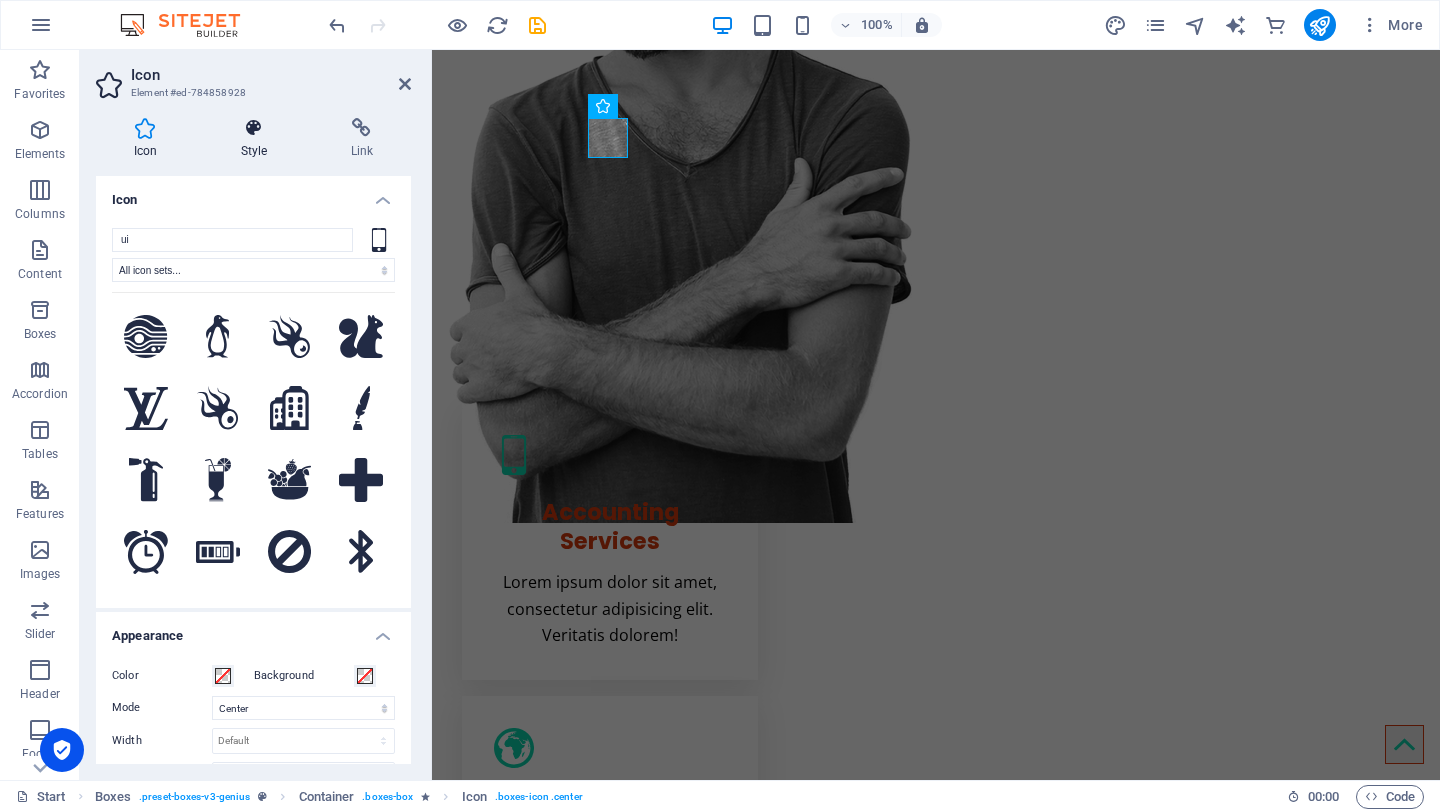 click on "Style" at bounding box center (258, 139) 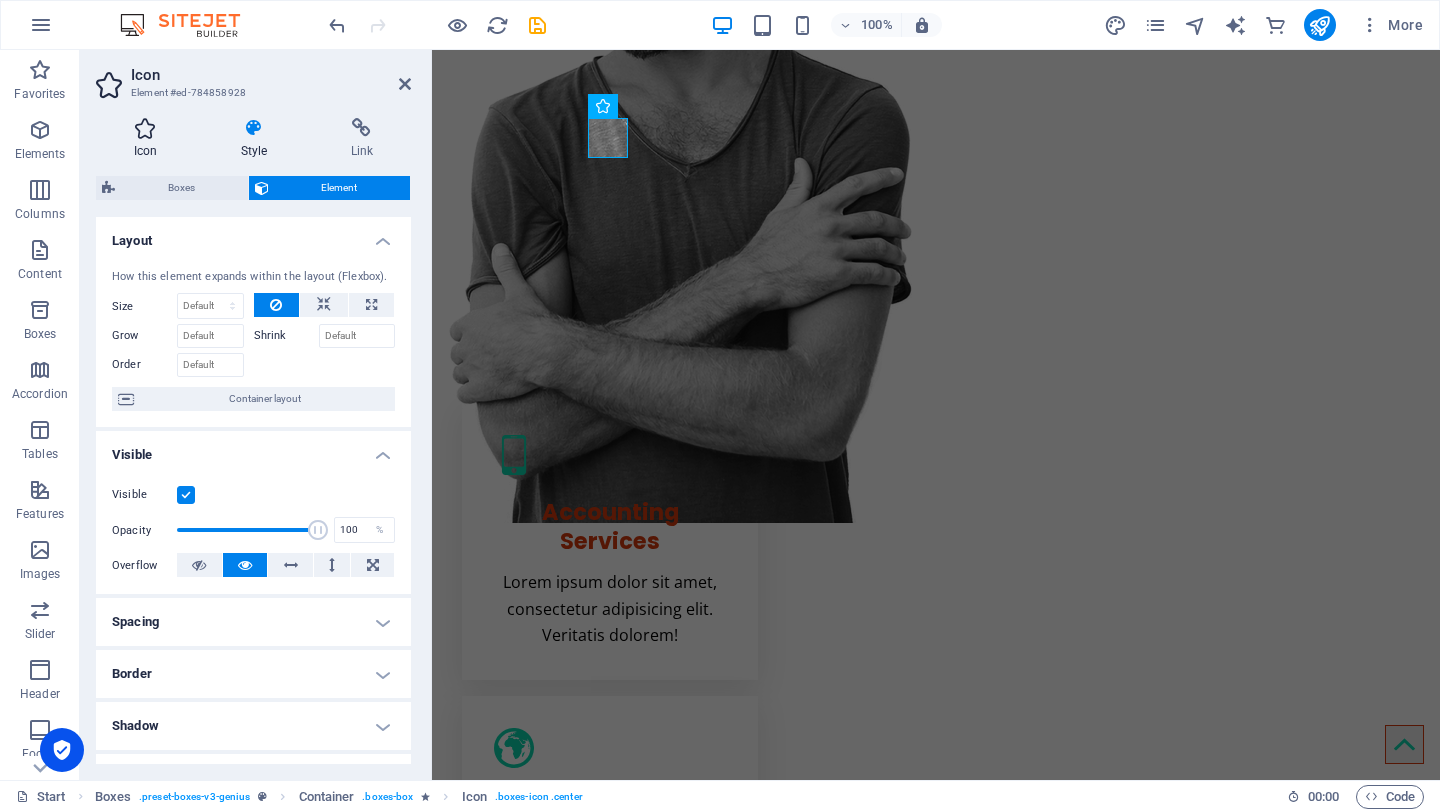 click at bounding box center (145, 128) 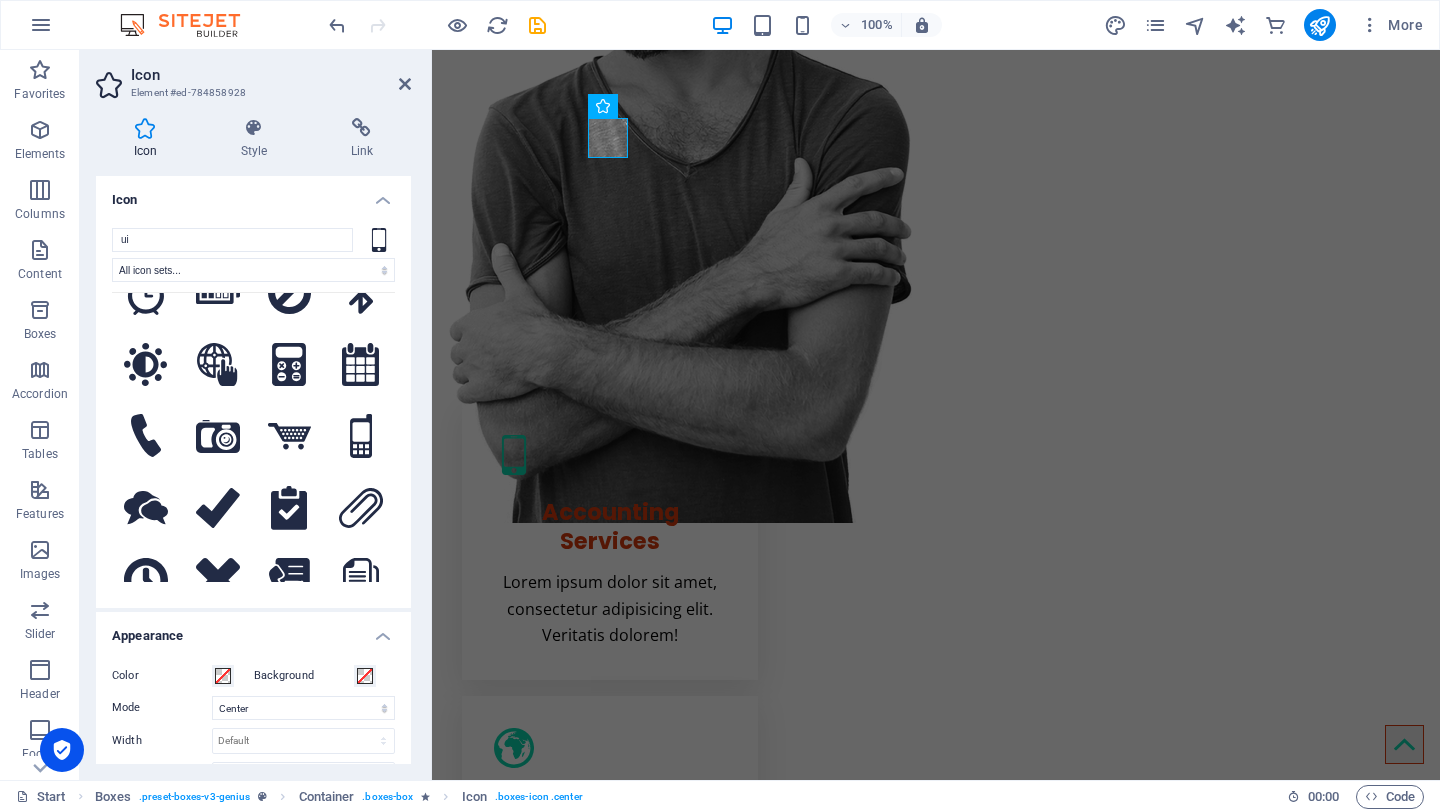 scroll, scrollTop: 326, scrollLeft: 0, axis: vertical 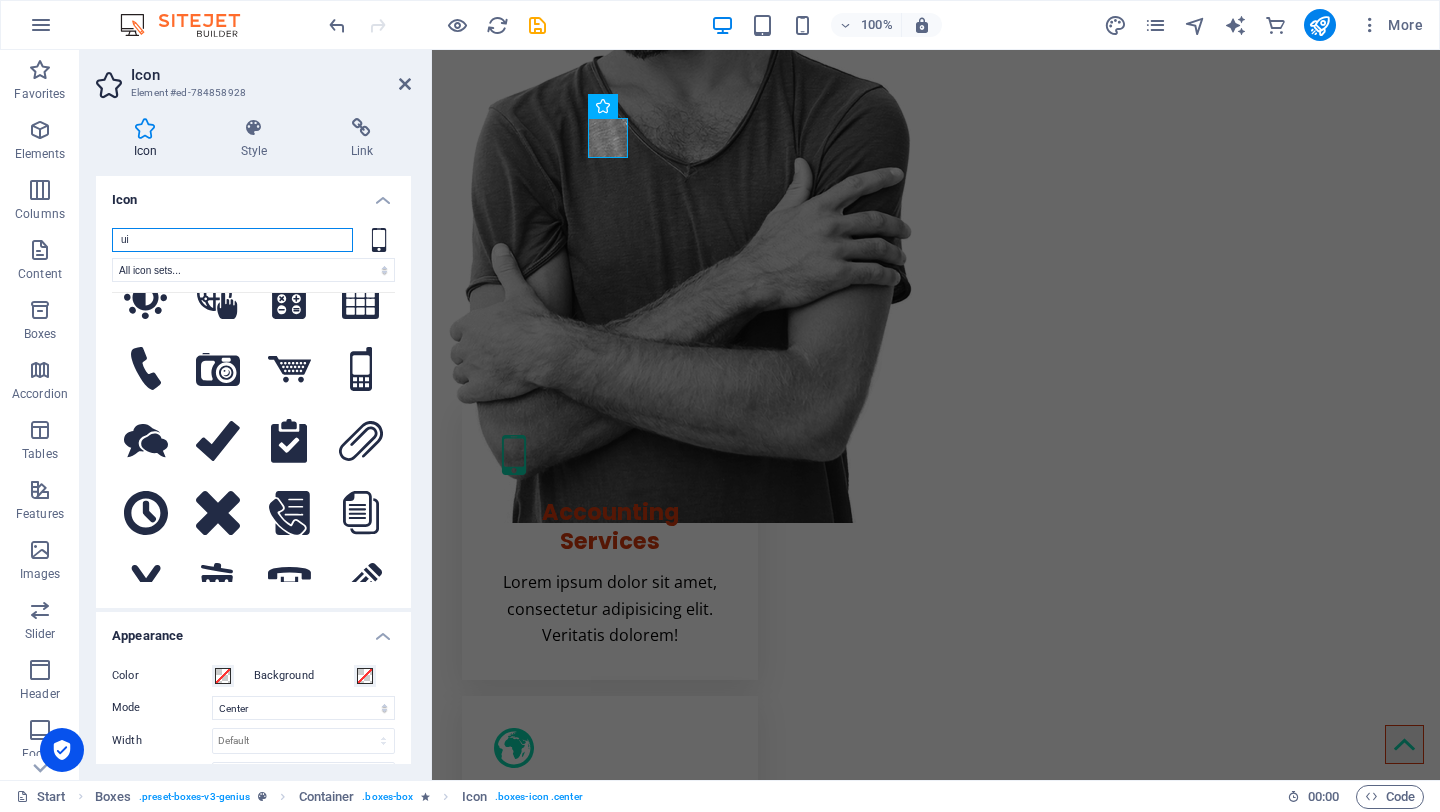 click on "ui" at bounding box center [232, 240] 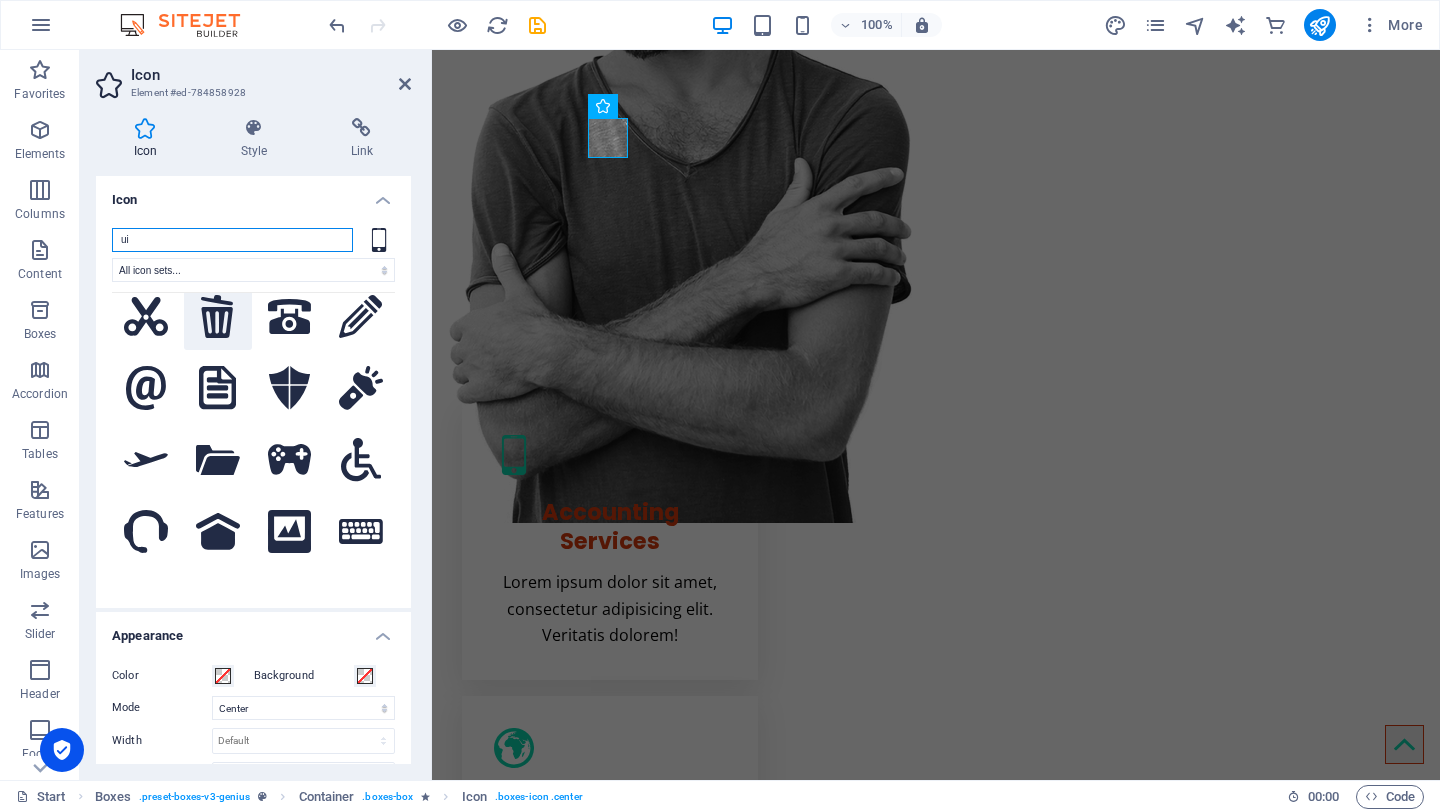 scroll, scrollTop: 606, scrollLeft: 0, axis: vertical 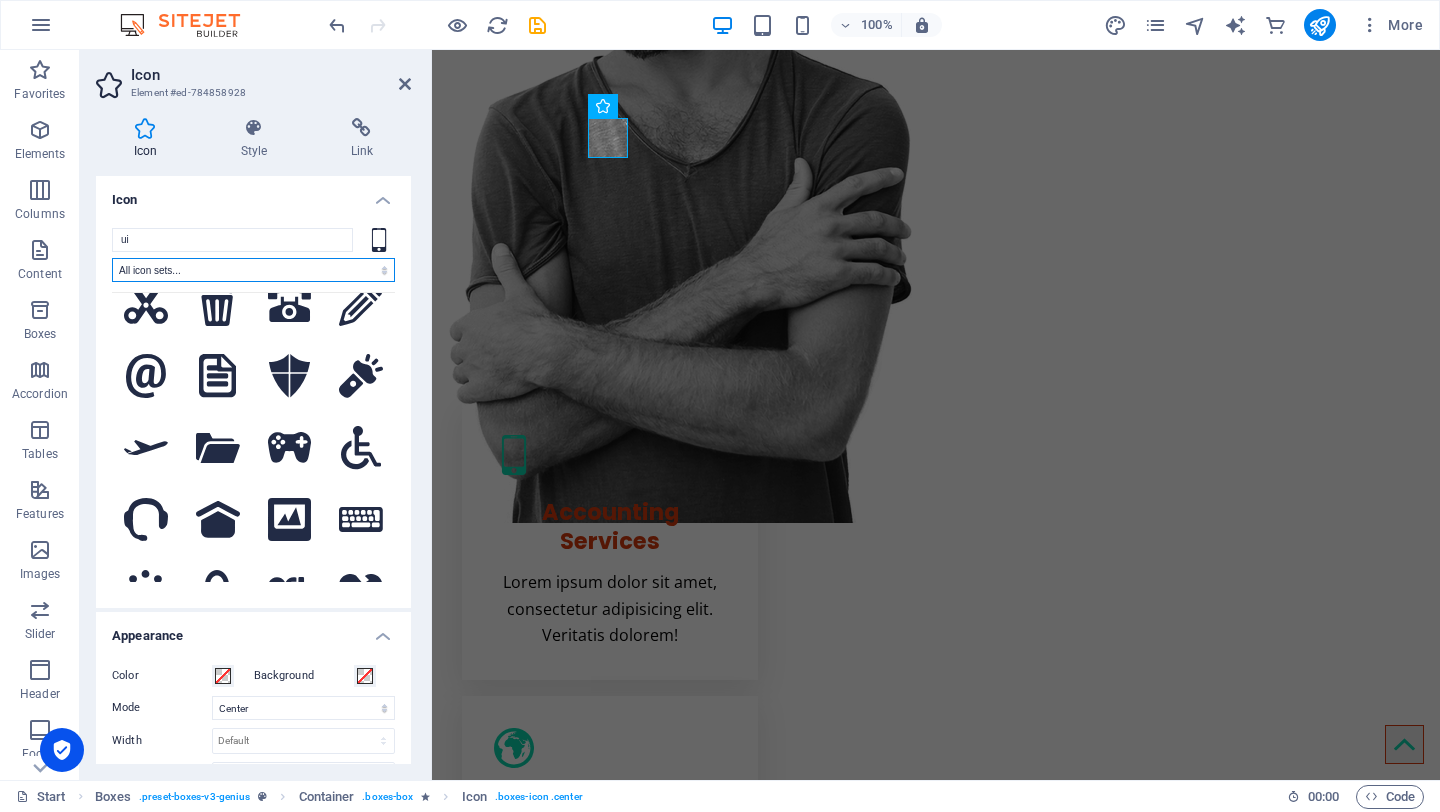 click on "All icon sets... IcoFont Ionicons FontAwesome Brands FontAwesome Duotone FontAwesome Solid FontAwesome Regular FontAwesome Light FontAwesome Thin FontAwesome Sharp Solid FontAwesome Sharp Regular FontAwesome Sharp Light FontAwesome Sharp Thin" at bounding box center (253, 270) 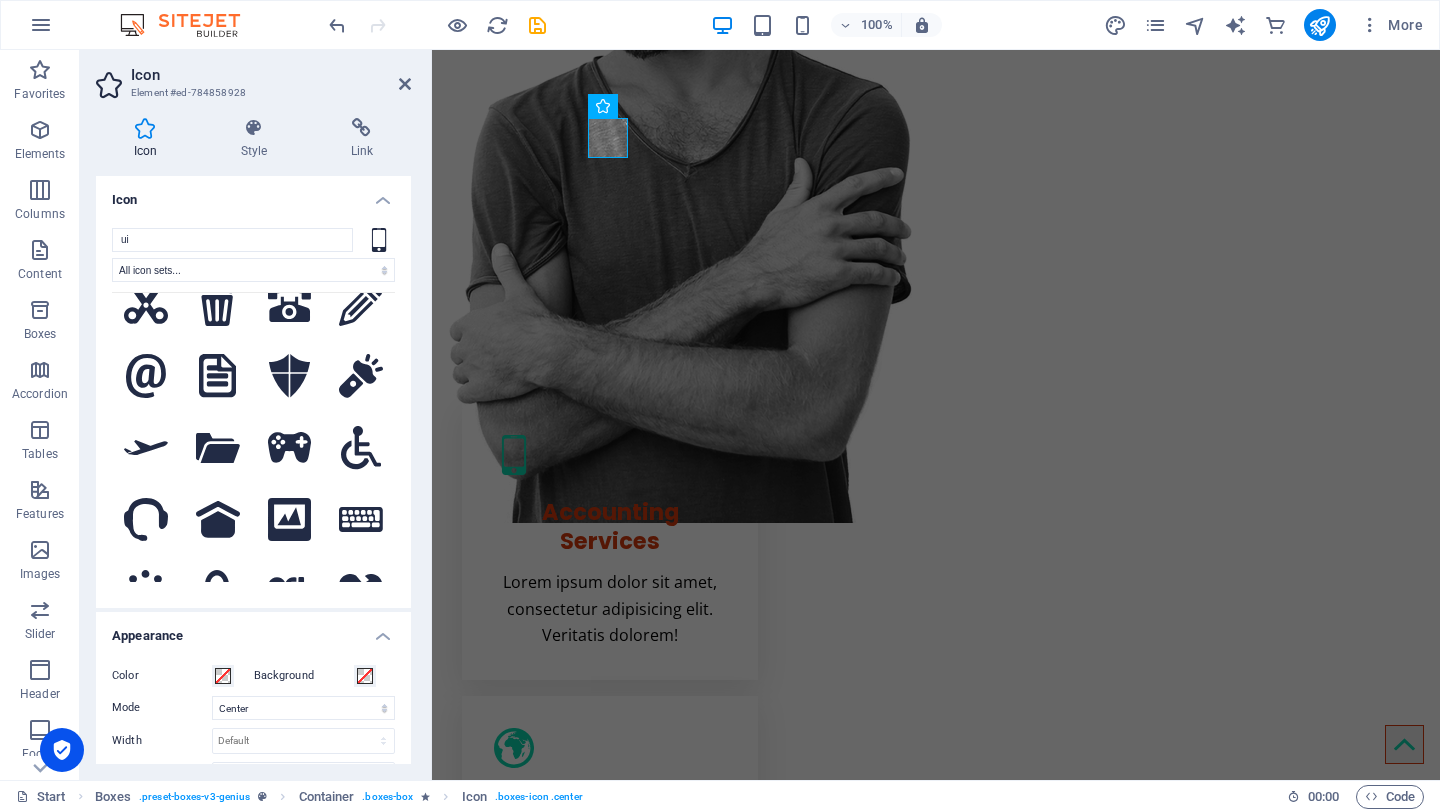 click 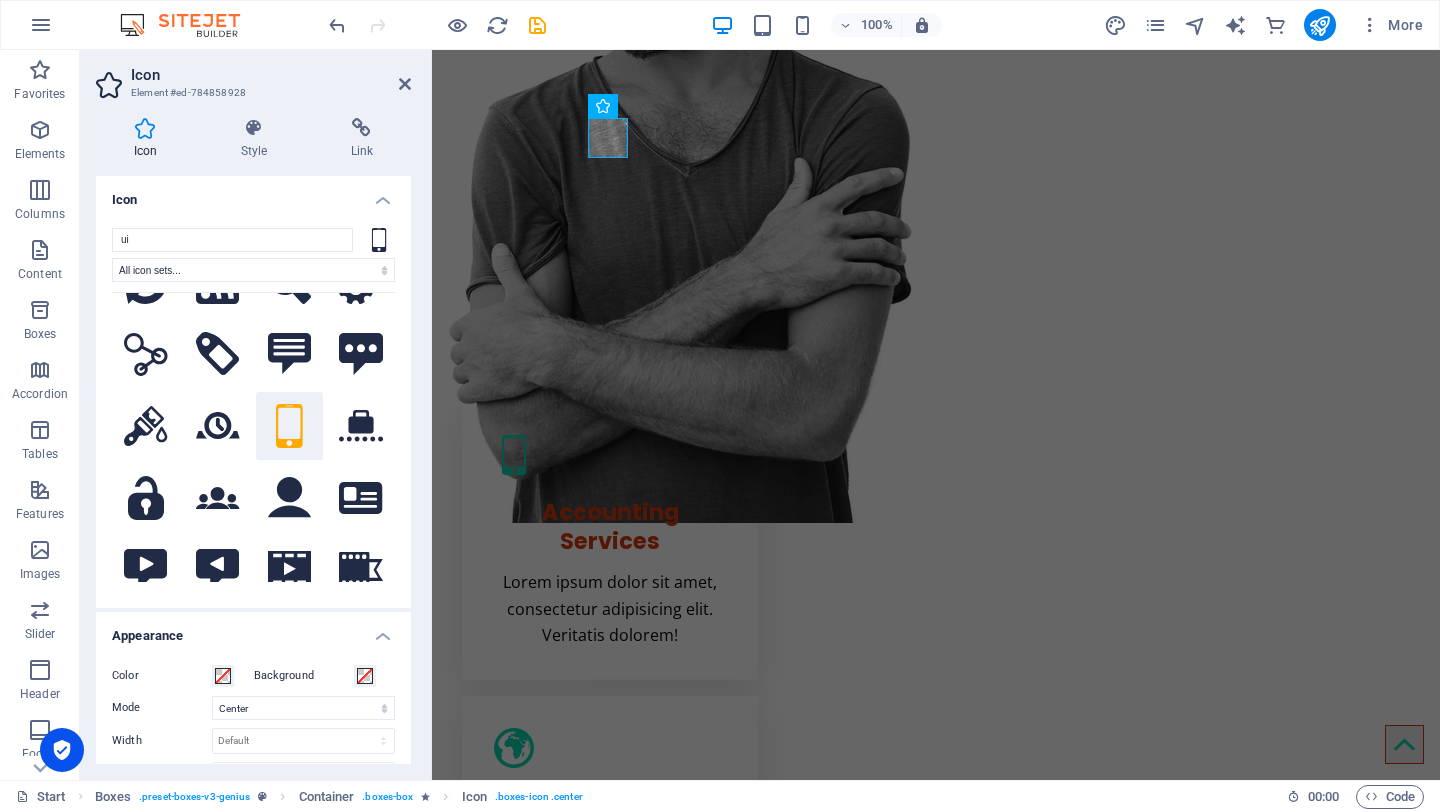 scroll, scrollTop: 1469, scrollLeft: 0, axis: vertical 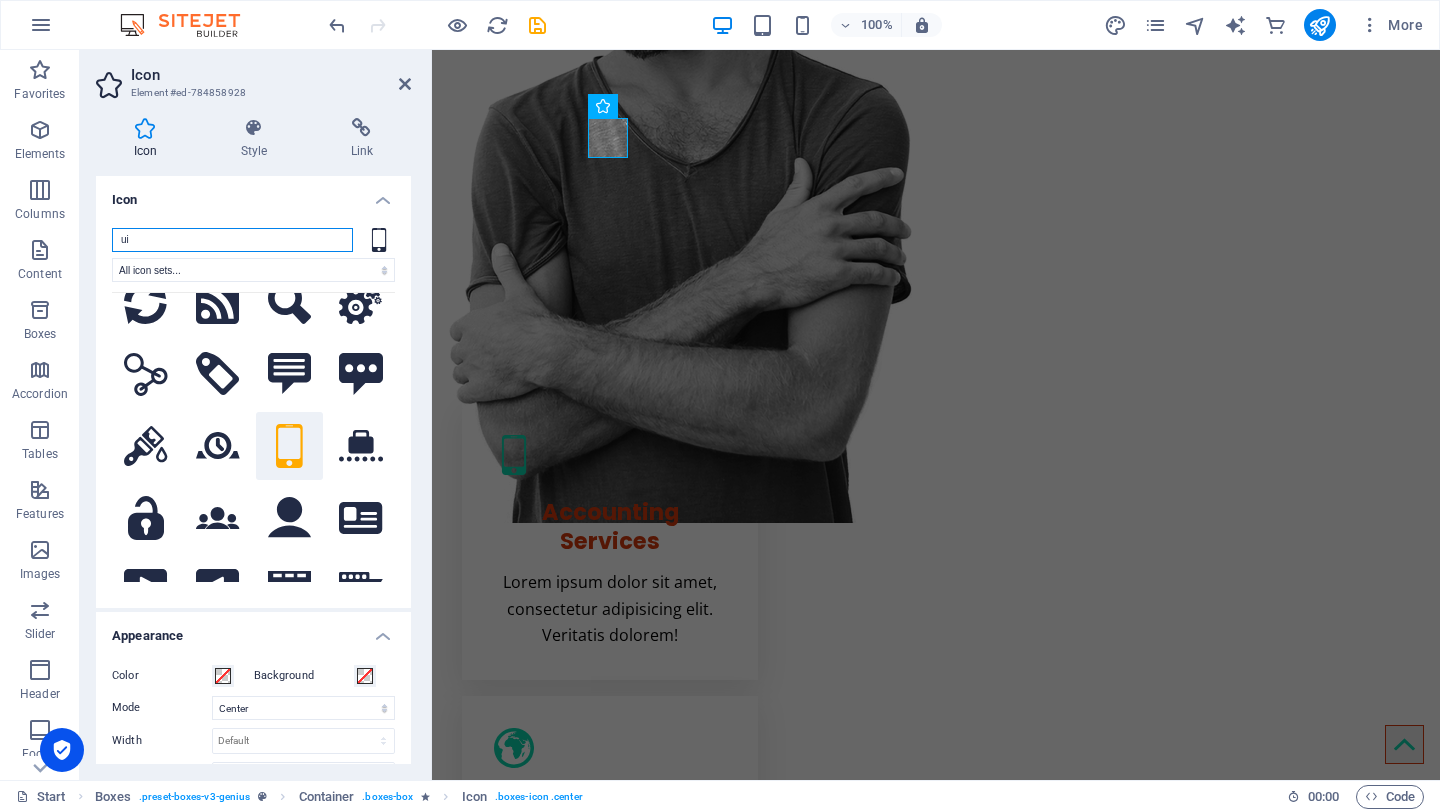 click on "ui" at bounding box center (232, 240) 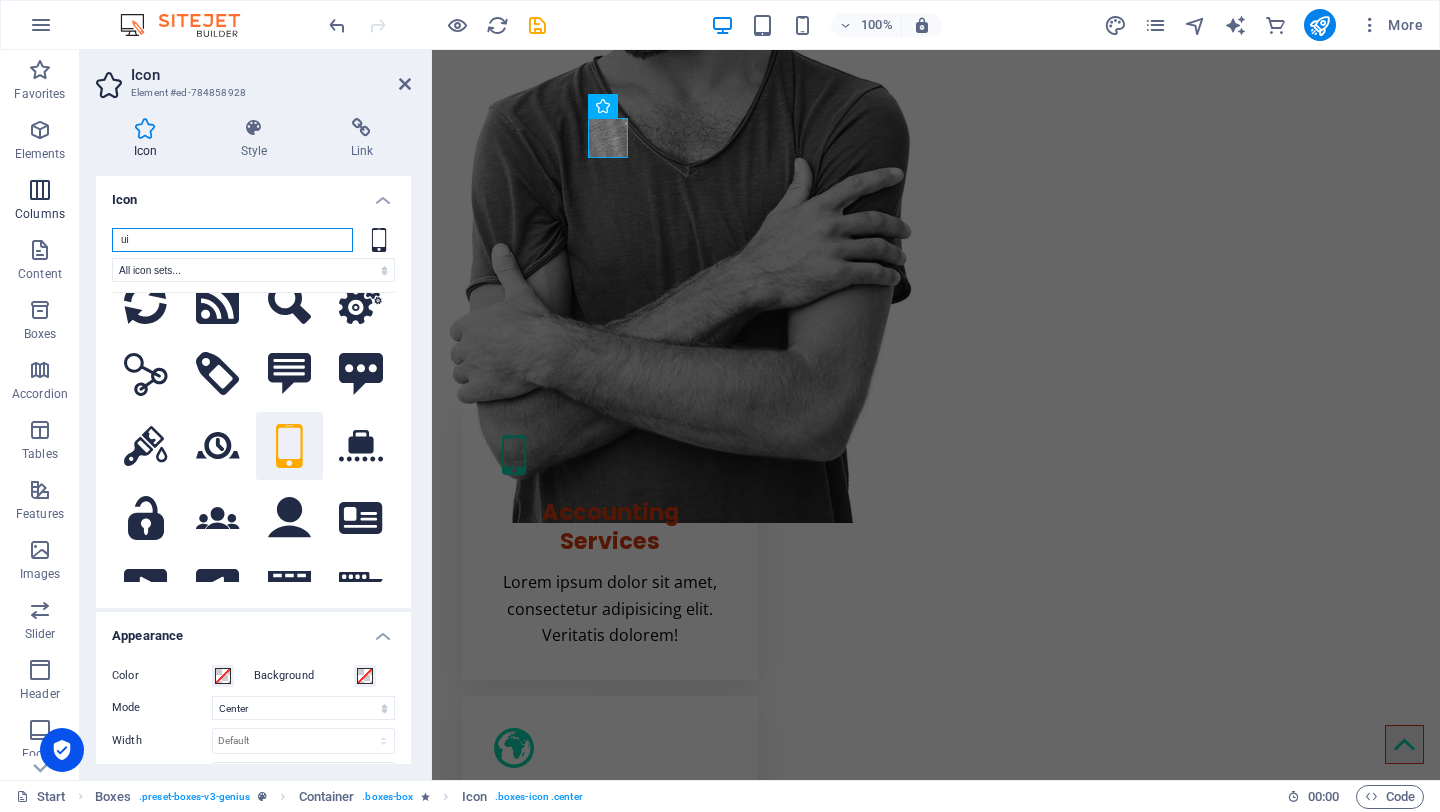 drag, startPoint x: 181, startPoint y: 245, endPoint x: 39, endPoint y: 213, distance: 145.56099 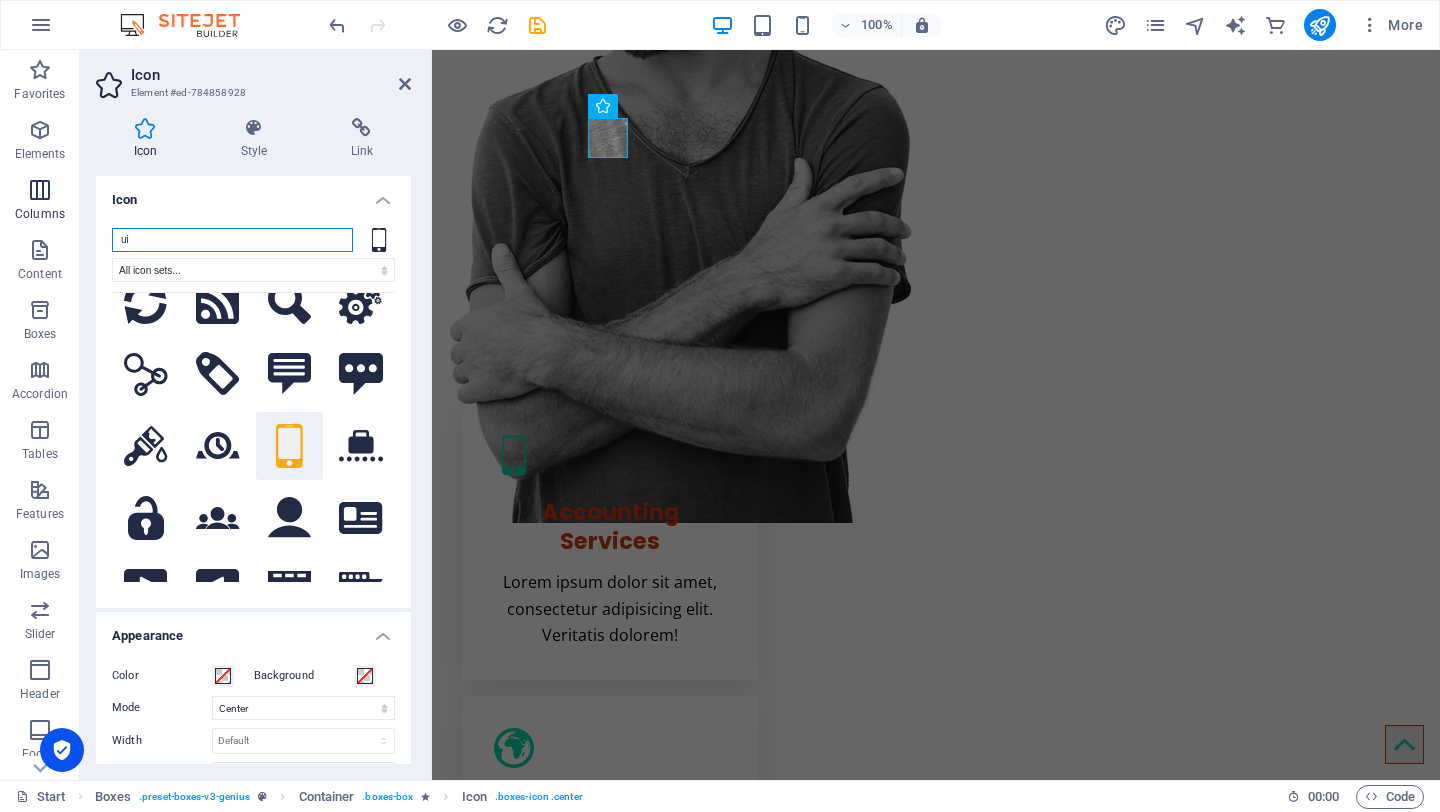 click on "Favorites Elements Columns Content Boxes Accordion Tables Features Images Slider Header Footer Forms Marketing Collections Commerce Icon Element #ed-784858928 Icon Style Link Icon ui All icon sets... IcoFont Ionicons FontAwesome Brands FontAwesome Duotone FontAwesome Solid FontAwesome Regular FontAwesome Light FontAwesome Thin FontAwesome Sharp Solid FontAwesome Sharp Regular FontAwesome Sharp Light FontAwesome Sharp Thin .fa-secondary{opacity:.4} .fa-secondary{opacity:.4} .fa-secondary{opacity:.4} .fa-secondary{opacity:.4} .fa-secondary{opacity:.4} .fa-secondary{opacity:.4} .fa-secondary{opacity:.4} .fa-secondary{opacity:.4} .fa-secondary{opacity:.4} .fa-secondary{opacity:.4} .fa-secondary{opacity:.4} .fa-secondary{opacity:.4} .fa-secondary{opacity:.4} .fa-secondary{opacity:.4} .fa-secondary{opacity:.4} .fa-secondary{opacity:.4} .fa-secondary{opacity:.4} .fa-secondary{opacity:.4} .fa-secondary{opacity:.4} .fa-secondary{opacity:.4} .fa-secondary{opacity:.4} .fa-secondary{opacity:.4} .fa-secondary{opacity:.4}" at bounding box center (720, 415) 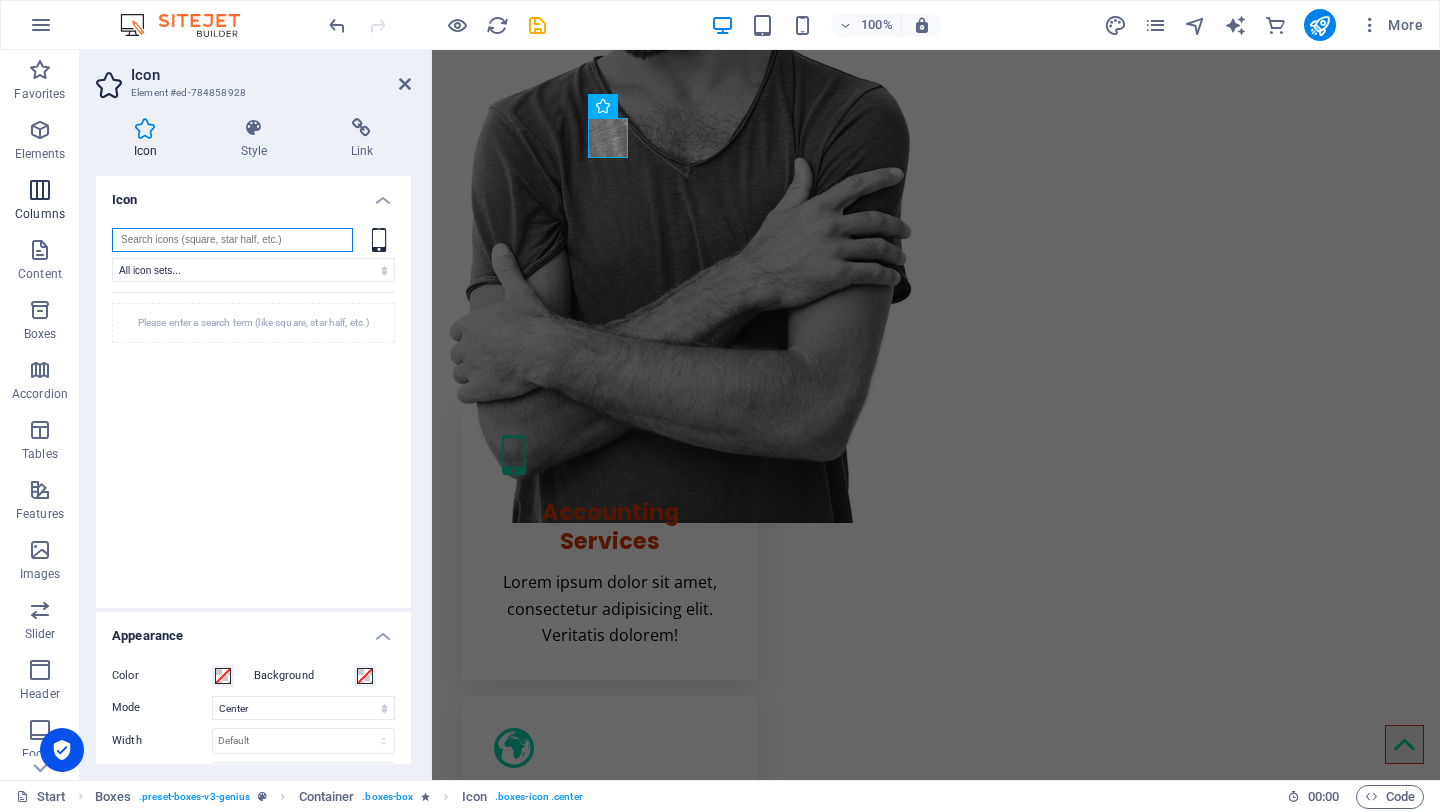 scroll, scrollTop: 0, scrollLeft: 0, axis: both 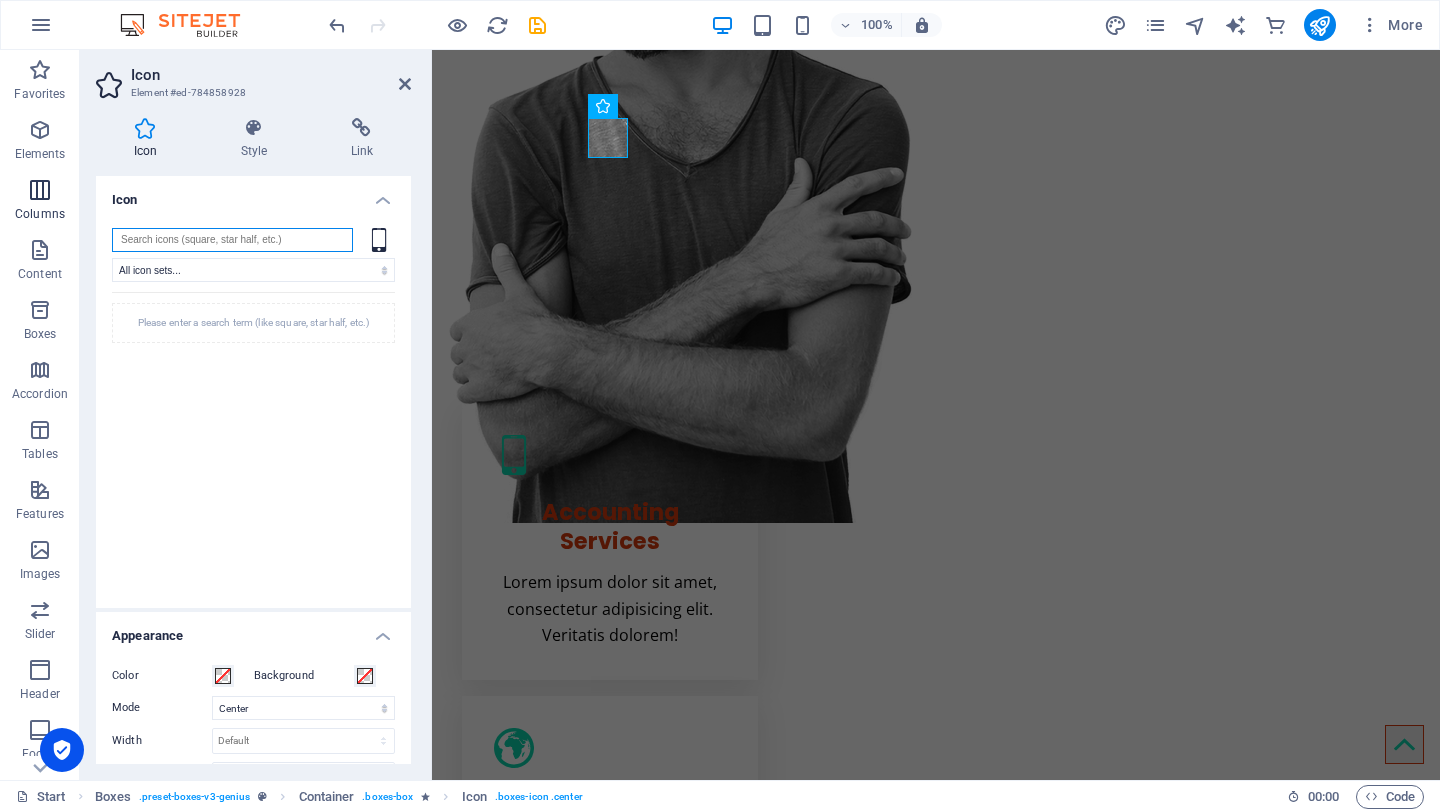 type on "a" 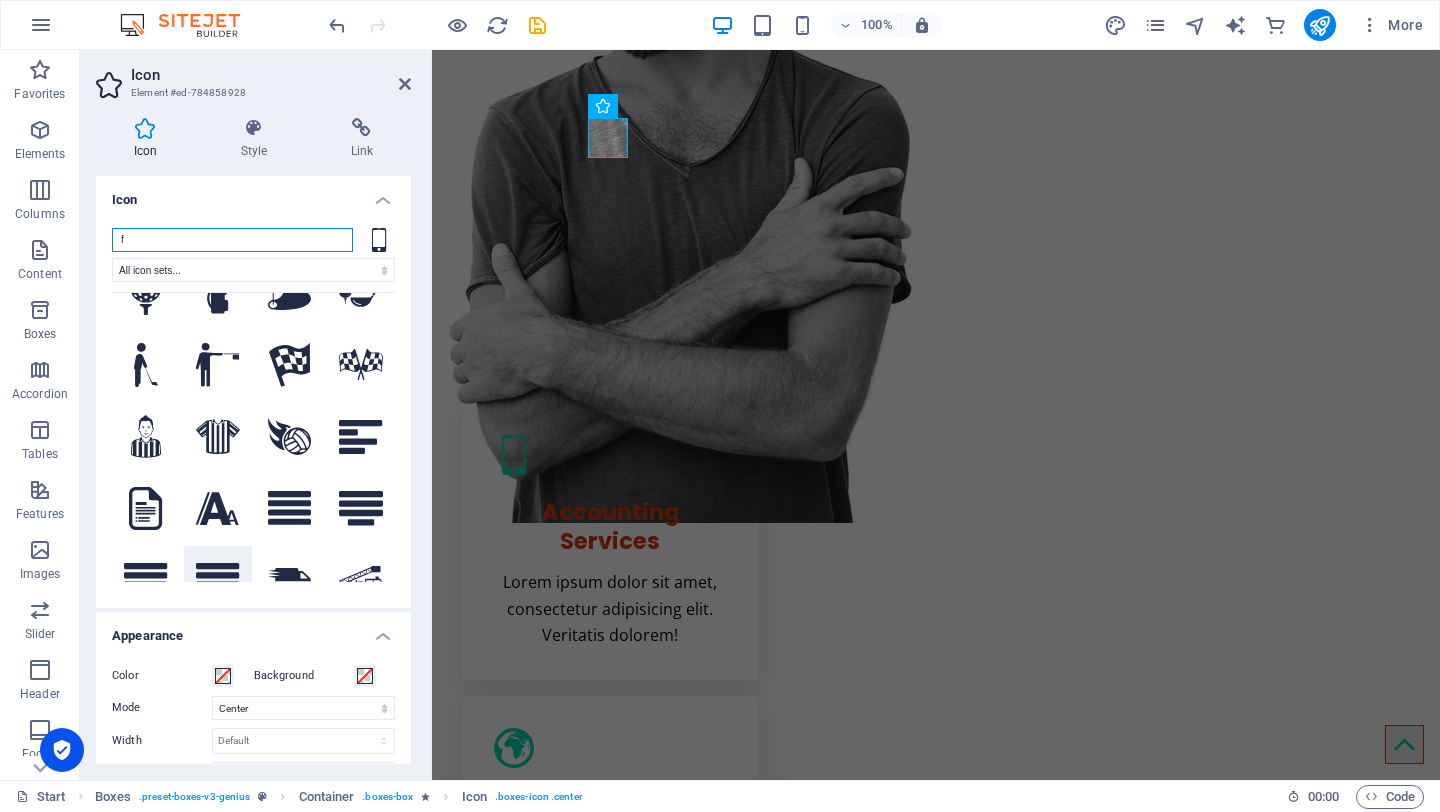 scroll, scrollTop: 3878, scrollLeft: 0, axis: vertical 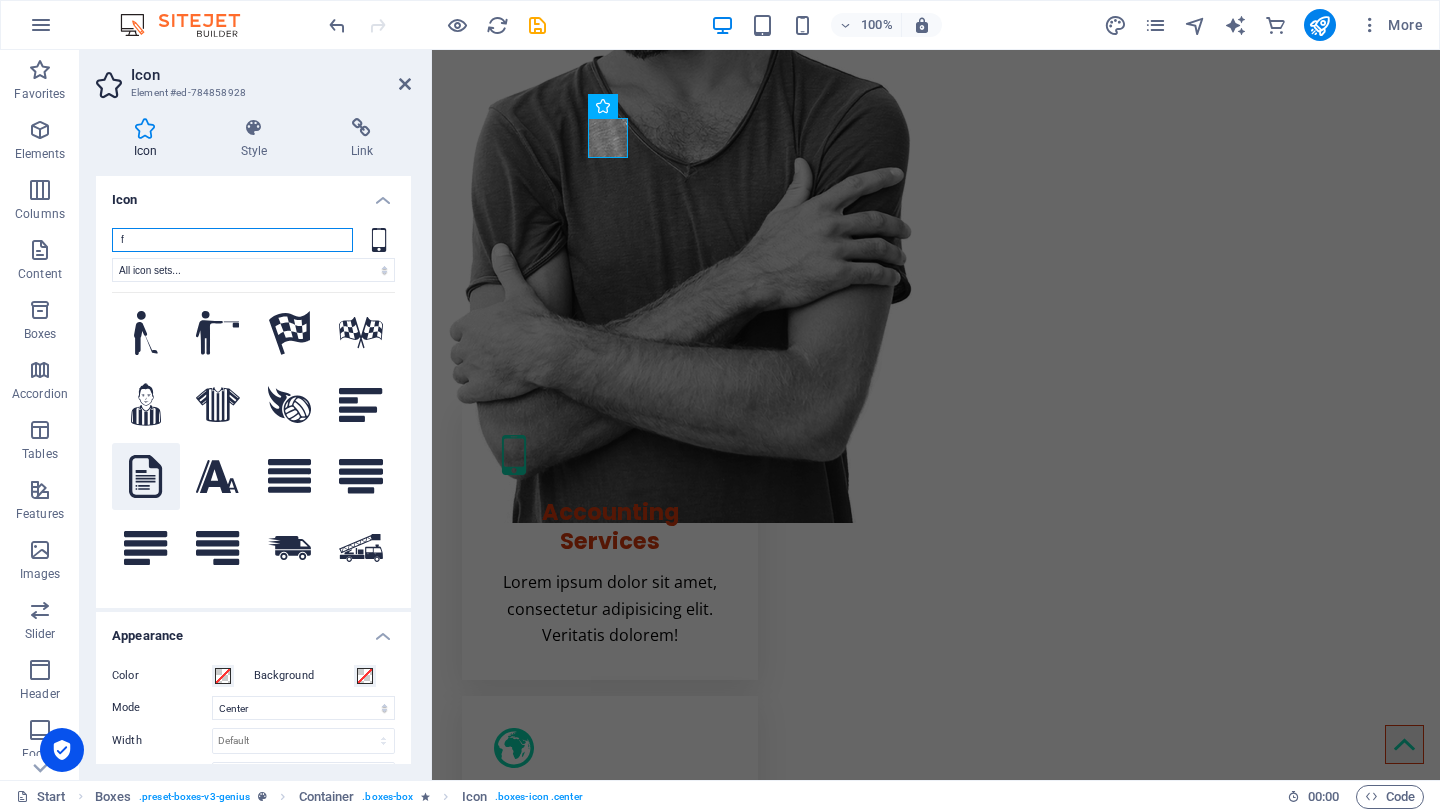type on "f" 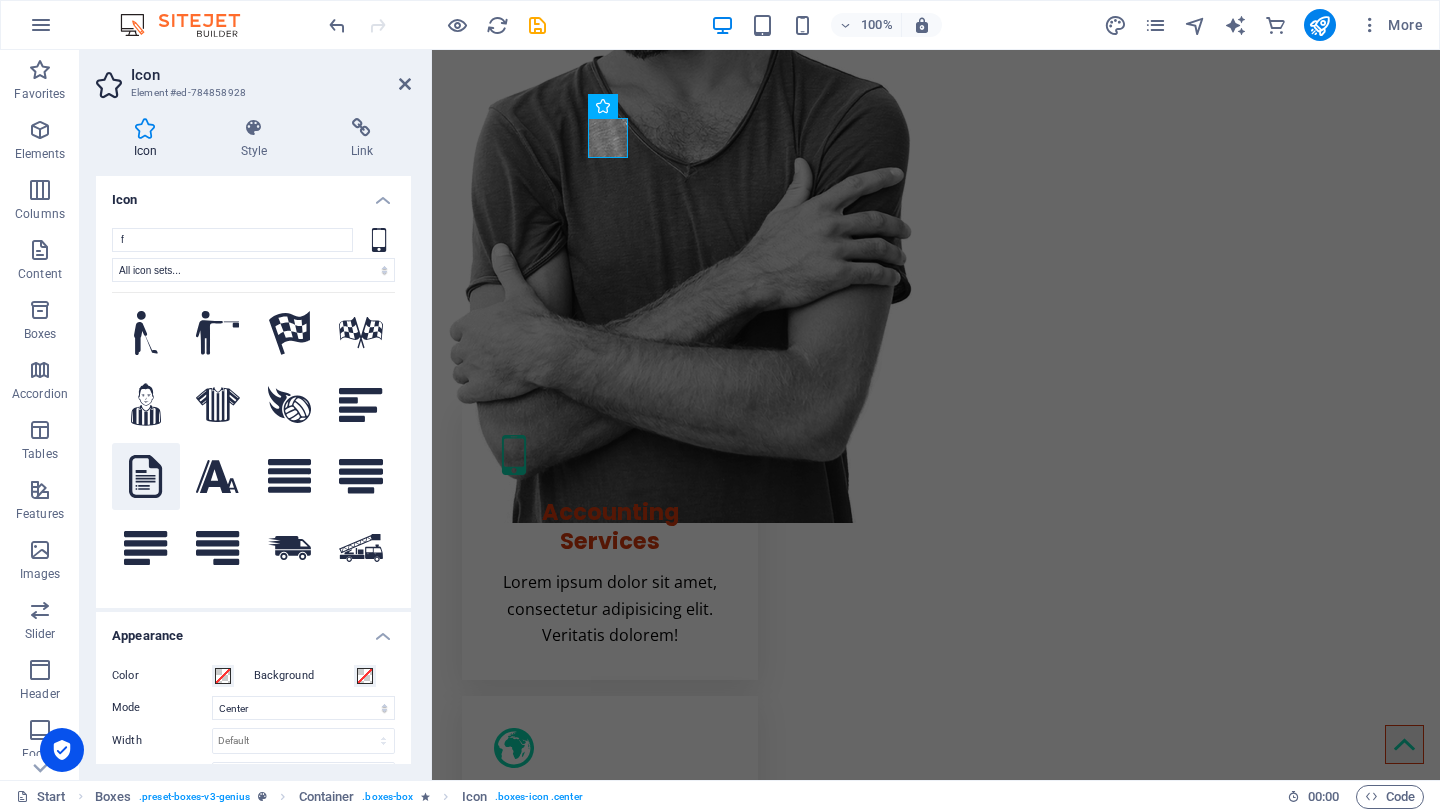 click 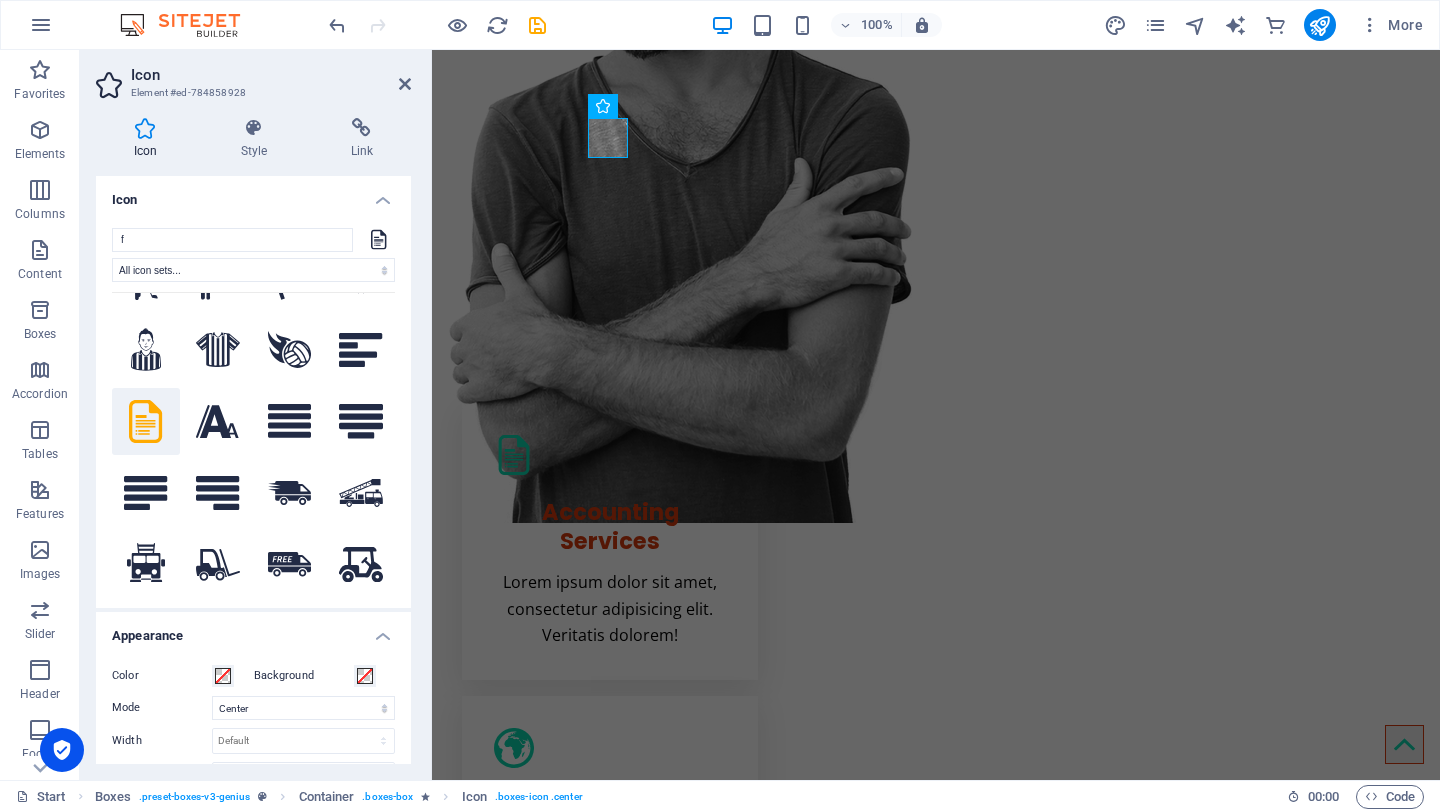scroll, scrollTop: 4146, scrollLeft: 0, axis: vertical 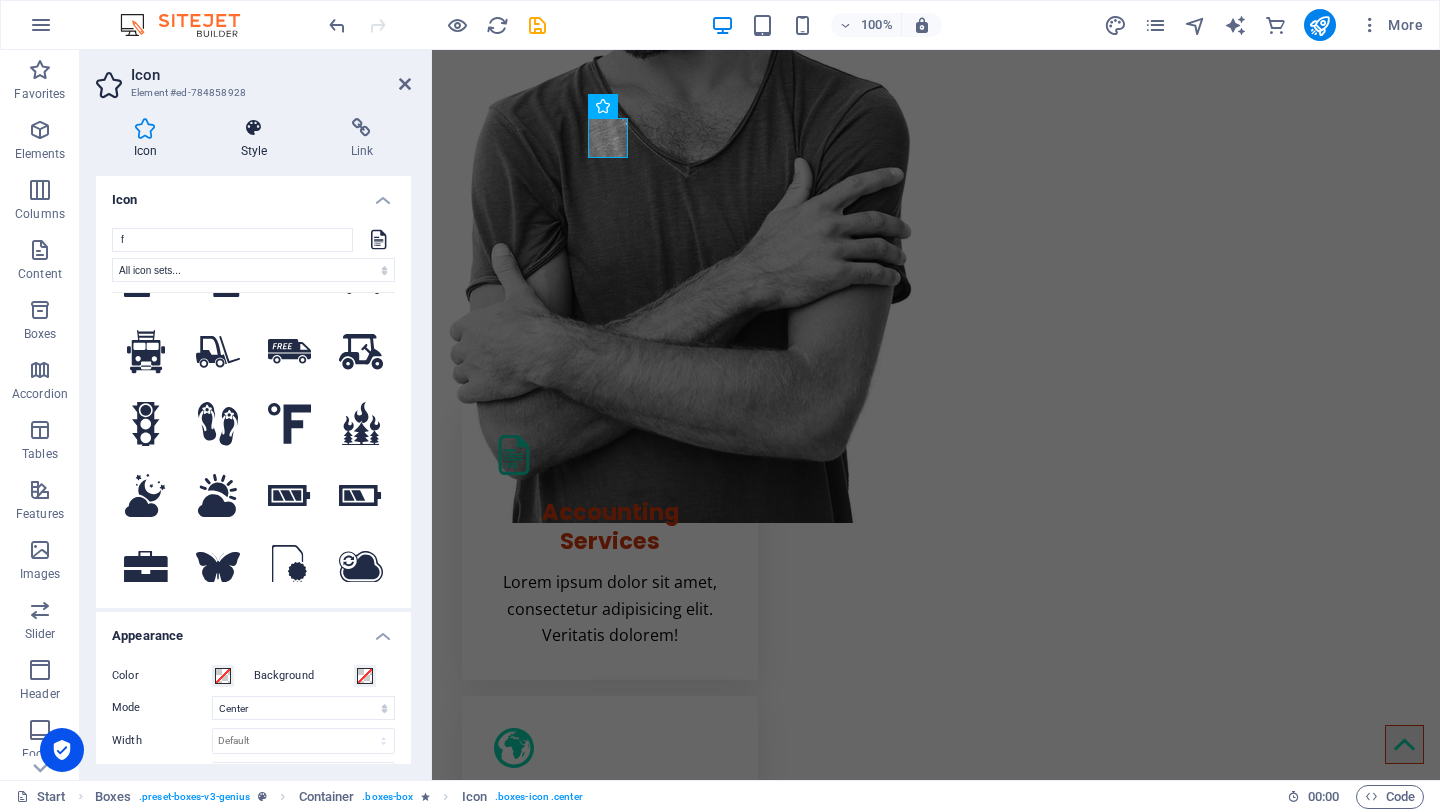 click on "Style" at bounding box center (258, 139) 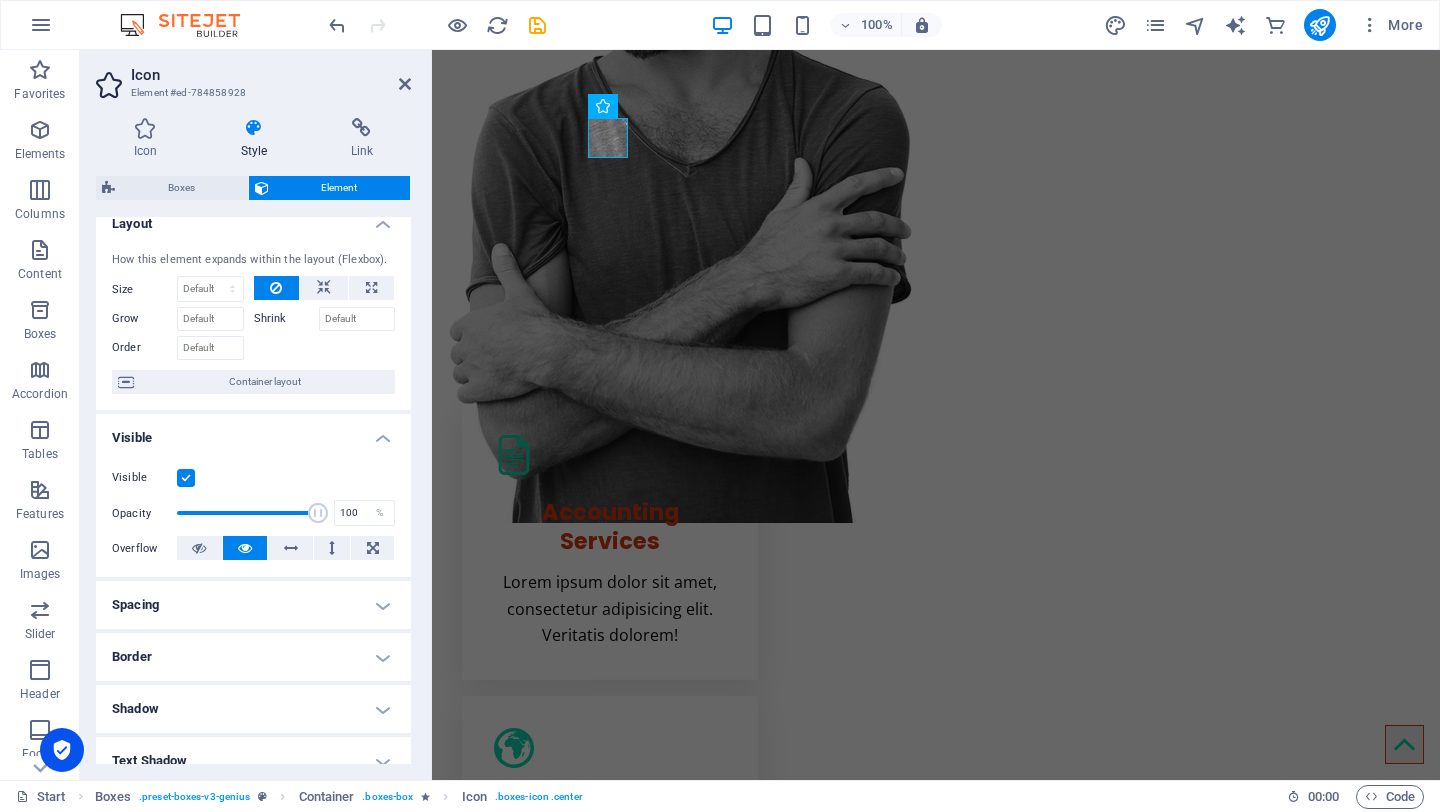 scroll, scrollTop: 0, scrollLeft: 0, axis: both 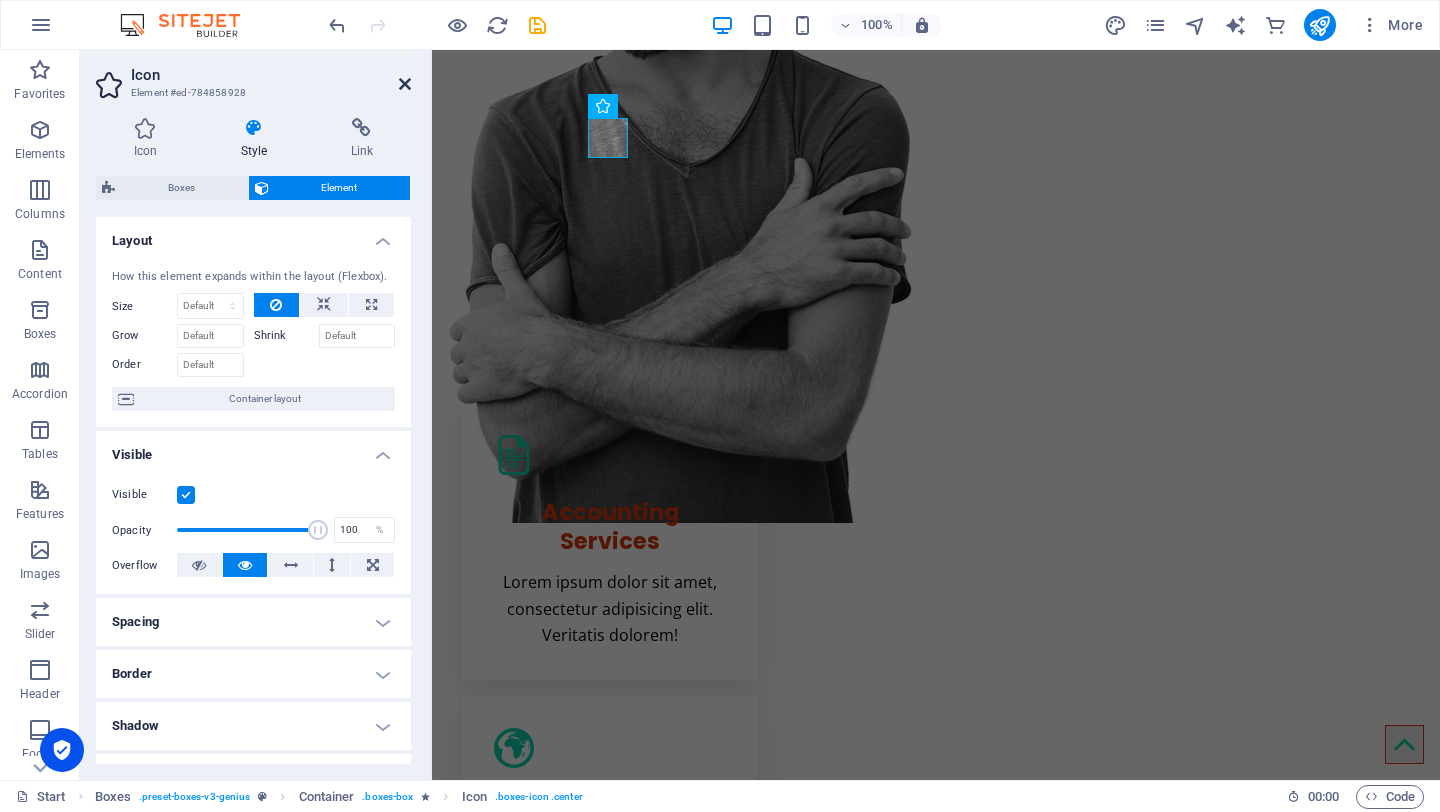 click at bounding box center (405, 84) 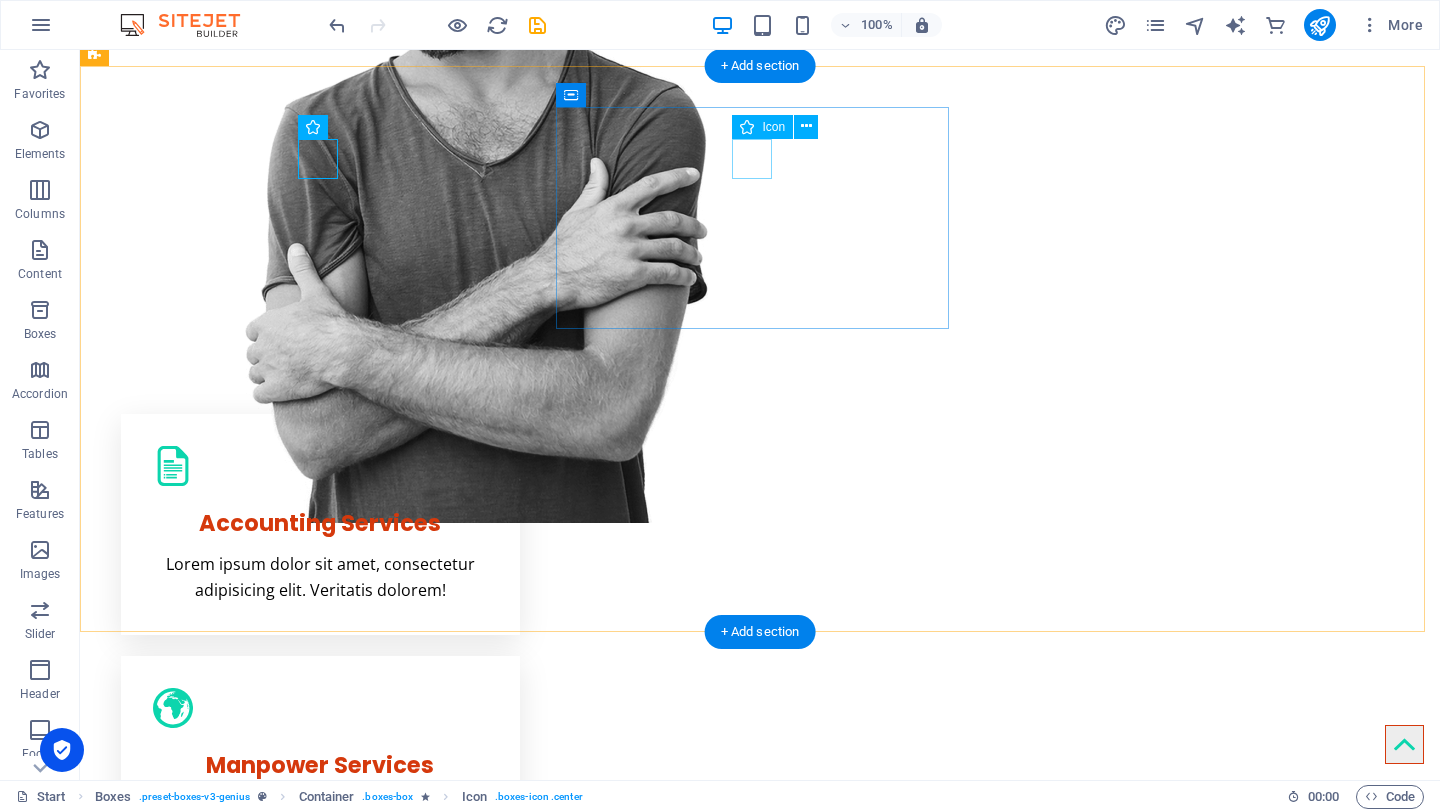 click at bounding box center [320, 708] 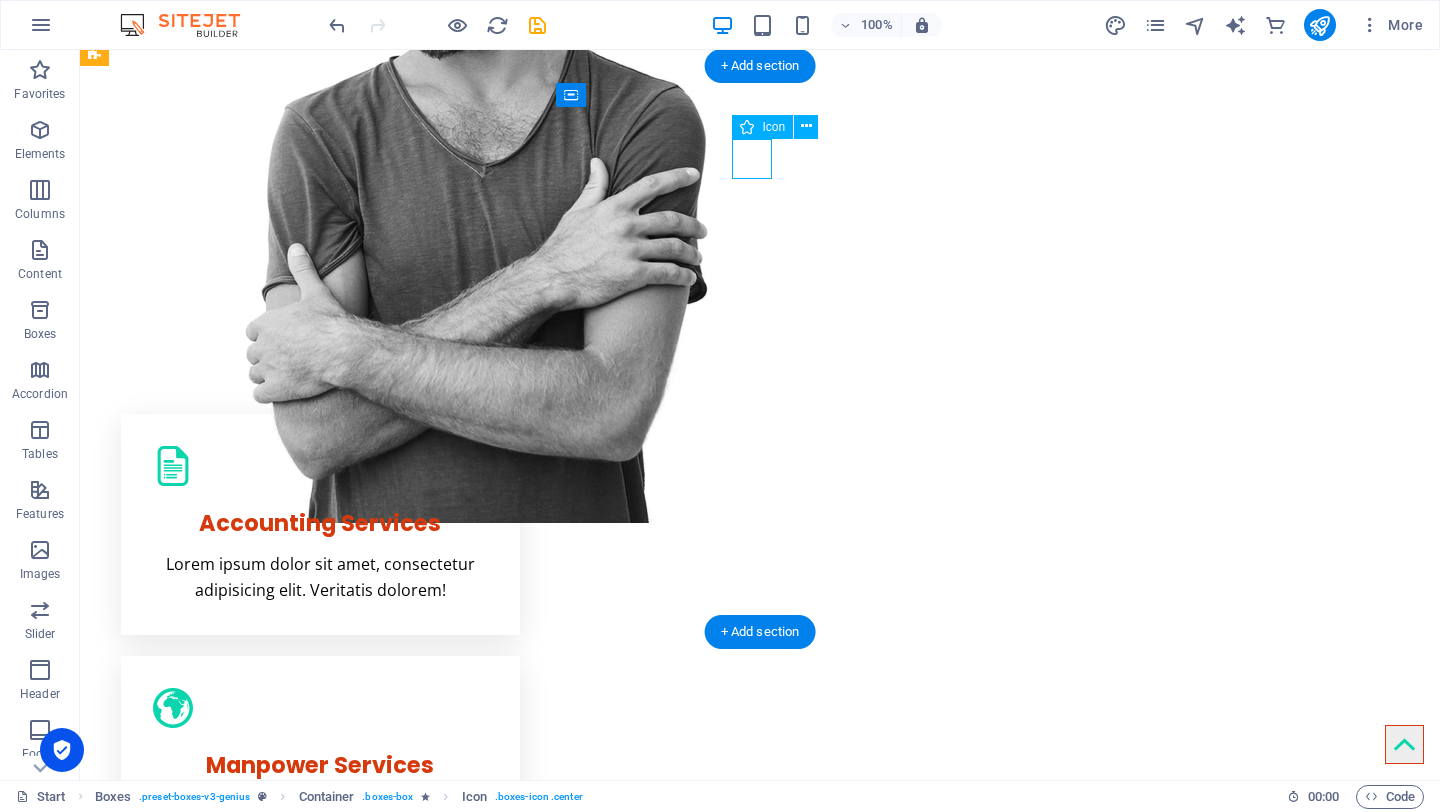 click at bounding box center [320, 708] 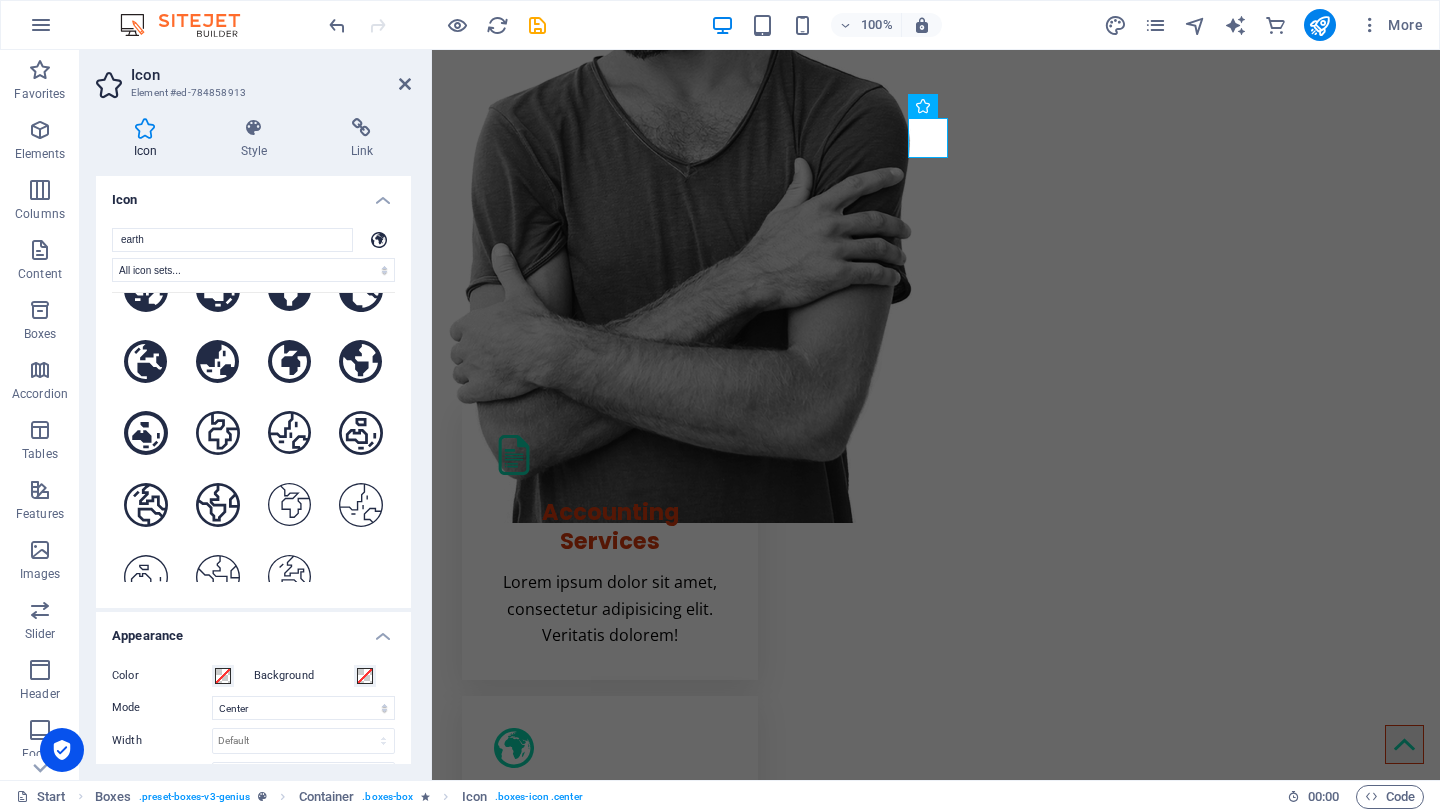 scroll, scrollTop: 554, scrollLeft: 0, axis: vertical 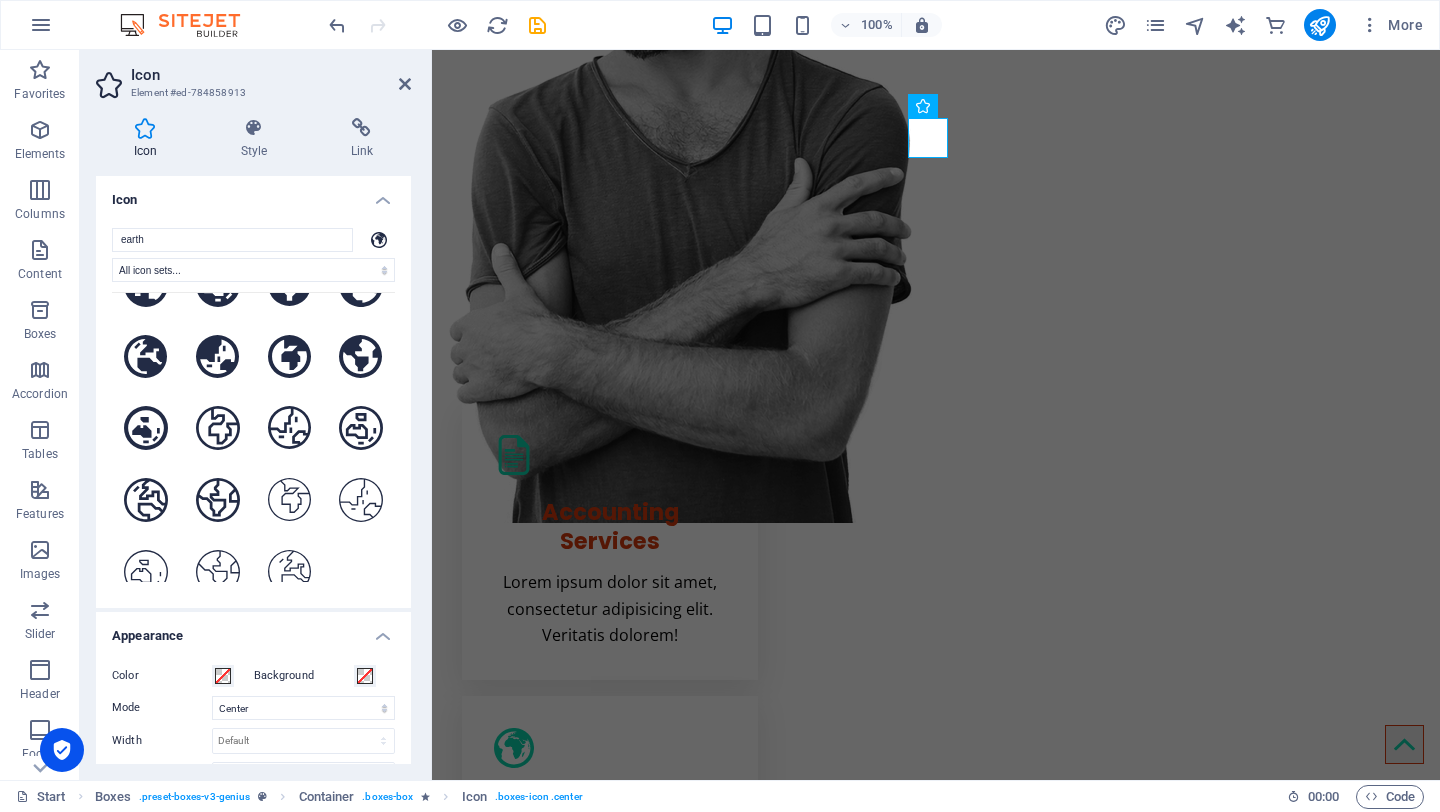 click on "earth All icon sets... IcoFont Ionicons FontAwesome Brands FontAwesome Duotone FontAwesome Solid FontAwesome Regular FontAwesome Light FontAwesome Thin FontAwesome Sharp Solid FontAwesome Sharp Regular FontAwesome Sharp Light FontAwesome Sharp Thin .fa-secondary{opacity:.4} .fa-secondary{opacity:.4} .fa-secondary{opacity:.4} .fa-secondary{opacity:.4} .fa-secondary{opacity:.4}" at bounding box center (253, 410) 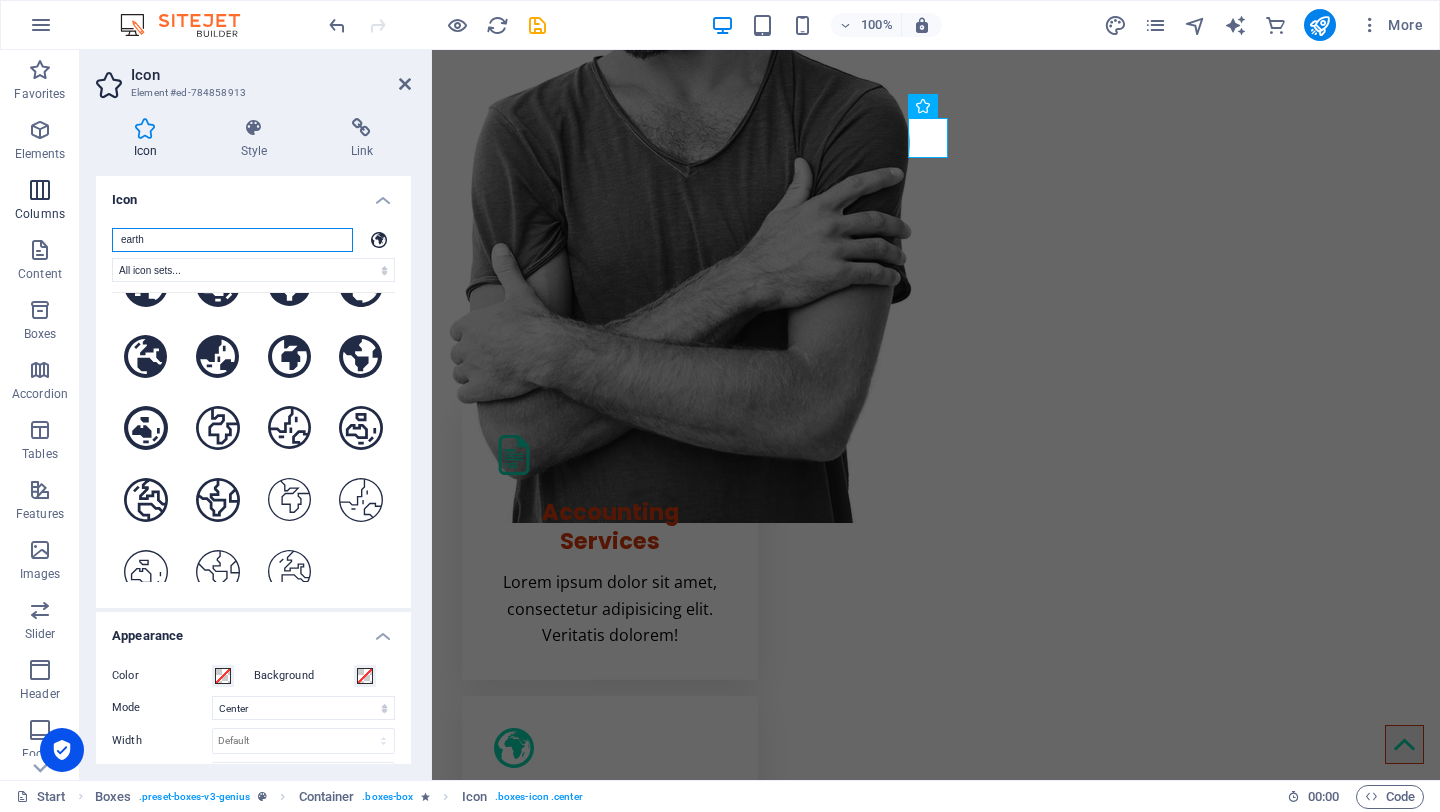 drag, startPoint x: 208, startPoint y: 246, endPoint x: 15, endPoint y: 220, distance: 194.74342 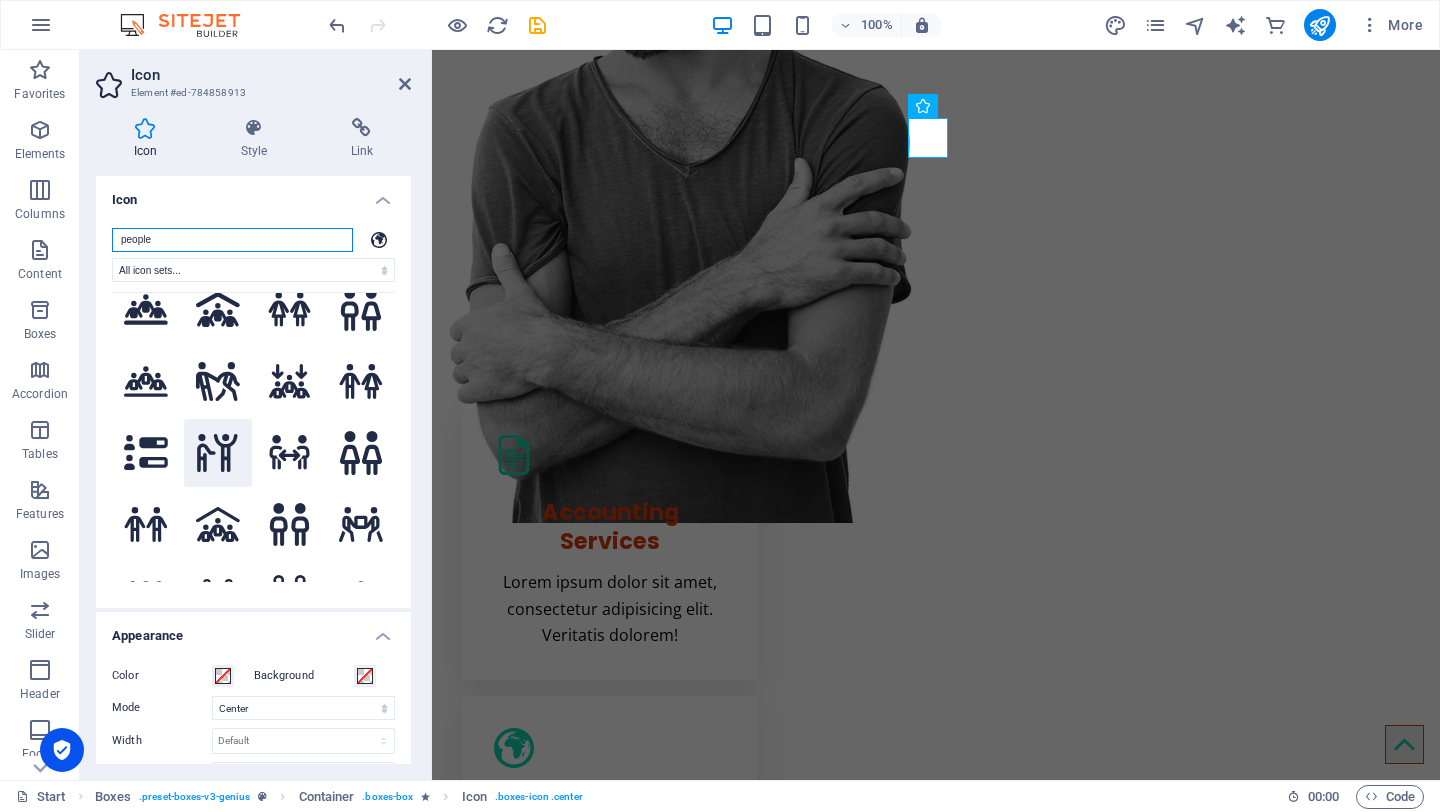 scroll, scrollTop: 730, scrollLeft: 0, axis: vertical 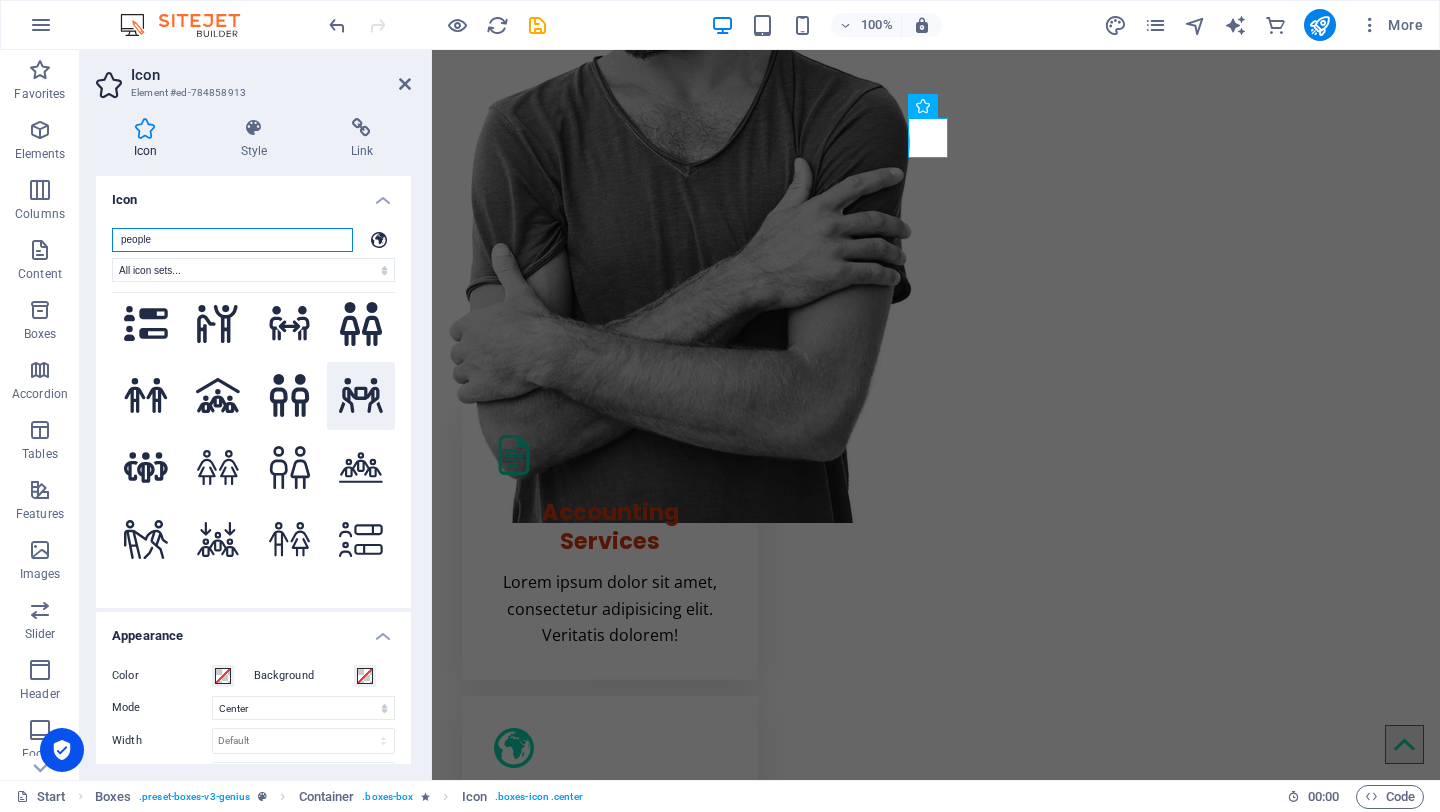type on "people" 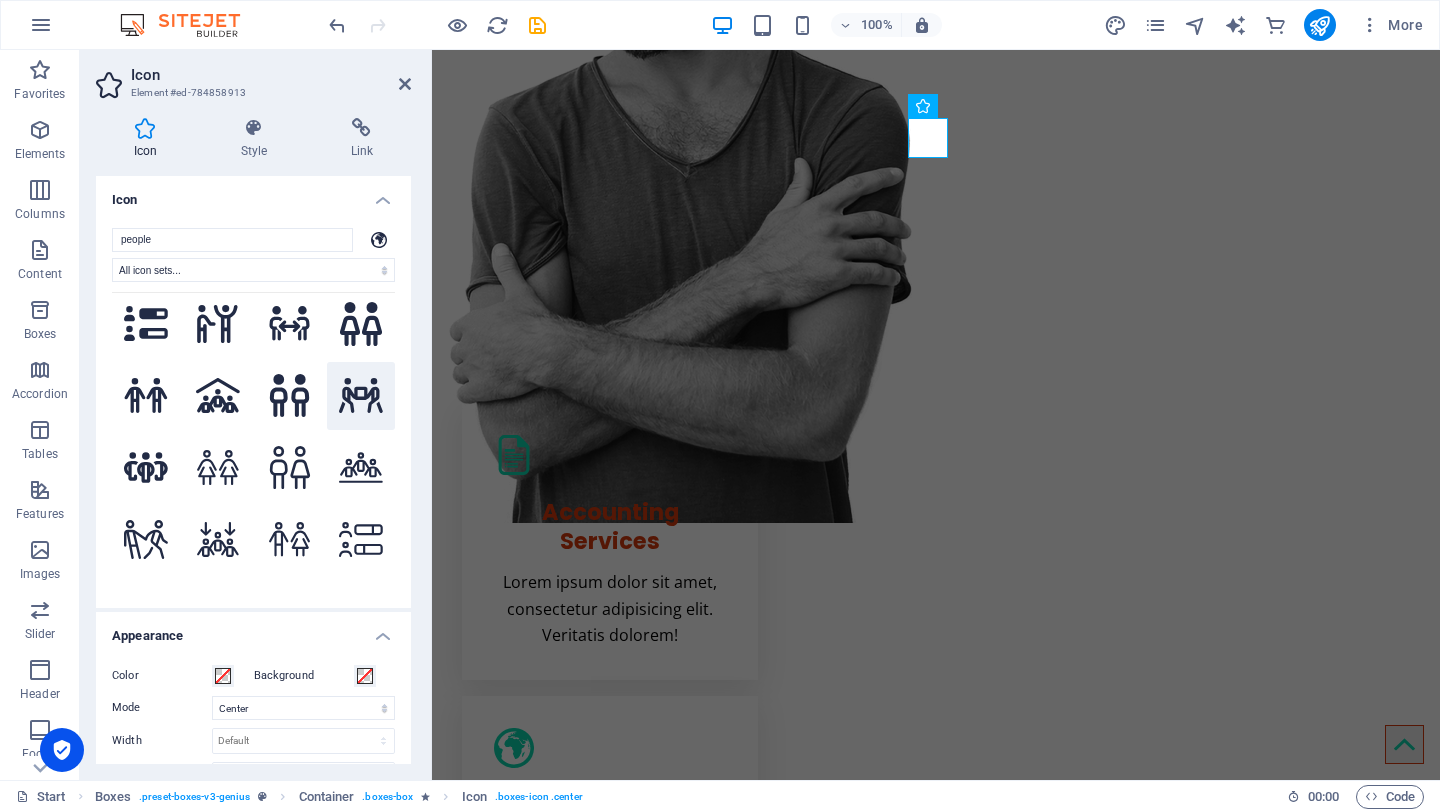 click 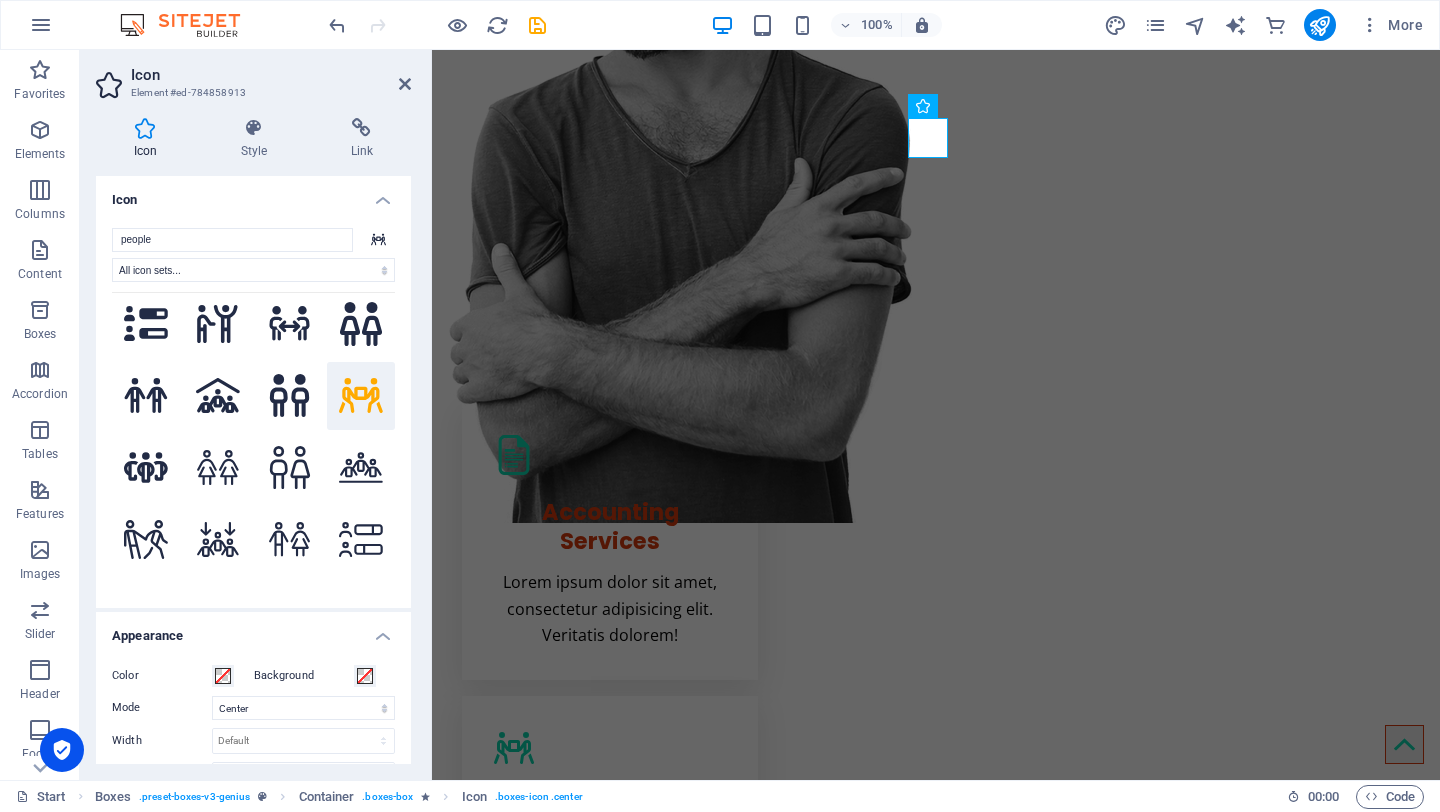 click 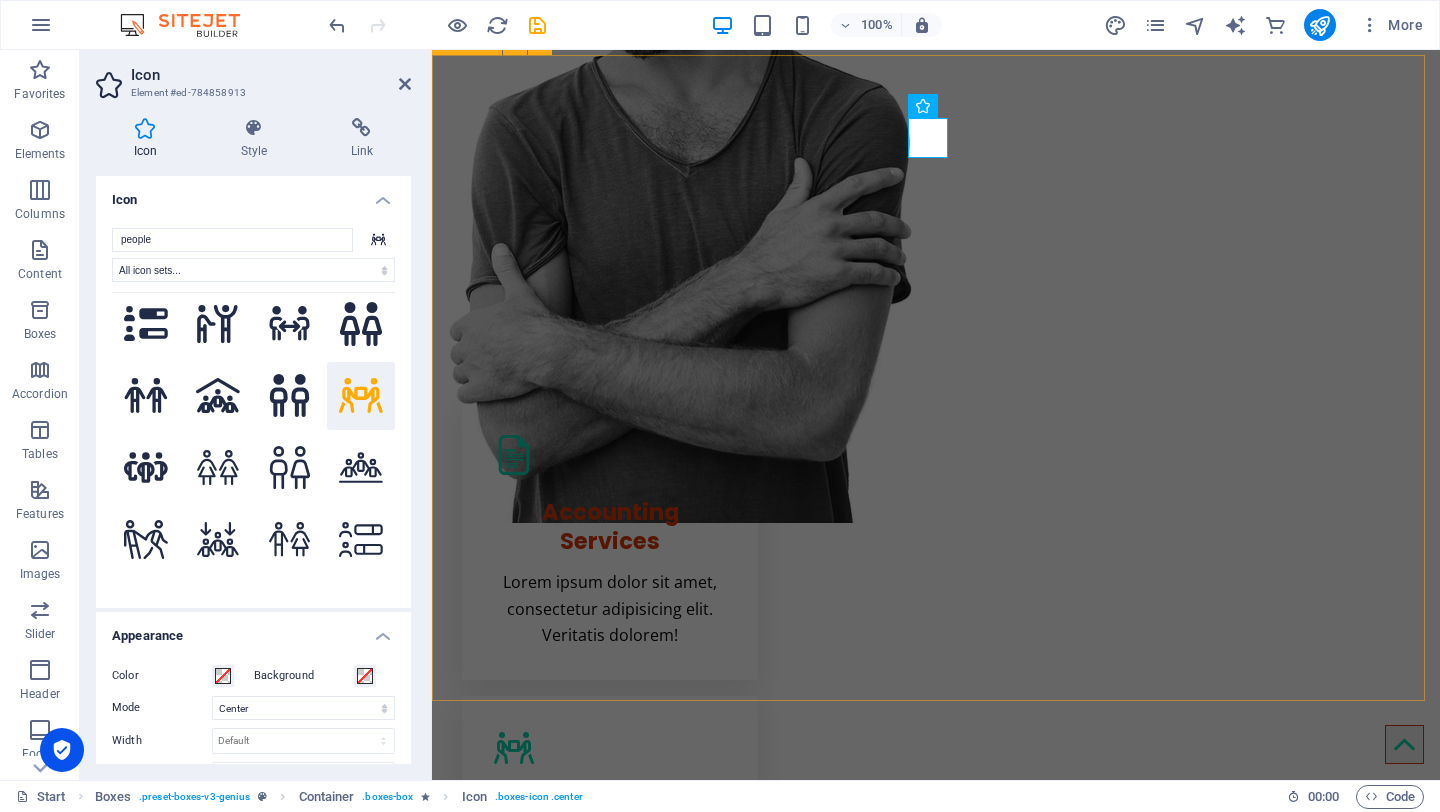 click on "Accounting Services Lorem ipsum dolor sit amet, consectetur adipisicing elit. Veritatis dolorem! Manpower Services Lorem ipsum dolor sit amet, consectetur adipisicing elit. Veritatis dolorem! Sales Support Services Lorem ipsum dolor sit amet, consectetur adipisicing elit. Veritatis dolorem! Digital Content Services Lorem ipsum dolor sit amet, consectetur adipisicing elit. Veritatis dolorem! Marketing Services Lorem ipsum dolor sit amet, consectetur adipisicing elit. Veritatis dolorem!" at bounding box center [936, 1098] 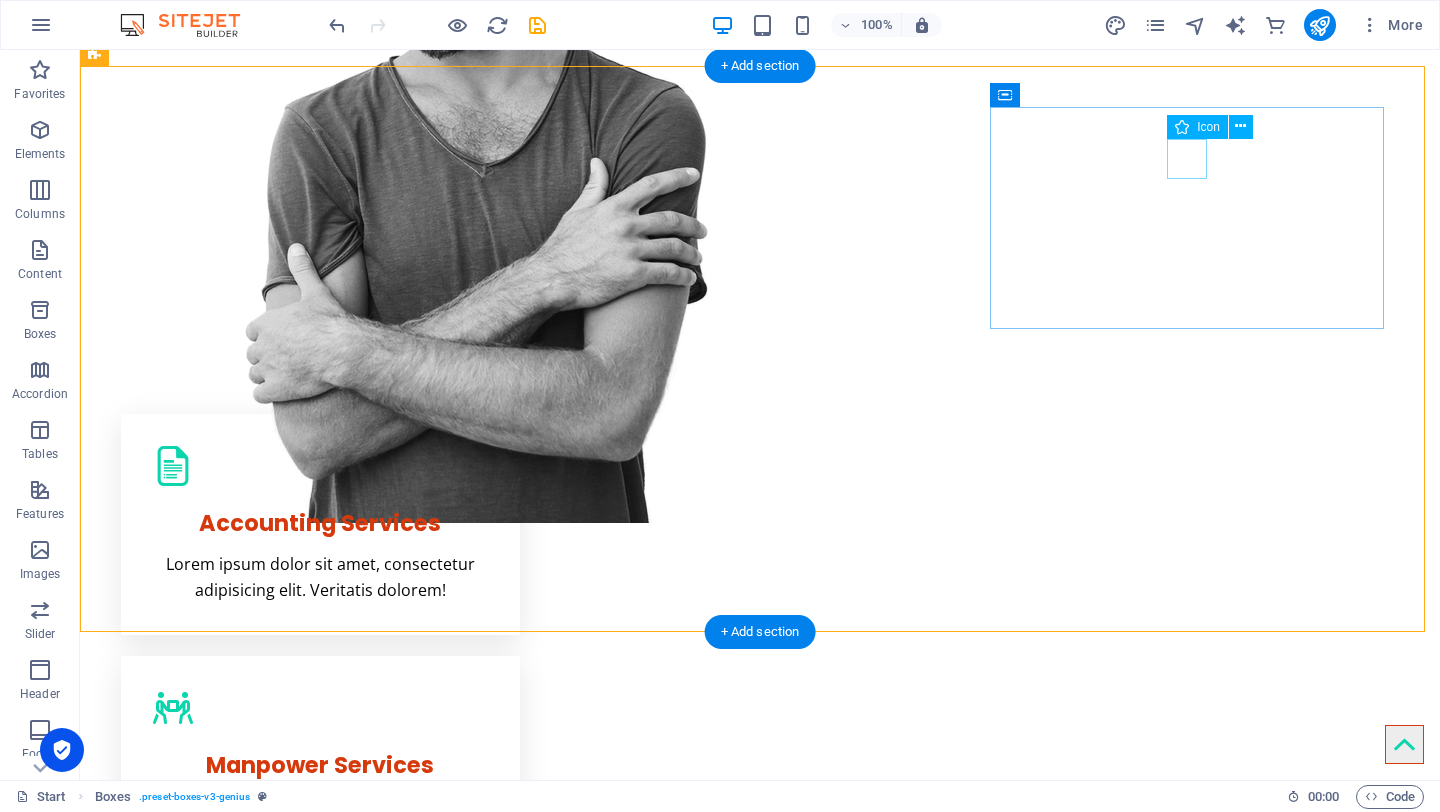 click at bounding box center [320, 950] 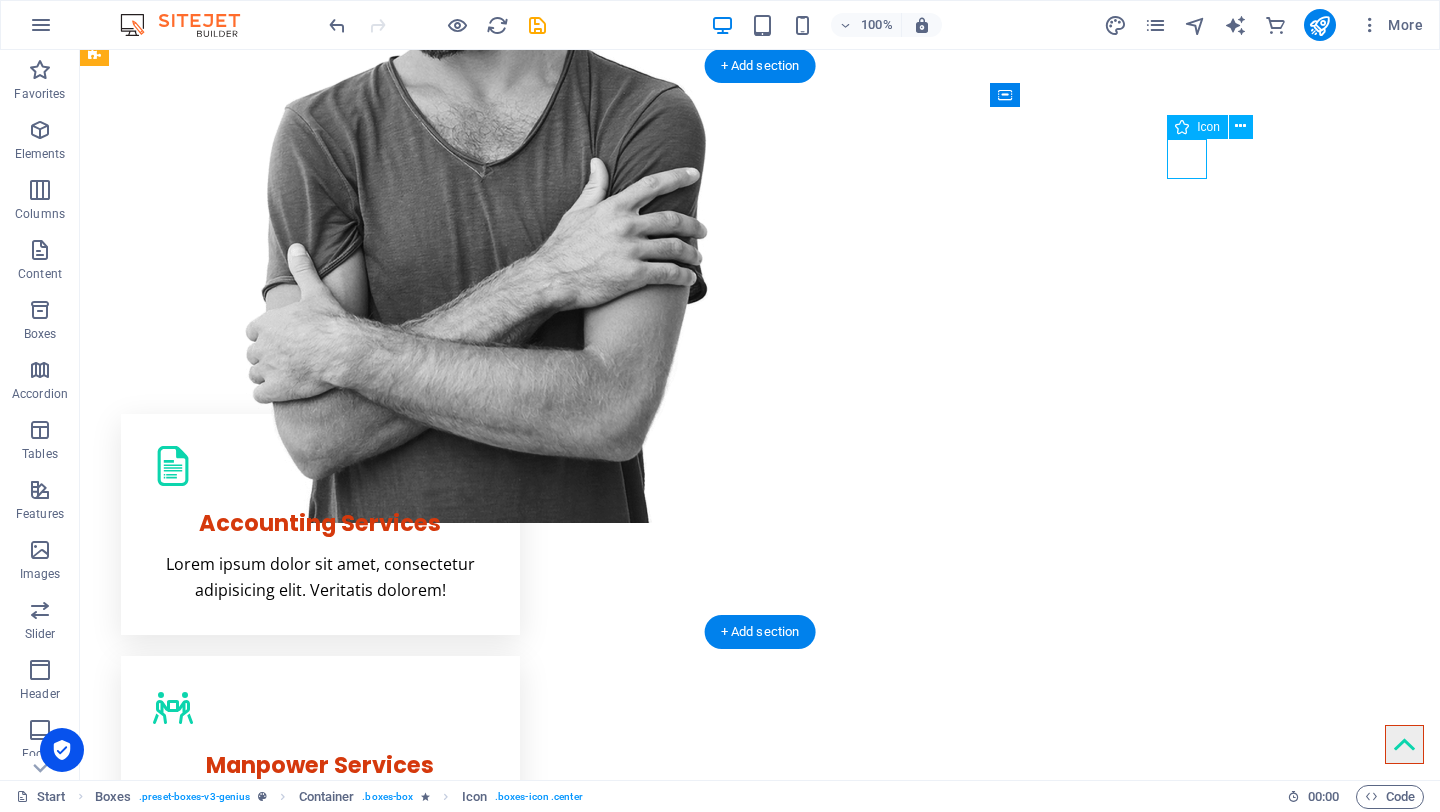 click at bounding box center (320, 950) 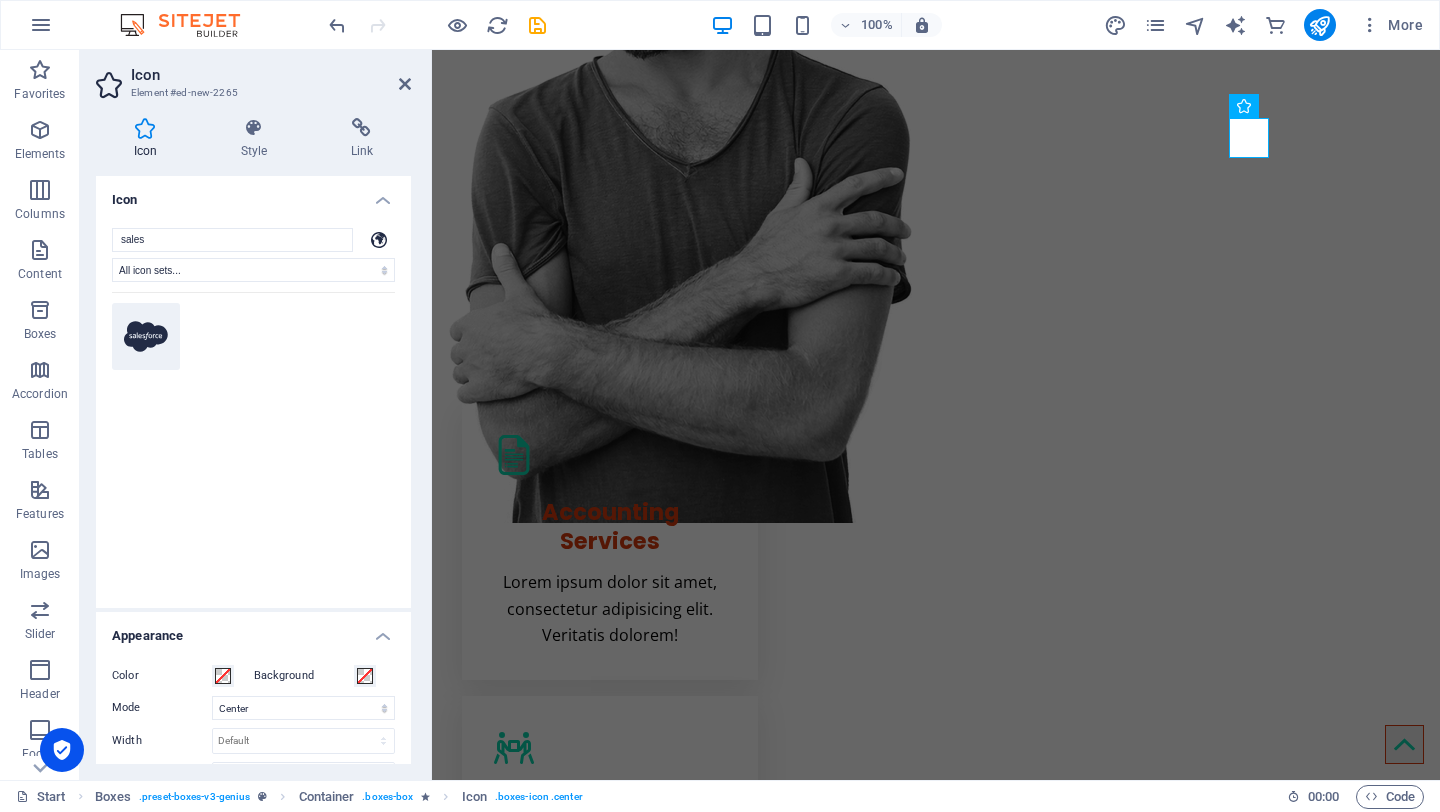 type on "sales" 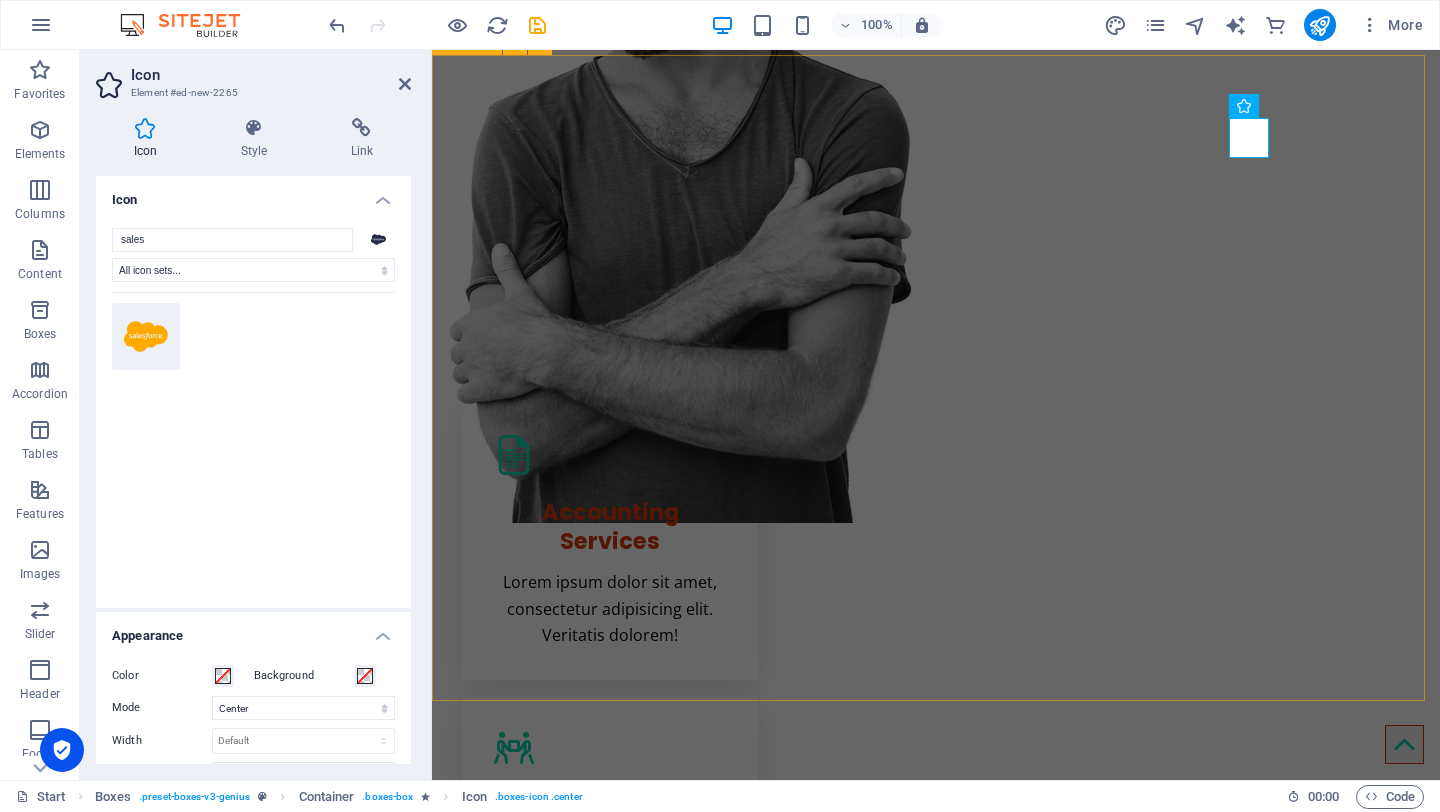 click on "Accounting Services Lorem ipsum dolor sit amet, consectetur adipisicing elit. Veritatis dolorem! Manpower Services Lorem ipsum dolor sit amet, consectetur adipisicing elit. Veritatis dolorem! Sales Support Services Lorem ipsum dolor sit amet, consectetur adipisicing elit. Veritatis dolorem! Digital Content Services Lorem ipsum dolor sit amet, consectetur adipisicing elit. Veritatis dolorem! Marketing Services Lorem ipsum dolor sit amet, consectetur adipisicing elit. Veritatis dolorem!" at bounding box center [936, 1098] 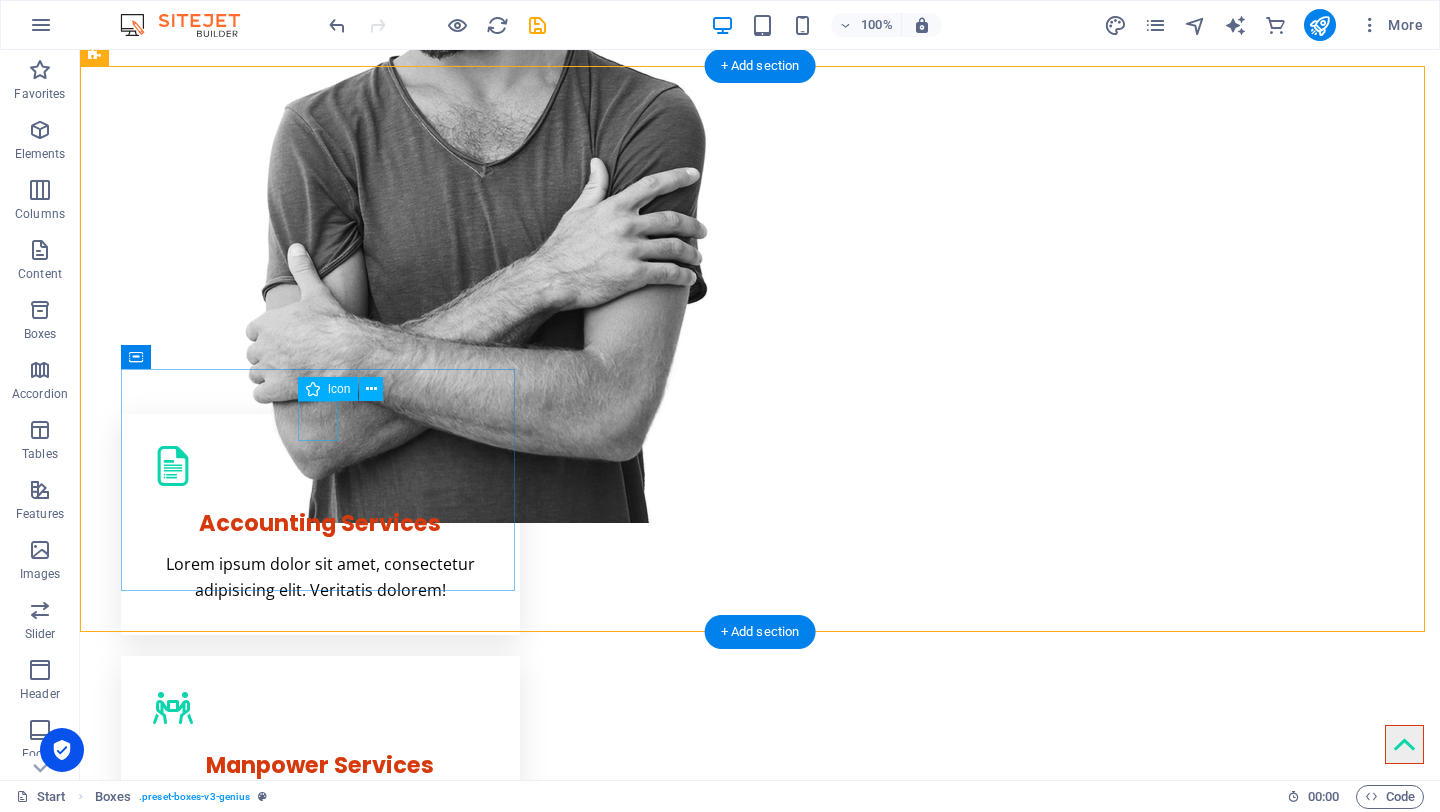 click at bounding box center [320, 1192] 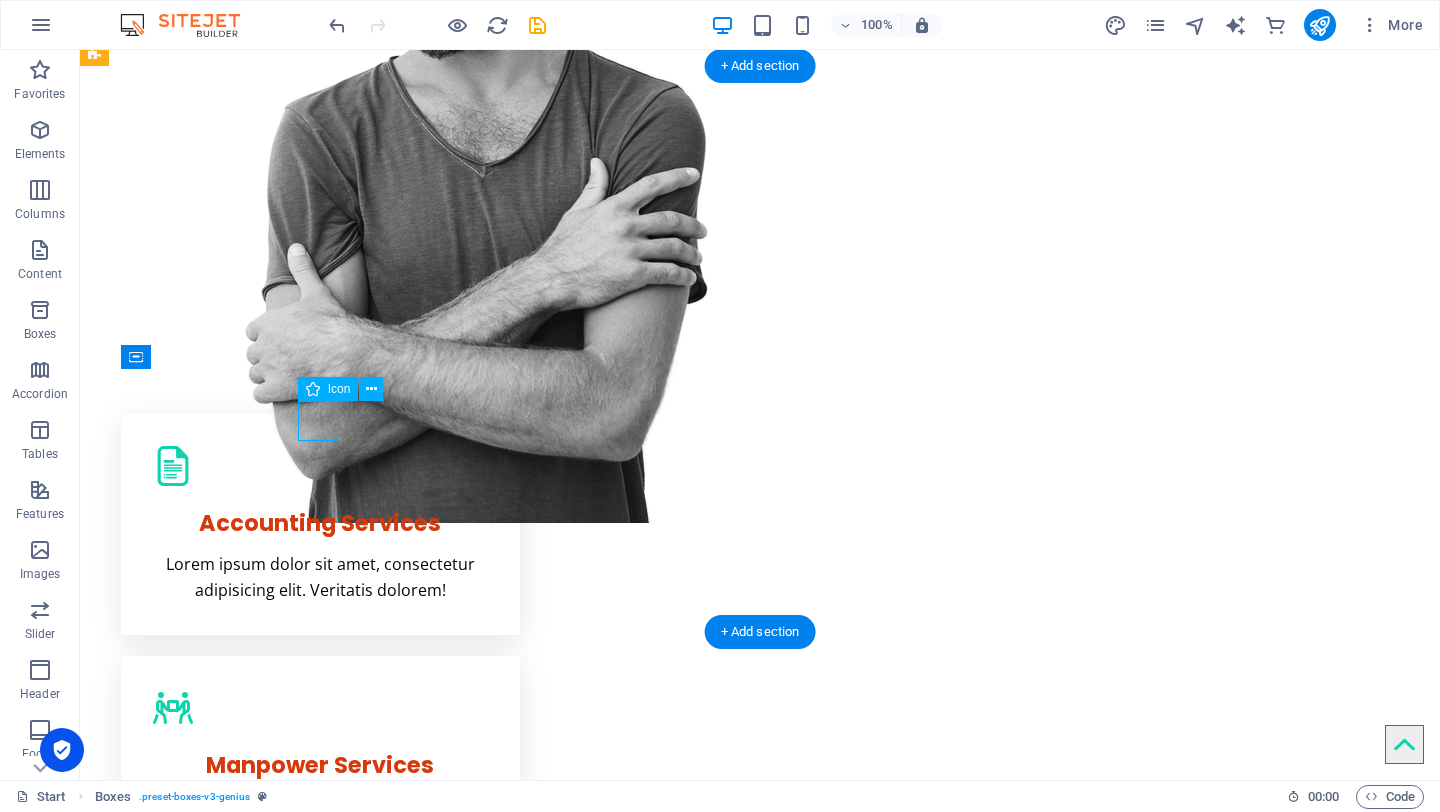 click at bounding box center (320, 1192) 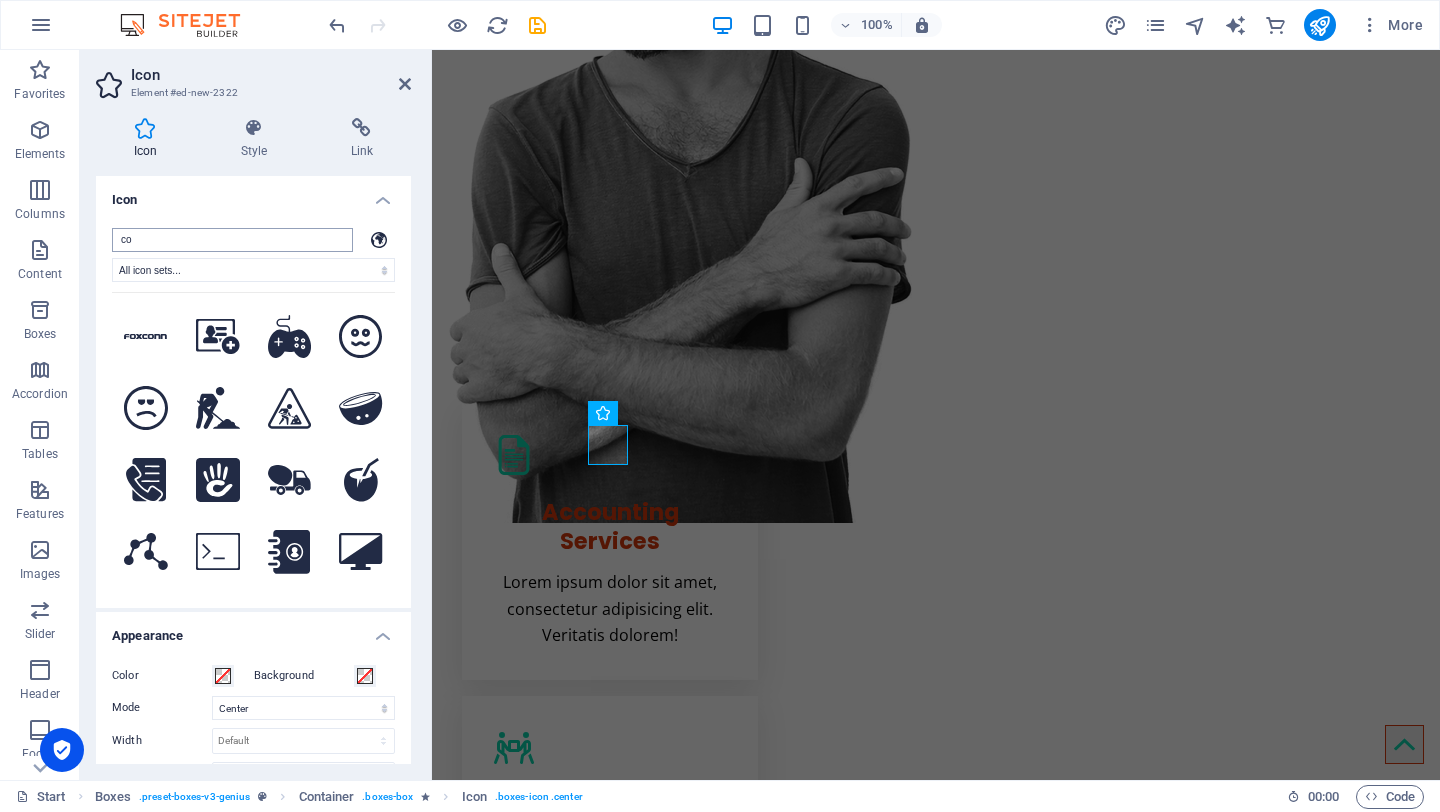 type on "c" 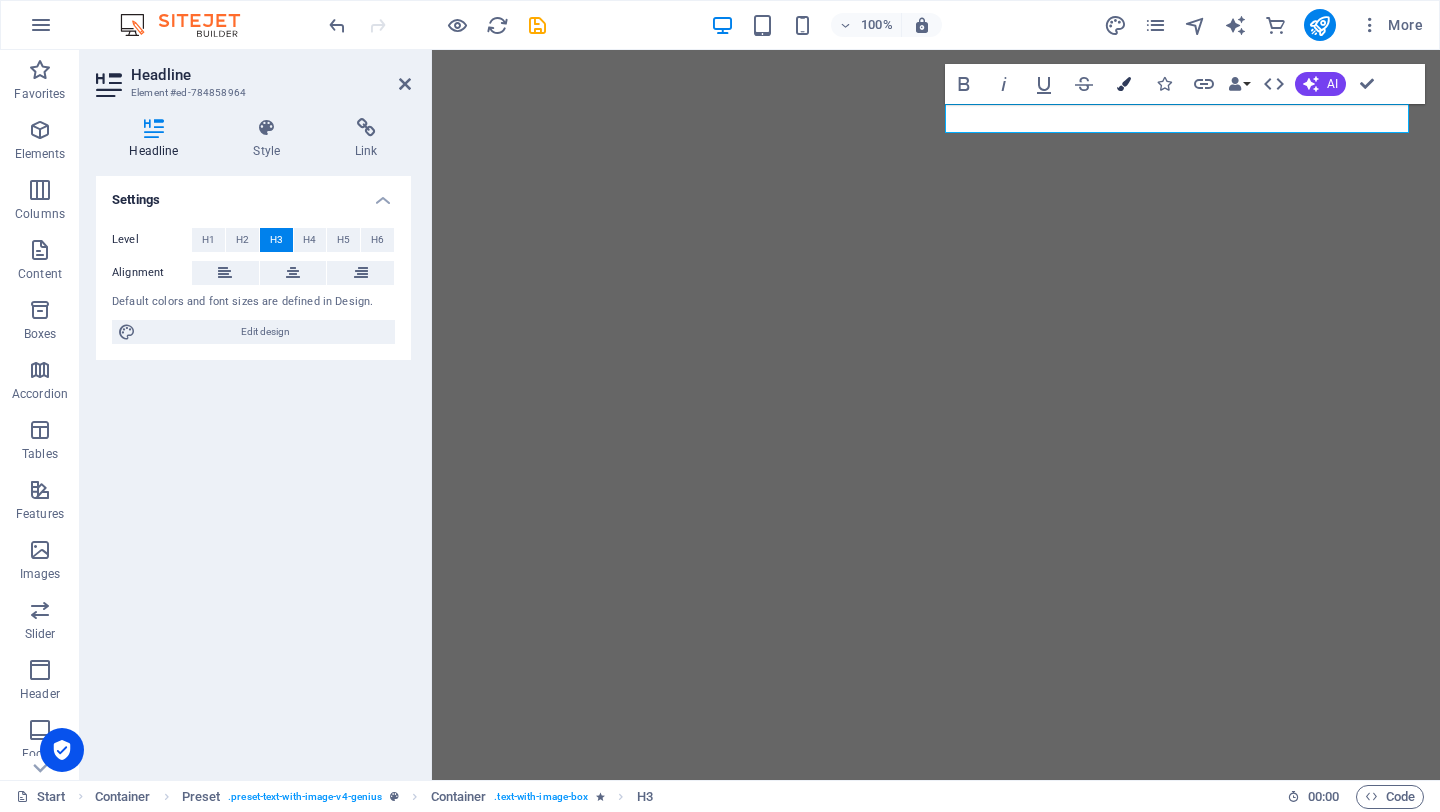 click at bounding box center (1124, 84) 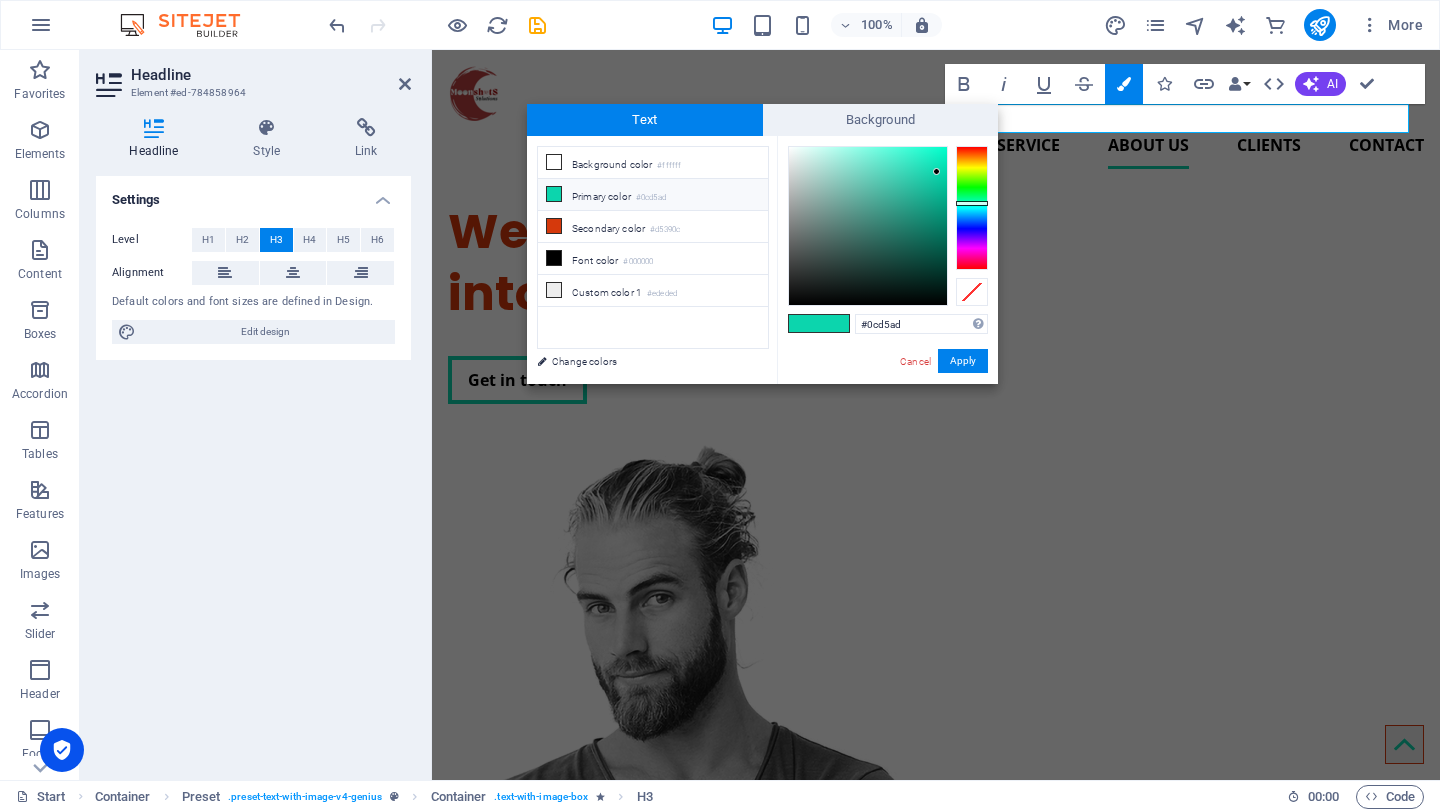 scroll, scrollTop: 1508, scrollLeft: 0, axis: vertical 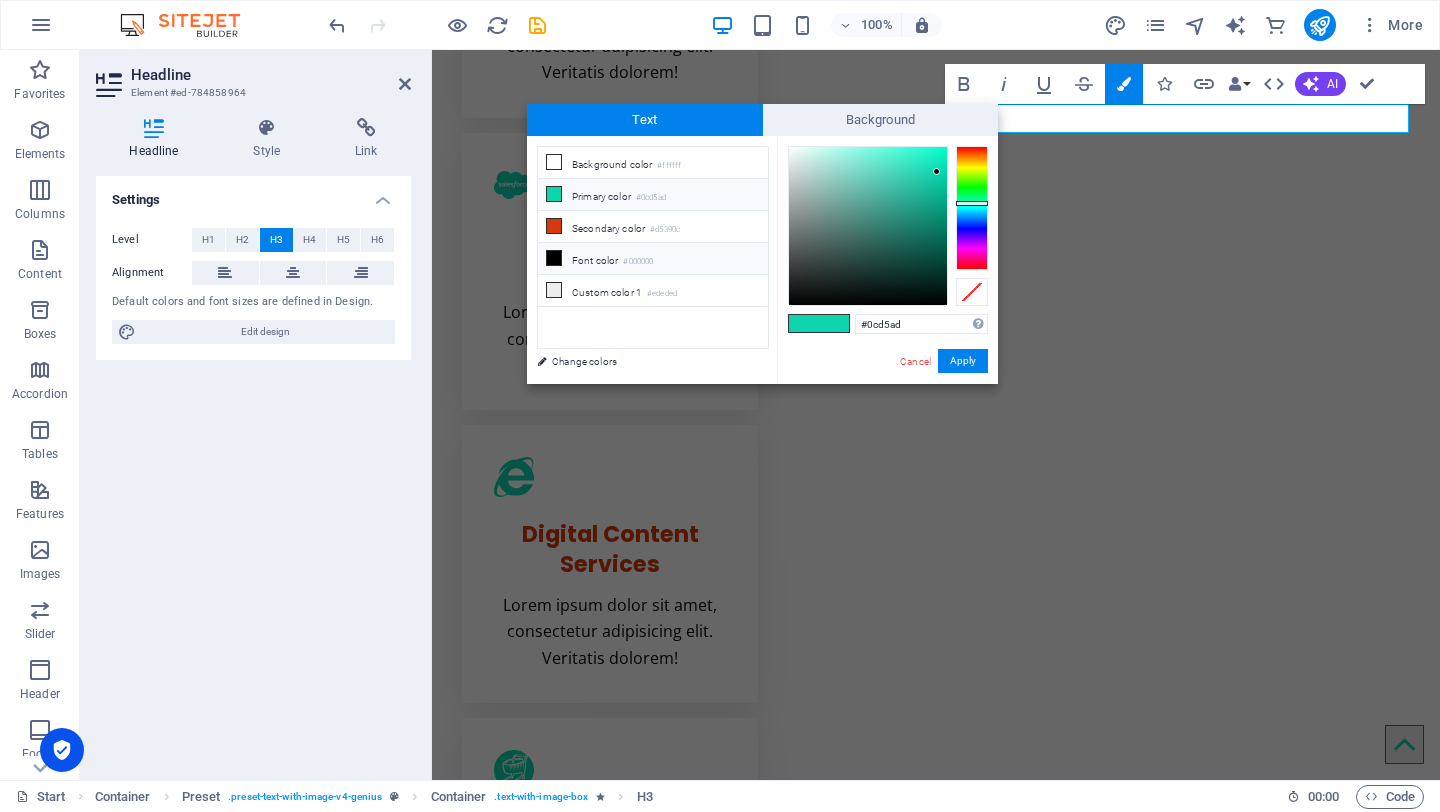 click at bounding box center (554, 258) 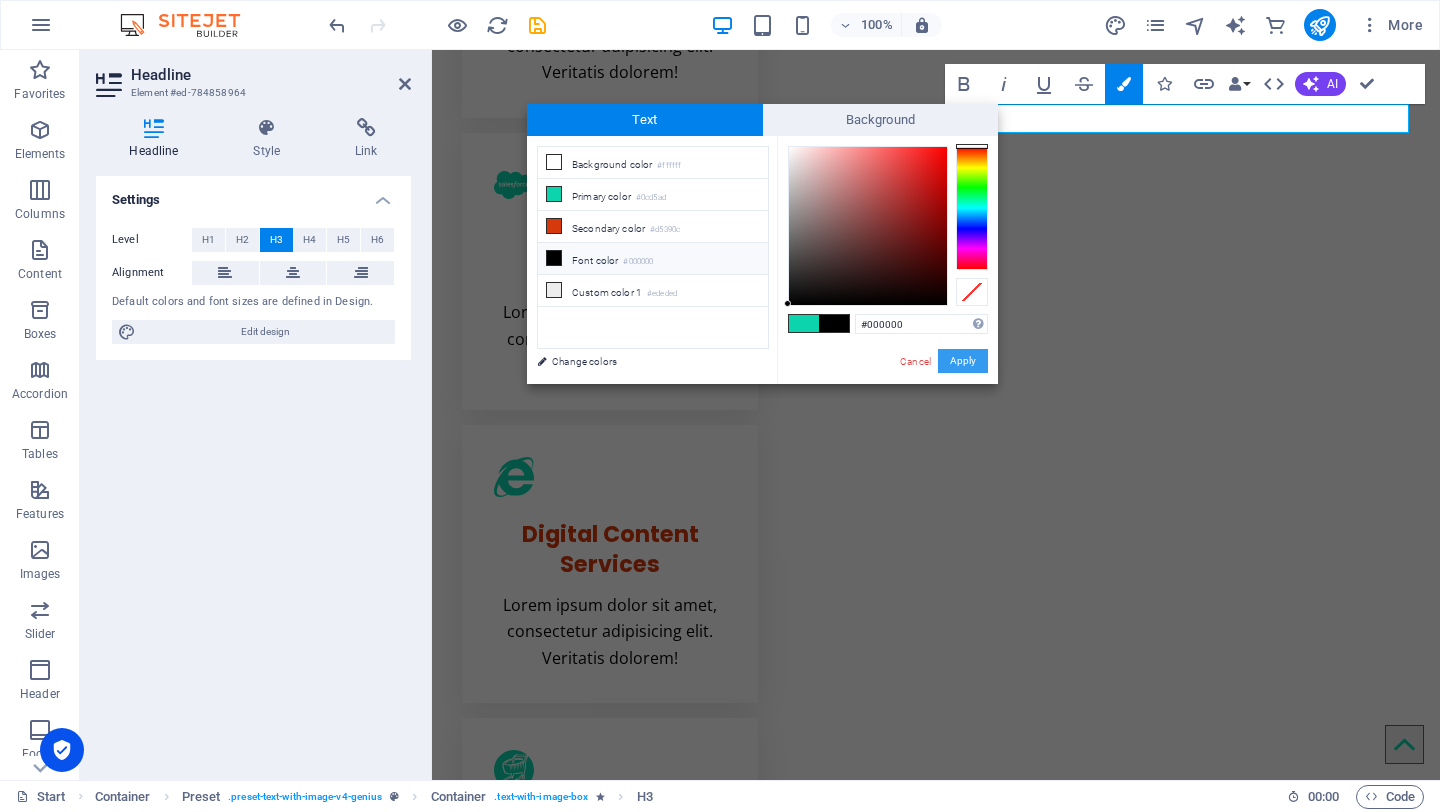 drag, startPoint x: 962, startPoint y: 360, endPoint x: 530, endPoint y: 310, distance: 434.88388 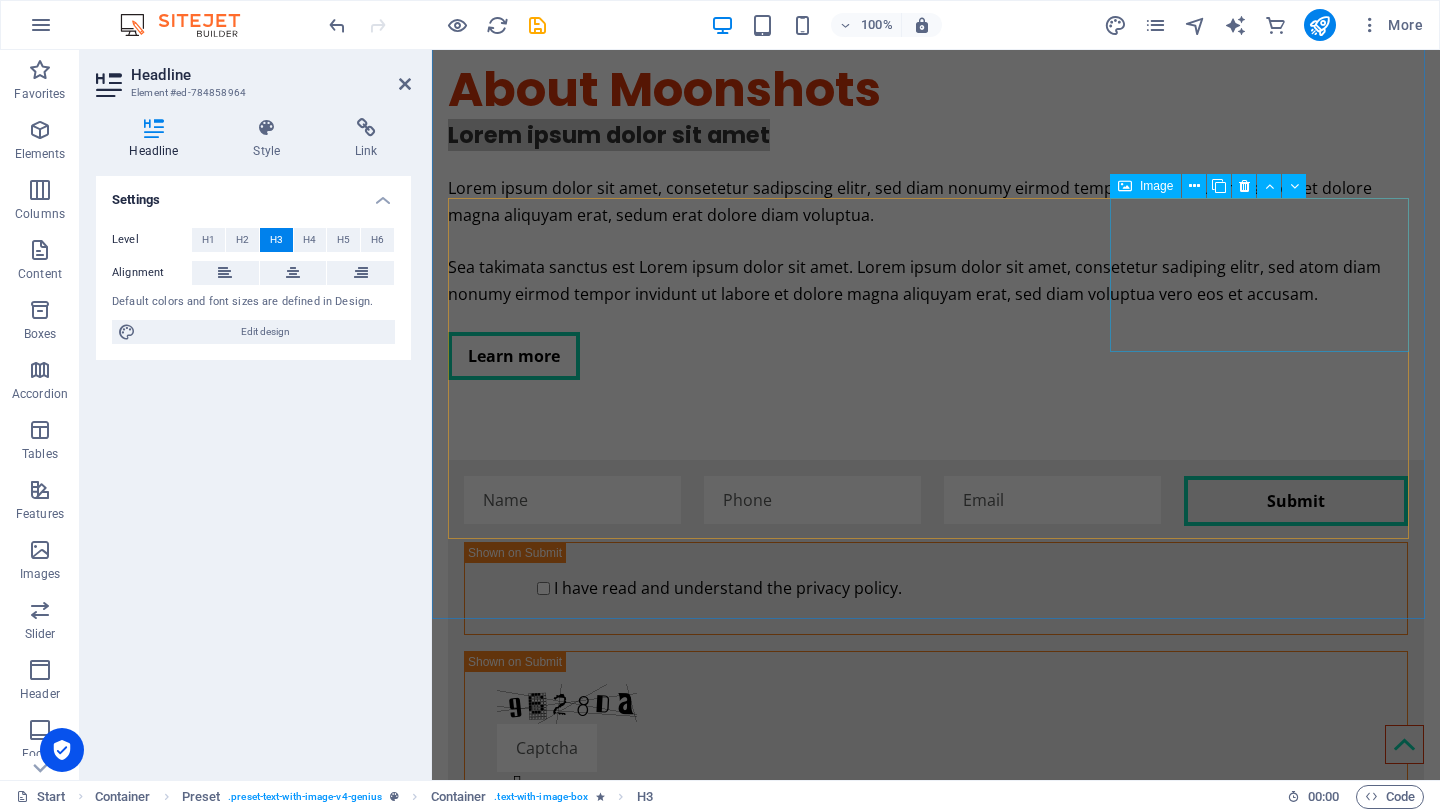 scroll, scrollTop: 3642, scrollLeft: 0, axis: vertical 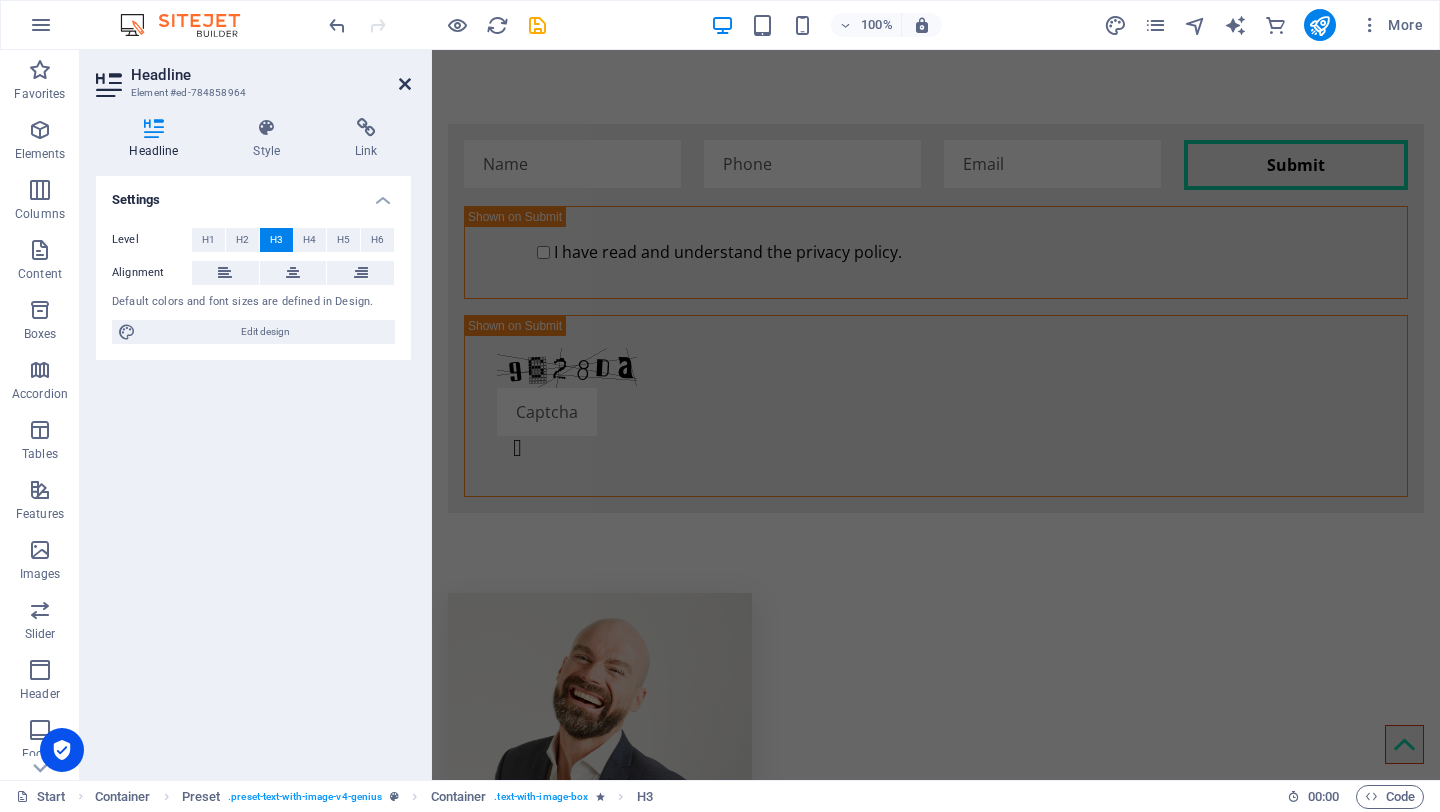 click at bounding box center (405, 84) 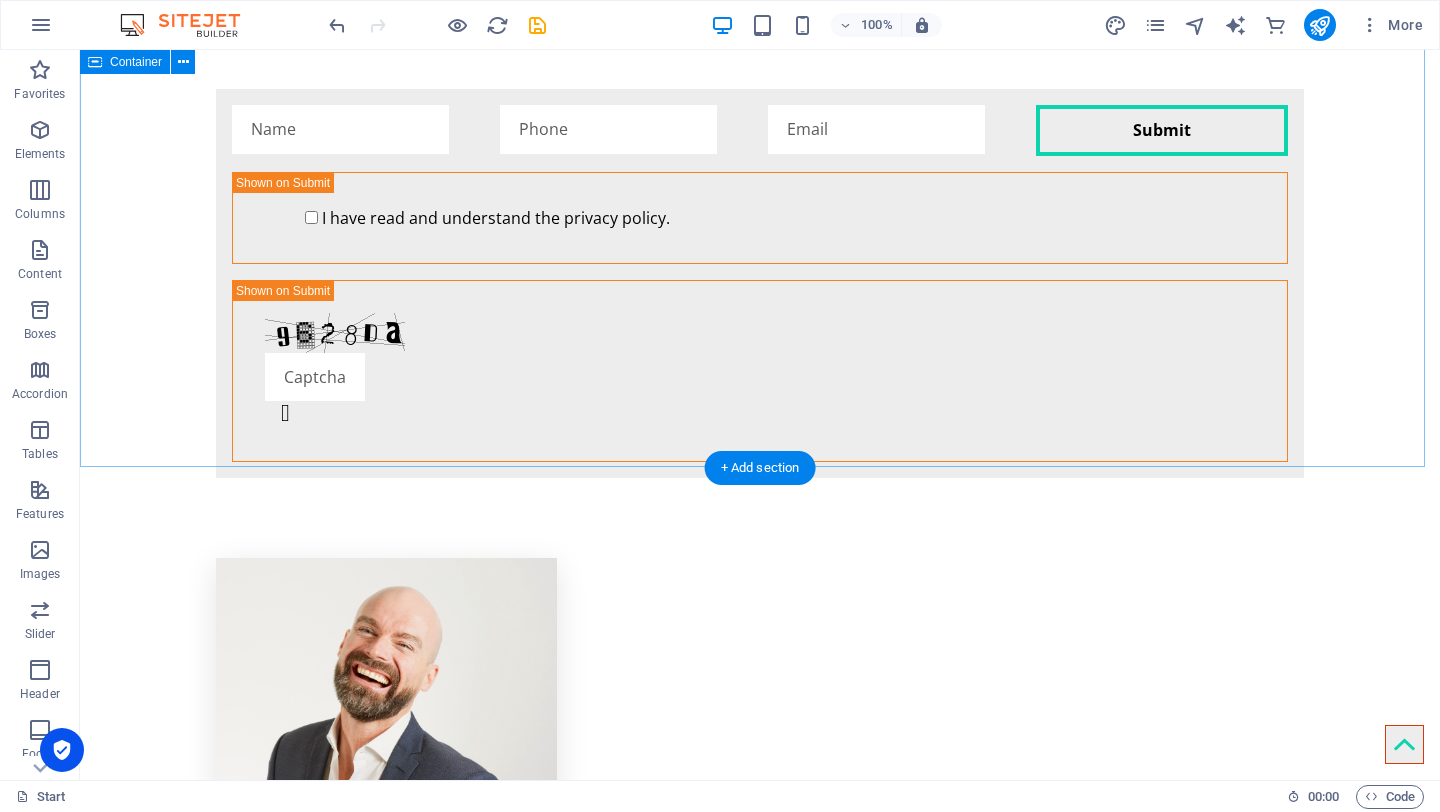 scroll, scrollTop: 3716, scrollLeft: 0, axis: vertical 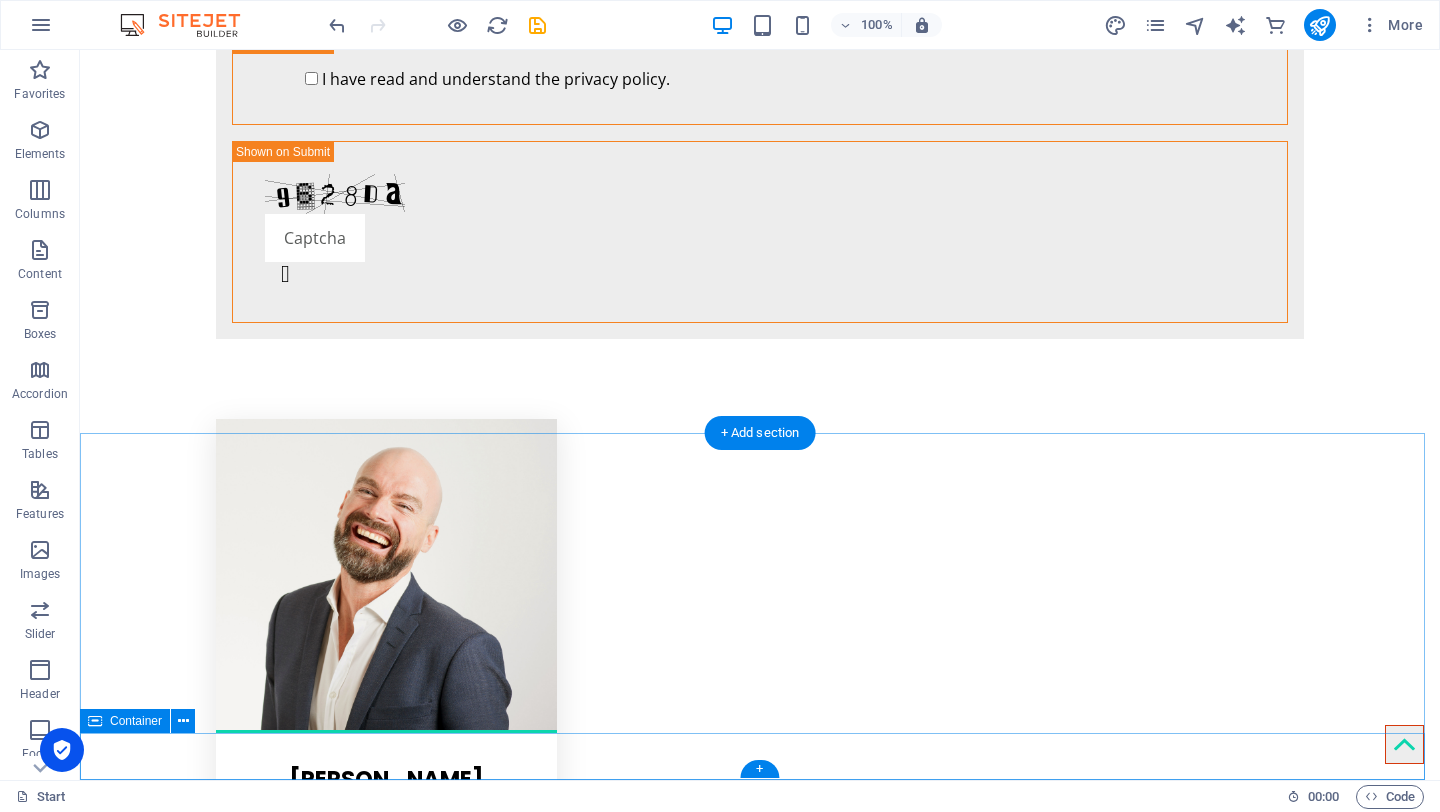 click on "operations@moonshotssolutions.com  |  Legal Notice  |  Privacy Policy" at bounding box center (760, 5798) 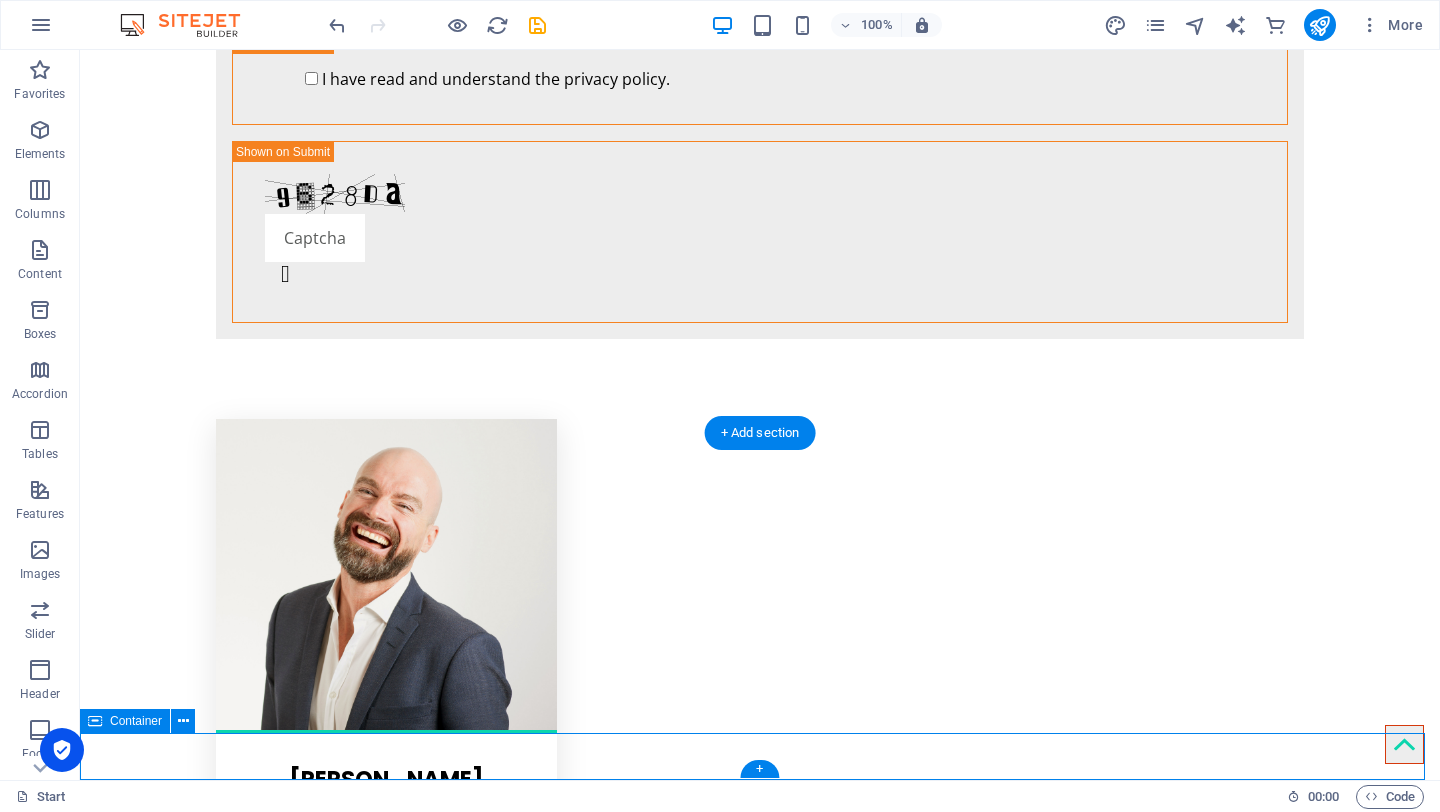 click on "operations@moonshotssolutions.com  |  Legal Notice  |  Privacy Policy" at bounding box center [760, 5798] 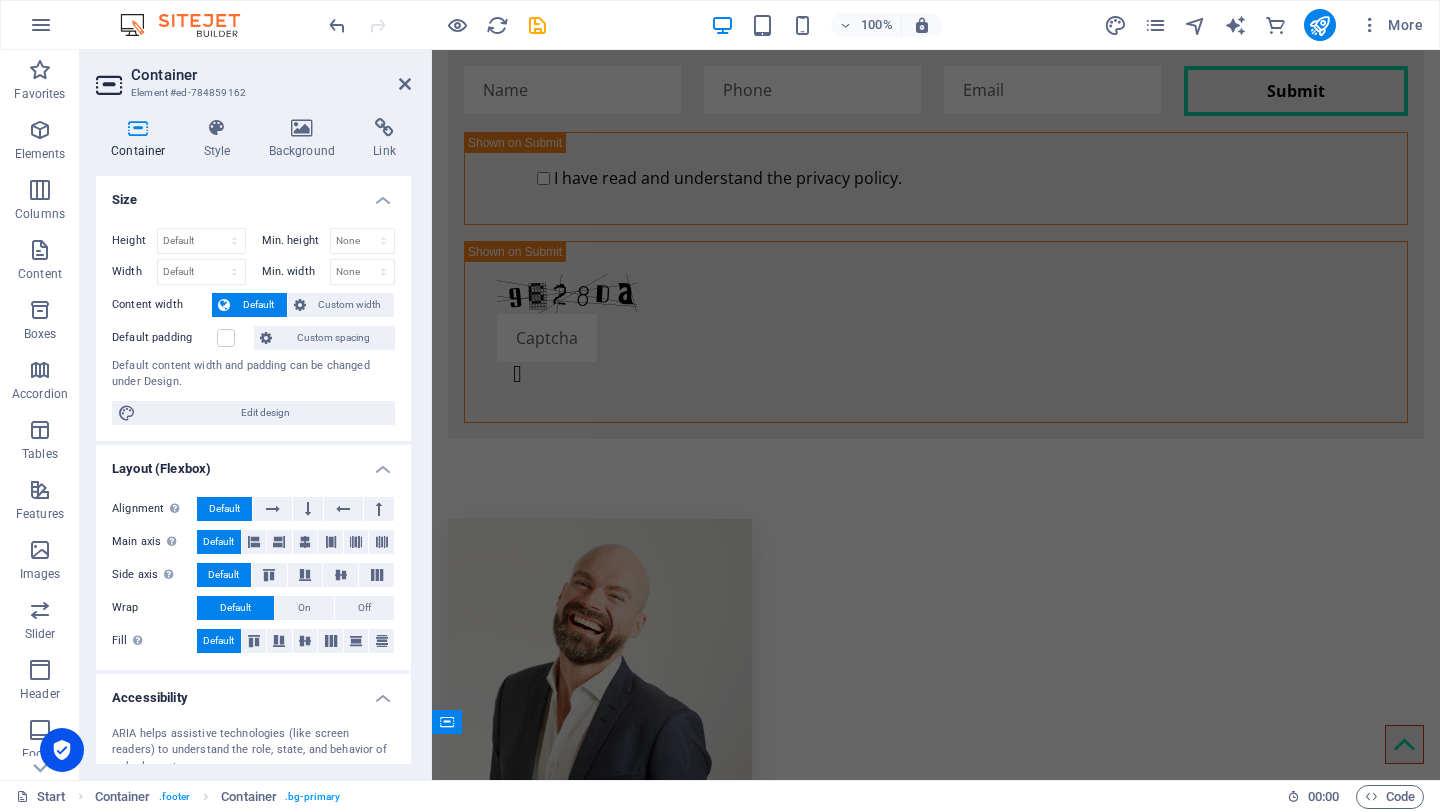 scroll, scrollTop: 3642, scrollLeft: 0, axis: vertical 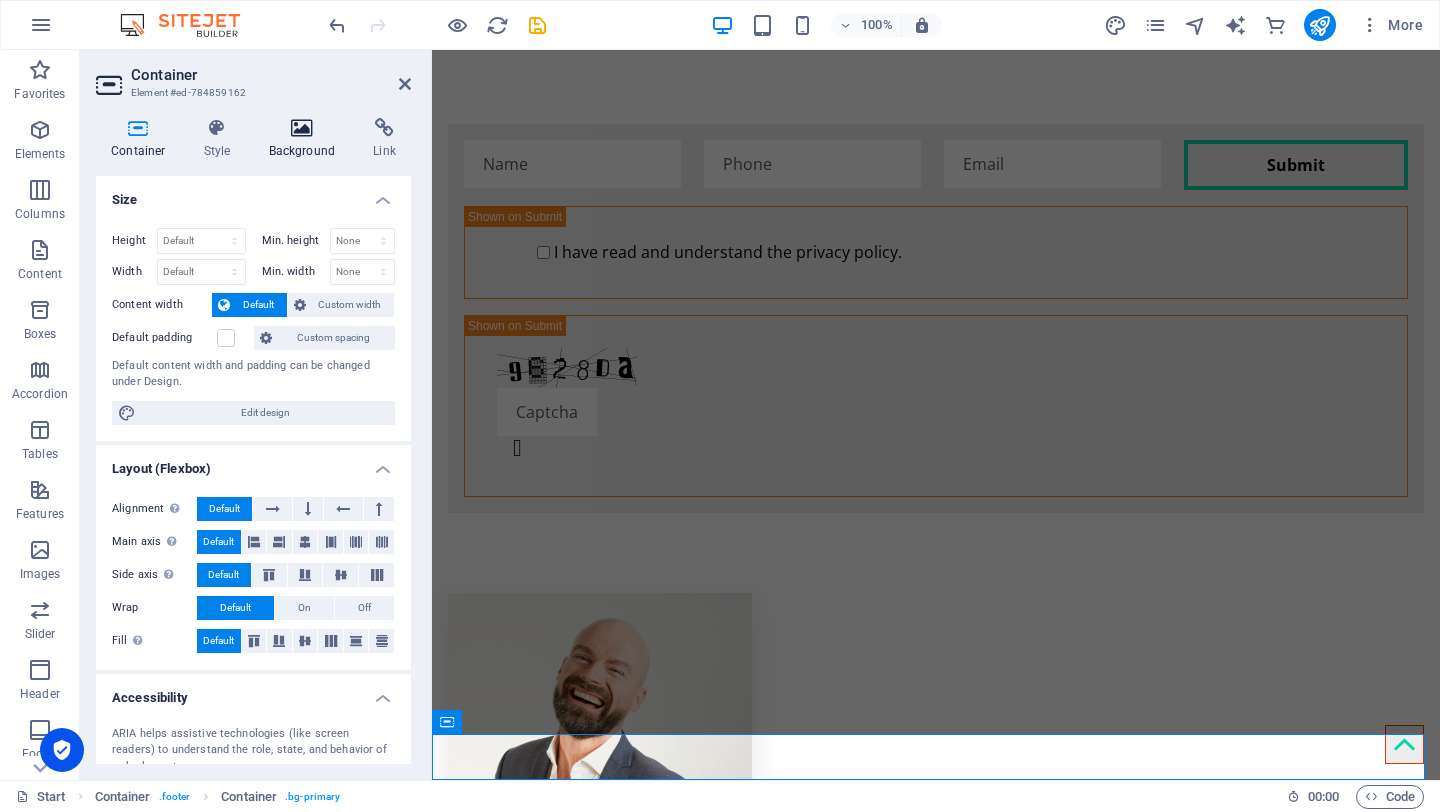 click on "Background" at bounding box center [306, 139] 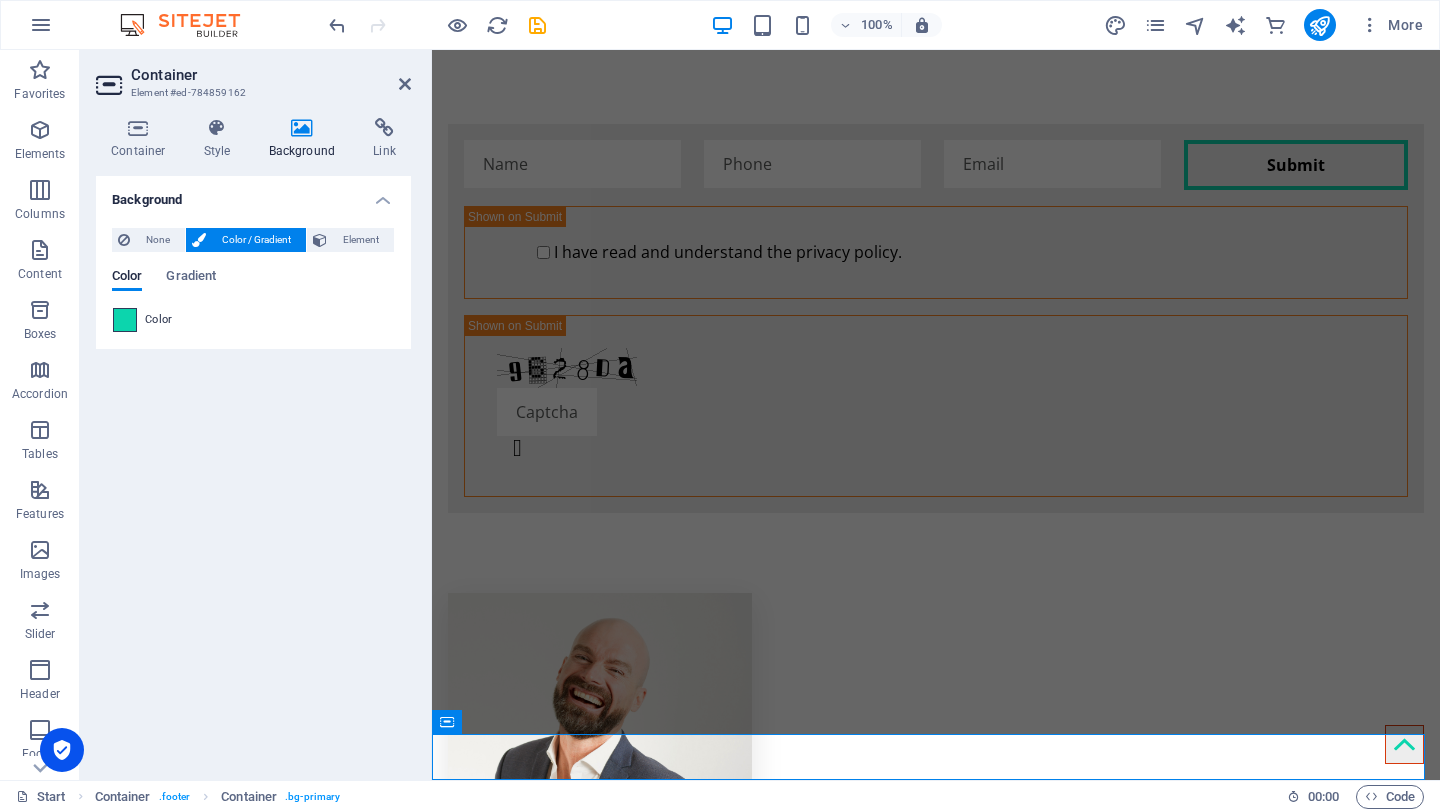 click at bounding box center [125, 320] 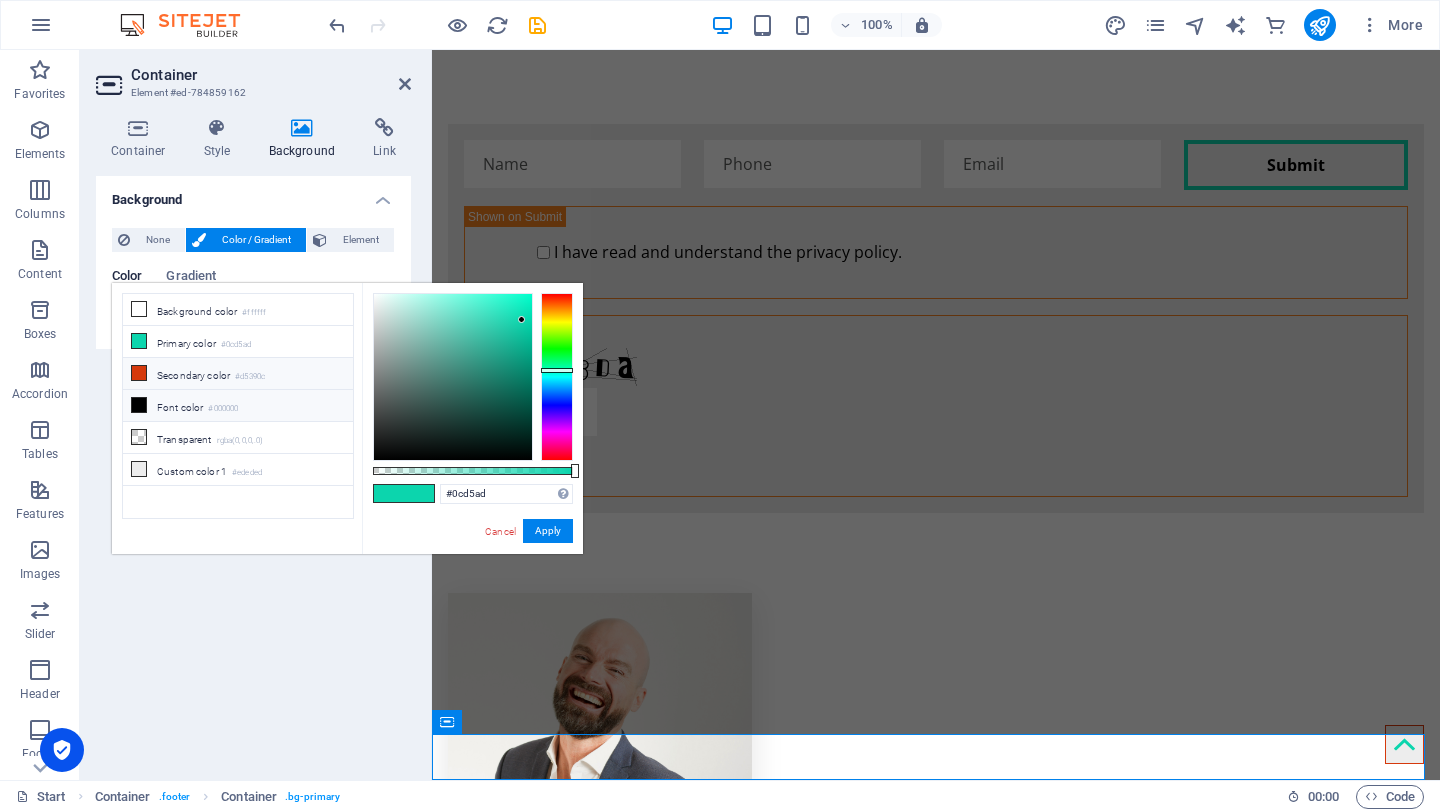click on "Secondary color
#d5390c" at bounding box center [238, 374] 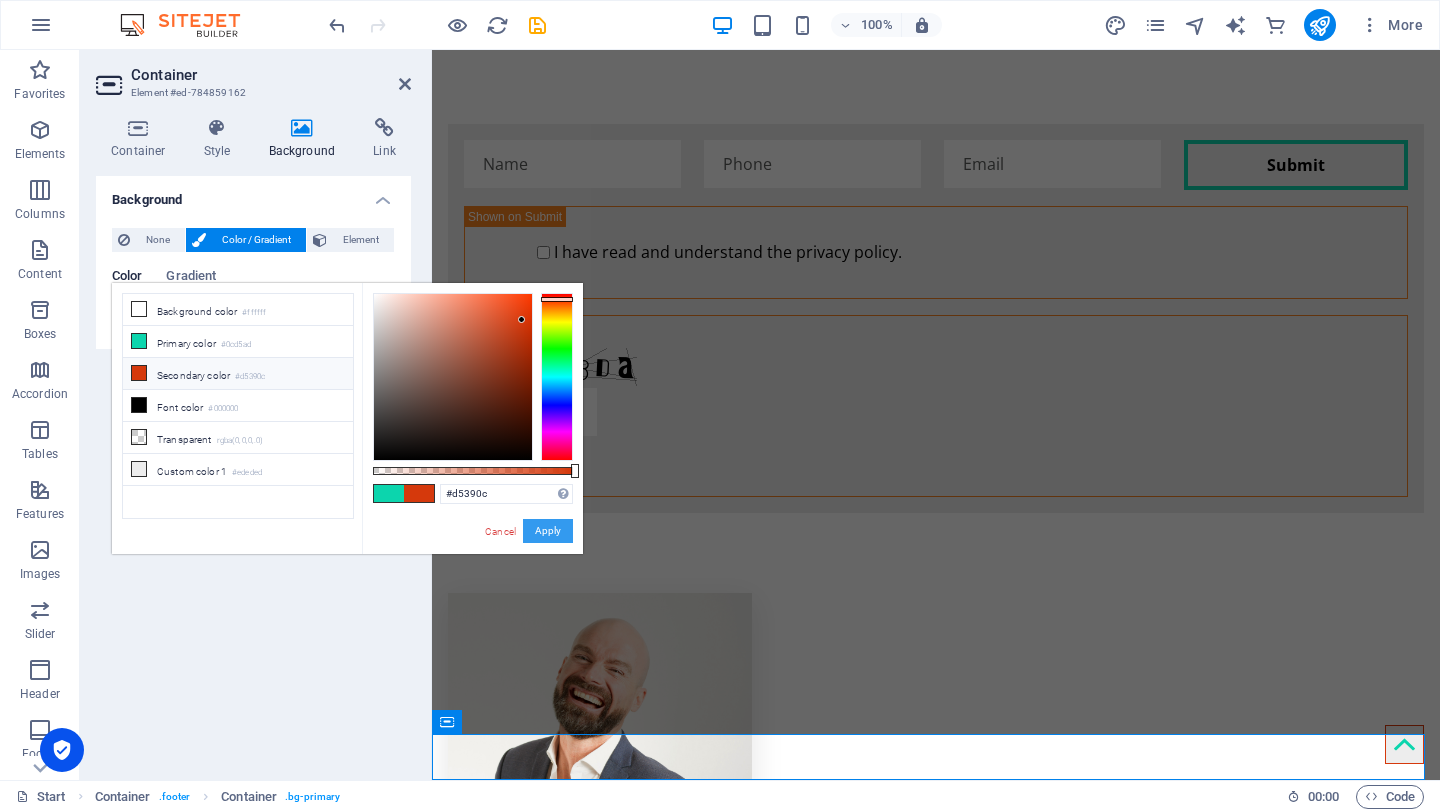 click on "Apply" at bounding box center (548, 531) 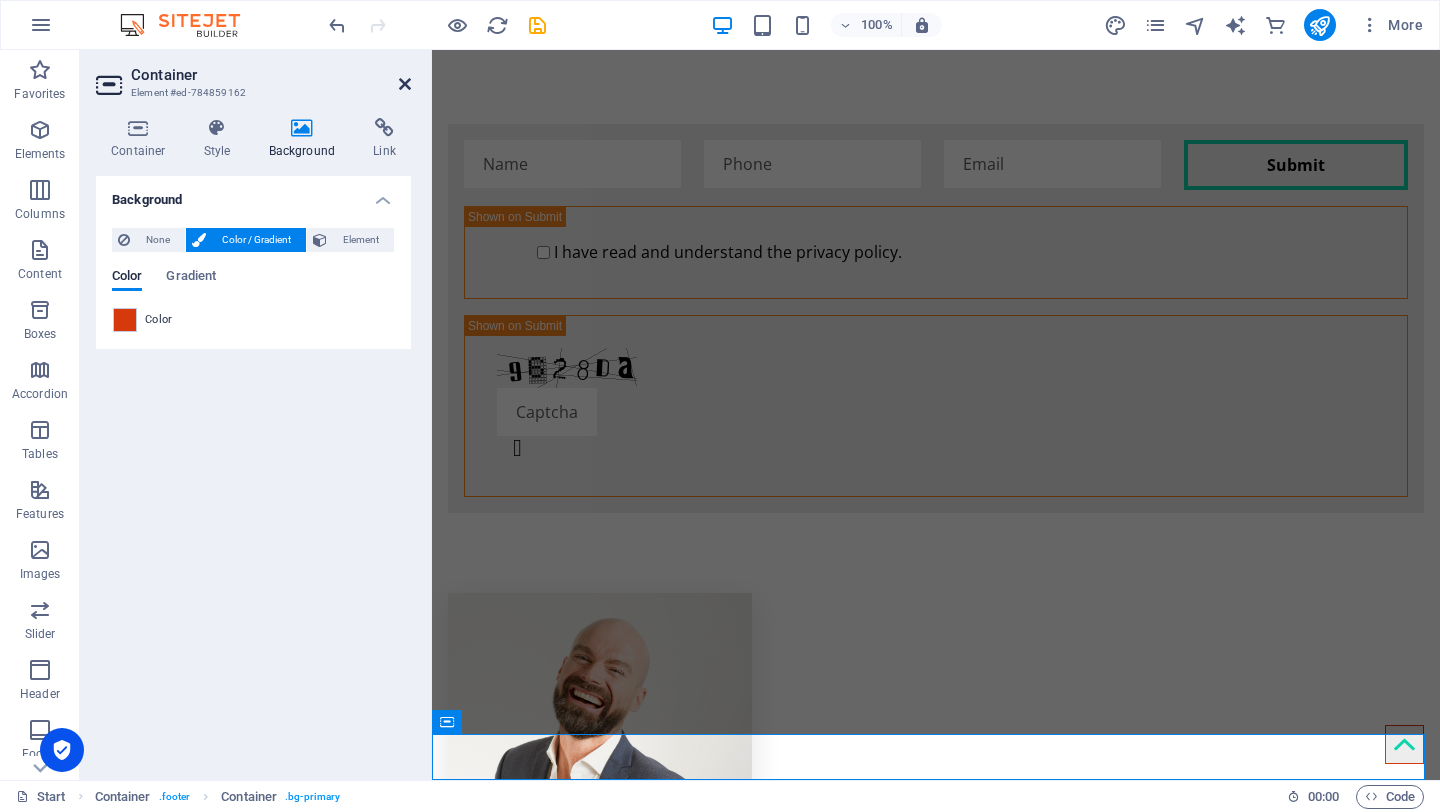 drag, startPoint x: 406, startPoint y: 84, endPoint x: 784, endPoint y: 486, distance: 551.8043 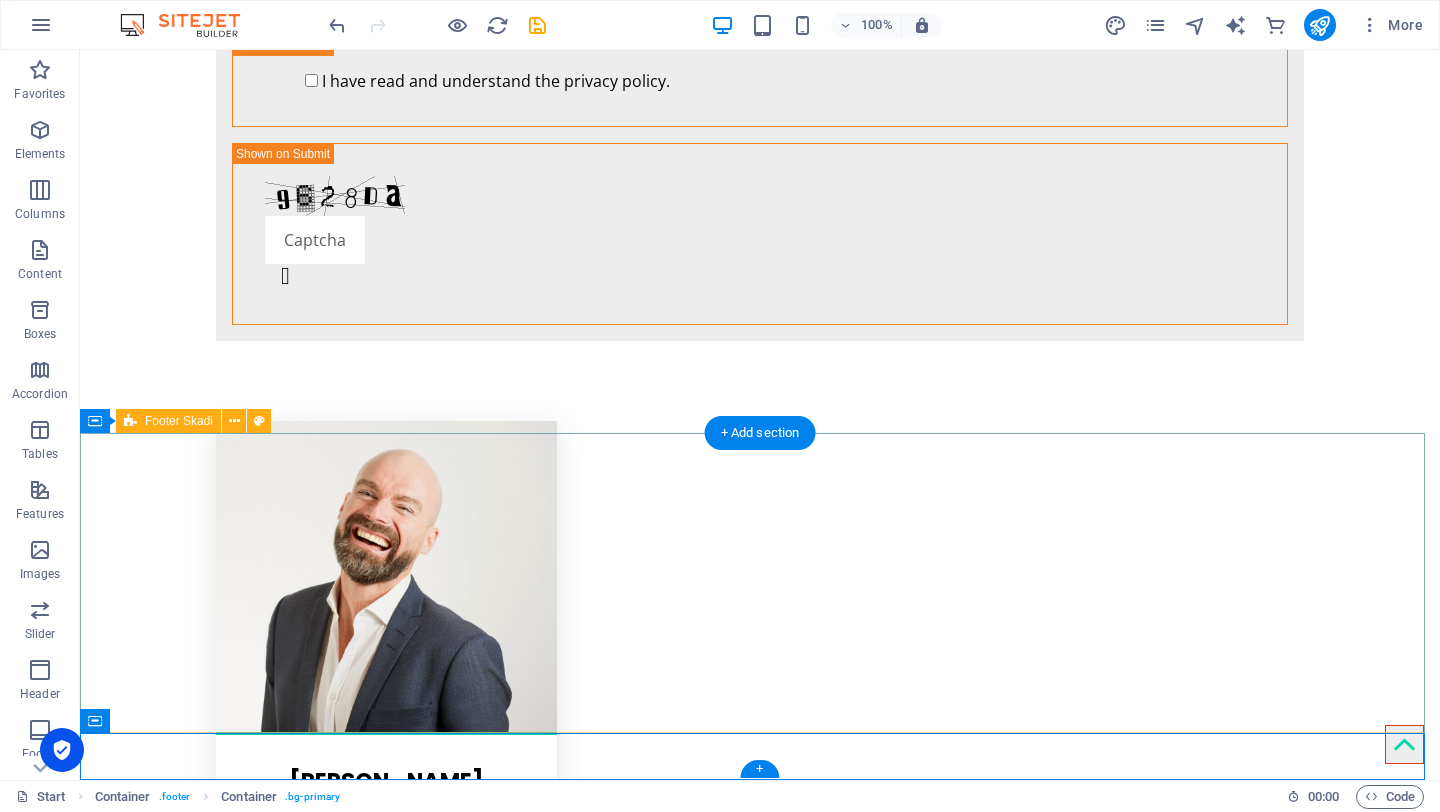 scroll, scrollTop: 3716, scrollLeft: 0, axis: vertical 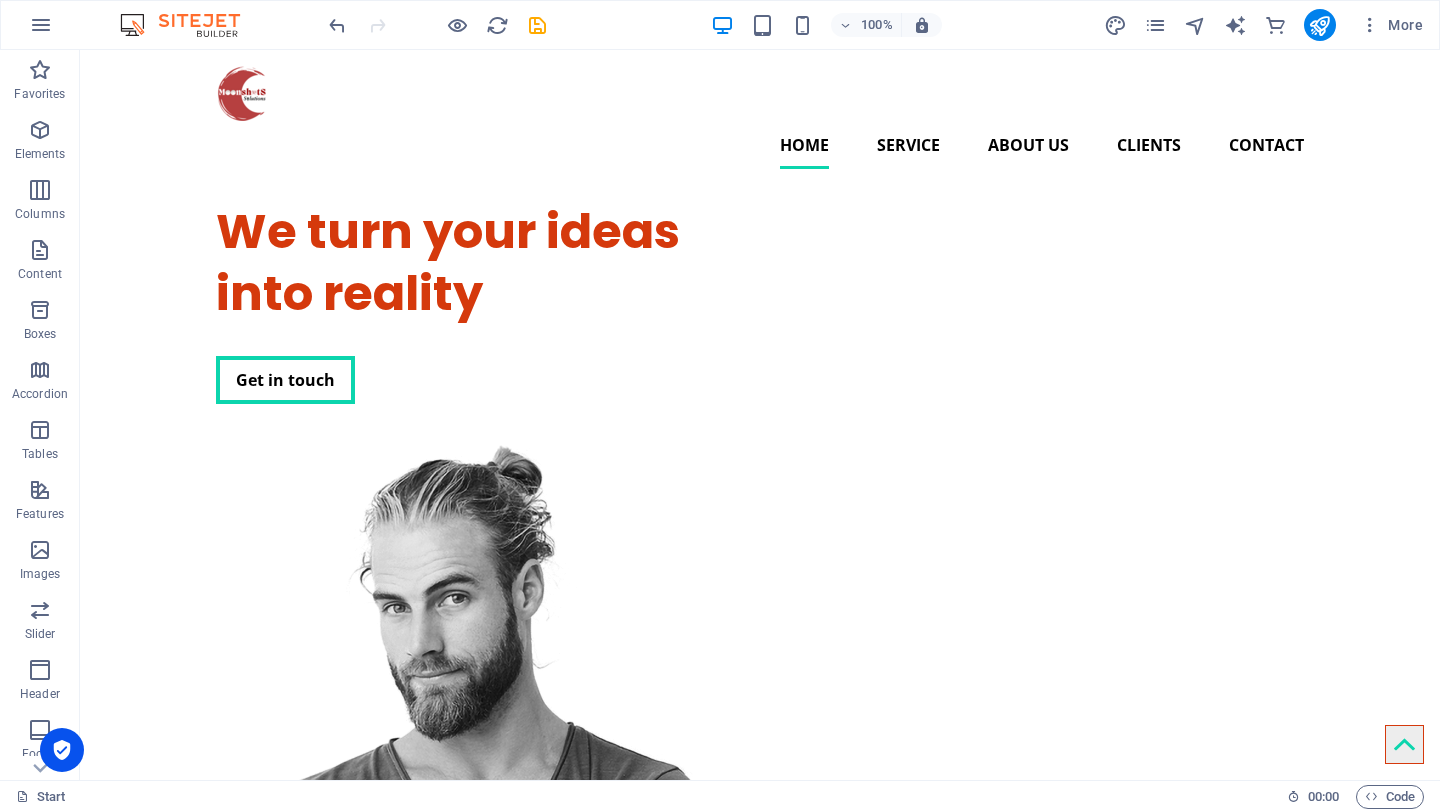 drag, startPoint x: 1435, startPoint y: 680, endPoint x: 1500, endPoint y: 71, distance: 612.459 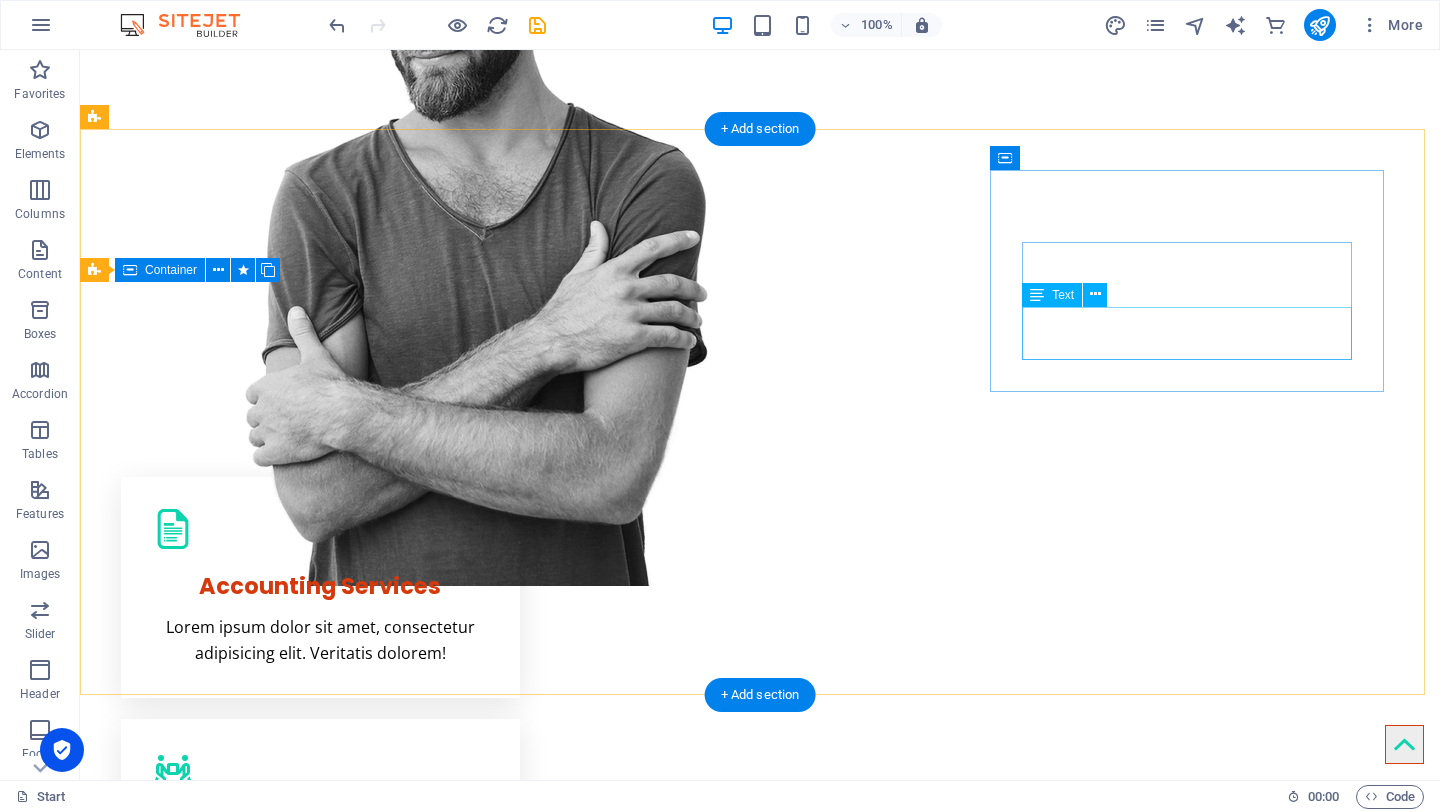 scroll, scrollTop: 660, scrollLeft: 0, axis: vertical 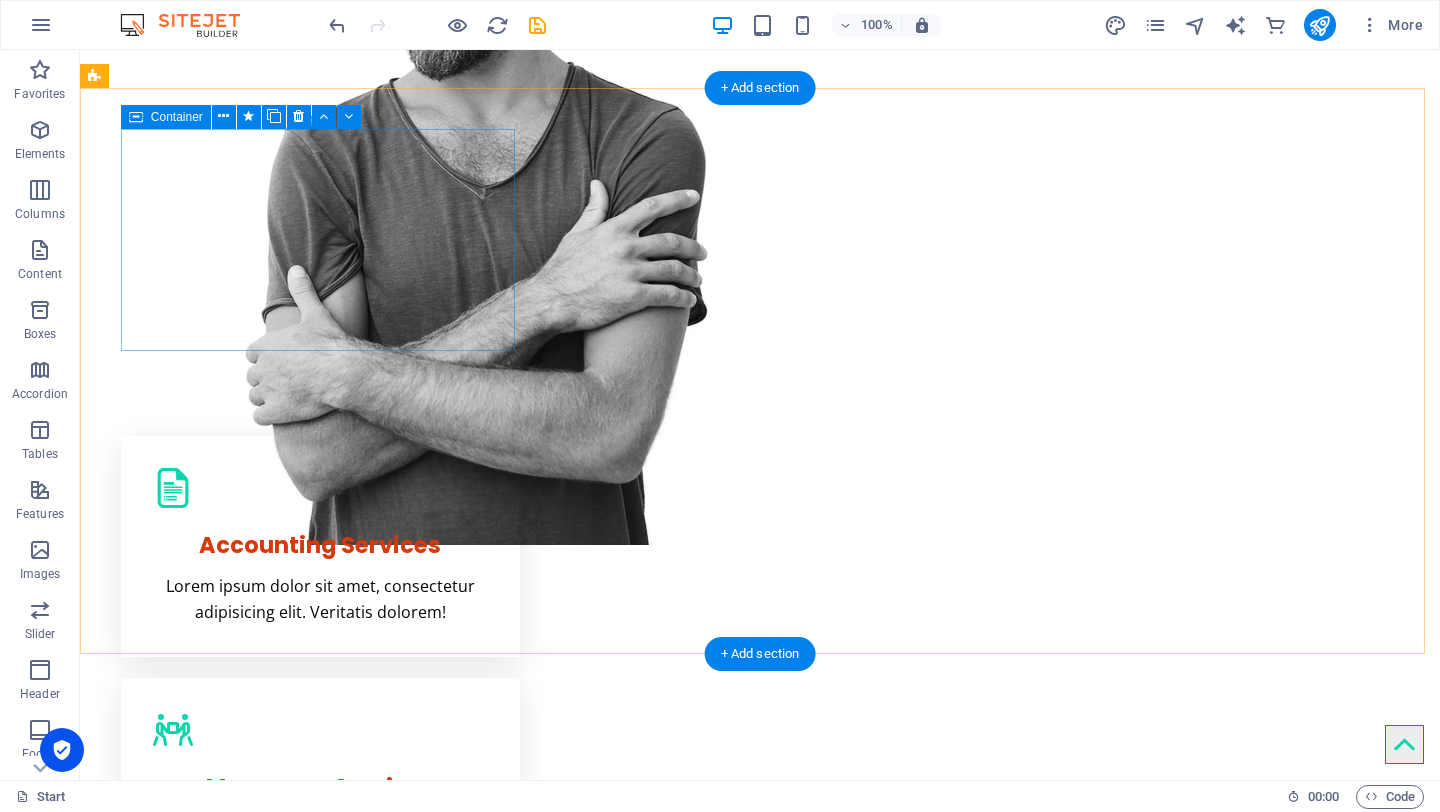 click on "Accounting Services Lorem ipsum dolor sit amet, consectetur adipisicing elit. Veritatis dolorem!" at bounding box center [320, 547] 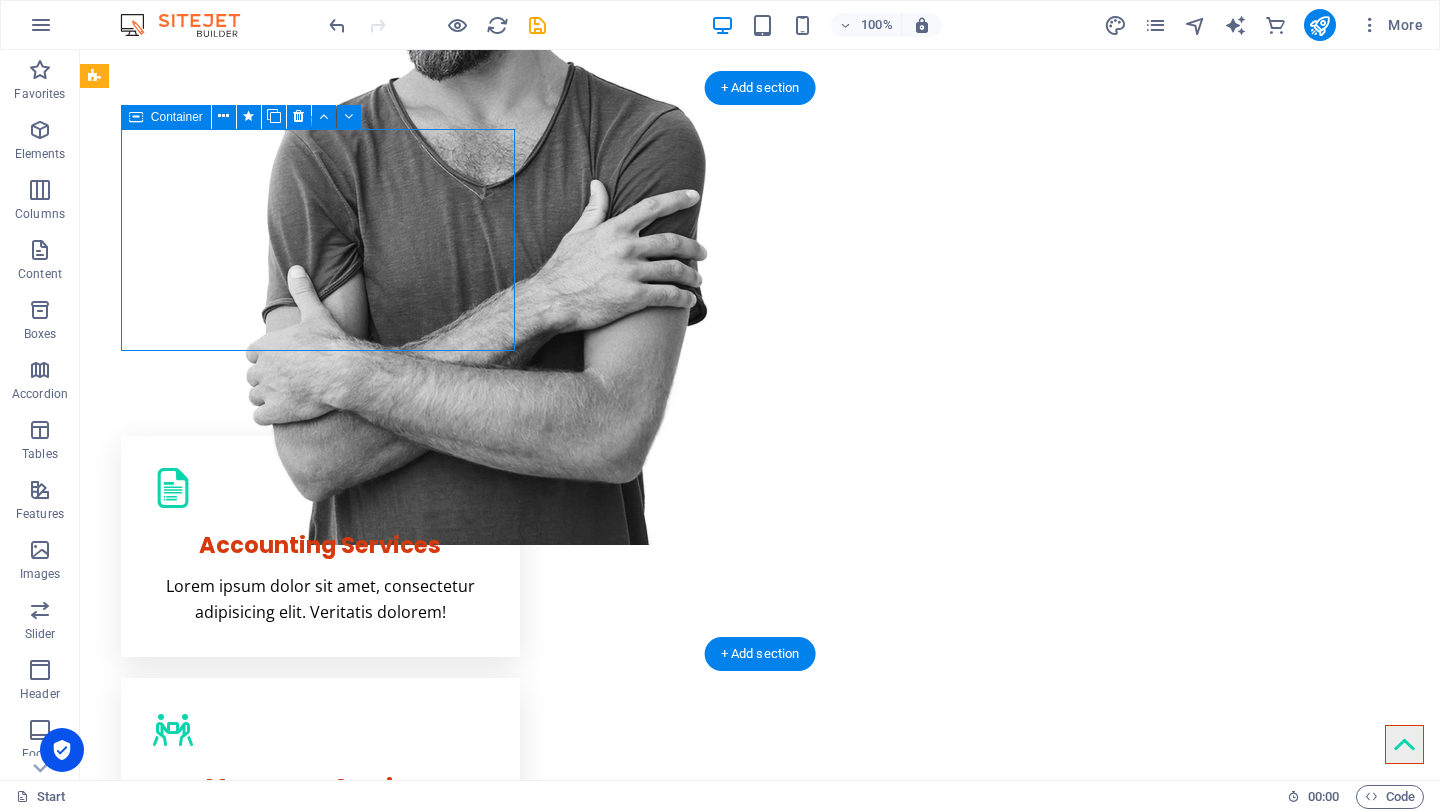 click on "Accounting Services Lorem ipsum dolor sit amet, consectetur adipisicing elit. Veritatis dolorem!" at bounding box center [320, 547] 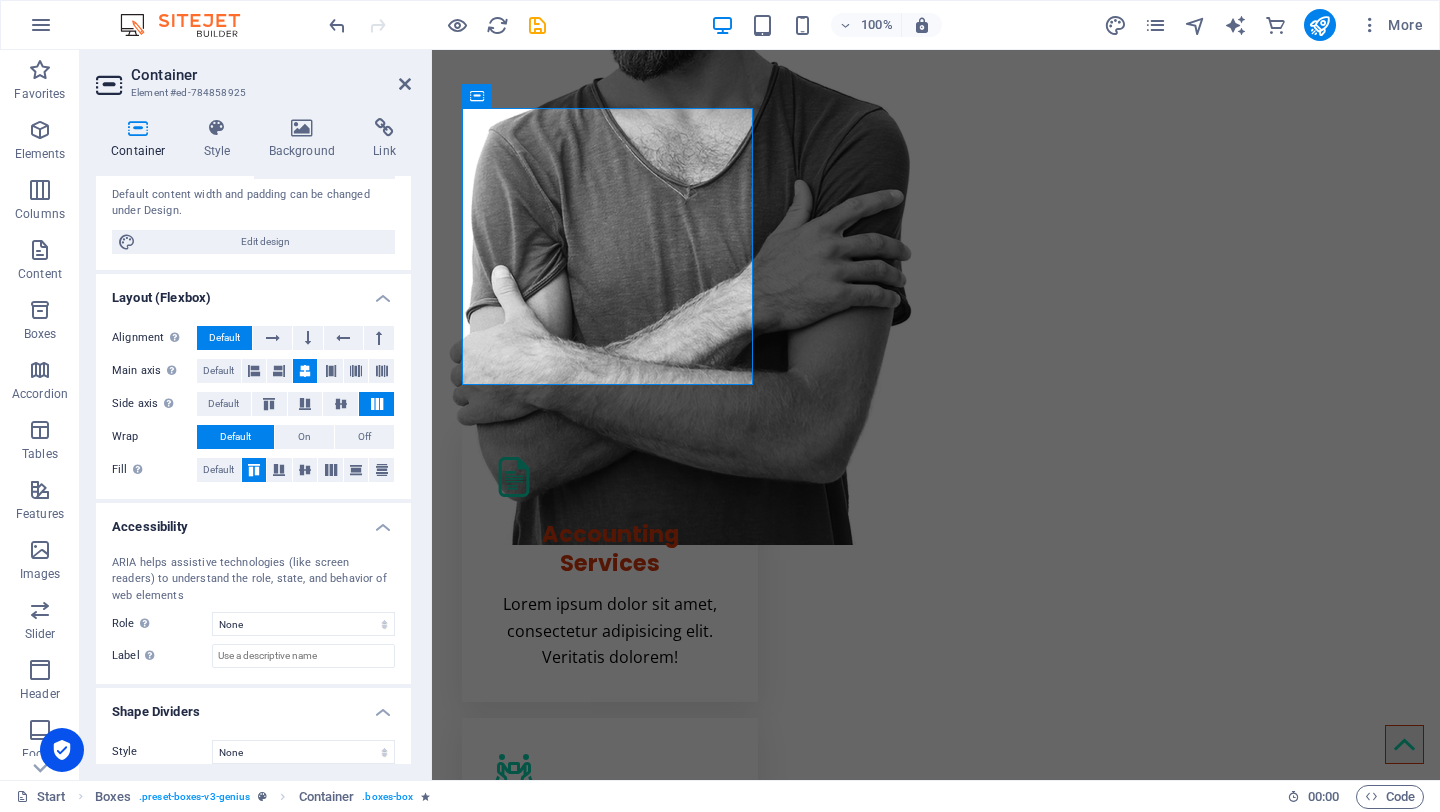 scroll, scrollTop: 221, scrollLeft: 0, axis: vertical 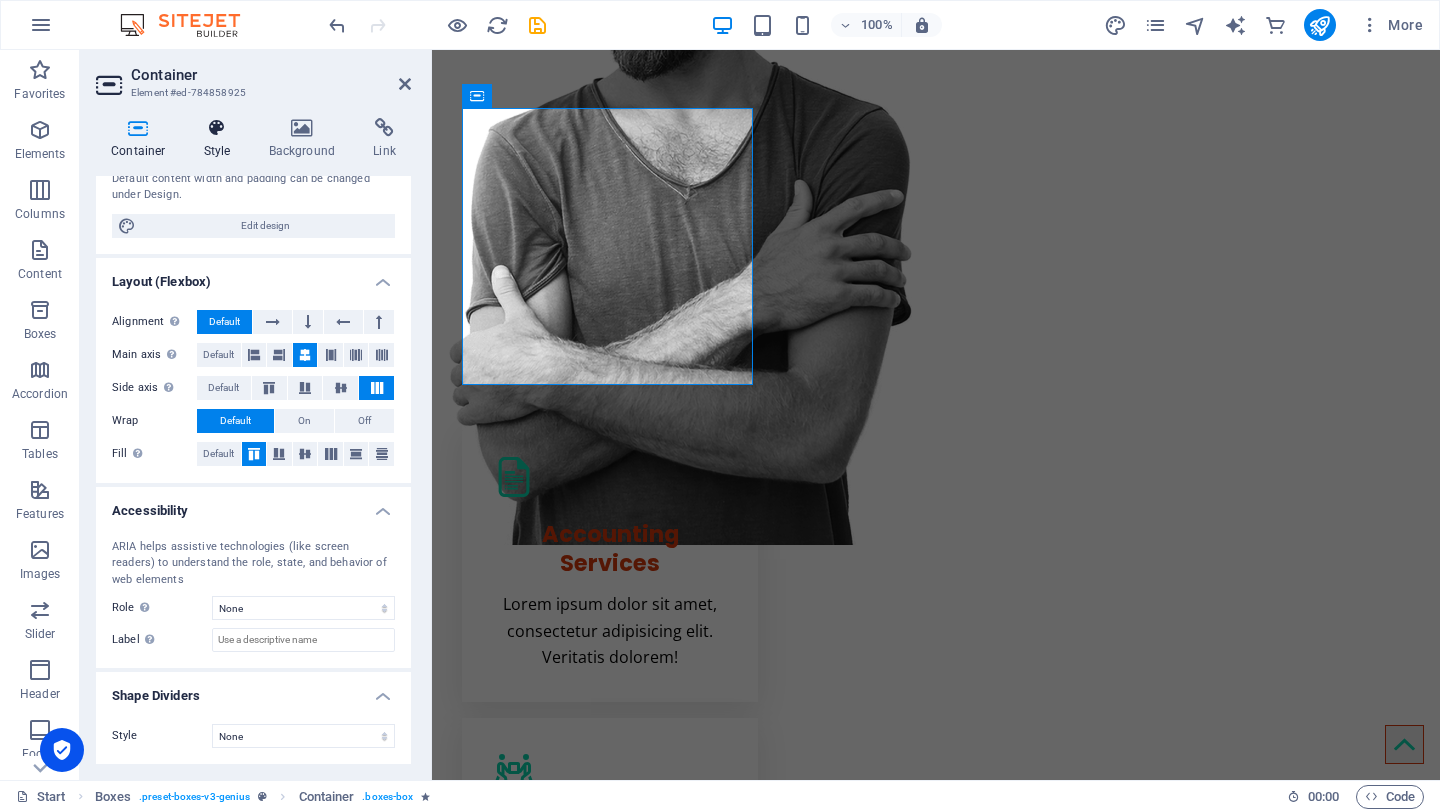 click at bounding box center [217, 128] 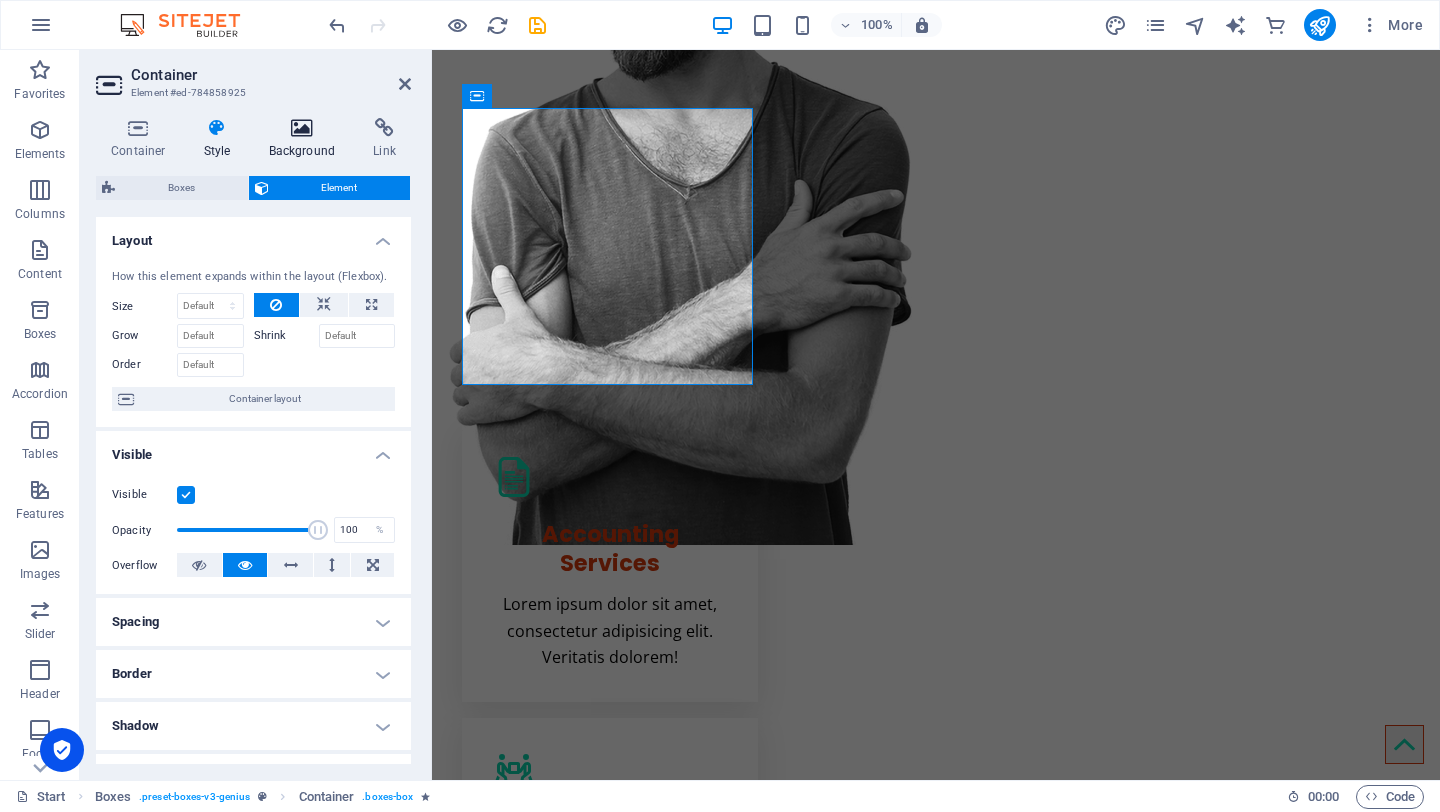 click at bounding box center (302, 128) 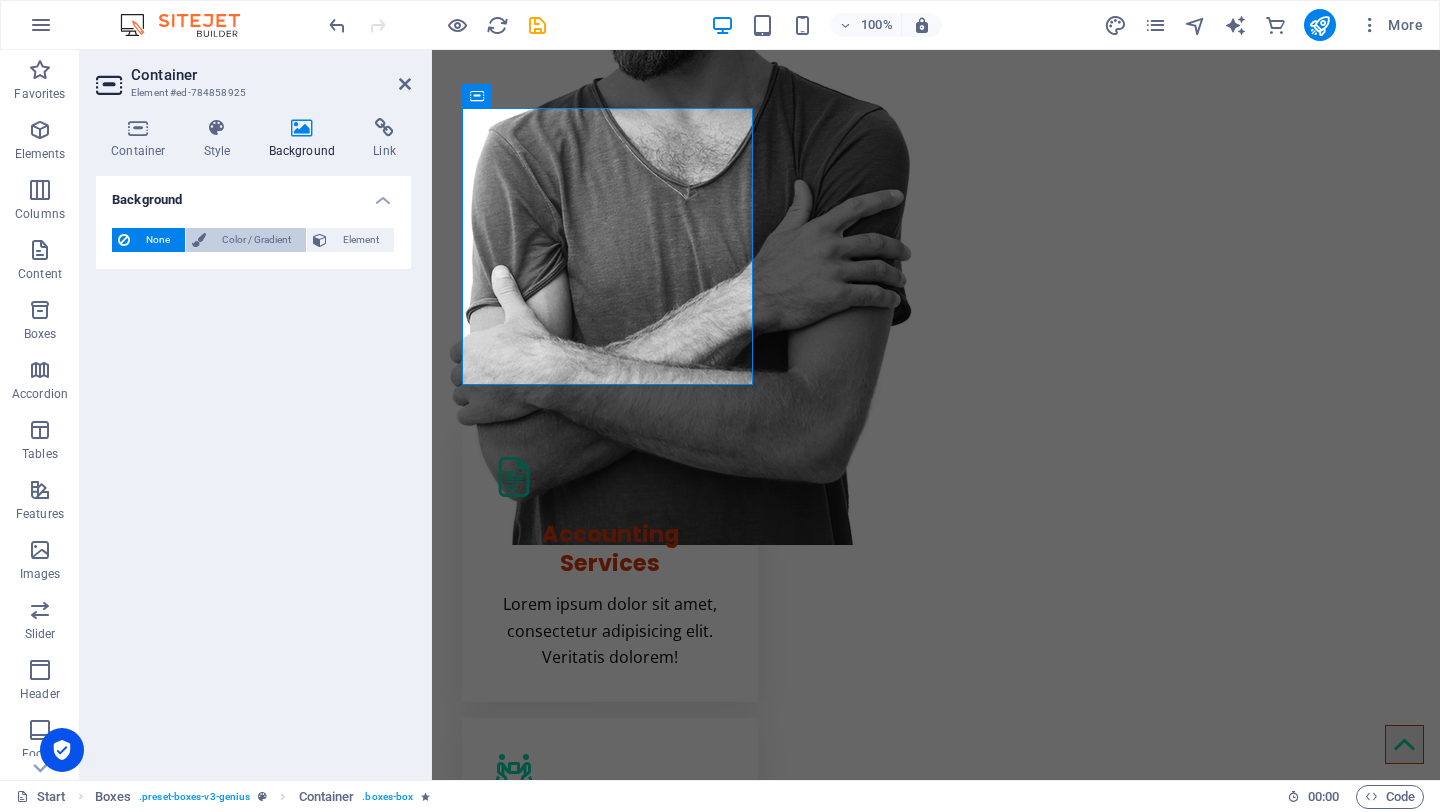 click at bounding box center (199, 240) 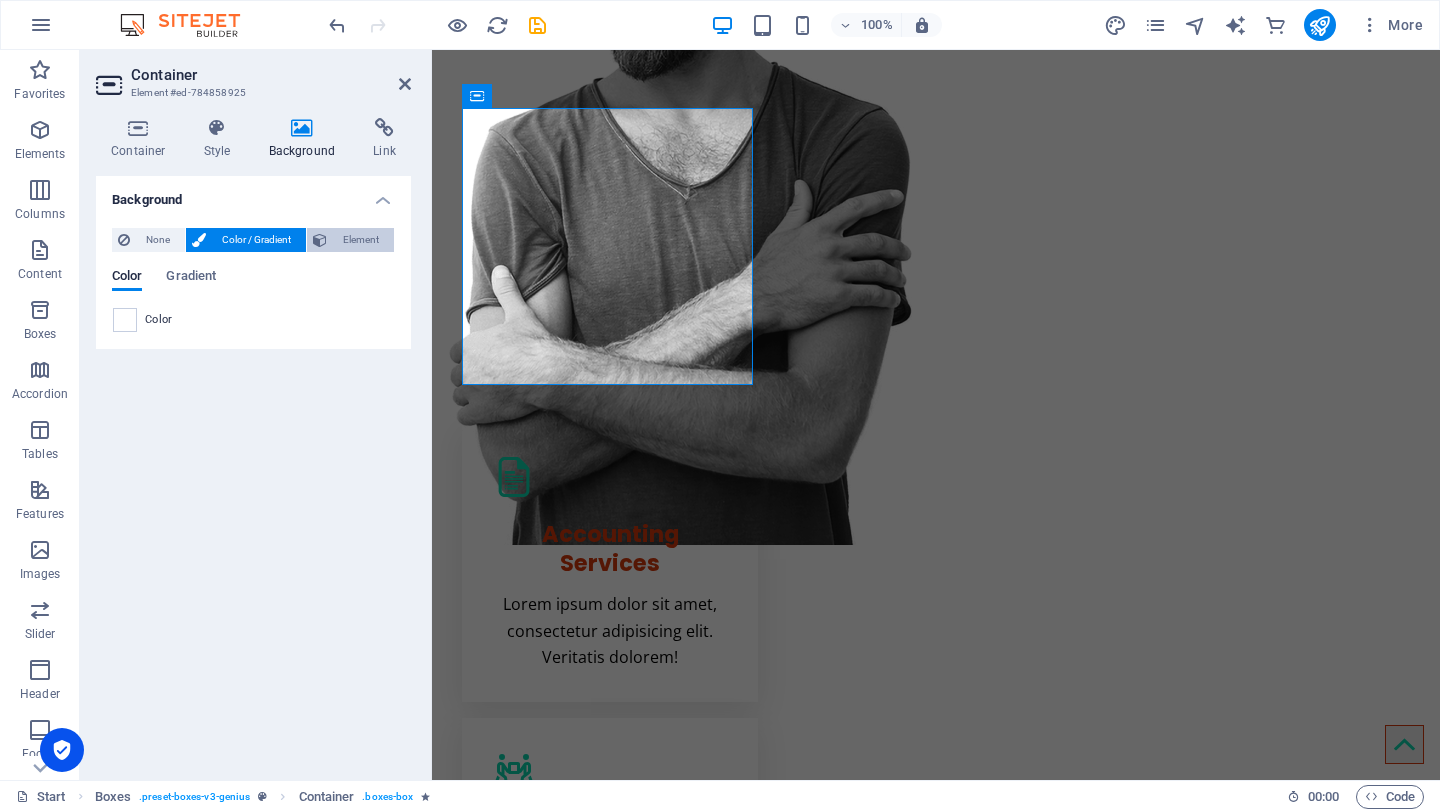 click on "Element" at bounding box center (360, 240) 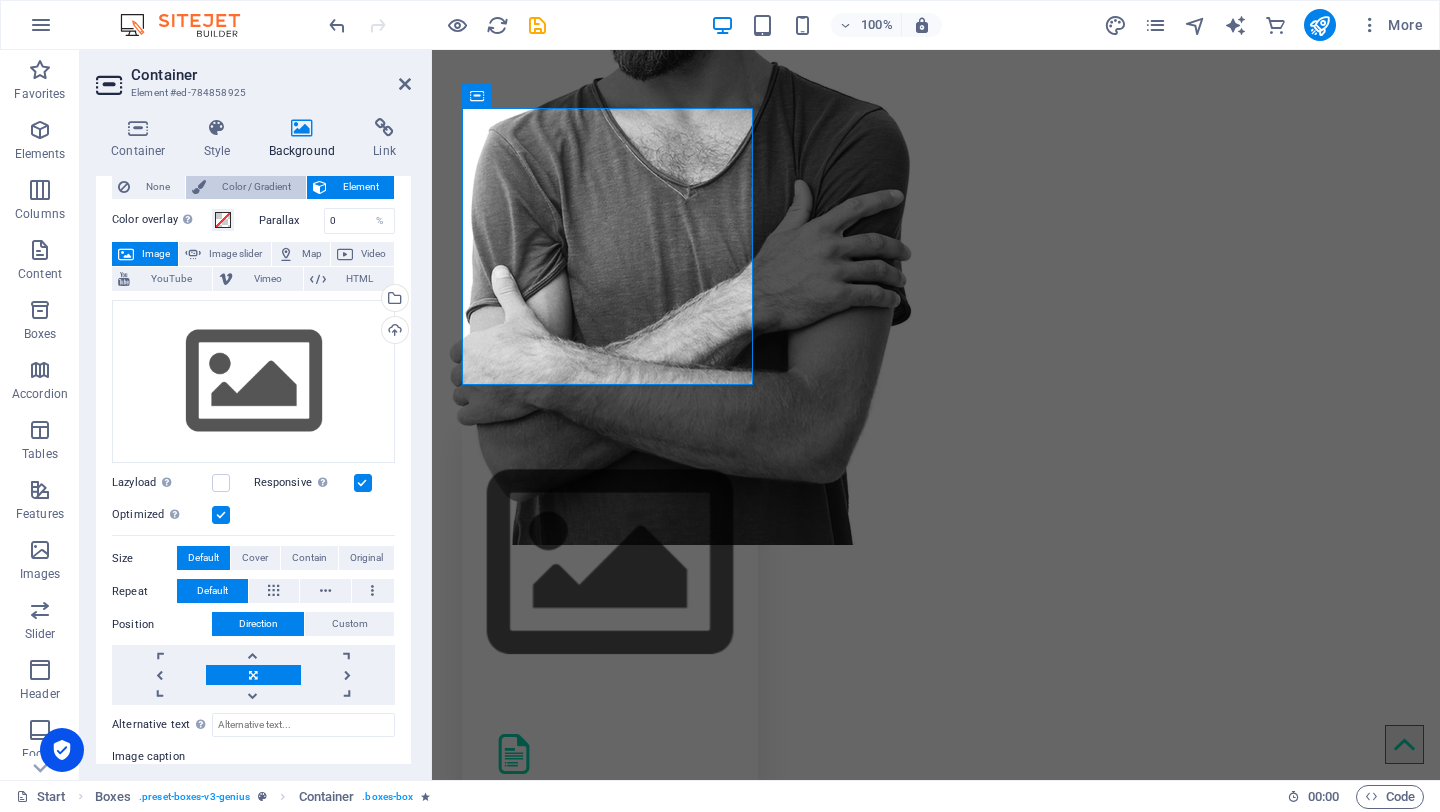 scroll, scrollTop: 0, scrollLeft: 0, axis: both 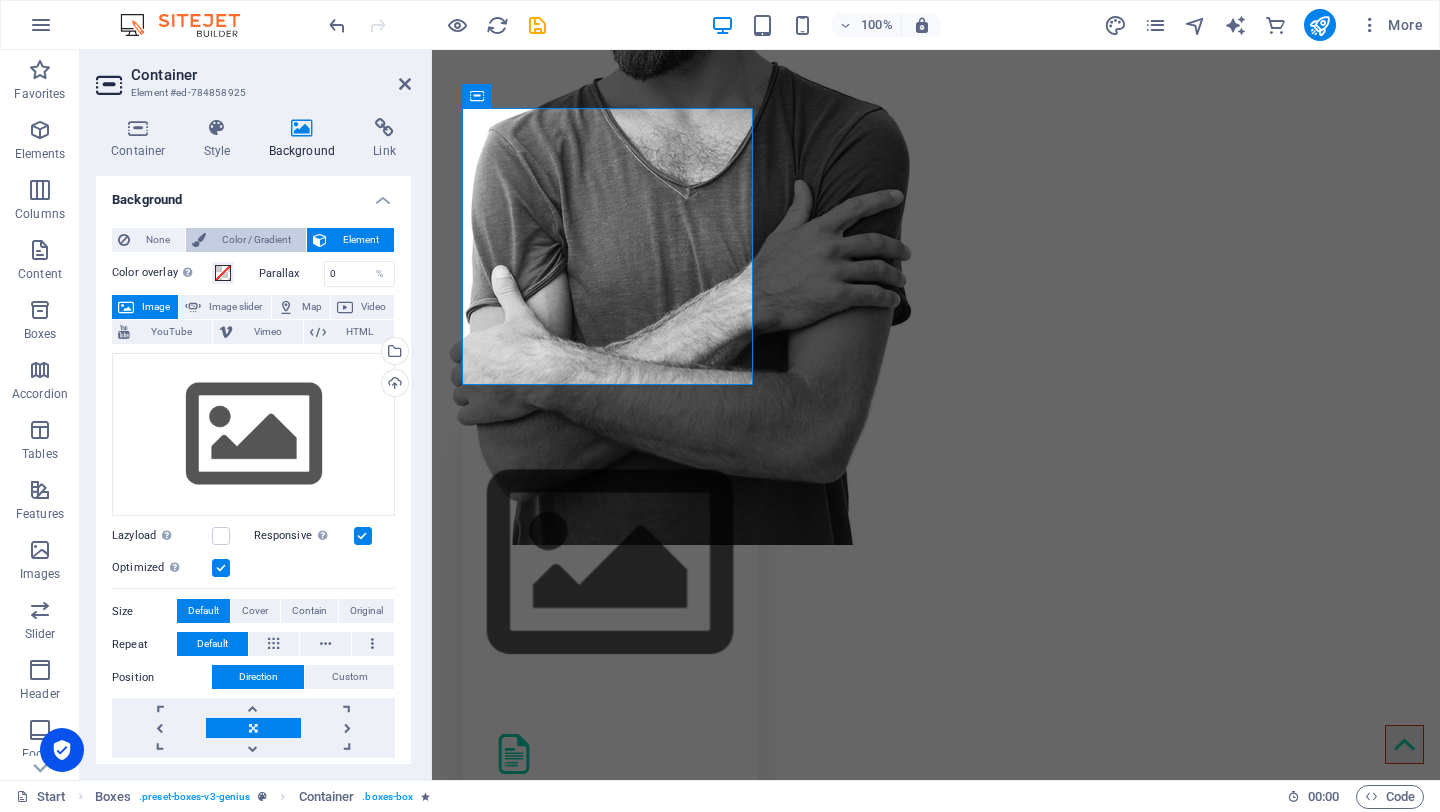click on "Color / Gradient" at bounding box center (256, 240) 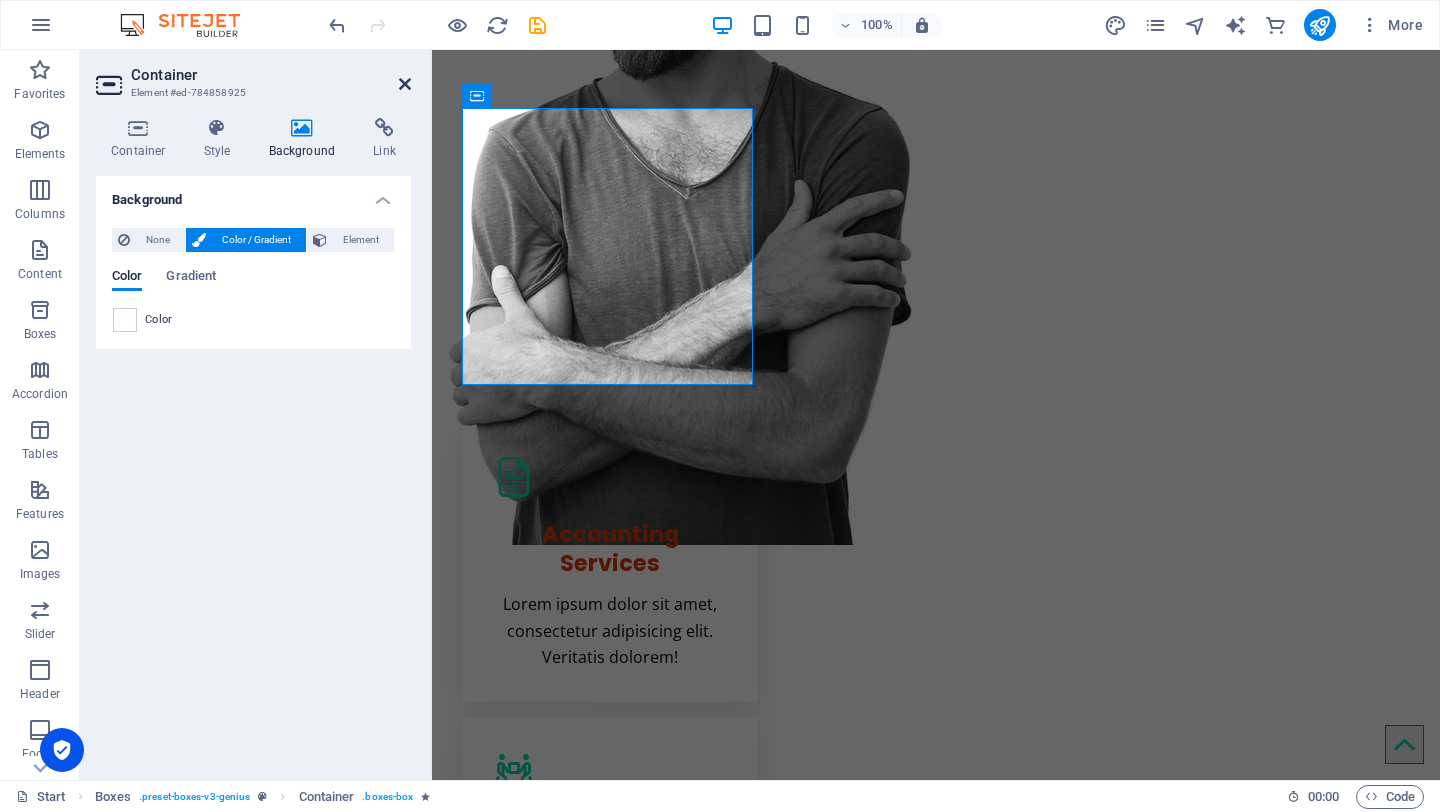 click at bounding box center [405, 84] 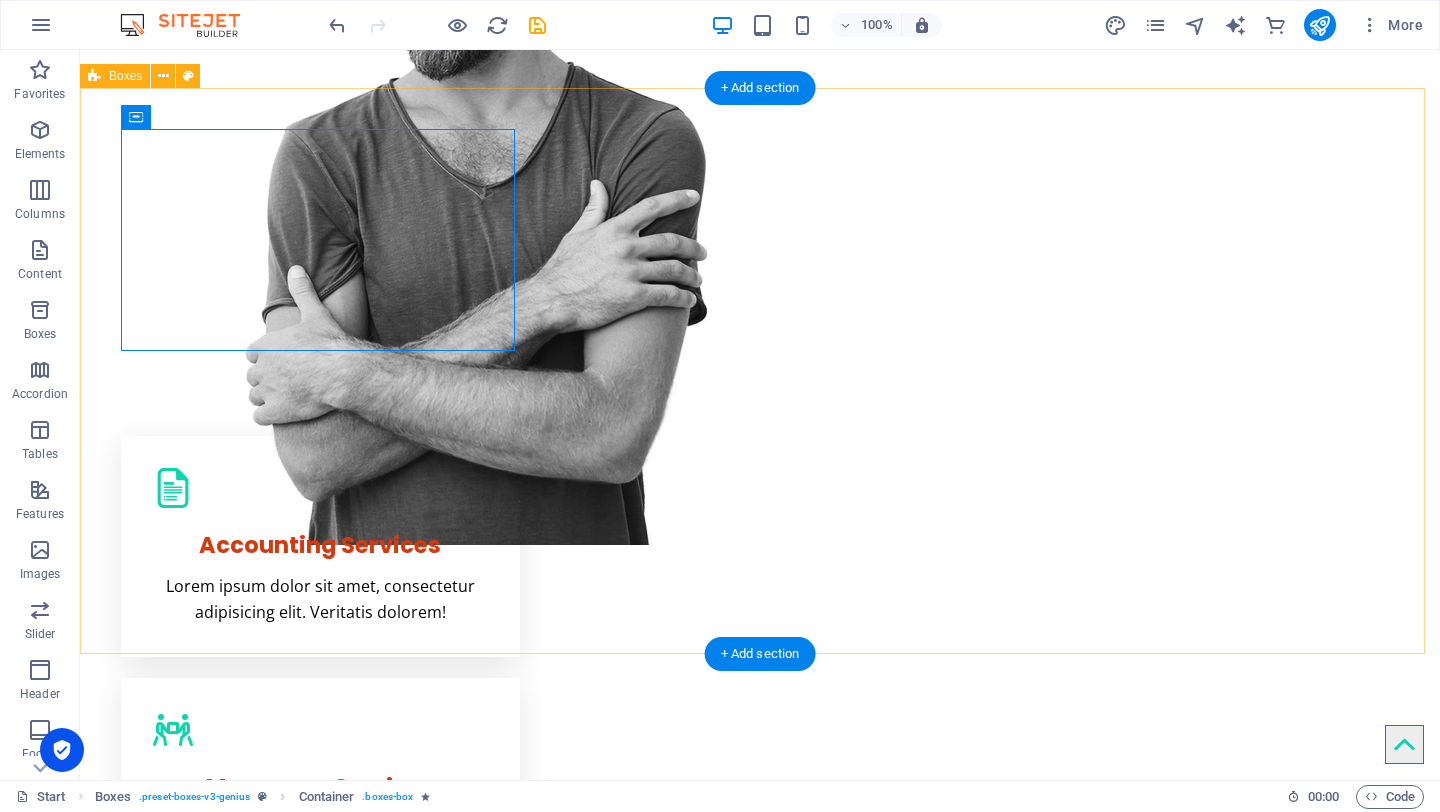 click on "Accounting Services Lorem ipsum dolor sit amet, consectetur adipisicing elit. Veritatis dolorem! Manpower Services Lorem ipsum dolor sit amet, consectetur adipisicing elit. Veritatis dolorem! Sales Support Services Lorem ipsum dolor sit amet, consectetur adipisicing elit. Veritatis dolorem! Digital Content Services Lorem ipsum dolor sit amet, consectetur adipisicing elit. Veritatis dolorem! Marketing Services Lorem ipsum dolor sit amet, consectetur adipisicing elit. Veritatis dolorem!" at bounding box center [760, 1031] 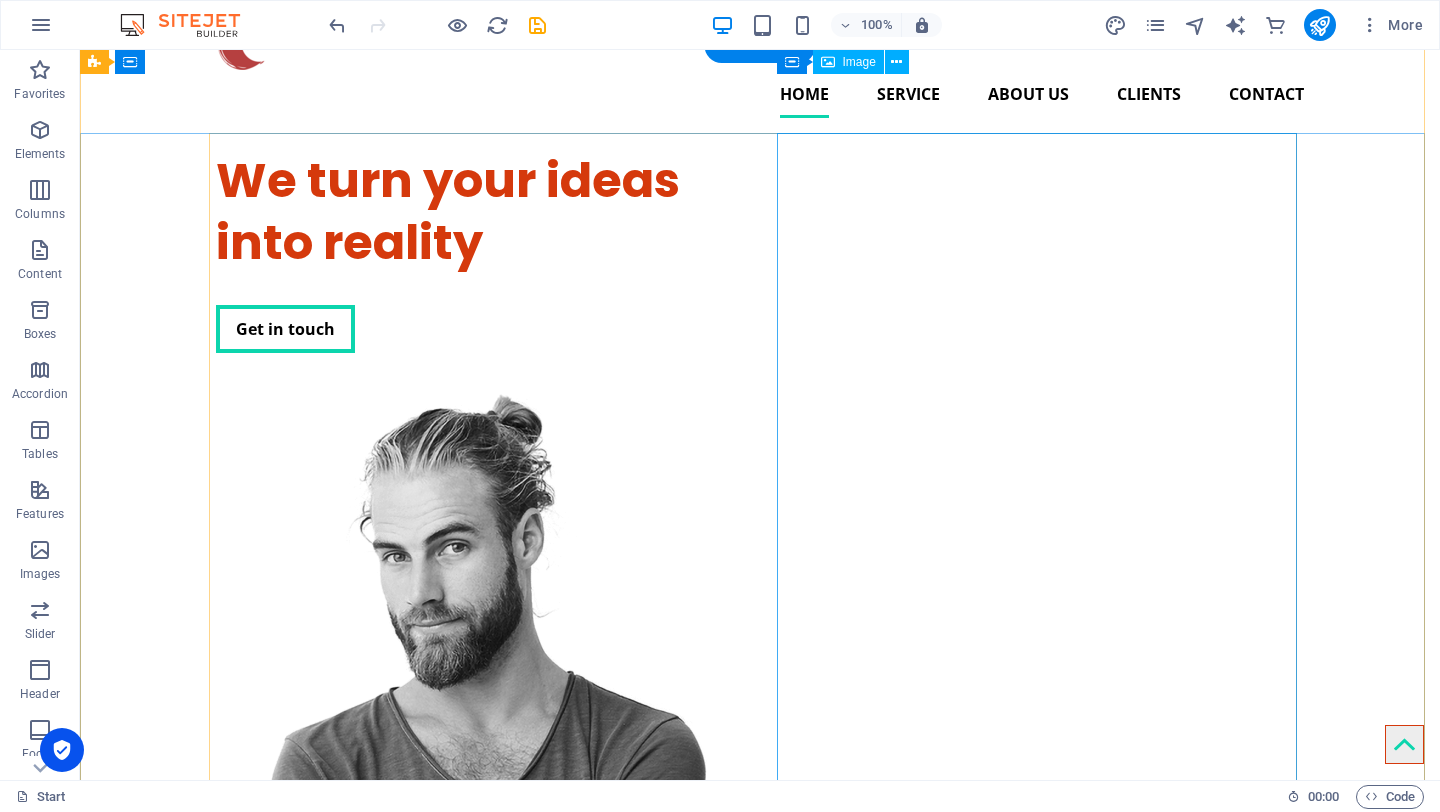 scroll, scrollTop: 0, scrollLeft: 0, axis: both 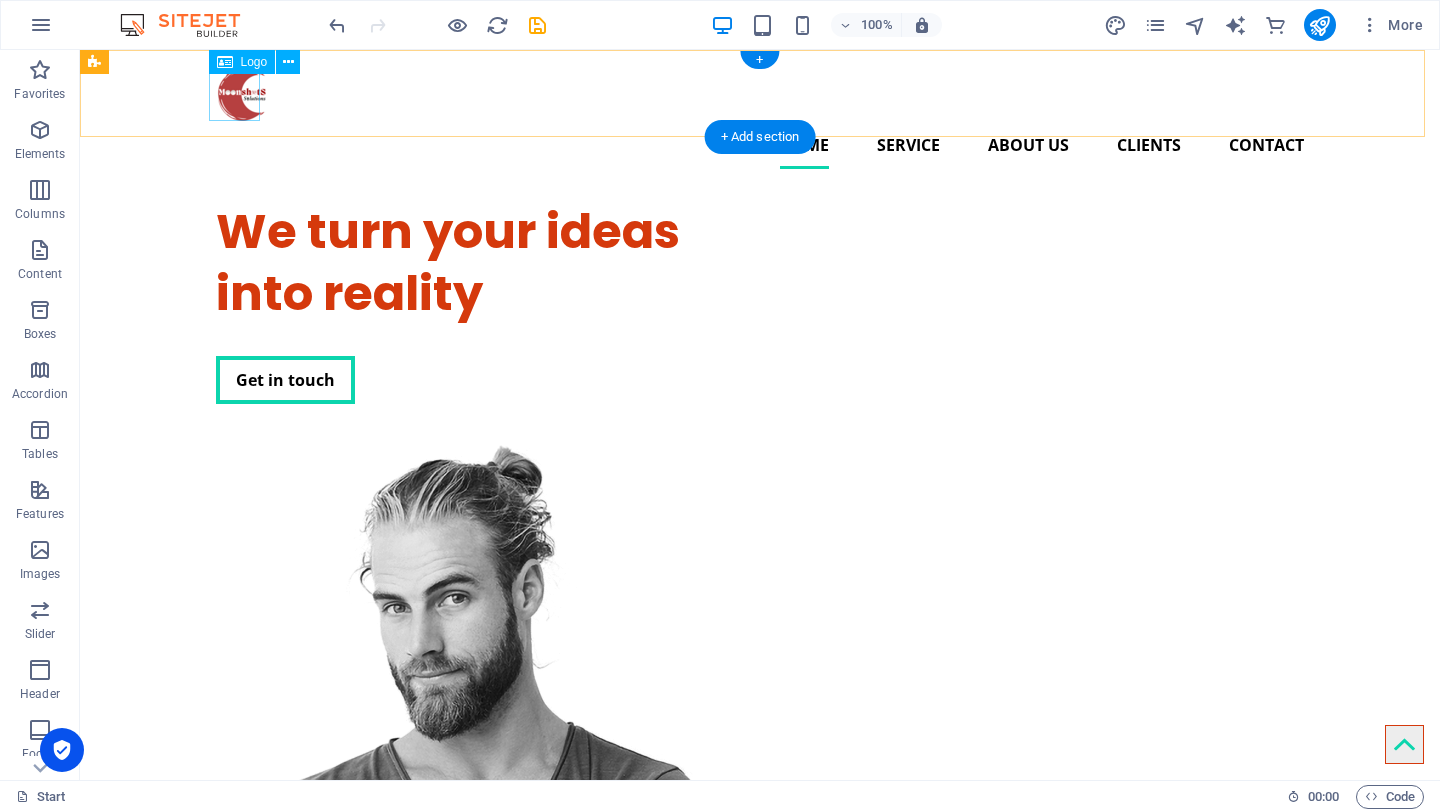 click at bounding box center (760, 93) 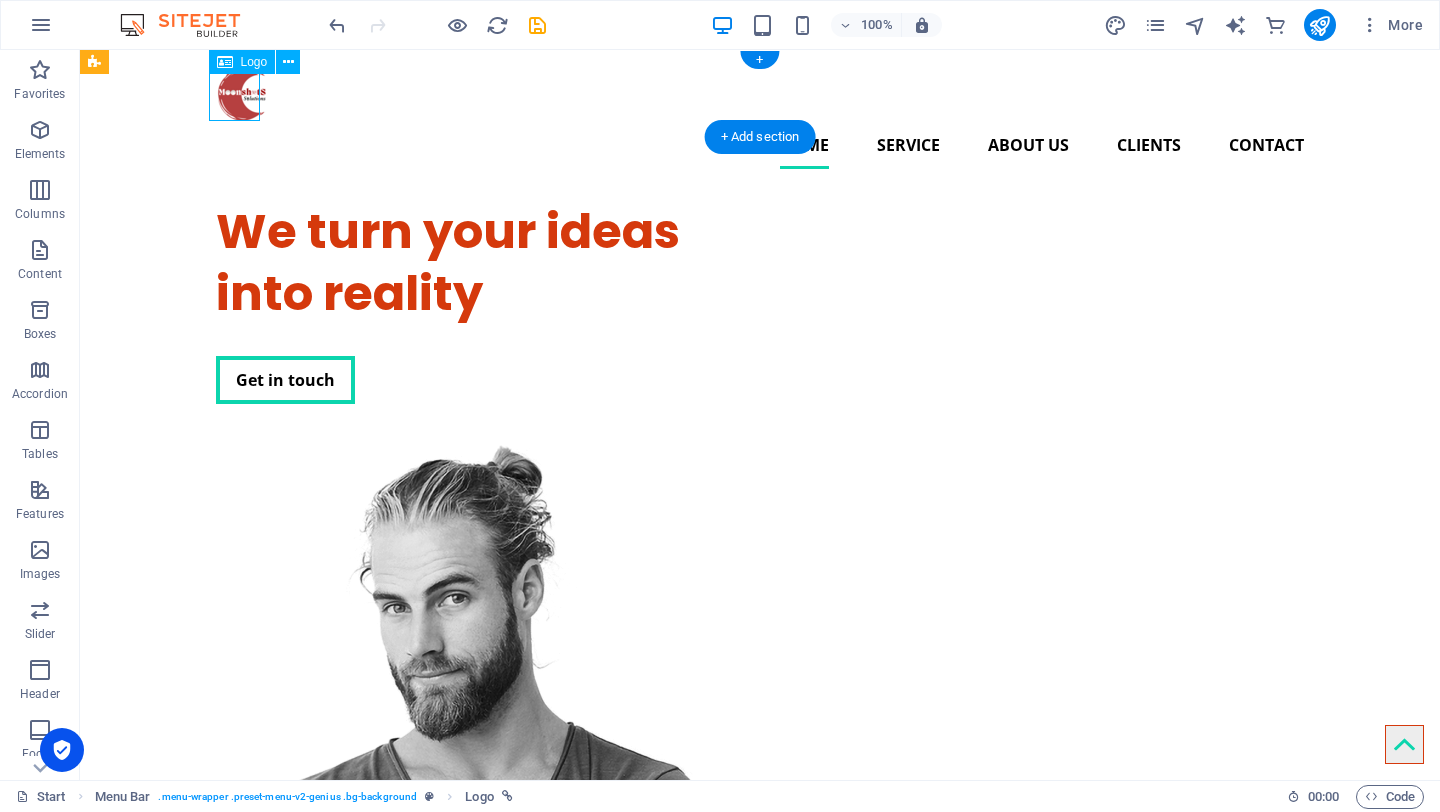 click at bounding box center [760, 93] 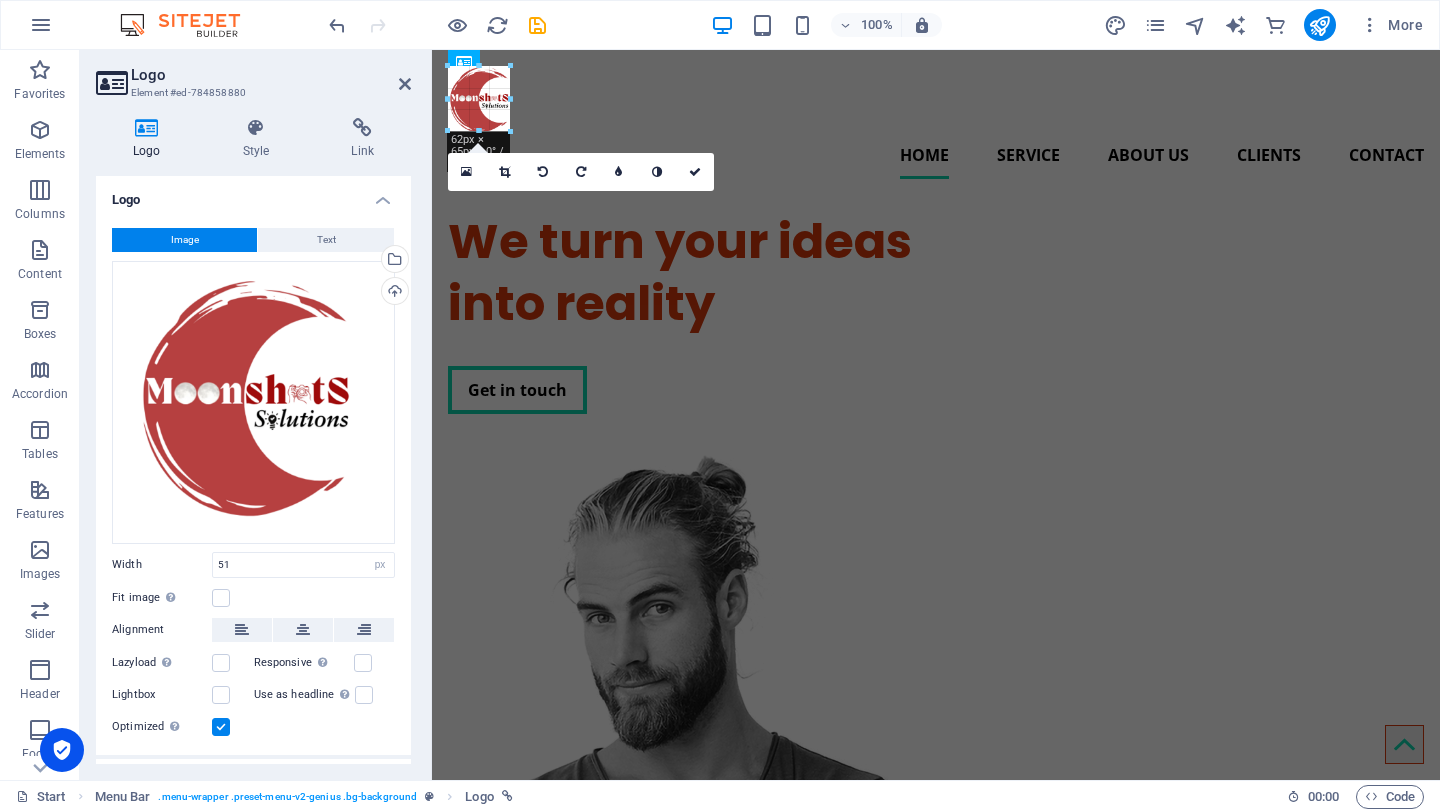 drag, startPoint x: 498, startPoint y: 93, endPoint x: 509, endPoint y: 94, distance: 11.045361 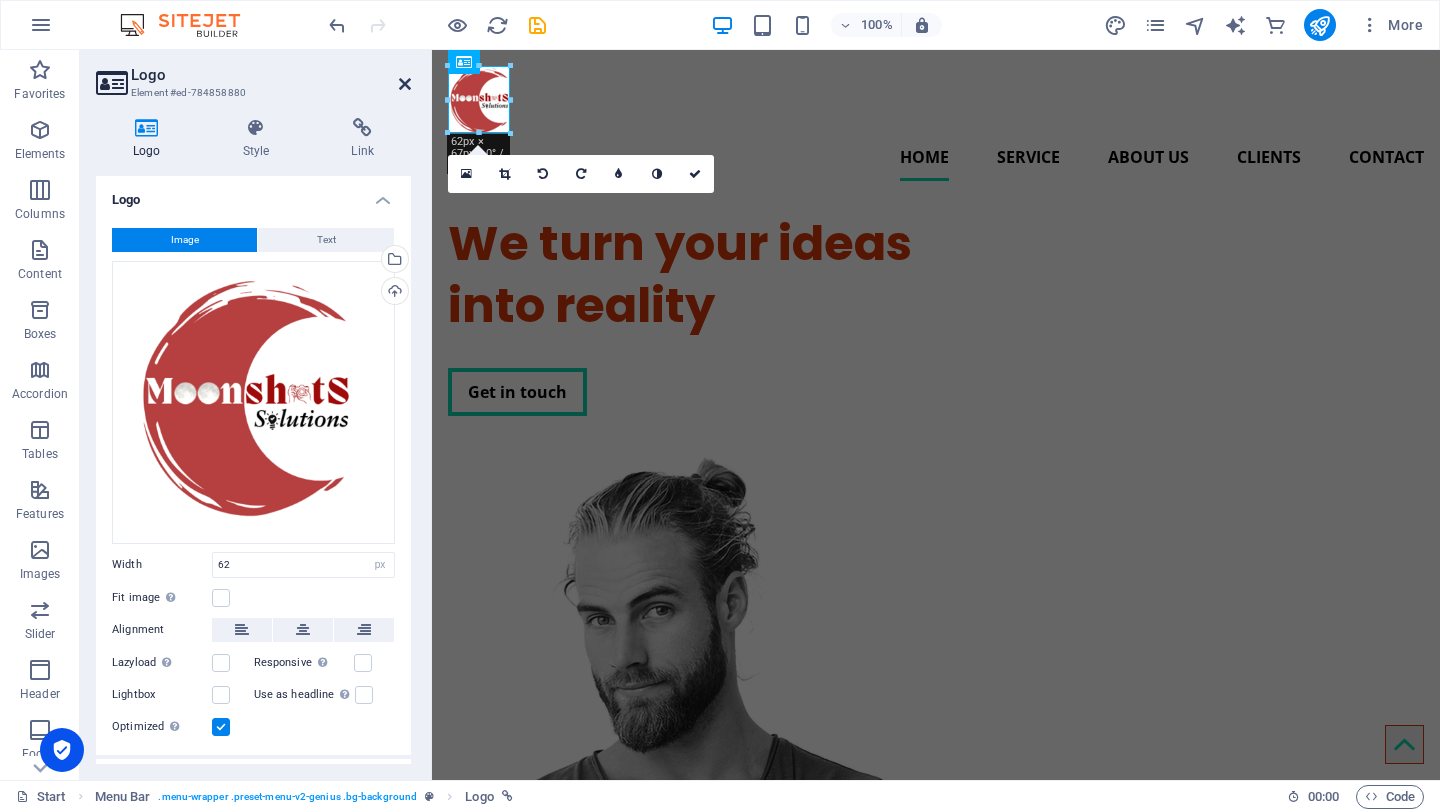 click at bounding box center [405, 84] 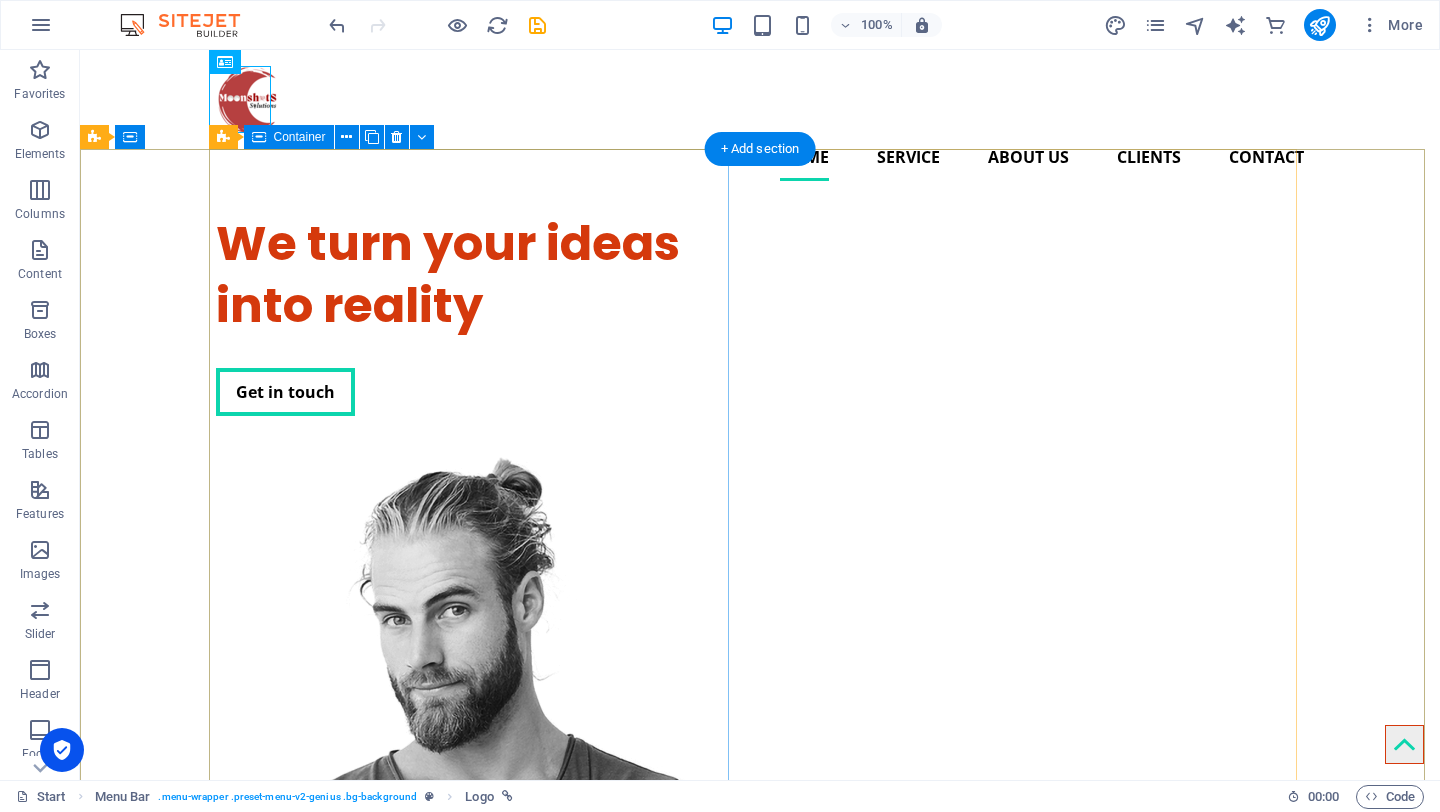 click on "We turn your ideas into reality  Get in touch" at bounding box center (476, 314) 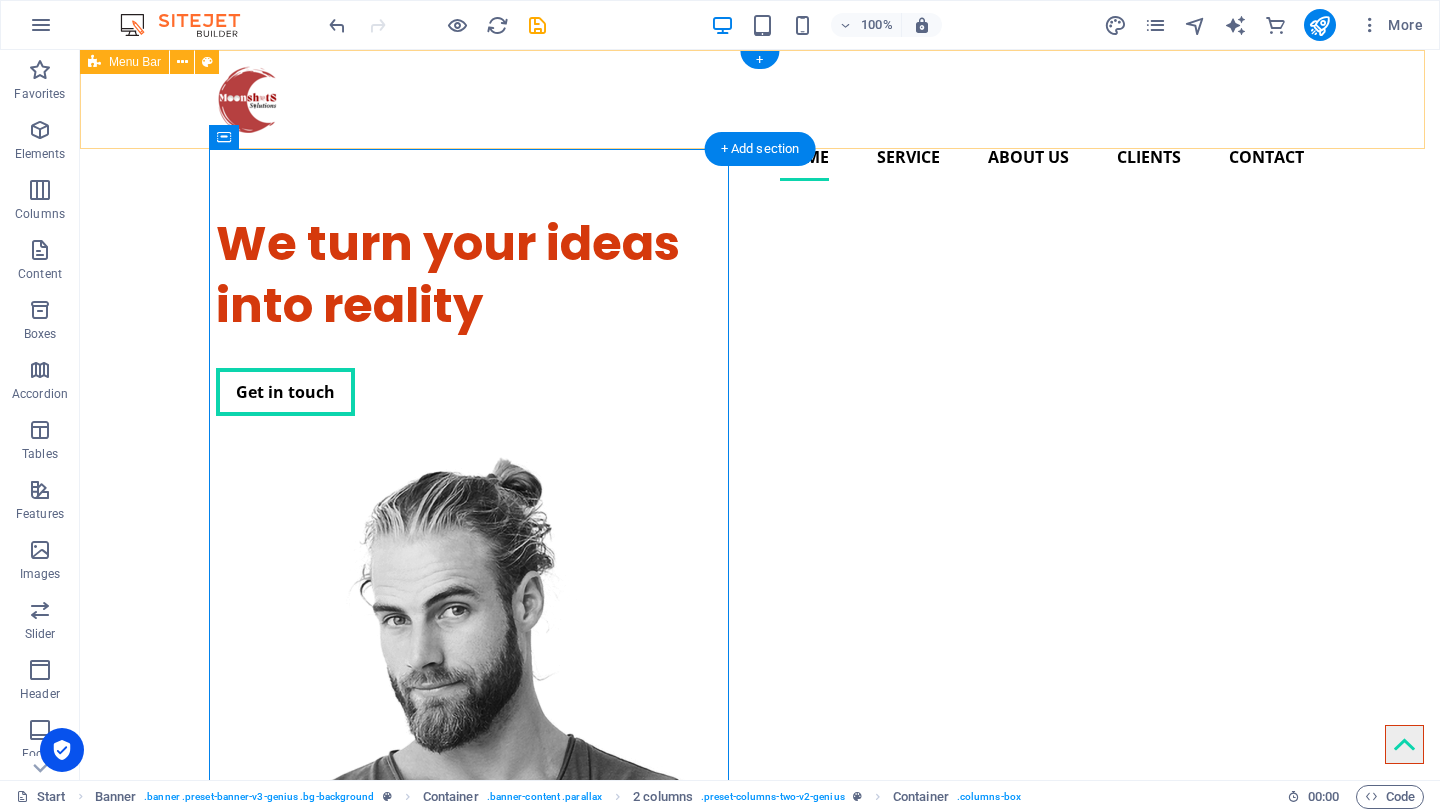 click on "Home Service About us Clients Contact" at bounding box center (760, 123) 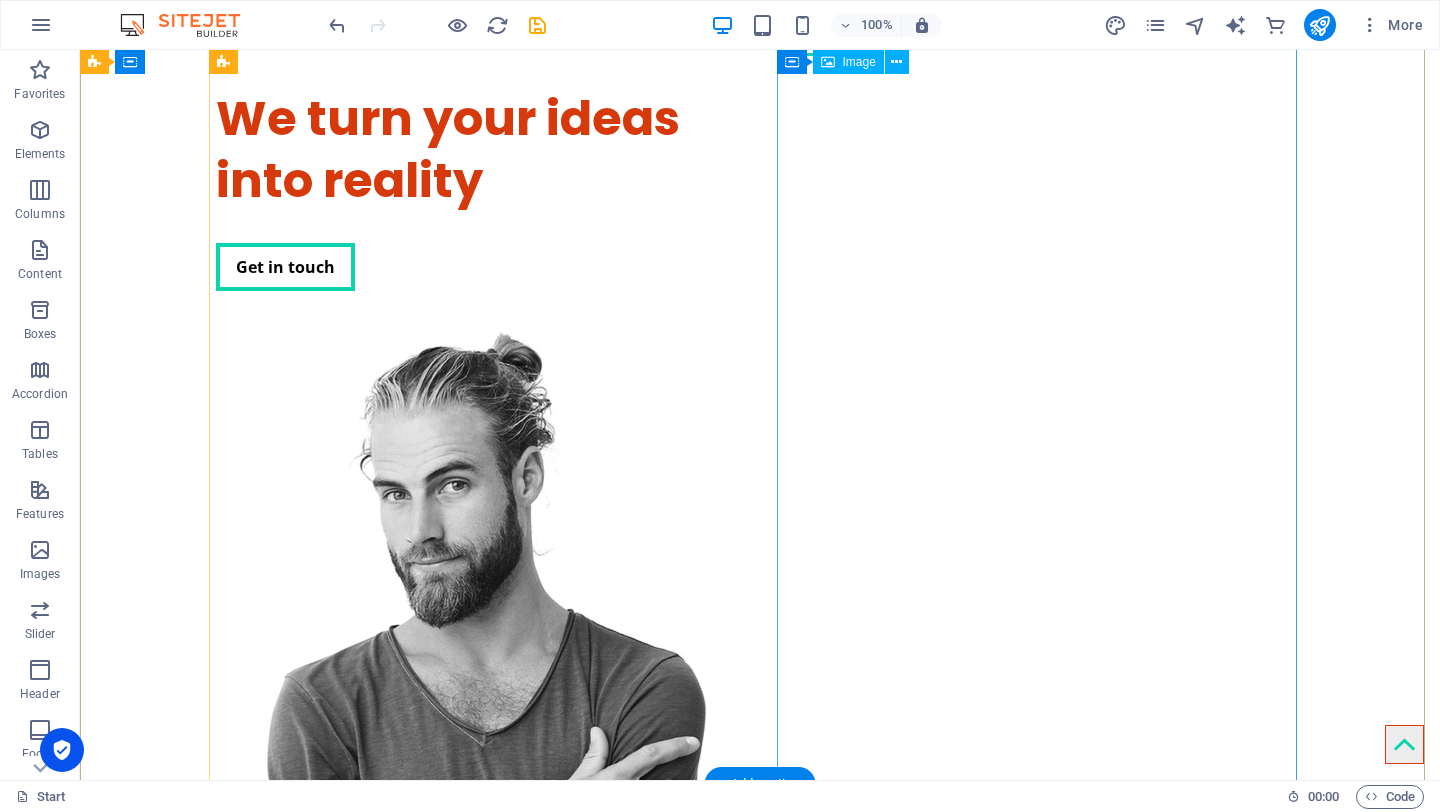 scroll, scrollTop: 148, scrollLeft: 0, axis: vertical 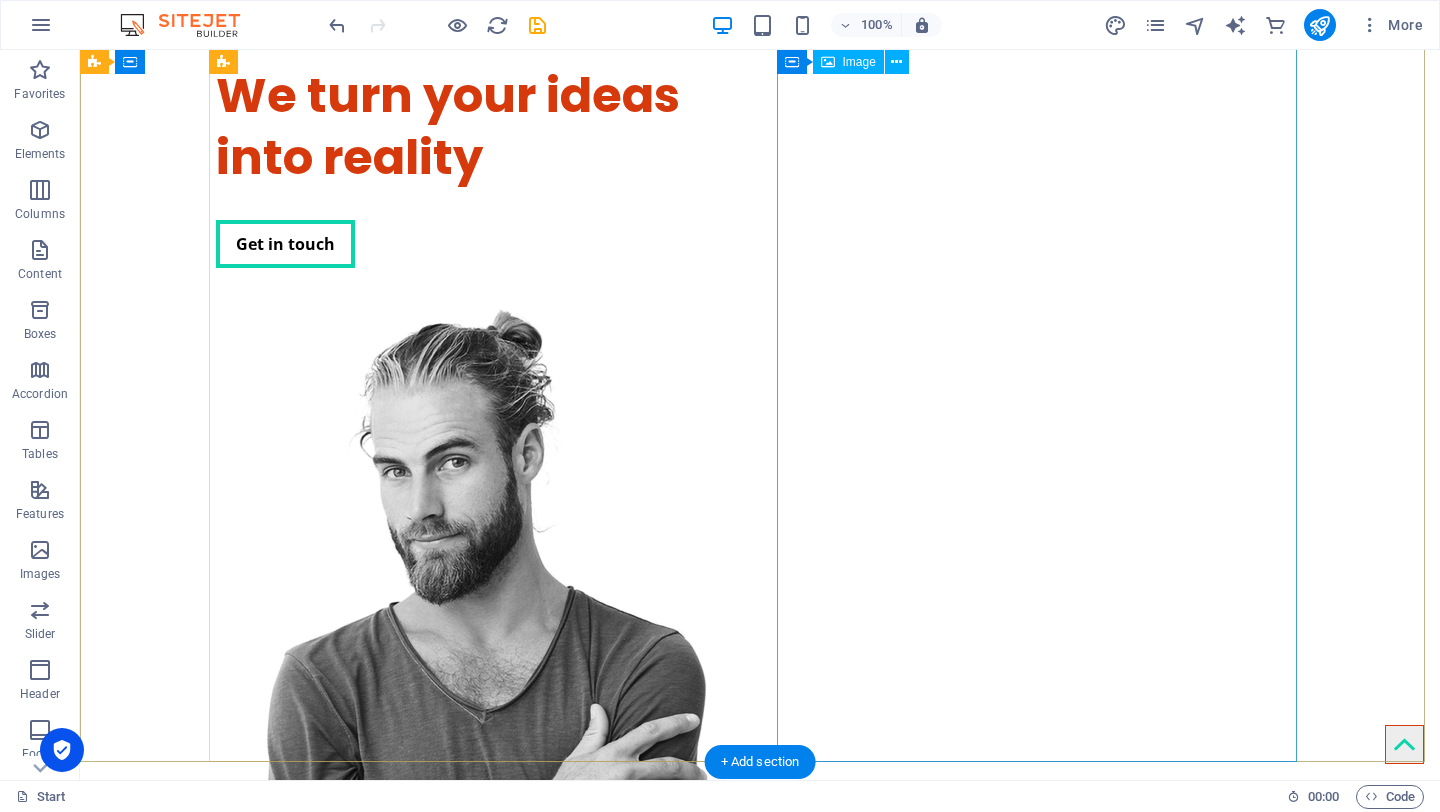 click at bounding box center [476, 688] 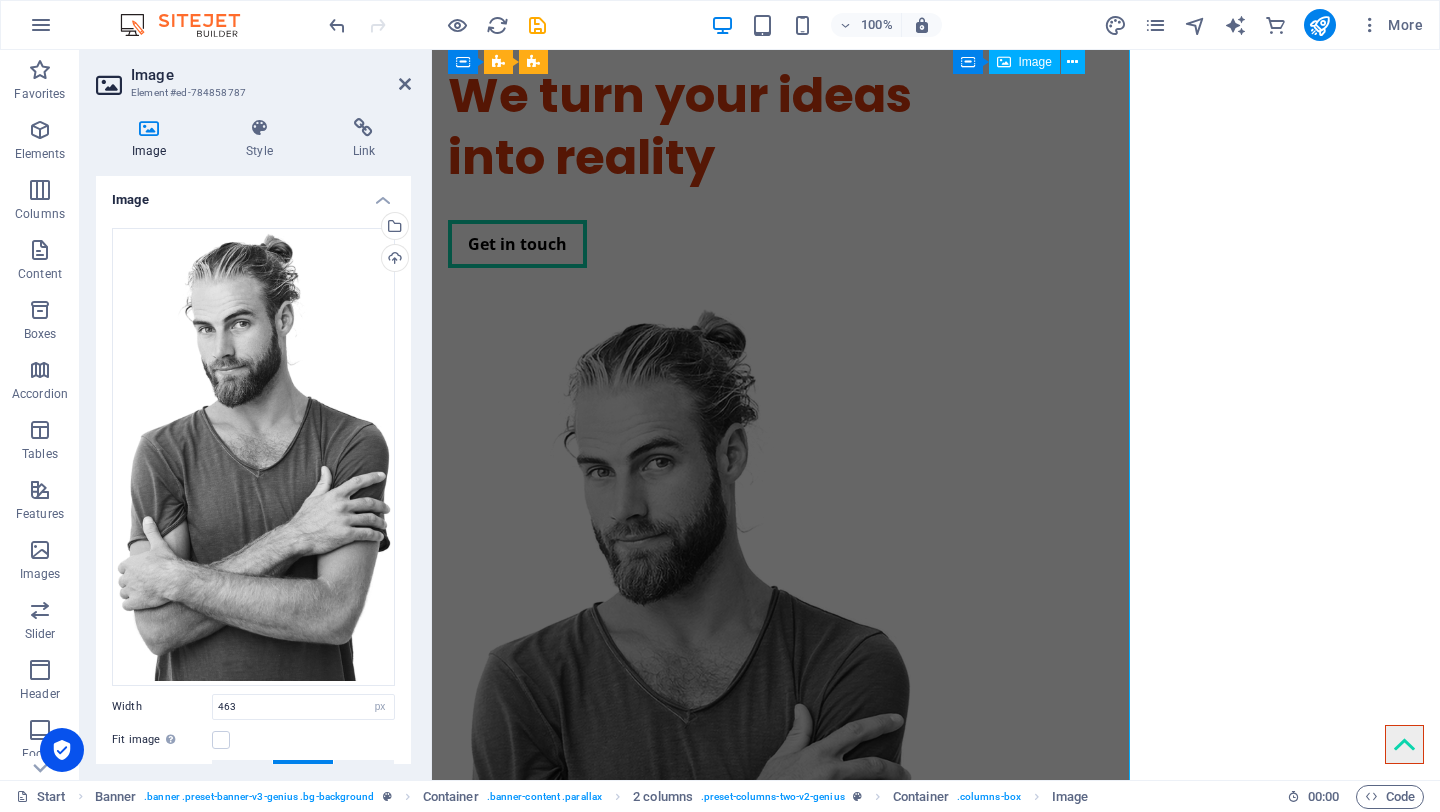 scroll, scrollTop: 112, scrollLeft: 0, axis: vertical 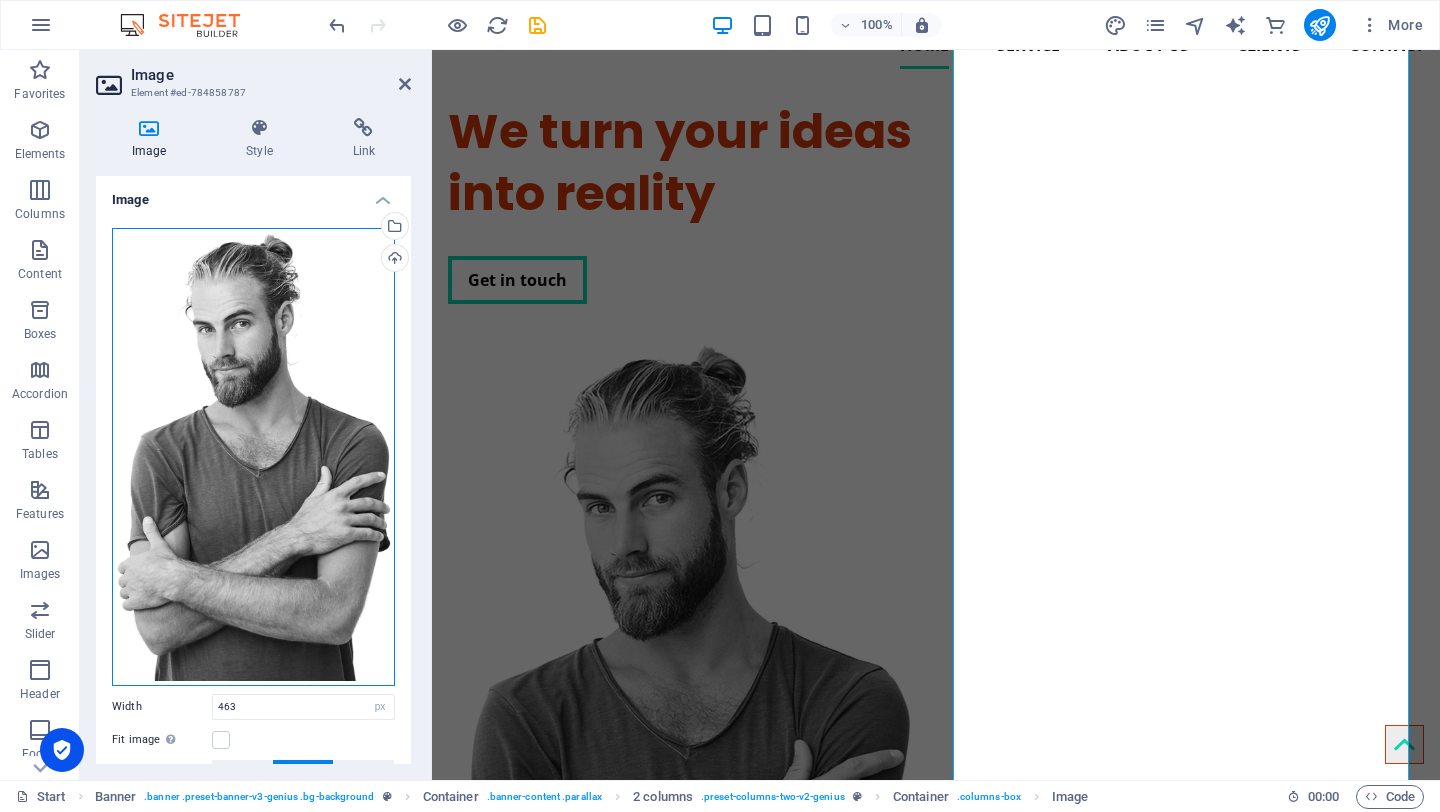 click on "Drag files here, click to choose files or select files from Files or our free stock photos & videos" at bounding box center (253, 457) 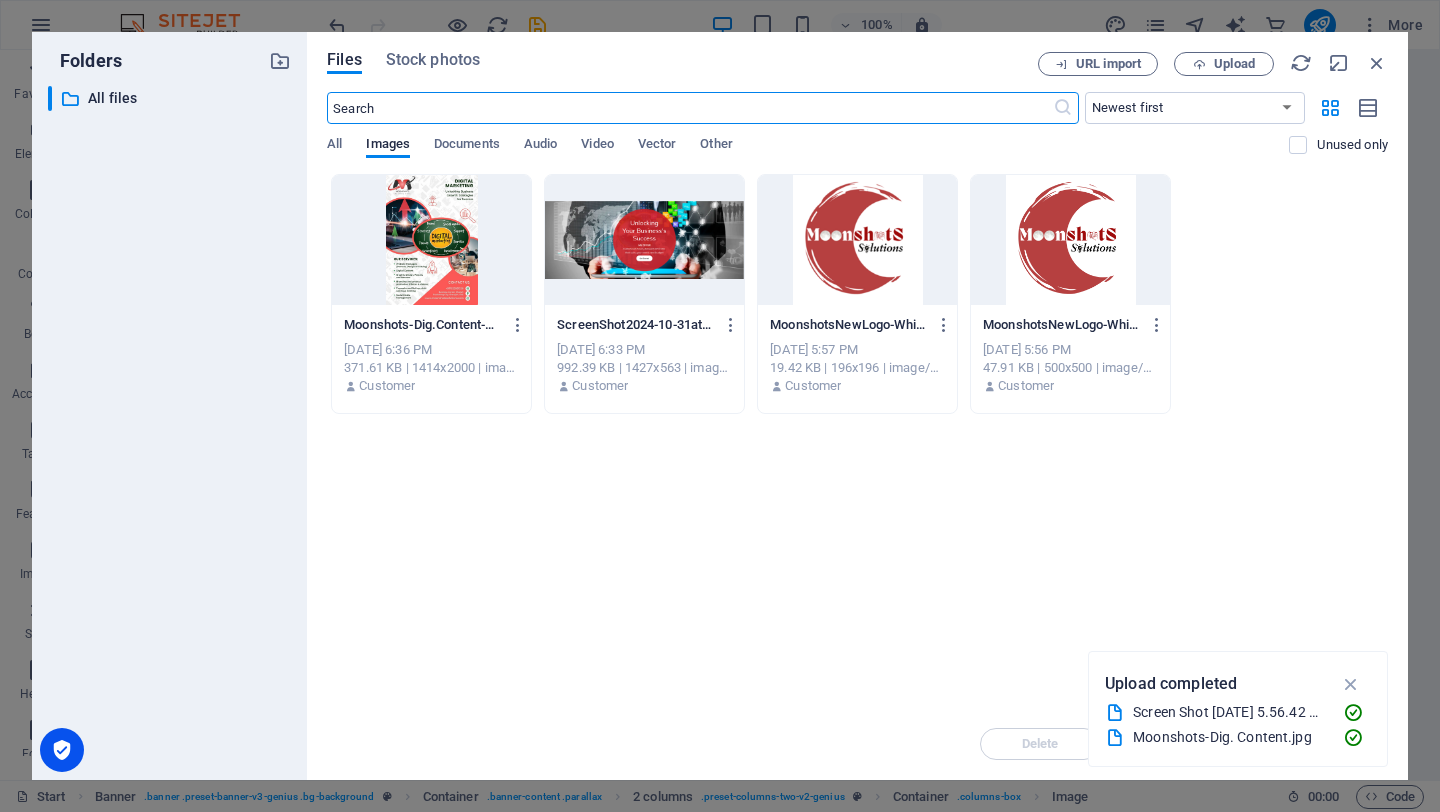 type on "90" 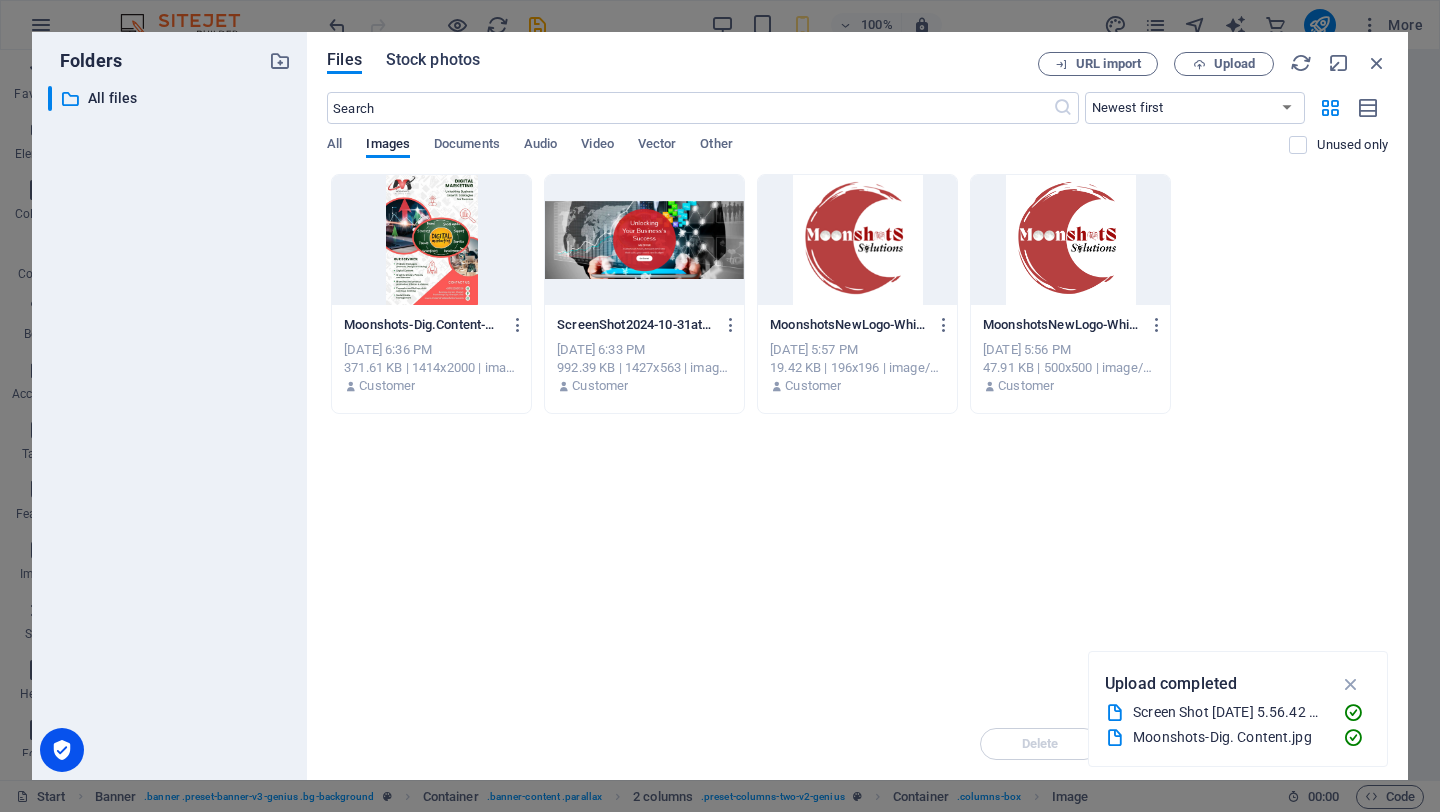 click on "Stock photos" at bounding box center [433, 60] 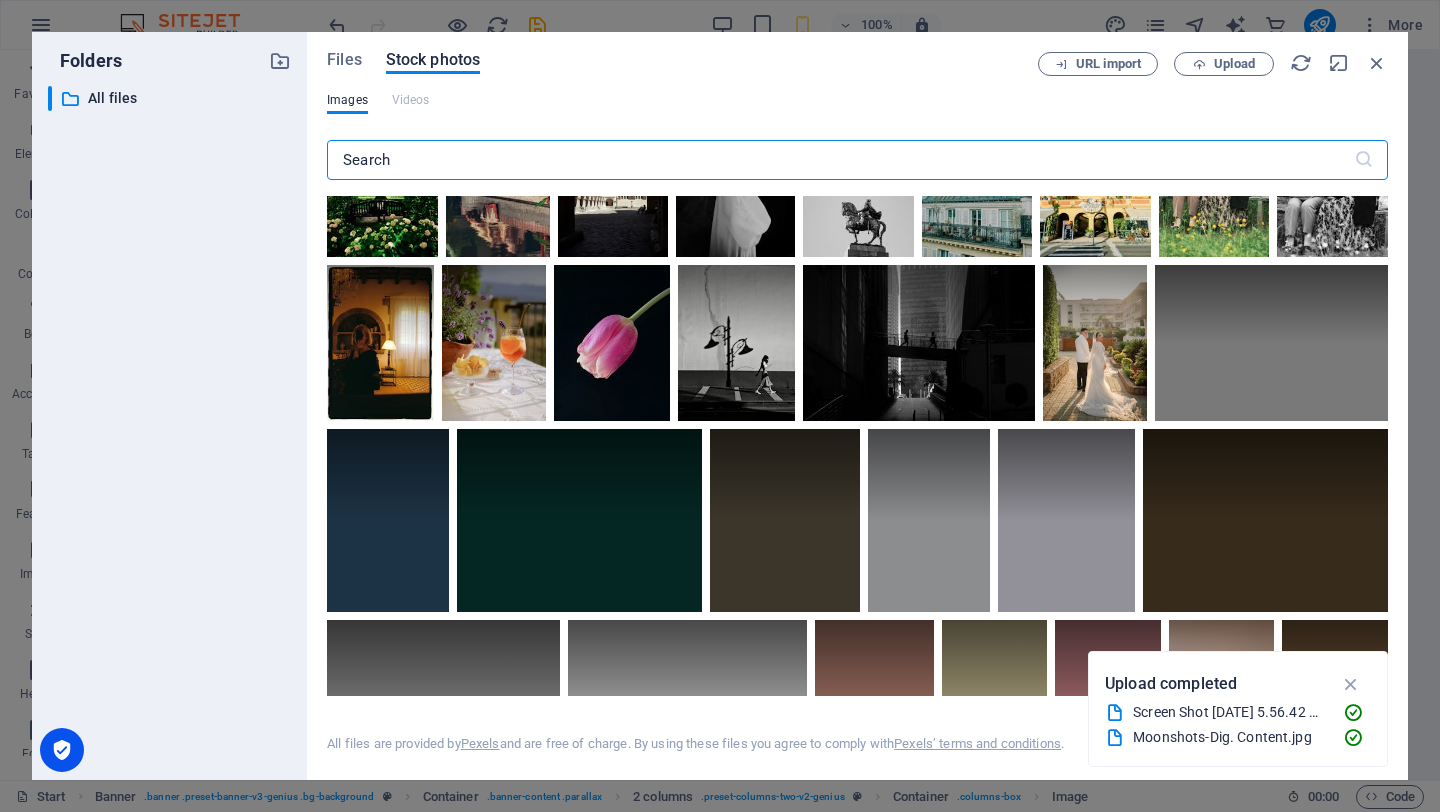 scroll, scrollTop: 3500, scrollLeft: 0, axis: vertical 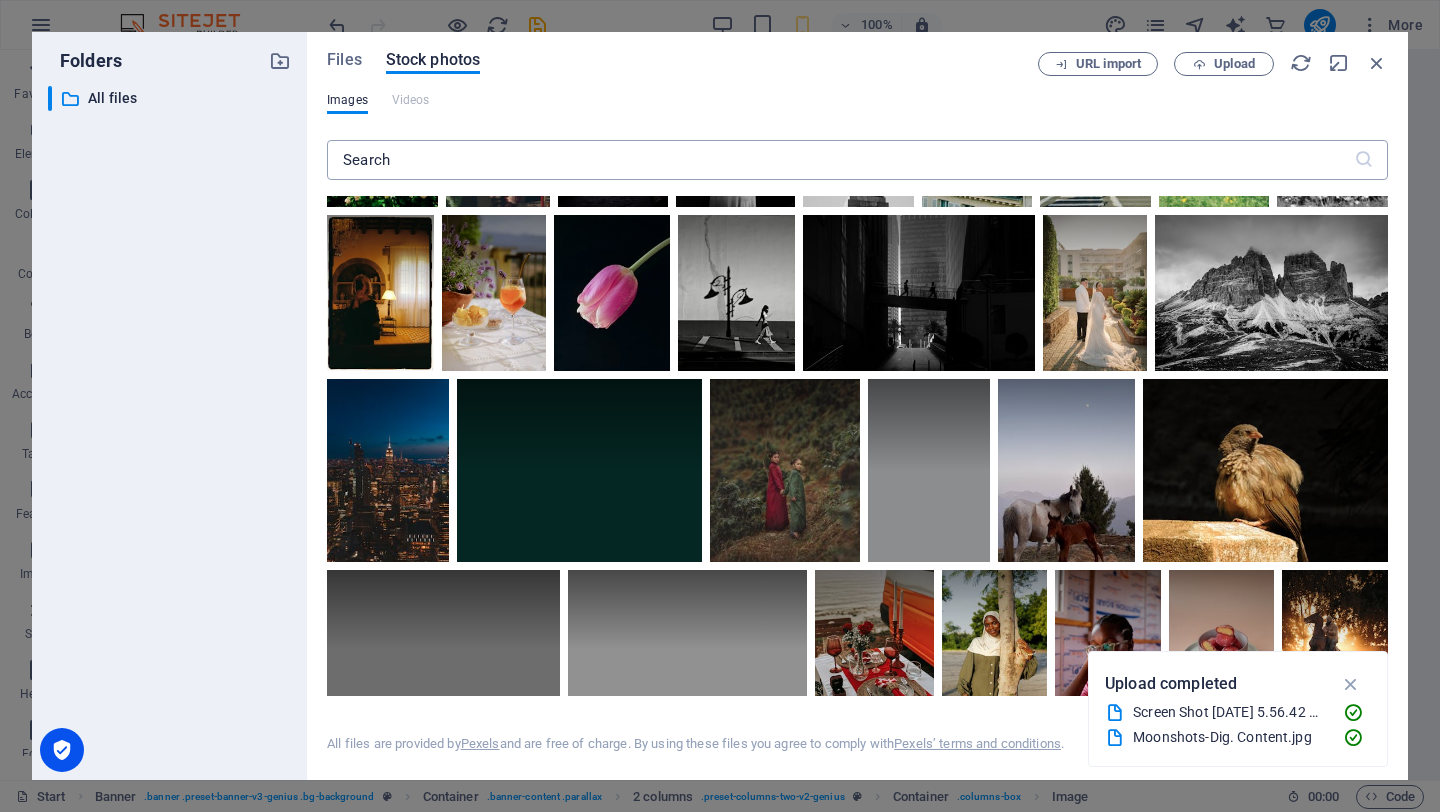 click at bounding box center (840, 160) 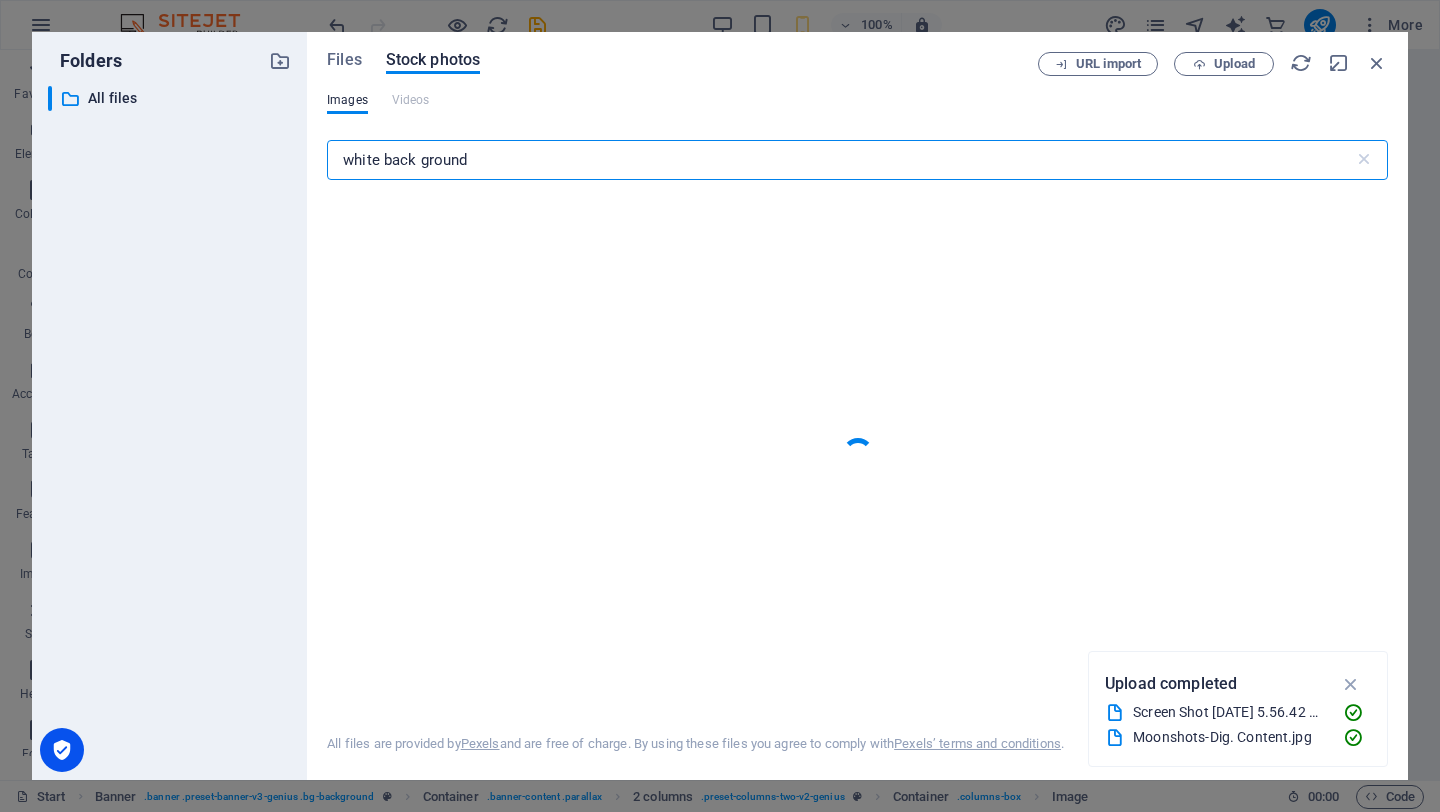 type on "white back ground" 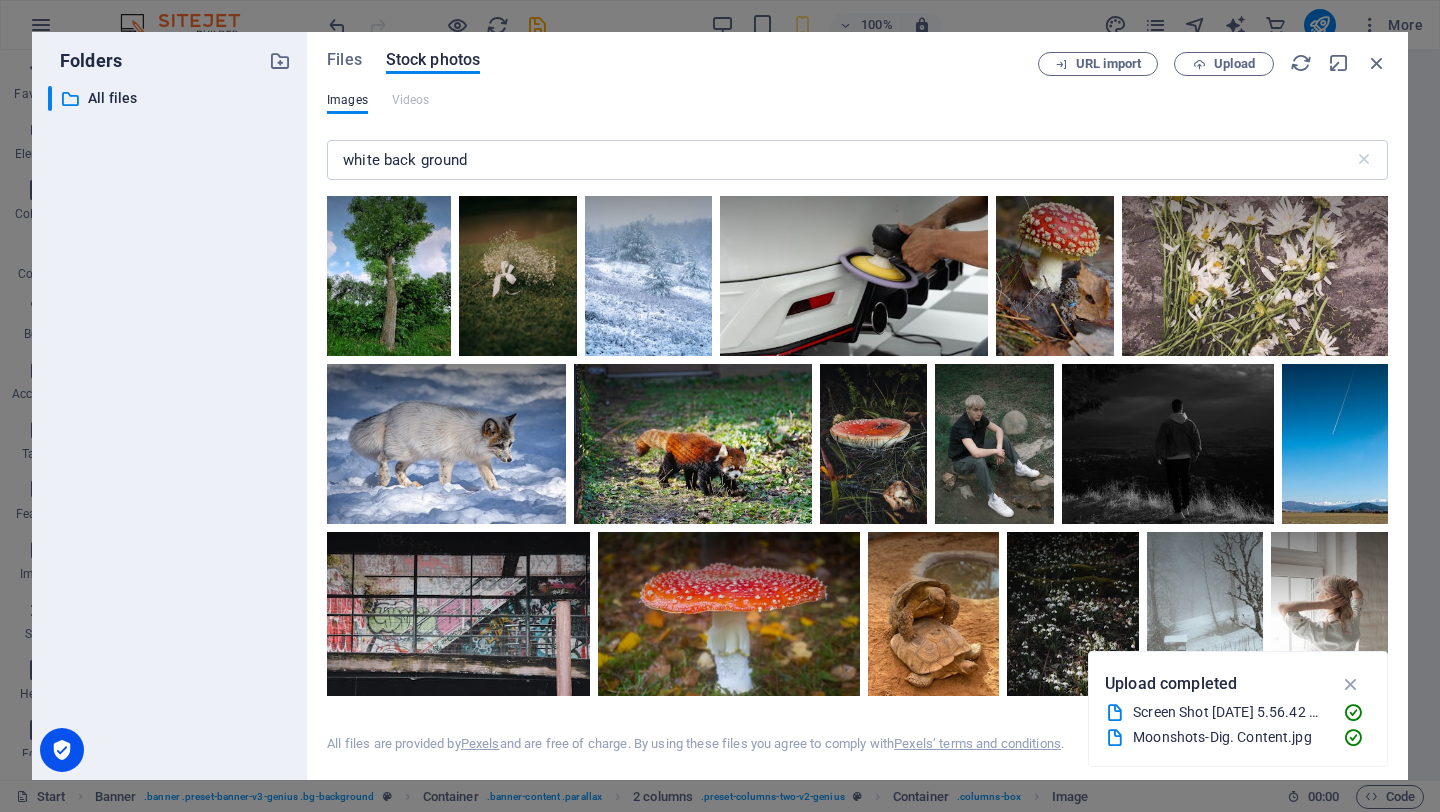 scroll, scrollTop: 13111, scrollLeft: 0, axis: vertical 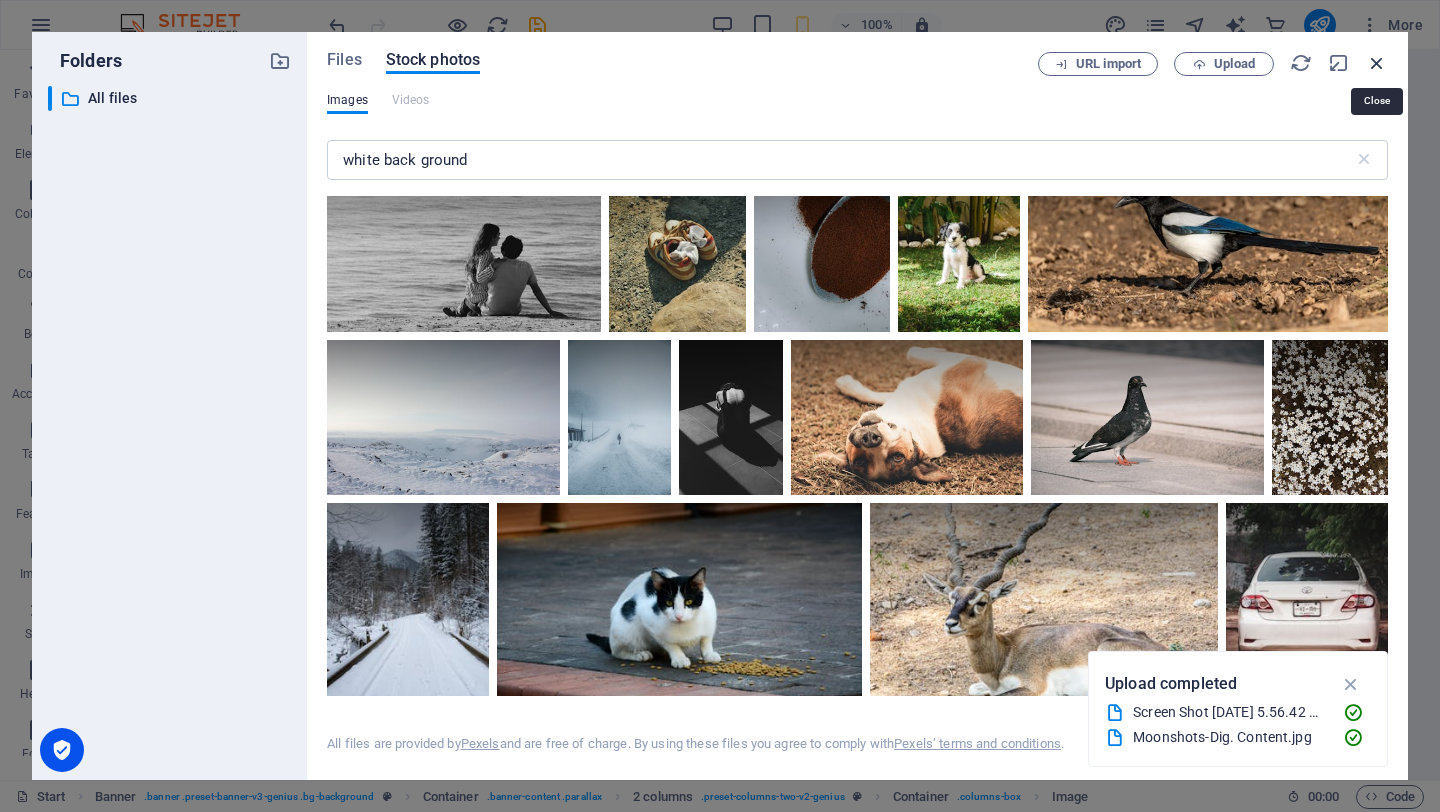 click at bounding box center [1377, 63] 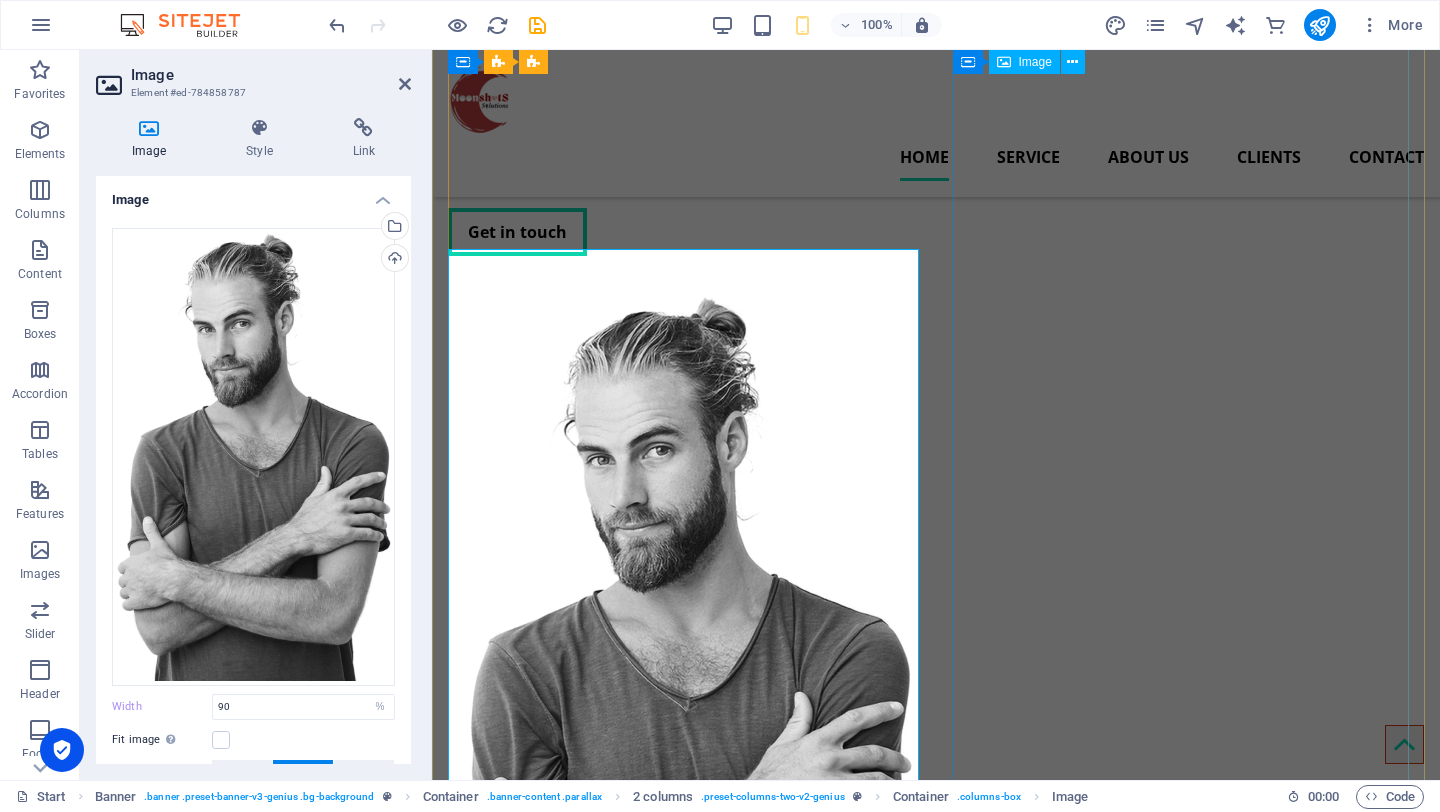 scroll, scrollTop: 207, scrollLeft: 0, axis: vertical 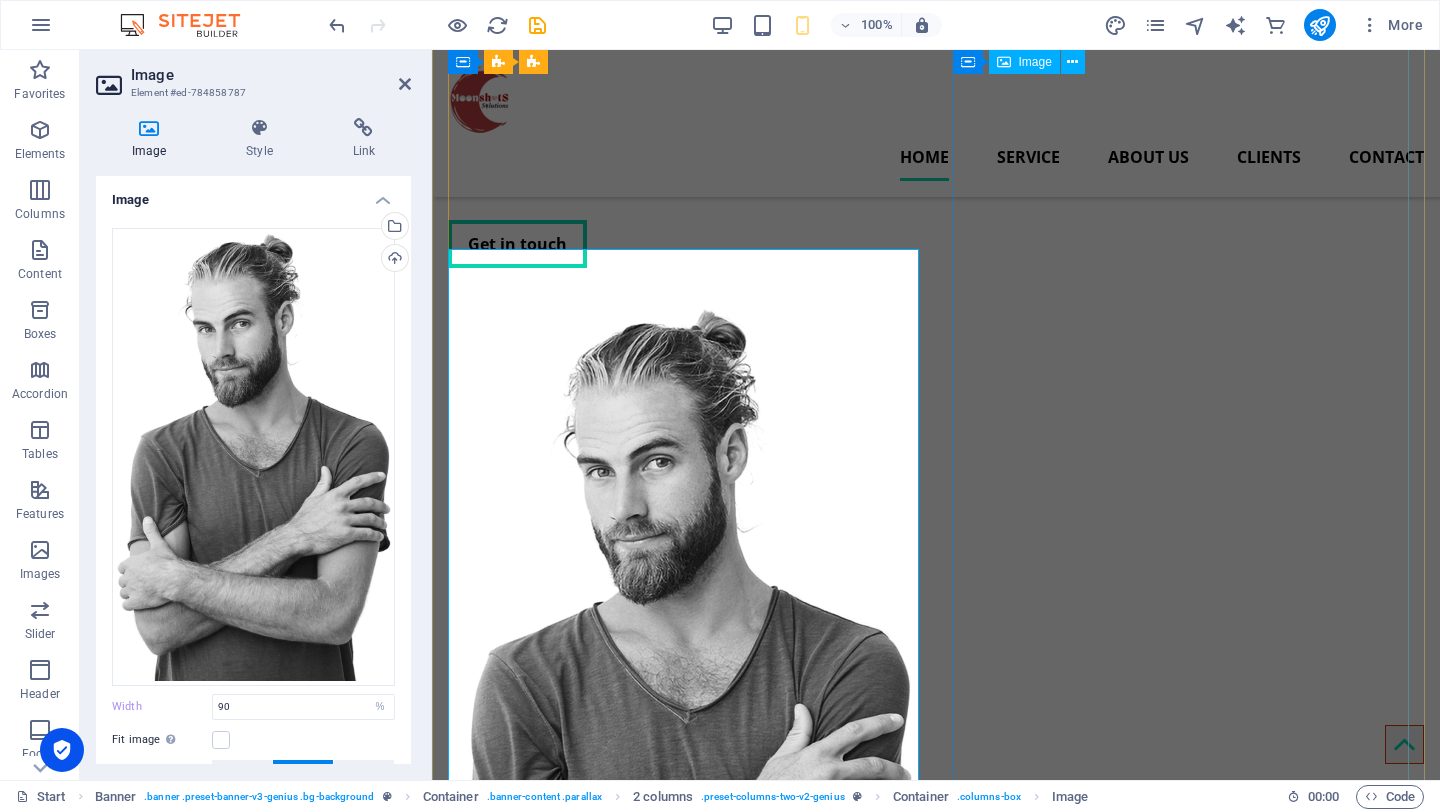 type on "463" 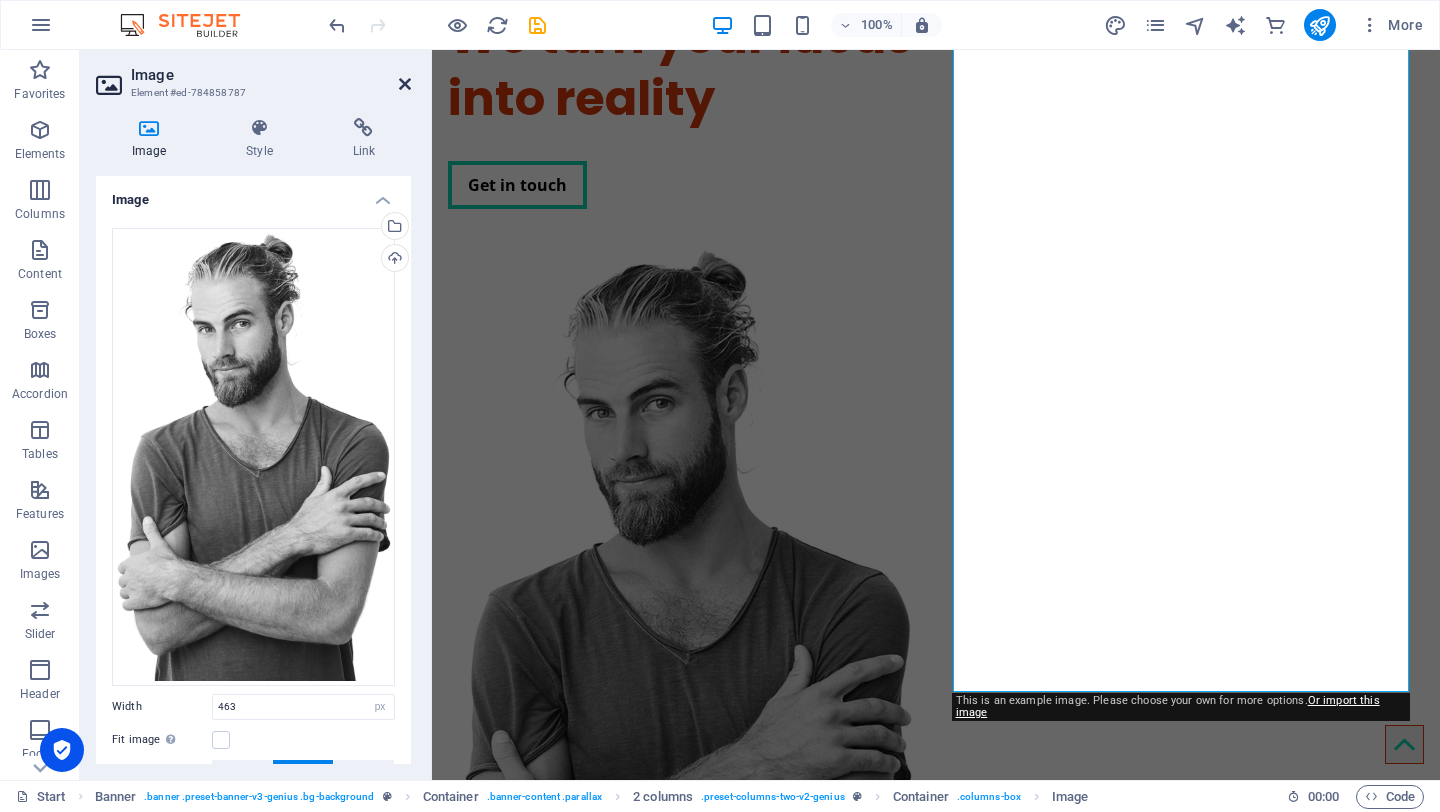 click at bounding box center [405, 84] 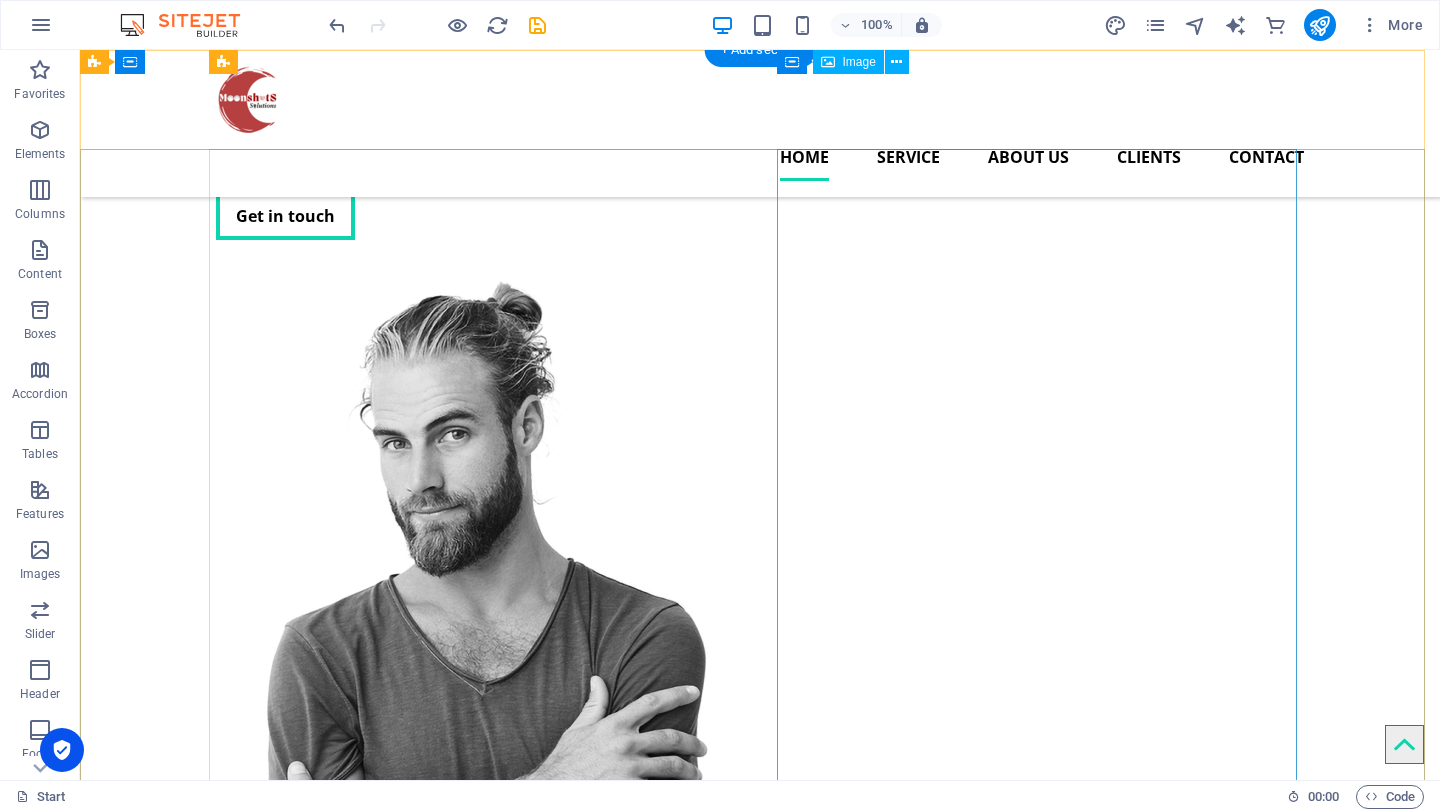 scroll, scrollTop: 0, scrollLeft: 0, axis: both 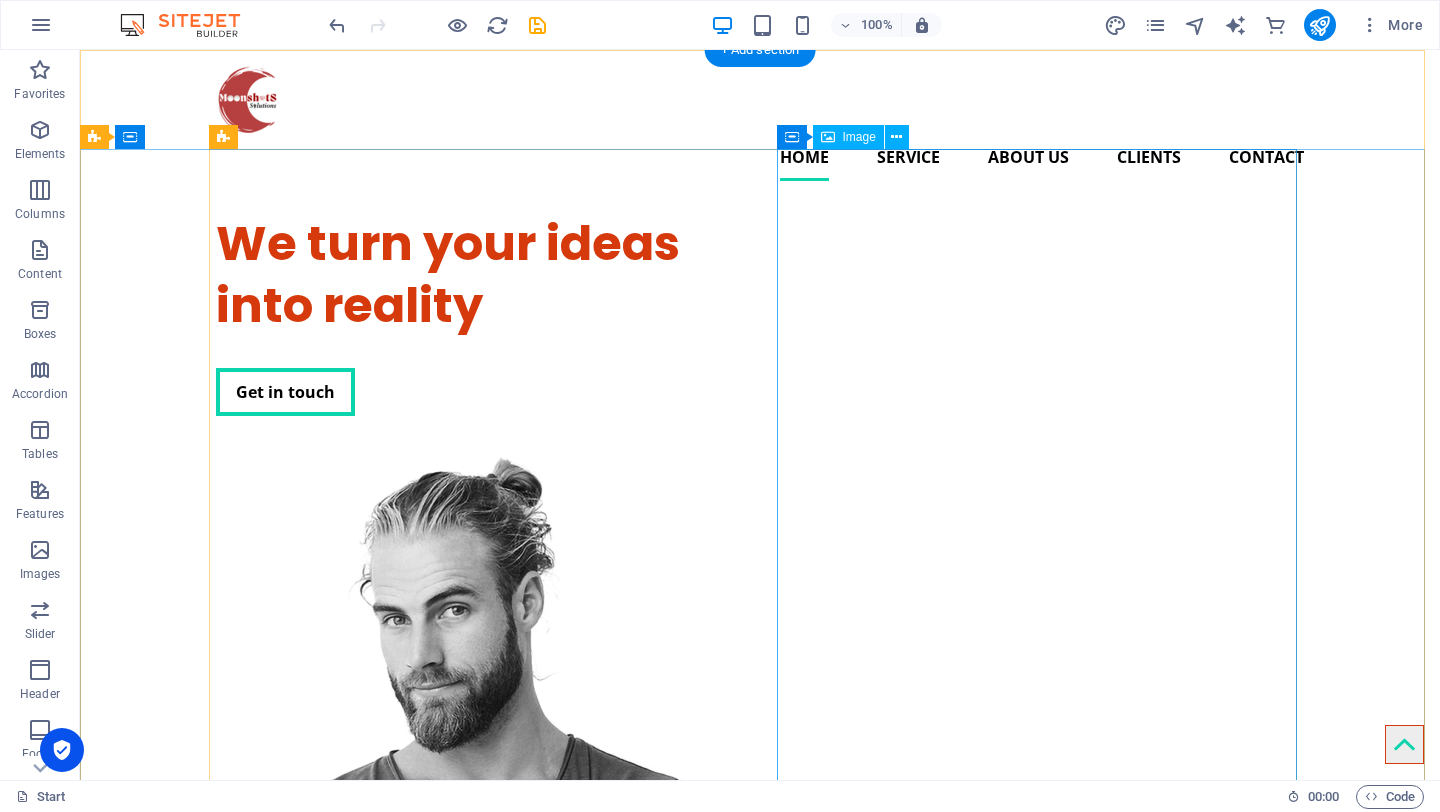 click at bounding box center [476, 836] 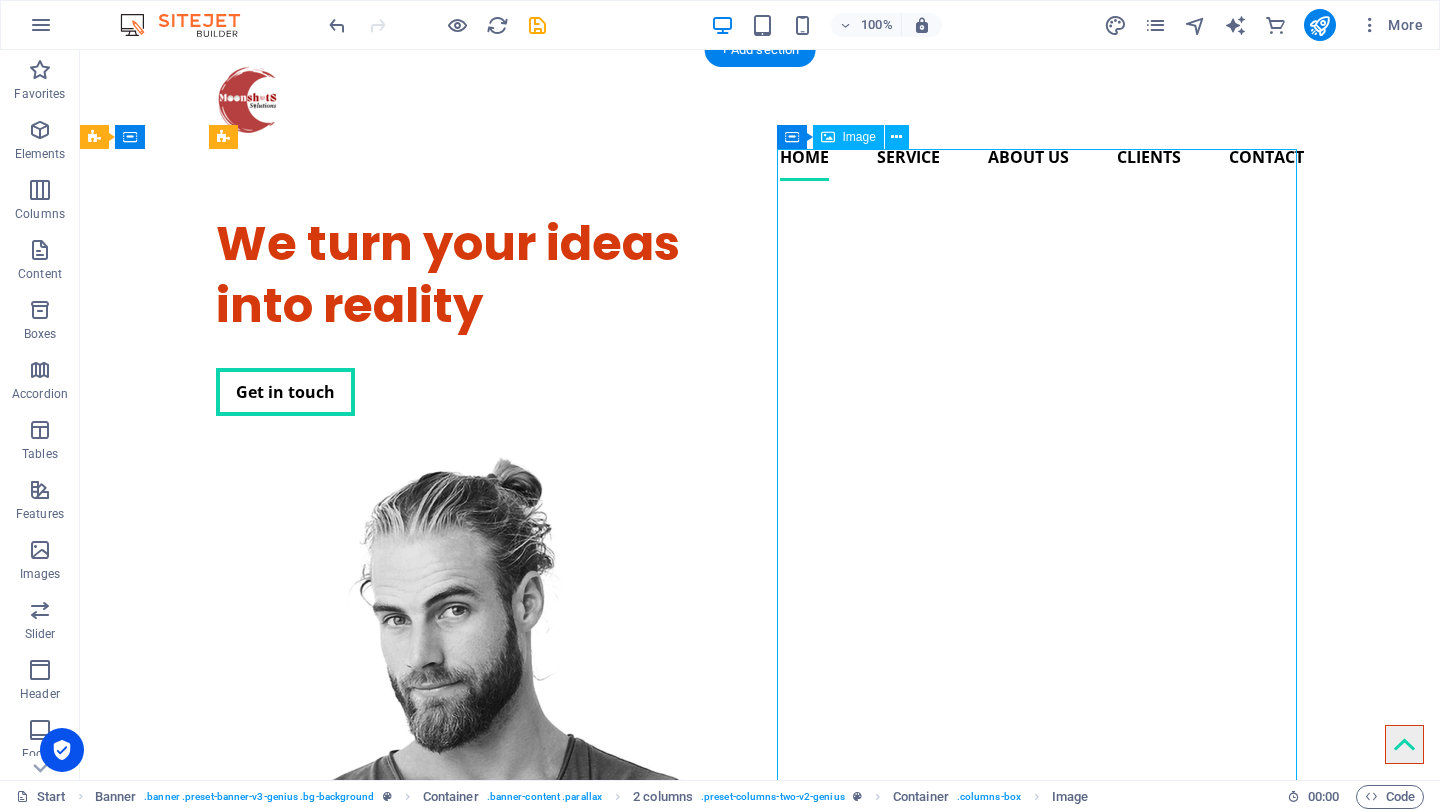 click at bounding box center [476, 836] 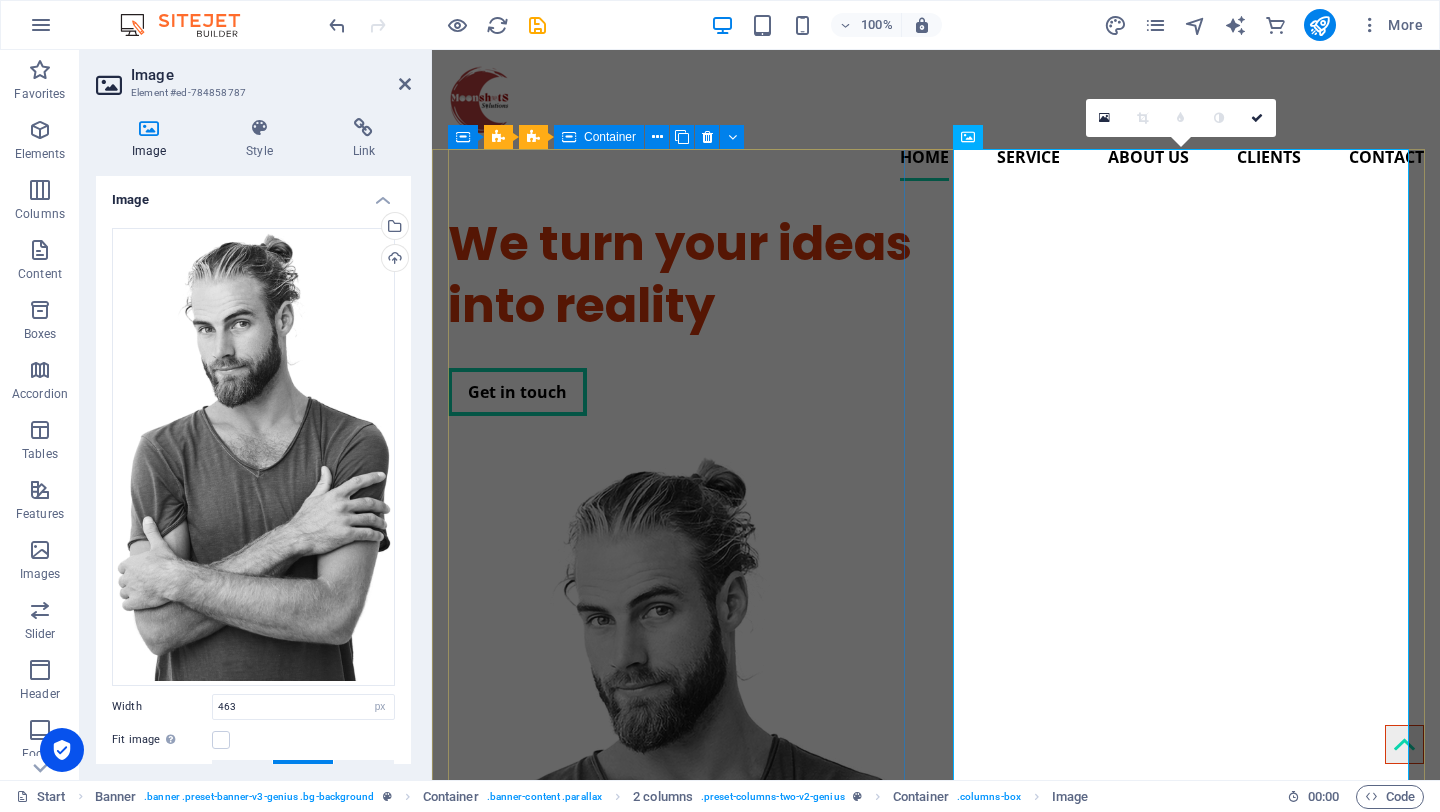 click on "We turn your ideas into reality  Get in touch" at bounding box center [680, 314] 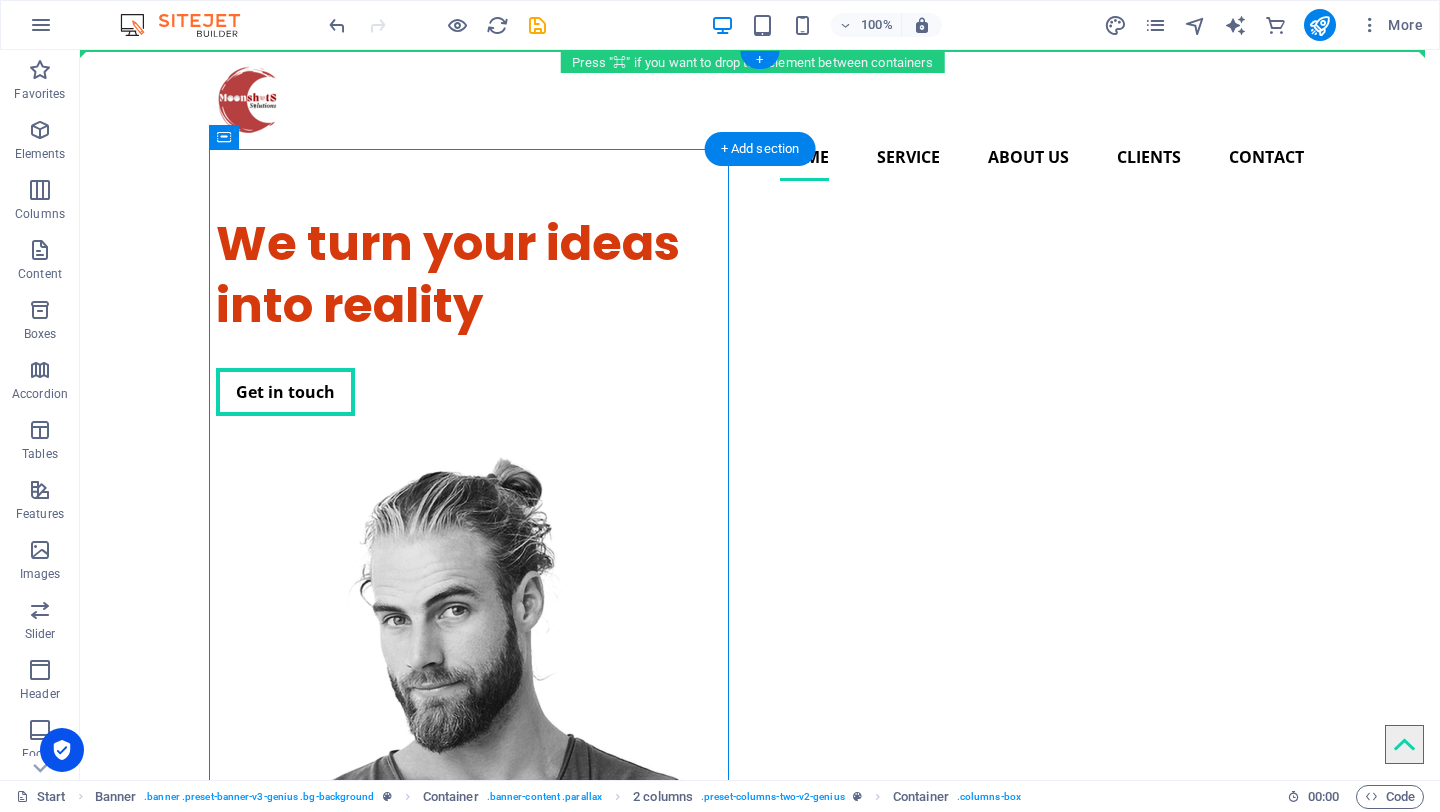 drag, startPoint x: 340, startPoint y: 198, endPoint x: 282, endPoint y: 73, distance: 137.80058 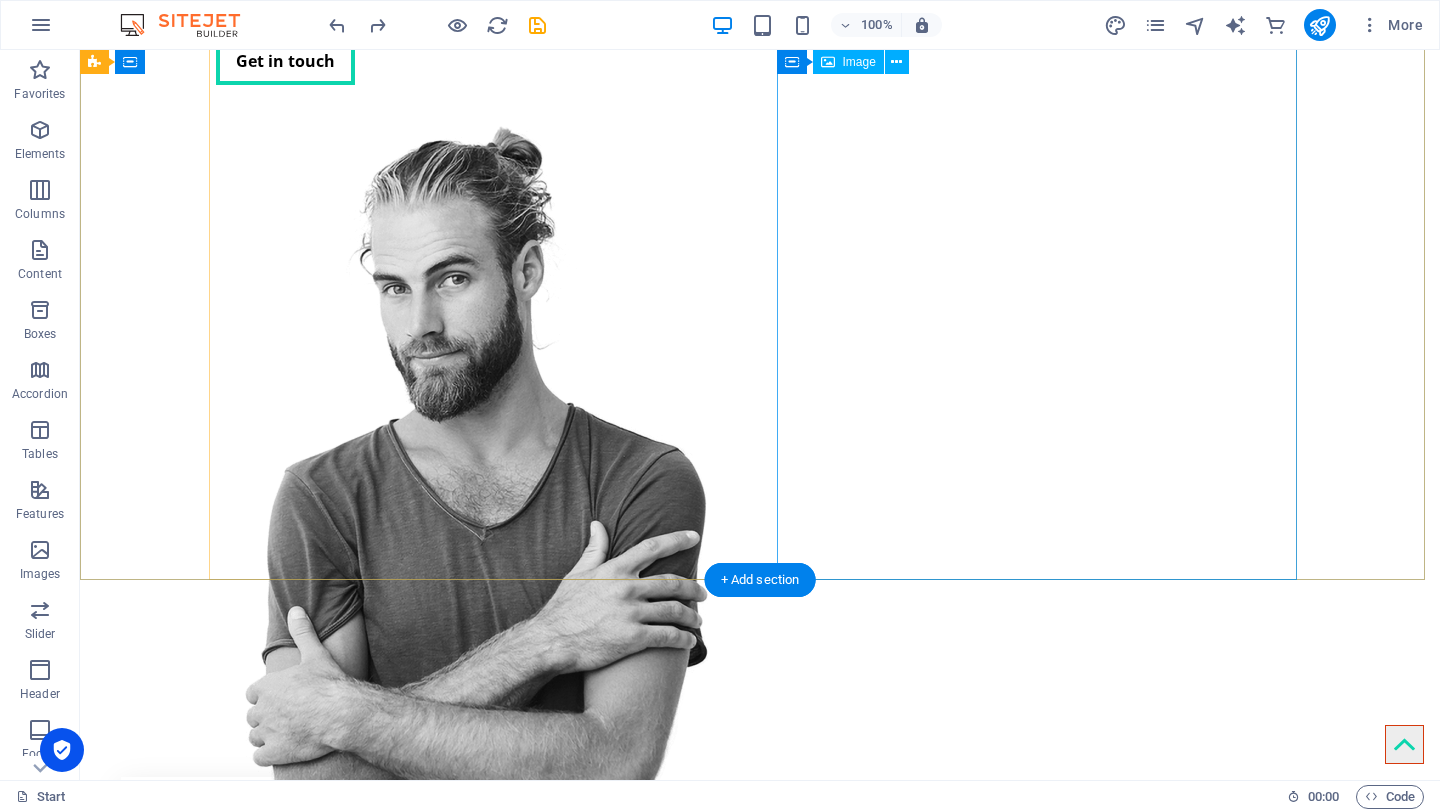 scroll, scrollTop: 334, scrollLeft: 0, axis: vertical 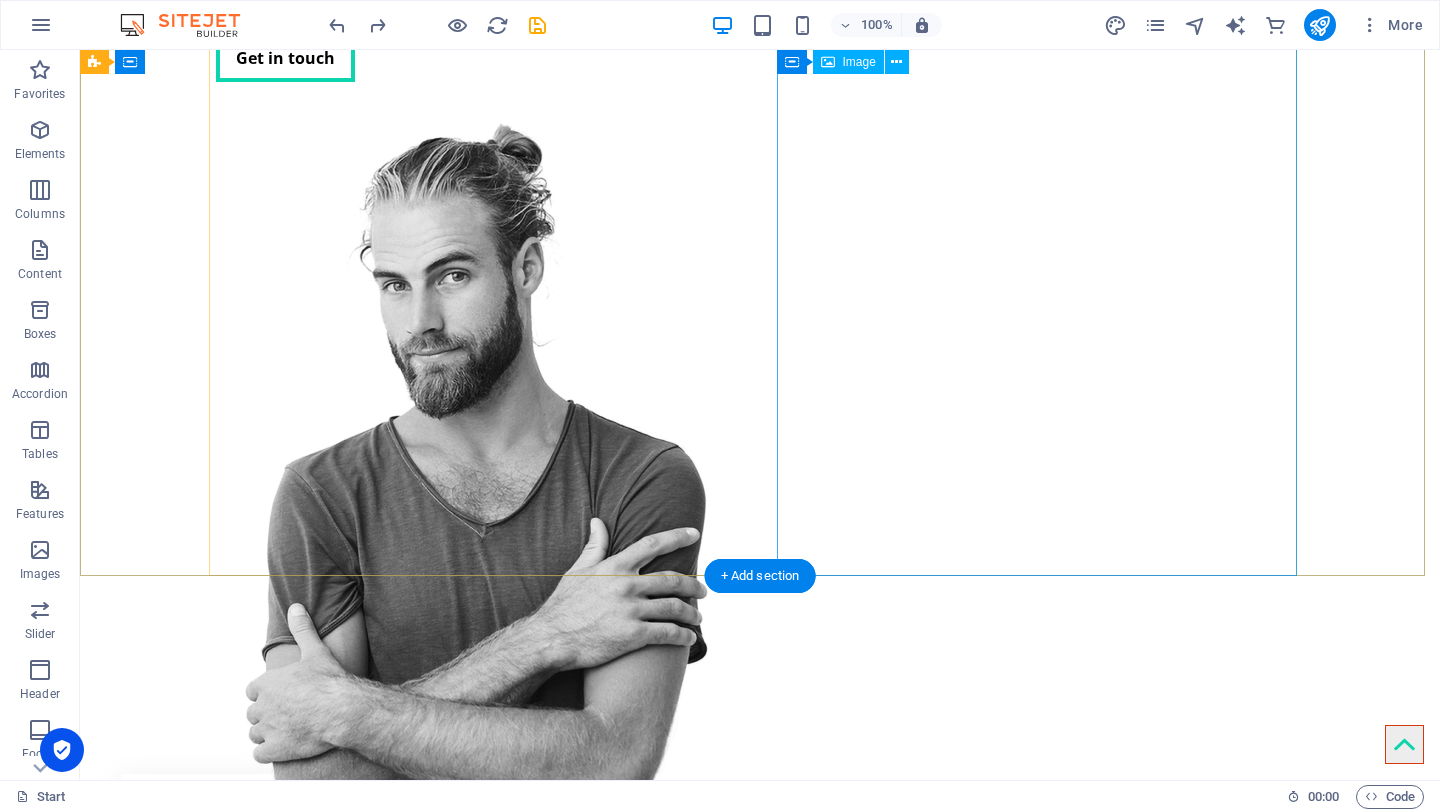 click at bounding box center [476, 502] 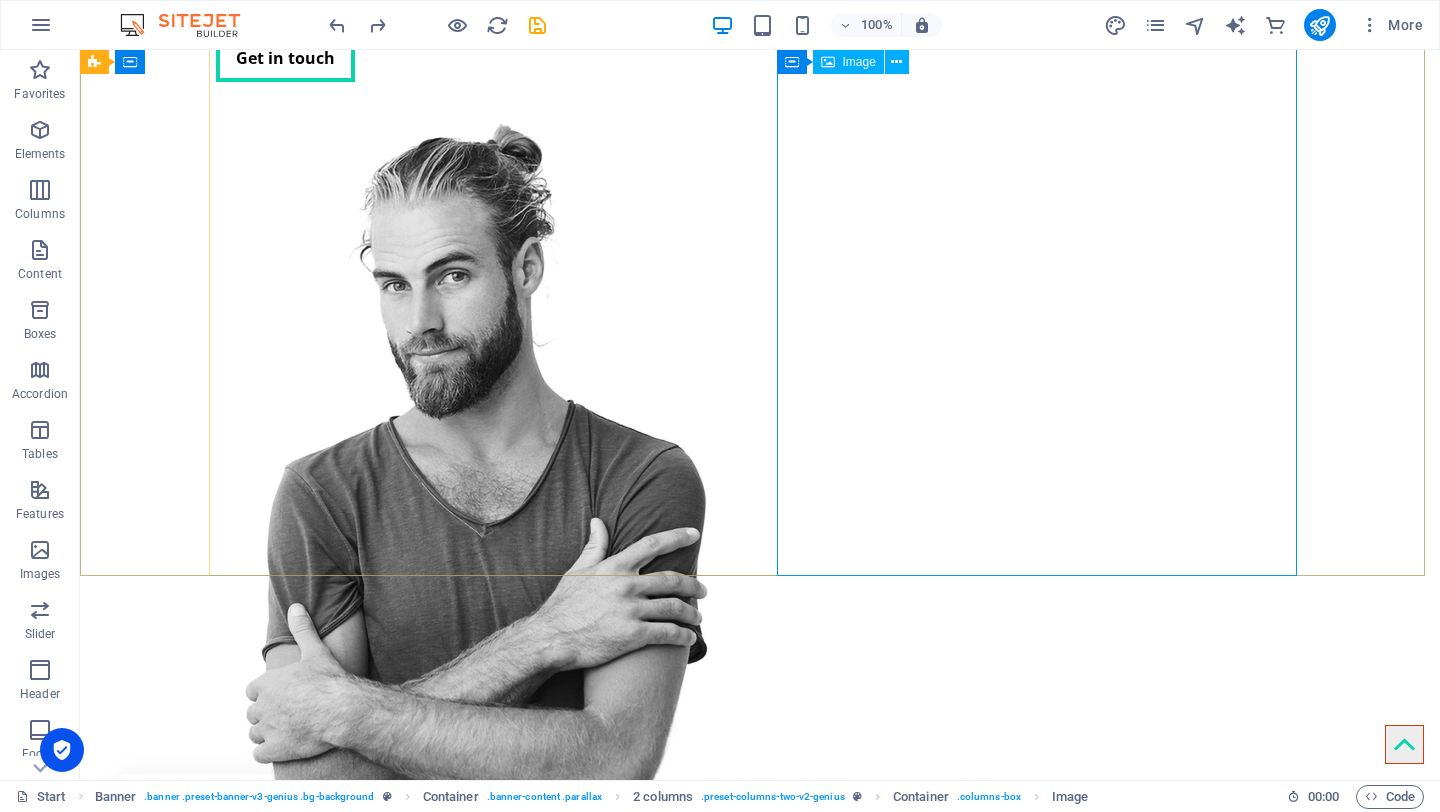 click on "Image" at bounding box center (859, 62) 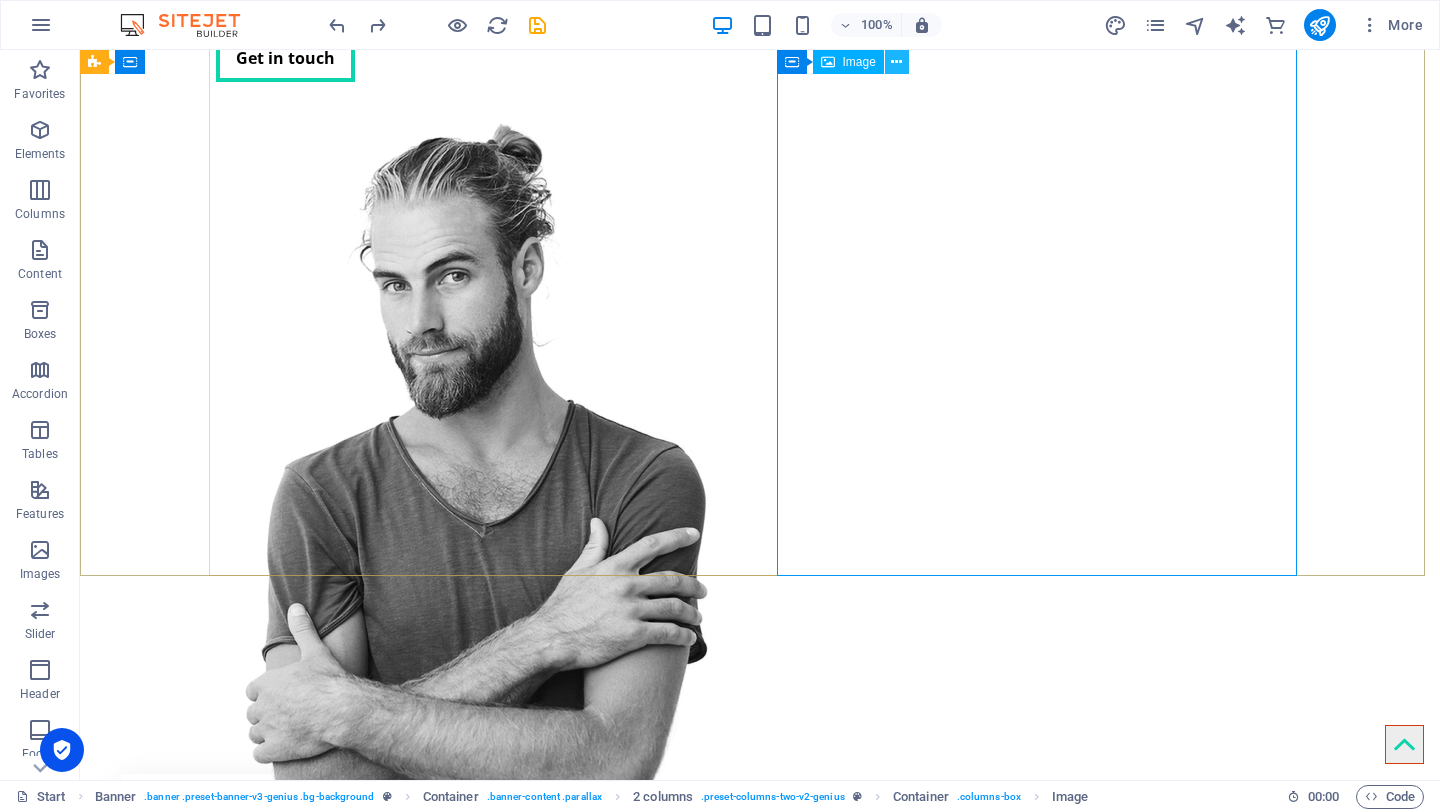 click at bounding box center (896, 62) 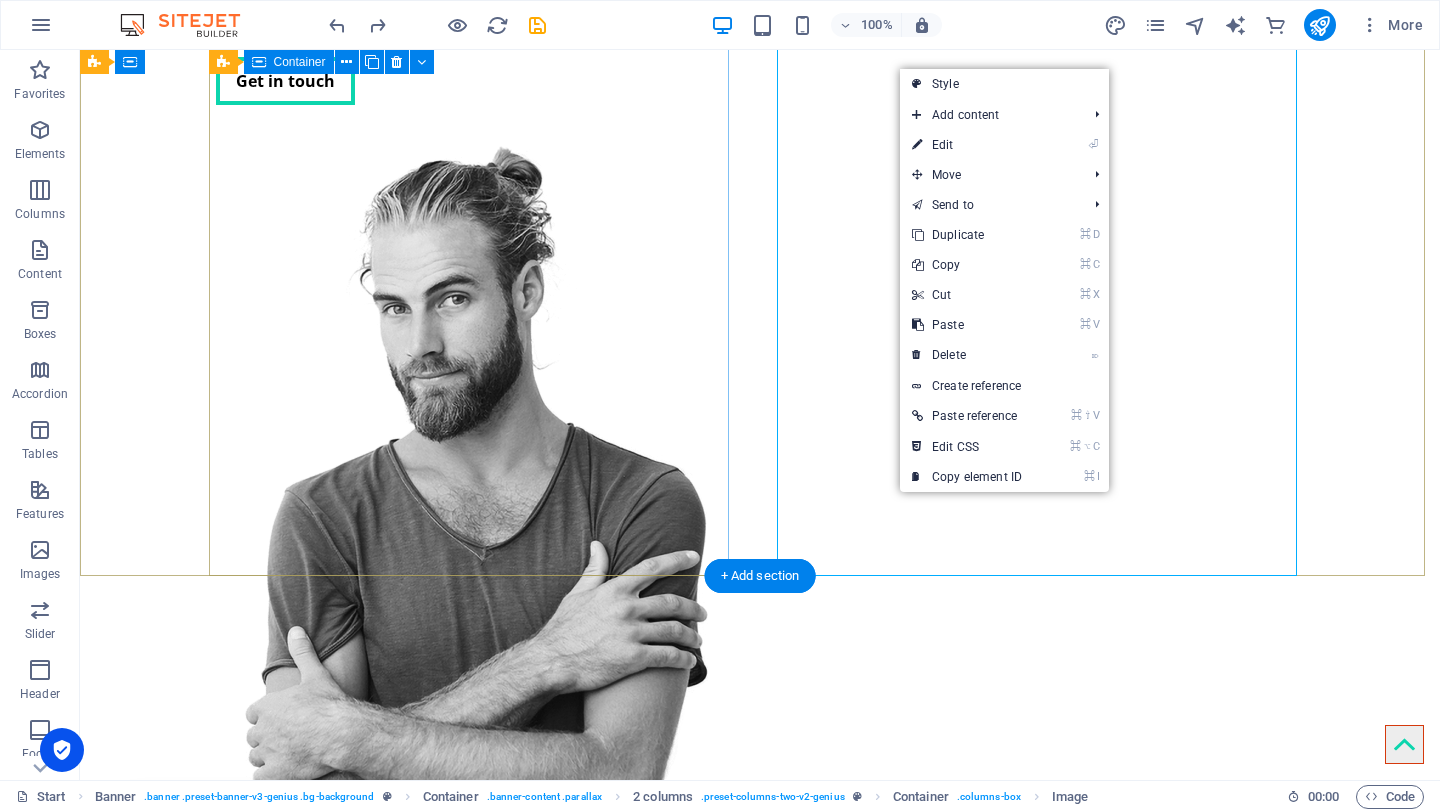 scroll, scrollTop: 0, scrollLeft: 0, axis: both 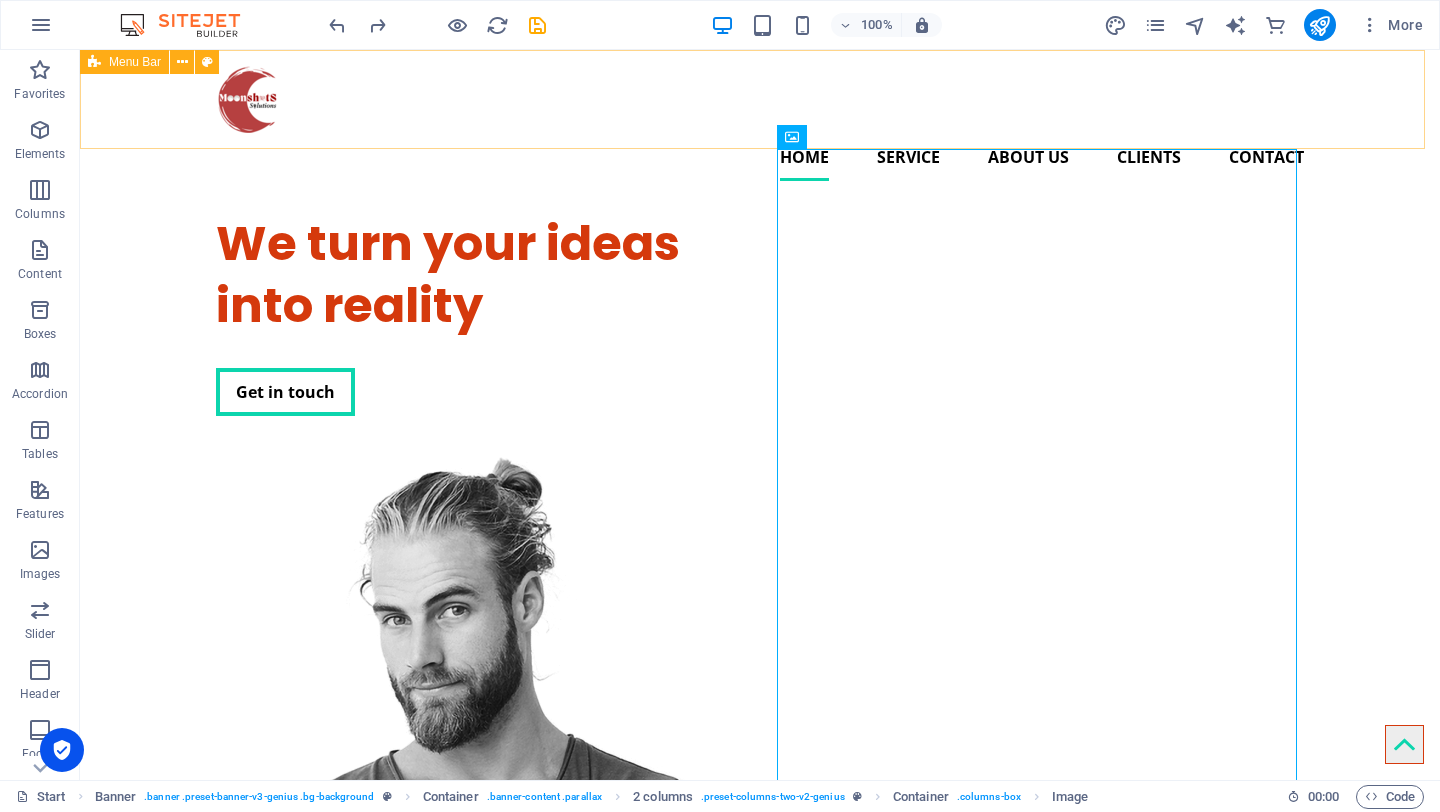 click on "Menu Bar" at bounding box center (135, 62) 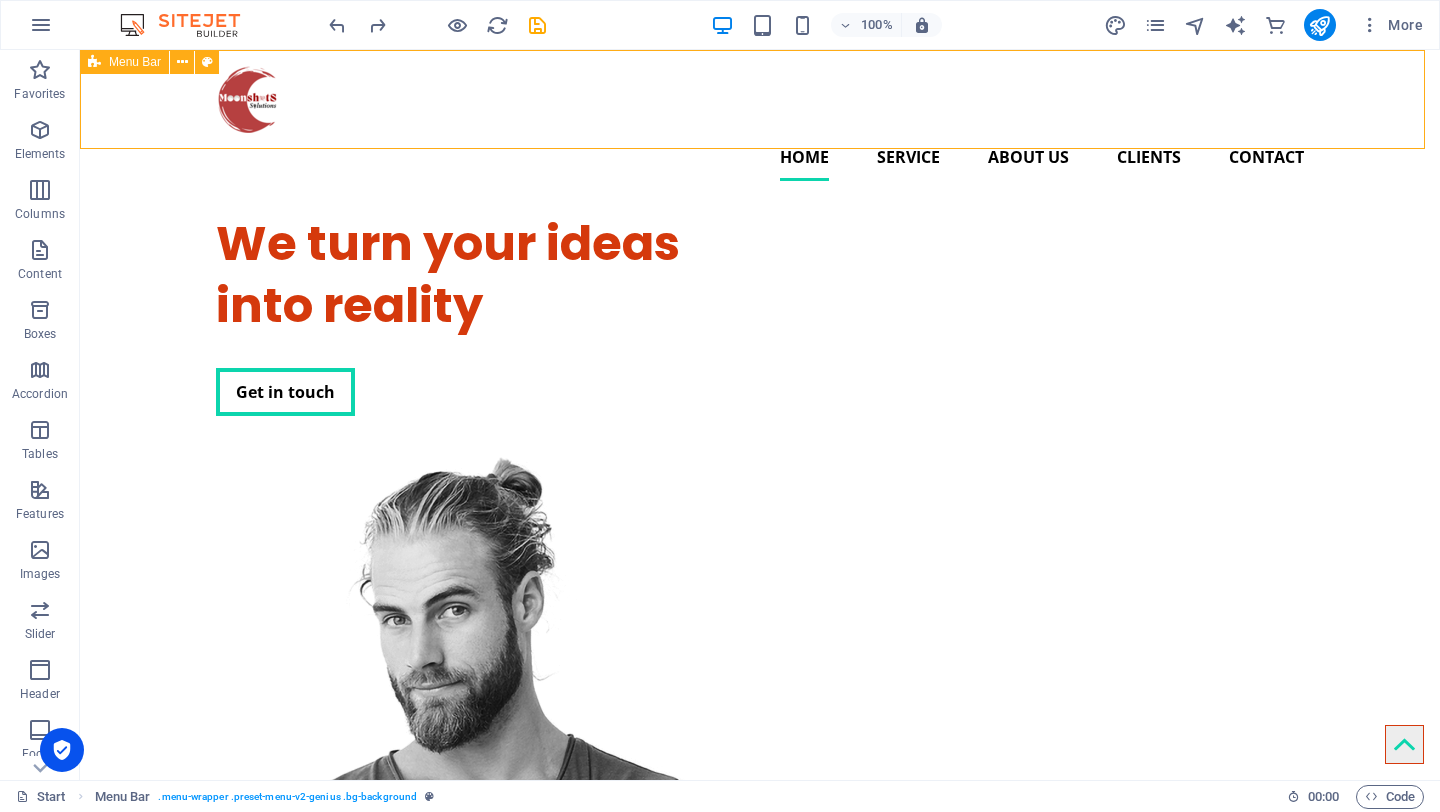 click on "Menu Bar" at bounding box center [135, 62] 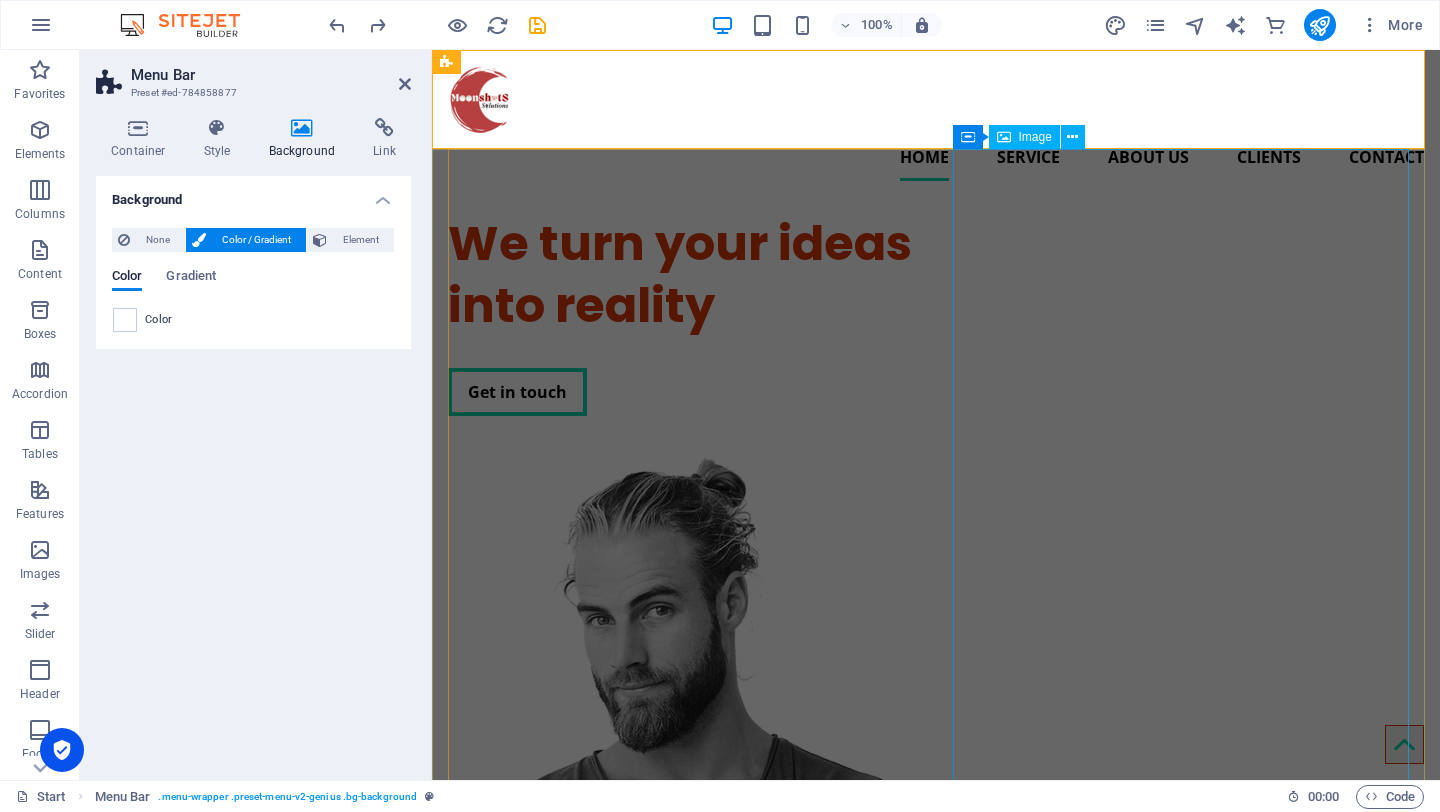 click at bounding box center [680, 836] 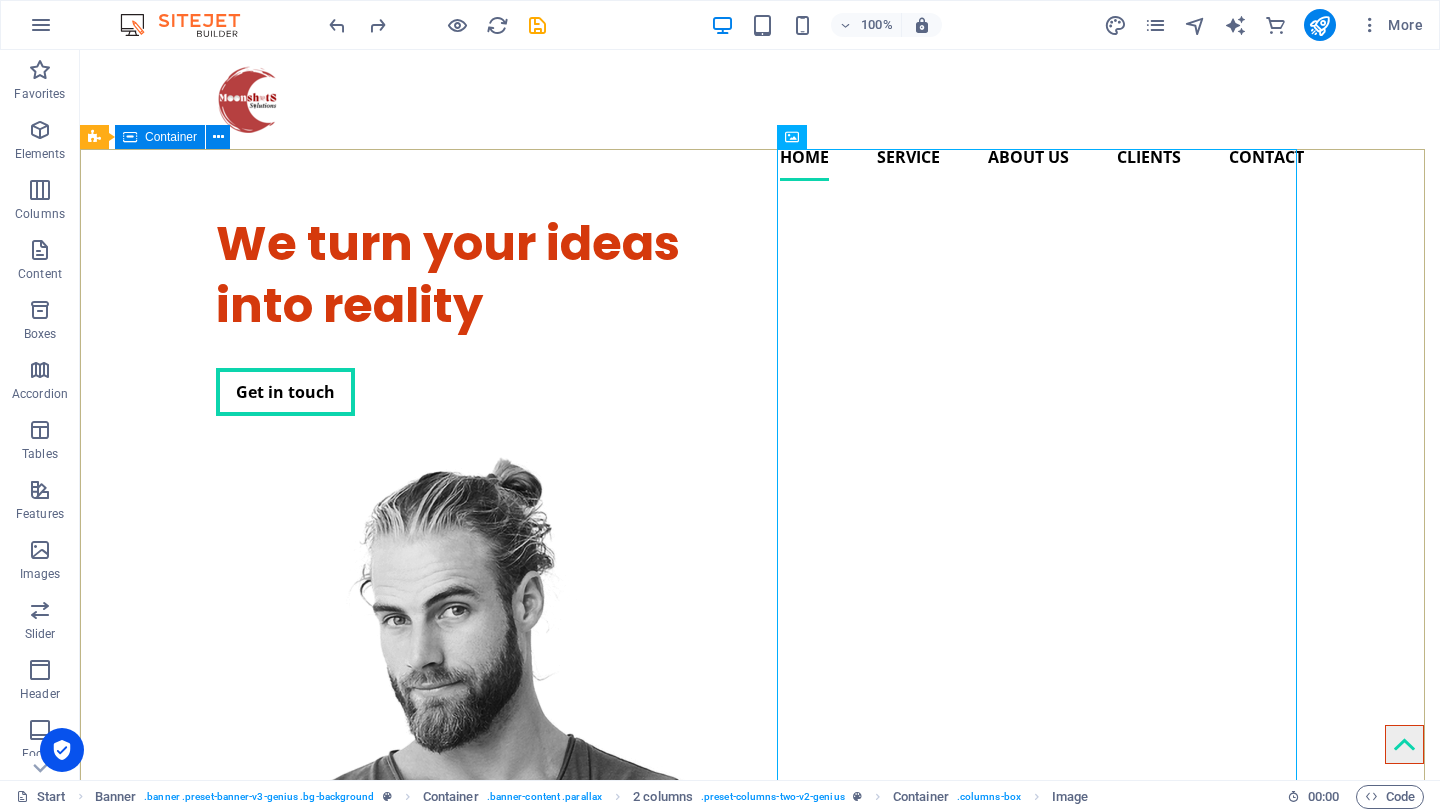click on "Container" at bounding box center [171, 137] 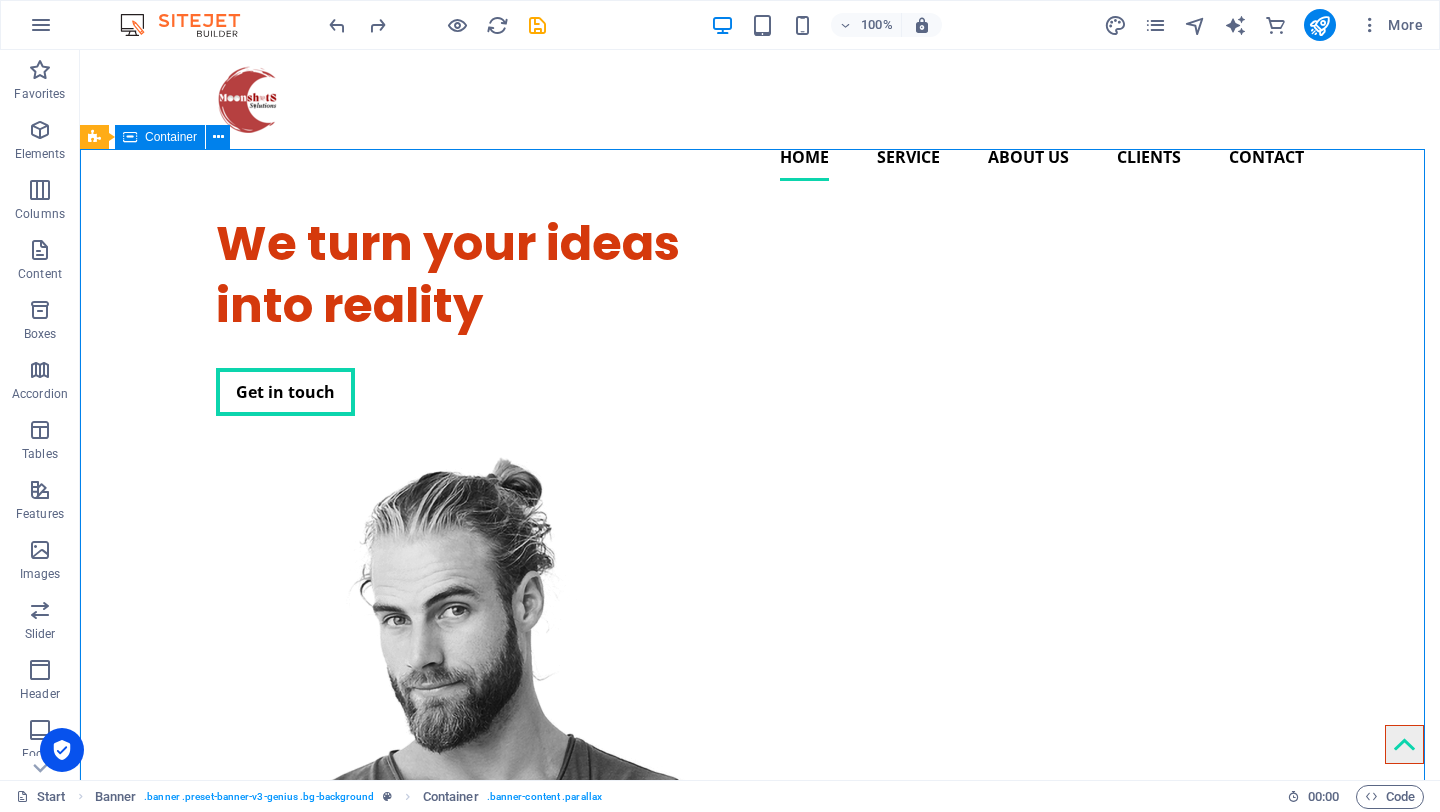 click on "Container" at bounding box center [171, 137] 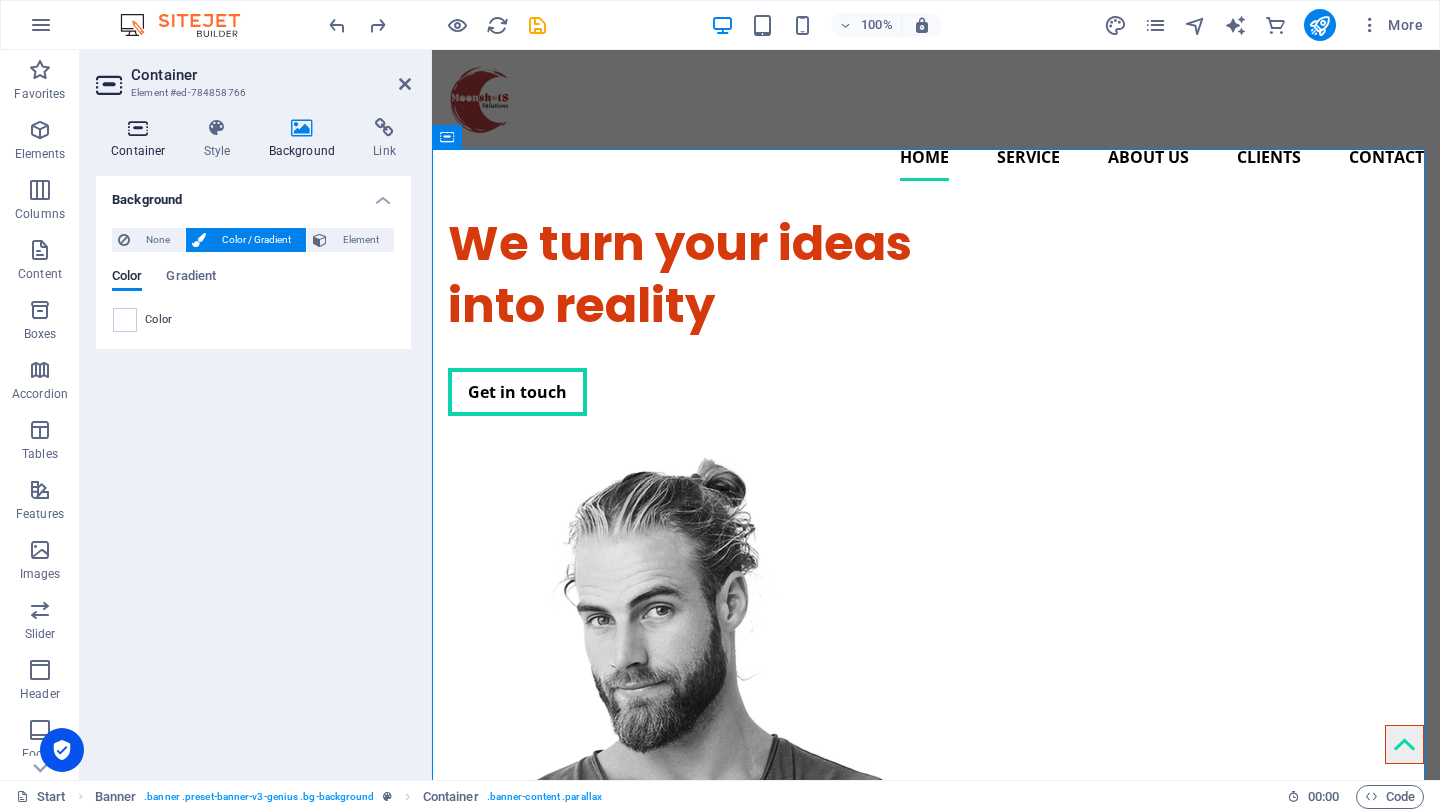 click at bounding box center [138, 128] 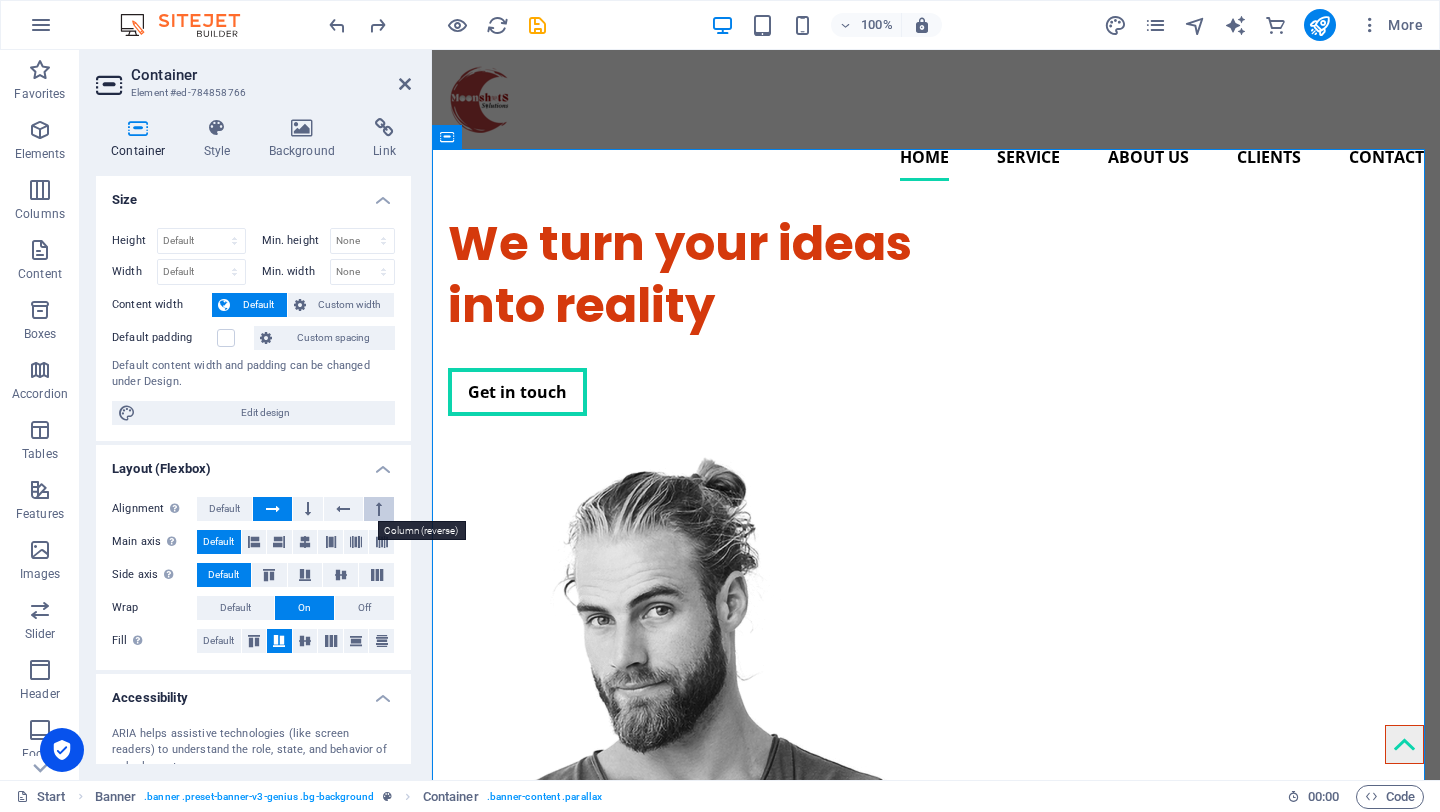 click at bounding box center [379, 509] 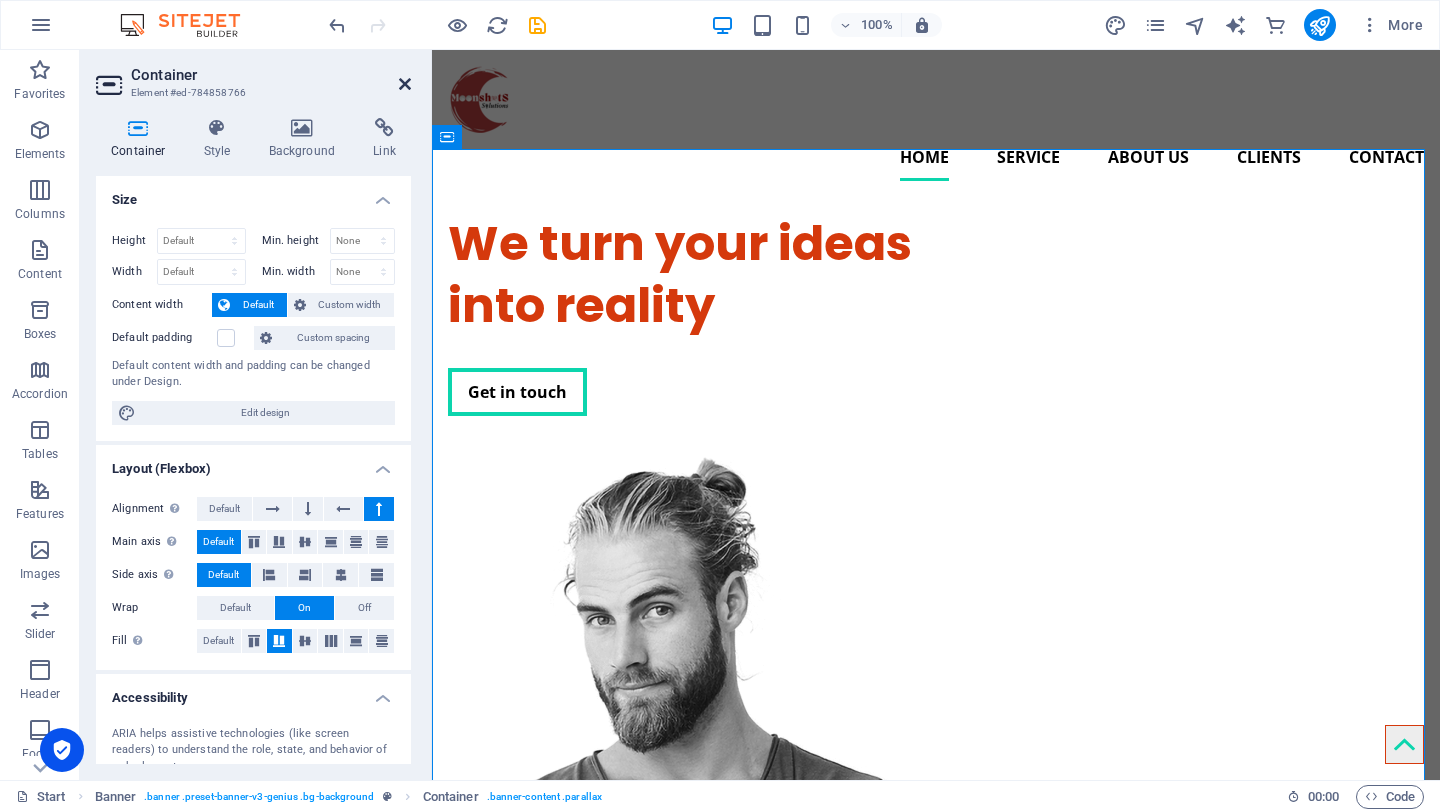 click at bounding box center (405, 84) 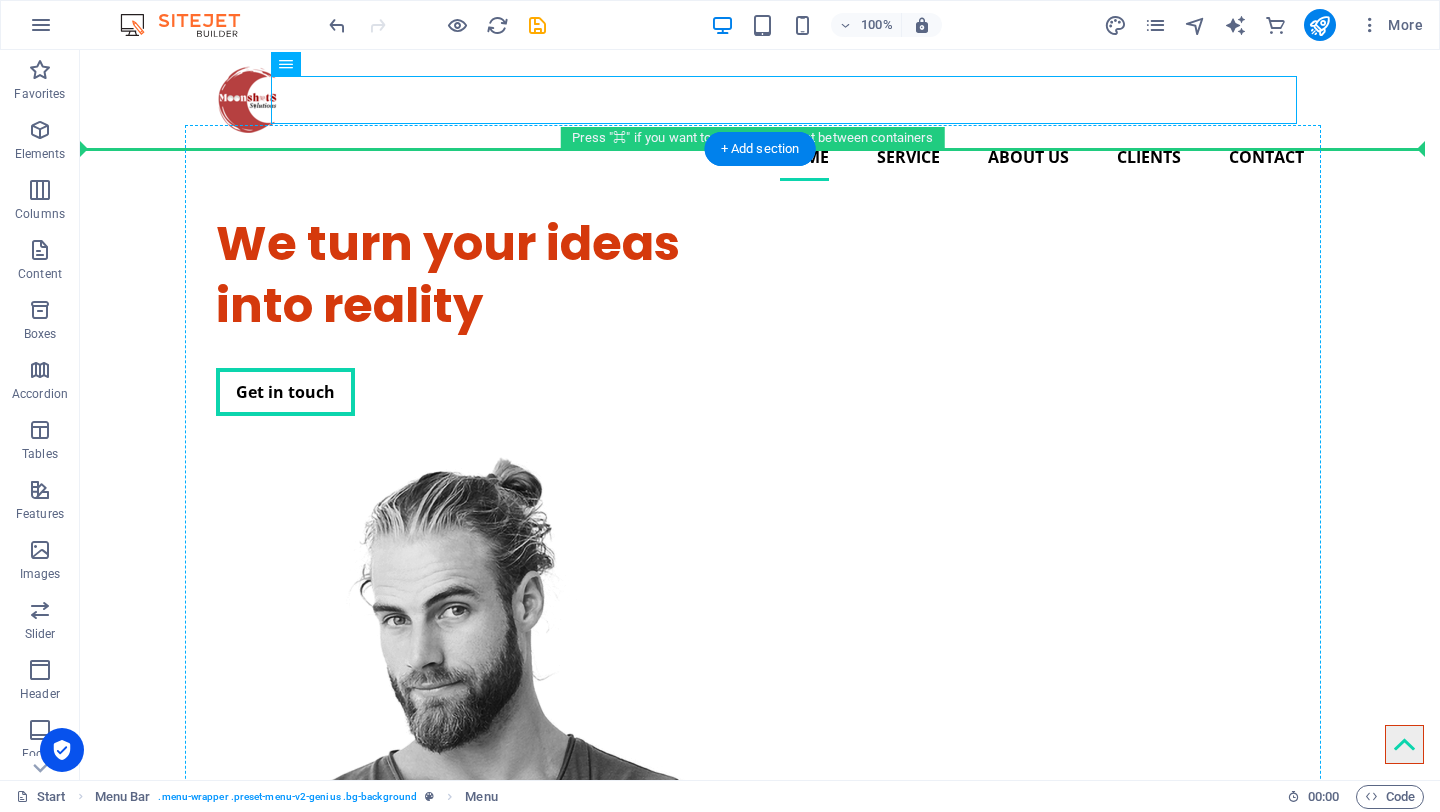 drag, startPoint x: 630, startPoint y: 78, endPoint x: 623, endPoint y: 218, distance: 140.1749 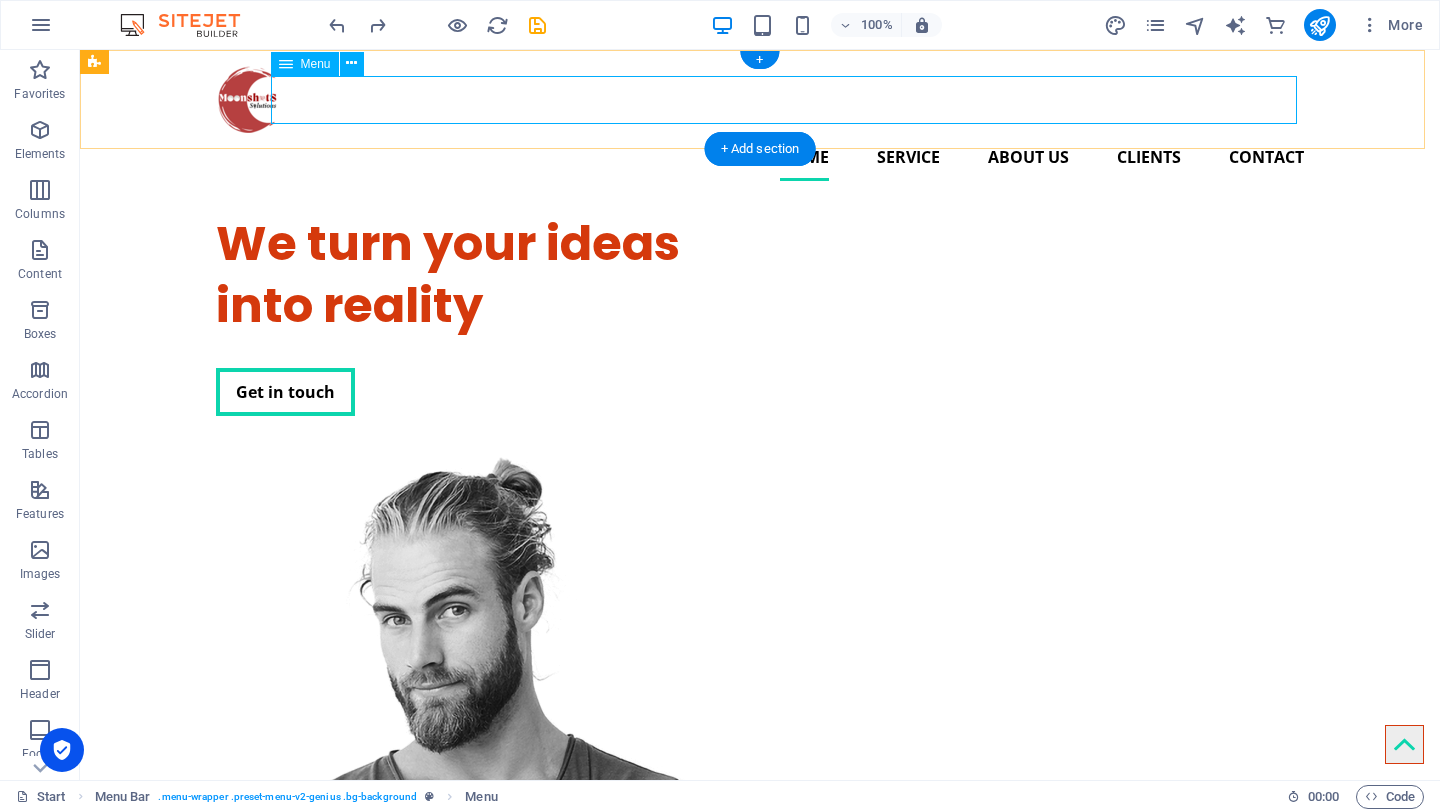 click on "Home Service About us Clients Contact" at bounding box center [760, 157] 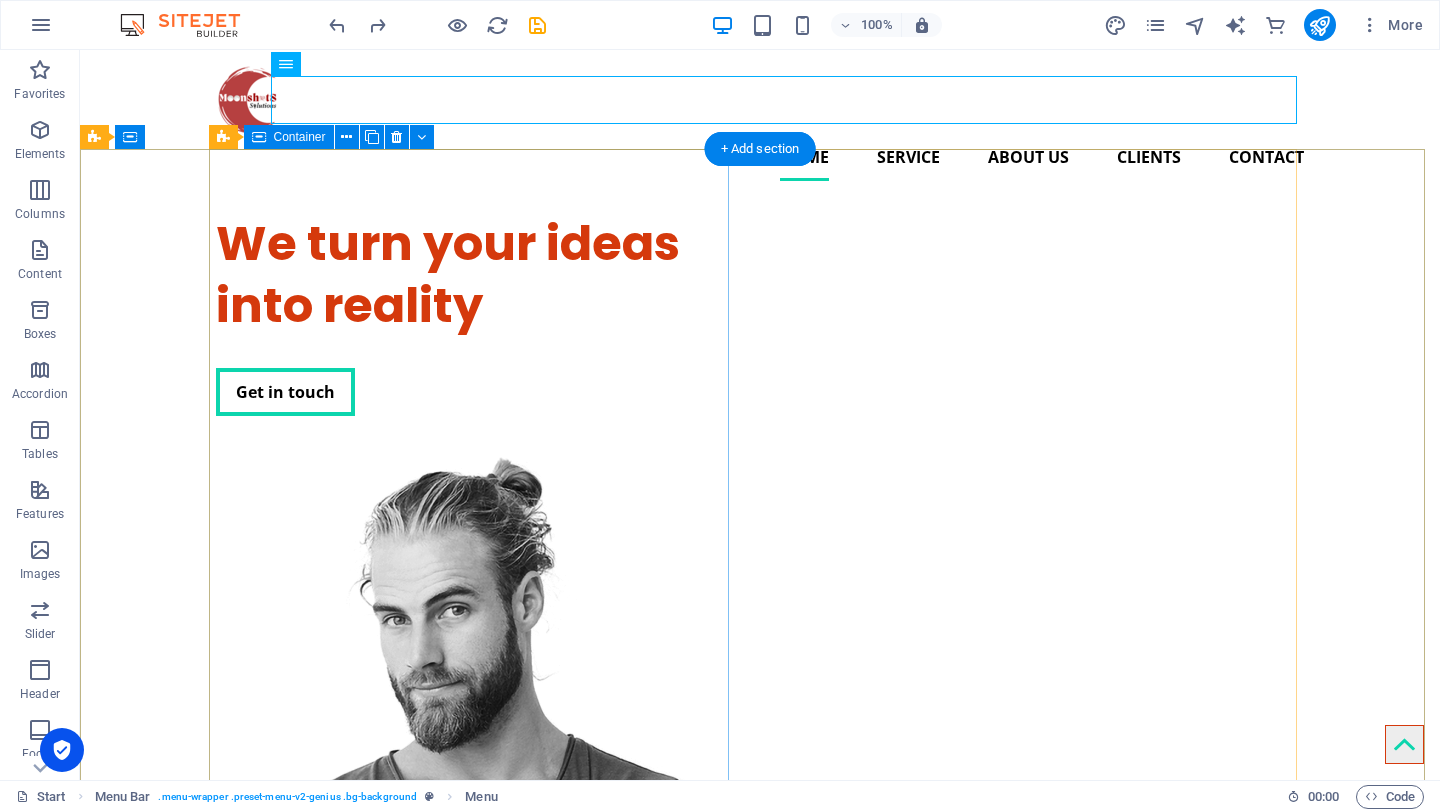 click on "We turn your ideas into reality  Get in touch" at bounding box center [476, 314] 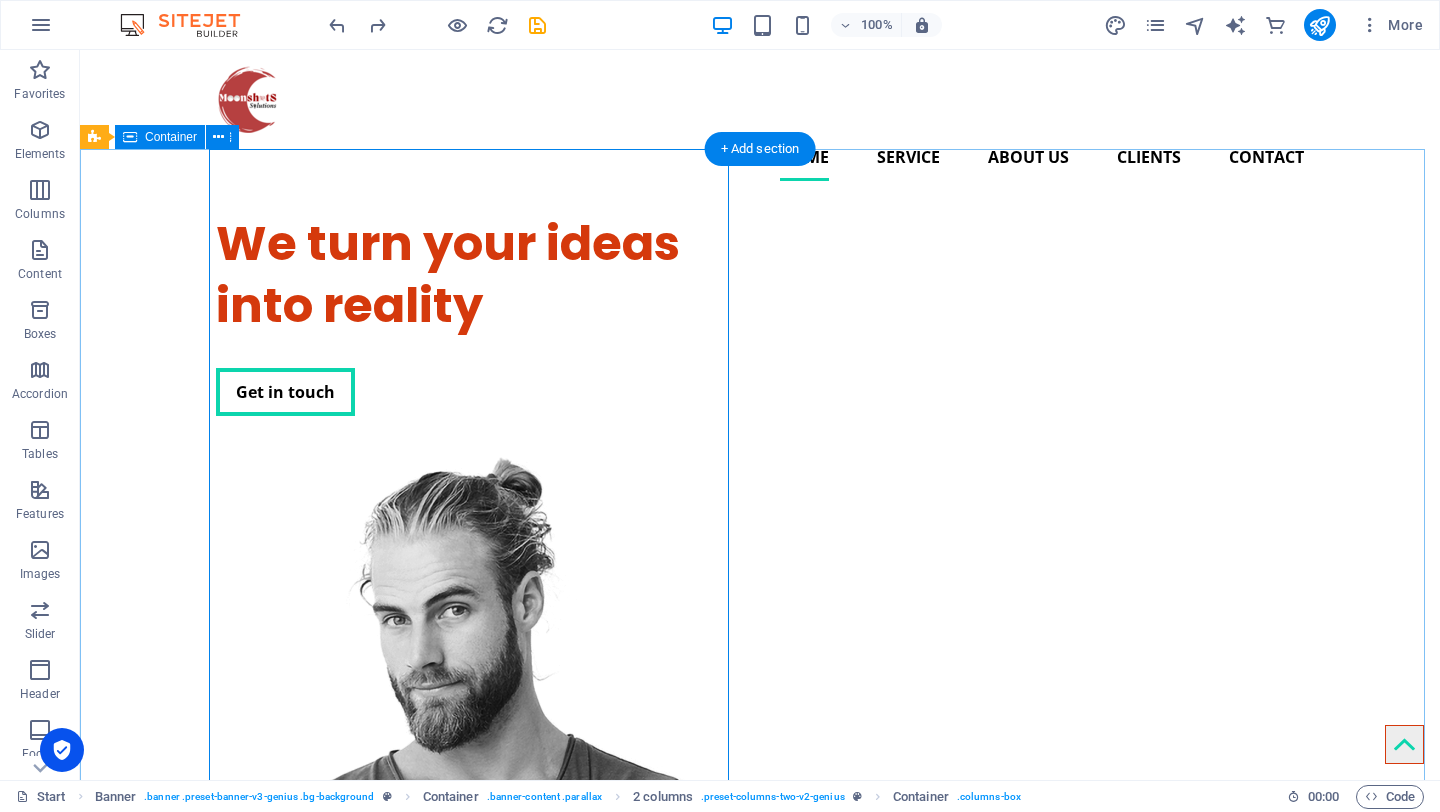 click on "We turn your ideas into reality  Get in touch" at bounding box center (760, 707) 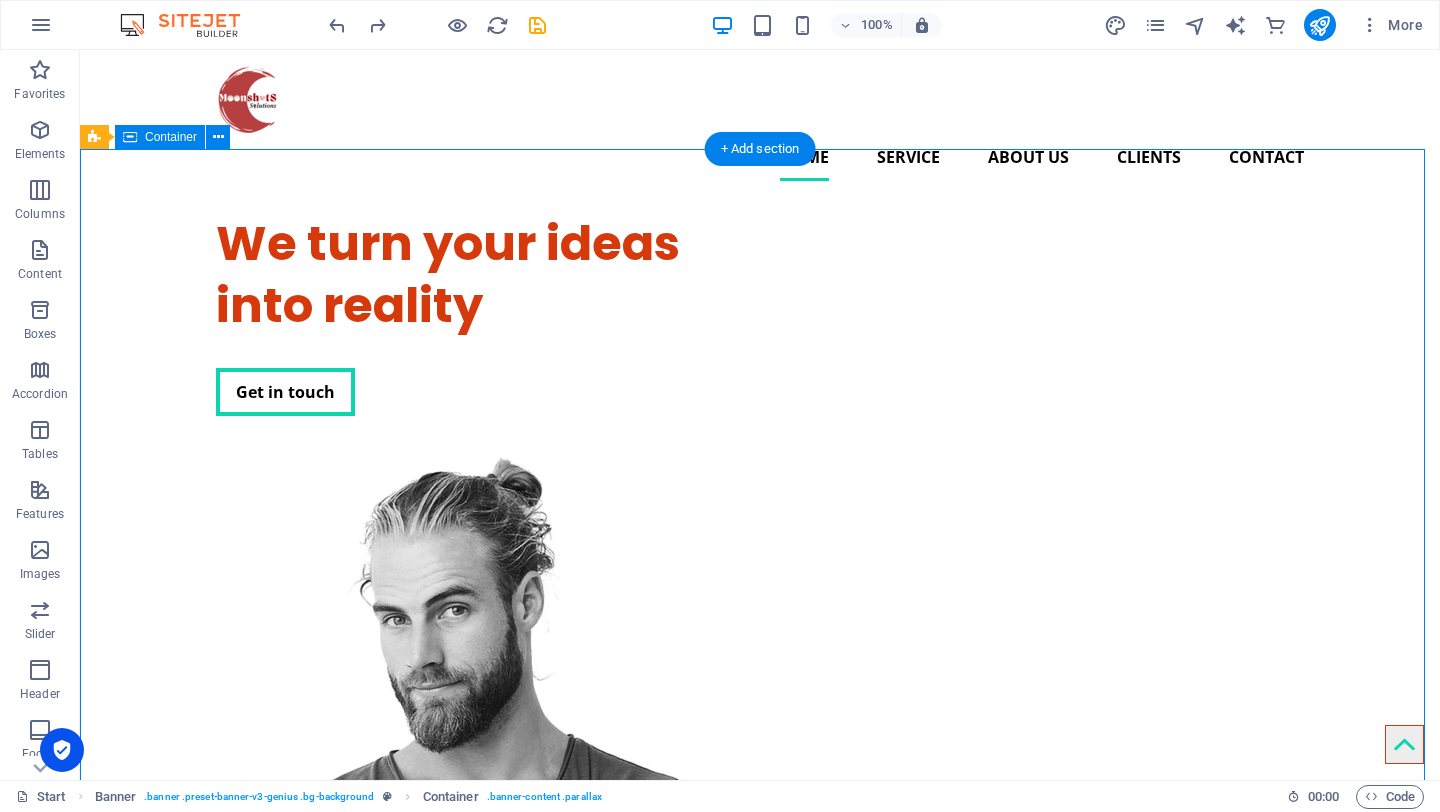 click on "We turn your ideas into reality  Get in touch" at bounding box center (760, 707) 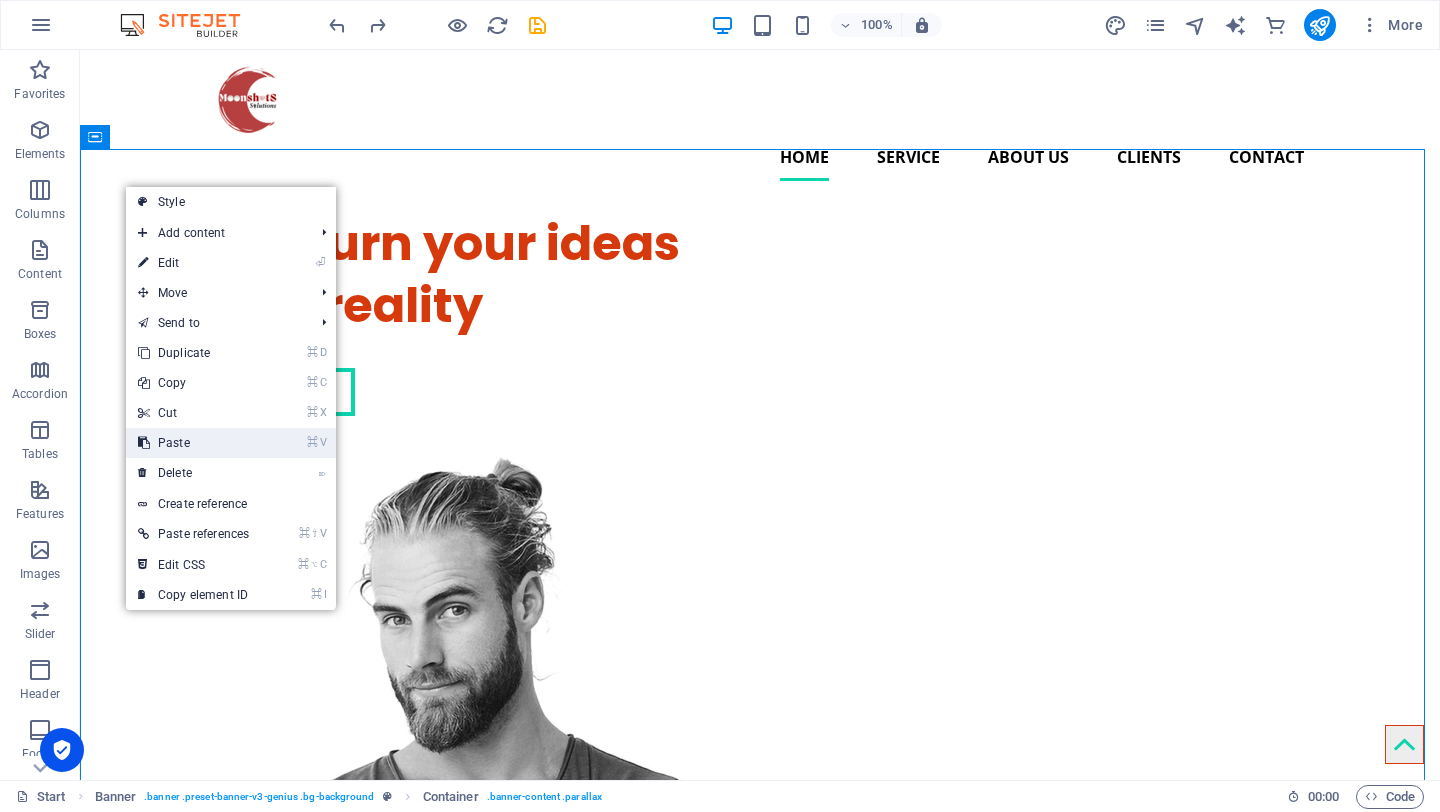 click on "⌘ V  Paste" at bounding box center [193, 443] 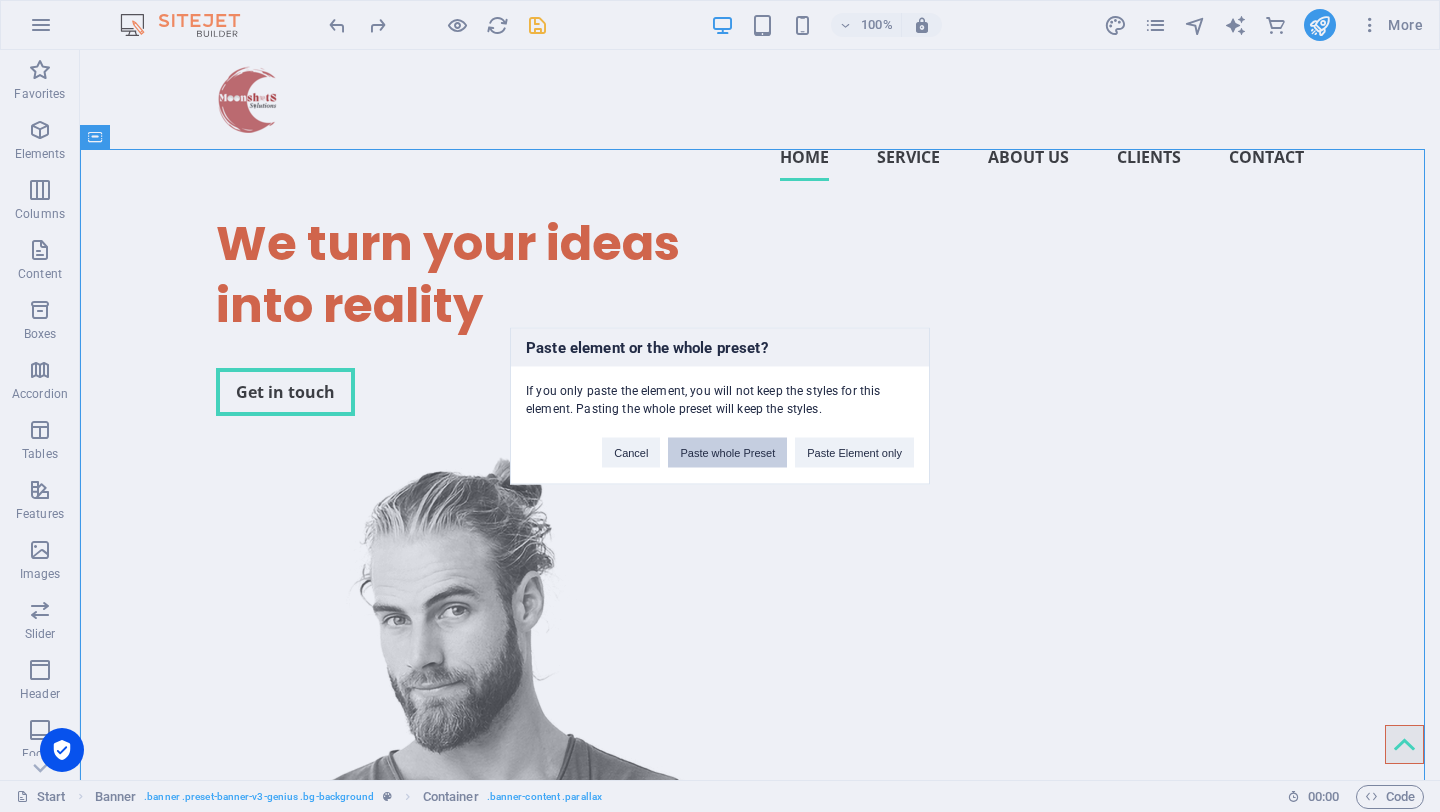 click on "Paste whole Preset" at bounding box center [727, 453] 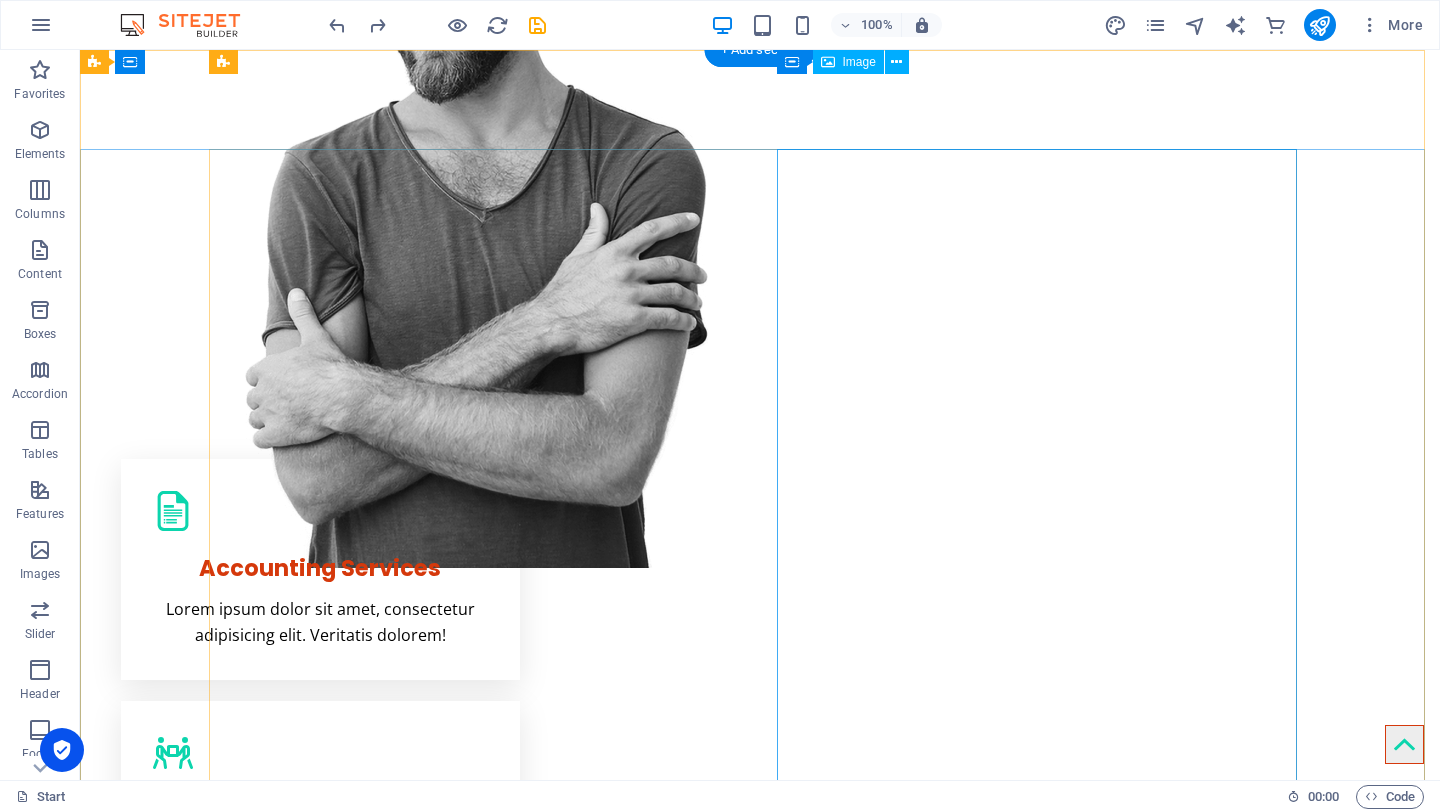 scroll, scrollTop: 0, scrollLeft: 0, axis: both 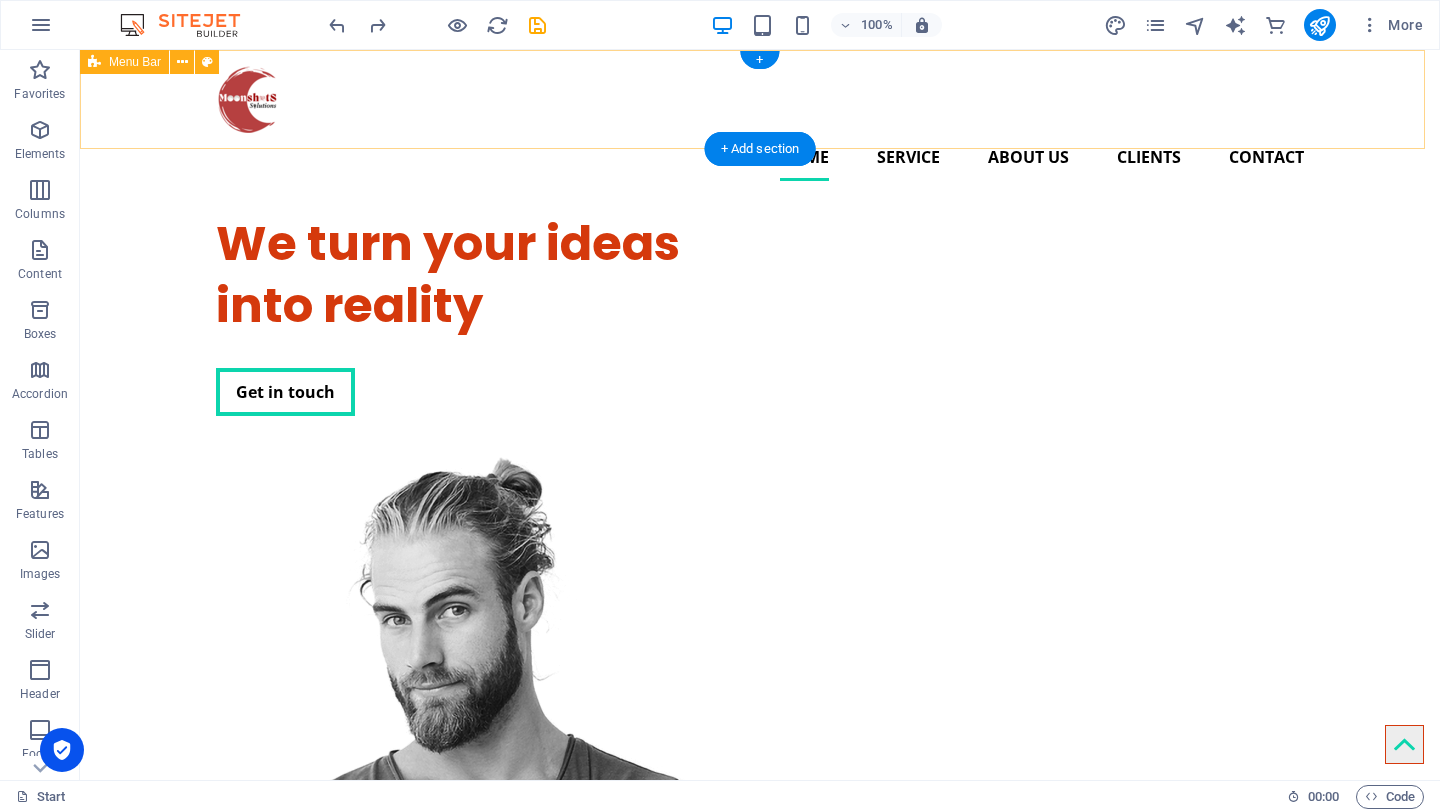 click on "Home Service About us Clients Contact" at bounding box center [760, 123] 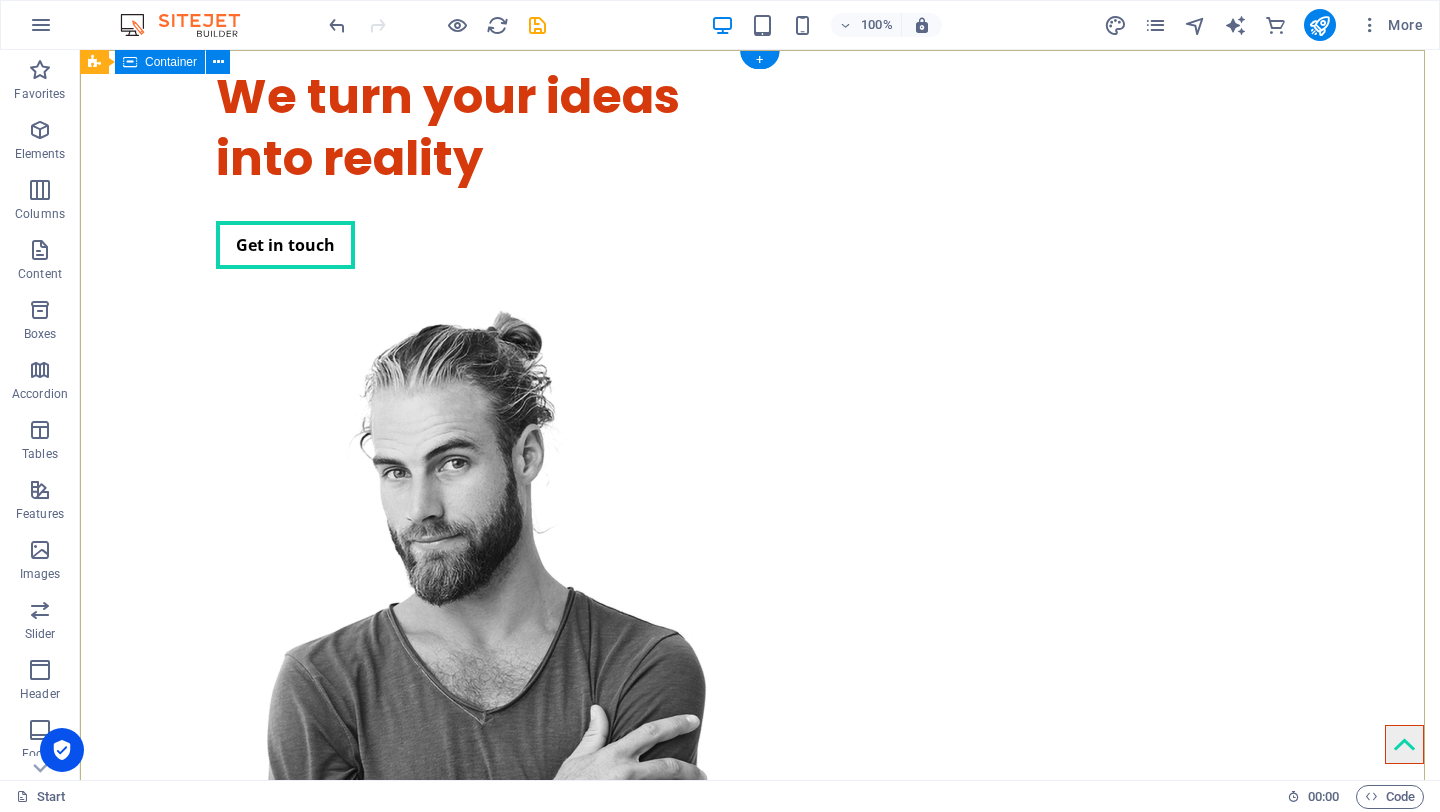 click on "We turn your ideas into reality  Get in touch" at bounding box center (760, 560) 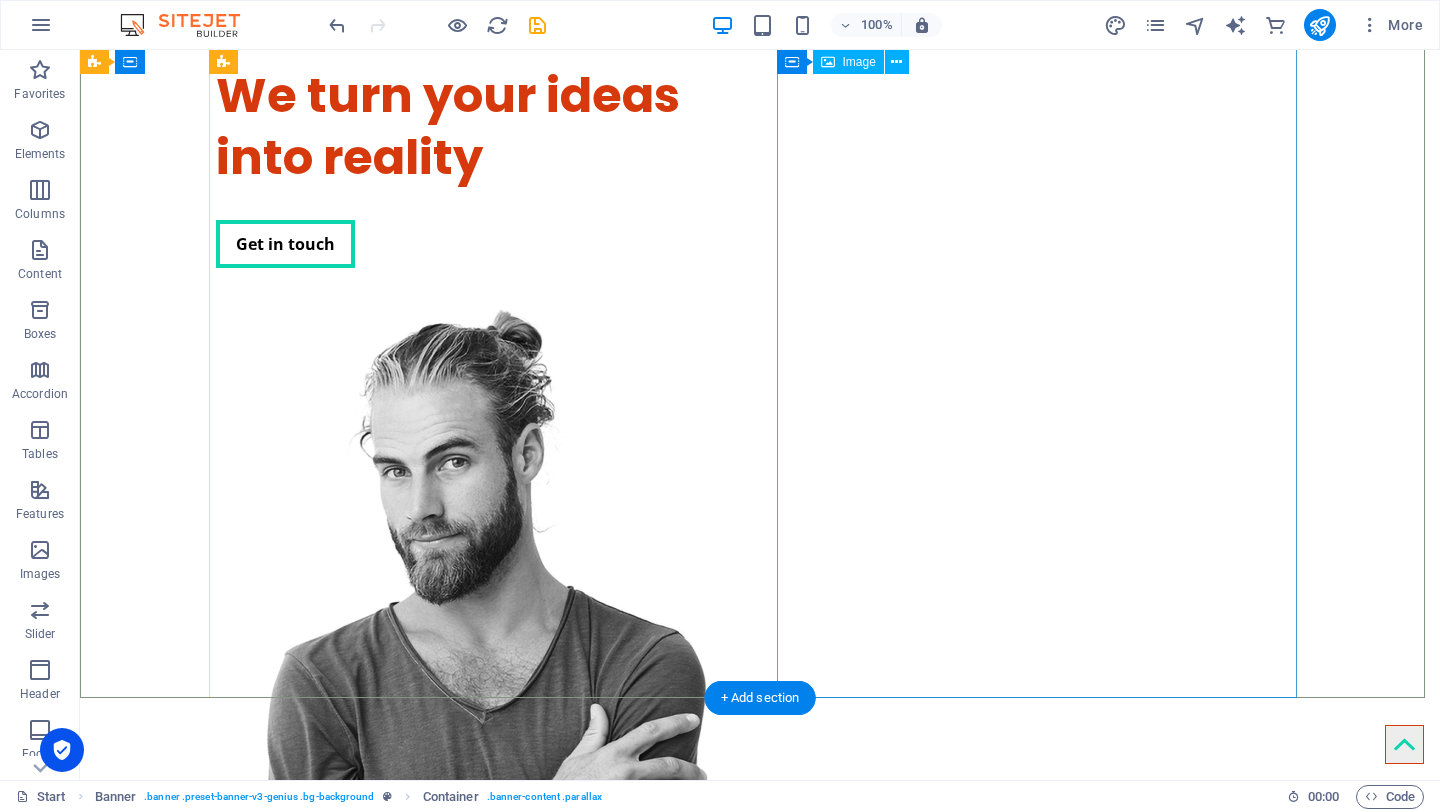 scroll, scrollTop: 0, scrollLeft: 0, axis: both 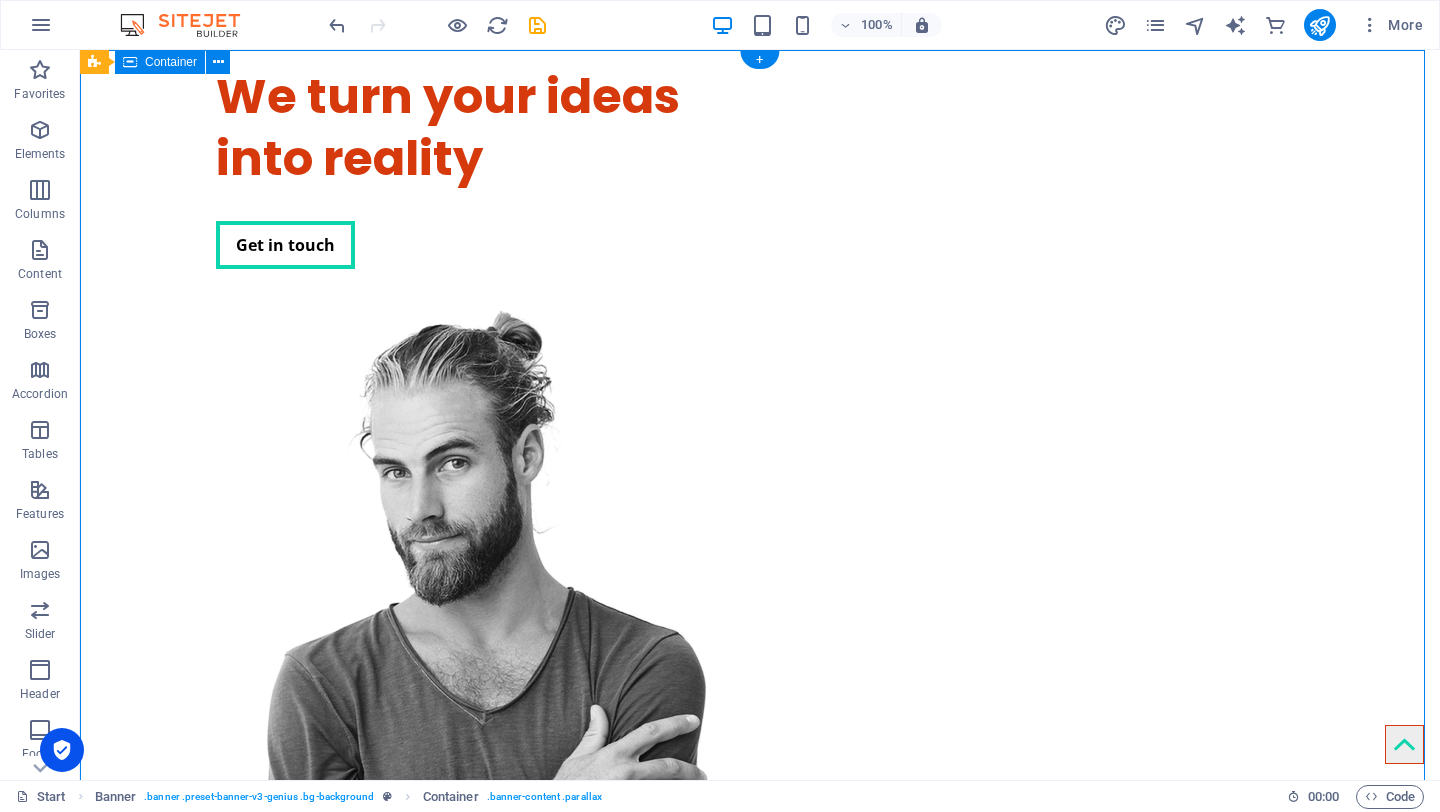 click on "We turn your ideas into reality  Get in touch" at bounding box center (760, 560) 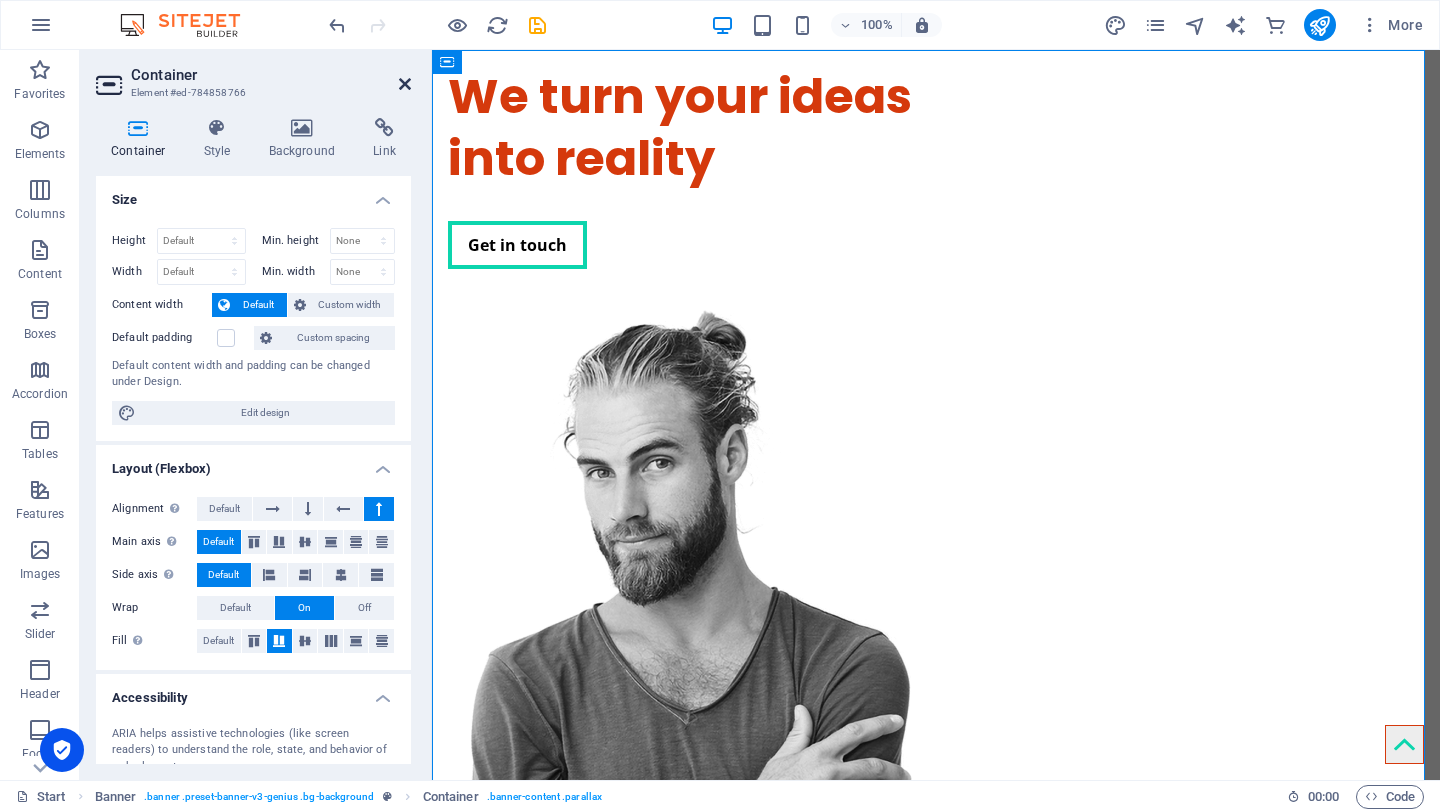 click at bounding box center (405, 84) 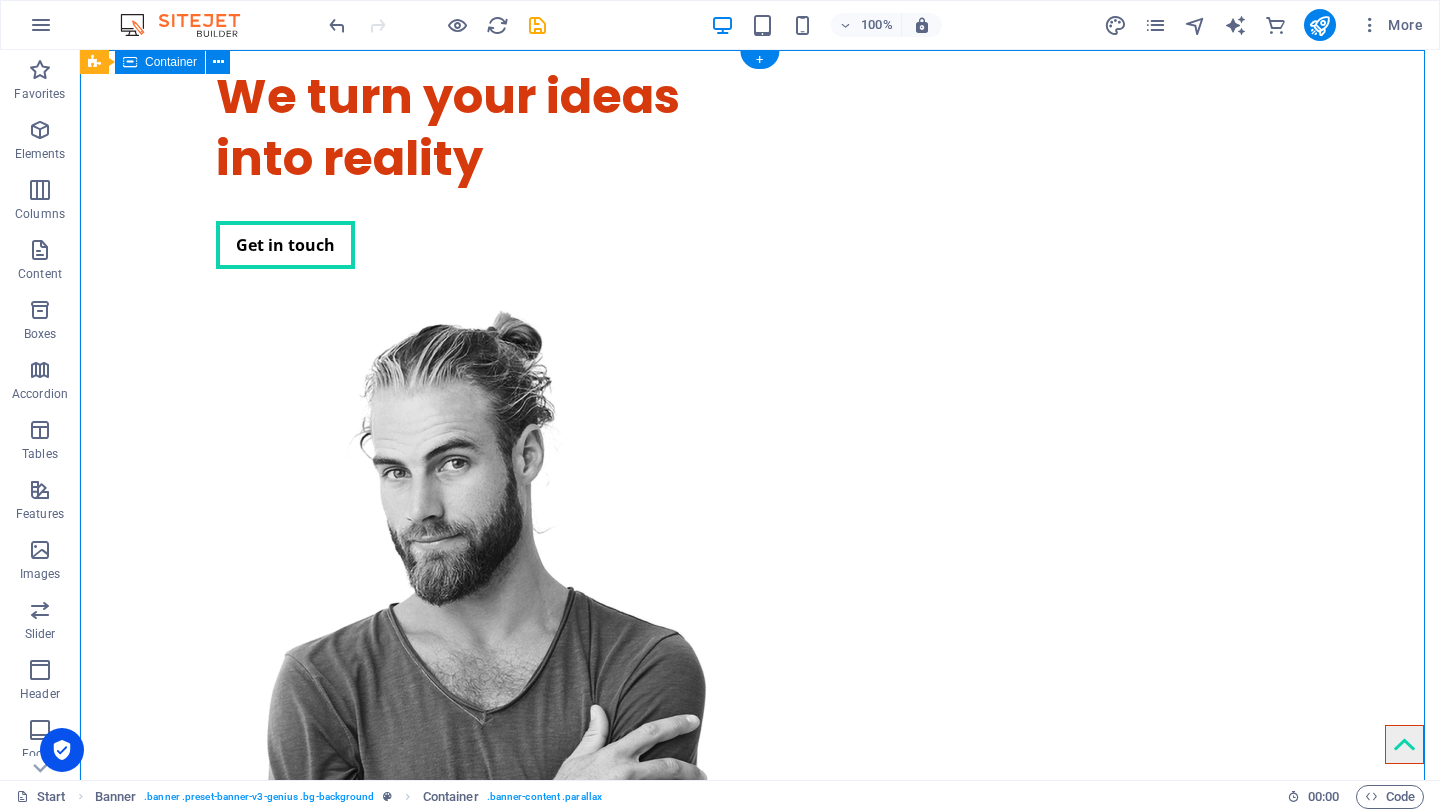 click on "We turn your ideas into reality  Get in touch" at bounding box center (760, 560) 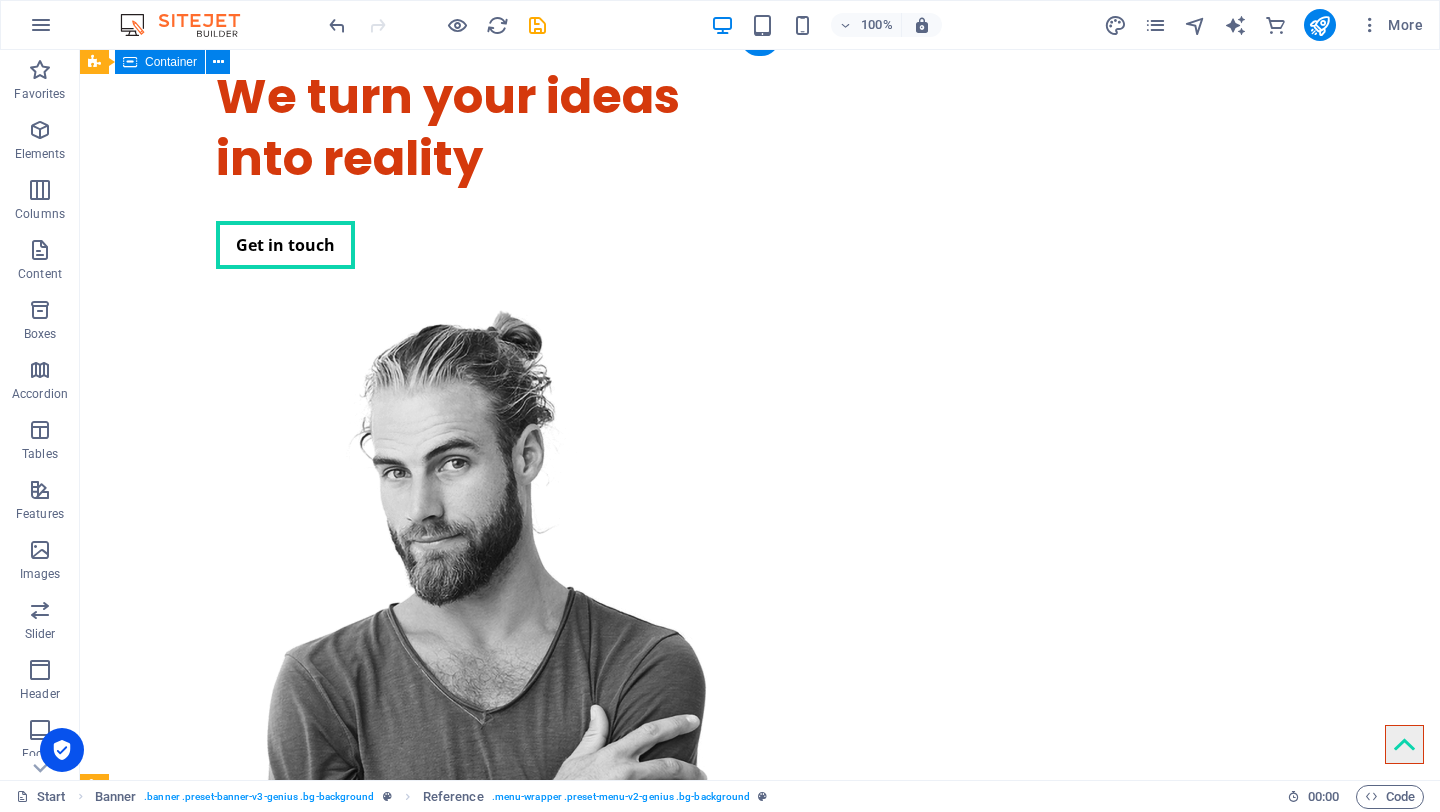 scroll, scrollTop: 446, scrollLeft: 0, axis: vertical 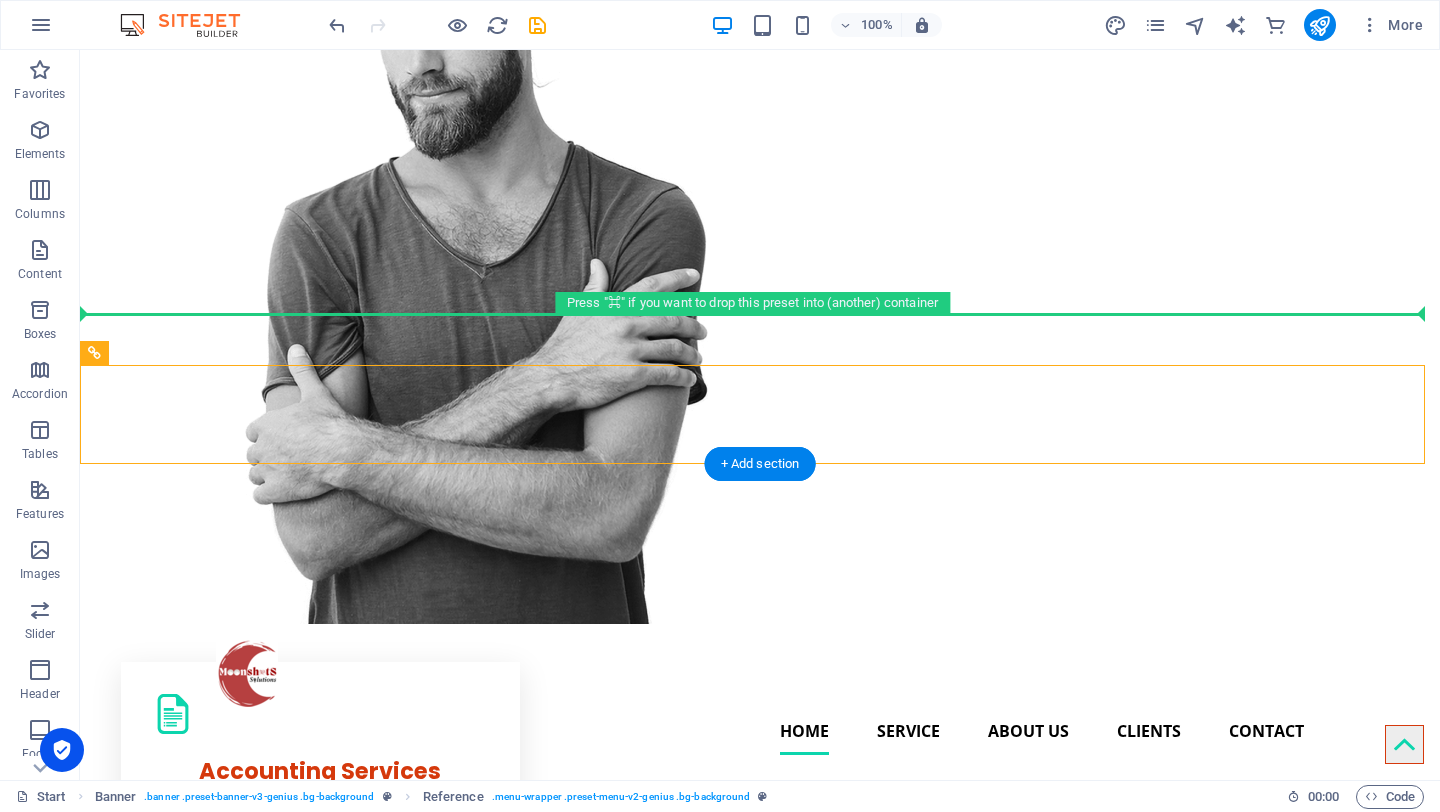 drag, startPoint x: 141, startPoint y: 415, endPoint x: 173, endPoint y: 230, distance: 187.74718 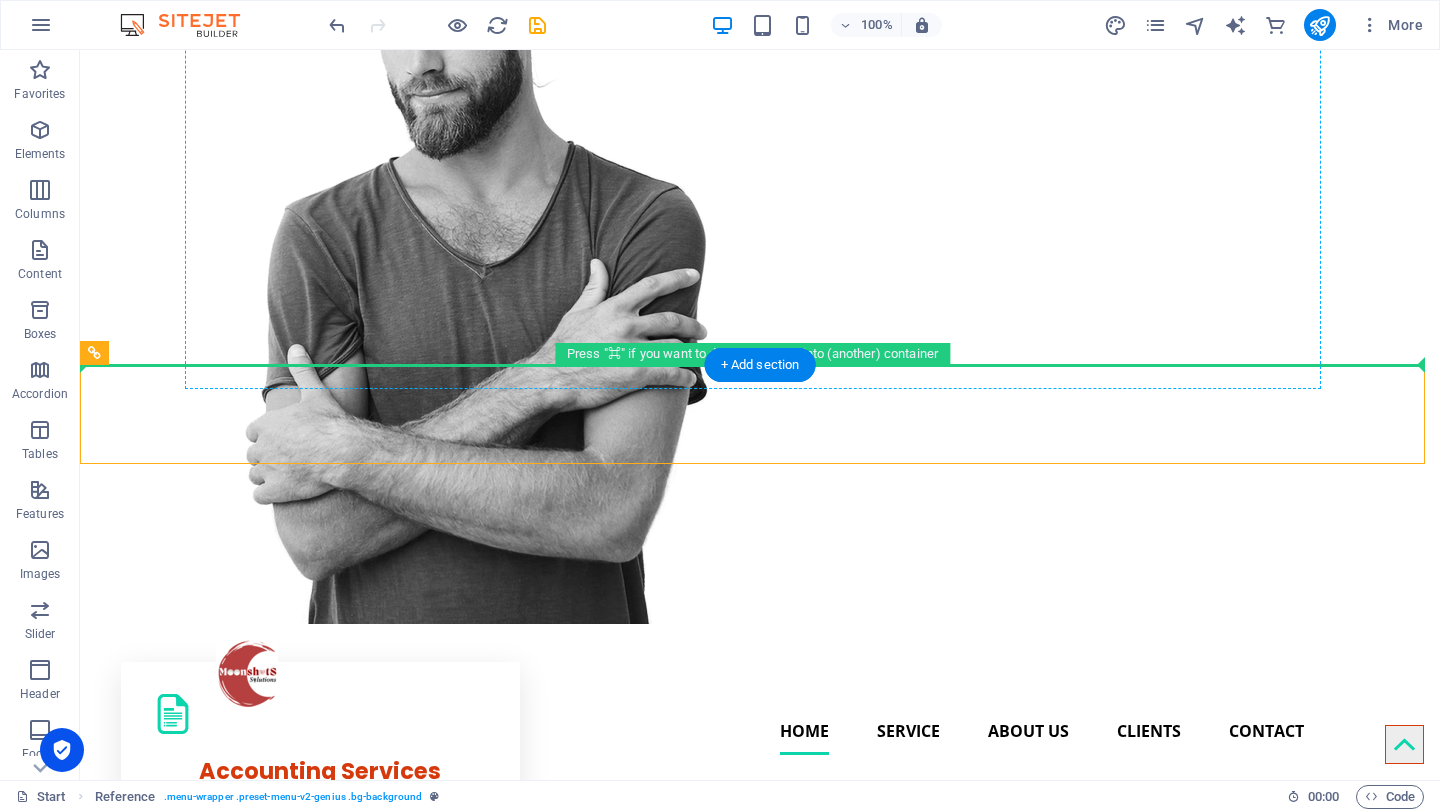 drag, startPoint x: 121, startPoint y: 421, endPoint x: 256, endPoint y: 229, distance: 234.71046 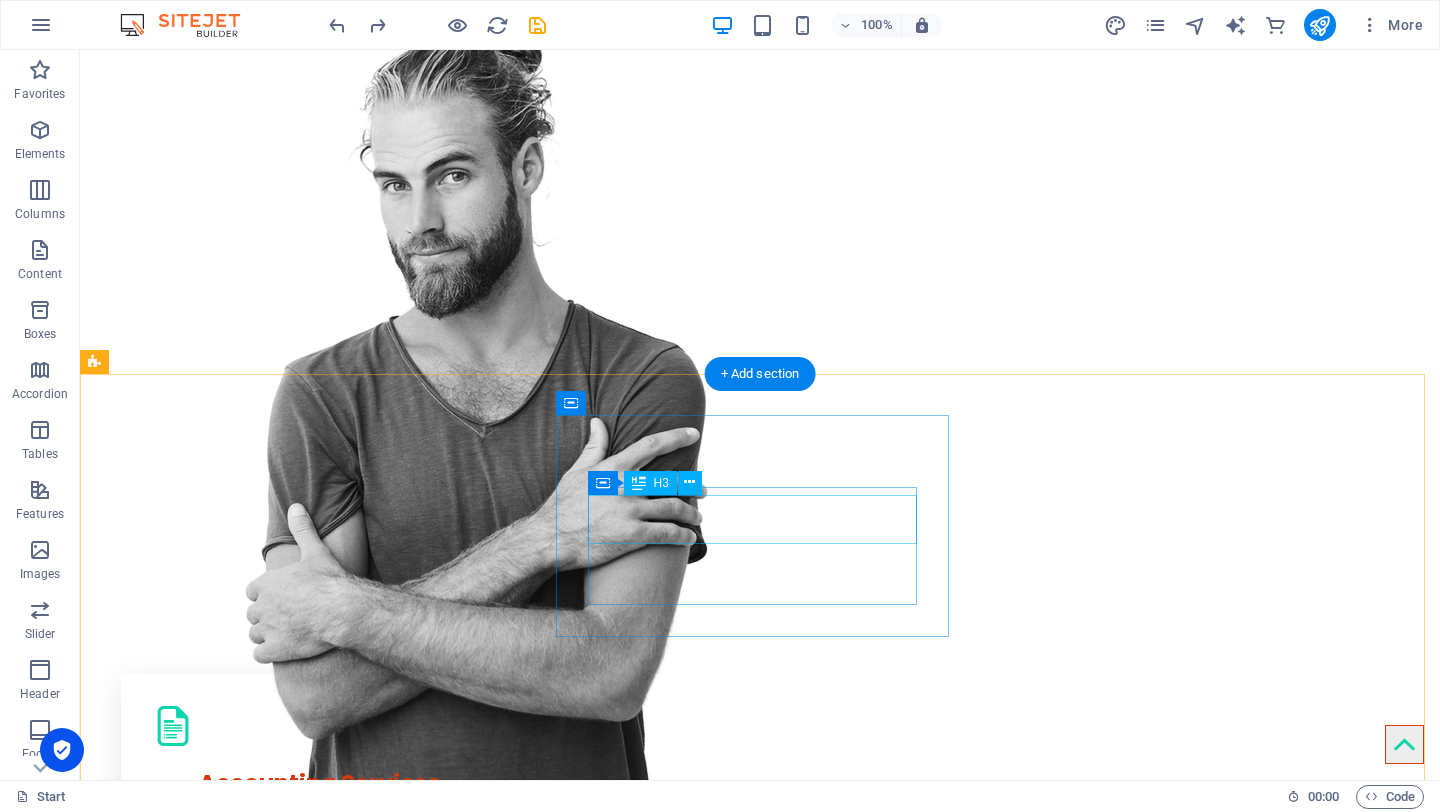 scroll, scrollTop: 0, scrollLeft: 0, axis: both 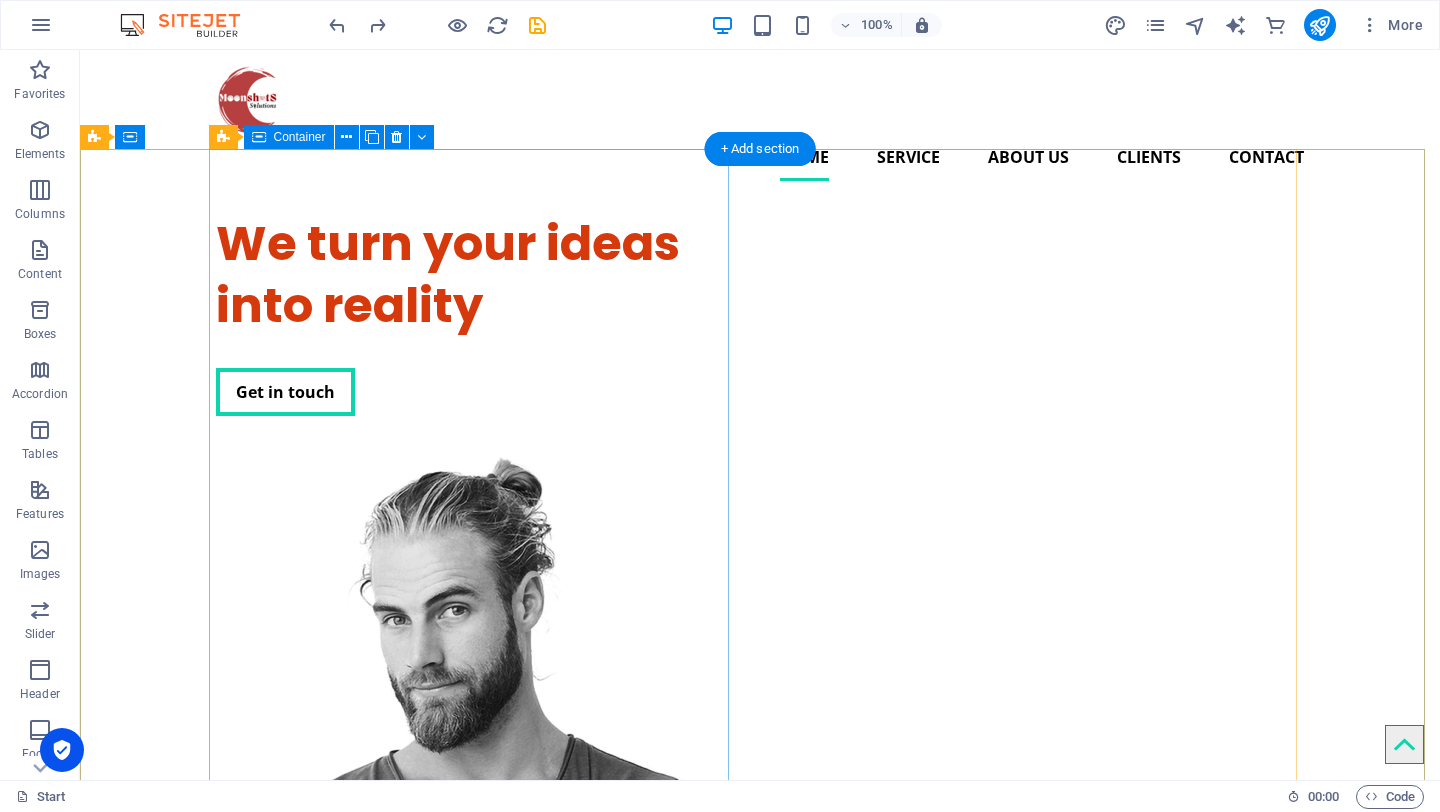 click on "We turn your ideas into reality  Get in touch" at bounding box center [476, 314] 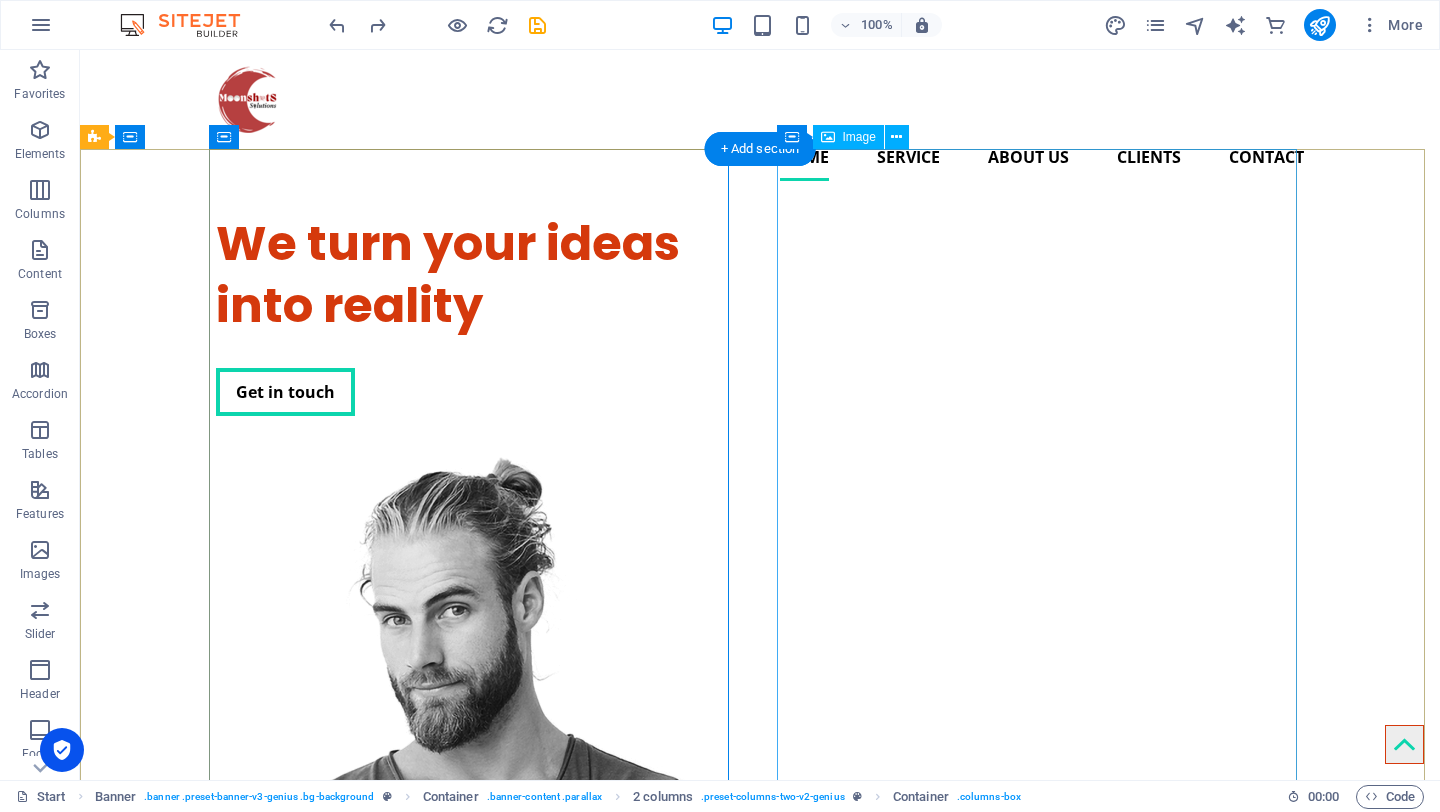 click at bounding box center [476, 836] 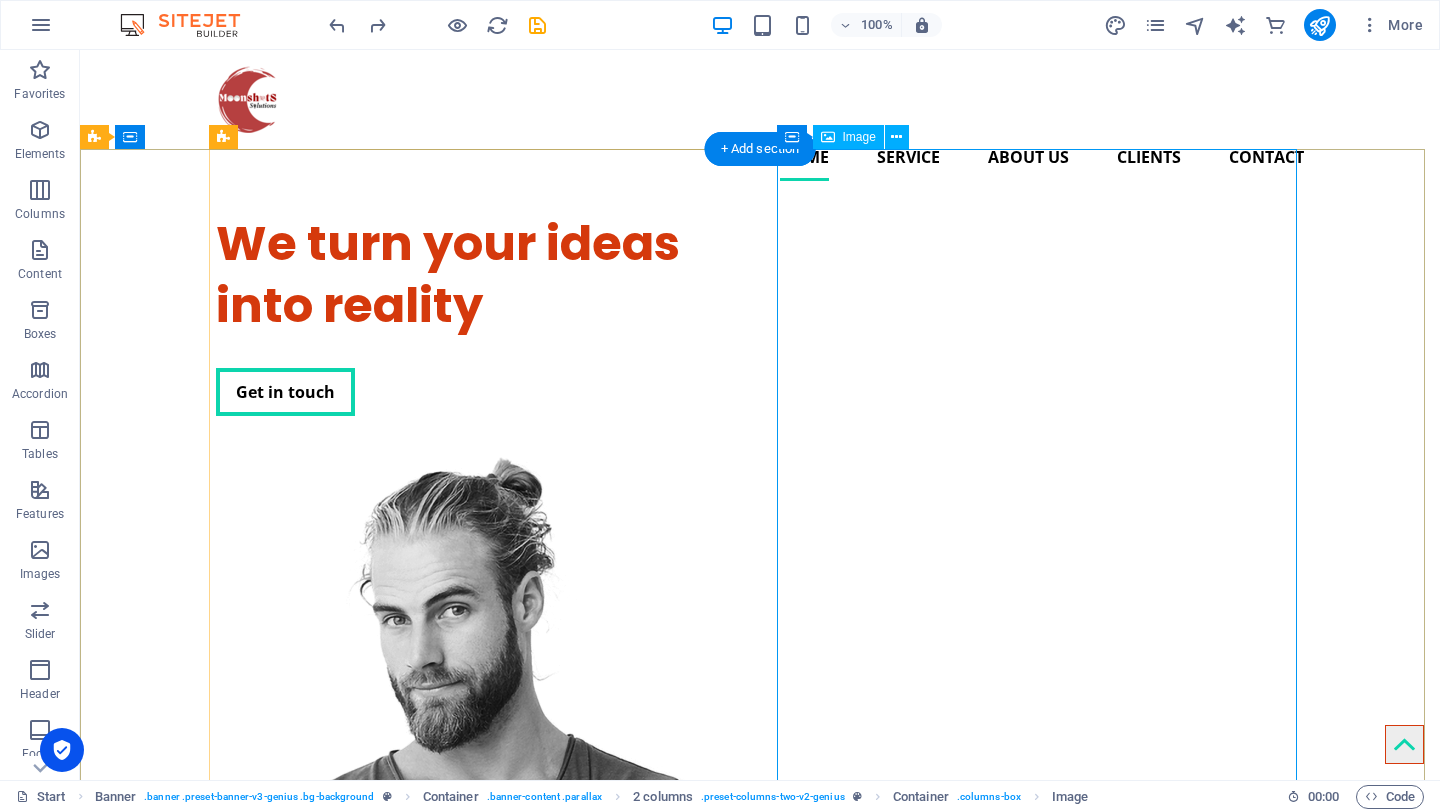 click at bounding box center (476, 836) 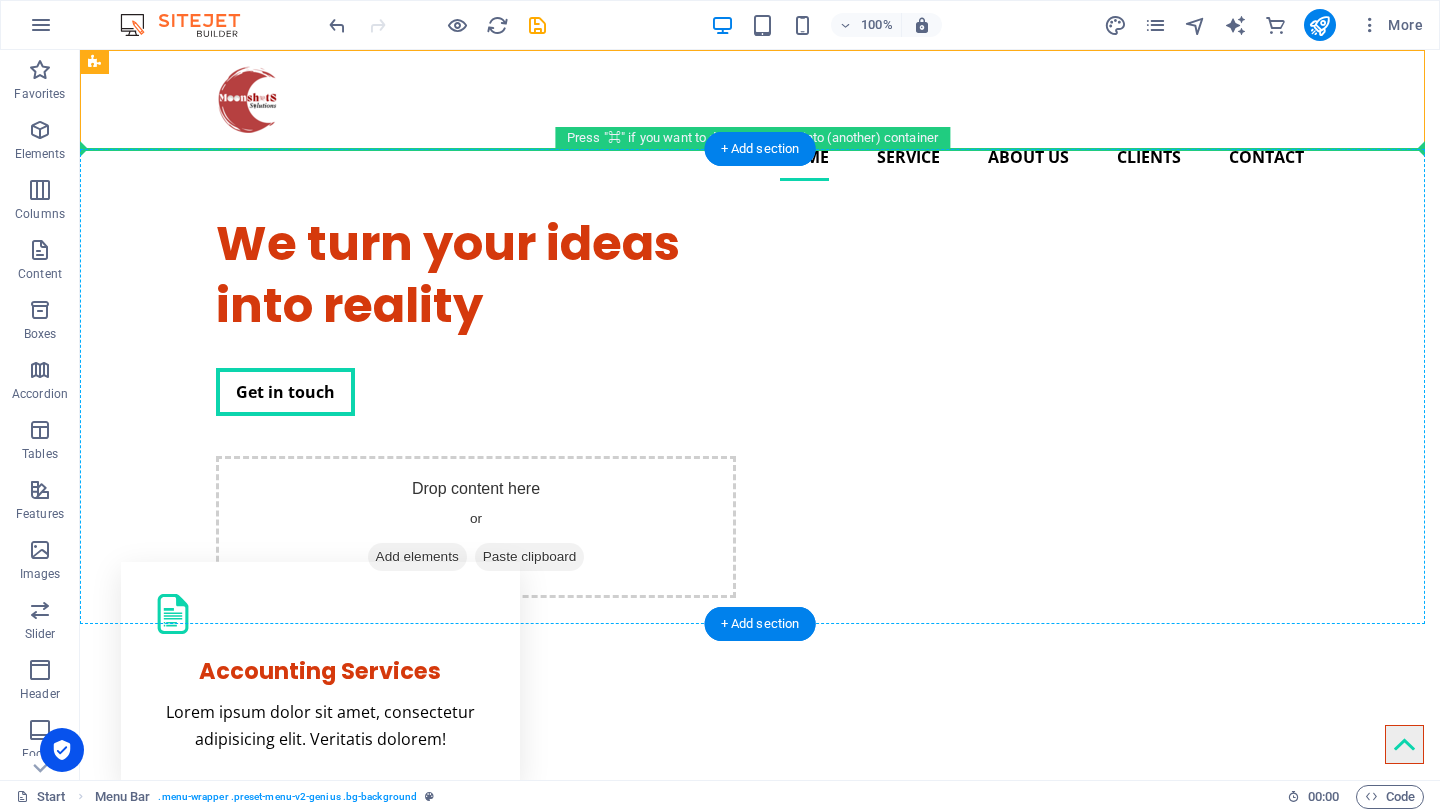 drag, startPoint x: 704, startPoint y: 107, endPoint x: 689, endPoint y: 243, distance: 136.8247 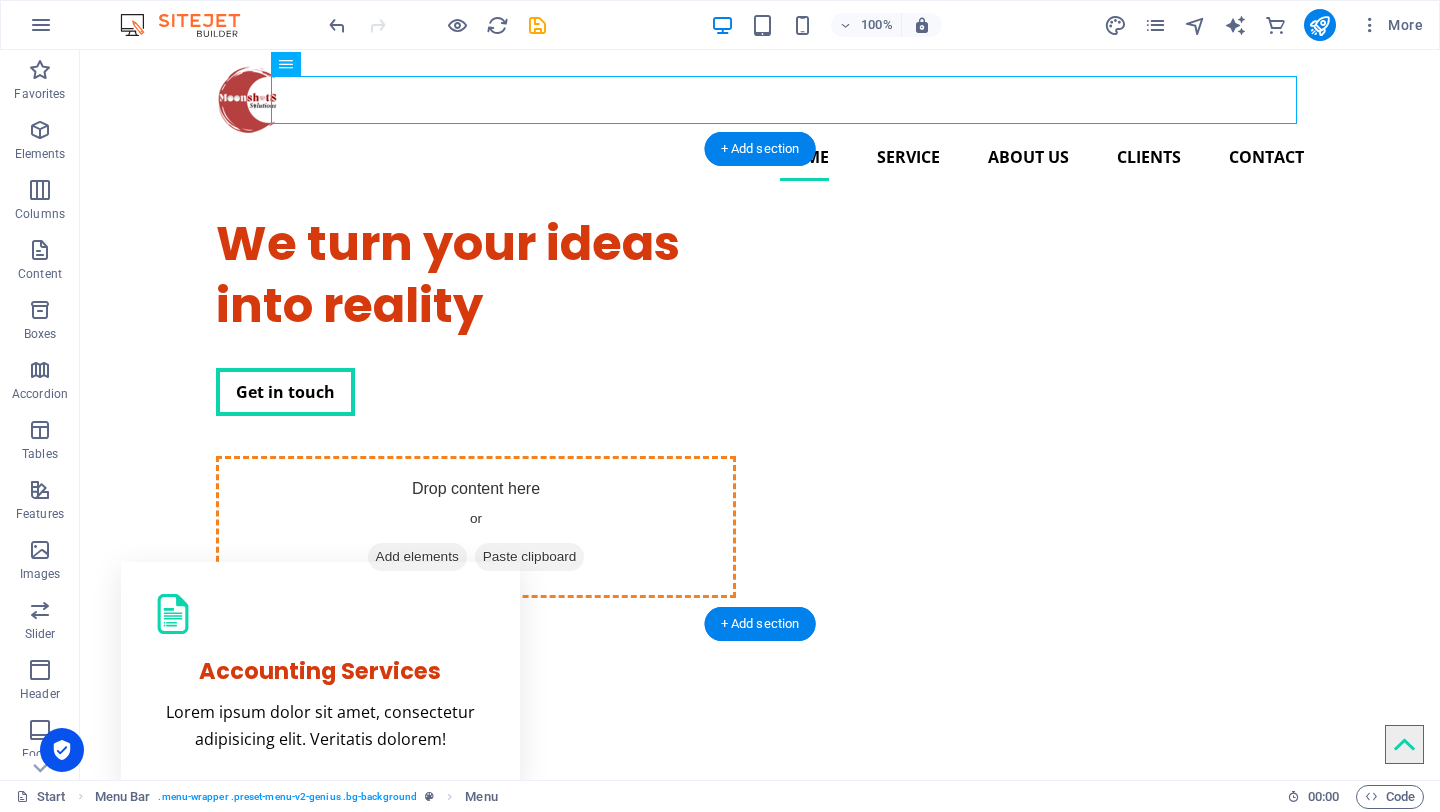 drag, startPoint x: 850, startPoint y: 102, endPoint x: 1011, endPoint y: 384, distance: 324.72296 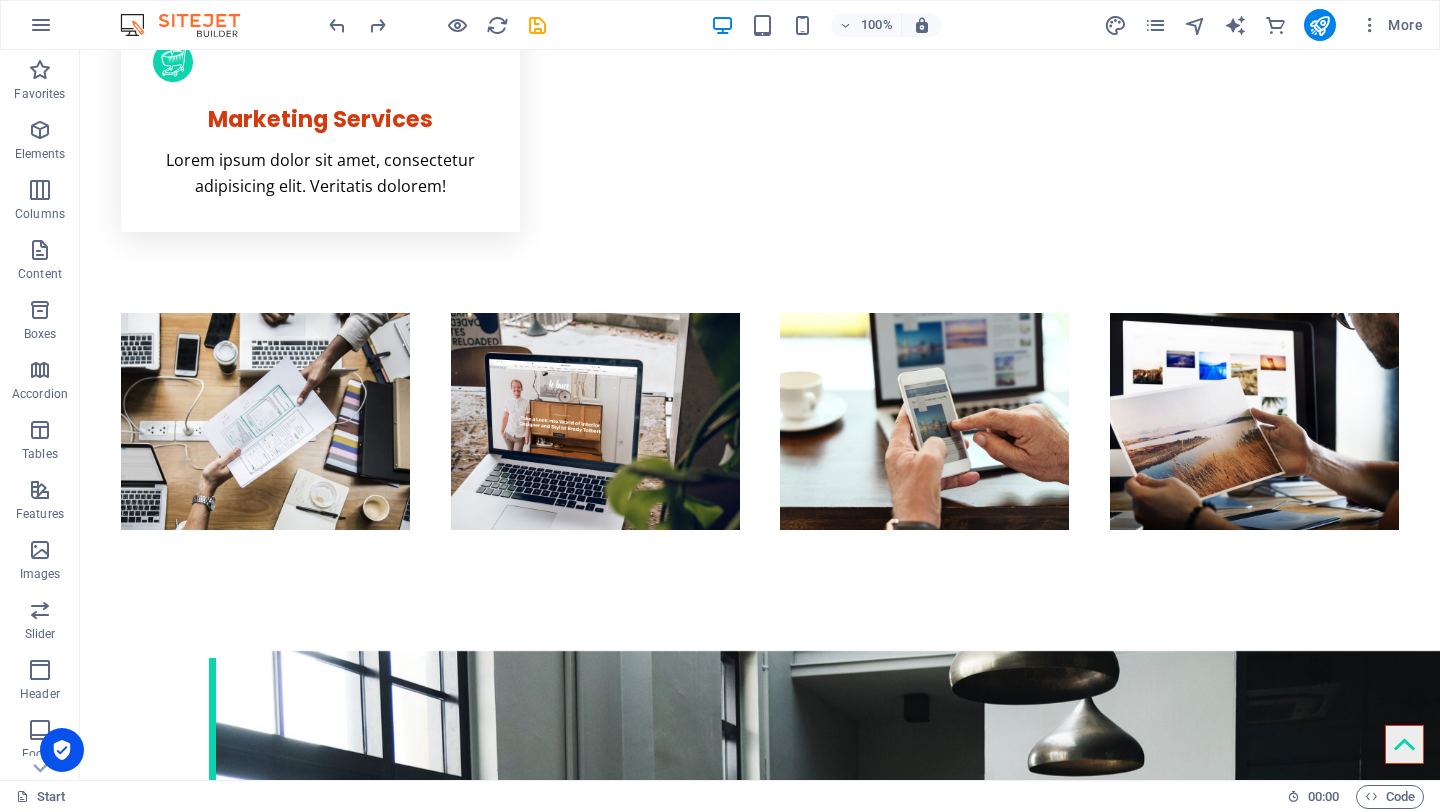 scroll, scrollTop: 0, scrollLeft: 0, axis: both 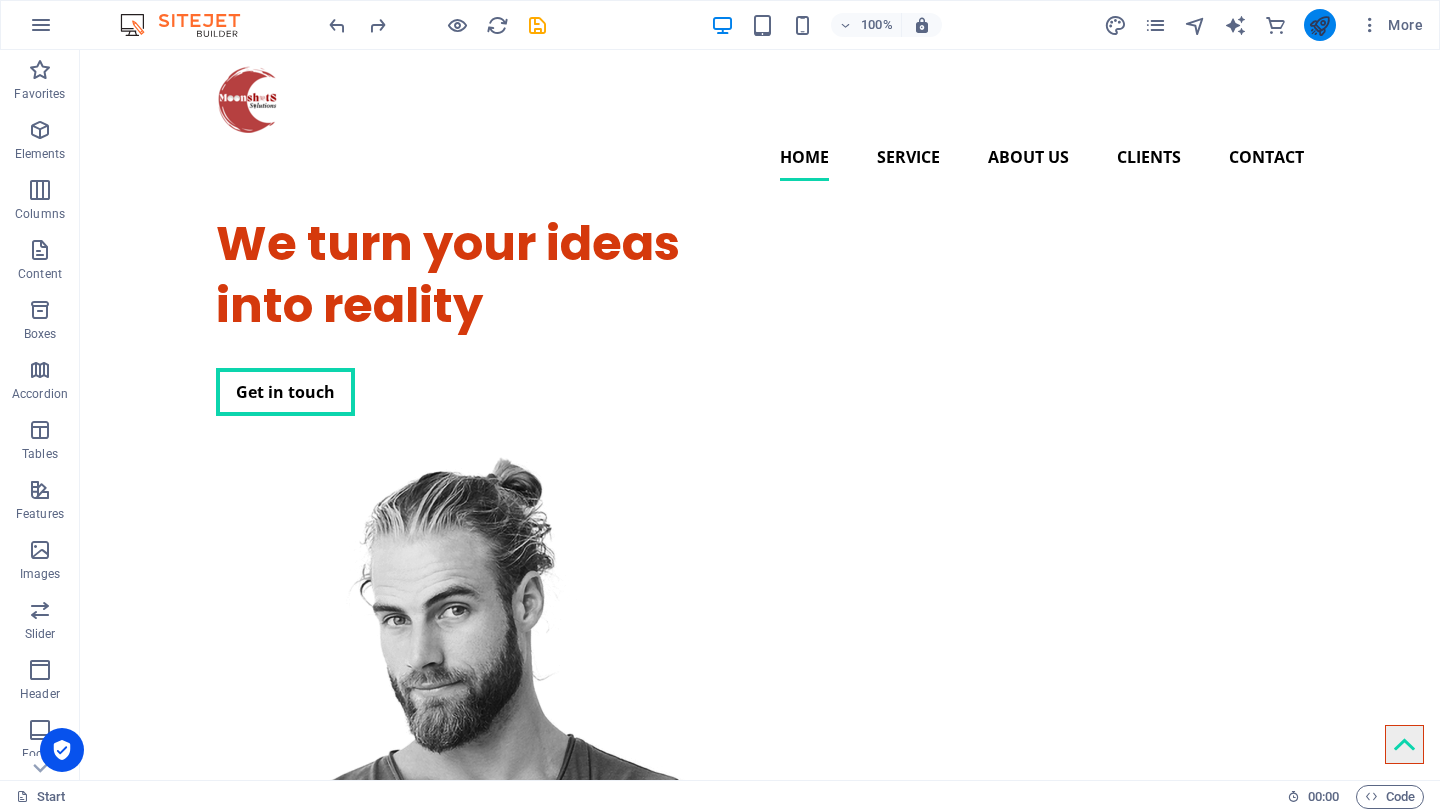 click at bounding box center [1319, 25] 